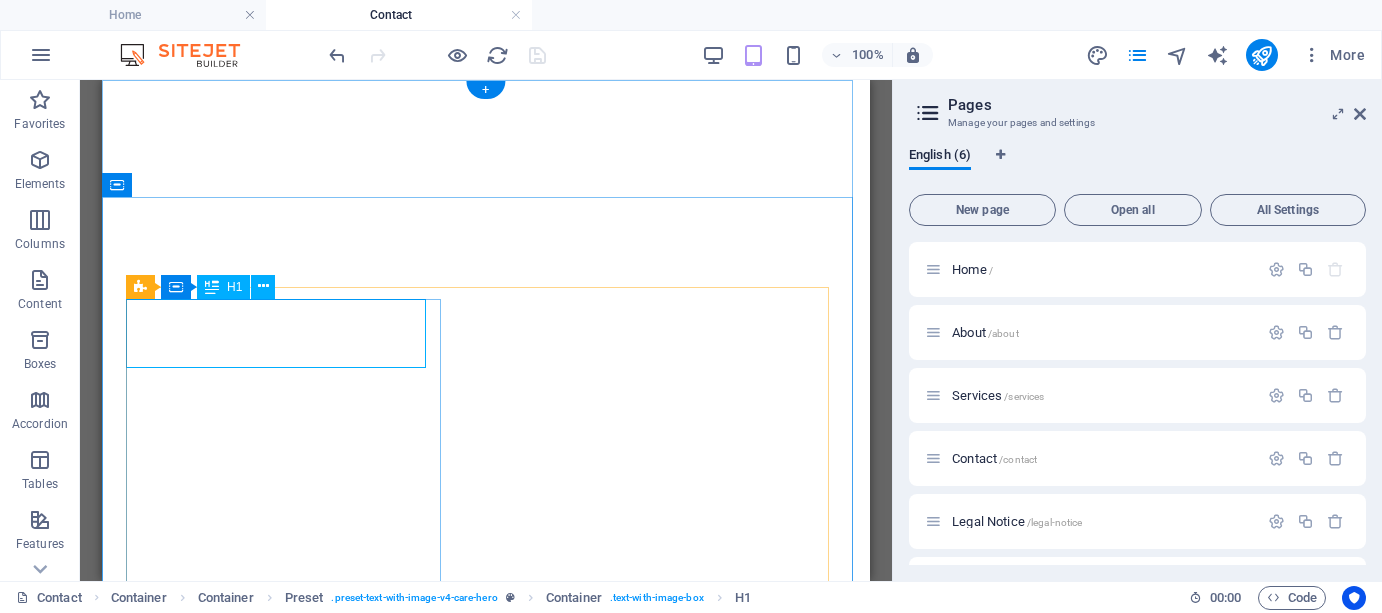 scroll, scrollTop: 0, scrollLeft: 0, axis: both 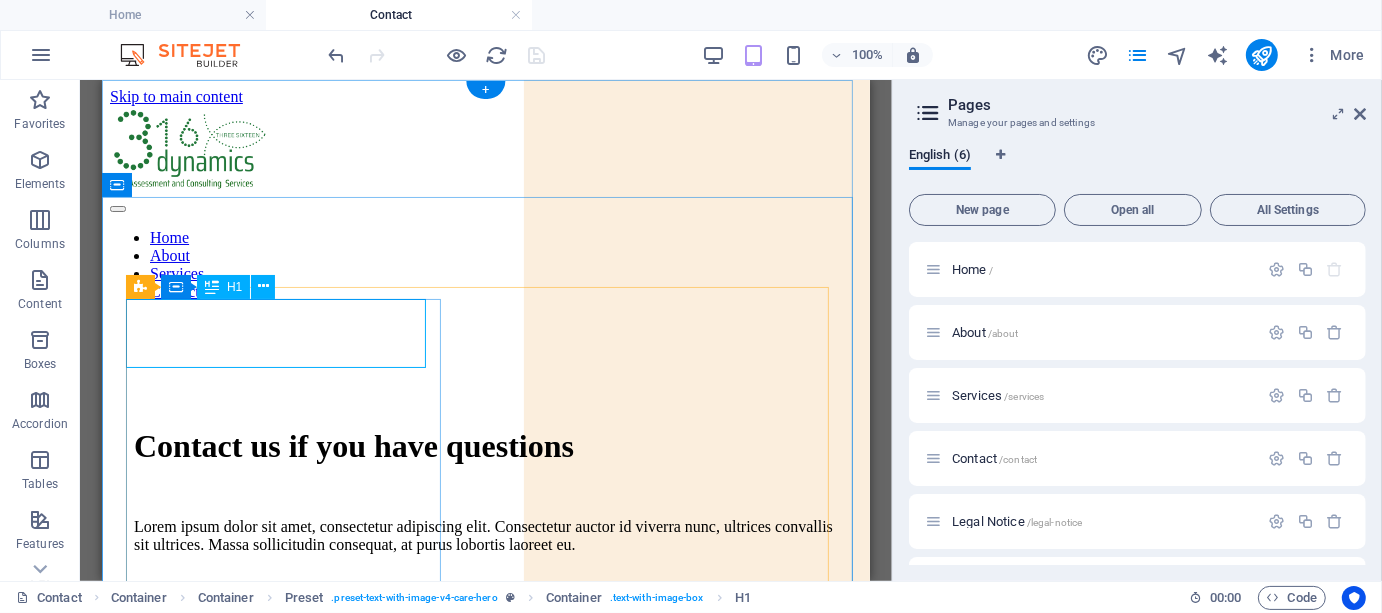 click on "Contact us if you have questions" at bounding box center (485, 445) 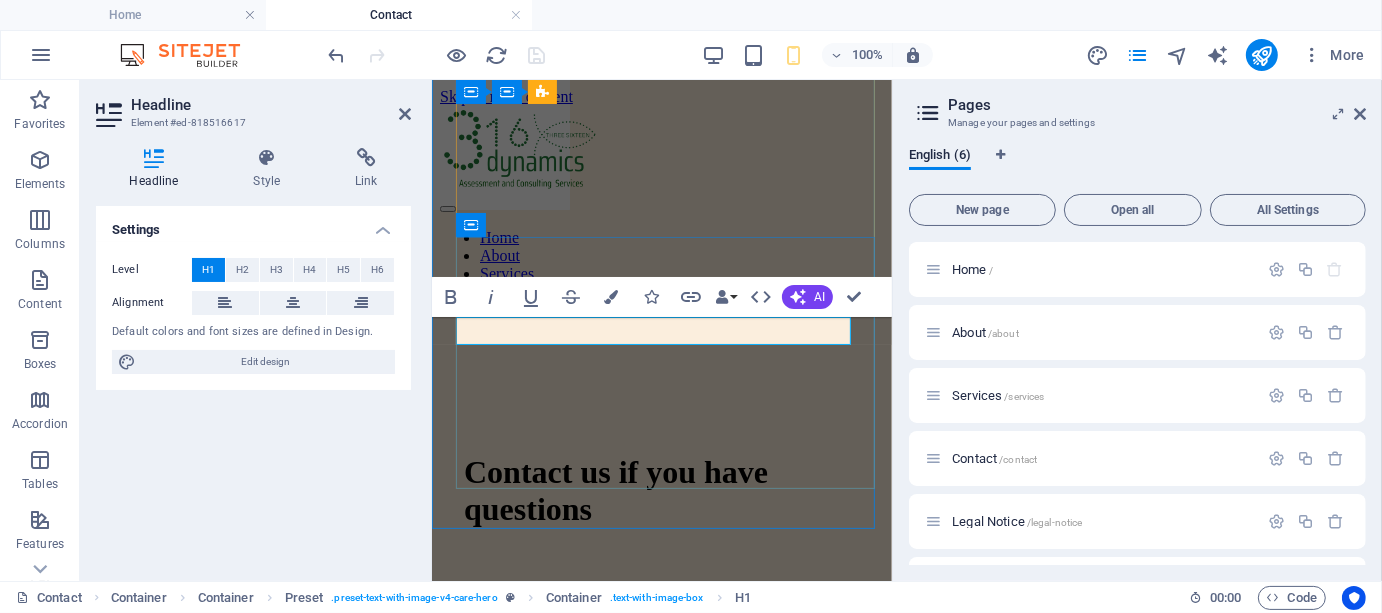 scroll, scrollTop: 303, scrollLeft: 0, axis: vertical 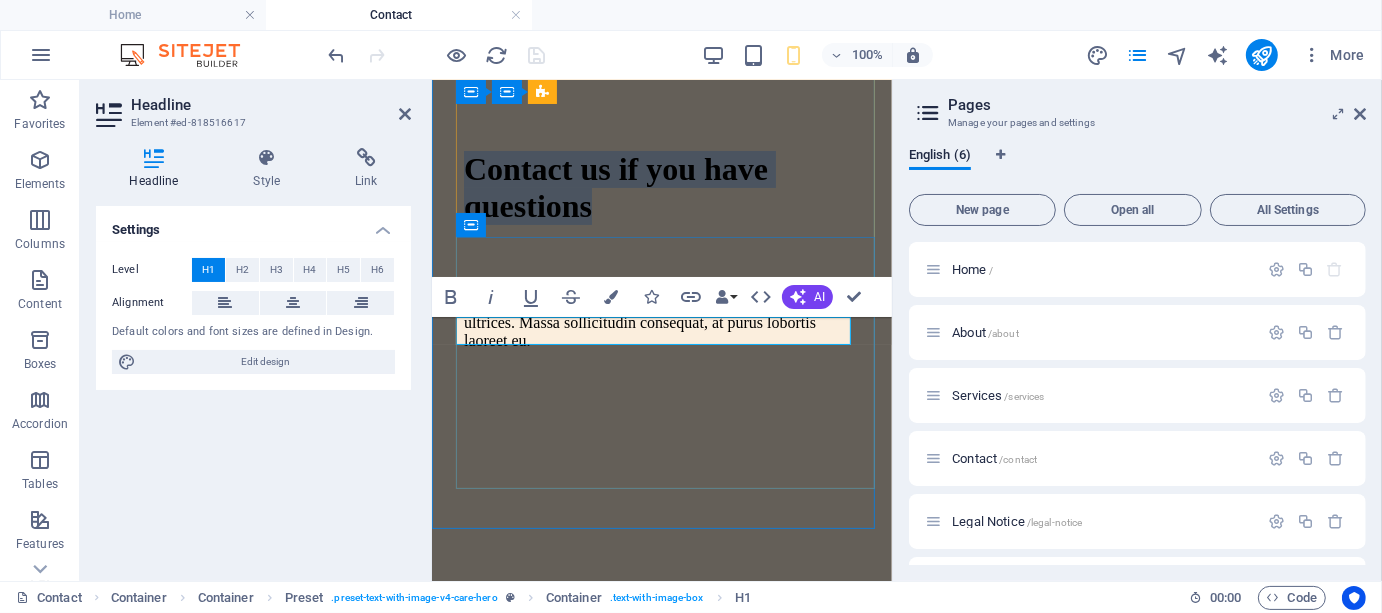 type 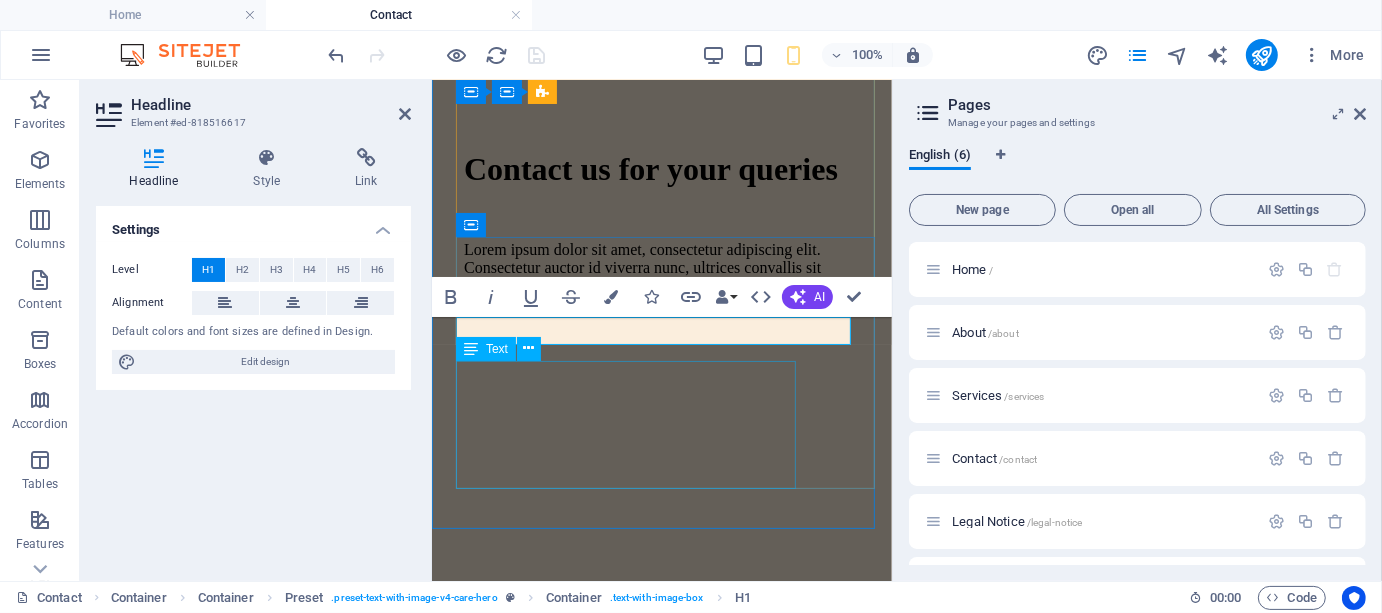 click on "Lorem ipsum dolor sit amet, consectetur adipiscing elit. Consectetur auctor id viverra nunc, ultrices convallis sit ultrices. Massa sollicitudin consequat, at purus lobortis laoreet eu." at bounding box center [661, 276] 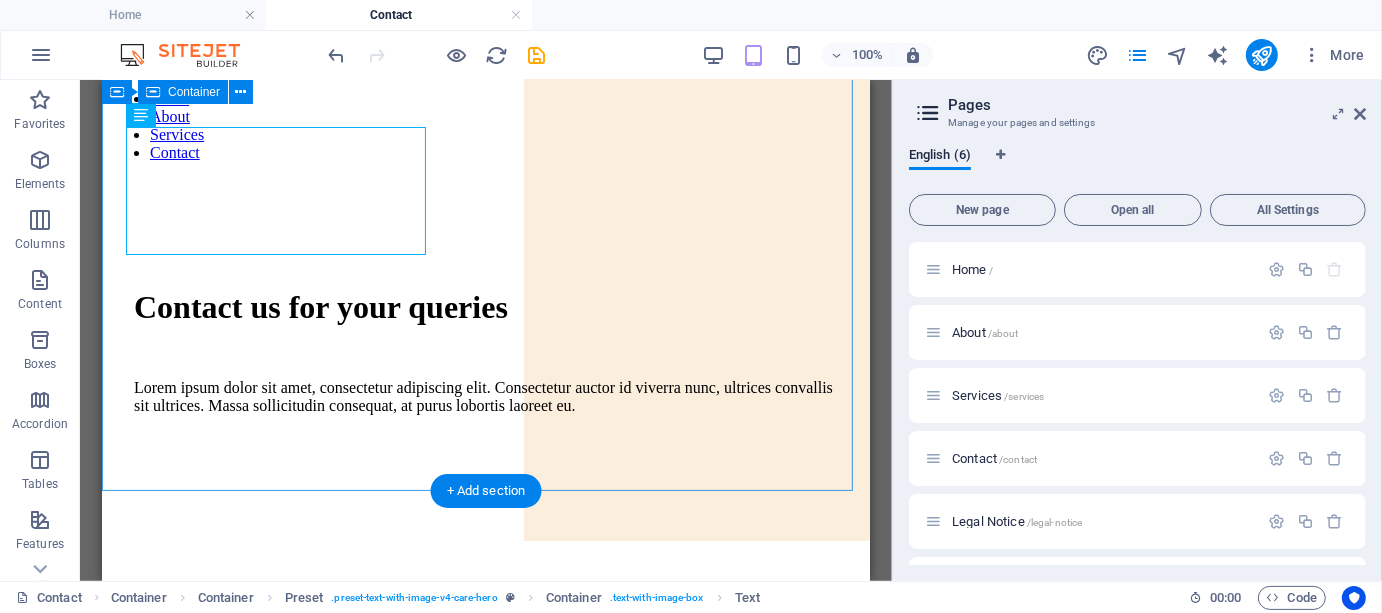 scroll, scrollTop: 2, scrollLeft: 0, axis: vertical 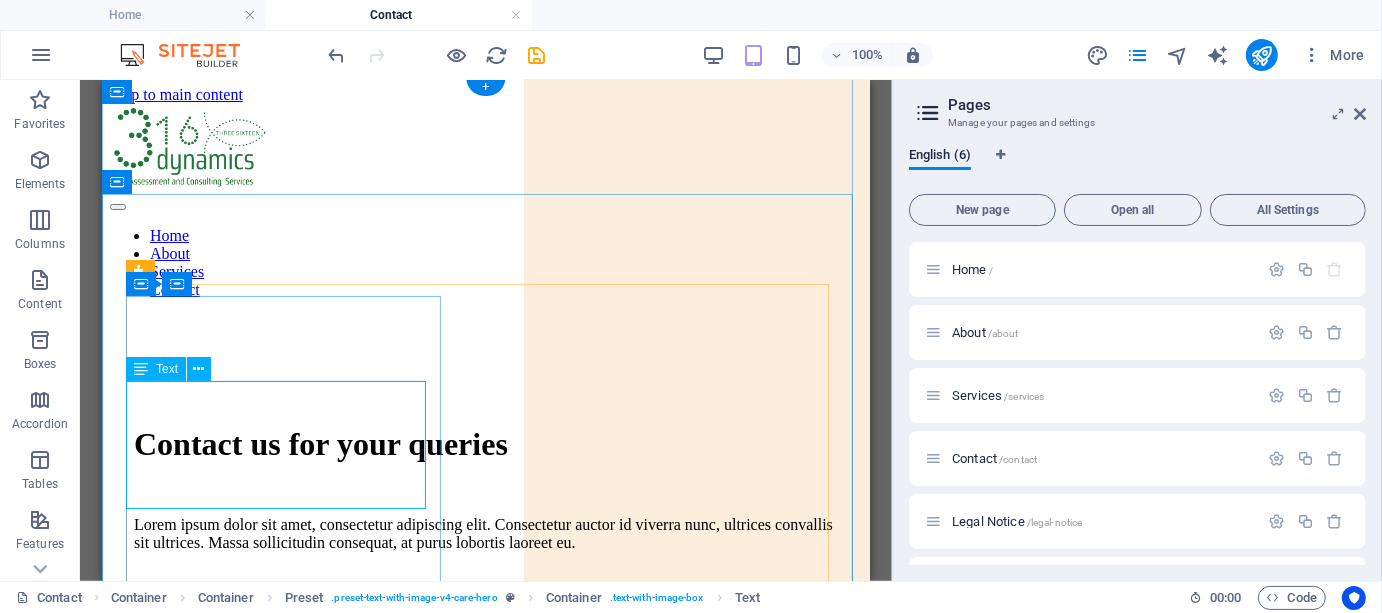 click on "Lorem ipsum dolor sit amet, consectetur adipiscing elit. Consectetur auctor id viverra nunc, ultrices convallis sit ultrices. Massa sollicitudin consequat, at purus lobortis laoreet eu." at bounding box center (485, 533) 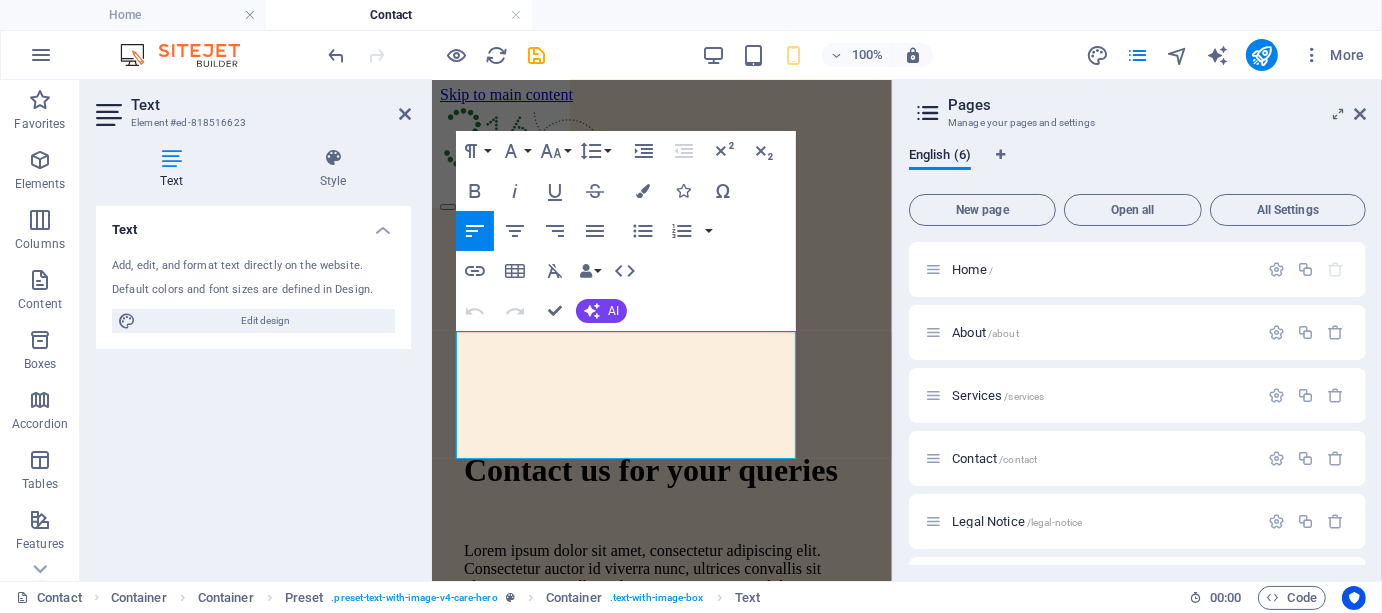 scroll, scrollTop: 333, scrollLeft: 0, axis: vertical 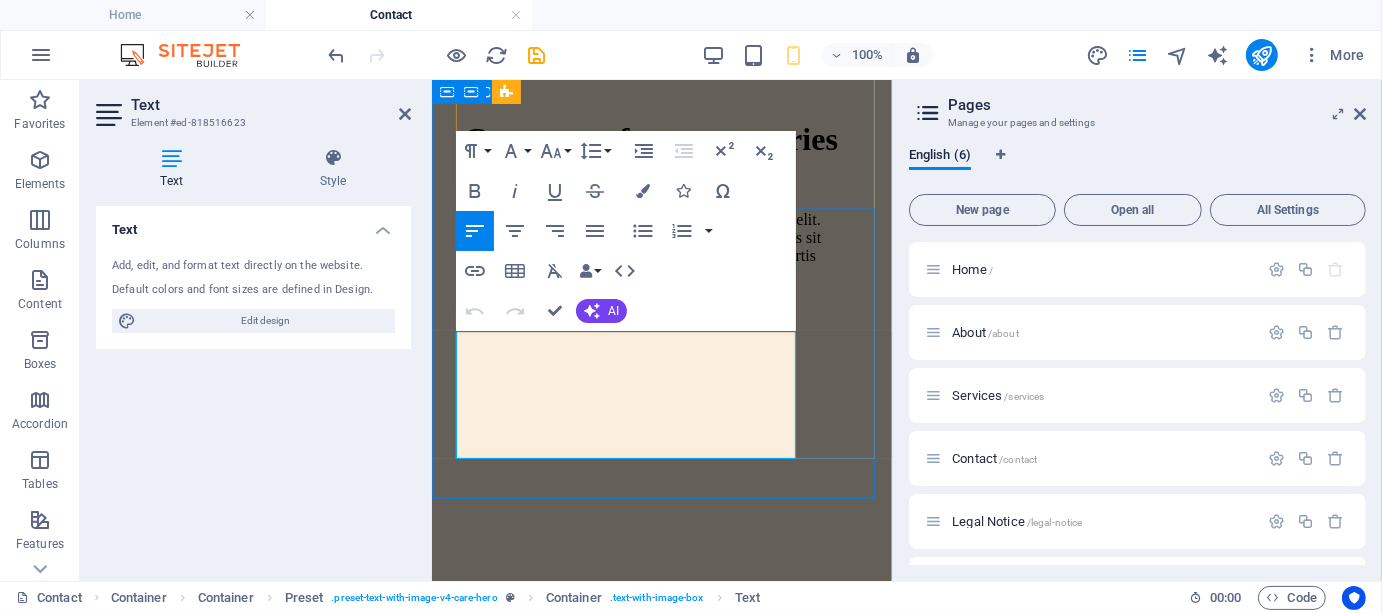 click on "Lorem ipsum dolor sit amet, consectetur adipiscing elit. Consectetur auctor id viverra nunc, ultrices convallis sit ultrices. Massa sollicitudin consequat, at purus lobortis laoreet eu." at bounding box center (661, 246) 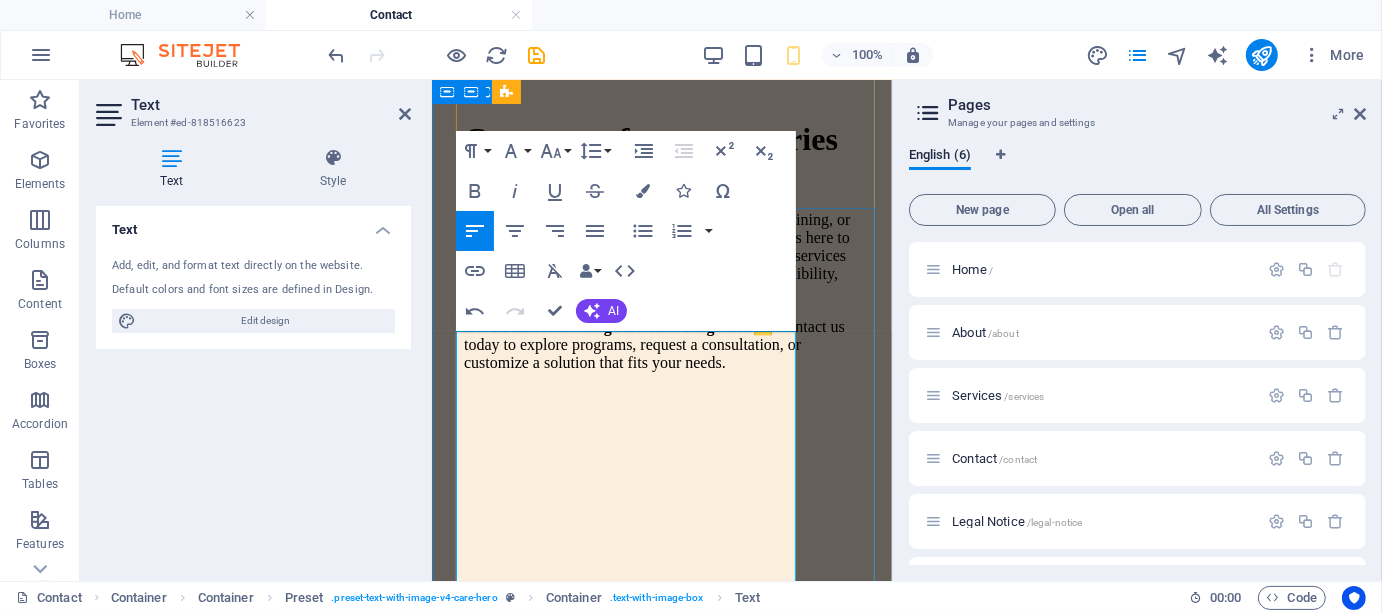 click on "Whether you're seeking individual support, team training, or institution-wide wellness solutions, 316 Dynamics is here to help. Our expert-led, faith-integrated mental health services are tailored to your context—with compassion, credibility, and competitive rates." at bounding box center [661, 255] 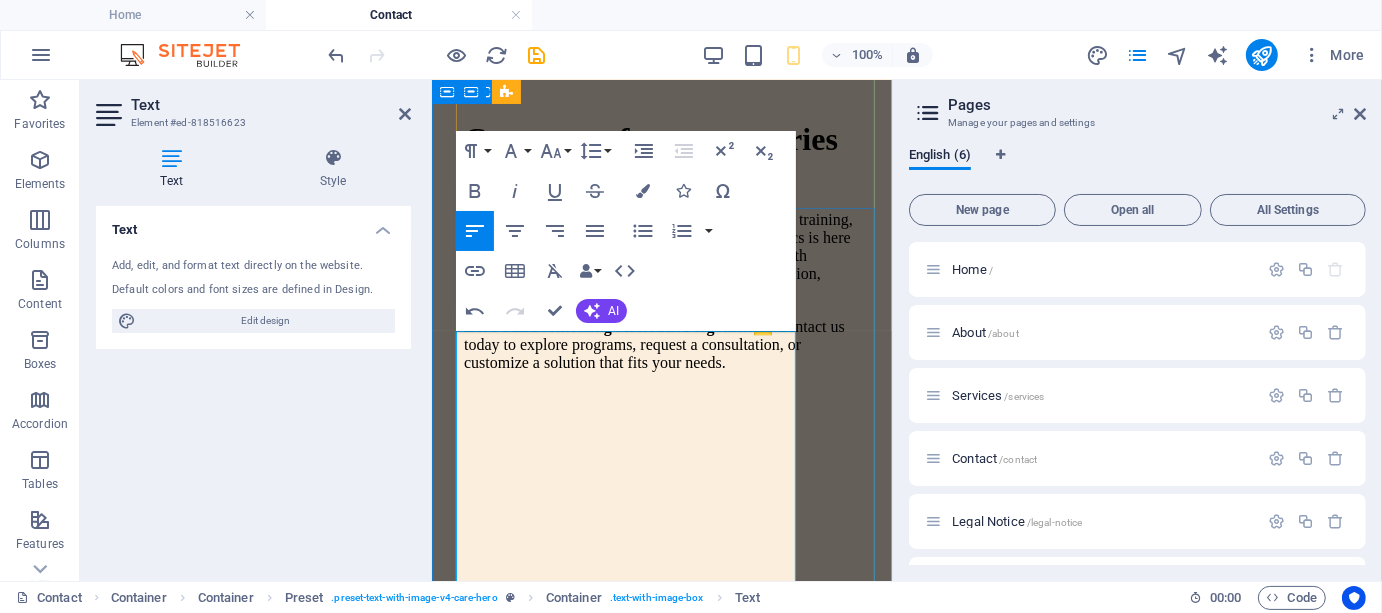 click on "Whether you're seeking individual support, team training, or institution-wide wellness solutions, 316 Dynamics is here to help. Our expert-led, faith-integrated mental health services are tailored to your context—with compassion, credibility, and competitive rates." at bounding box center [661, 255] 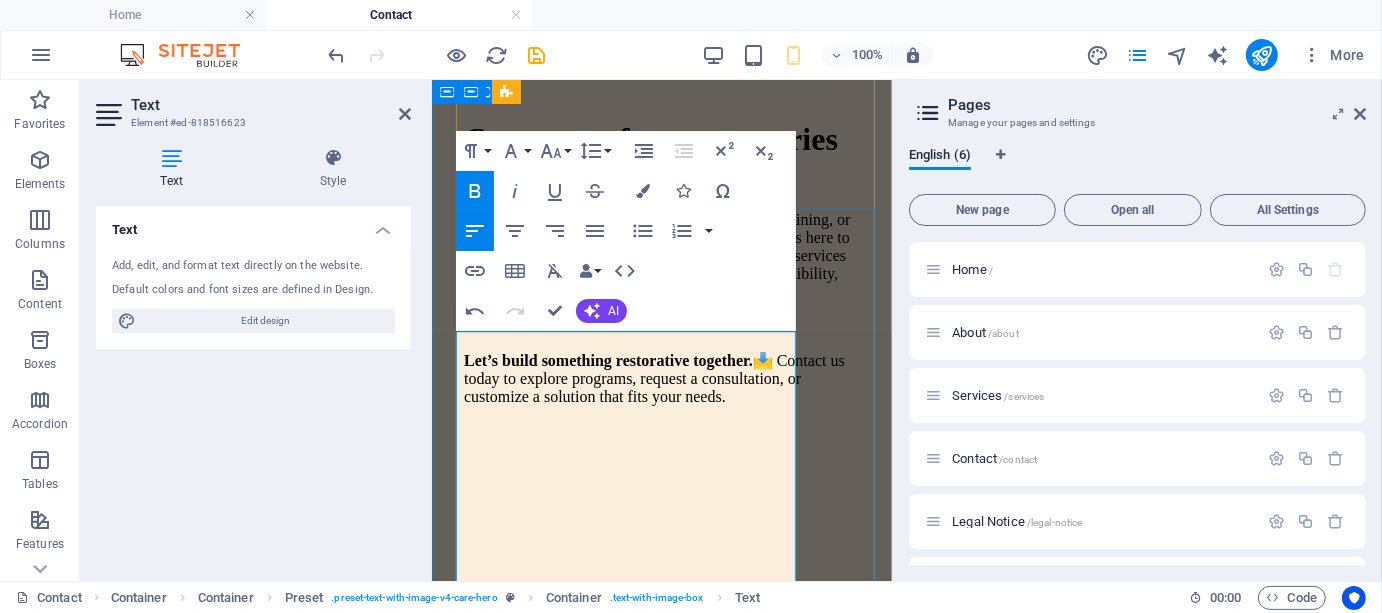 scroll, scrollTop: 337, scrollLeft: 0, axis: vertical 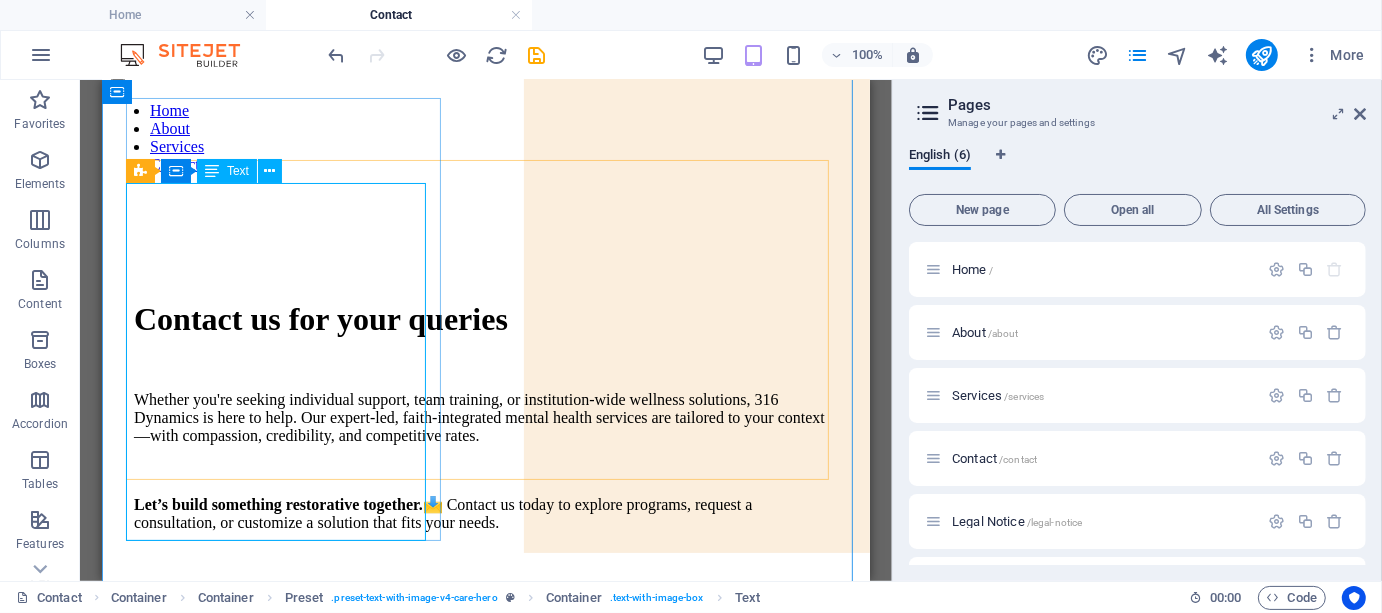 click on "Whether you're seeking individual support, team training, or institution-wide wellness solutions, 316 Dynamics is here to help. Our expert-led, faith-integrated mental health services are tailored to your context—with compassion, credibility, and competitive rates. Let’s build something restorative together.   📩 Contact us today to explore programs, request a consultation, or customize a solution that fits your needs." at bounding box center [485, 460] 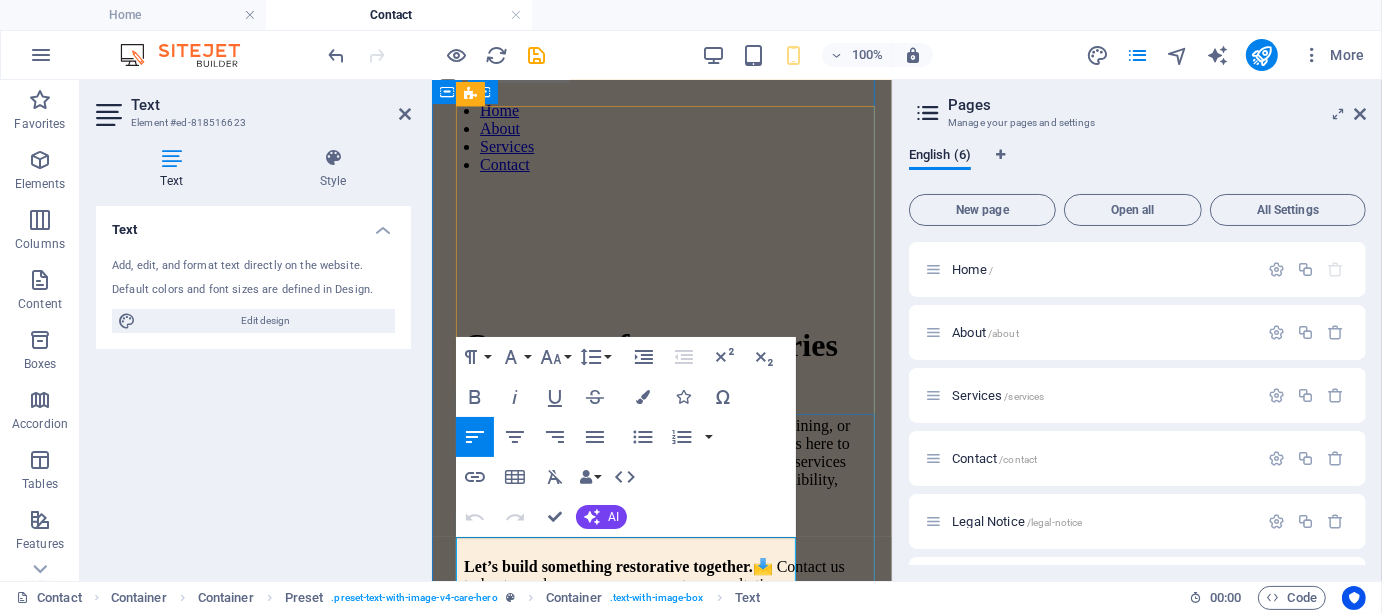 click on "Whether you're seeking individual support, team training, or institution-wide wellness solutions, 316 Dynamics is here to help. Our expert-led, faith-integrated mental health services are tailored to your context—with compassion, credibility, and competitive rates." at bounding box center (661, 461) 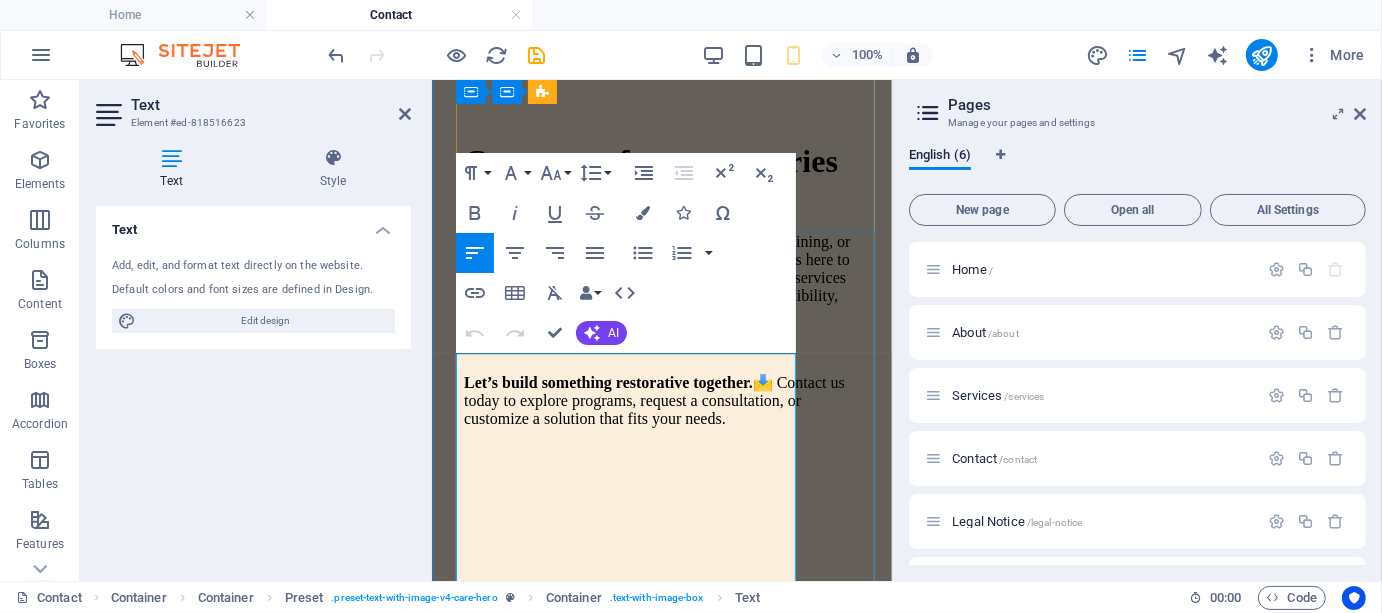 scroll, scrollTop: 337, scrollLeft: 0, axis: vertical 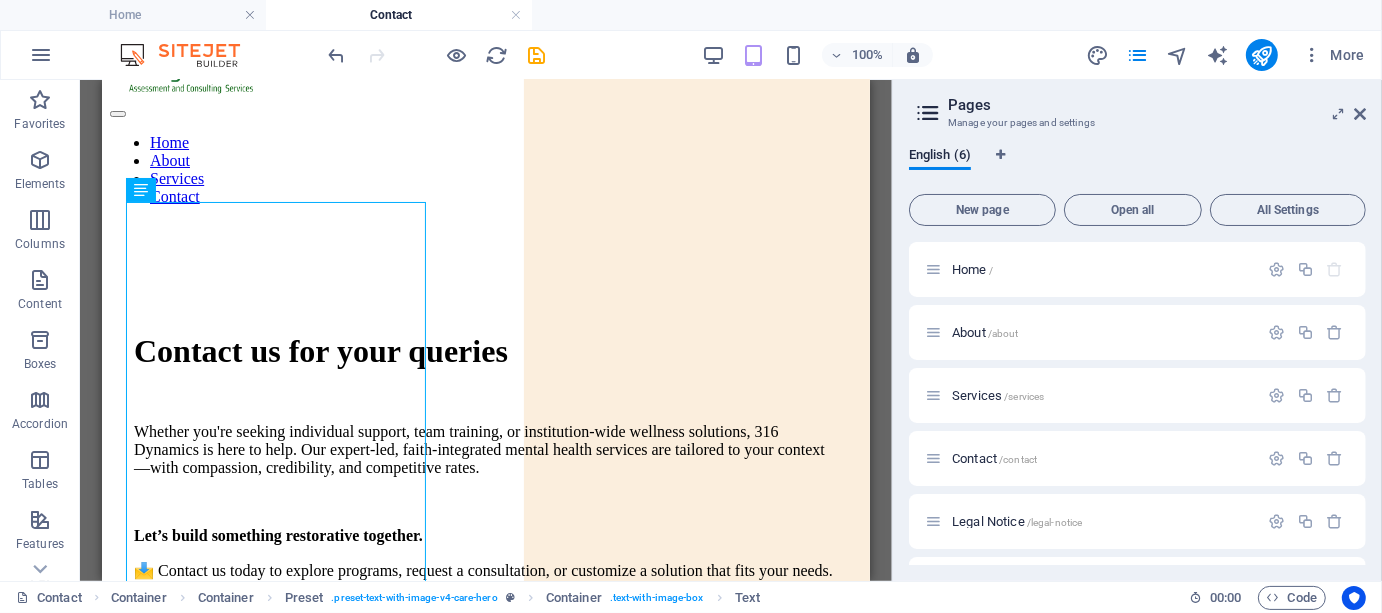click at bounding box center (497, 595) 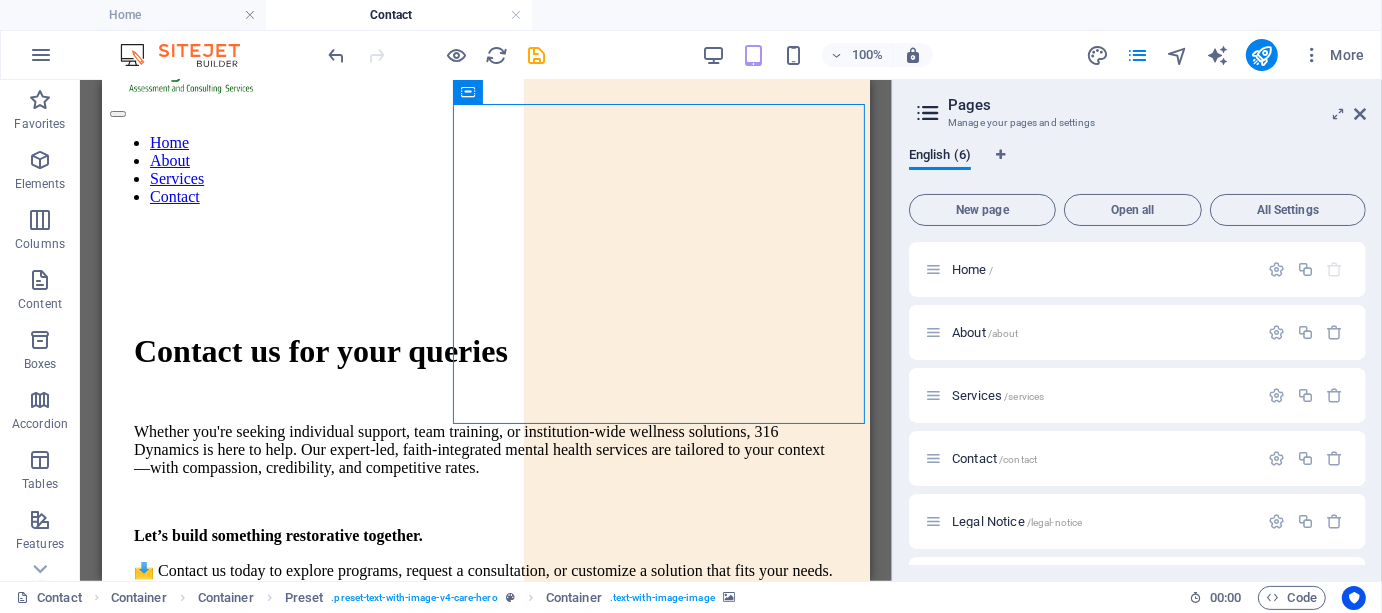 click at bounding box center (497, 595) 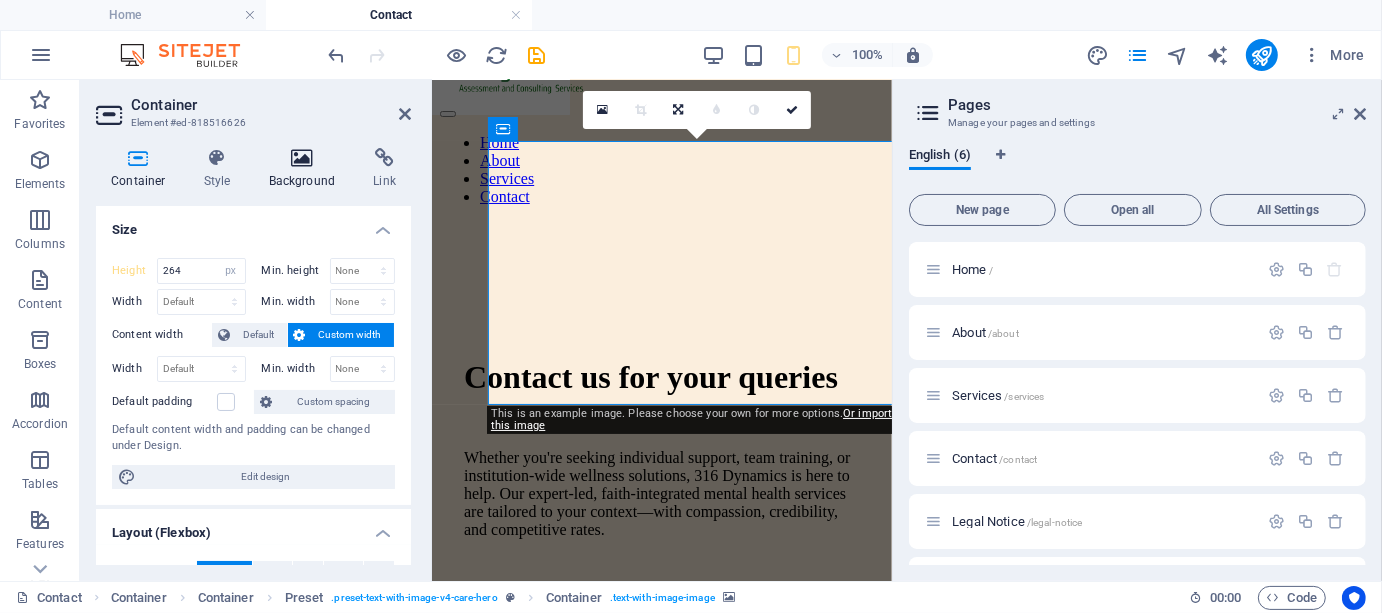 click at bounding box center [302, 158] 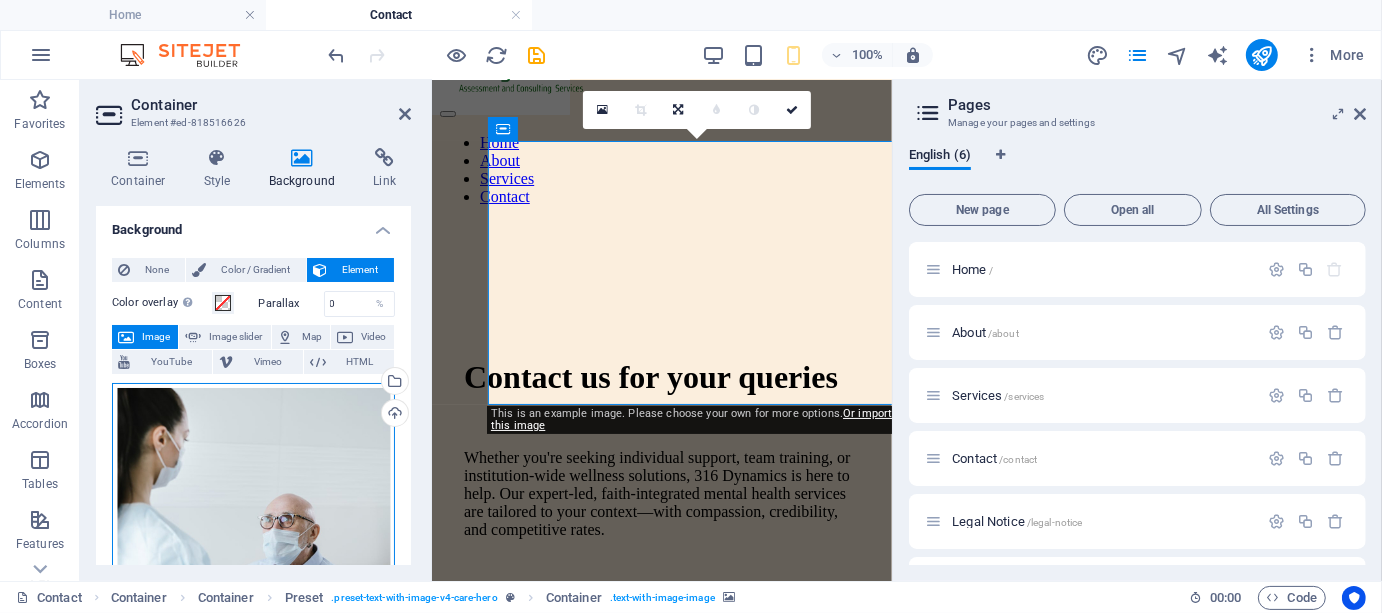 click on "Drag files here, click to choose files or select files from Files or our free stock photos & videos" at bounding box center [253, 490] 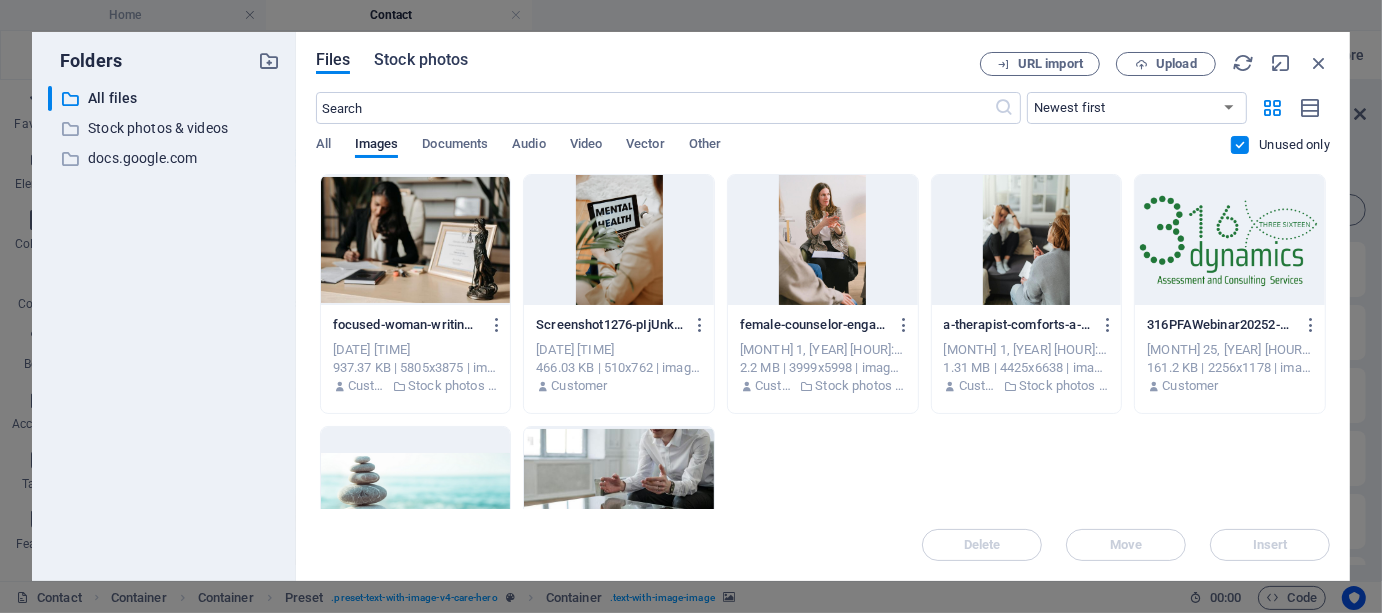 click on "Stock photos" at bounding box center [421, 60] 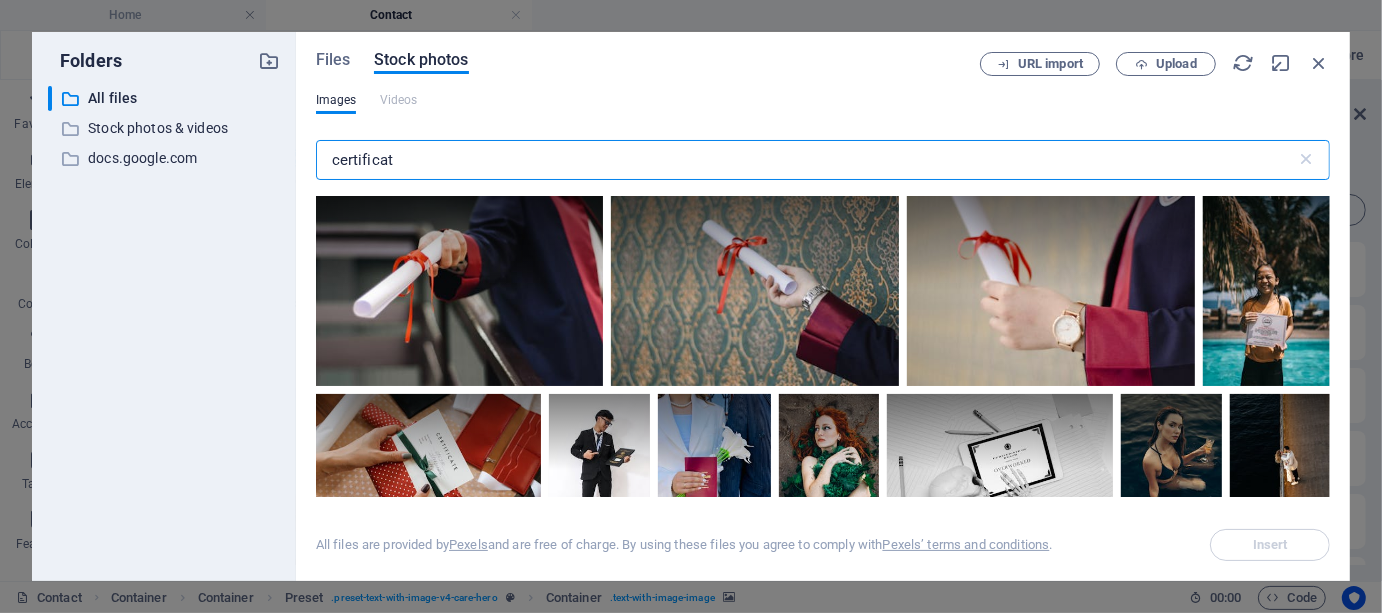 click on "certificat" at bounding box center (806, 160) 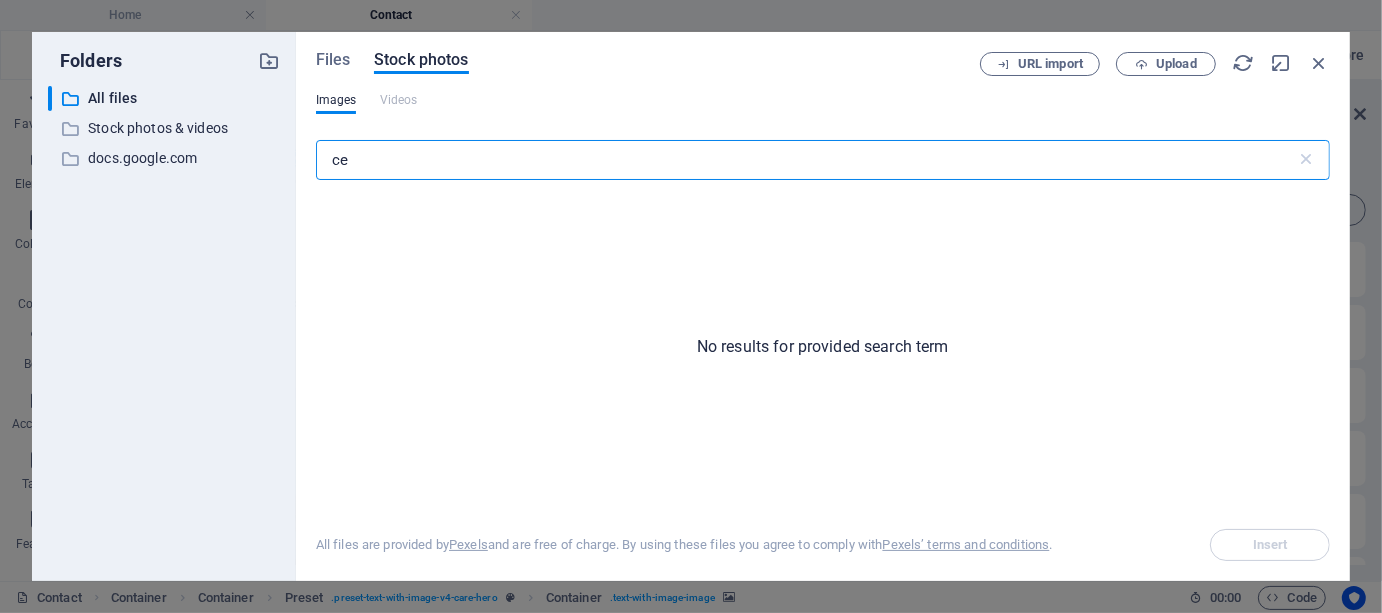 type on "c" 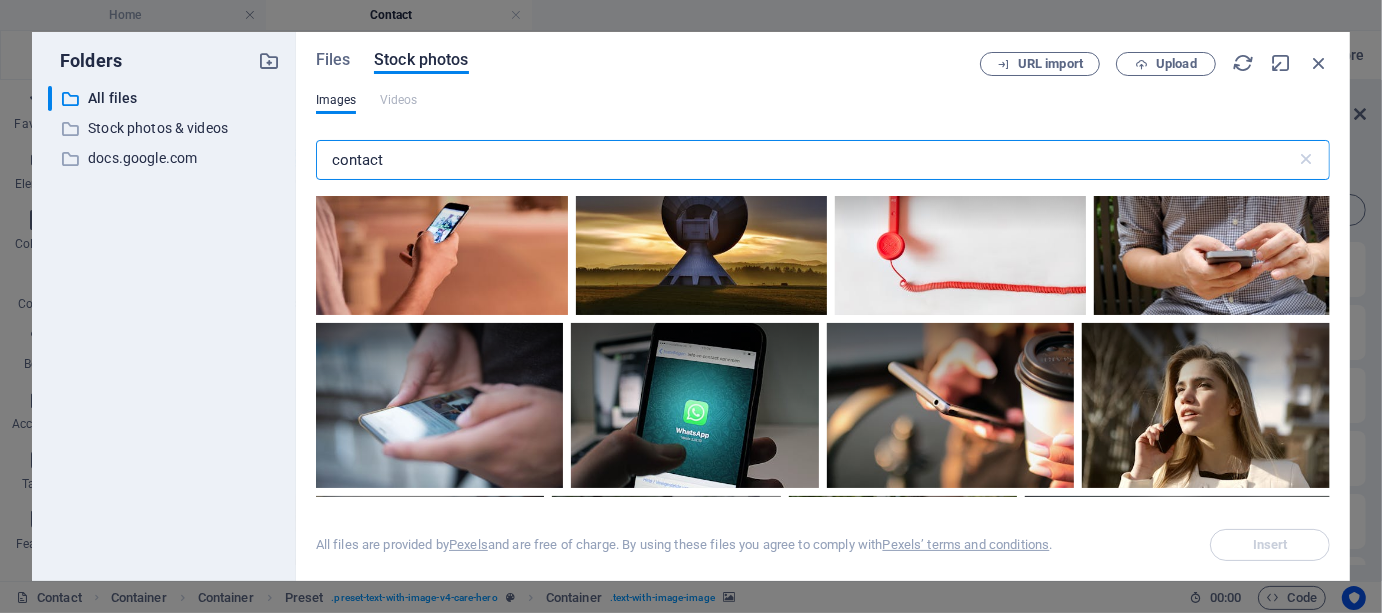 scroll, scrollTop: 471, scrollLeft: 0, axis: vertical 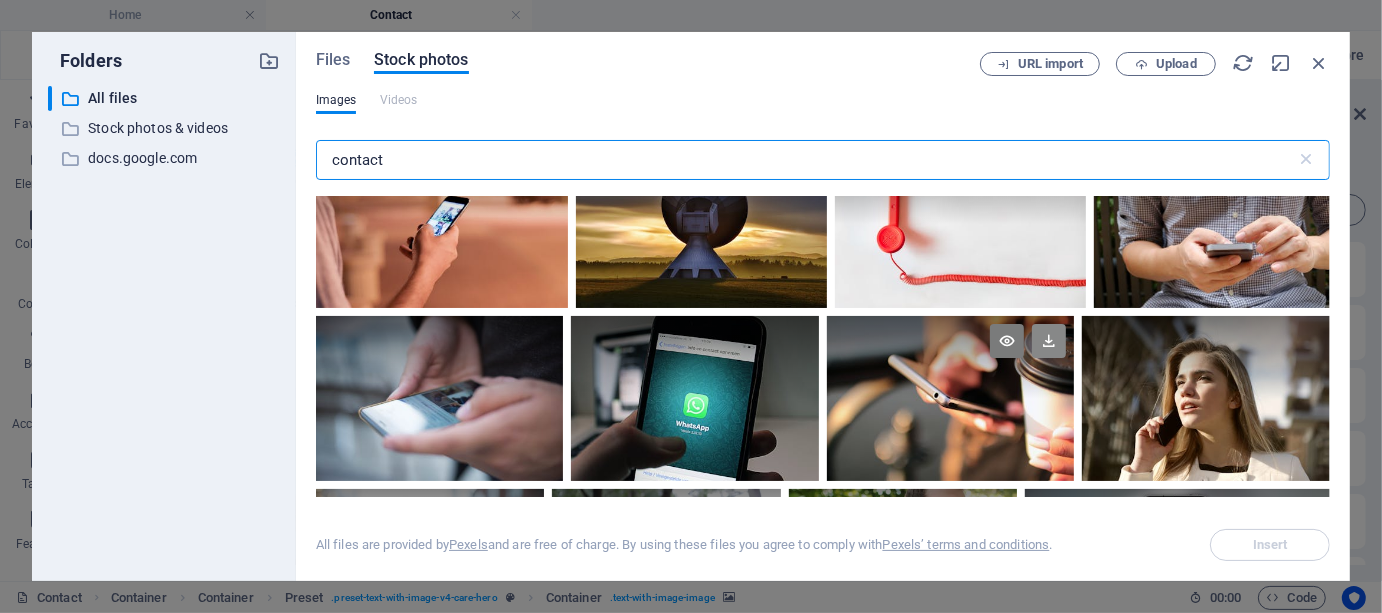 type on "contact" 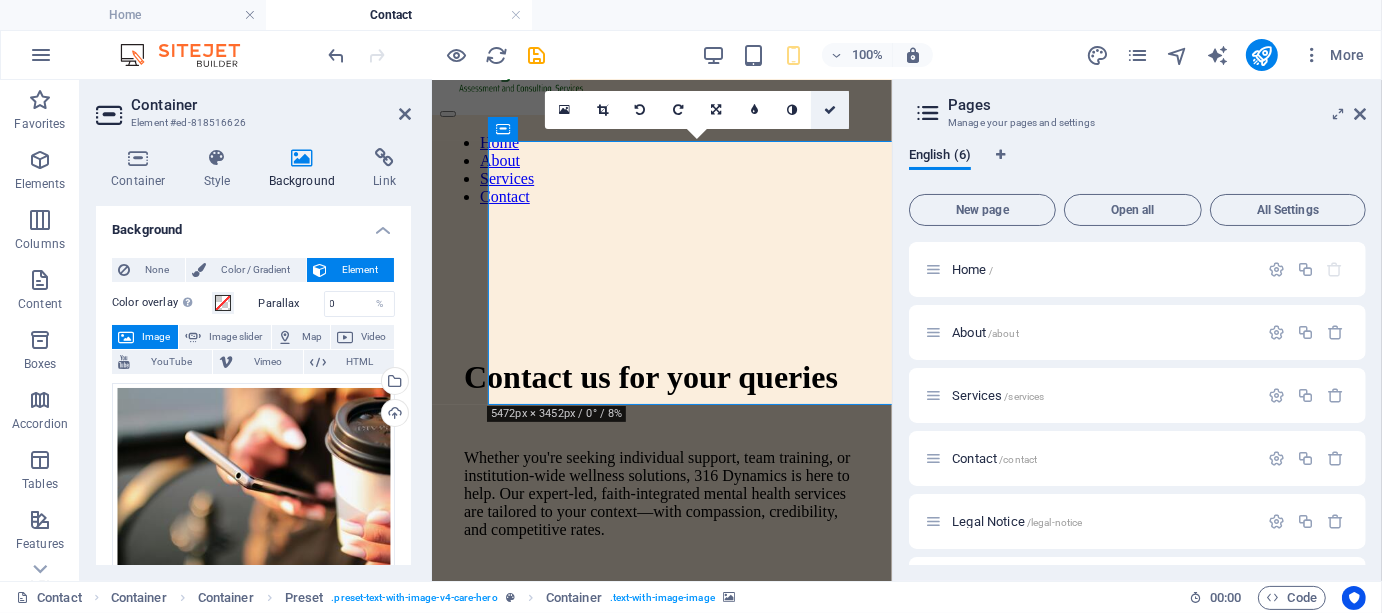 click at bounding box center (830, 110) 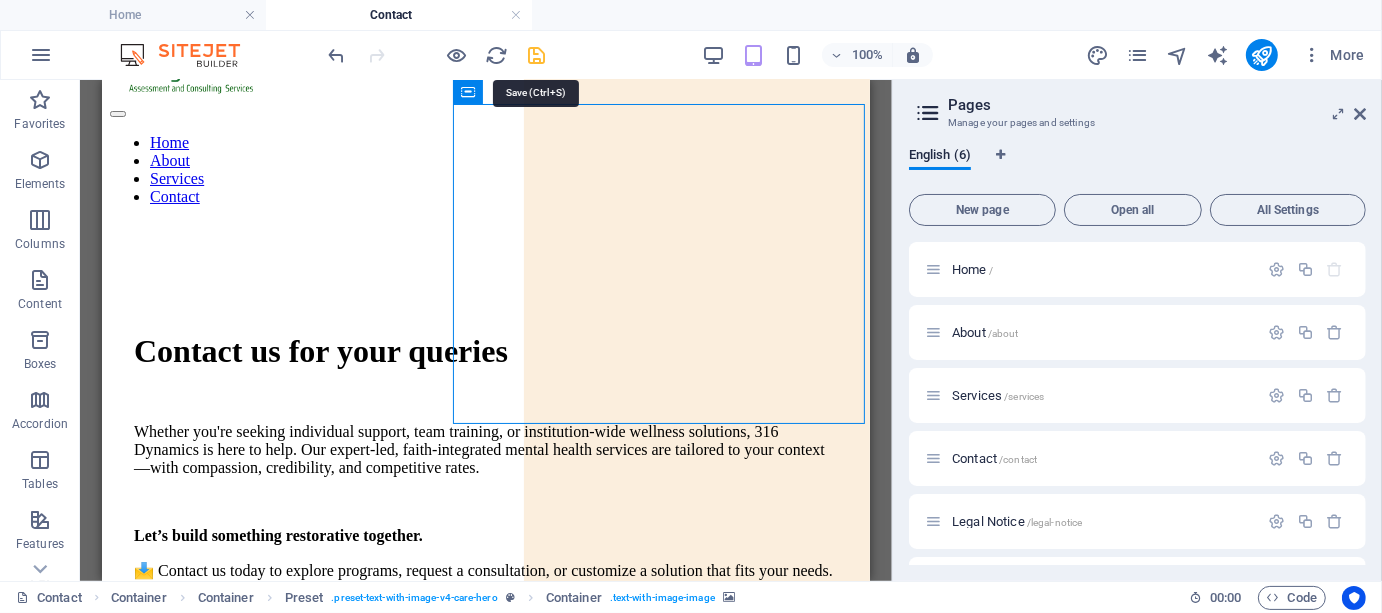 click at bounding box center (537, 55) 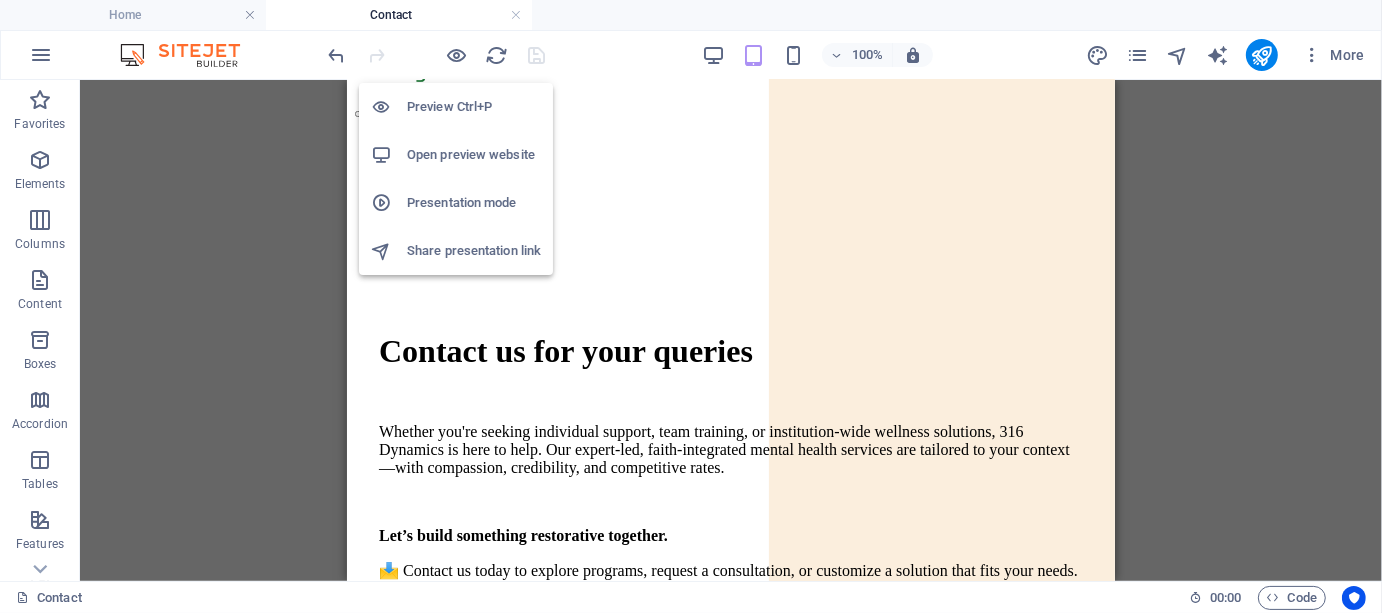 click on "Open preview website" at bounding box center (474, 155) 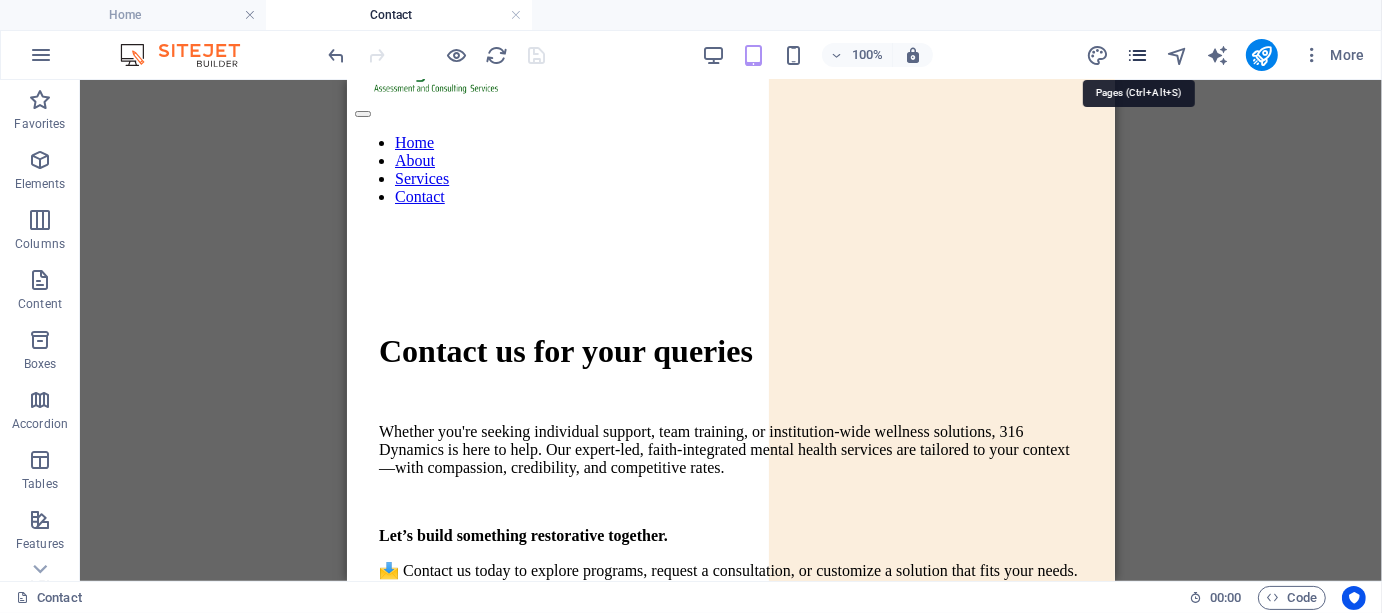 click at bounding box center (1137, 55) 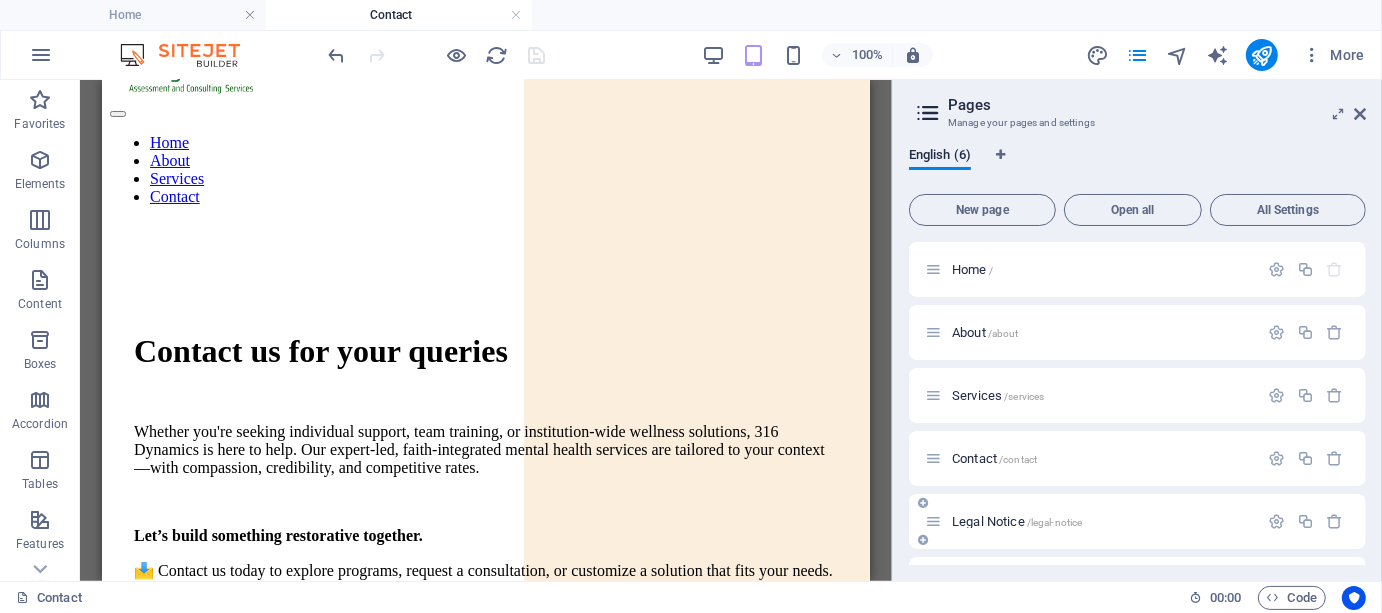 click on "Legal Notice /legal-notice" at bounding box center [1017, 521] 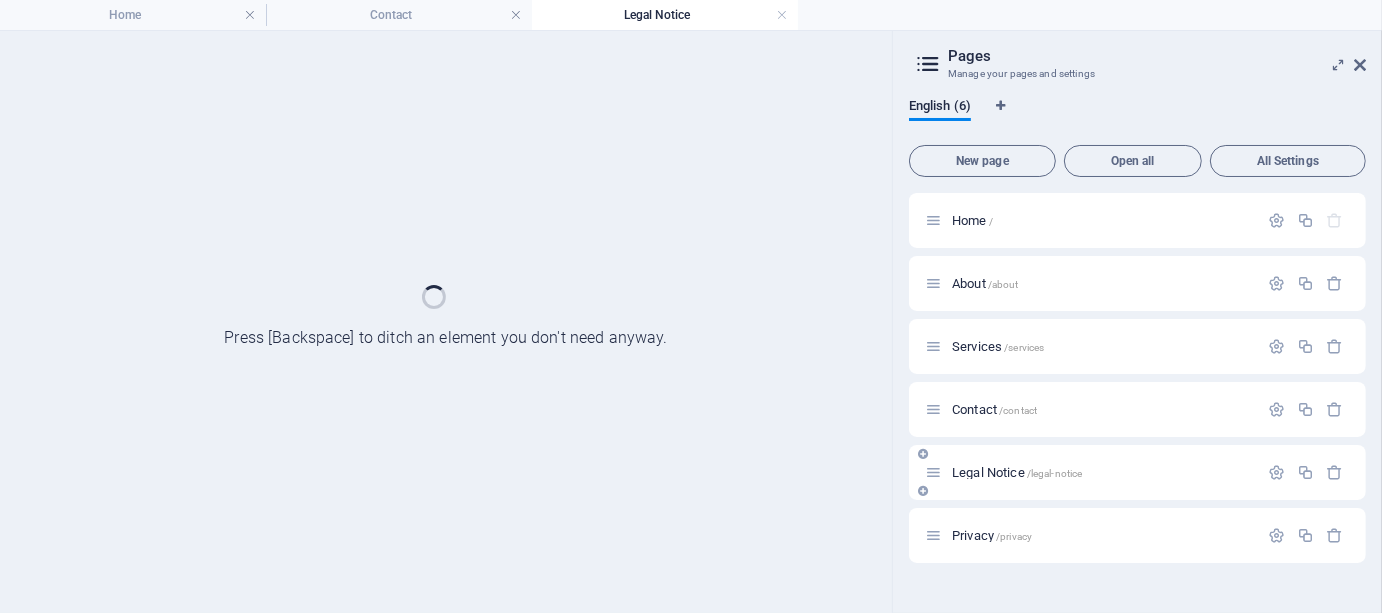 scroll, scrollTop: 0, scrollLeft: 0, axis: both 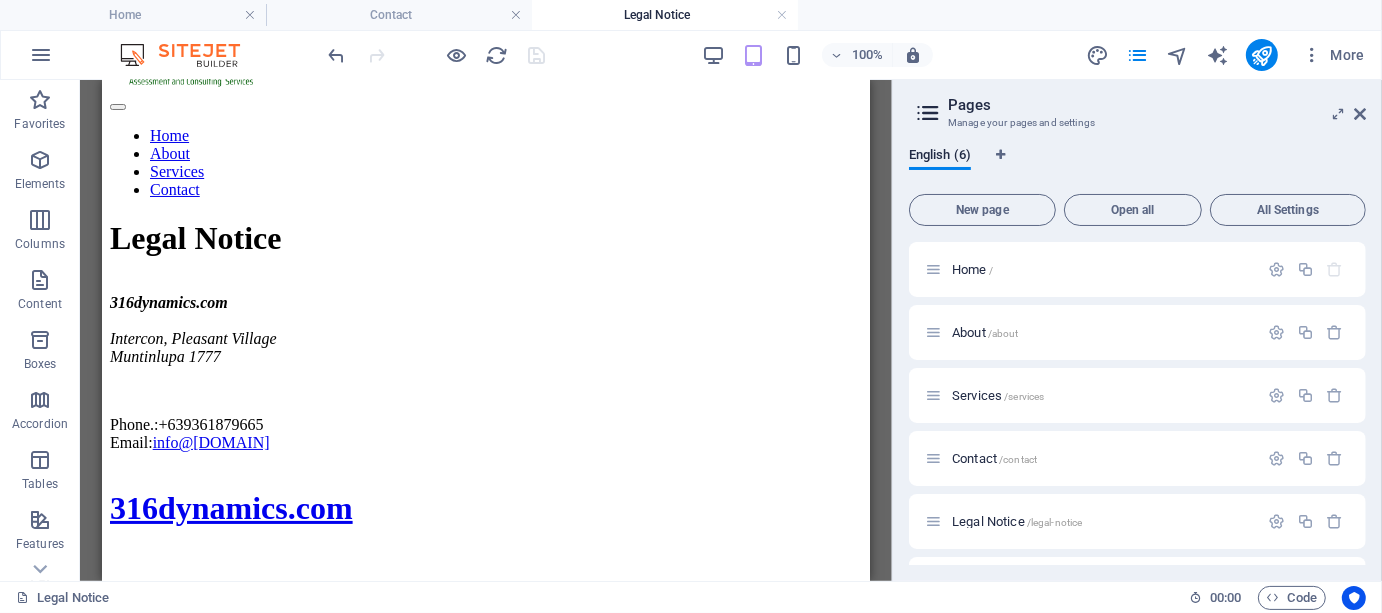 drag, startPoint x: 1360, startPoint y: 412, endPoint x: 1362, endPoint y: 472, distance: 60.033325 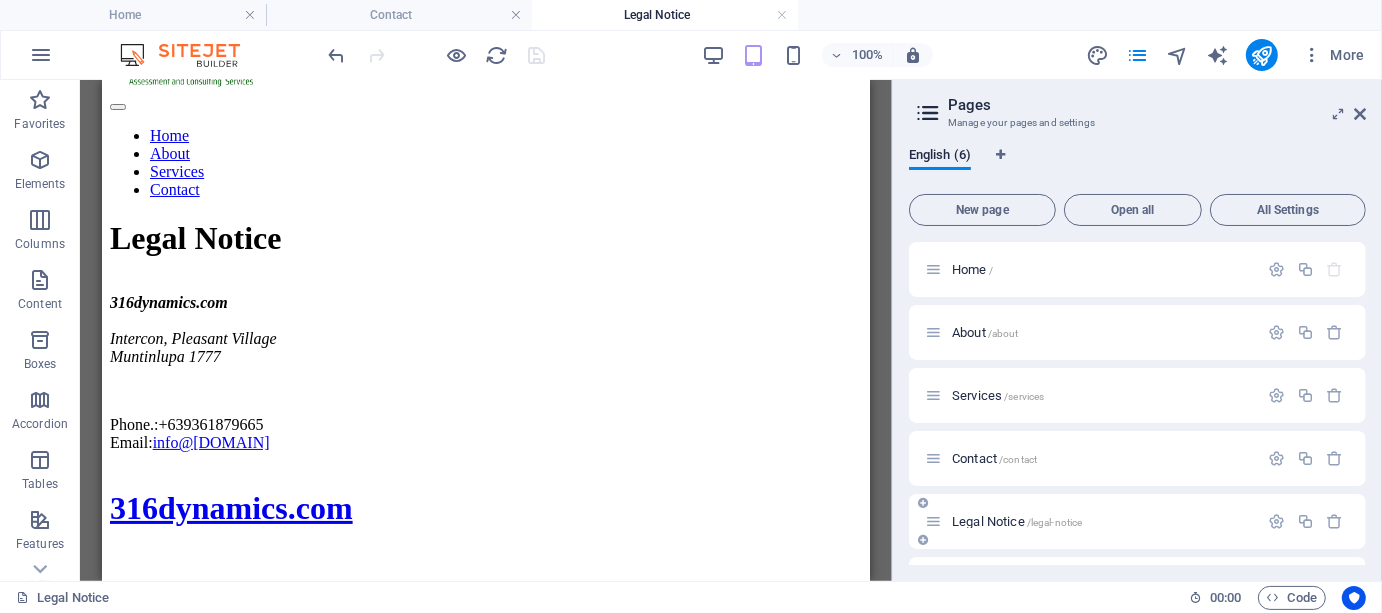 drag, startPoint x: 1361, startPoint y: 463, endPoint x: 1361, endPoint y: 506, distance: 43 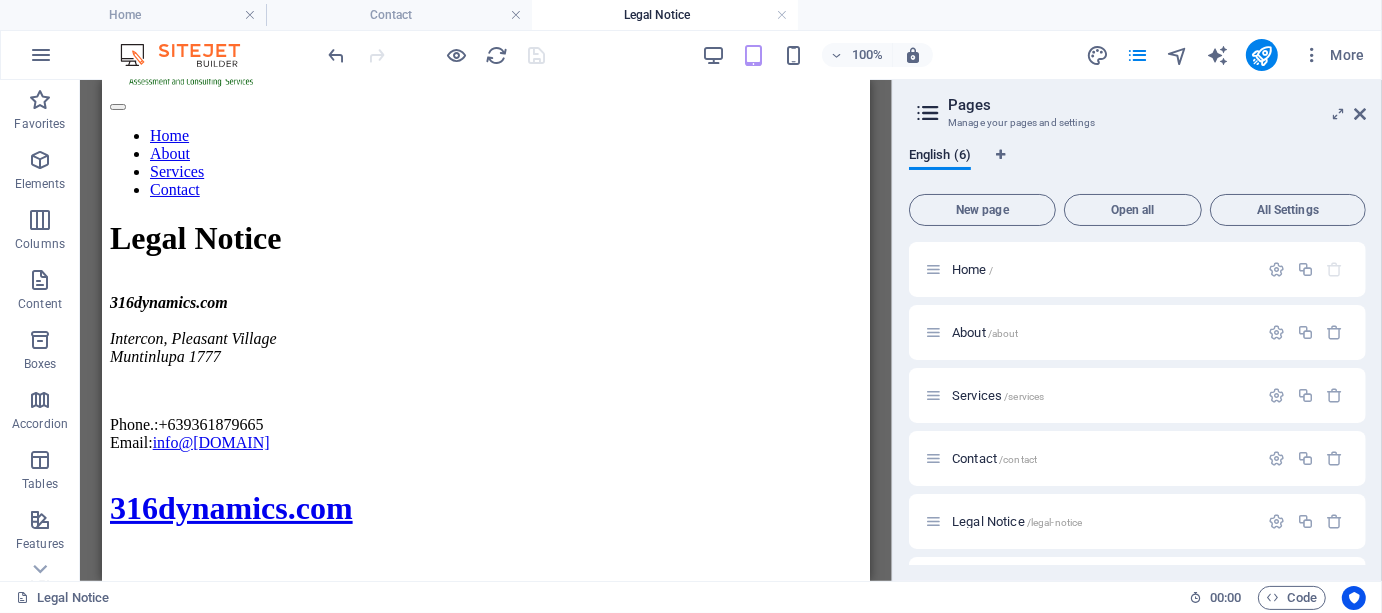scroll, scrollTop: 54, scrollLeft: 0, axis: vertical 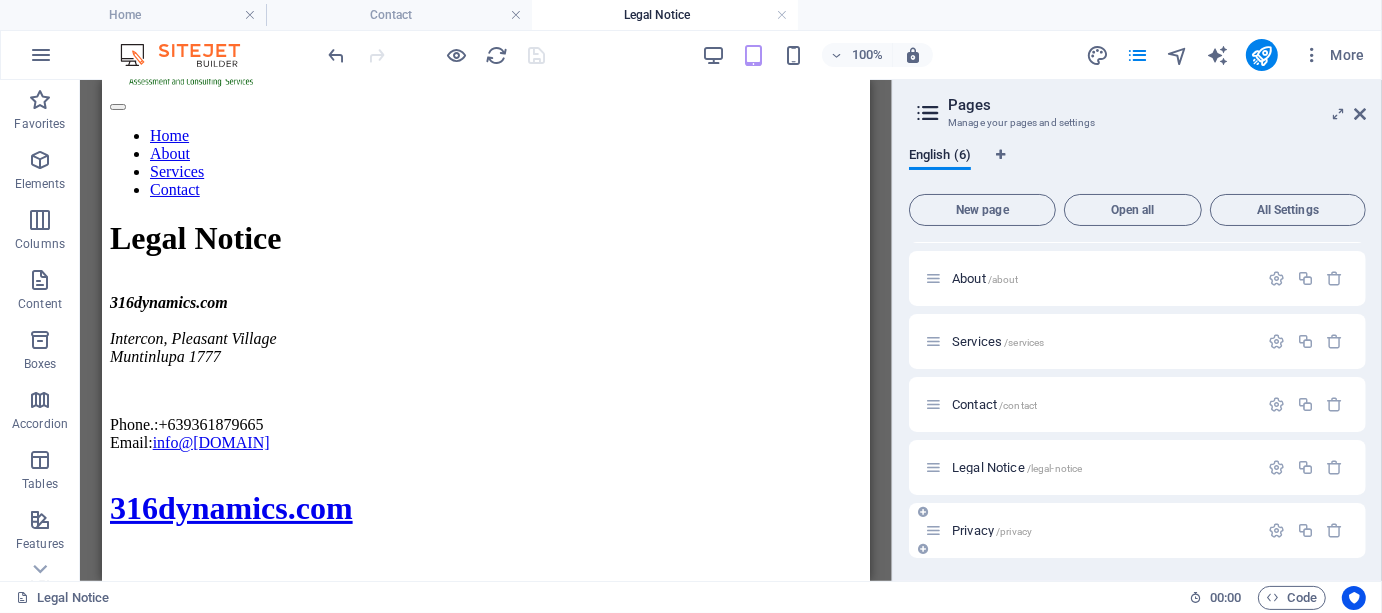 click on "Privacy /privacy" at bounding box center (992, 530) 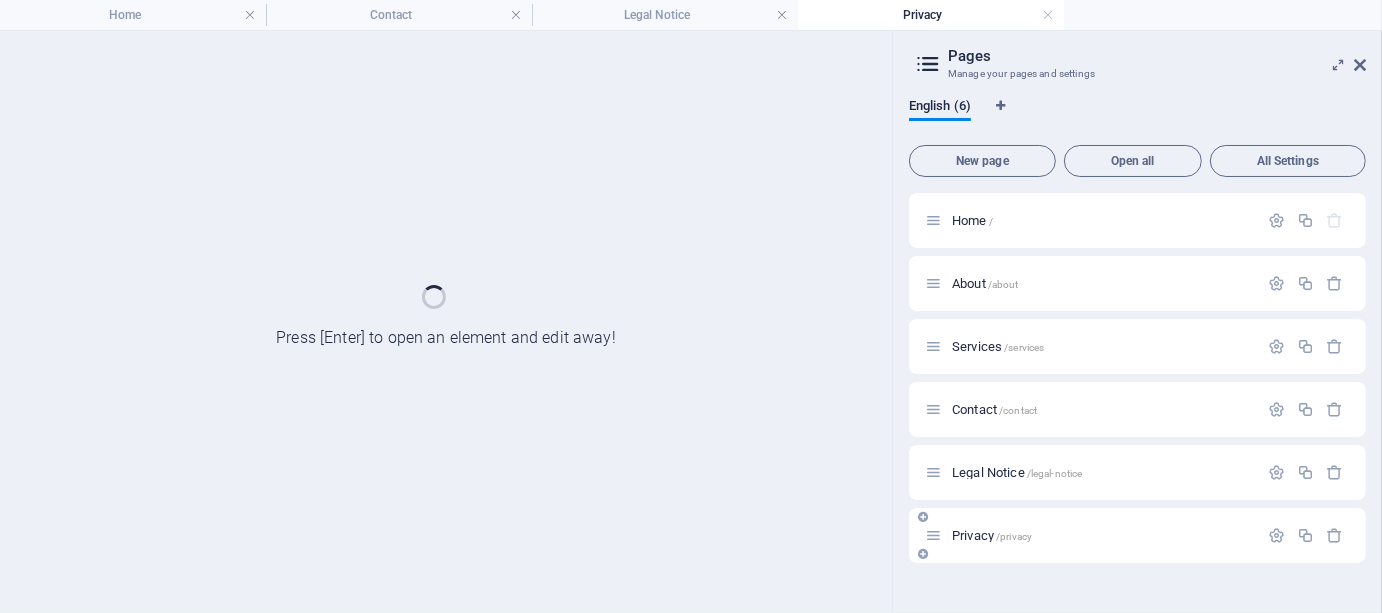scroll, scrollTop: 0, scrollLeft: 0, axis: both 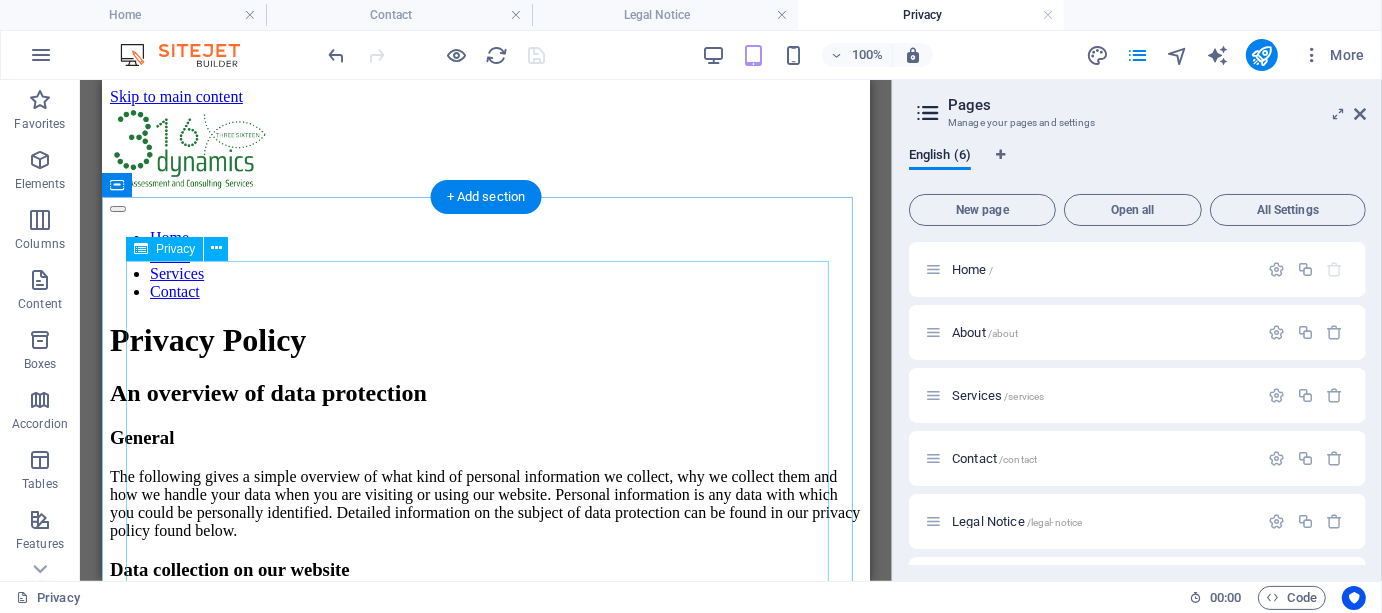 click on "Privacy Policy
An overview of data protection
General
The following gives a simple overview of what kind of personal information we collect, why we collect them and how we handle your data when you are visiting or using our website. Personal information is any data with which you could be personally identified. Detailed information on the subject of data protection can be found in our privacy policy found below.
Data collection on our website
Who is responsible for the data collection on this website?
The data collected on this website are processed by the website operator. The operator's contact details can be found in the website's required legal notice.
How do we collect your data?
Some data are collected when you provide them to us. This could, for example, be data you enter in a contact form.
What do we use your data for?
Part of the data is collected to ensure the proper functioning of the website. Other data can be used to analyze how visitors use the site." at bounding box center (485, 2586) 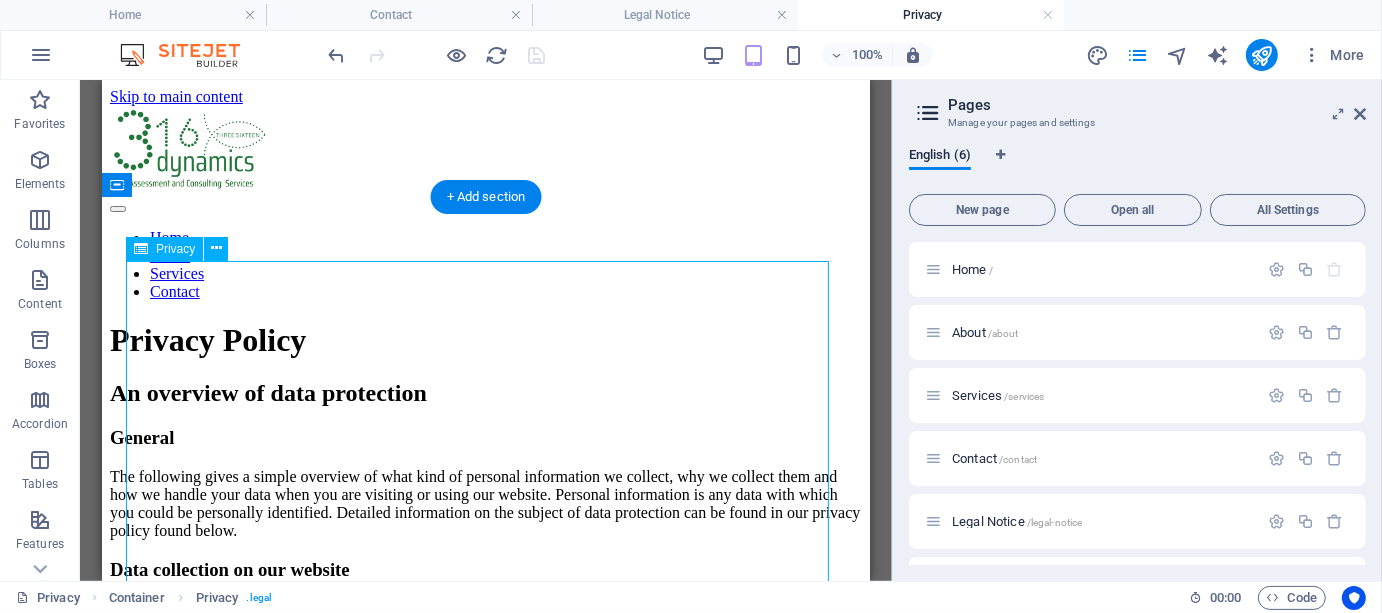 click on "Privacy Policy
An overview of data protection
General
The following gives a simple overview of what kind of personal information we collect, why we collect them and how we handle your data when you are visiting or using our website. Personal information is any data with which you could be personally identified. Detailed information on the subject of data protection can be found in our privacy policy found below.
Data collection on our website
Who is responsible for the data collection on this website?
The data collected on this website are processed by the website operator. The operator's contact details can be found in the website's required legal notice.
How do we collect your data?
Some data are collected when you provide them to us. This could, for example, be data you enter in a contact form.
What do we use your data for?
Part of the data is collected to ensure the proper functioning of the website. Other data can be used to analyze how visitors use the site." at bounding box center [485, 2586] 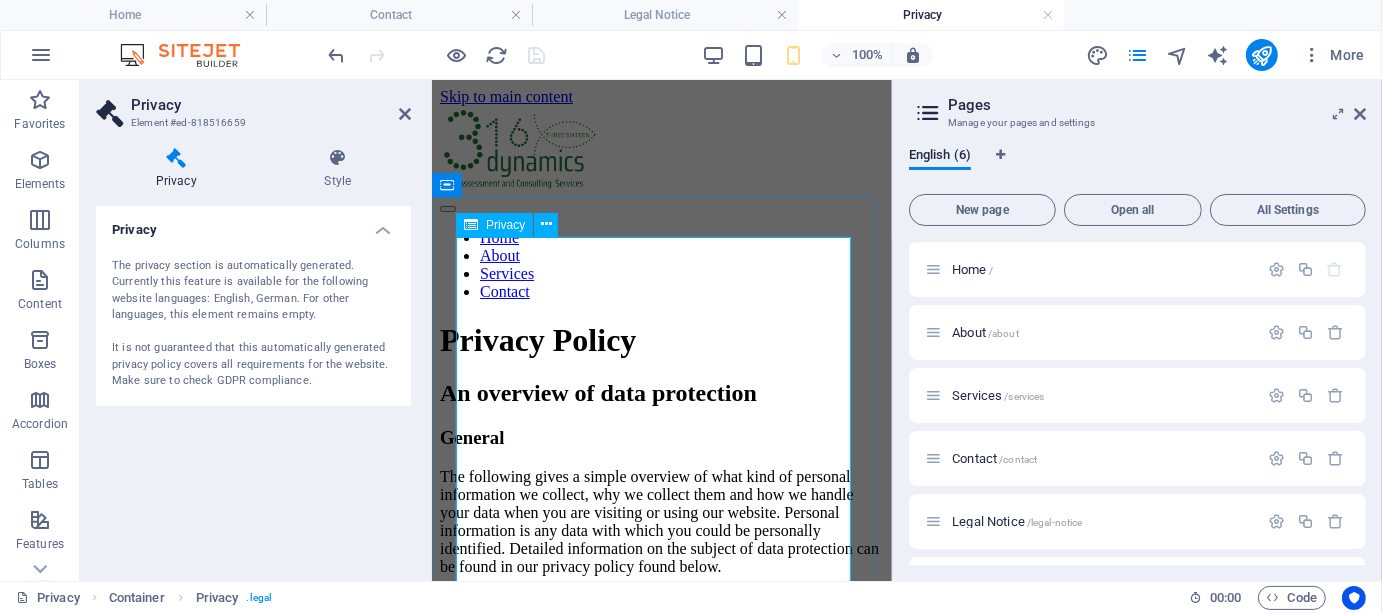 click on "Privacy Policy
An overview of data protection
General
The following gives a simple overview of what kind of personal information we collect, why we collect them and how we handle your data when you are visiting or using our website. Personal information is any data with which you could be personally identified. Detailed information on the subject of data protection can be found in our privacy policy found below.
Data collection on our website
Who is responsible for the data collection on this website?
The data collected on this website are processed by the website operator. The operator's contact details can be found in the website's required legal notice.
How do we collect your data?
Some data are collected when you provide them to us. This could, for example, be data you enter in a contact form.
What do we use your data for?
Part of the data is collected to ensure the proper functioning of the website. Other data can be used to analyze how visitors use the site." at bounding box center [661, 3298] 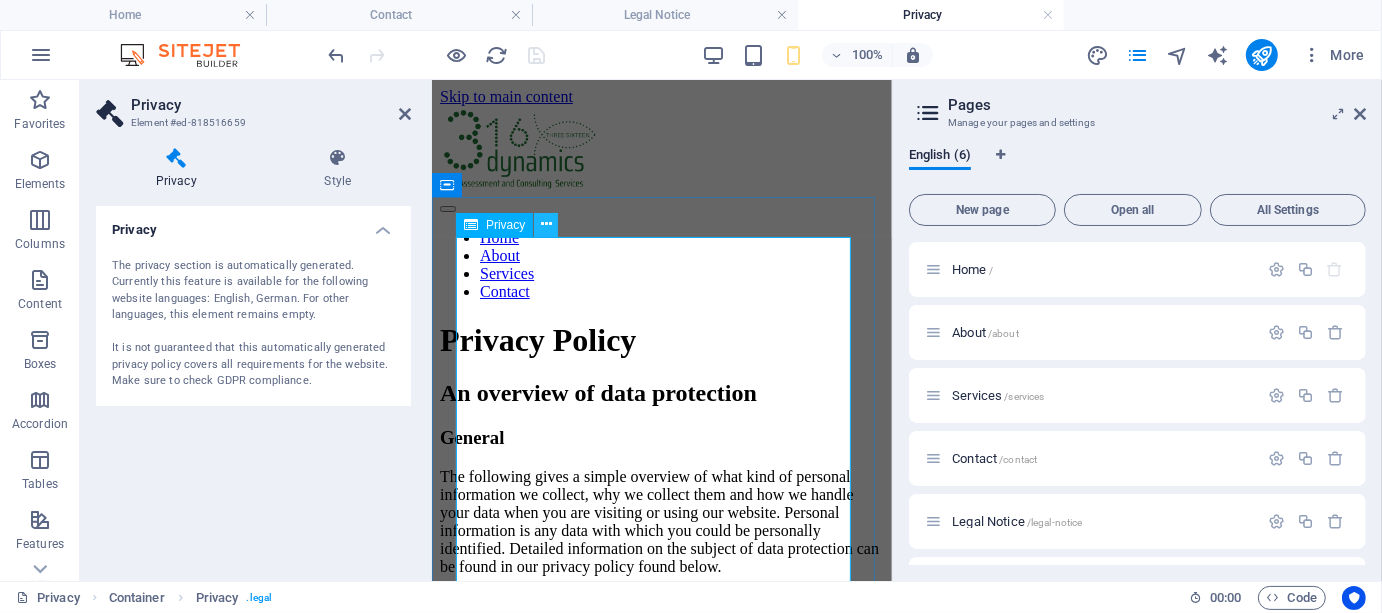 click at bounding box center (546, 224) 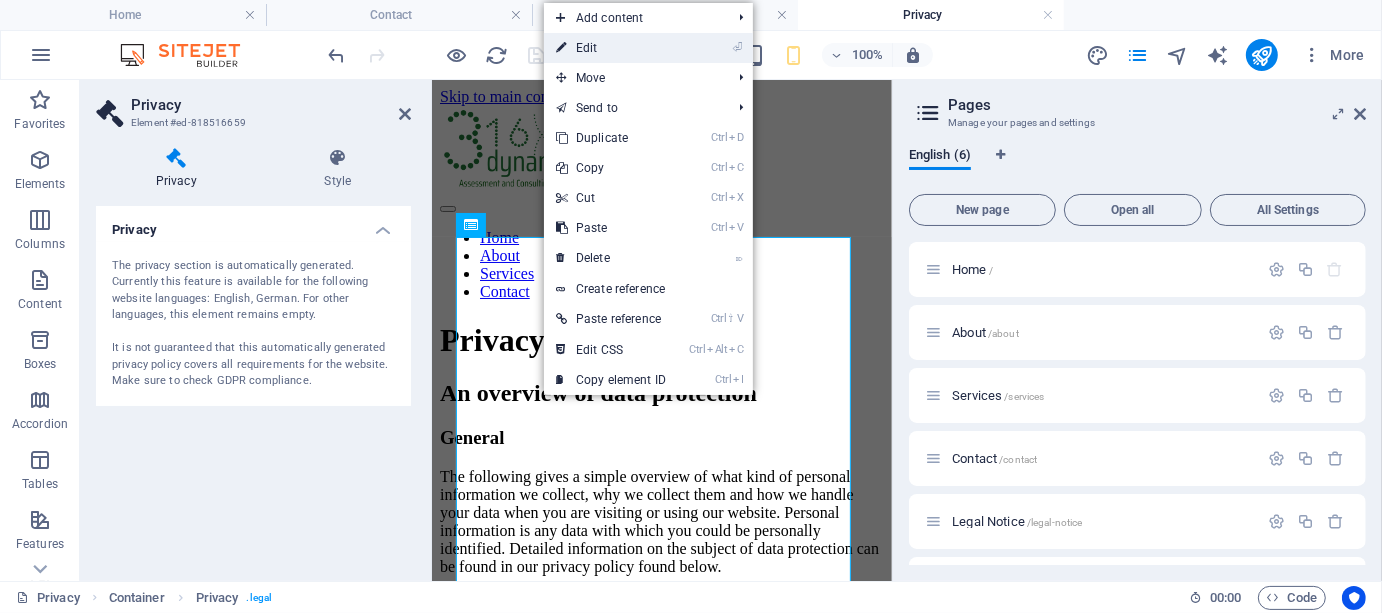 click on "⏎  Edit" at bounding box center [611, 48] 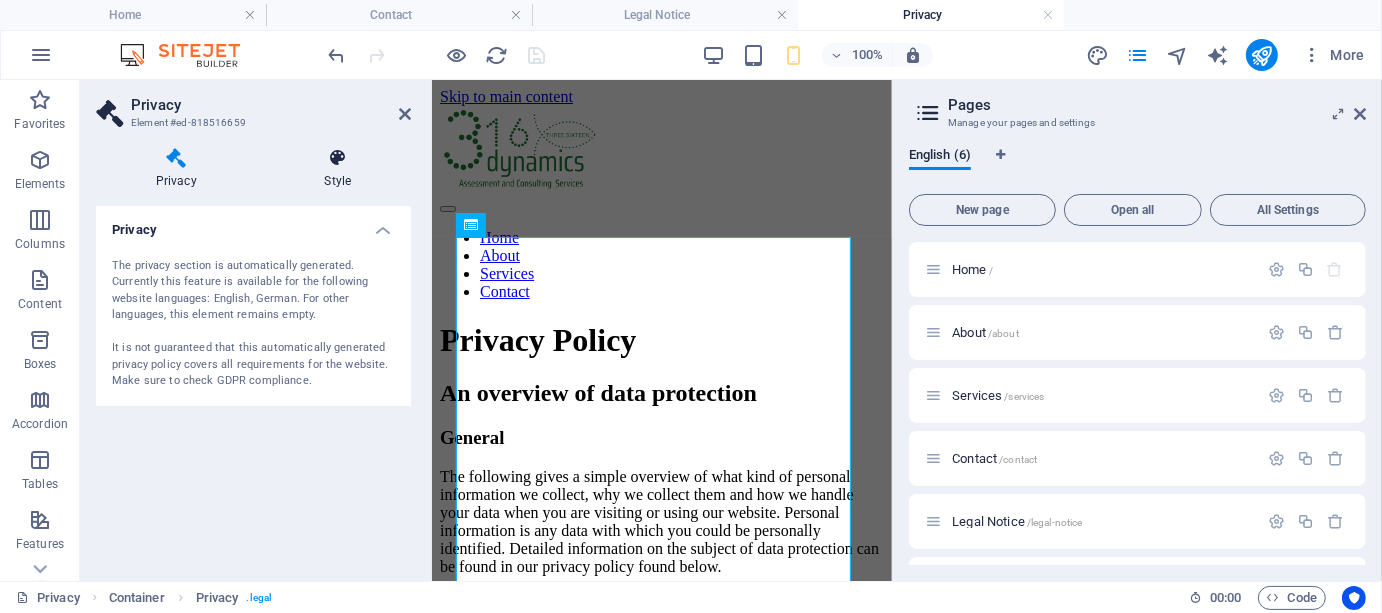 click at bounding box center (338, 158) 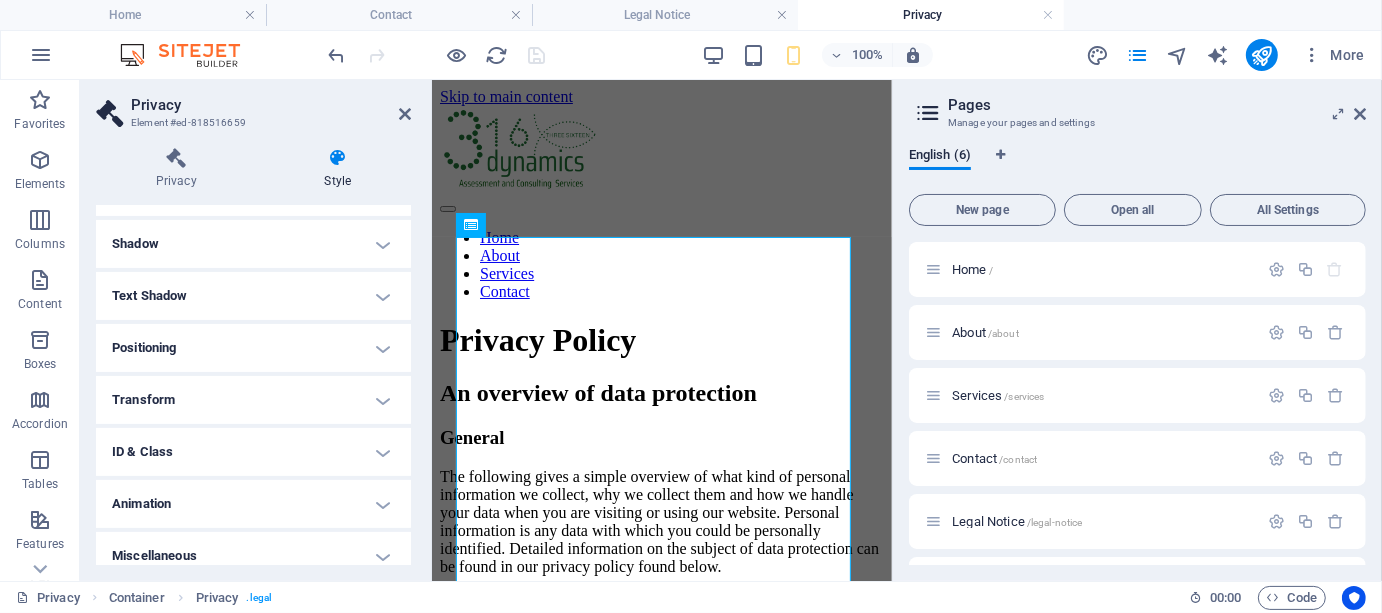 scroll, scrollTop: 484, scrollLeft: 0, axis: vertical 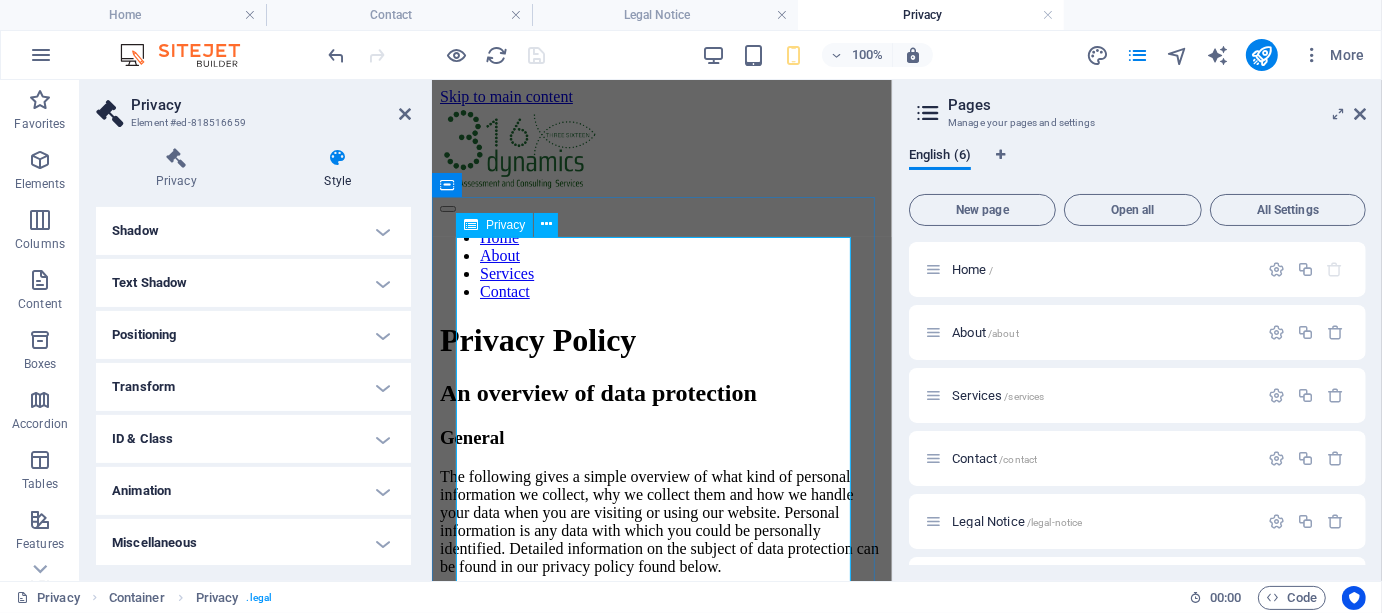 click on "Privacy Policy
An overview of data protection
General
The following gives a simple overview of what kind of personal information we collect, why we collect them and how we handle your data when you are visiting or using our website. Personal information is any data with which you could be personally identified. Detailed information on the subject of data protection can be found in our privacy policy found below.
Data collection on our website
Who is responsible for the data collection on this website?
The data collected on this website are processed by the website operator. The operator's contact details can be found in the website's required legal notice.
How do we collect your data?
Some data are collected when you provide them to us. This could, for example, be data you enter in a contact form.
What do we use your data for?
Part of the data is collected to ensure the proper functioning of the website. Other data can be used to analyze how visitors use the site." at bounding box center (661, 3298) 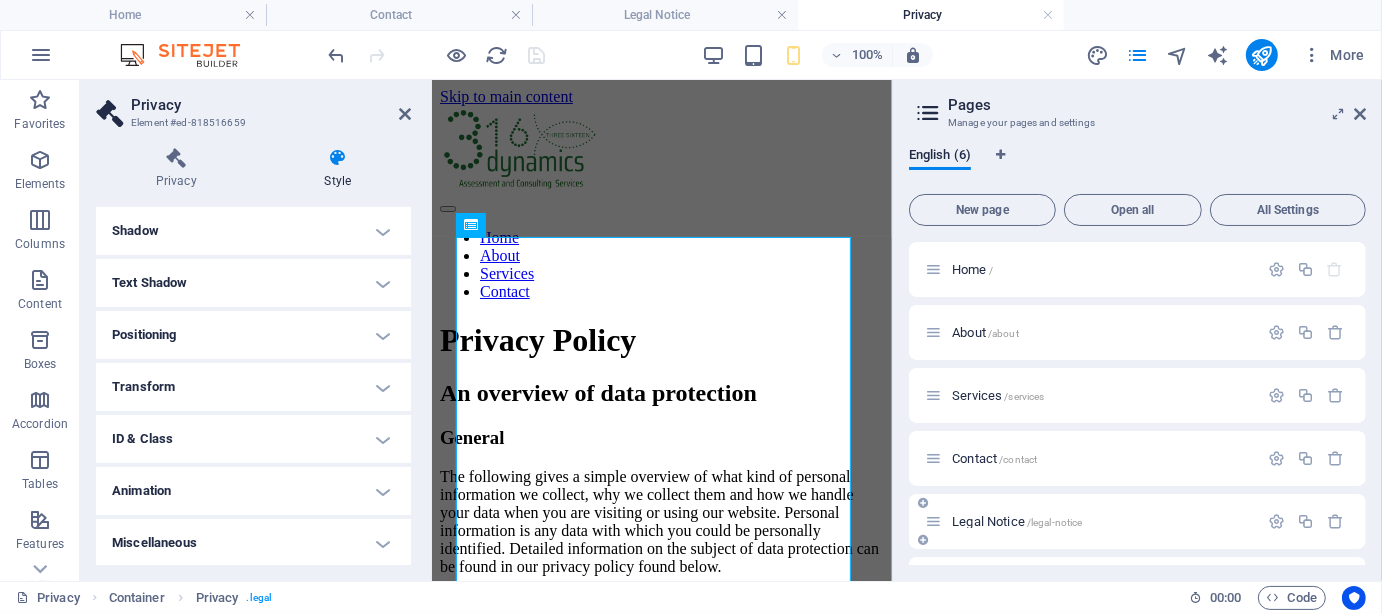 drag, startPoint x: 1365, startPoint y: 454, endPoint x: 1362, endPoint y: 495, distance: 41.109608 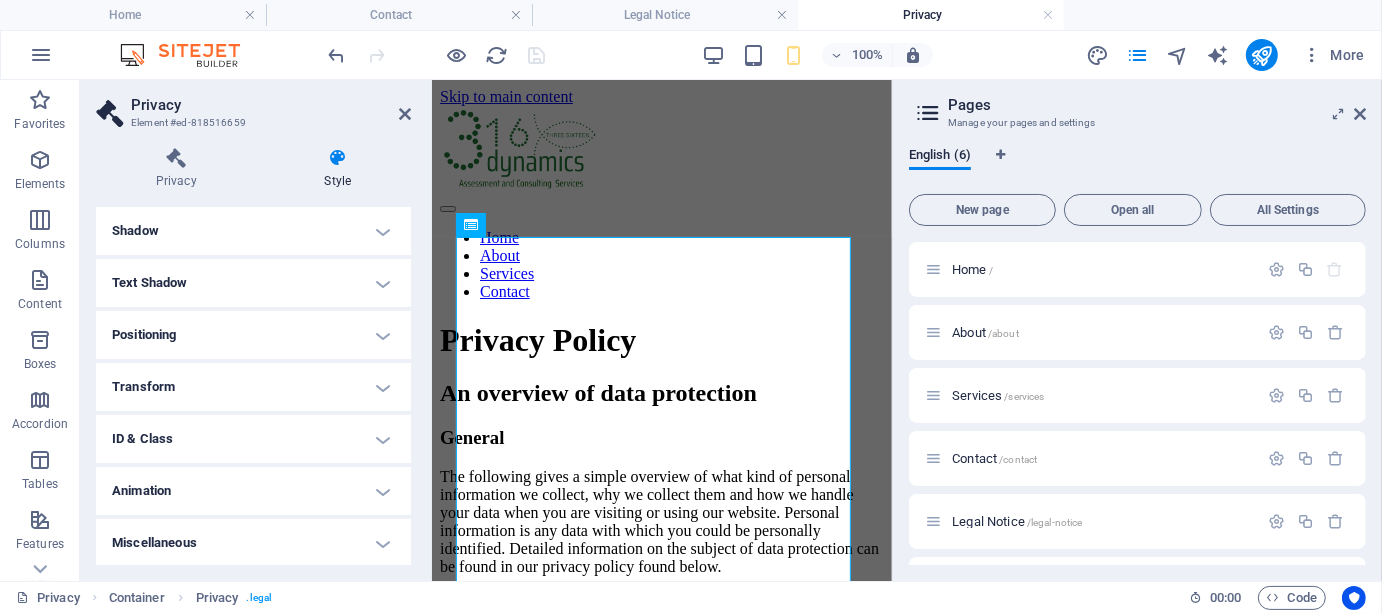 scroll, scrollTop: 54, scrollLeft: 0, axis: vertical 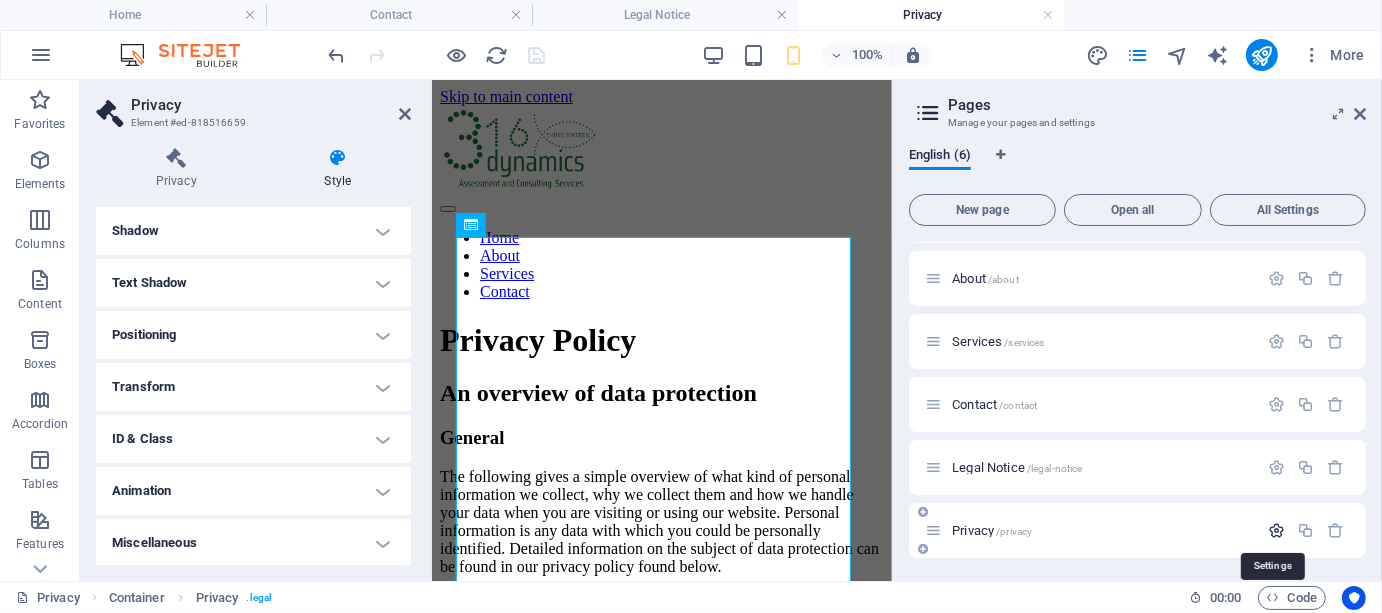 click at bounding box center [1276, 530] 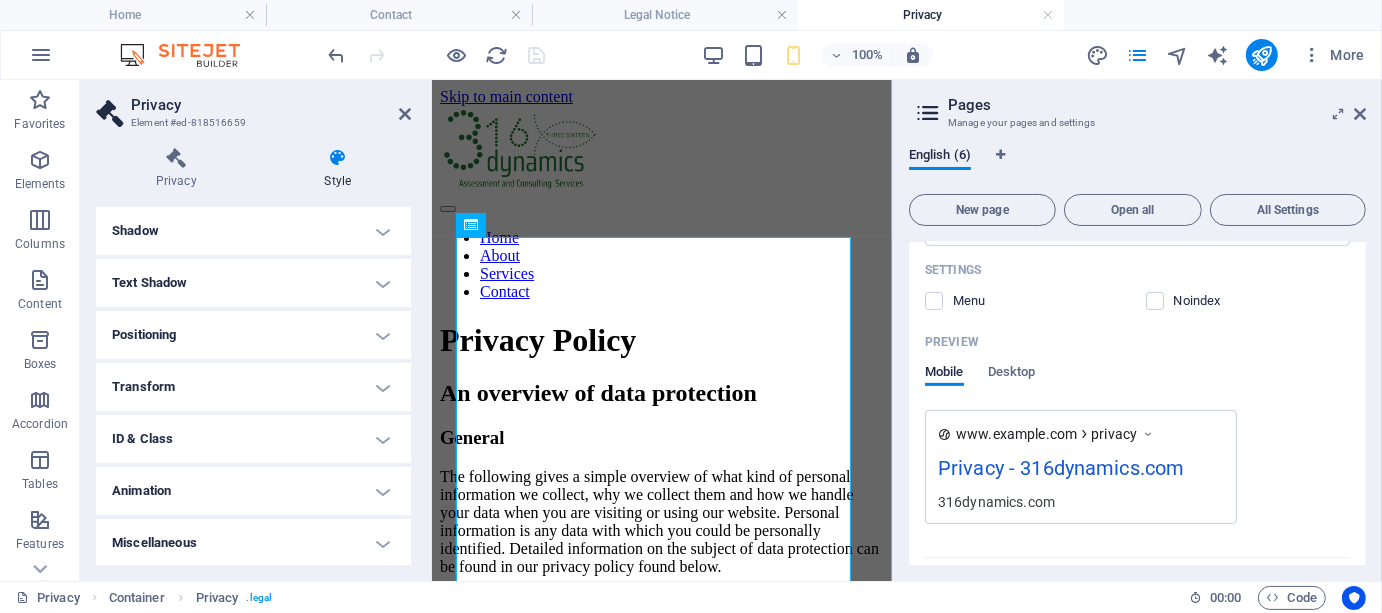 scroll, scrollTop: 798, scrollLeft: 0, axis: vertical 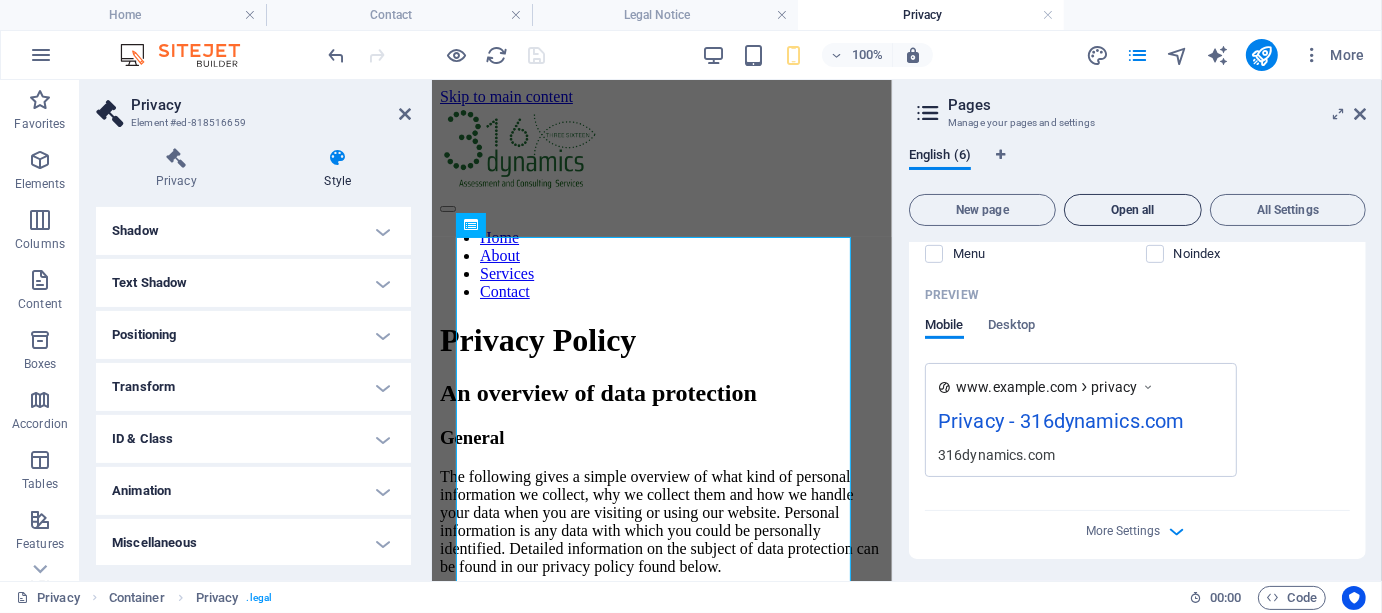 click on "Open all" at bounding box center [1133, 210] 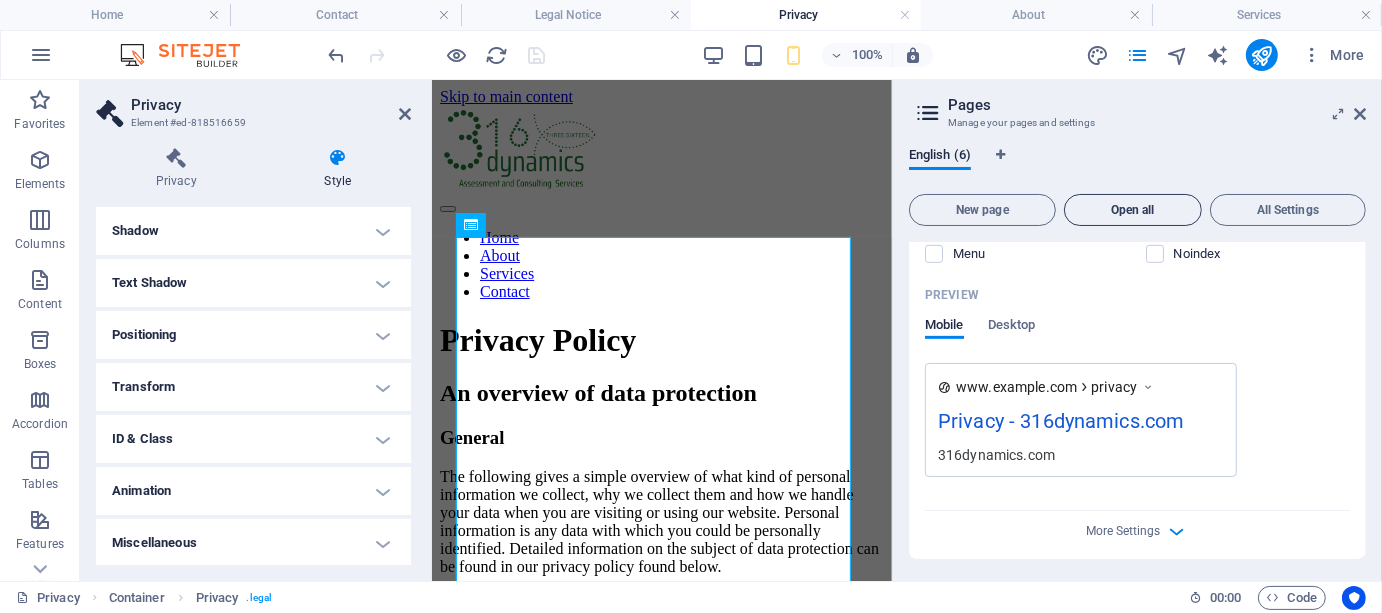 scroll, scrollTop: 717, scrollLeft: 0, axis: vertical 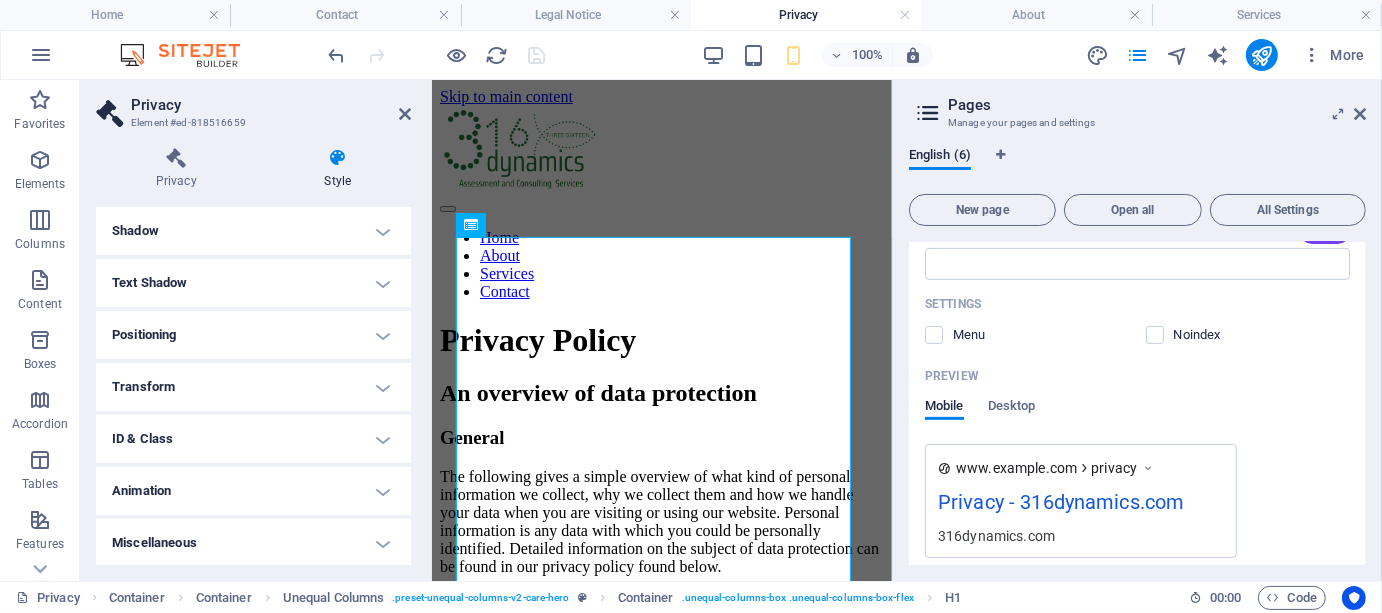 drag, startPoint x: 1361, startPoint y: 490, endPoint x: 1368, endPoint y: 538, distance: 48.507732 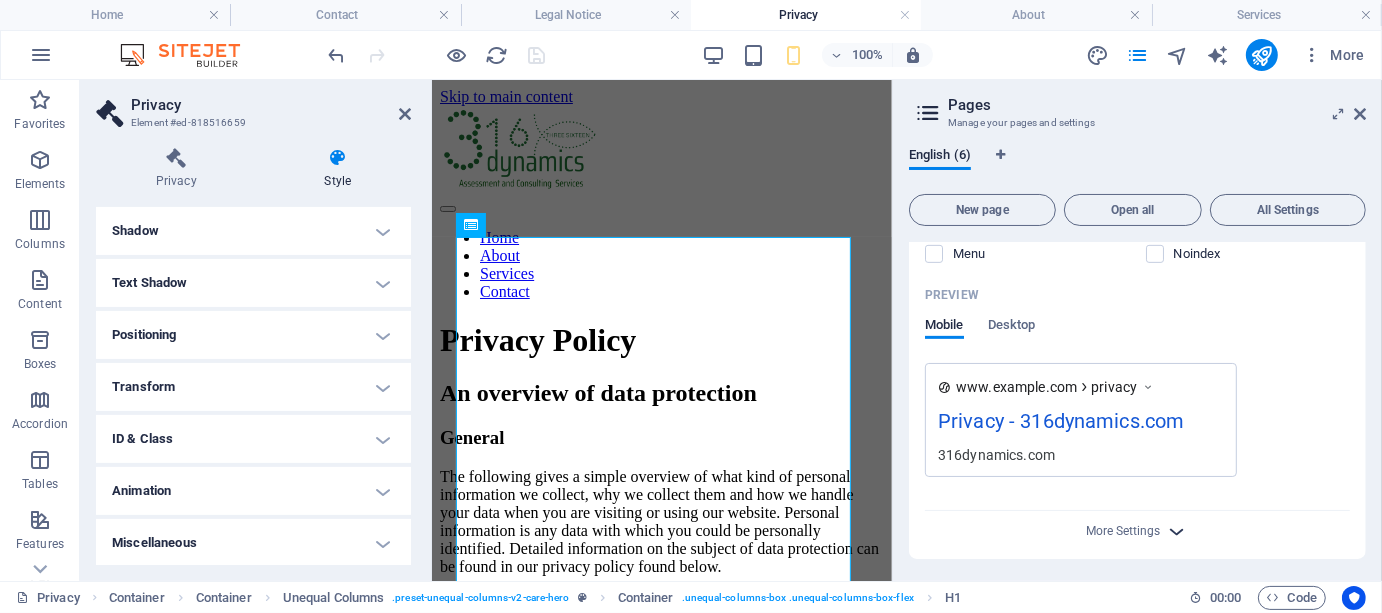 click at bounding box center (1177, 531) 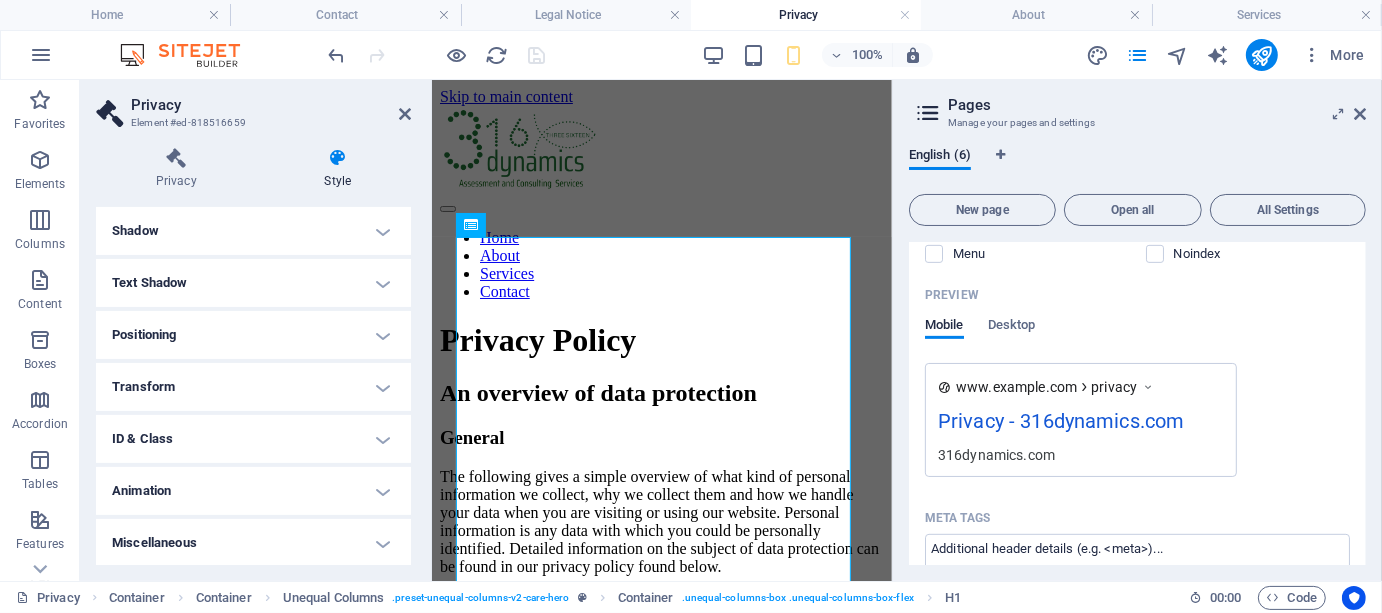 scroll, scrollTop: 1081, scrollLeft: 0, axis: vertical 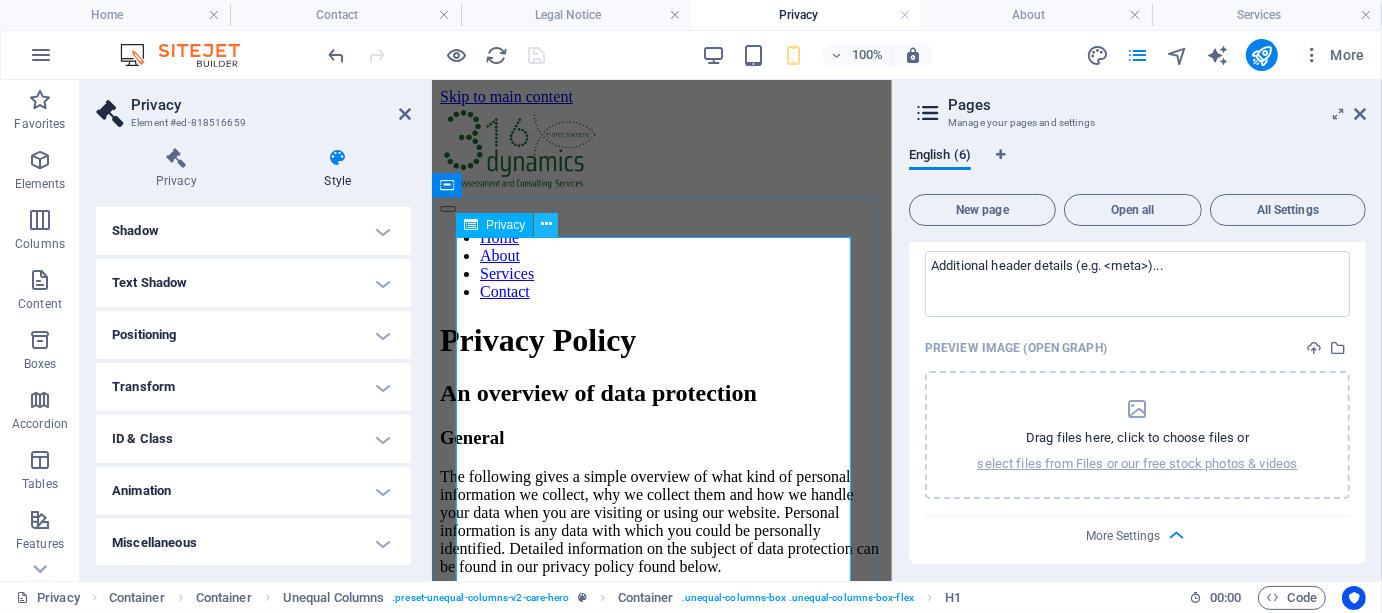 click at bounding box center [546, 224] 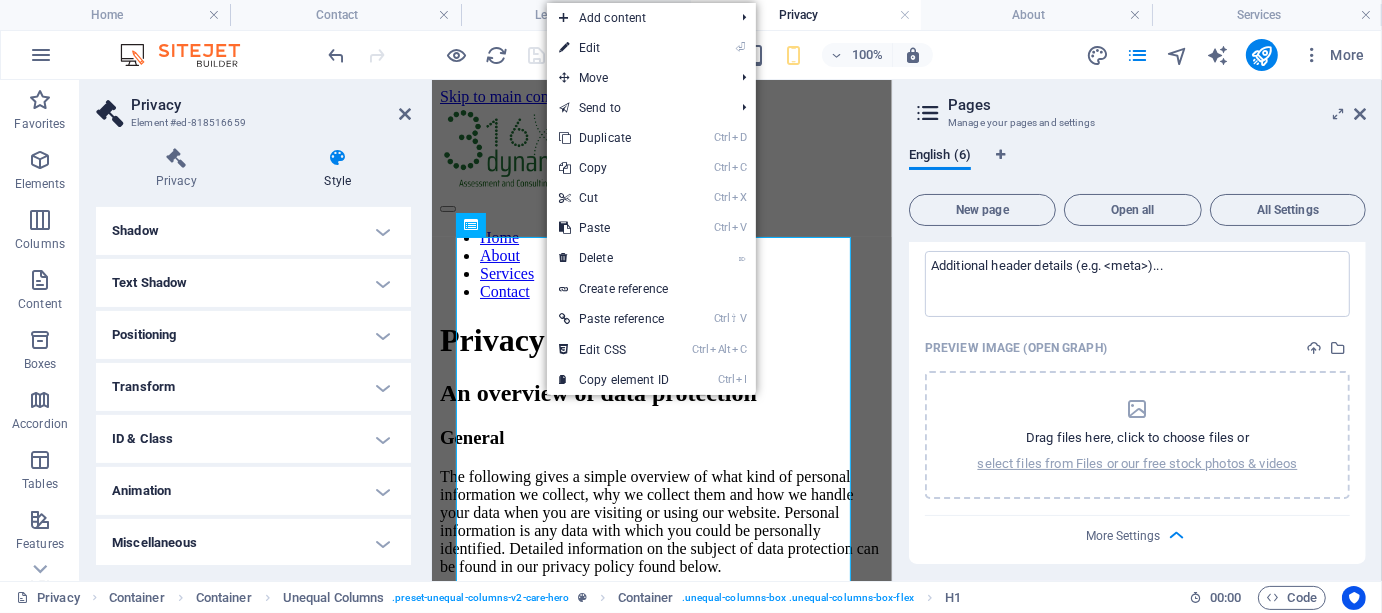 click on "Shadow" at bounding box center [253, 231] 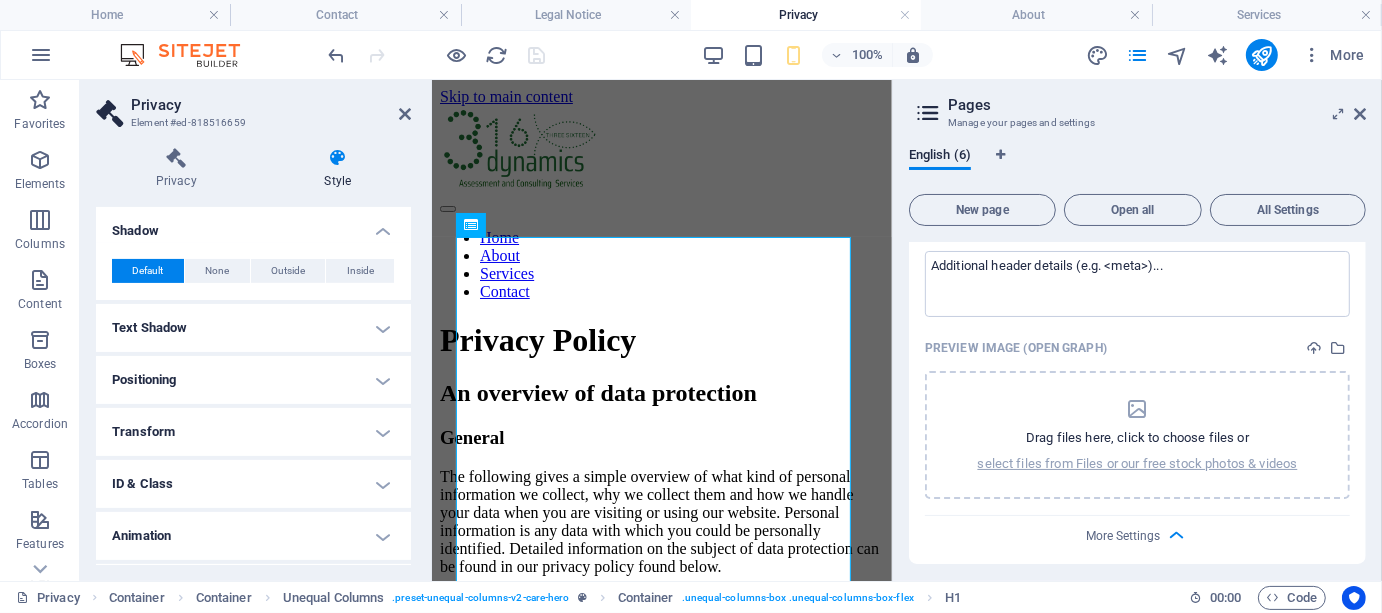 click on "Text Shadow" at bounding box center [253, 328] 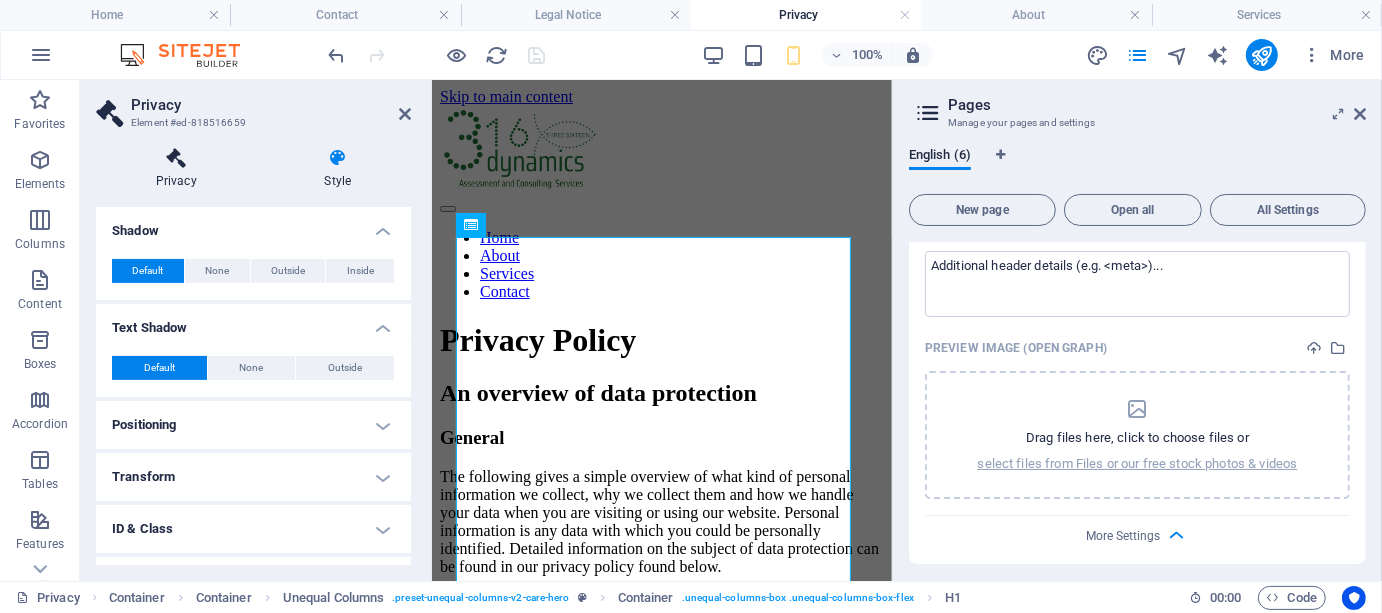 click at bounding box center (176, 158) 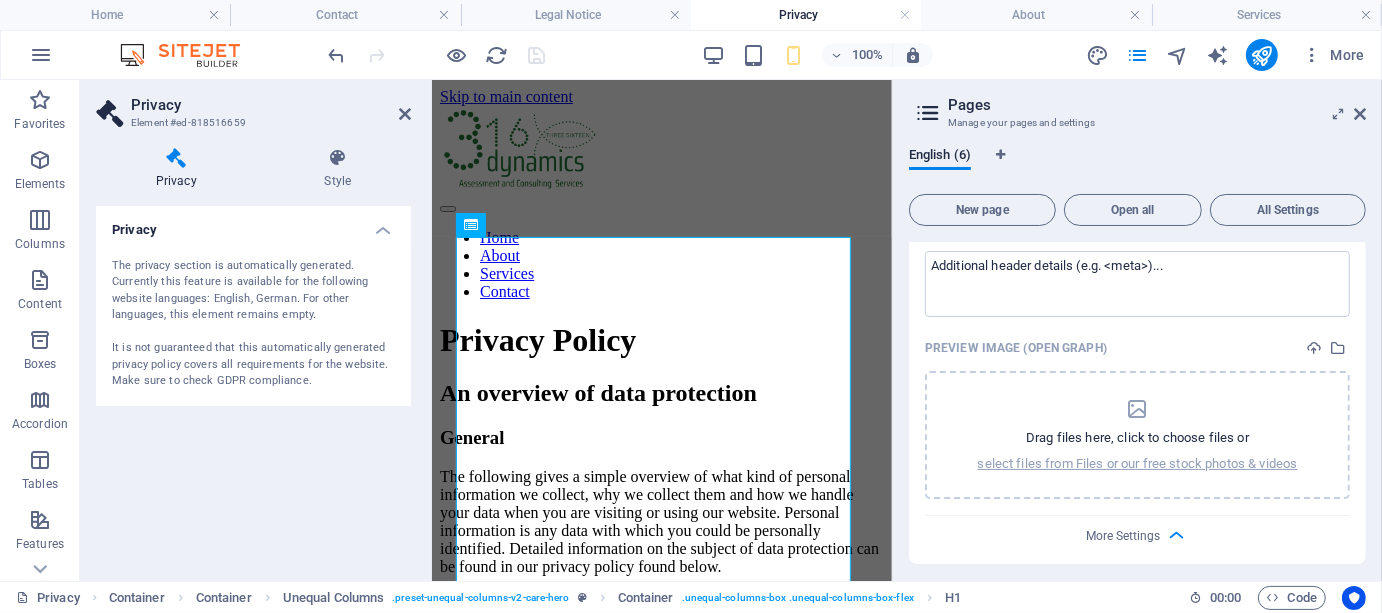 click on "The privacy section is automatically generated. Currently this feature is available for the following website languages: English, German. For other languages, this element remains empty. It is not guaranteed that this automatically generated privacy policy covers all requirements for the website. Make sure to check GDPR compliance." at bounding box center [253, 324] 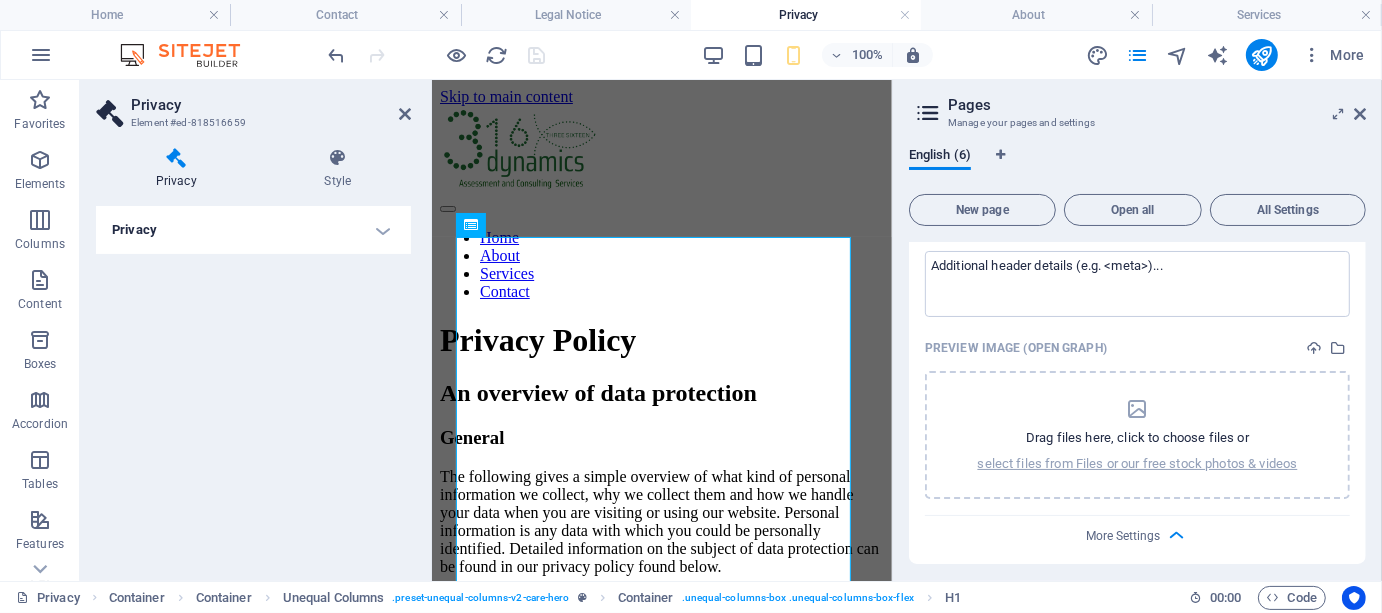click on "Privacy" at bounding box center [253, 230] 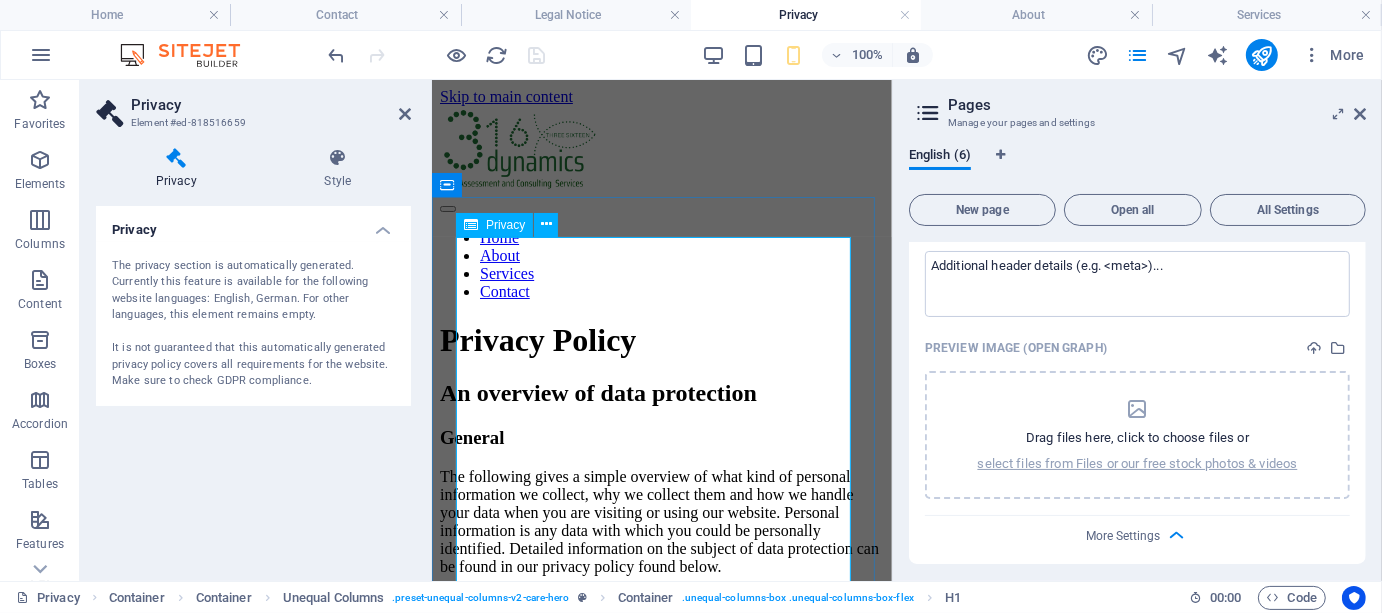 click on "Privacy Policy
An overview of data protection
General
The following gives a simple overview of what kind of personal information we collect, why we collect them and how we handle your data when you are visiting or using our website. Personal information is any data with which you could be personally identified. Detailed information on the subject of data protection can be found in our privacy policy found below.
Data collection on our website
Who is responsible for the data collection on this website?
The data collected on this website are processed by the website operator. The operator's contact details can be found in the website's required legal notice.
How do we collect your data?
Some data are collected when you provide them to us. This could, for example, be data you enter in a contact form.
What do we use your data for?
Part of the data is collected to ensure the proper functioning of the website. Other data can be used to analyze how visitors use the site." at bounding box center [661, 3298] 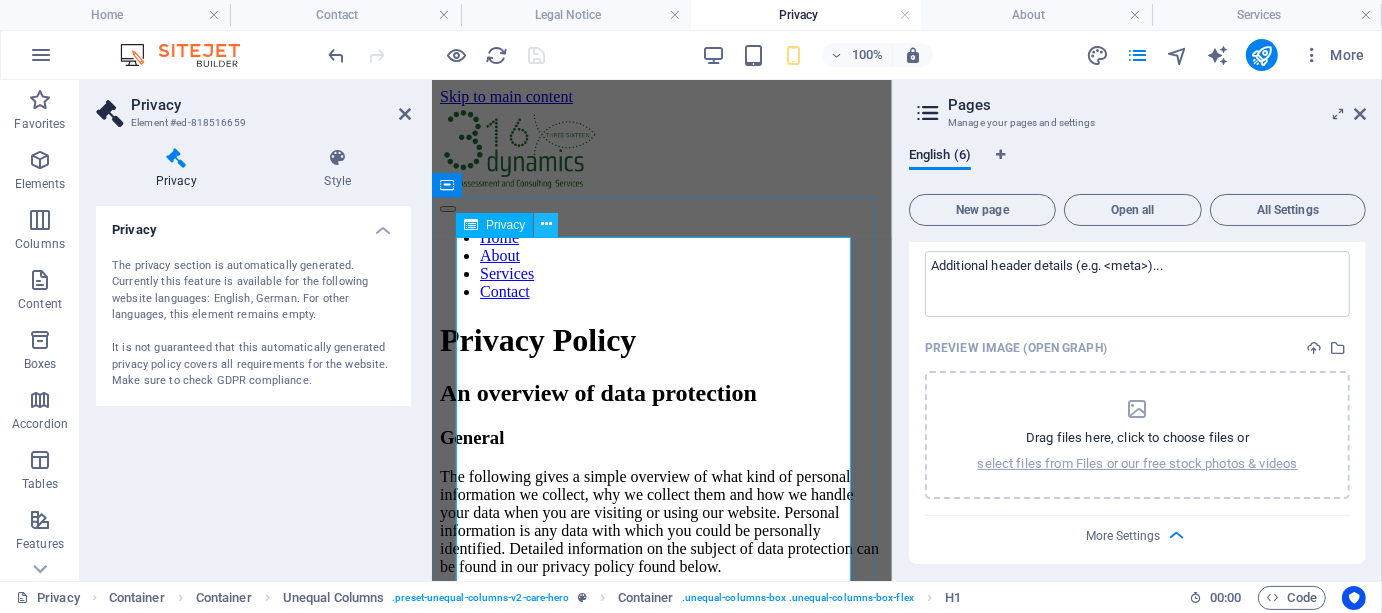 click at bounding box center [546, 224] 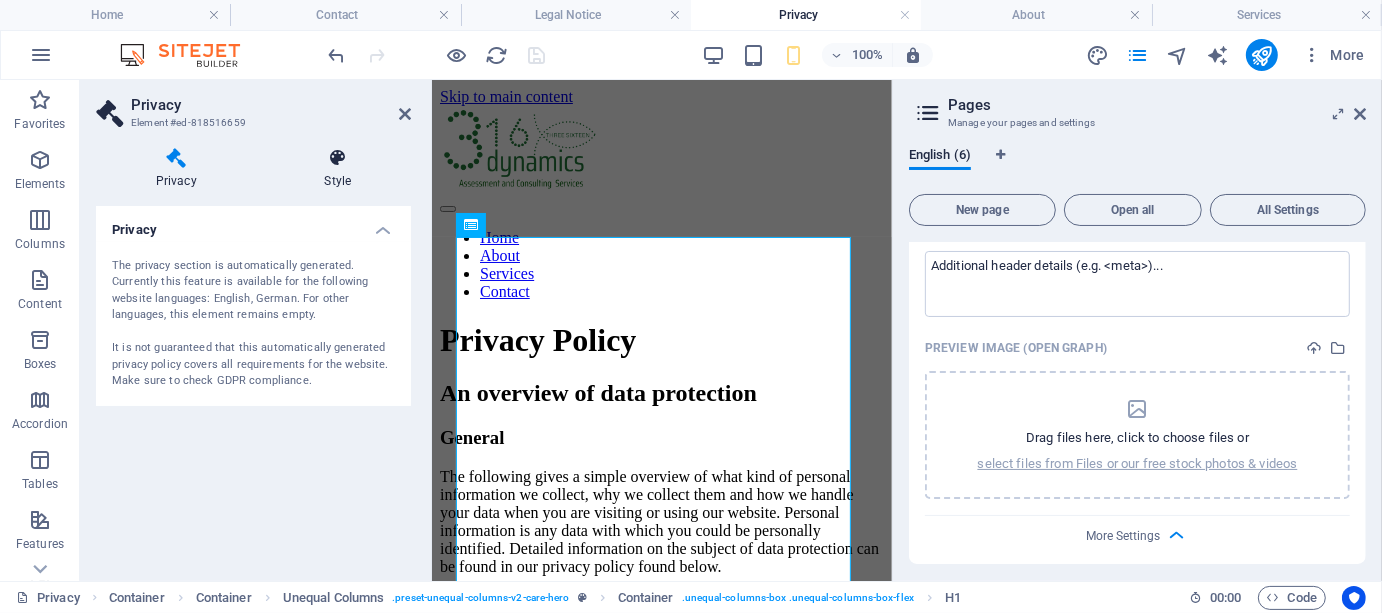 click on "Style" at bounding box center (338, 169) 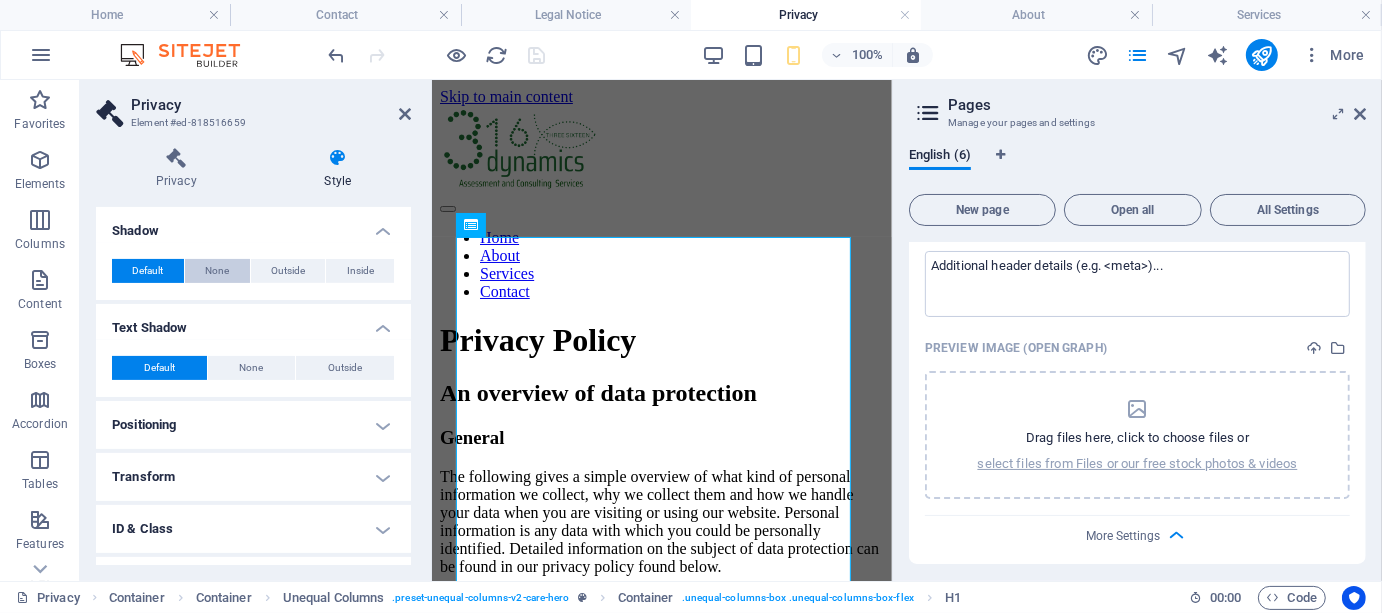 click on "None" at bounding box center [217, 271] 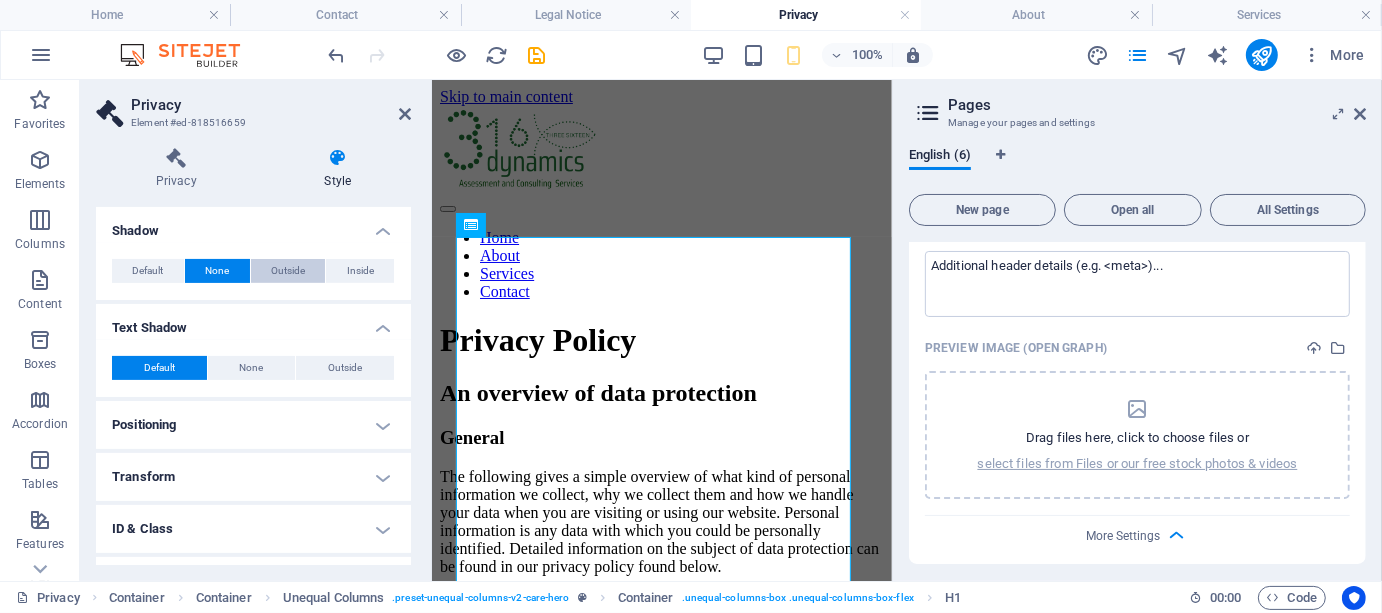 click on "Outside" at bounding box center (288, 271) 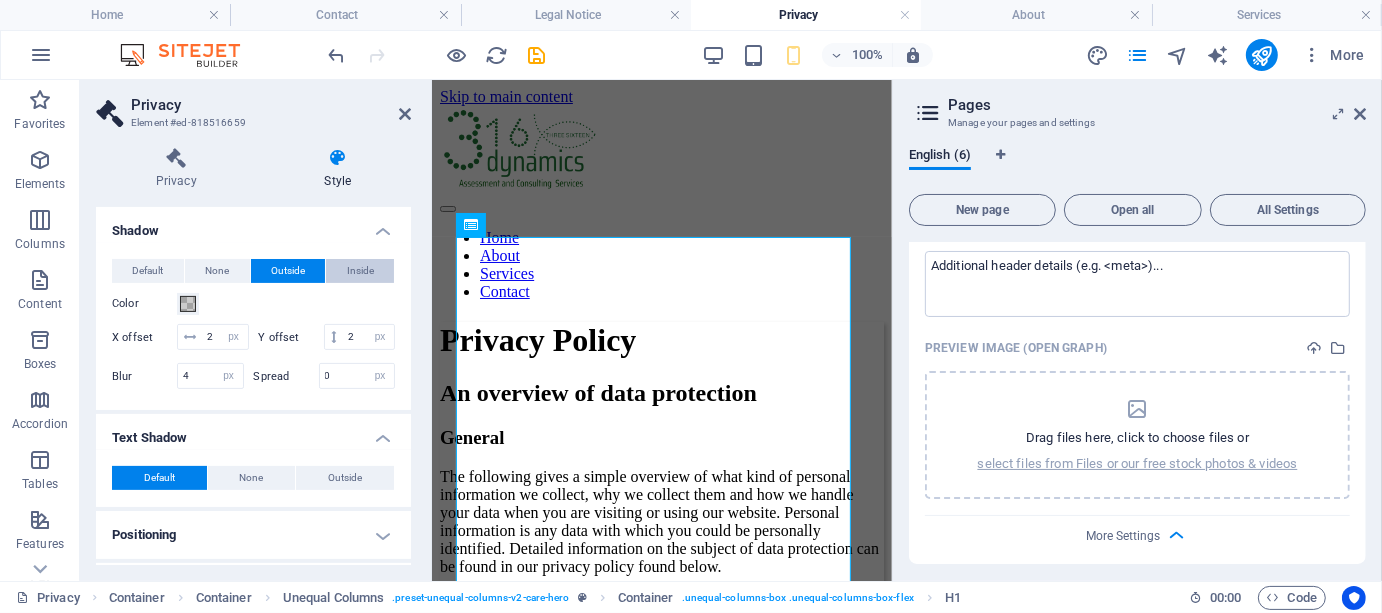 click on "Inside" at bounding box center (360, 271) 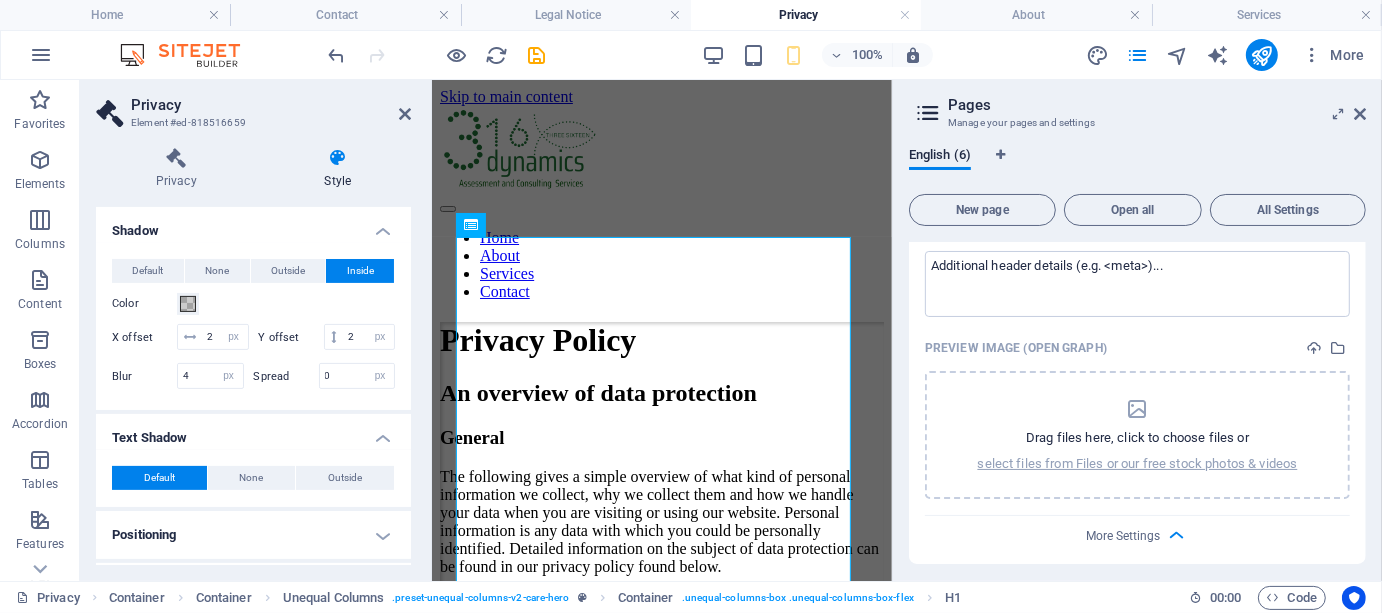 click on "Shadow" at bounding box center [253, 225] 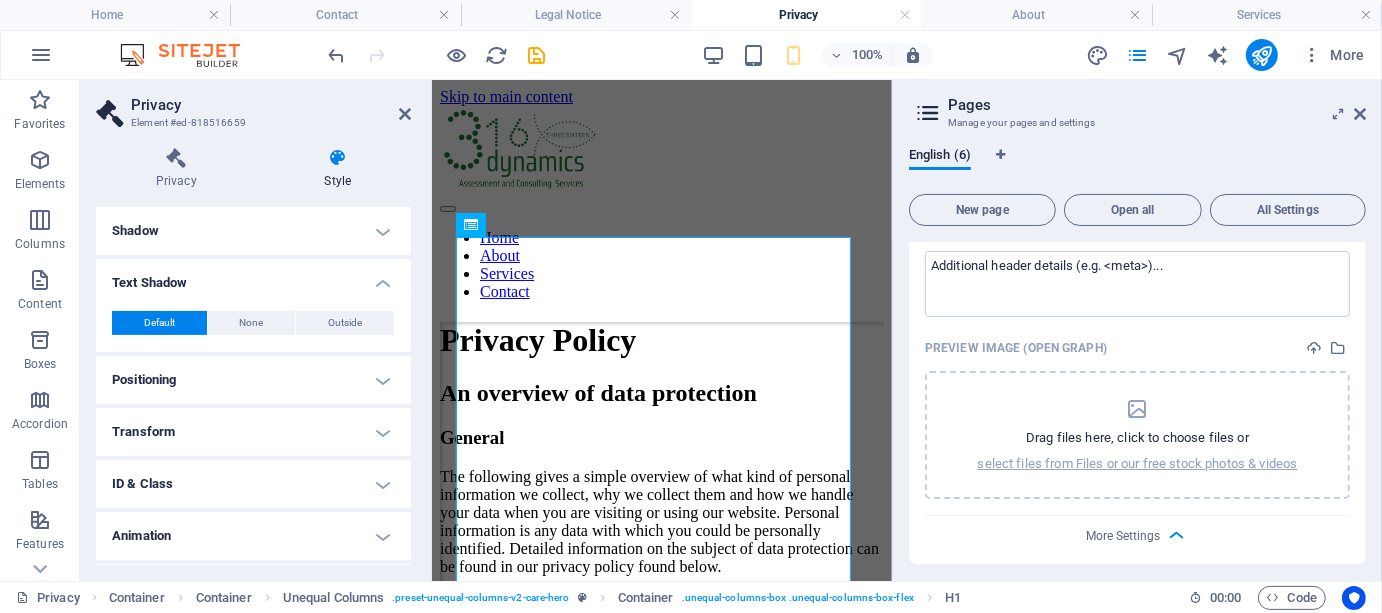 click on "Text Shadow" at bounding box center [253, 277] 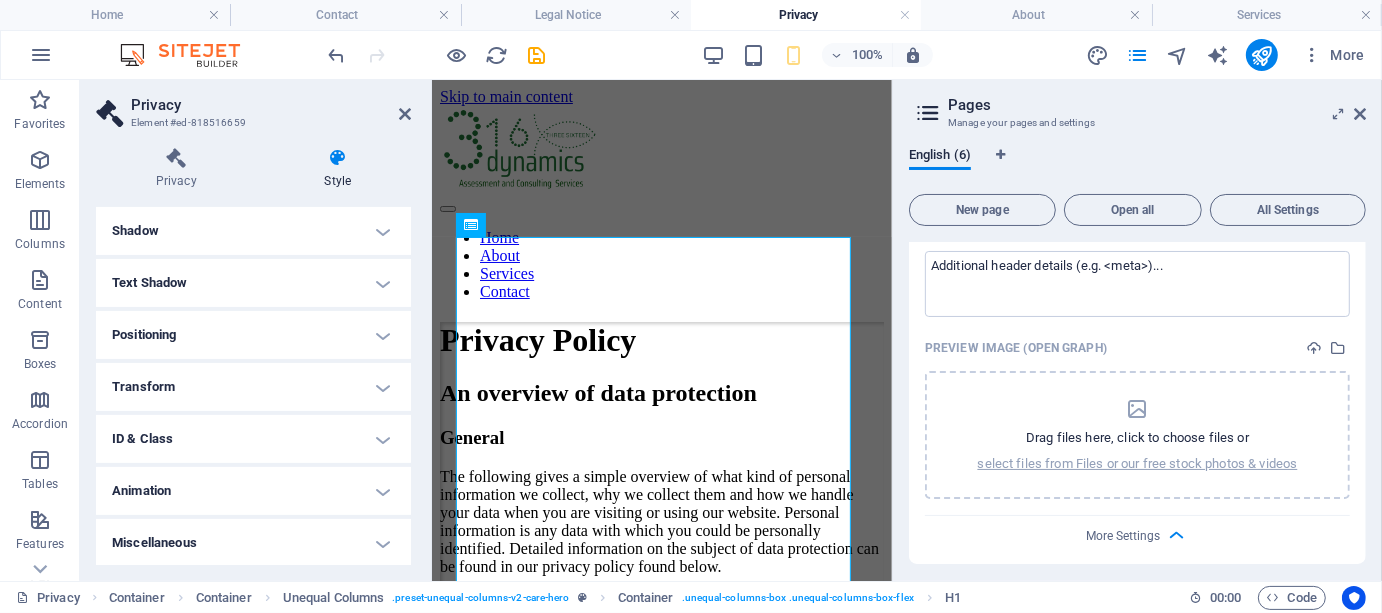 drag, startPoint x: 406, startPoint y: 485, endPoint x: 405, endPoint y: 428, distance: 57.00877 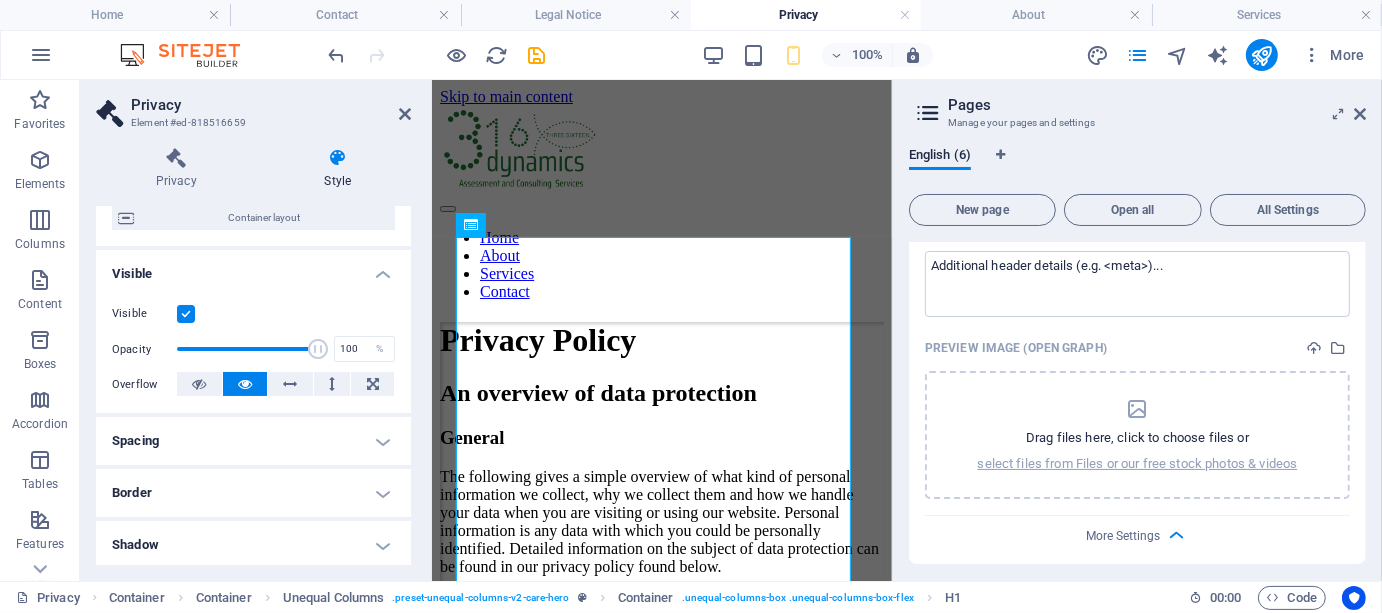 scroll, scrollTop: 0, scrollLeft: 0, axis: both 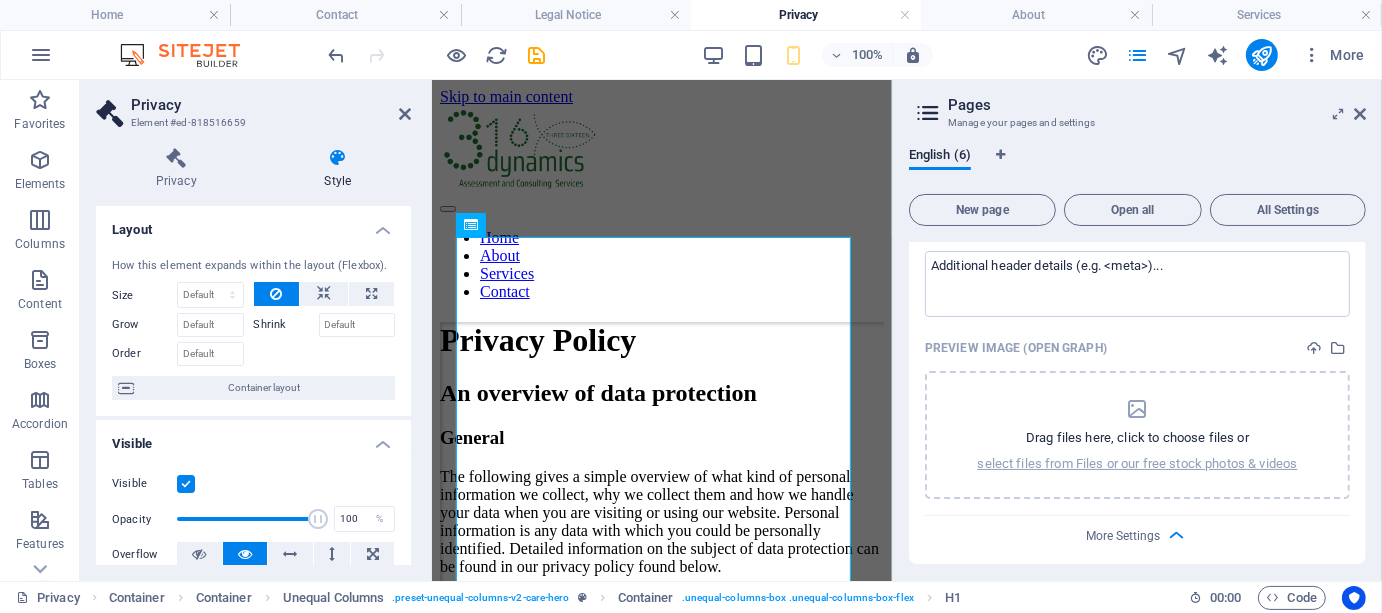 click on "Layout" at bounding box center (253, 224) 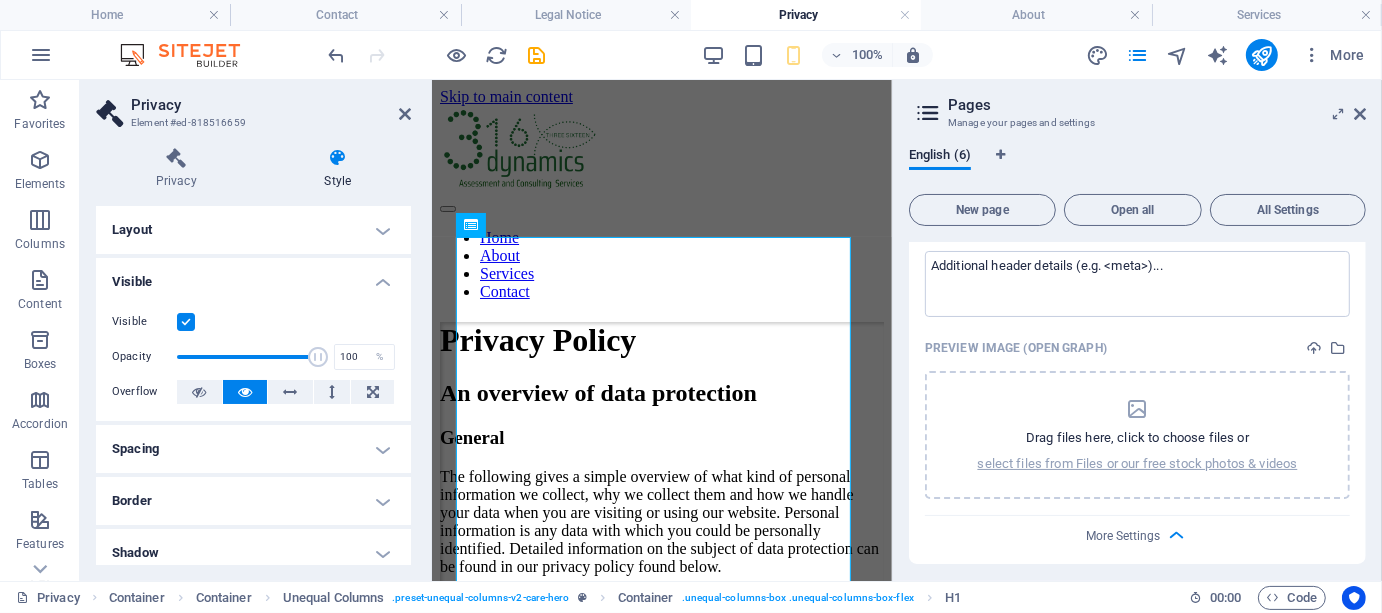 click on "Visible" at bounding box center (253, 276) 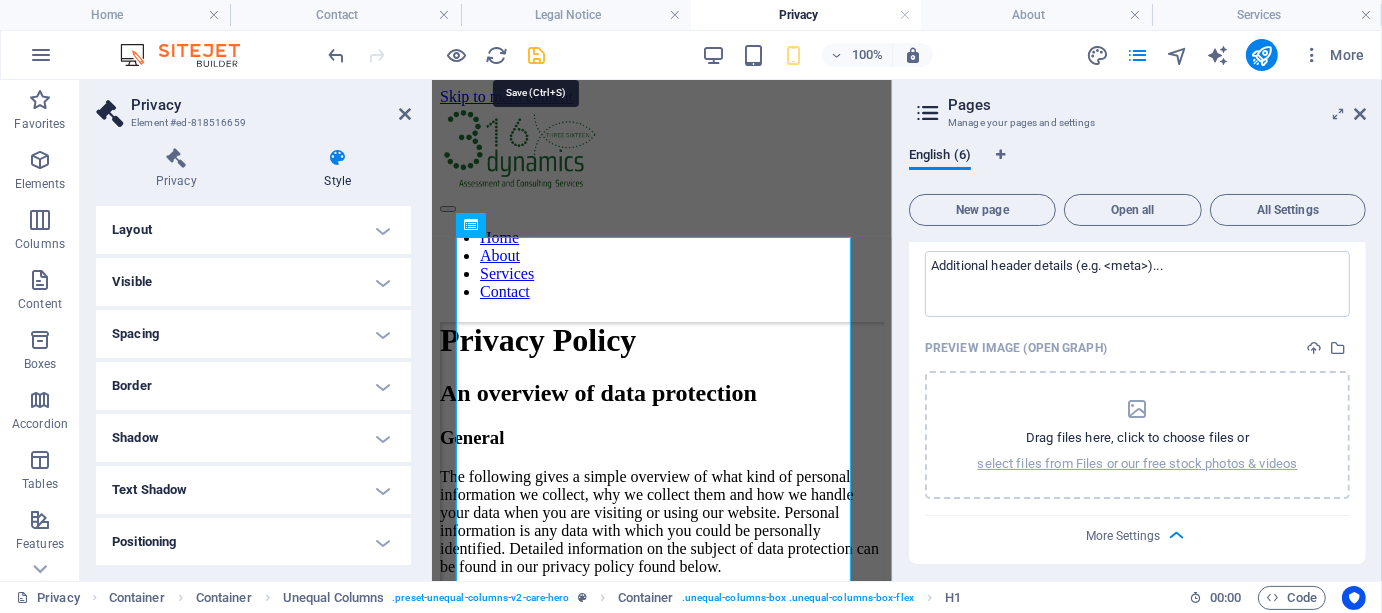 click at bounding box center (537, 55) 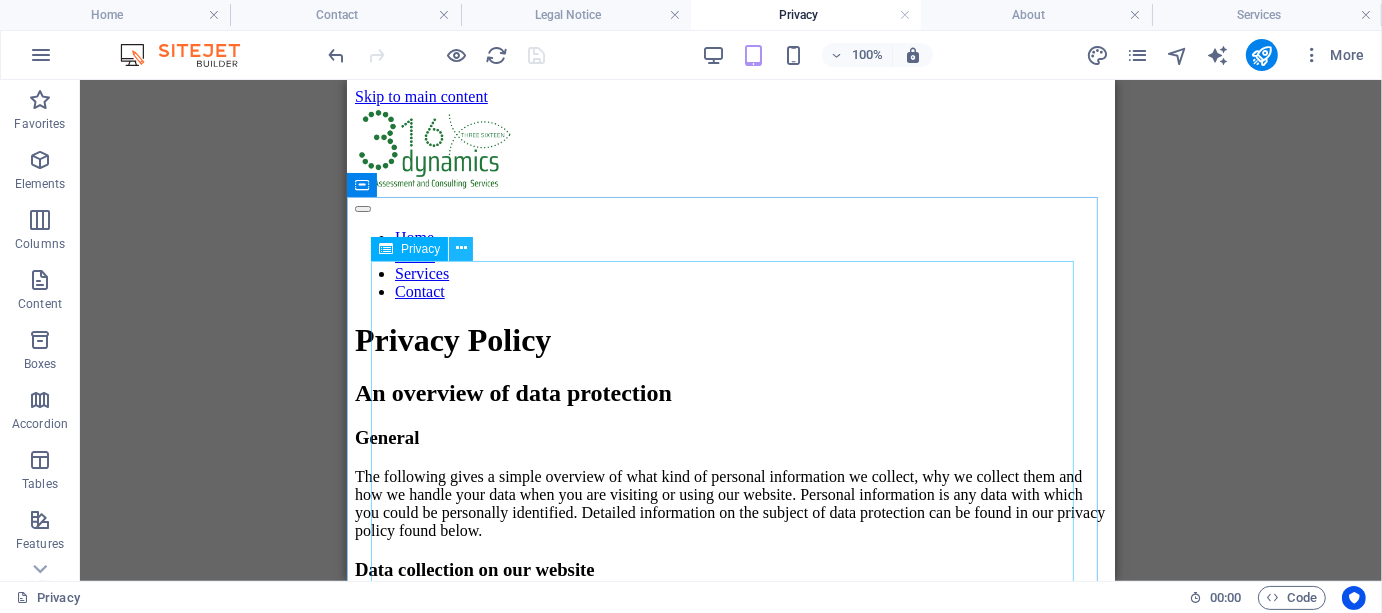 click at bounding box center (461, 248) 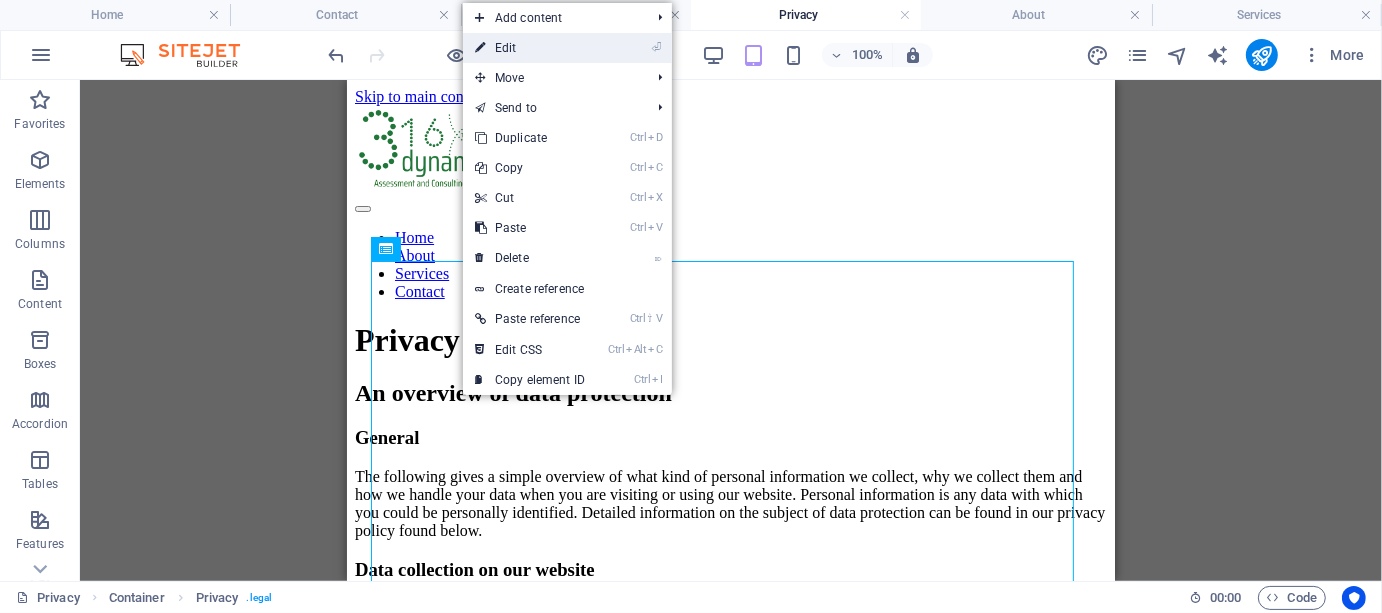 click on "⏎  Edit" at bounding box center (530, 48) 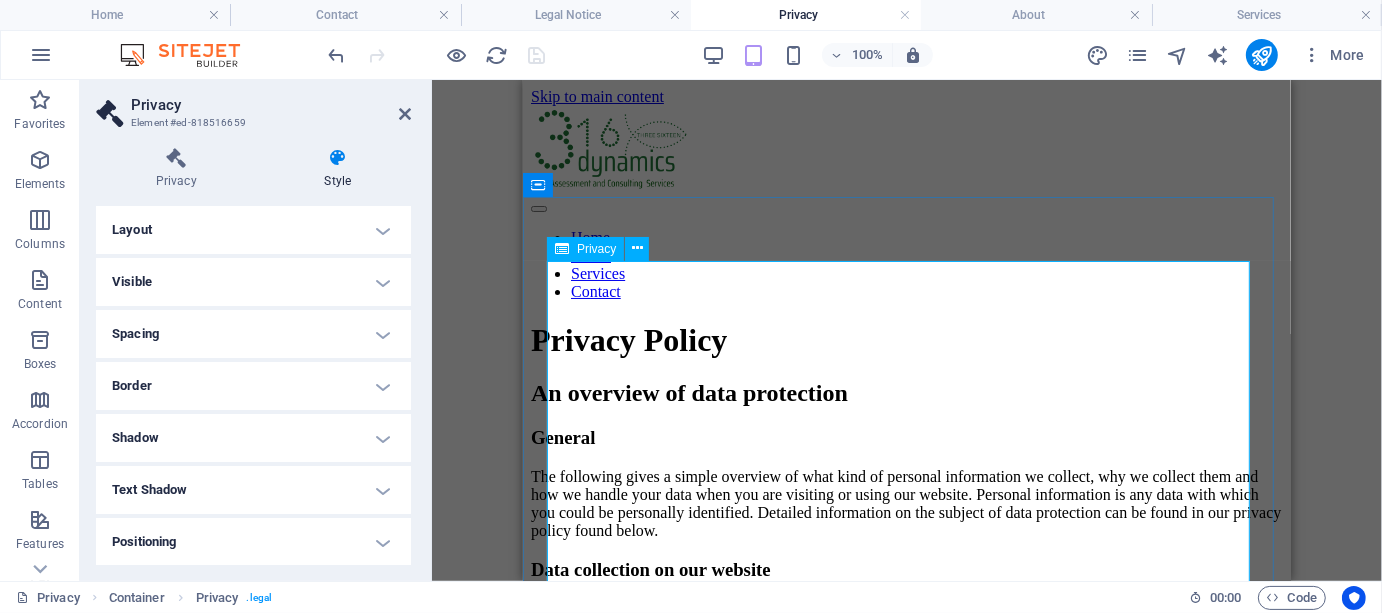 click on "Privacy Policy
An overview of data protection
General
The following gives a simple overview of what kind of personal information we collect, why we collect them and how we handle your data when you are visiting or using our website. Personal information is any data with which you could be personally identified. Detailed information on the subject of data protection can be found in our privacy policy found below.
Data collection on our website
Who is responsible for the data collection on this website?
The data collected on this website are processed by the website operator. The operator's contact details can be found in the website's required legal notice.
How do we collect your data?
Some data are collected when you provide them to us. This could, for example, be data you enter in a contact form.
What do we use your data for?
Part of the data is collected to ensure the proper functioning of the website. Other data can be used to analyze how visitors use the site." at bounding box center (906, 2586) 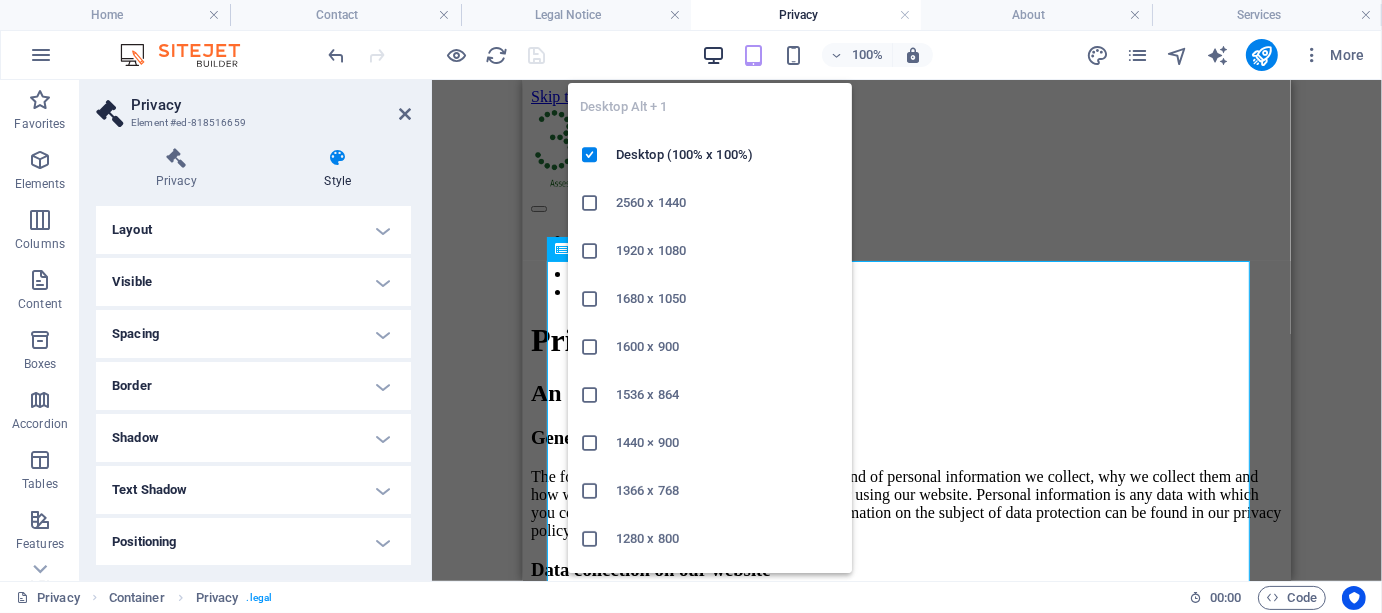 click at bounding box center [713, 55] 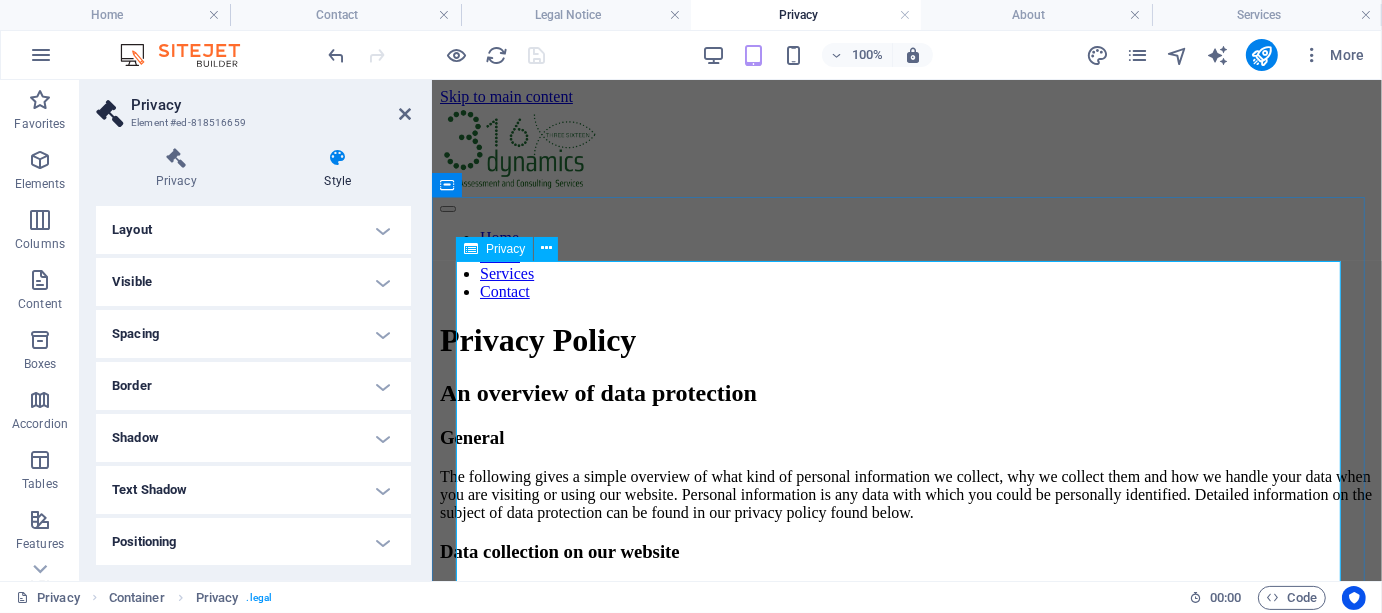 click on "Privacy Policy
An overview of data protection
General
The following gives a simple overview of what kind of personal information we collect, why we collect them and how we handle your data when you are visiting or using our website. Personal information is any data with which you could be personally identified. Detailed information on the subject of data protection can be found in our privacy policy found below.
Data collection on our website
Who is responsible for the data collection on this website?
The data collected on this website are processed by the website operator. The operator's contact details can be found in the website's required legal notice.
How do we collect your data?
Some data are collected when you provide them to us. This could, for example, be data you enter in a contact form.
What do we use your data for?
Part of the data is collected to ensure the proper functioning of the website. Other data can be used to analyze how visitors use the site." at bounding box center (906, 2442) 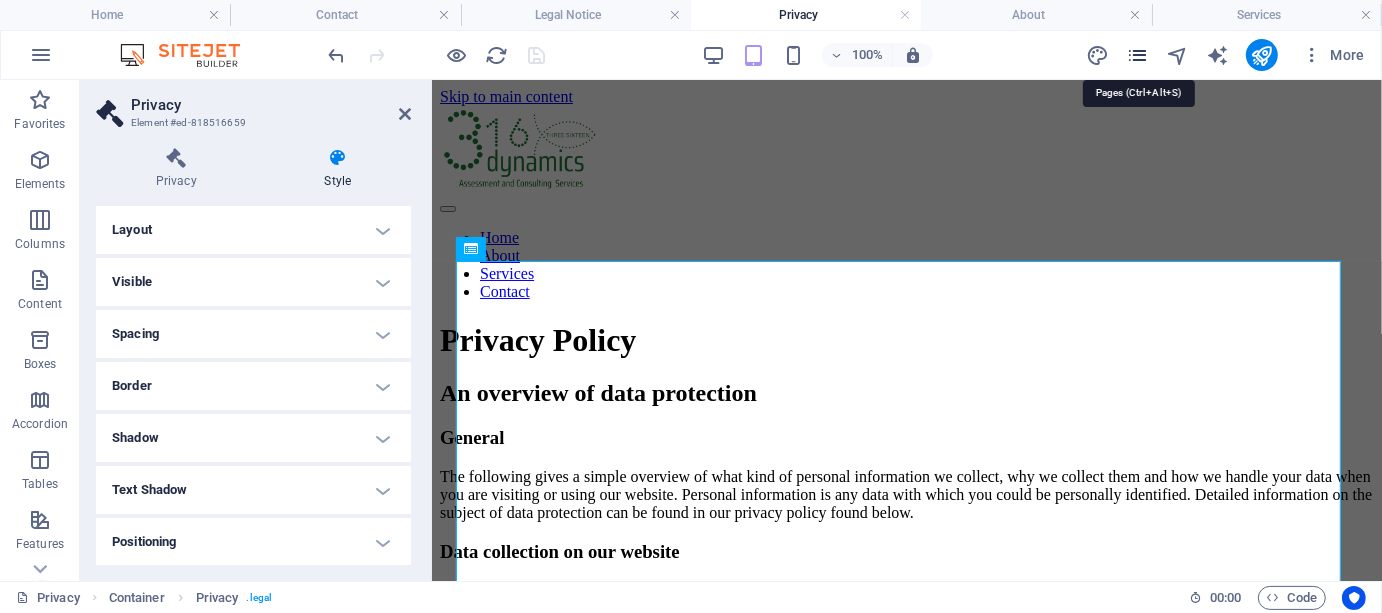 click at bounding box center [1137, 55] 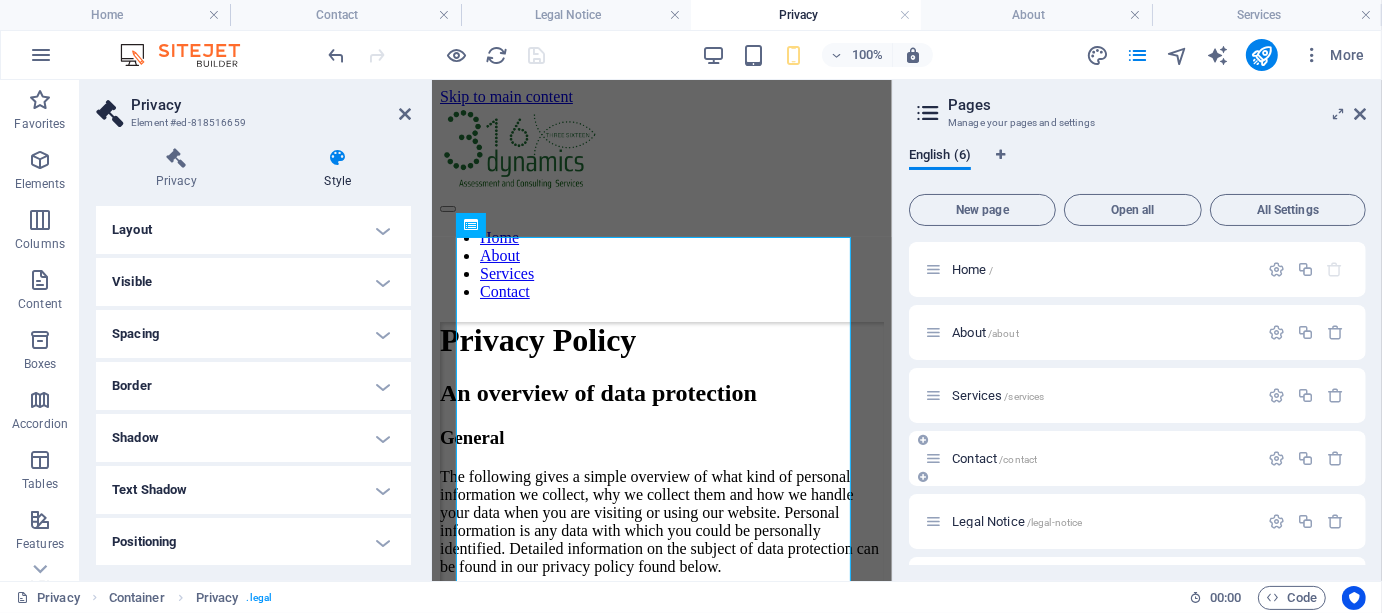 drag, startPoint x: 1362, startPoint y: 391, endPoint x: 1362, endPoint y: 442, distance: 51 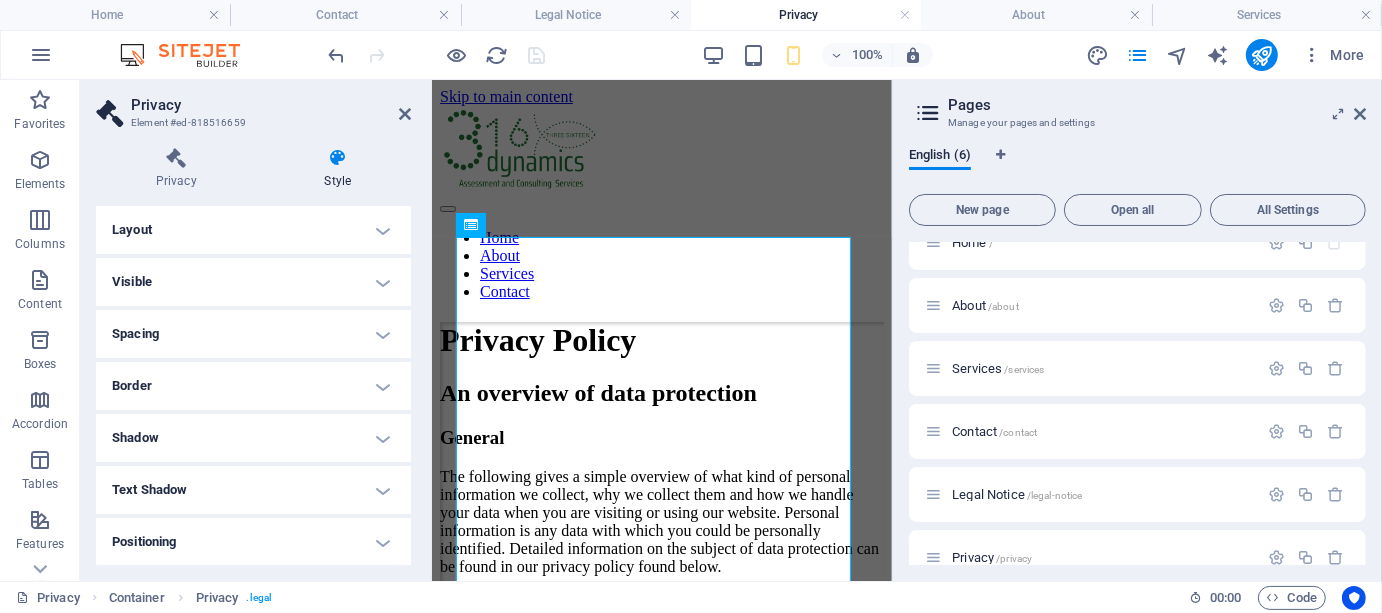 scroll, scrollTop: 54, scrollLeft: 0, axis: vertical 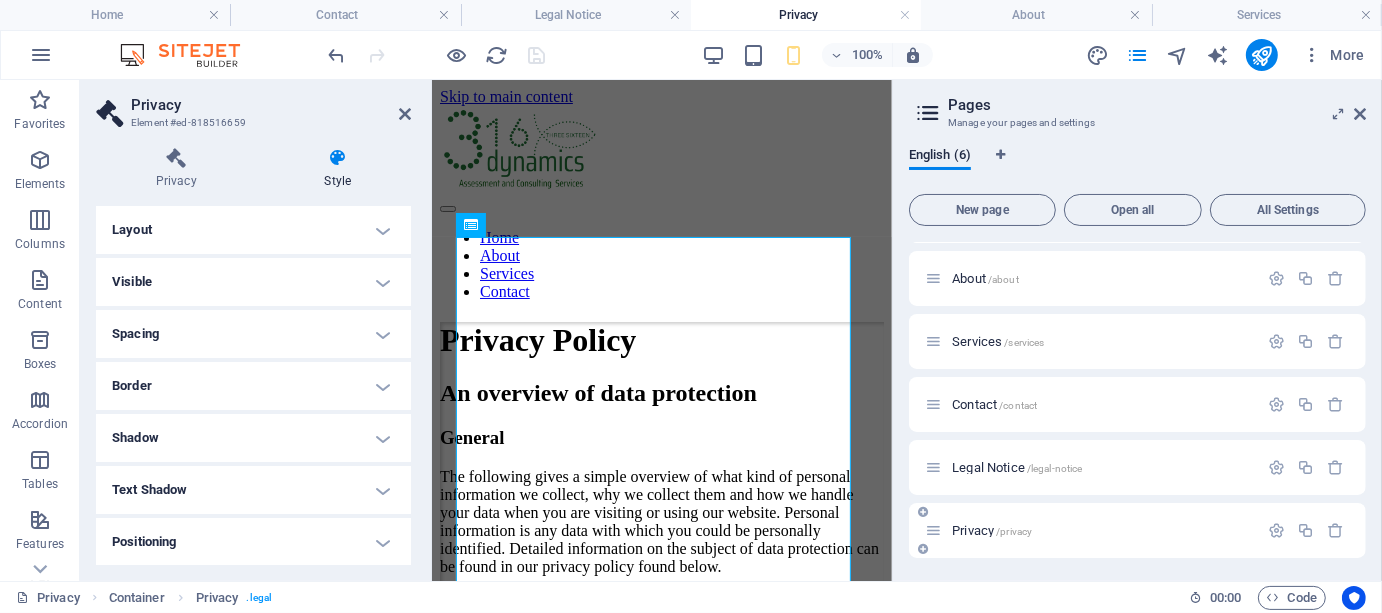 click on "Privacy /privacy" at bounding box center (992, 530) 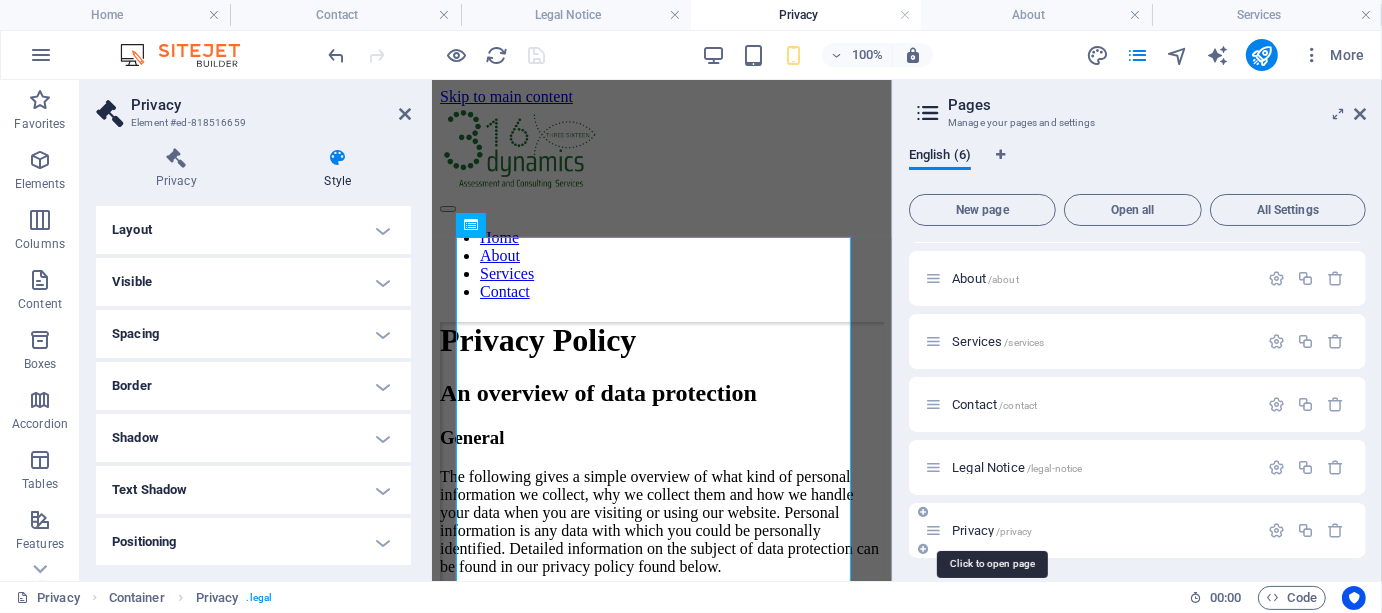 click on "Privacy /privacy" at bounding box center [992, 530] 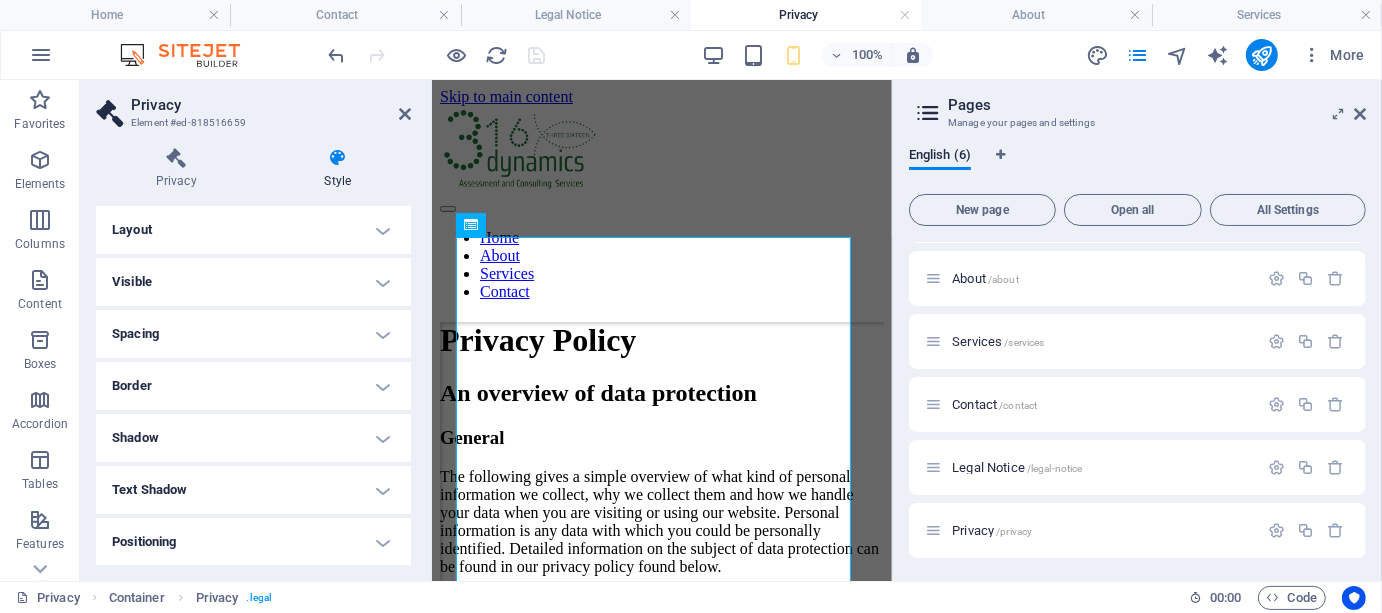 click at bounding box center (928, 113) 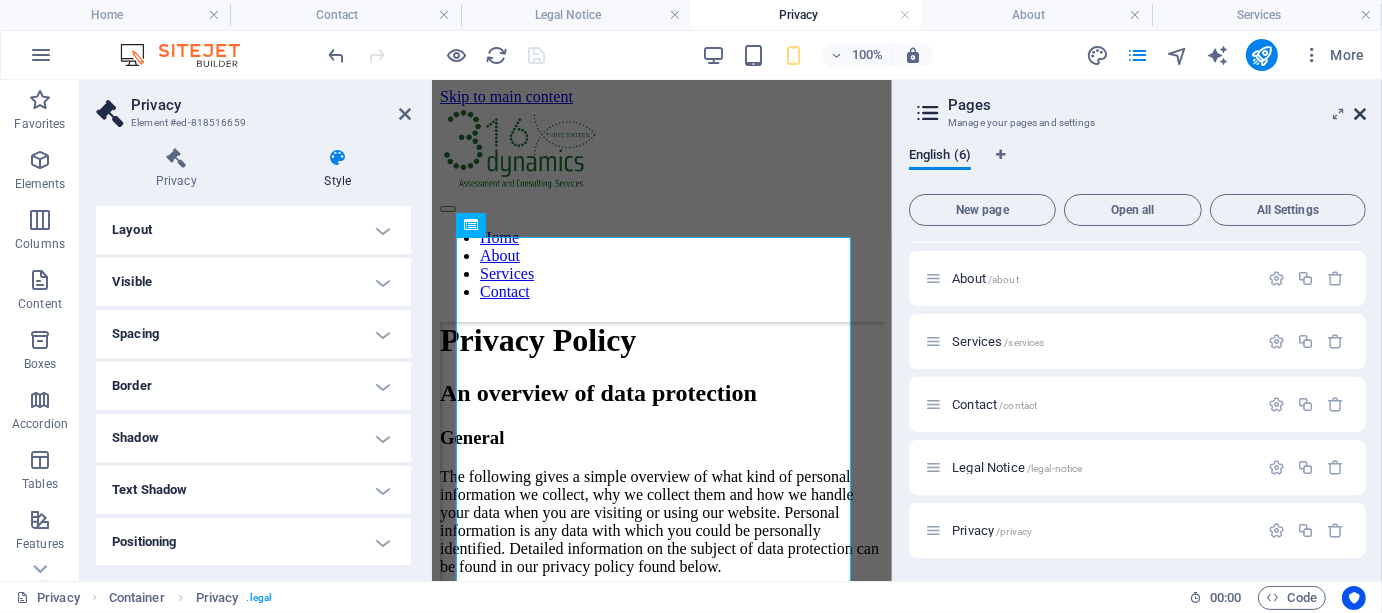 click at bounding box center [1360, 114] 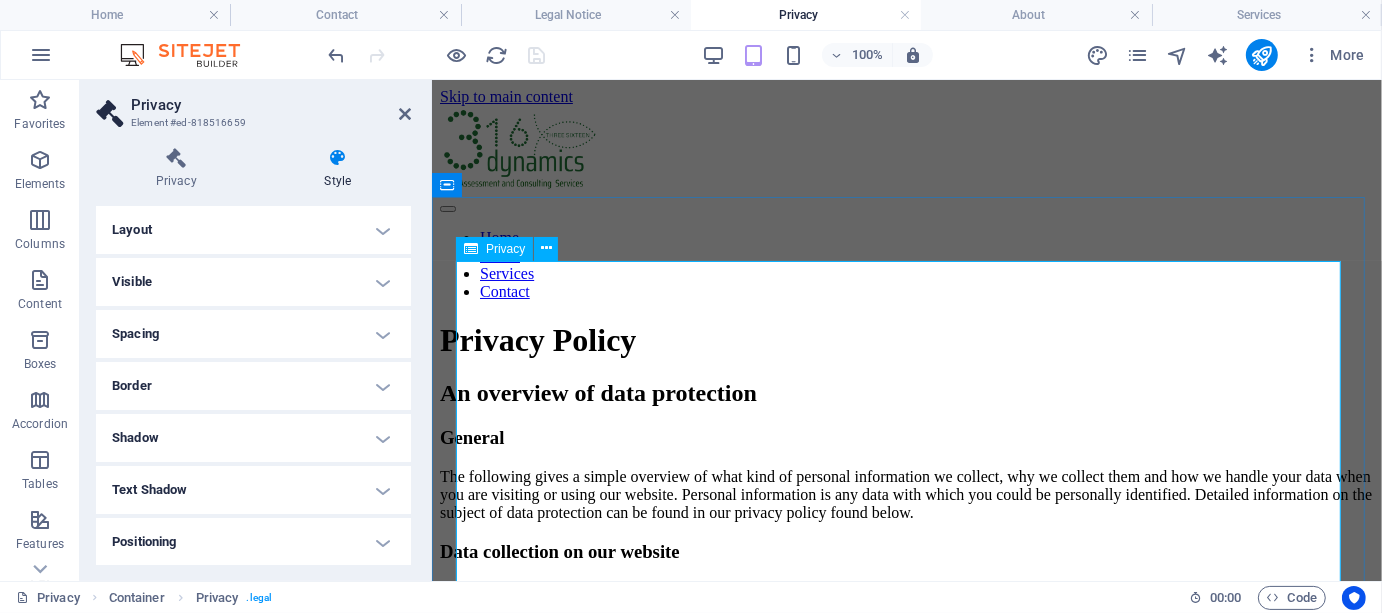 click on "Privacy Policy
An overview of data protection
General
The following gives a simple overview of what kind of personal information we collect, why we collect them and how we handle your data when you are visiting or using our website. Personal information is any data with which you could be personally identified. Detailed information on the subject of data protection can be found in our privacy policy found below.
Data collection on our website
Who is responsible for the data collection on this website?
The data collected on this website are processed by the website operator. The operator's contact details can be found in the website's required legal notice.
How do we collect your data?
Some data are collected when you provide them to us. This could, for example, be data you enter in a contact form.
What do we use your data for?
Part of the data is collected to ensure the proper functioning of the website. Other data can be used to analyze how visitors use the site." at bounding box center (906, 2442) 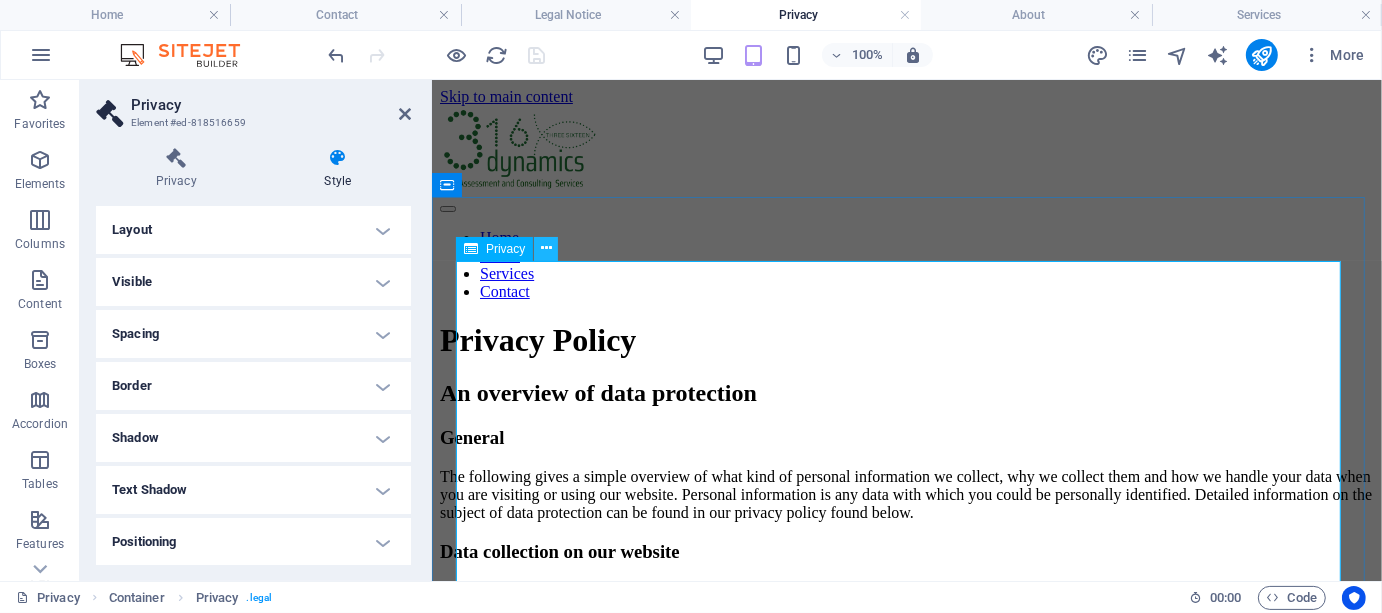 click at bounding box center (546, 248) 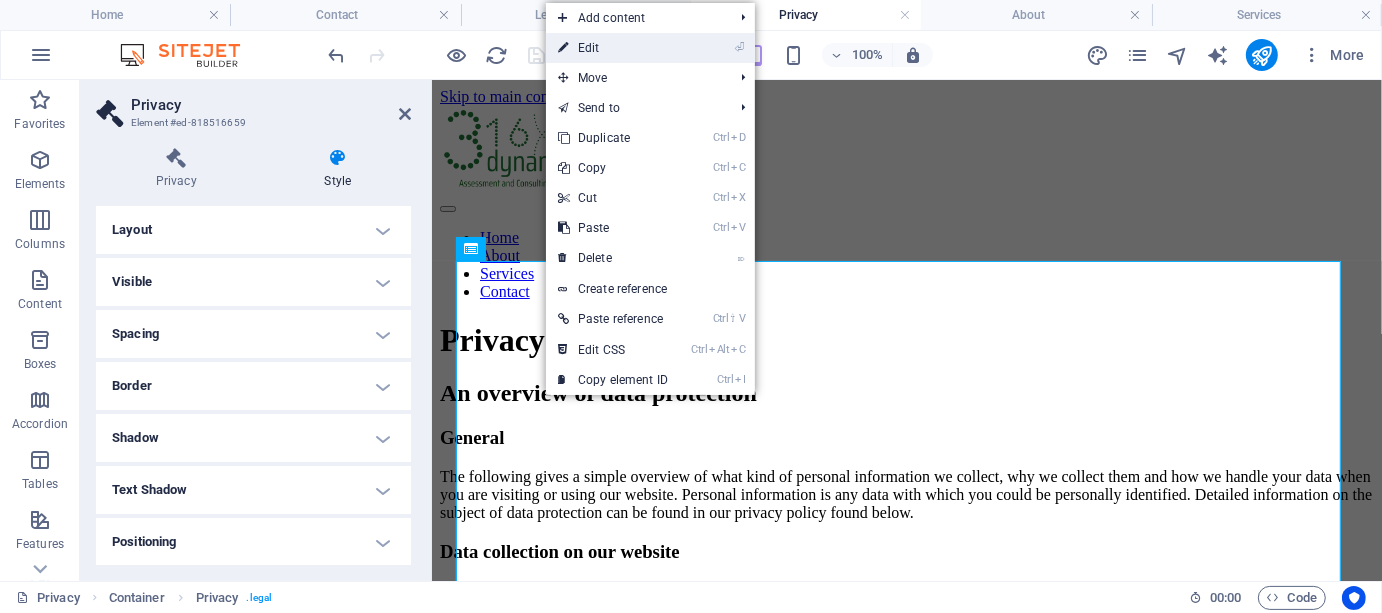 click on "⏎  Edit" at bounding box center (613, 48) 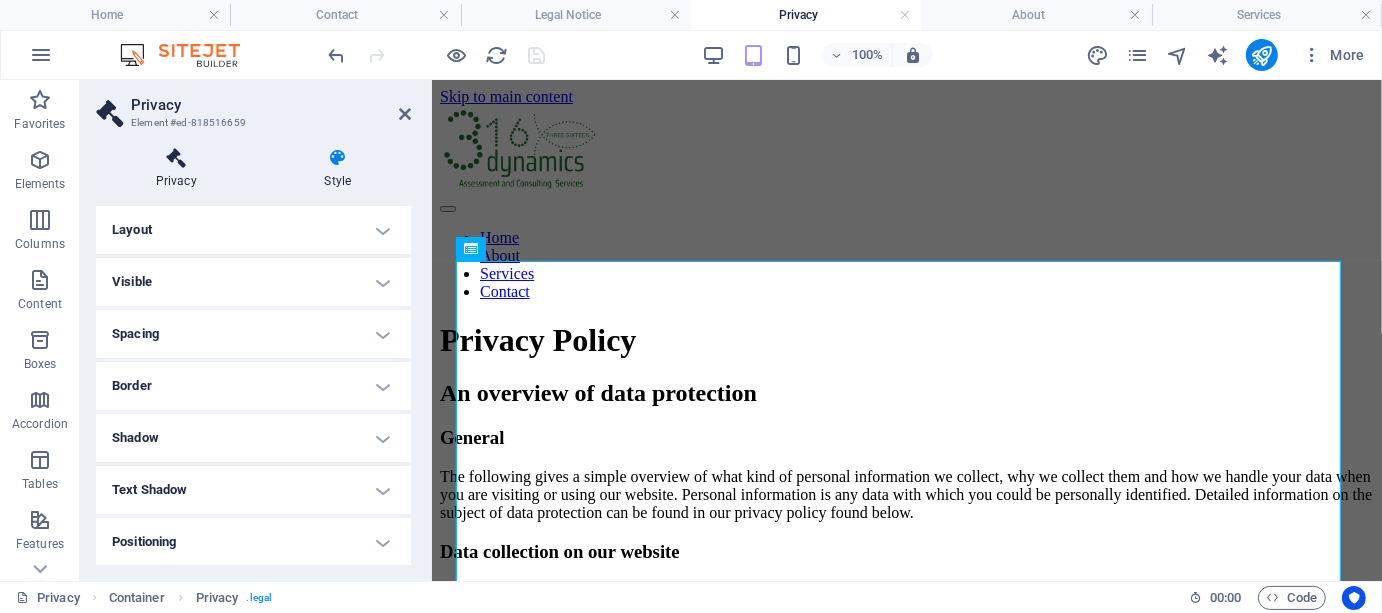 click at bounding box center (176, 158) 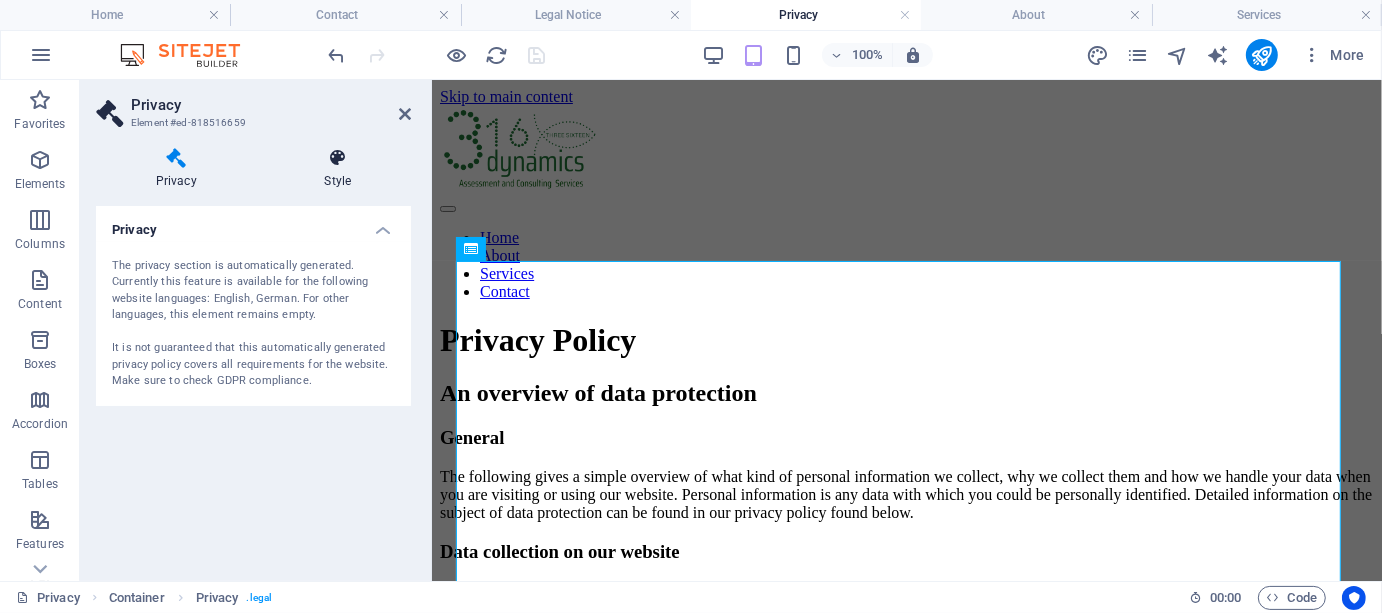 click at bounding box center (338, 158) 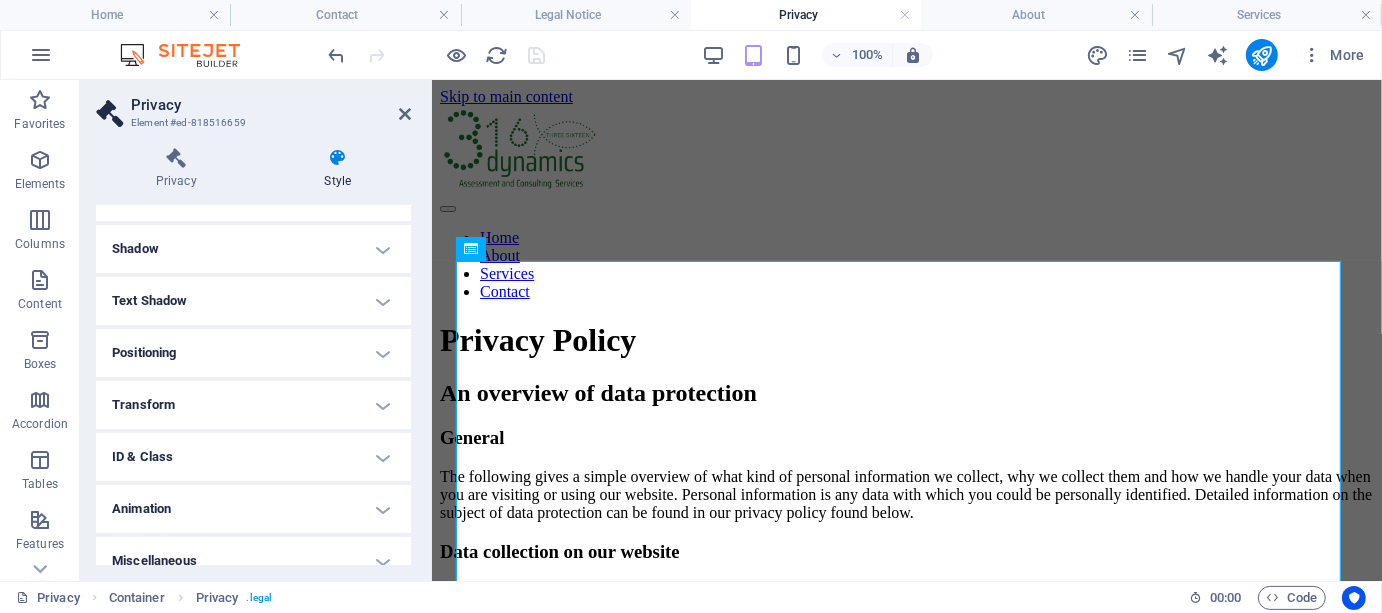 scroll, scrollTop: 208, scrollLeft: 0, axis: vertical 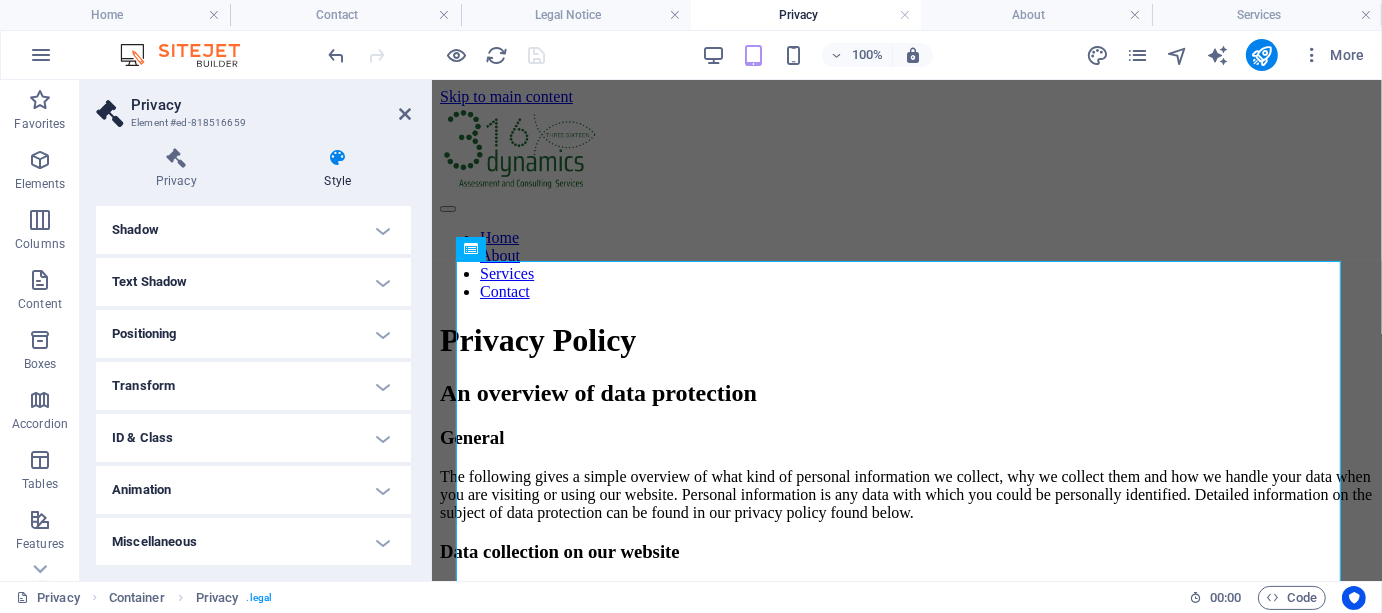 click on "Miscellaneous" at bounding box center [253, 542] 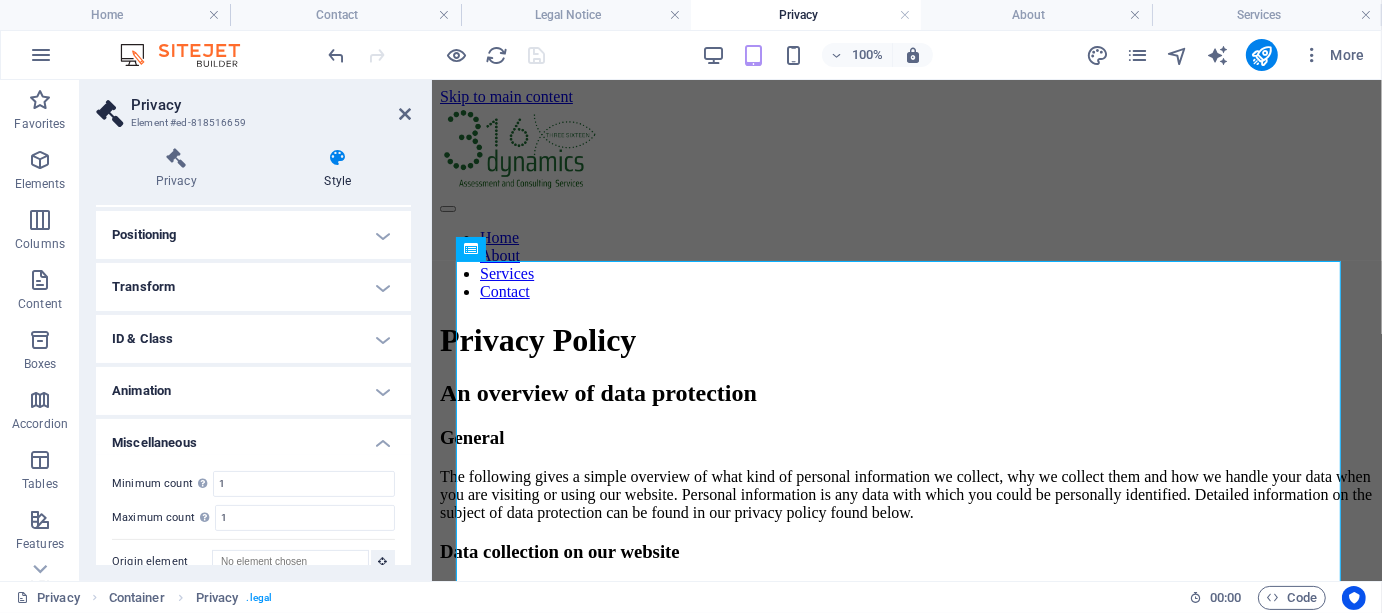 scroll, scrollTop: 330, scrollLeft: 0, axis: vertical 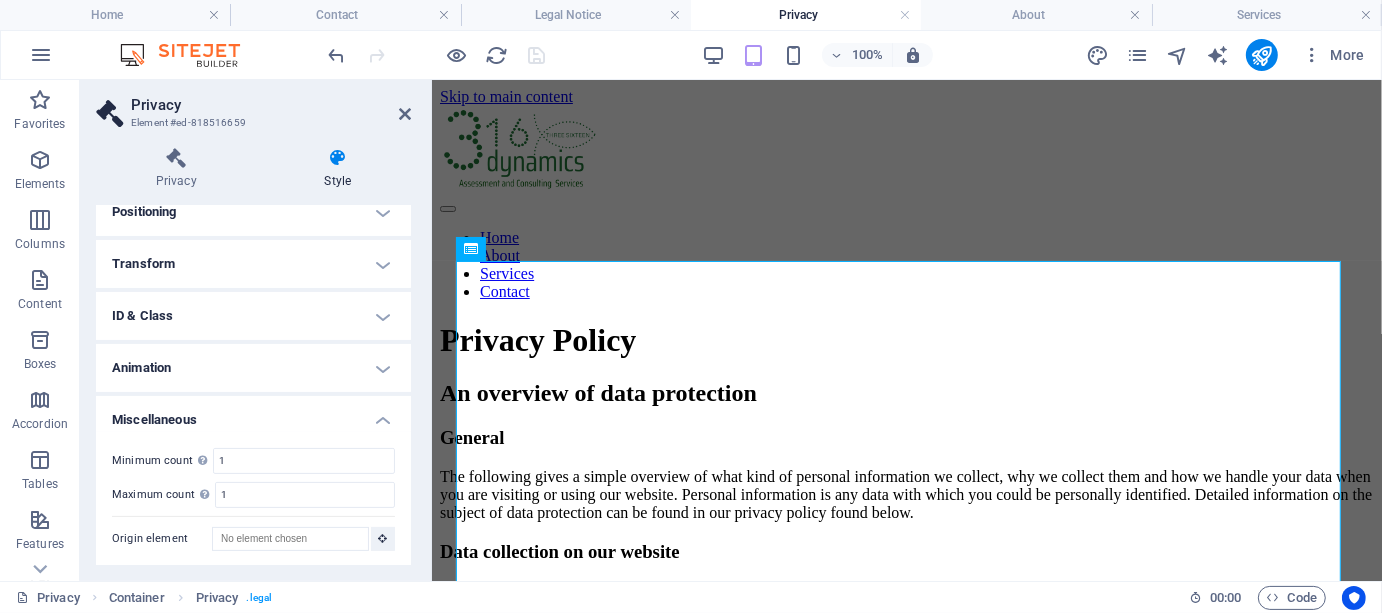 click on "Animation" at bounding box center (253, 368) 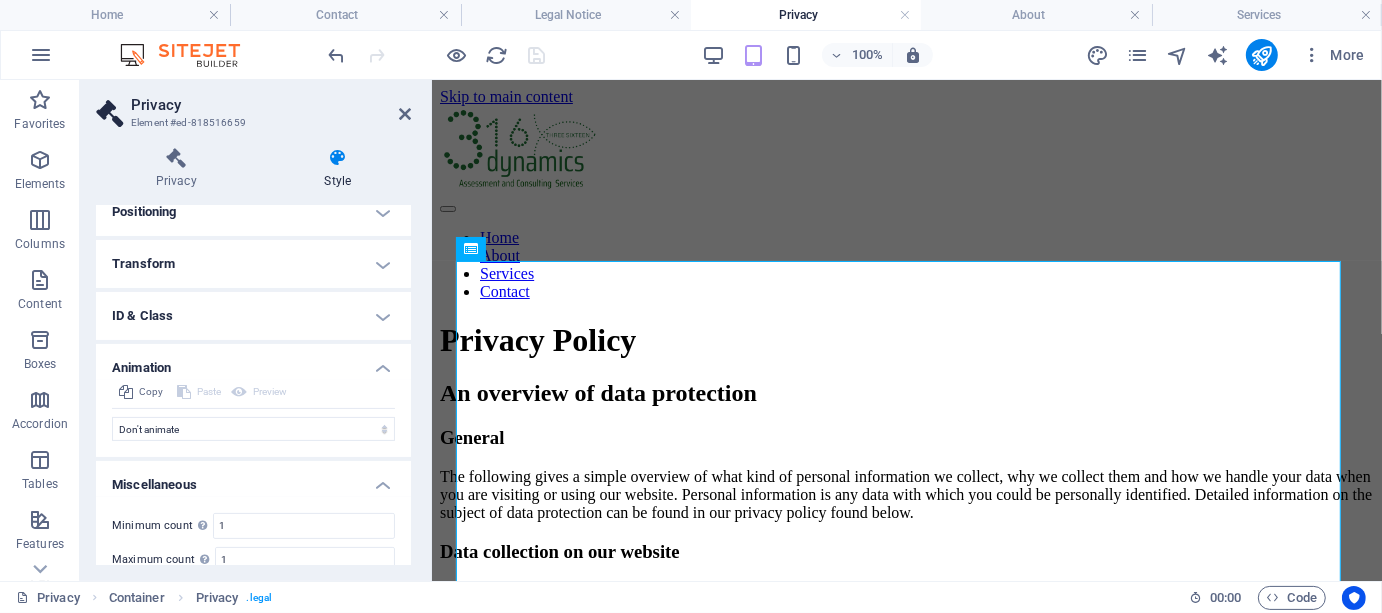click on "ID & Class" at bounding box center [253, 316] 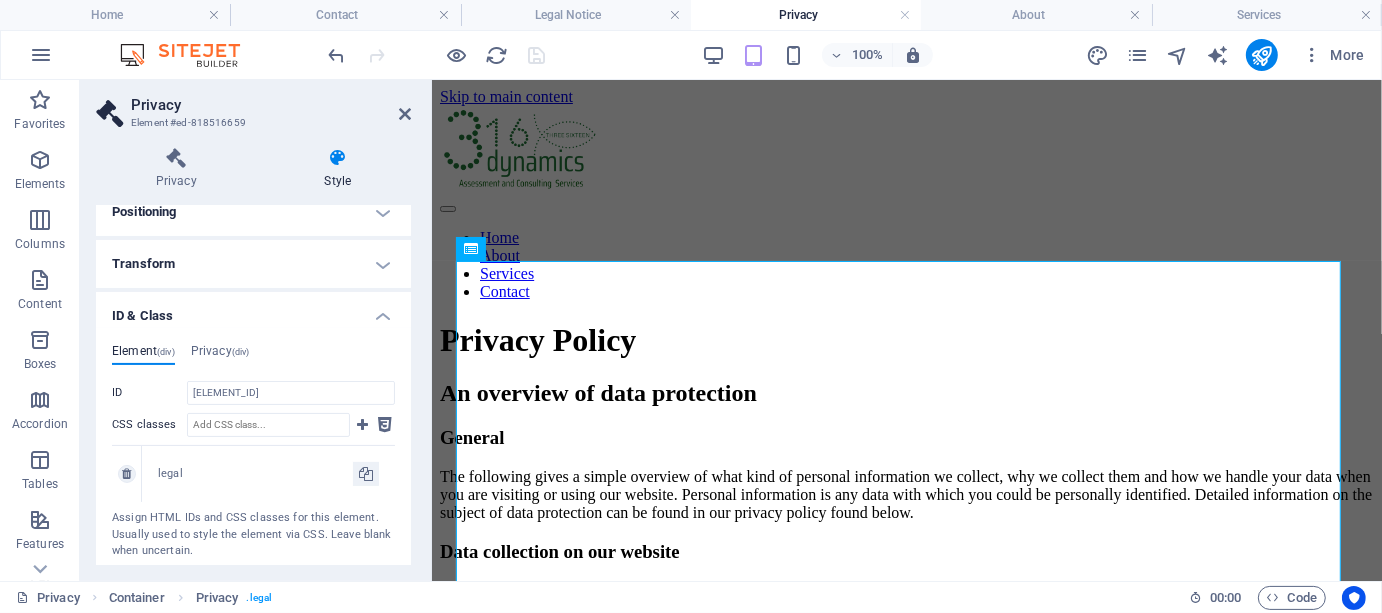 click on "legal" at bounding box center [255, 474] 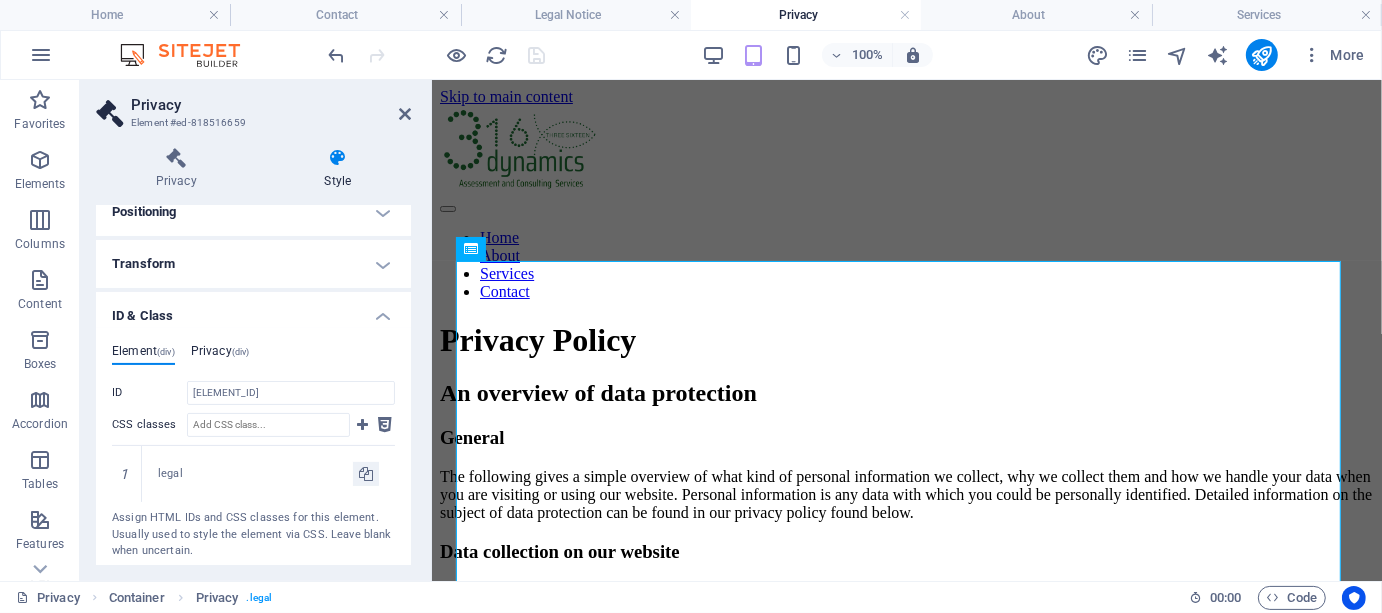 click on "Privacy  (div)" at bounding box center (220, 355) 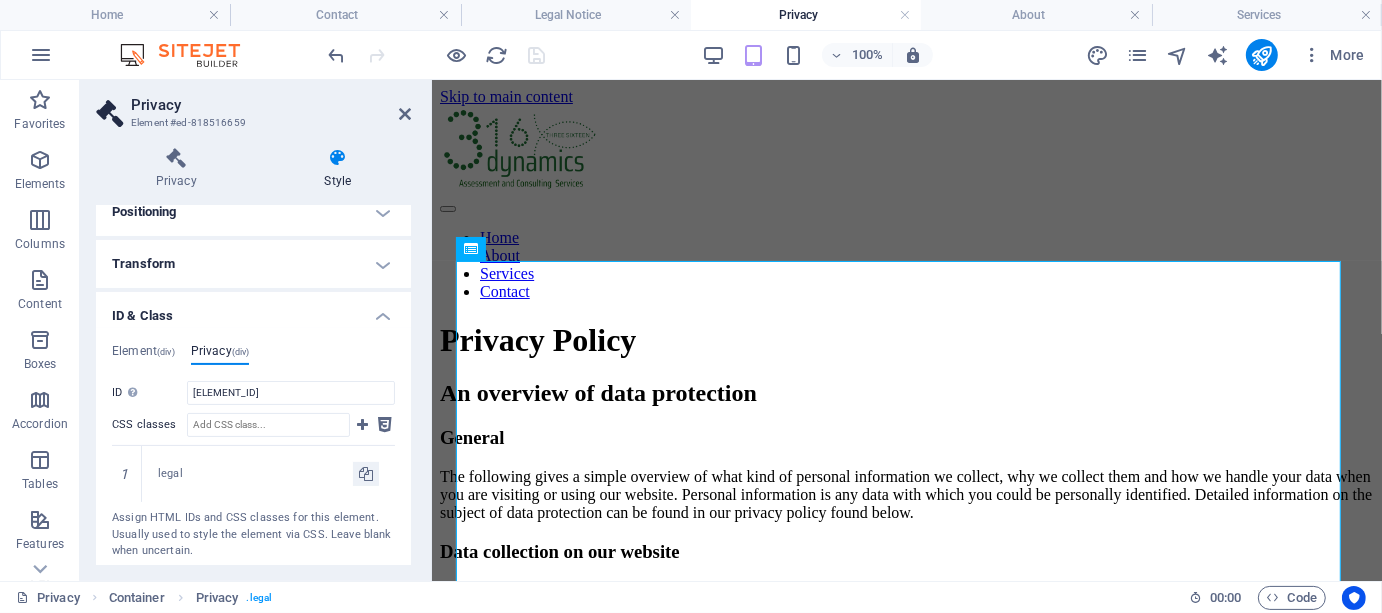 click on "ID & Class" at bounding box center [253, 310] 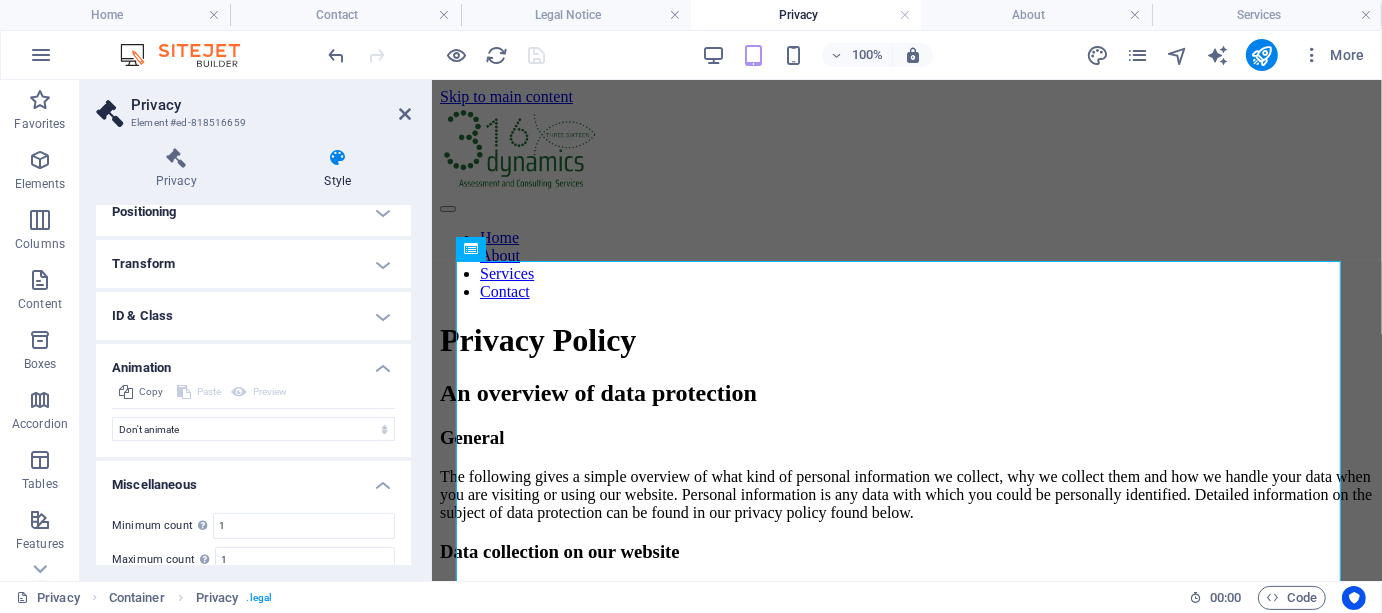 click on "Transform" at bounding box center [253, 264] 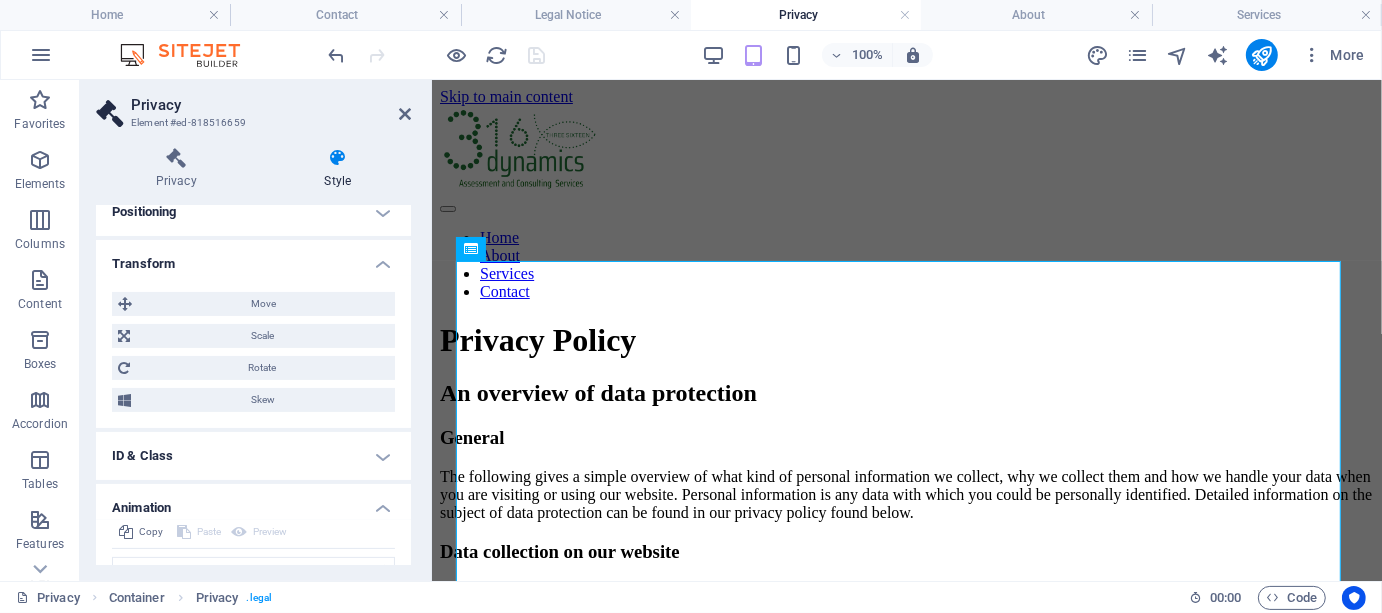 click on "Positioning" at bounding box center (253, 212) 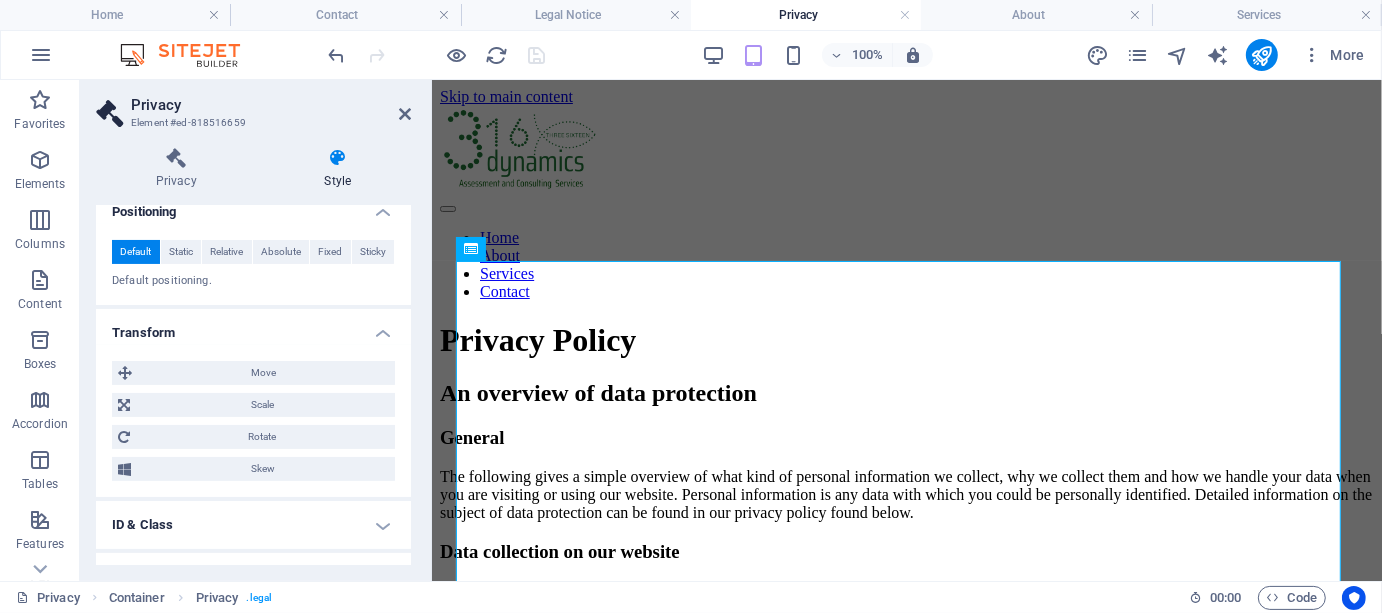 click on "Layout How this element expands within the layout (Flexbox). Size Default auto px % 1/1 1/2 1/3 1/4 1/5 1/6 1/7 1/8 1/9 1/10 Grow Shrink Order Container layout Visible Visible Opacity 100 % Overflow Spacing Margin Default auto px % rem vw vh Custom Custom auto px % rem vw vh auto px % rem vw vh auto px % rem vw vh auto px % rem vw vh Padding Default px rem % vh vw Custom Custom px rem % vh vw px rem % vh vw px rem % vh vw px rem % vh vw Border Style              - Width 1 auto px rem % vh vw Custom Custom 1 auto px rem % vh vw 1 auto px rem % vh vw 1 auto px rem % vh vw 1 auto px rem % vh vw  - Color Round corners Default px rem % vh vw Custom Custom px rem % vh vw px rem % vh vw px rem % vh vw px rem % vh vw Shadow Default None Outside Inside Color X offset 0 px rem vh vw Y offset 0 px rem vh vw Blur 0 px rem % vh vw Spread 0 px rem vh vw Text Shadow Default None Outside Color X offset 0 px rem vh vw Y offset 0 px rem vh vw Blur 0 px rem % vh vw Positioning Default Static Relative Absolute Fixed px" at bounding box center (253, 385) 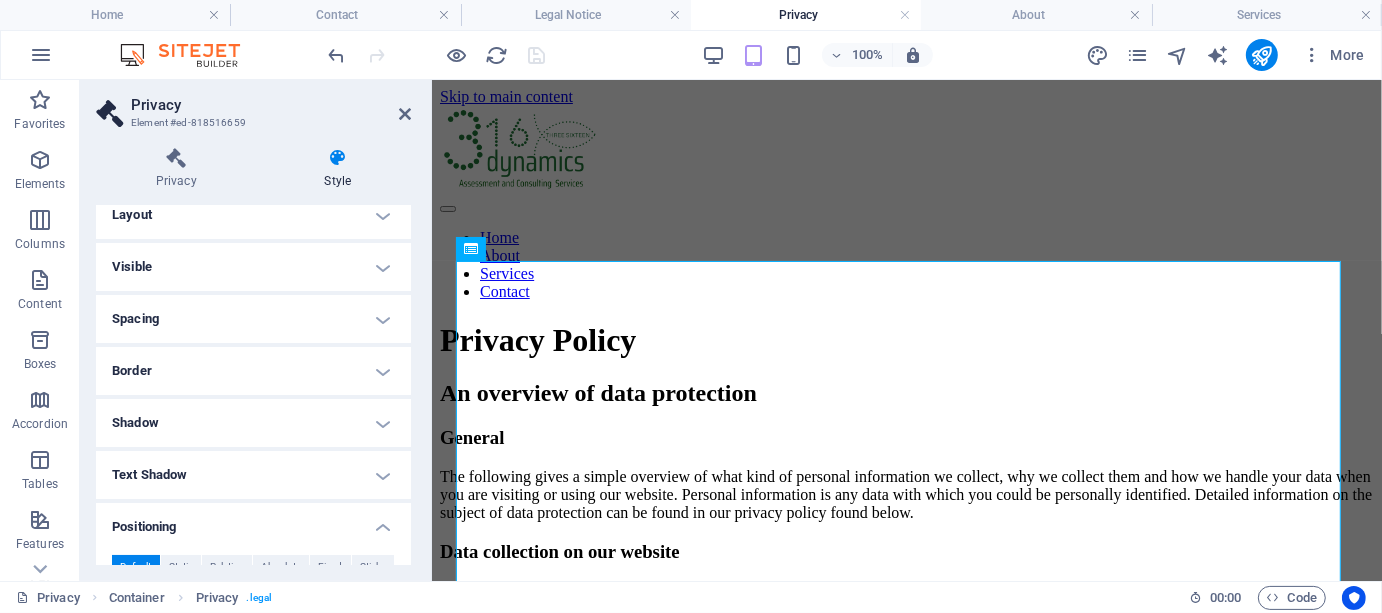click on "Text Shadow" at bounding box center [253, 475] 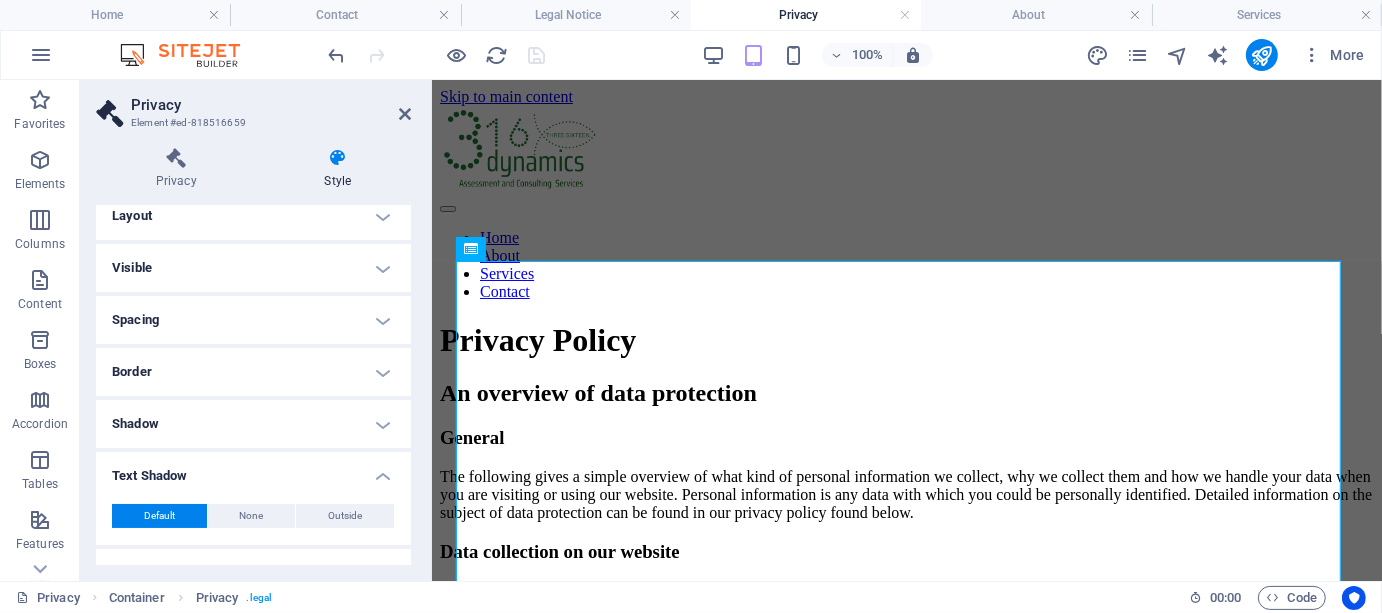 scroll, scrollTop: 0, scrollLeft: 0, axis: both 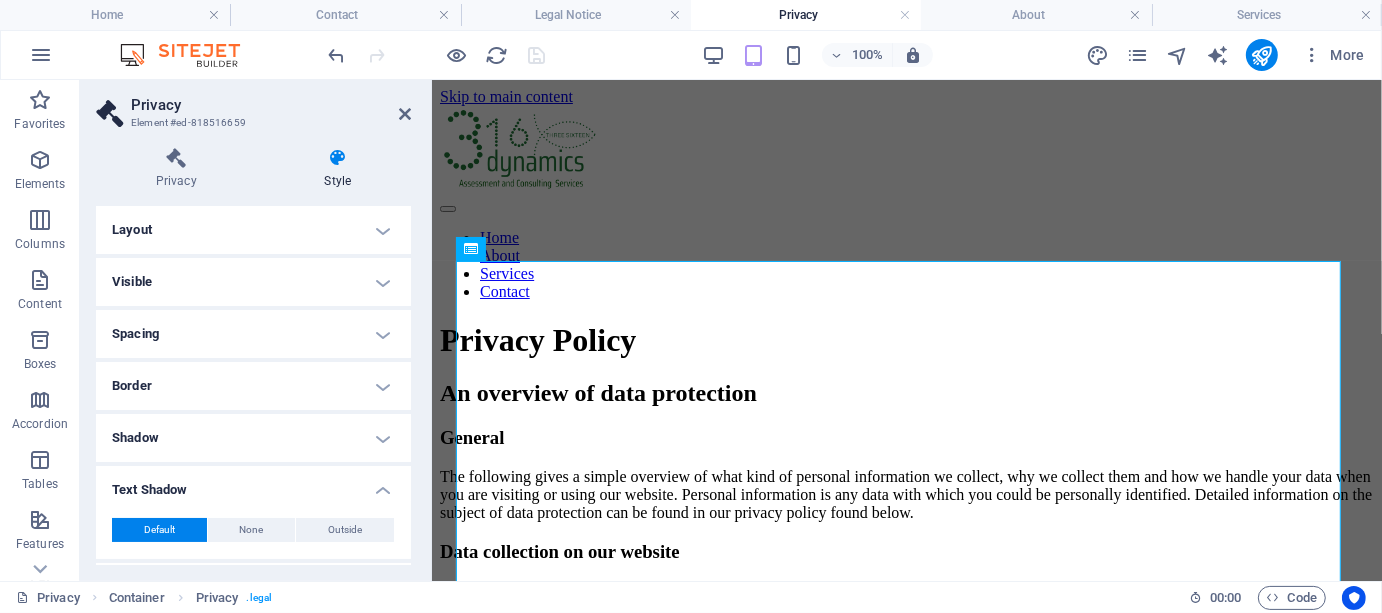 click on "Spacing" at bounding box center [253, 334] 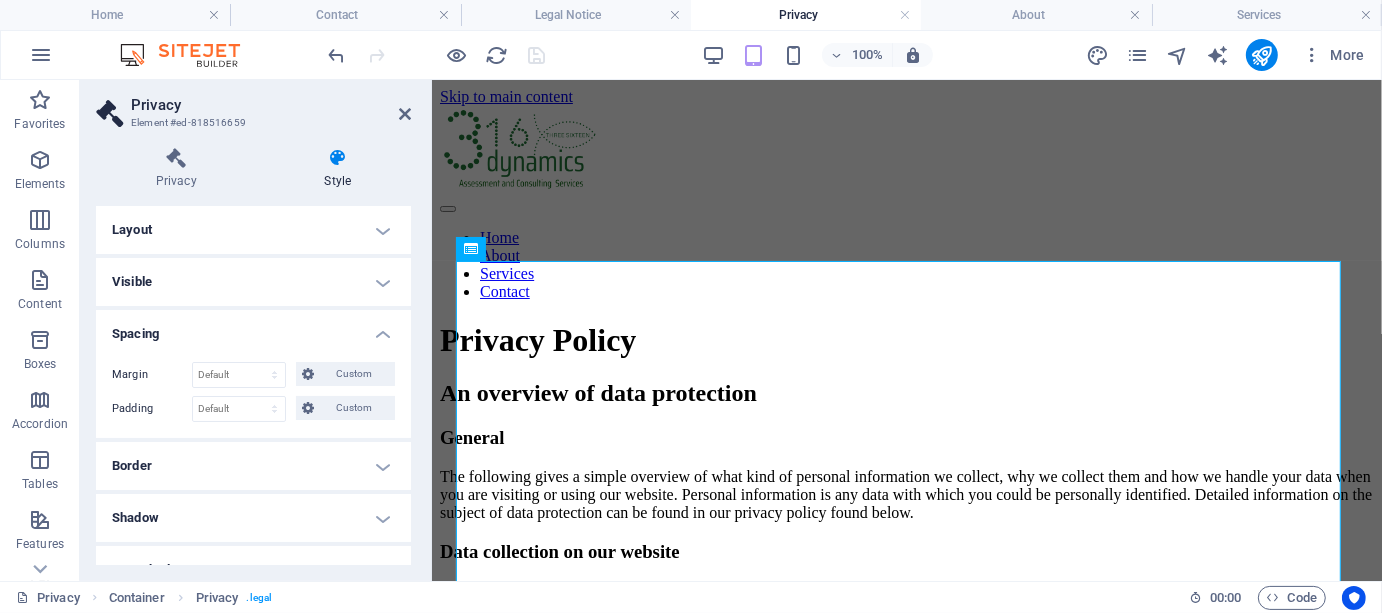 click on "Border" at bounding box center [253, 466] 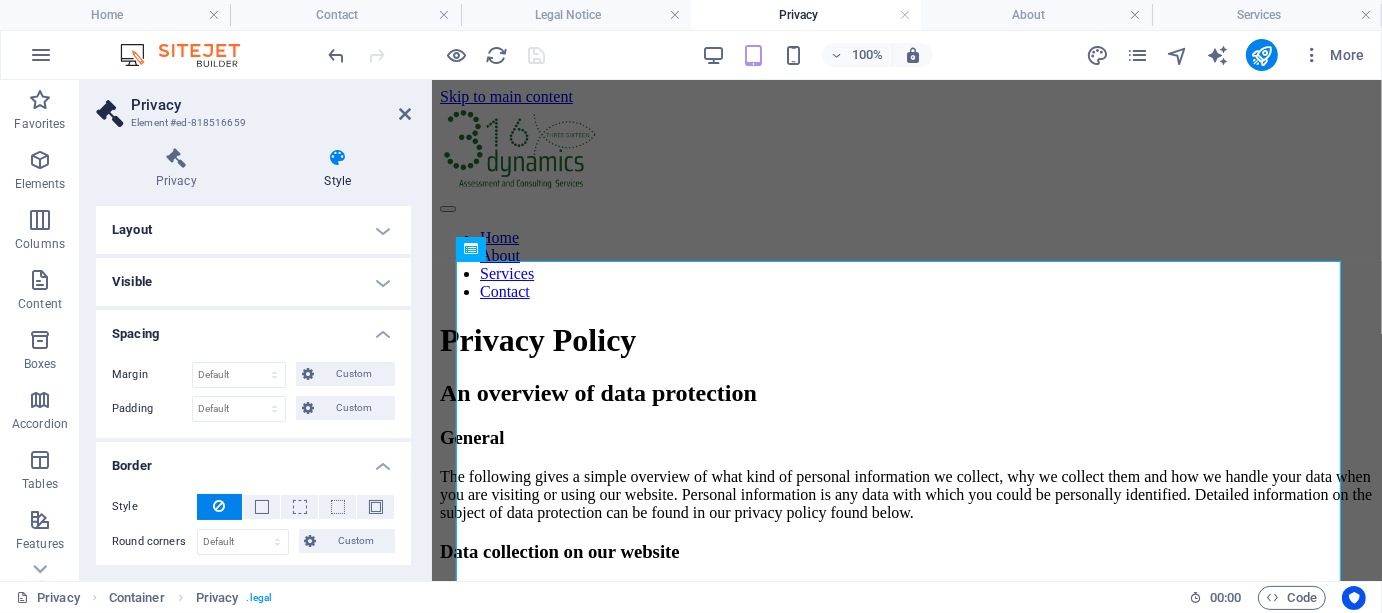 drag, startPoint x: 411, startPoint y: 300, endPoint x: 411, endPoint y: 352, distance: 52 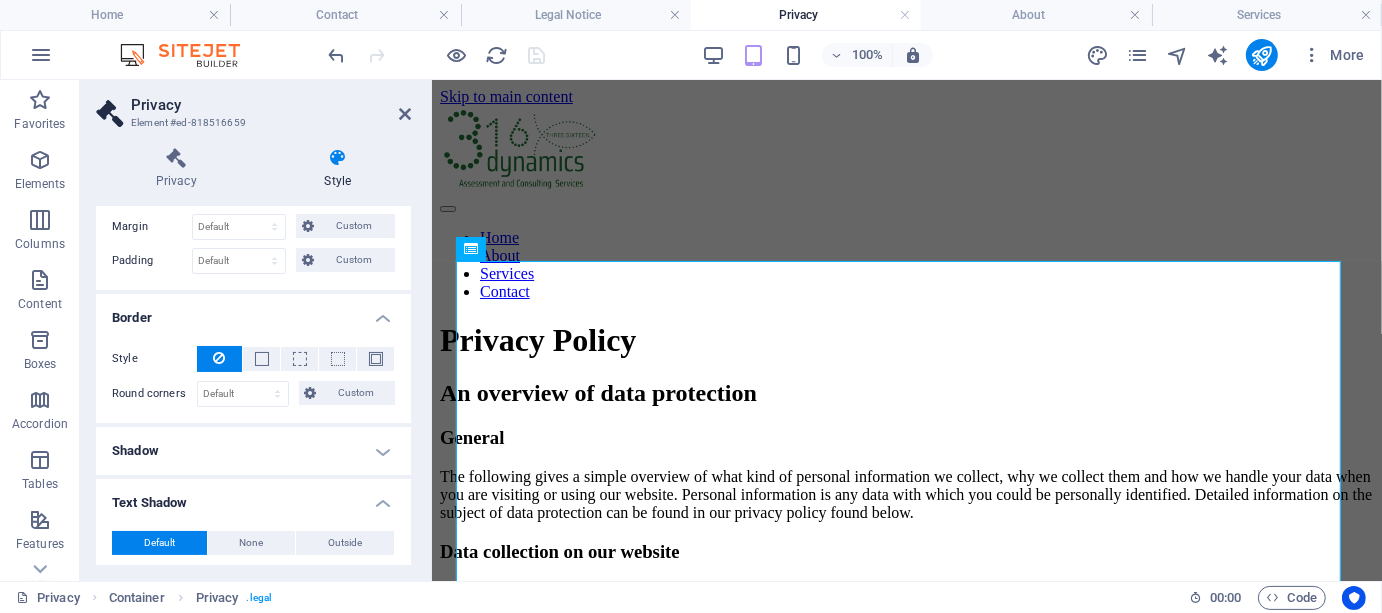 scroll, scrollTop: 154, scrollLeft: 0, axis: vertical 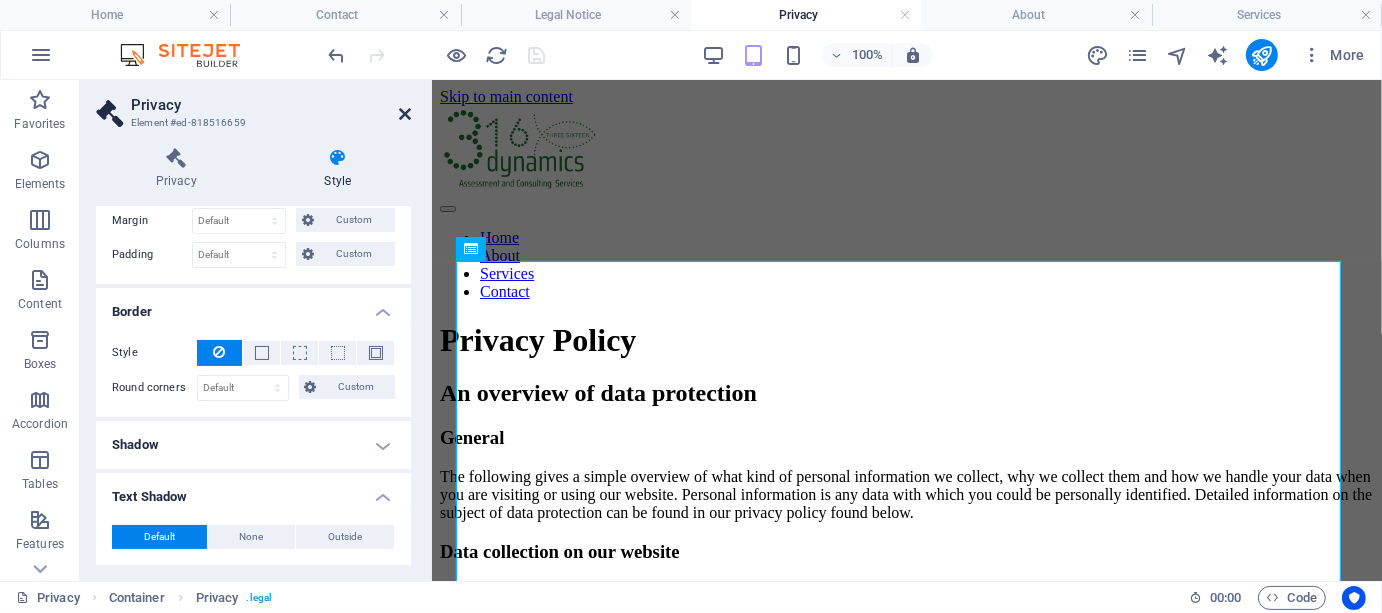 click at bounding box center (405, 114) 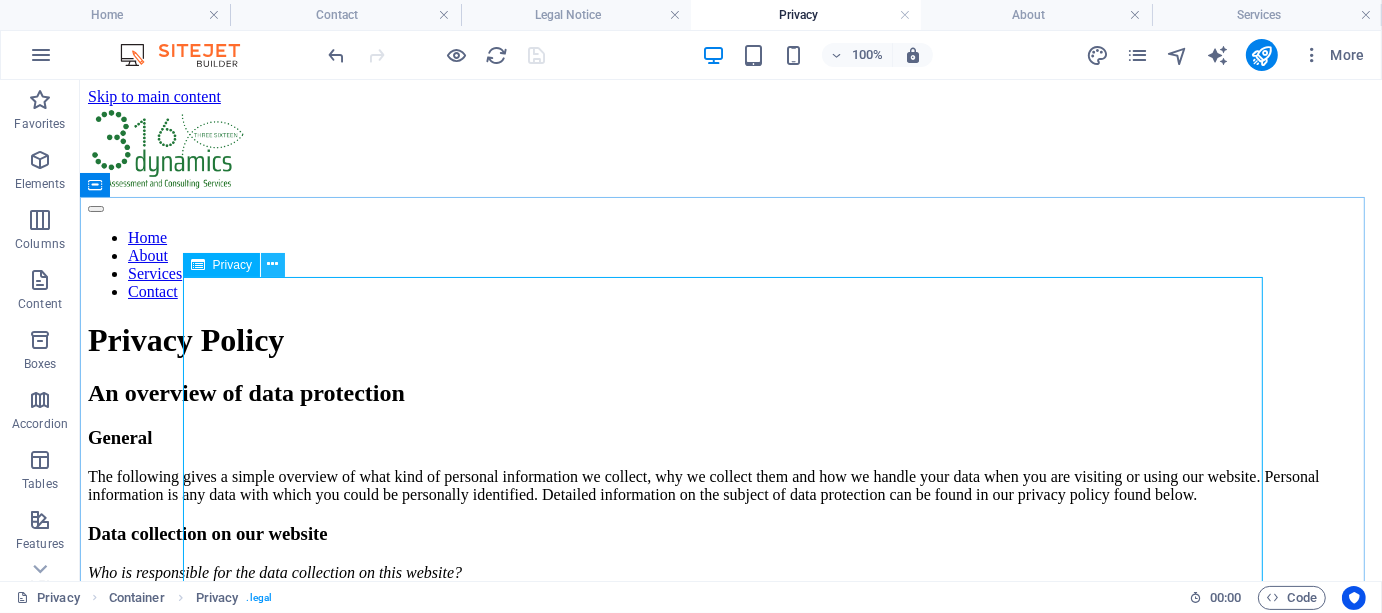 click at bounding box center [272, 264] 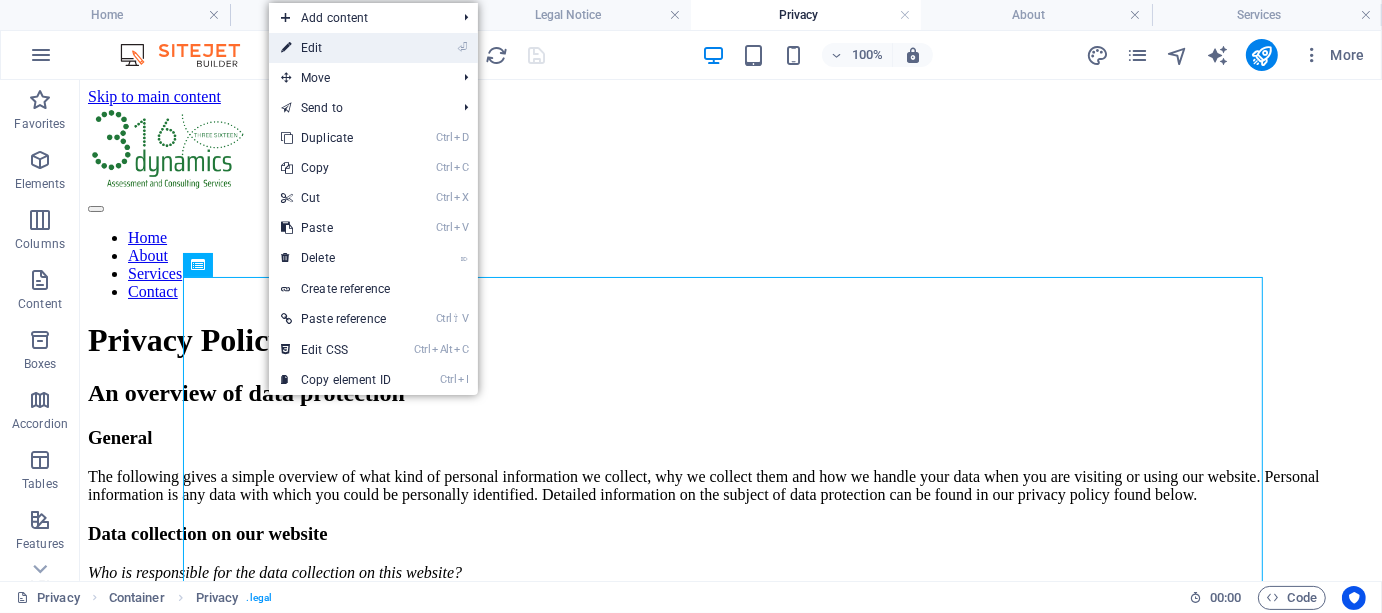 click on "⏎  Edit" at bounding box center [336, 48] 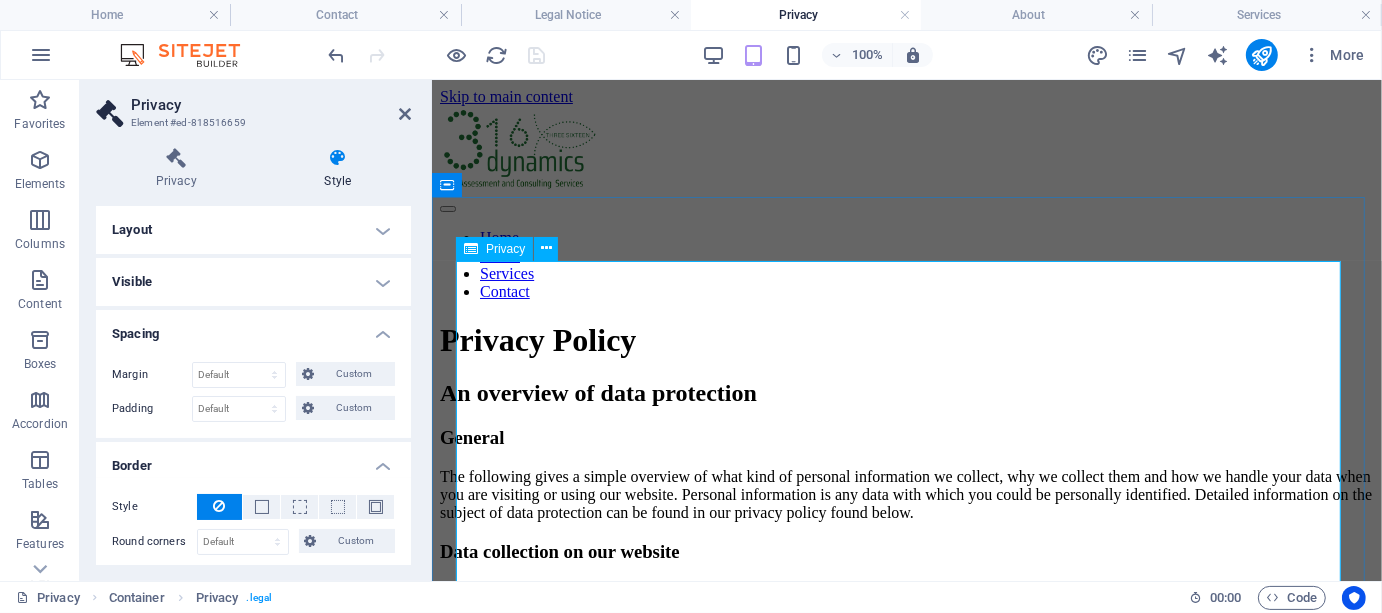 click on "Privacy Policy
An overview of data protection
General
The following gives a simple overview of what kind of personal information we collect, why we collect them and how we handle your data when you are visiting or using our website. Personal information is any data with which you could be personally identified. Detailed information on the subject of data protection can be found in our privacy policy found below.
Data collection on our website
Who is responsible for the data collection on this website?
The data collected on this website are processed by the website operator. The operator's contact details can be found in the website's required legal notice.
How do we collect your data?
Some data are collected when you provide them to us. This could, for example, be data you enter in a contact form.
What do we use your data for?
Part of the data is collected to ensure the proper functioning of the website. Other data can be used to analyze how visitors use the site." at bounding box center [906, 2442] 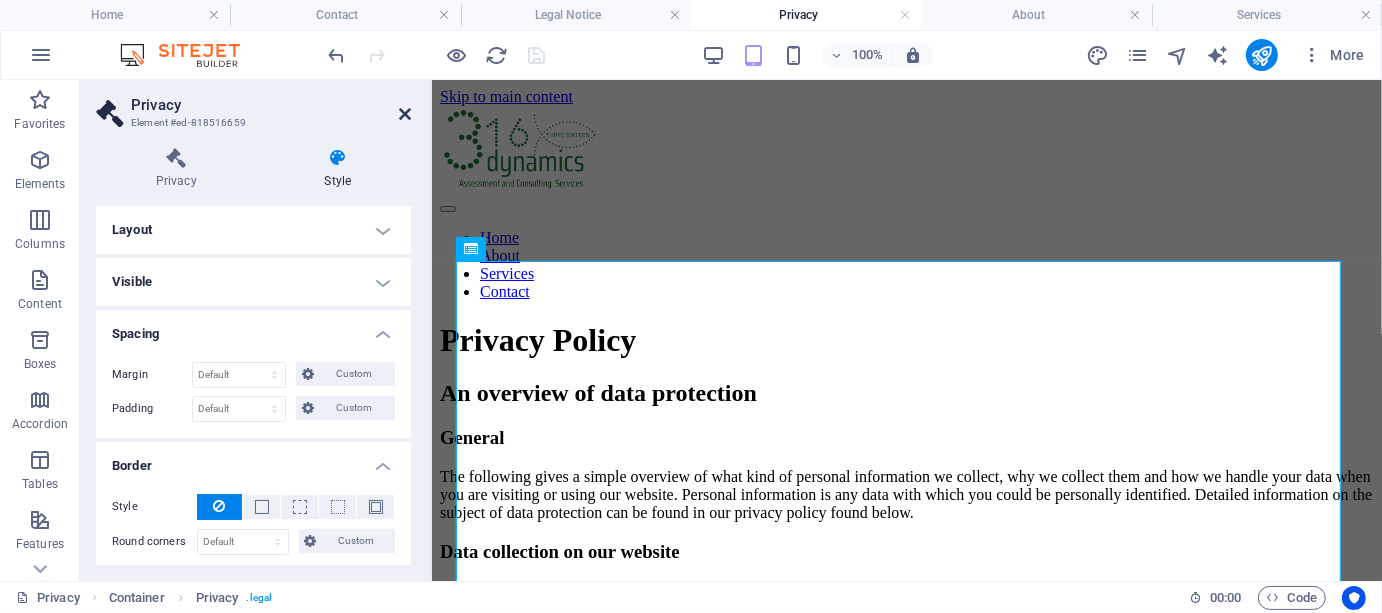 click at bounding box center (405, 114) 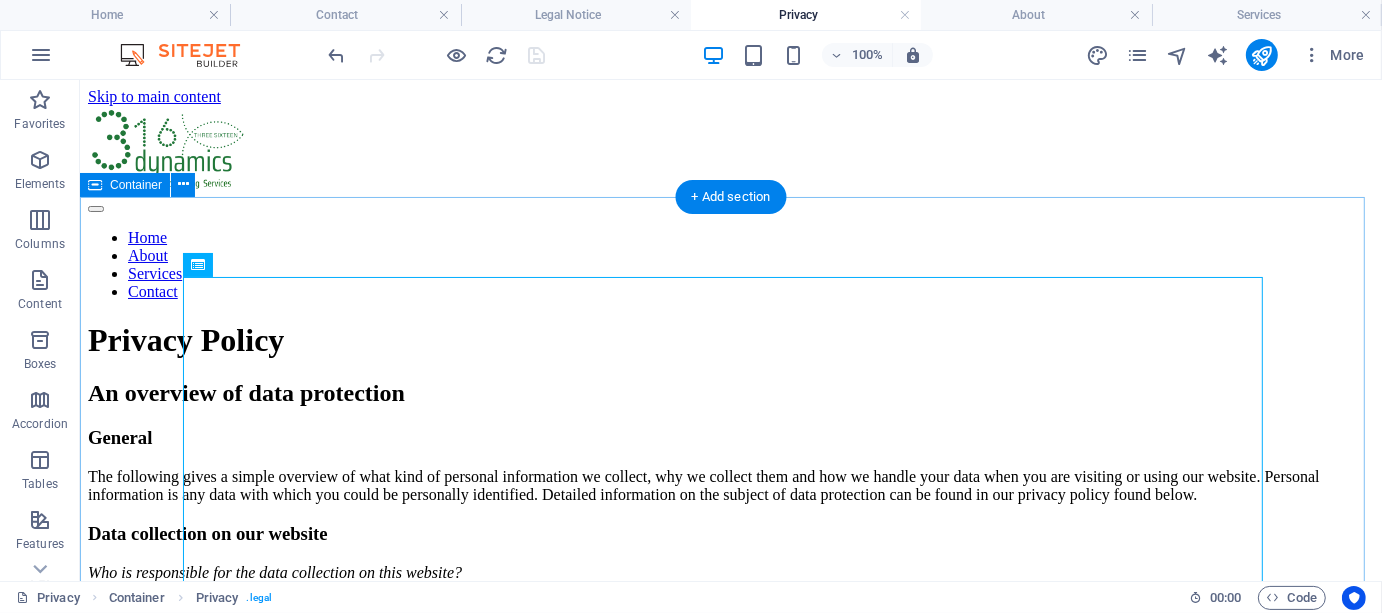 click on "Privacy Policy
An overview of data protection
General
The following gives a simple overview of what kind of personal information we collect, why we collect them and how we handle your data when you are visiting or using our website. Personal information is any data with which you could be personally identified. Detailed information on the subject of data protection can be found in our privacy policy found below.
Data collection on our website
Who is responsible for the data collection on this website?
The data collected on this website are processed by the website operator. The operator's contact details can be found in the website's required legal notice.
How do we collect your data?
Some data are collected when you provide them to us. This could, for example, be data you enter in a contact form.
What do we use your data for?
Part of the data is collected to ensure the proper functioning of the website. Other data can be used to analyze how visitors use the site." at bounding box center [730, 2199] 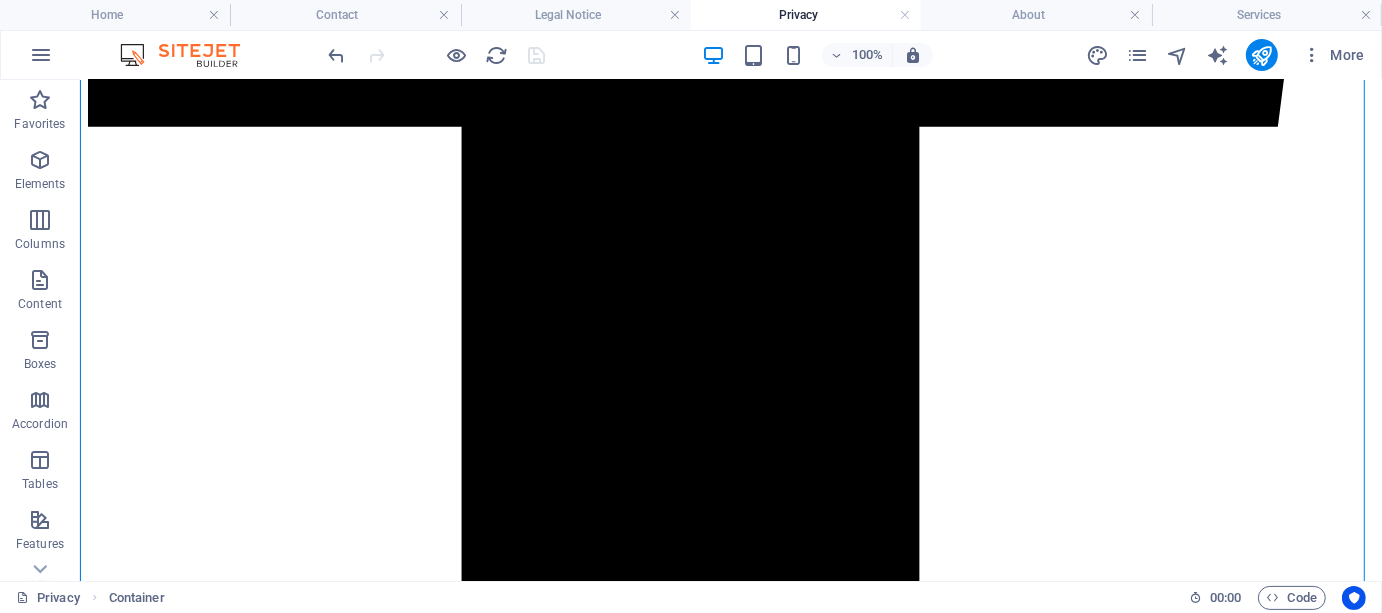 scroll, scrollTop: 5687, scrollLeft: 0, axis: vertical 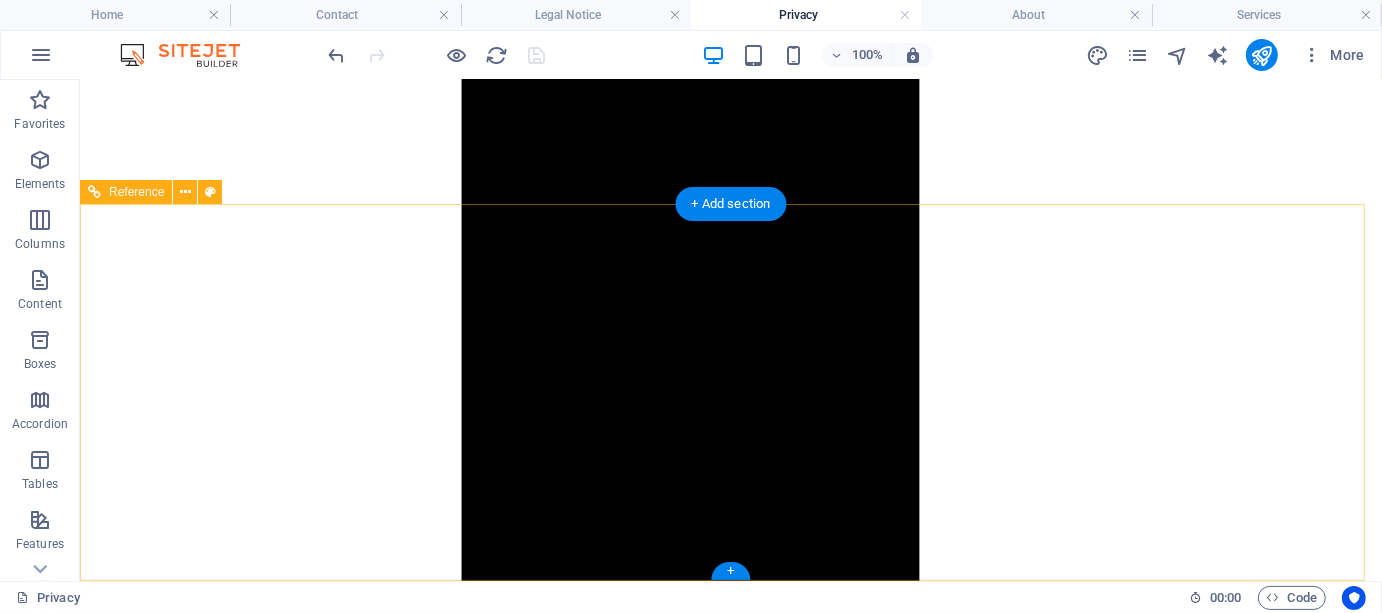 click on "Privacy Policy   Legal Notice" at bounding box center [730, 6852] 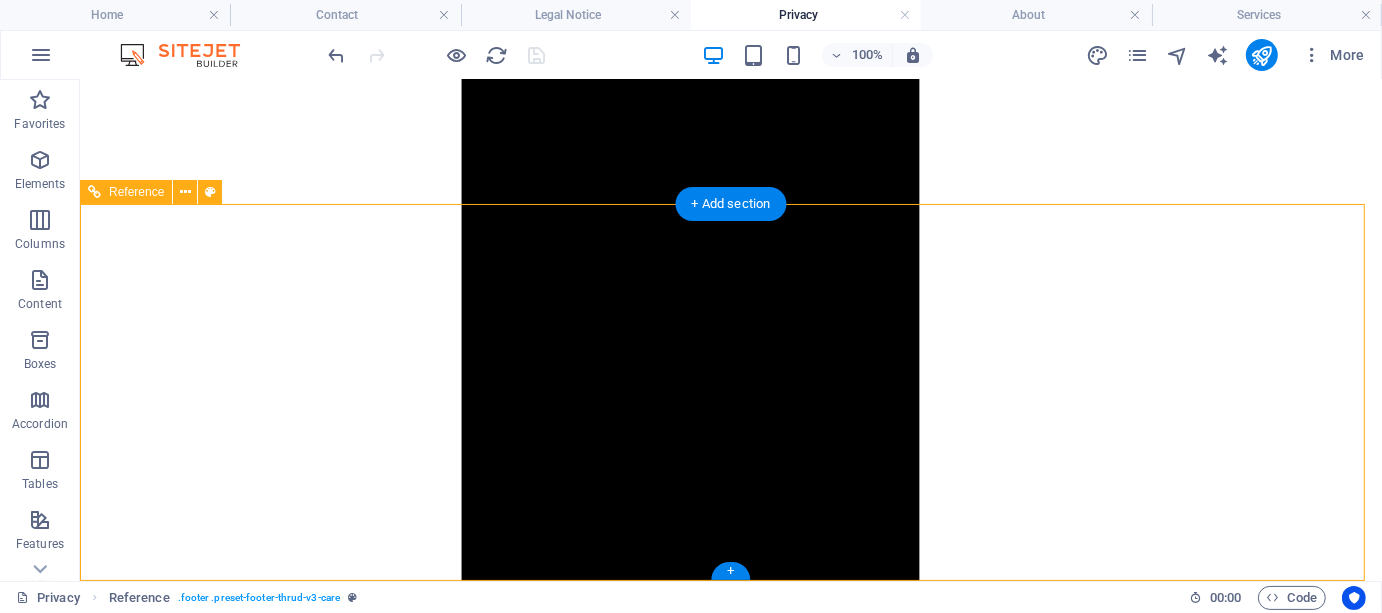 click on "Privacy Policy   Legal Notice" at bounding box center (730, 6852) 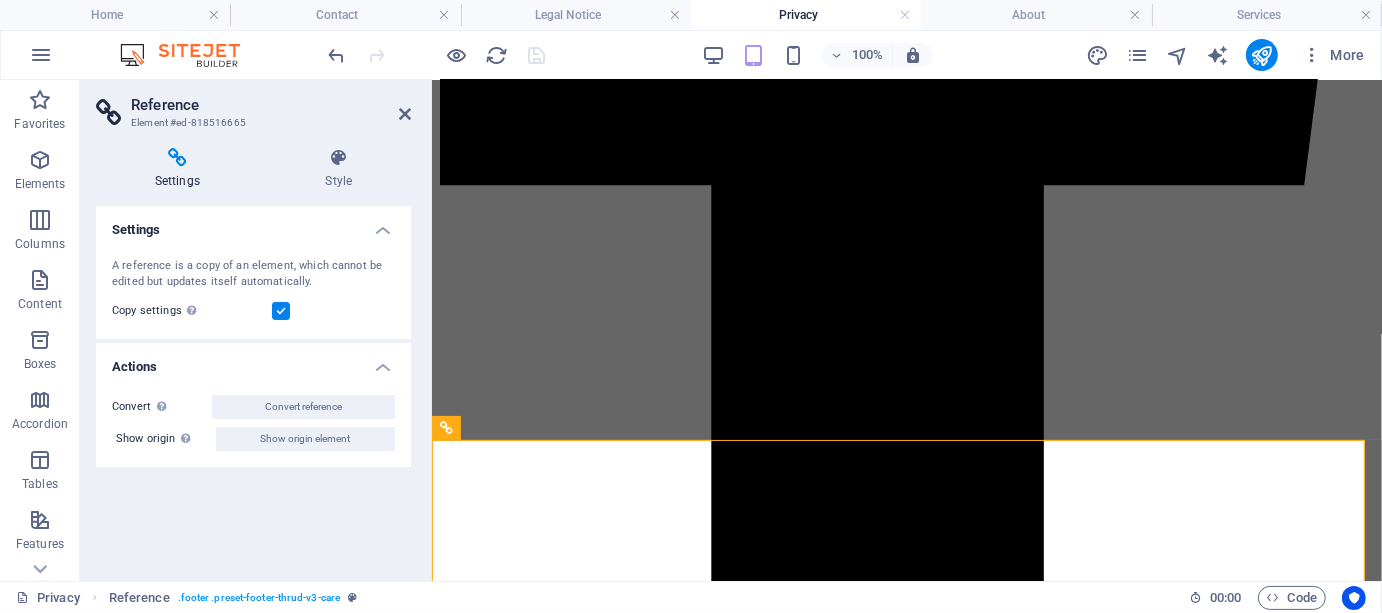 click on "100% More" at bounding box center [849, 55] 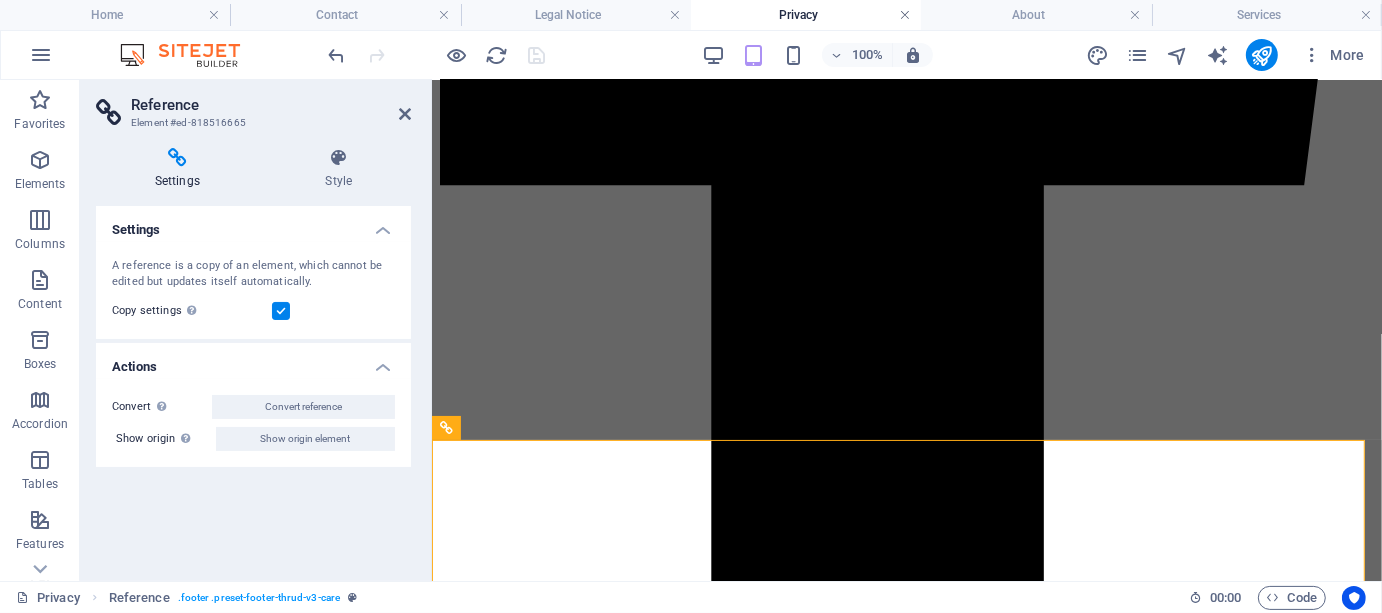 click at bounding box center [905, 15] 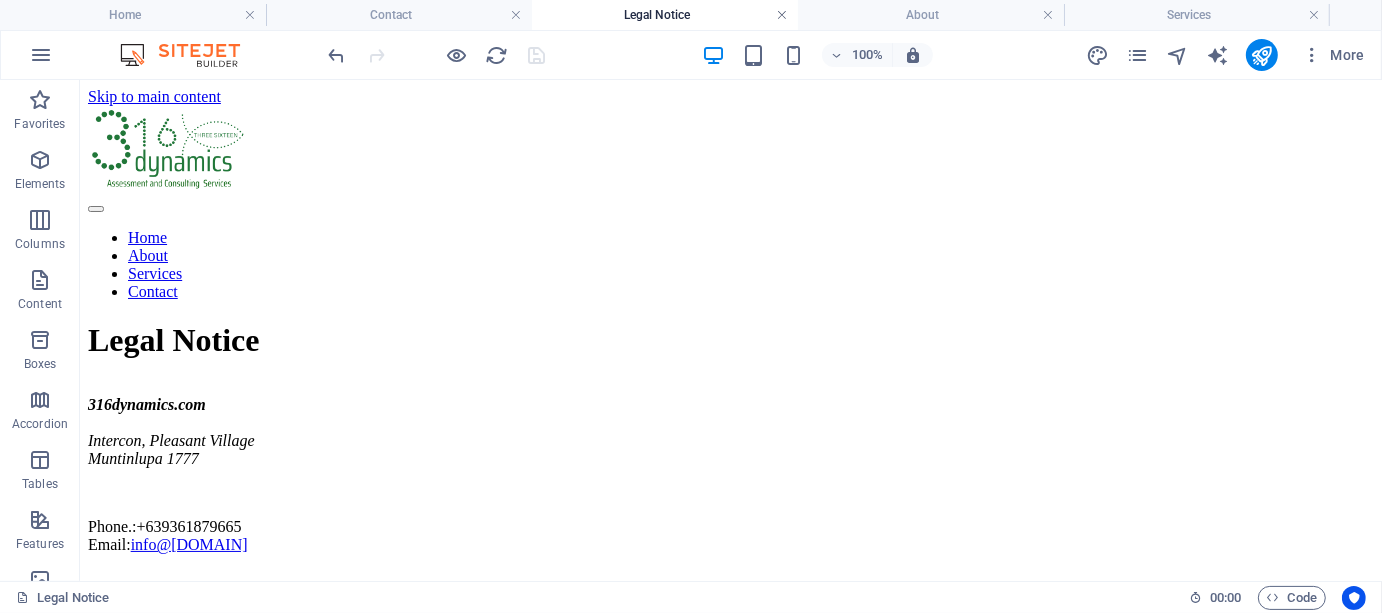 click at bounding box center [782, 15] 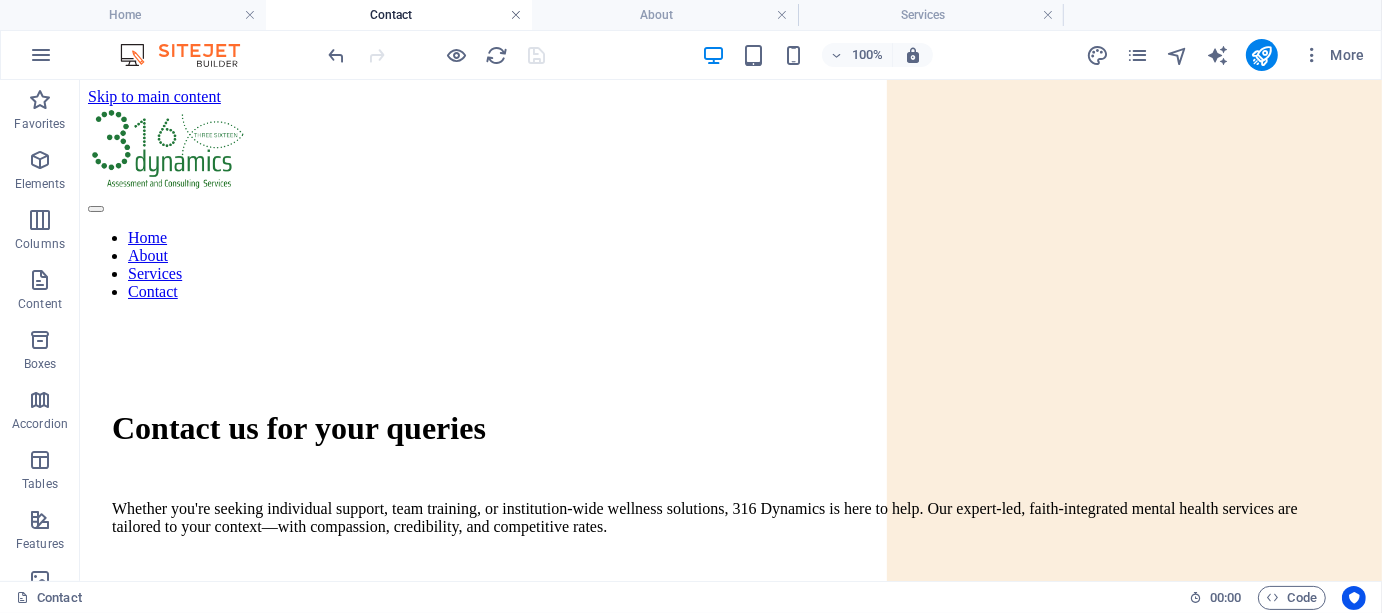 click at bounding box center (516, 15) 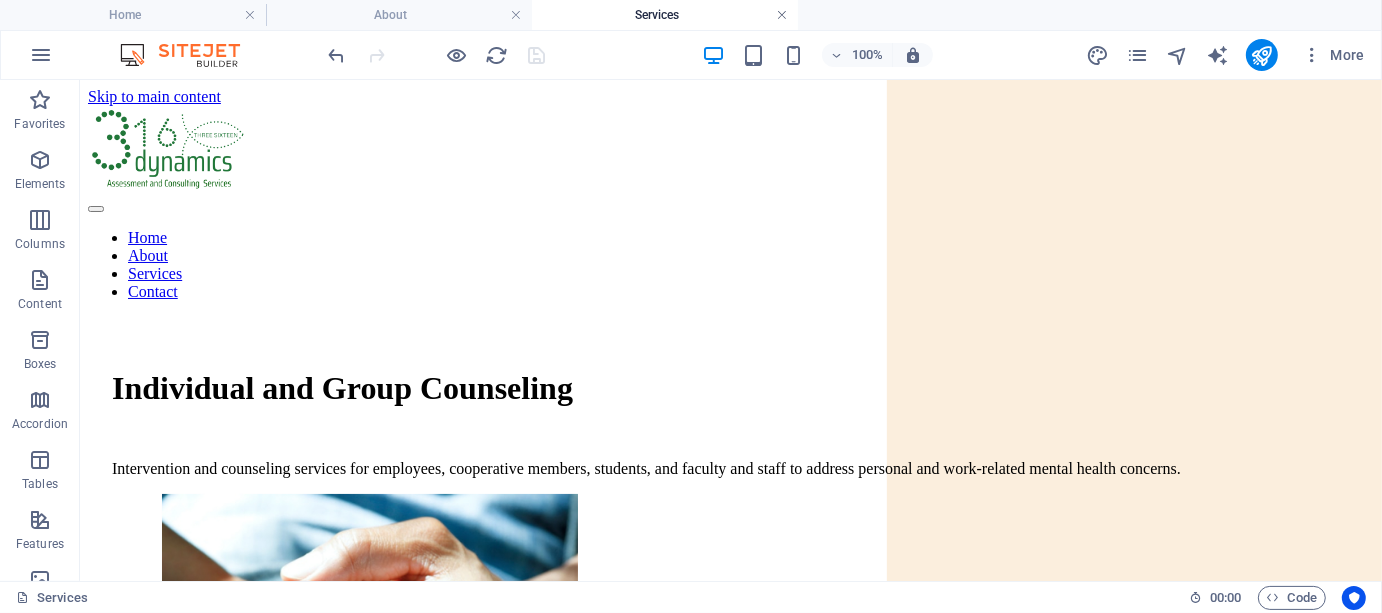 click at bounding box center [782, 15] 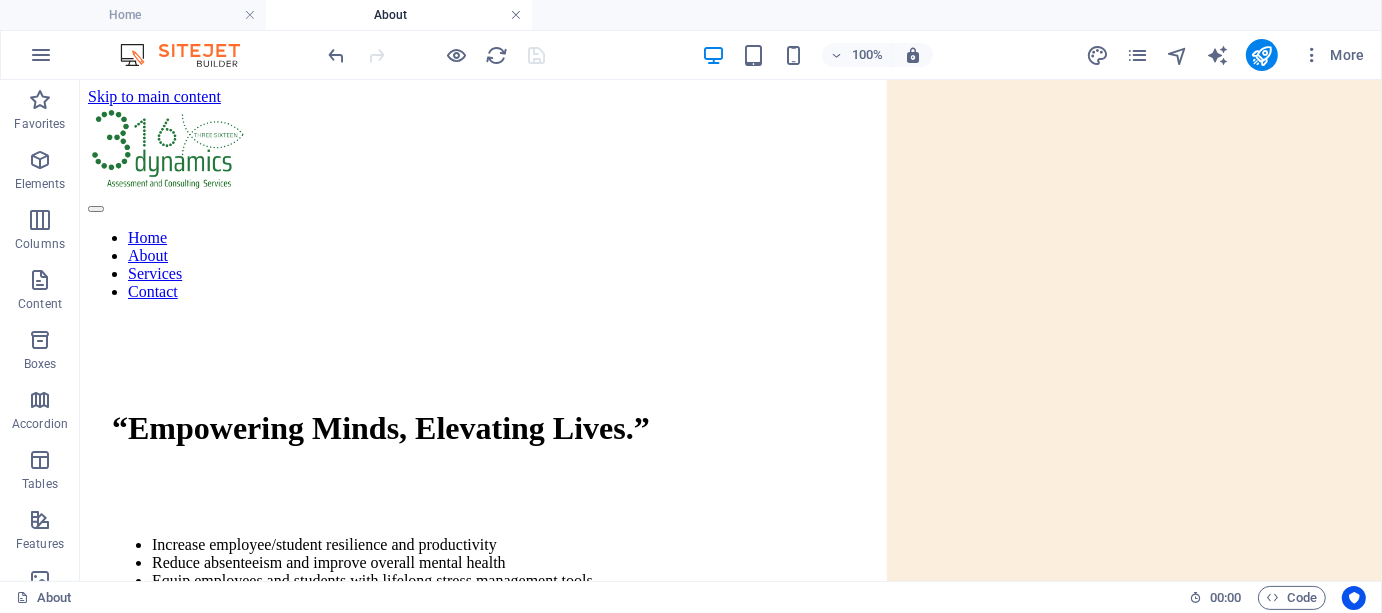 click at bounding box center [516, 15] 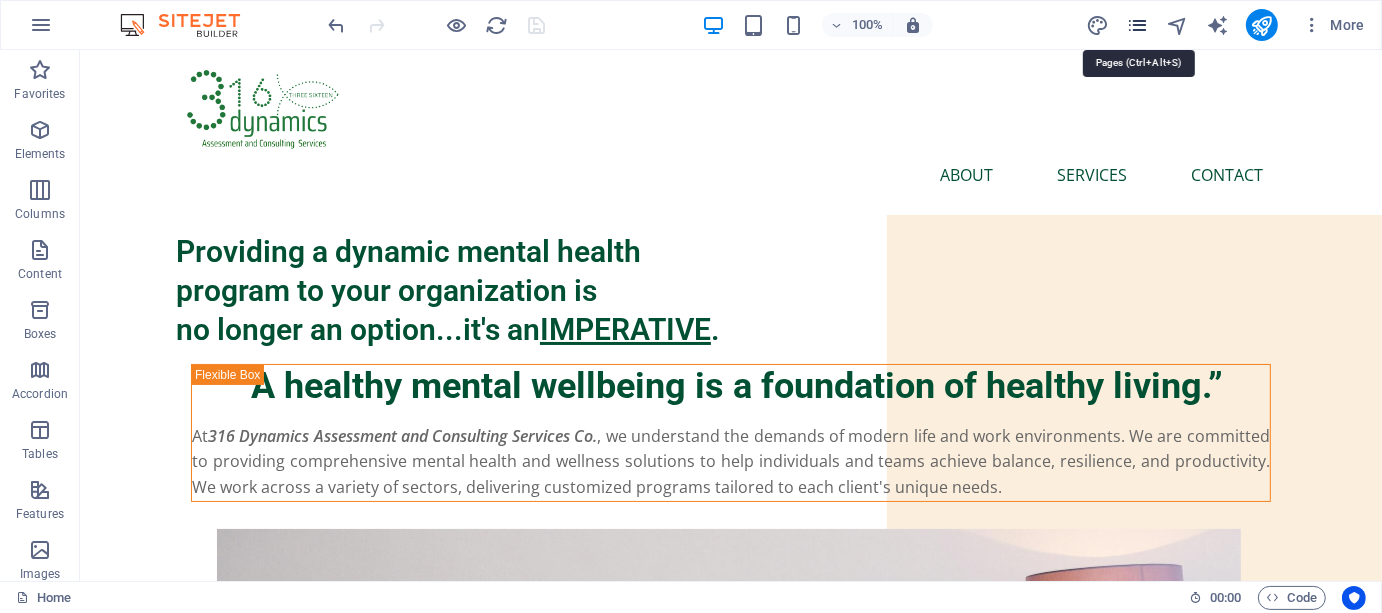 click at bounding box center [1137, 25] 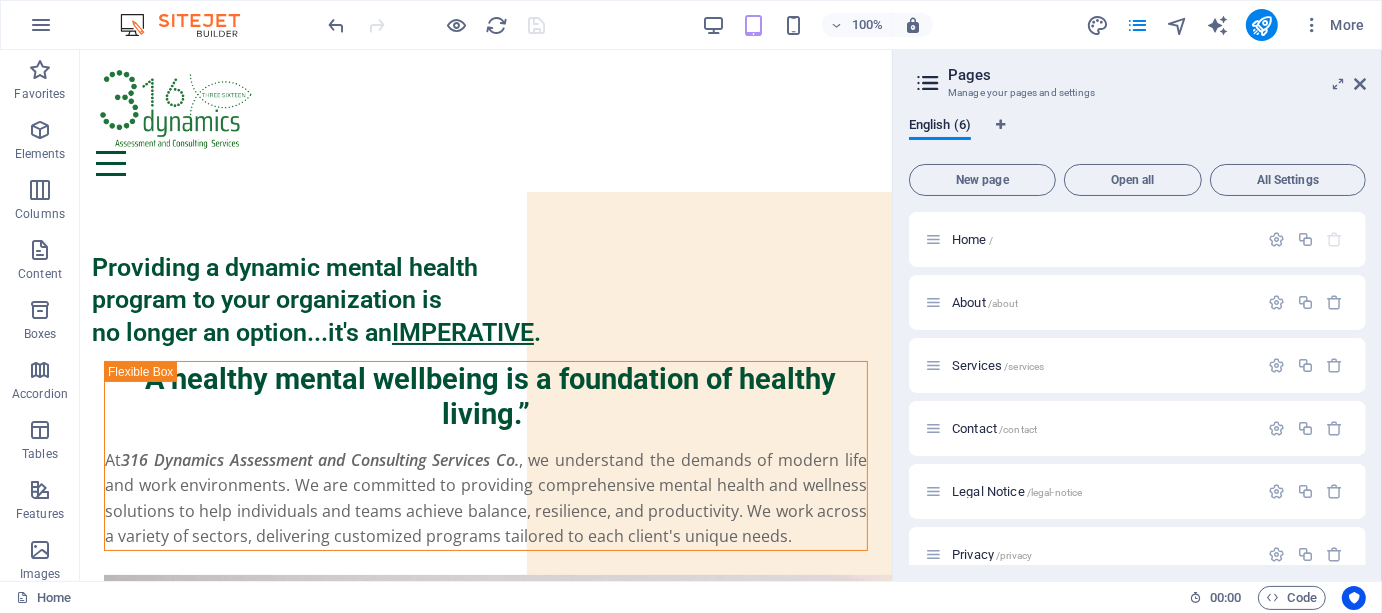 scroll, scrollTop: 24, scrollLeft: 0, axis: vertical 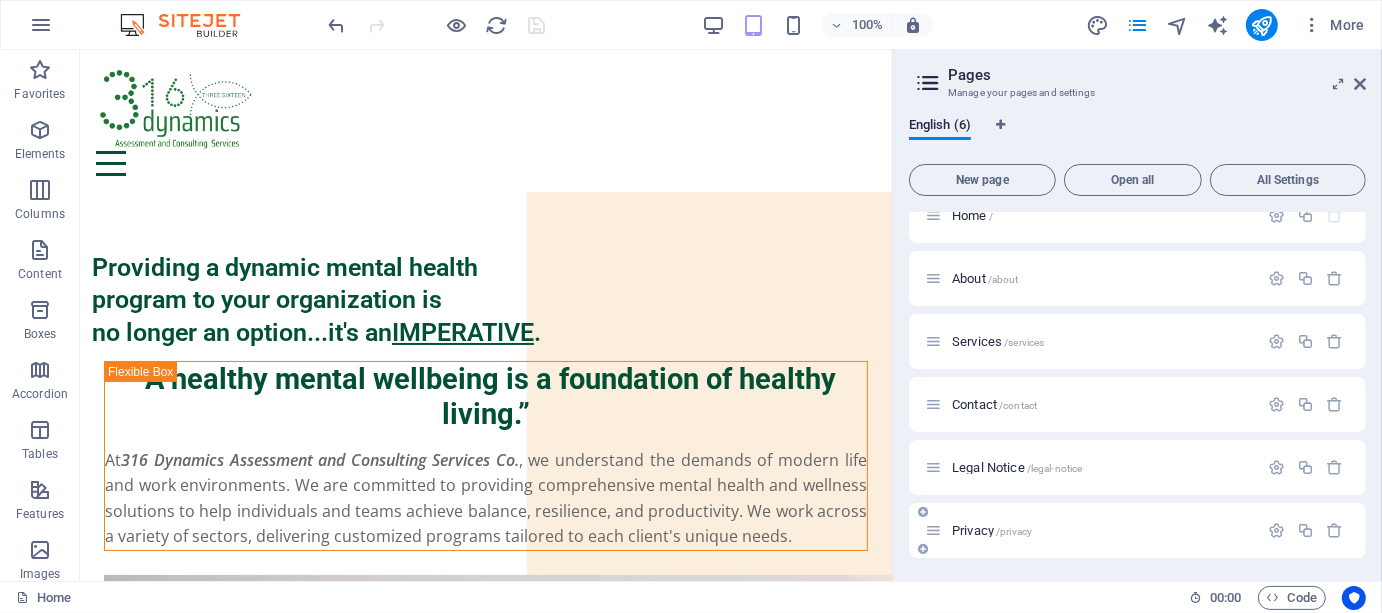 click on "/privacy" at bounding box center (1014, 531) 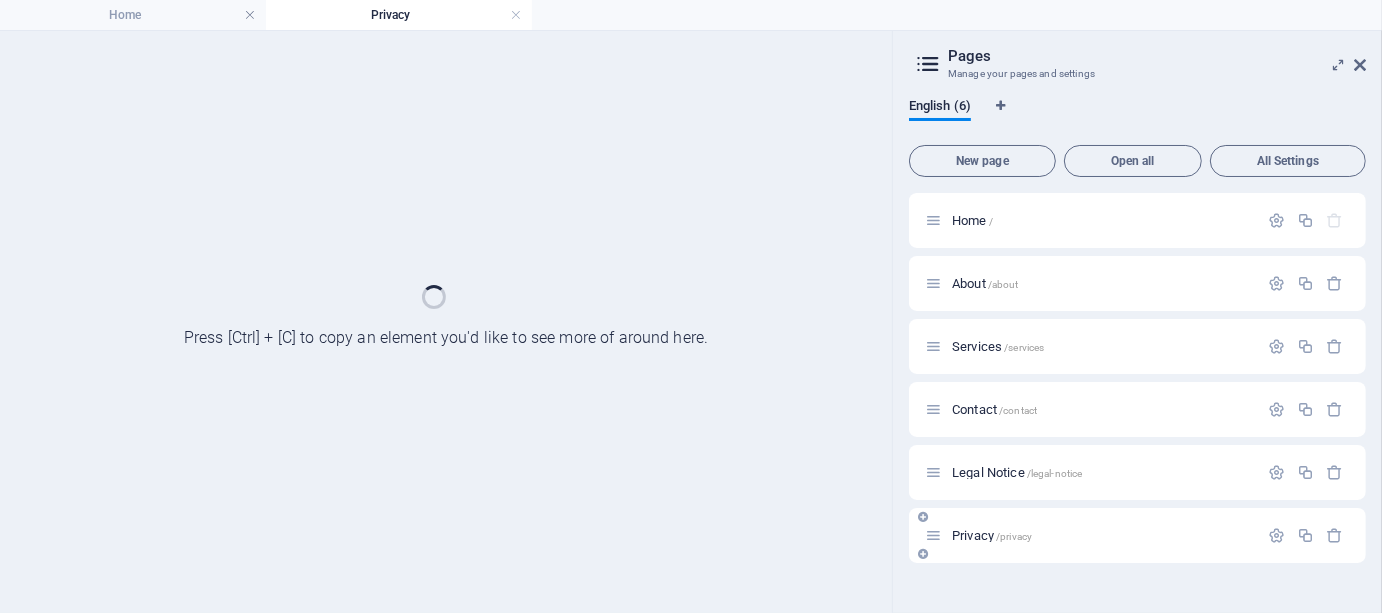 scroll, scrollTop: 0, scrollLeft: 0, axis: both 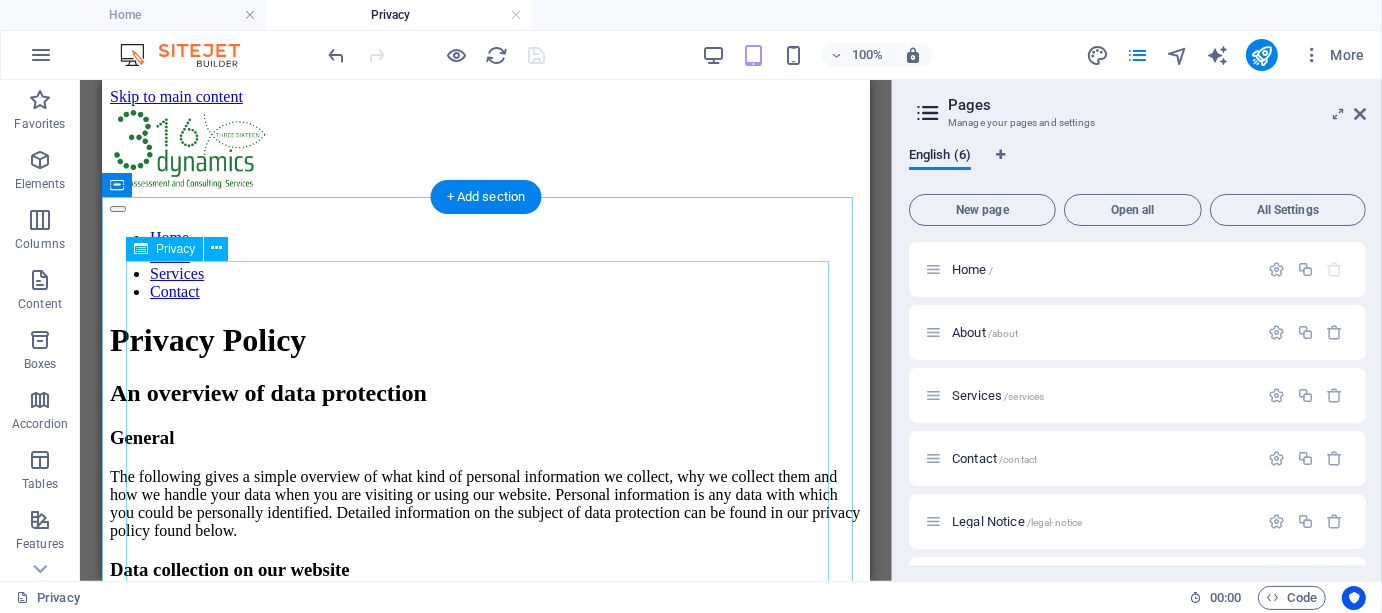 click on "Privacy Policy
An overview of data protection
General
The following gives a simple overview of what kind of personal information we collect, why we collect them and how we handle your data when you are visiting or using our website. Personal information is any data with which you could be personally identified. Detailed information on the subject of data protection can be found in our privacy policy found below.
Data collection on our website
Who is responsible for the data collection on this website?
The data collected on this website are processed by the website operator. The operator's contact details can be found in the website's required legal notice.
How do we collect your data?
Some data are collected when you provide them to us. This could, for example, be data you enter in a contact form.
What do we use your data for?
Part of the data is collected to ensure the proper functioning of the website. Other data can be used to analyze how visitors use the site." at bounding box center [485, 2586] 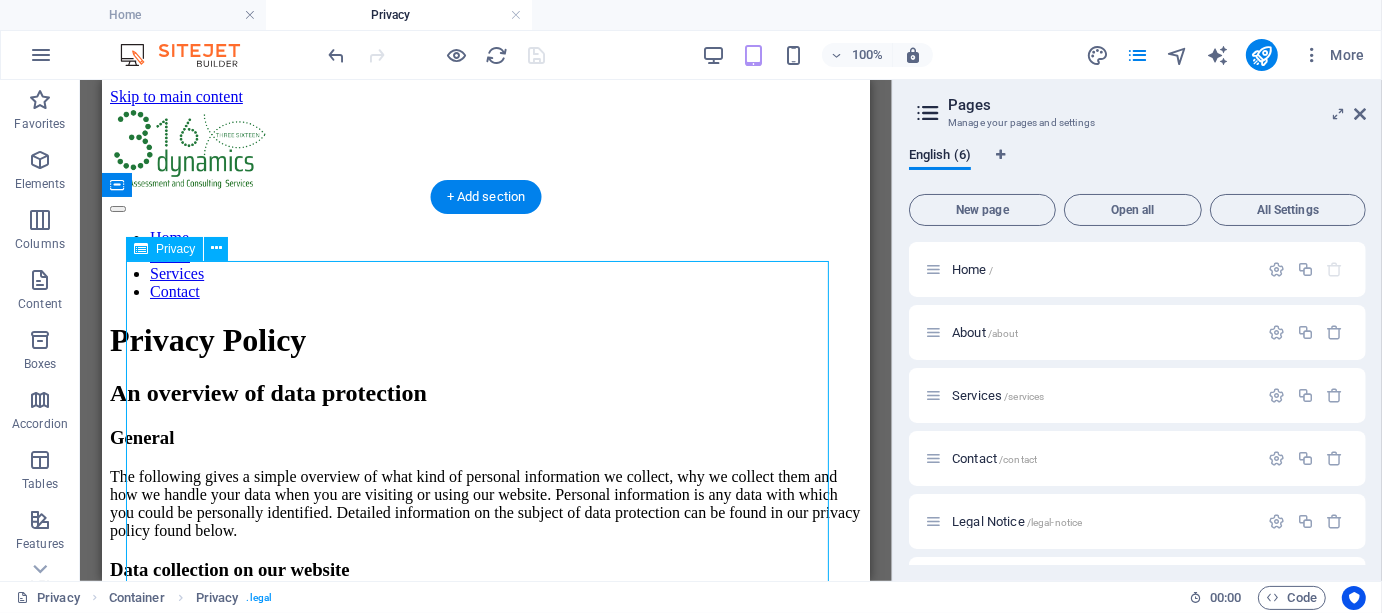click on "Privacy Policy
An overview of data protection
General
The following gives a simple overview of what kind of personal information we collect, why we collect them and how we handle your data when you are visiting or using our website. Personal information is any data with which you could be personally identified. Detailed information on the subject of data protection can be found in our privacy policy found below.
Data collection on our website
Who is responsible for the data collection on this website?
The data collected on this website are processed by the website operator. The operator's contact details can be found in the website's required legal notice.
How do we collect your data?
Some data are collected when you provide them to us. This could, for example, be data you enter in a contact form.
What do we use your data for?
Part of the data is collected to ensure the proper functioning of the website. Other data can be used to analyze how visitors use the site." at bounding box center [485, 2586] 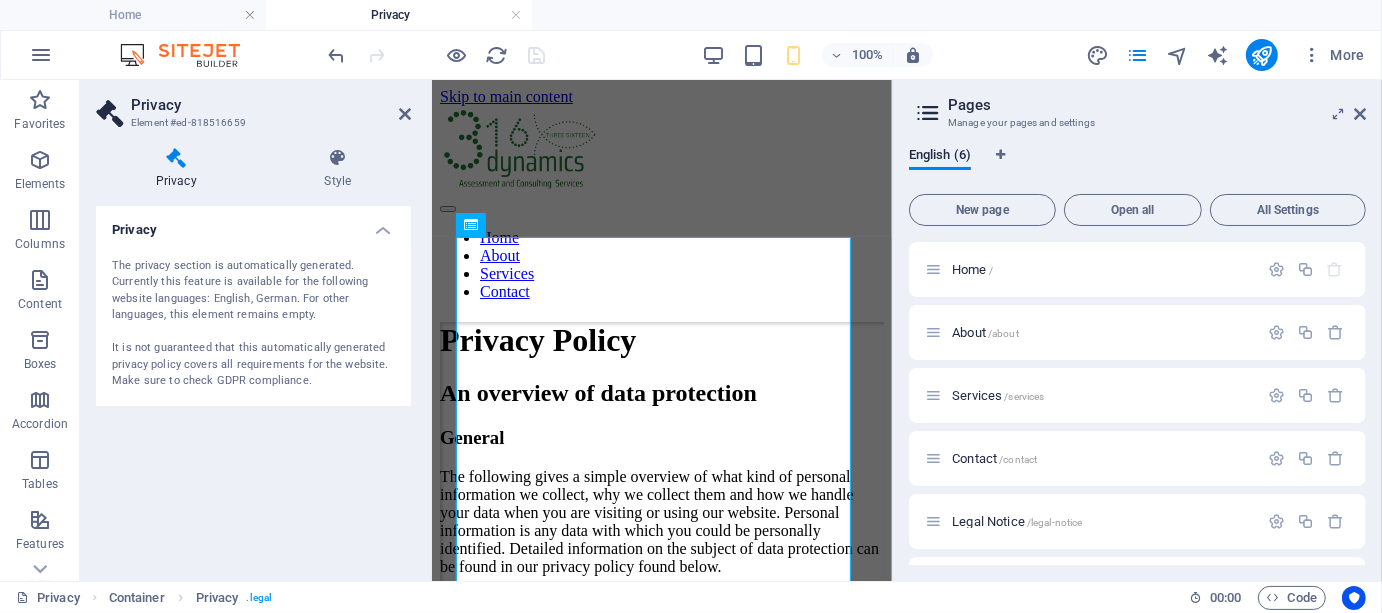 click on "The privacy section is automatically generated. Currently this feature is available for the following website languages: English, German. For other languages, this element remains empty. It is not guaranteed that this automatically generated privacy policy covers all requirements for the website. Make sure to check GDPR compliance." at bounding box center (253, 324) 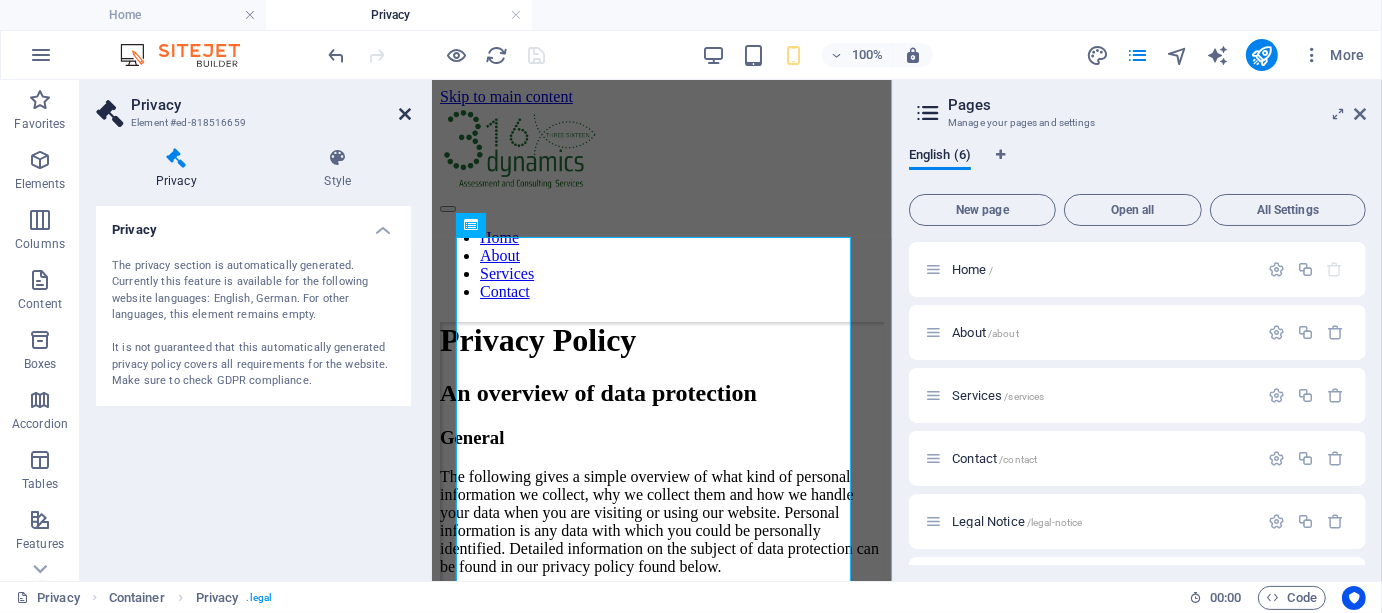 click at bounding box center [405, 114] 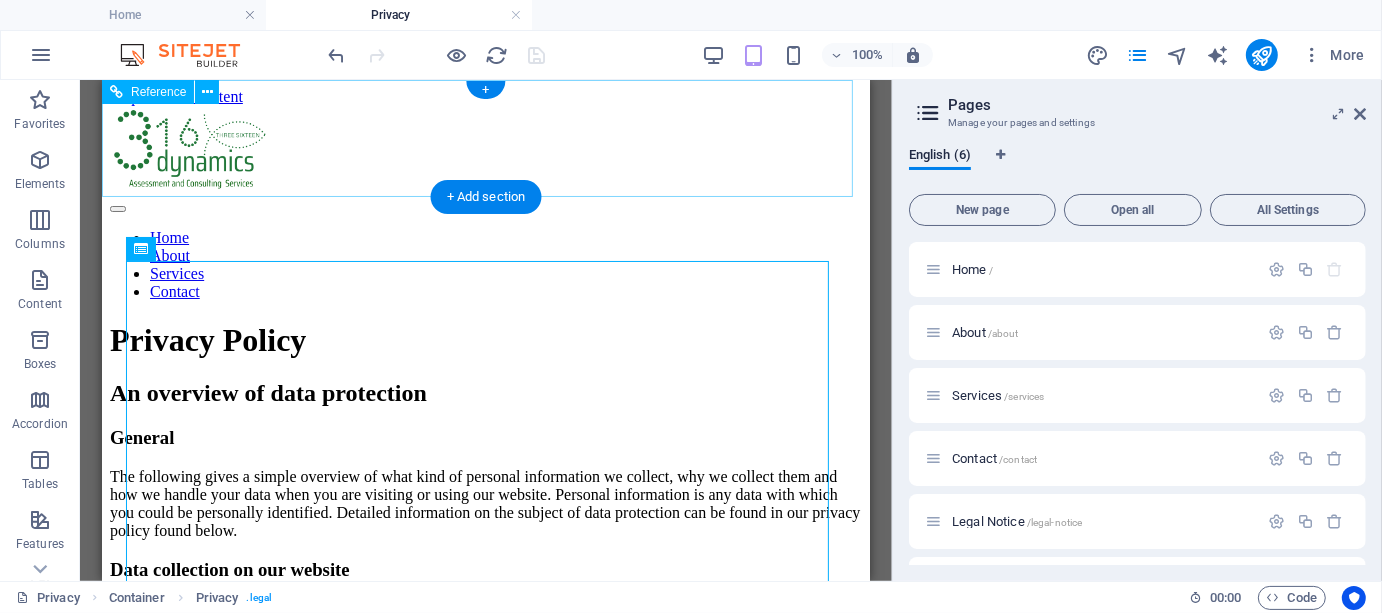 click at bounding box center [485, 203] 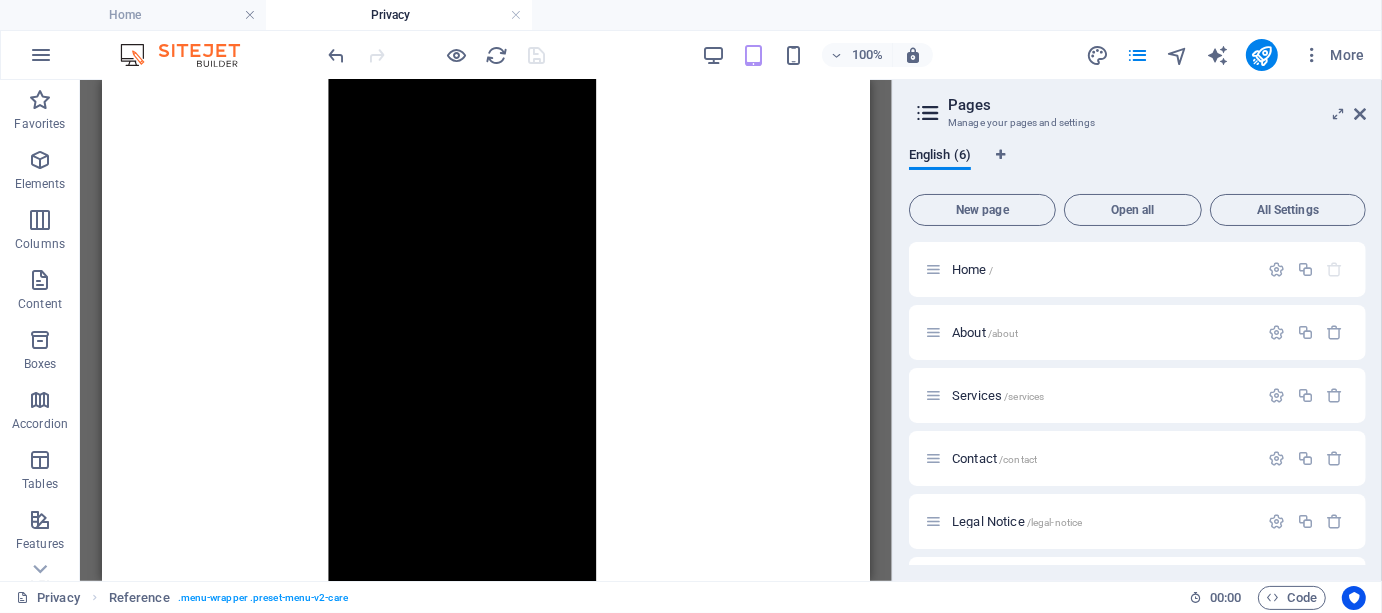 scroll, scrollTop: 6609, scrollLeft: 0, axis: vertical 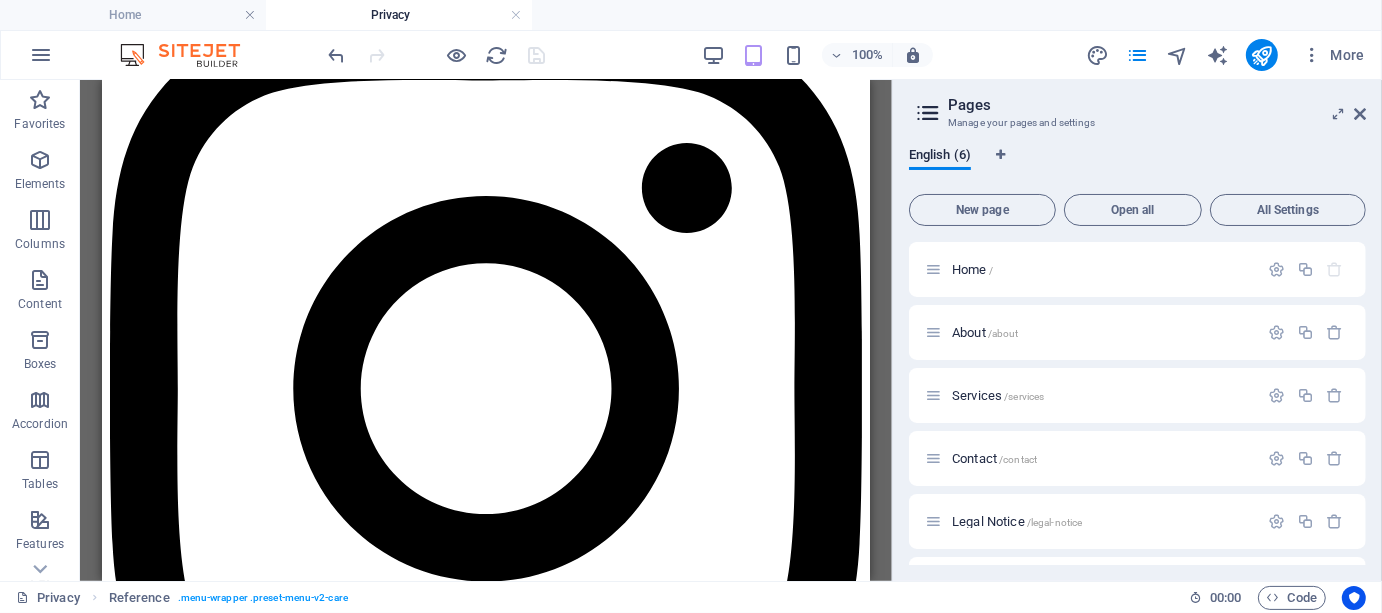 click on "Home About Services Contact" at bounding box center (485, -6345) 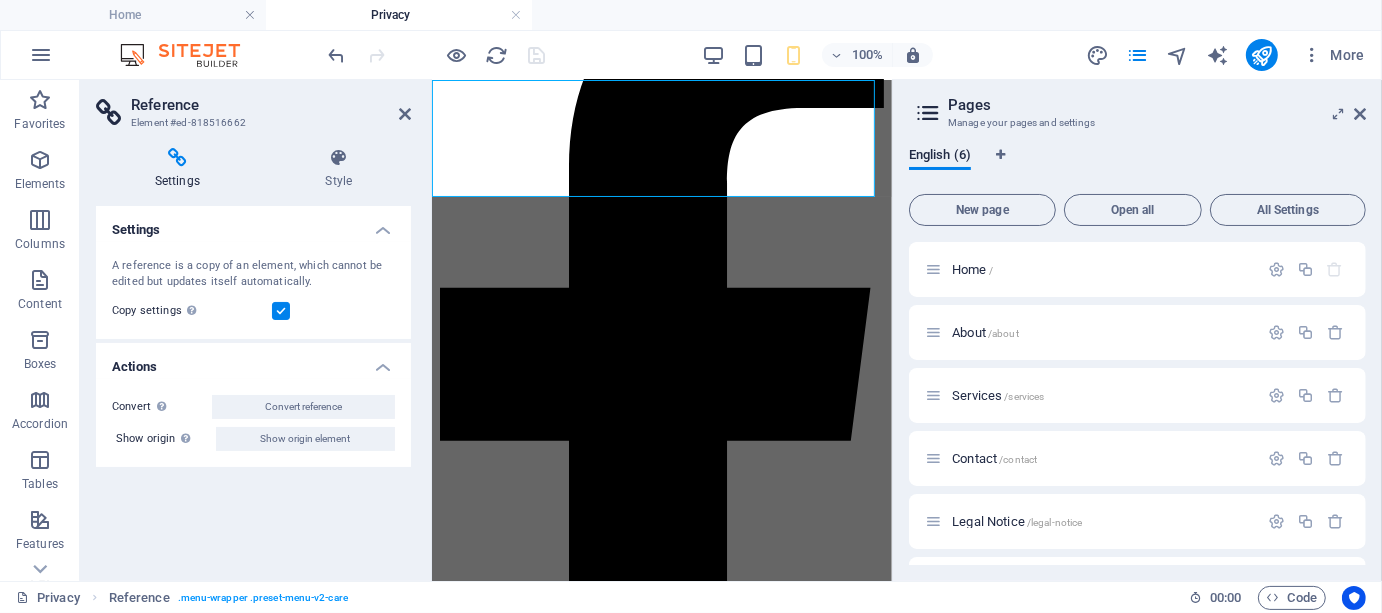 click at bounding box center (661, -6406) 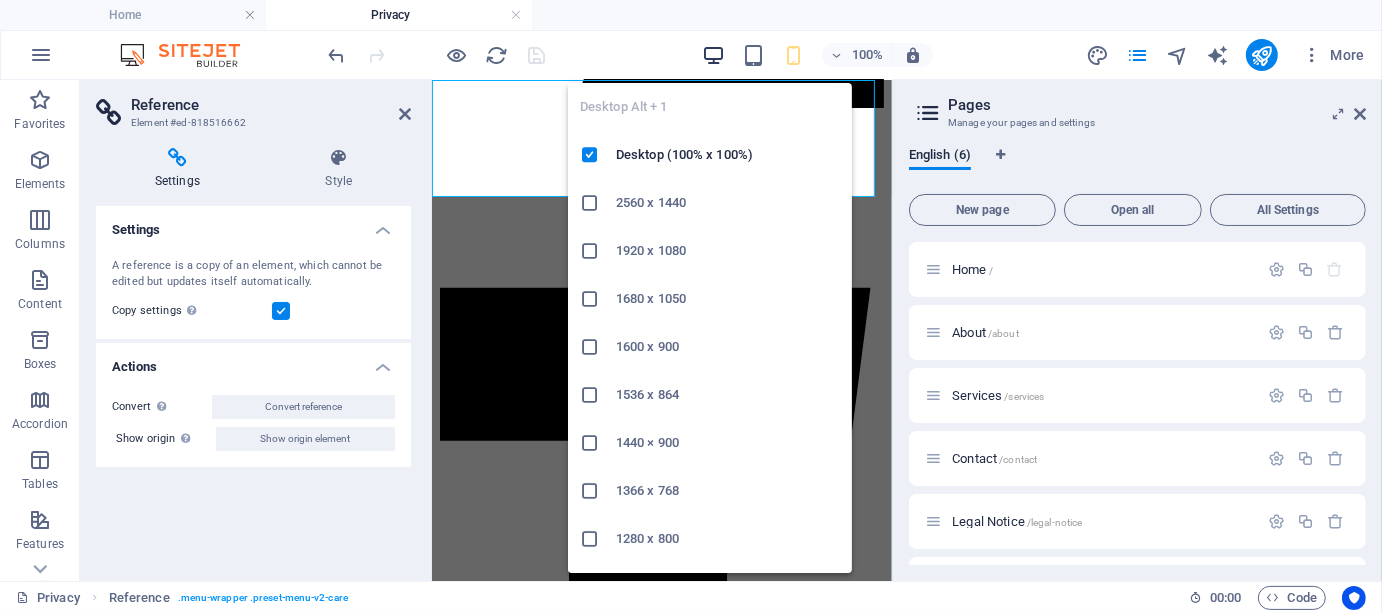 click at bounding box center (713, 55) 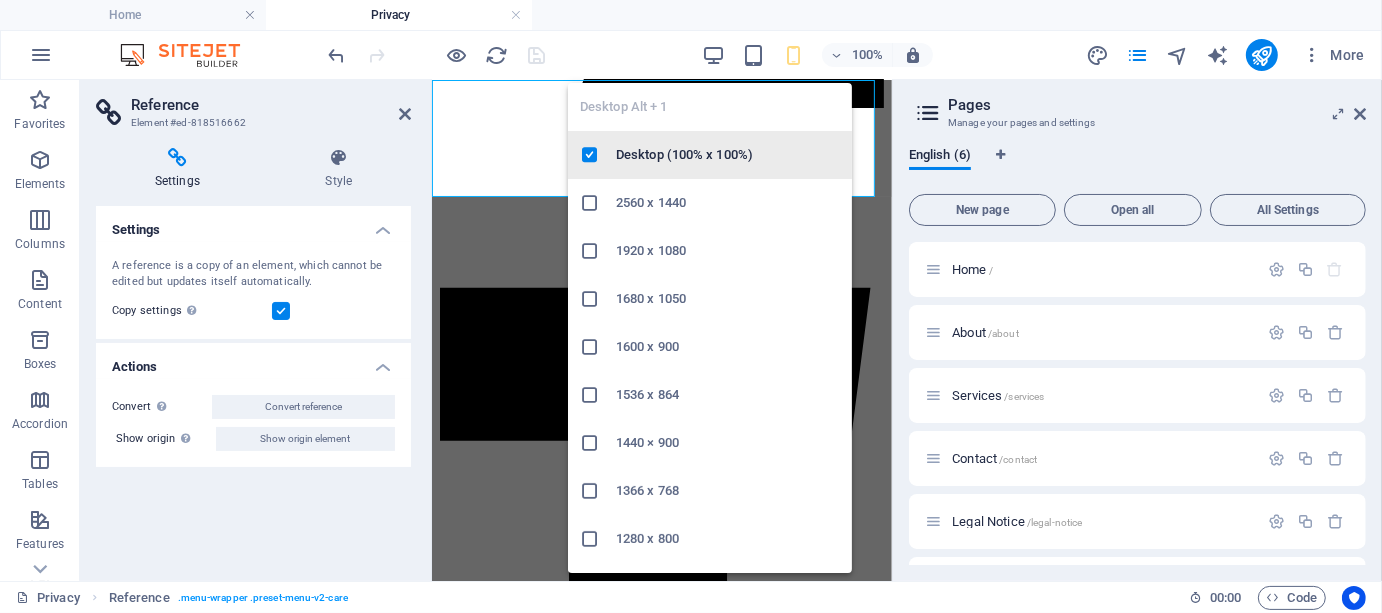 click on "Desktop (100% x 100%)" at bounding box center (728, 155) 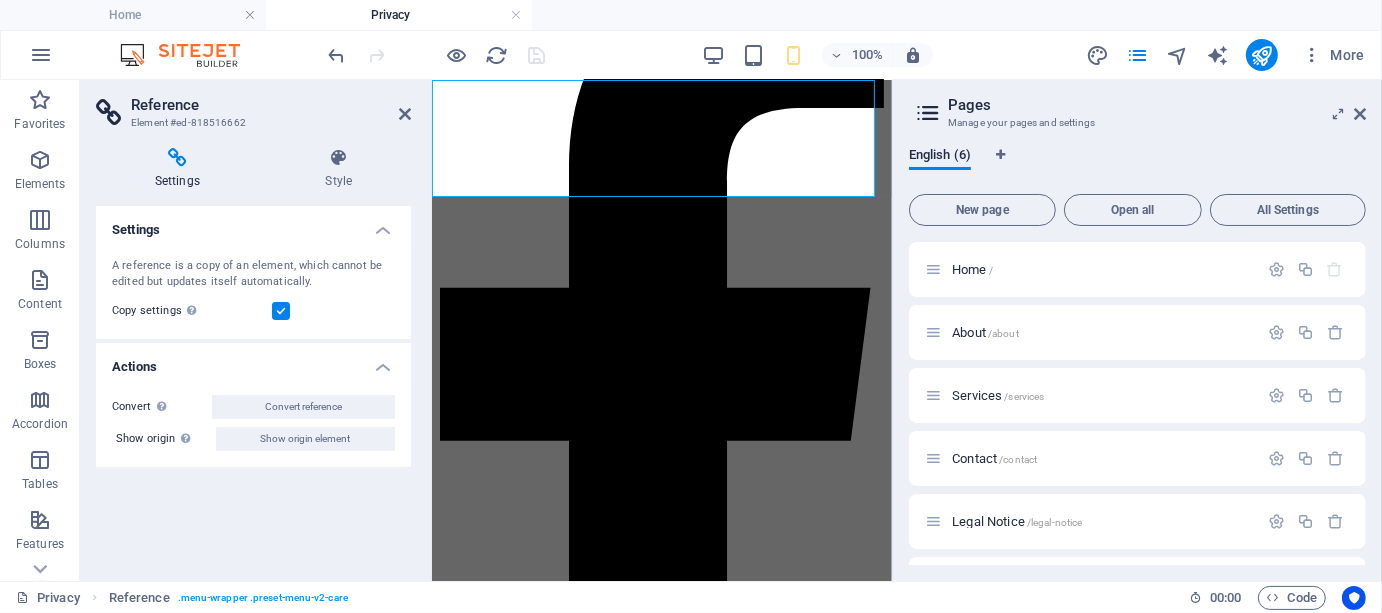 click on "Home Privacy" at bounding box center [691, 15] 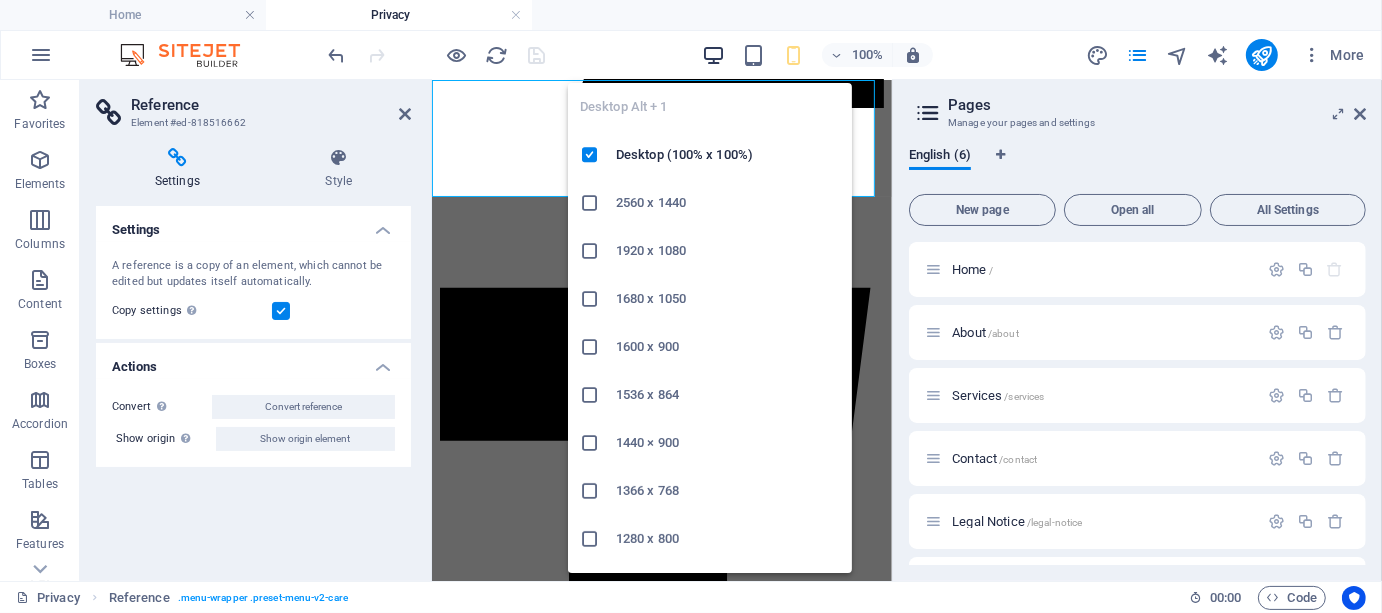 click at bounding box center [713, 55] 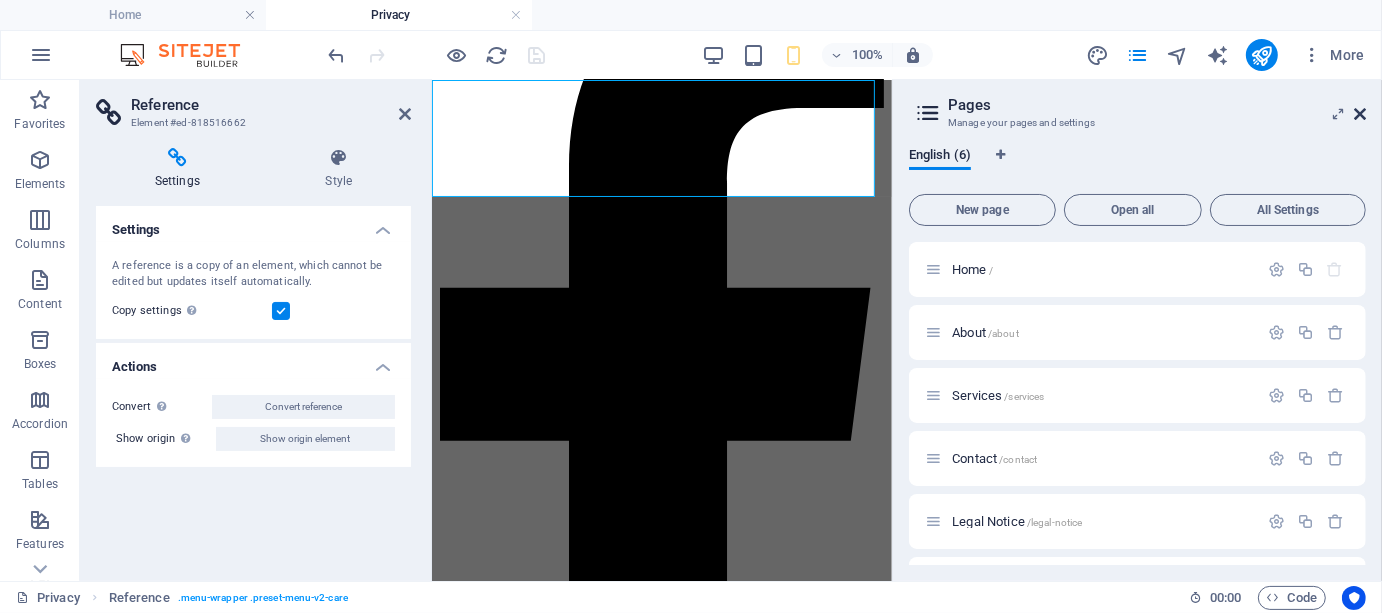 click at bounding box center (1360, 114) 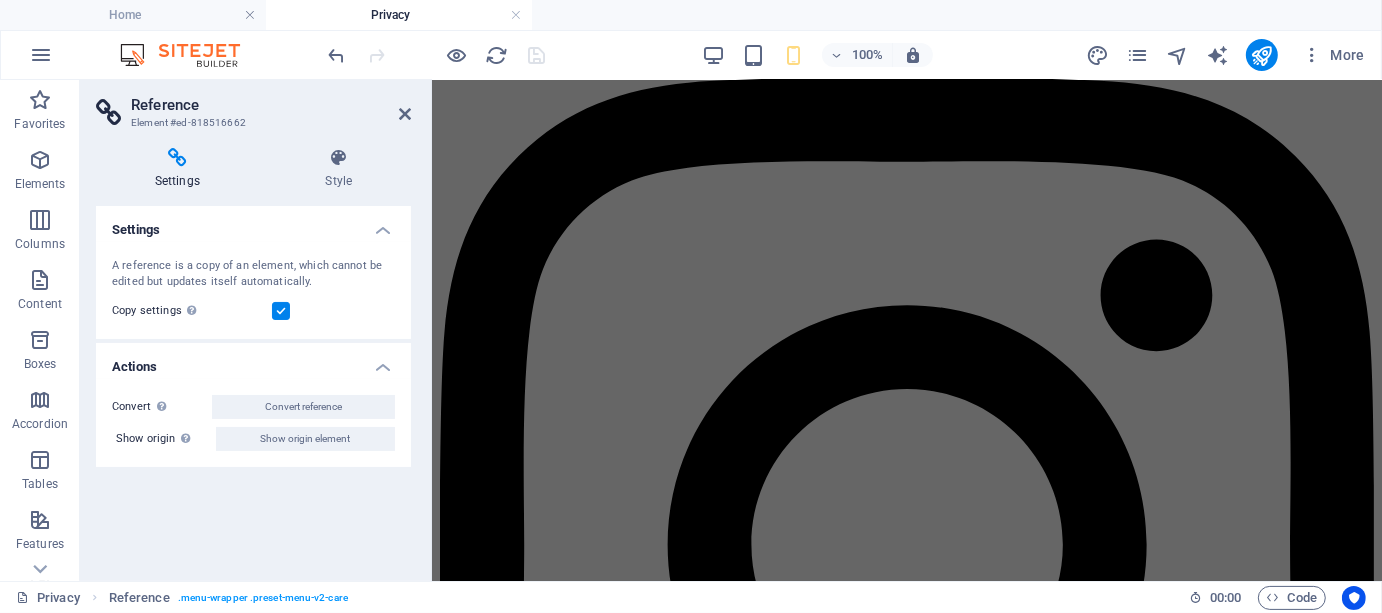 scroll, scrollTop: 5891, scrollLeft: 0, axis: vertical 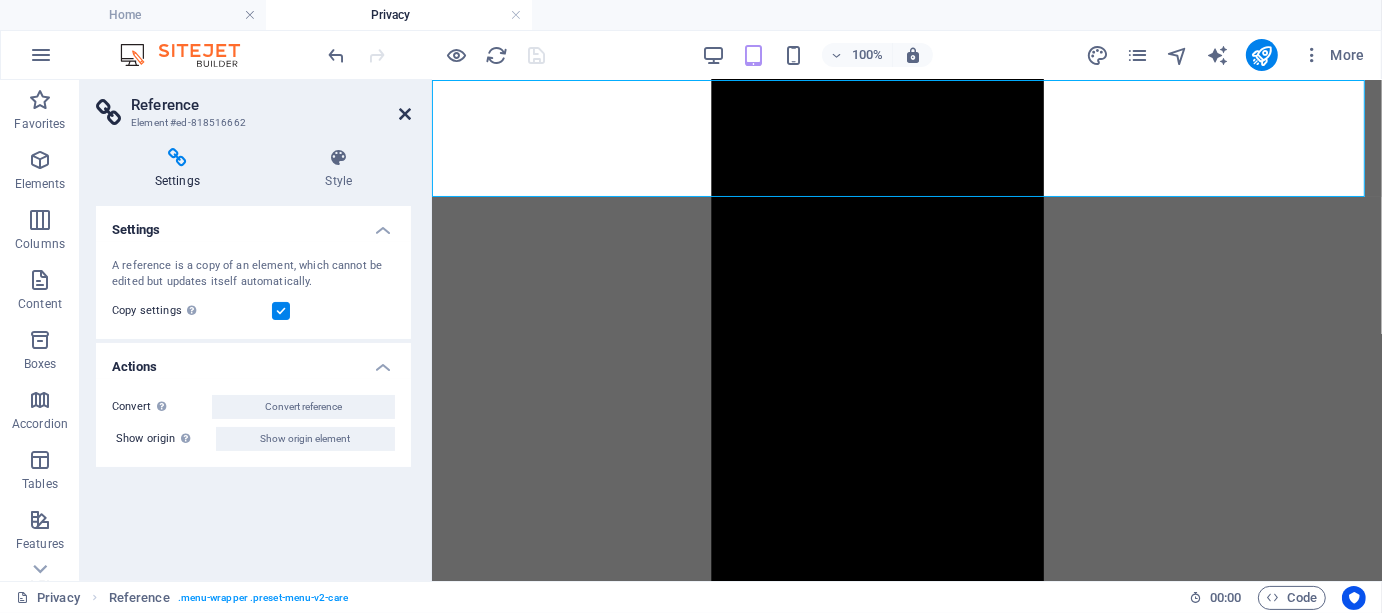 click at bounding box center [405, 114] 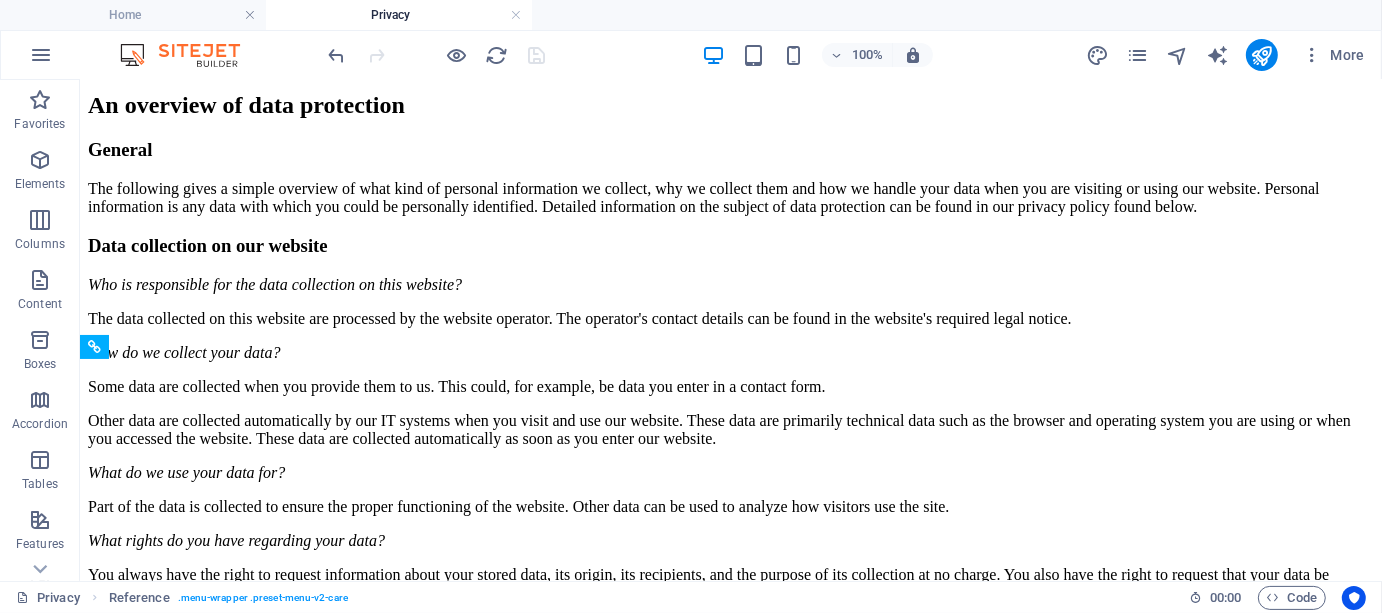 scroll, scrollTop: 0, scrollLeft: 0, axis: both 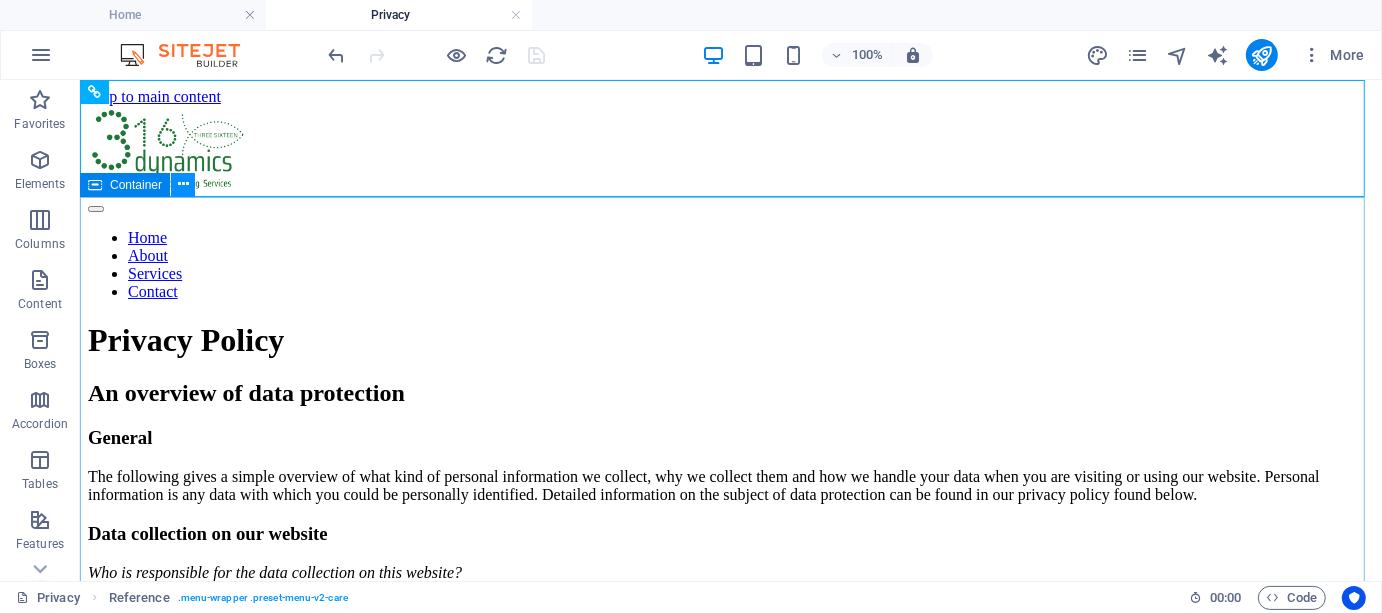 click at bounding box center (183, 184) 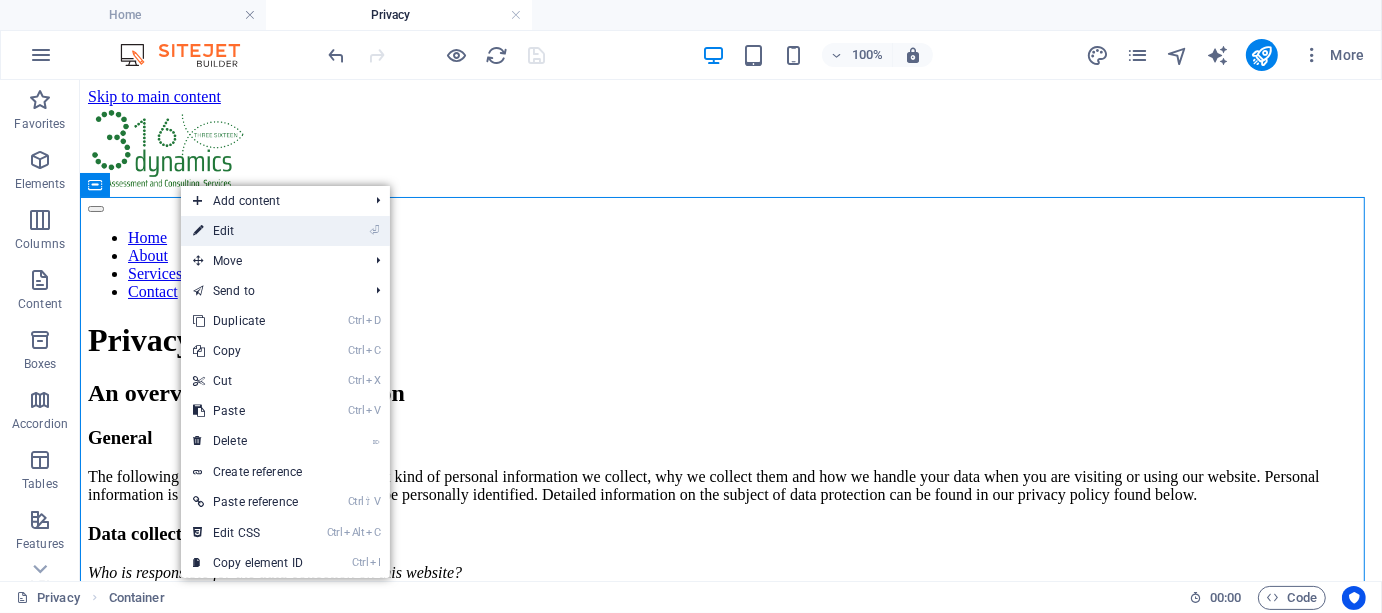 click on "⏎  Edit" at bounding box center (248, 231) 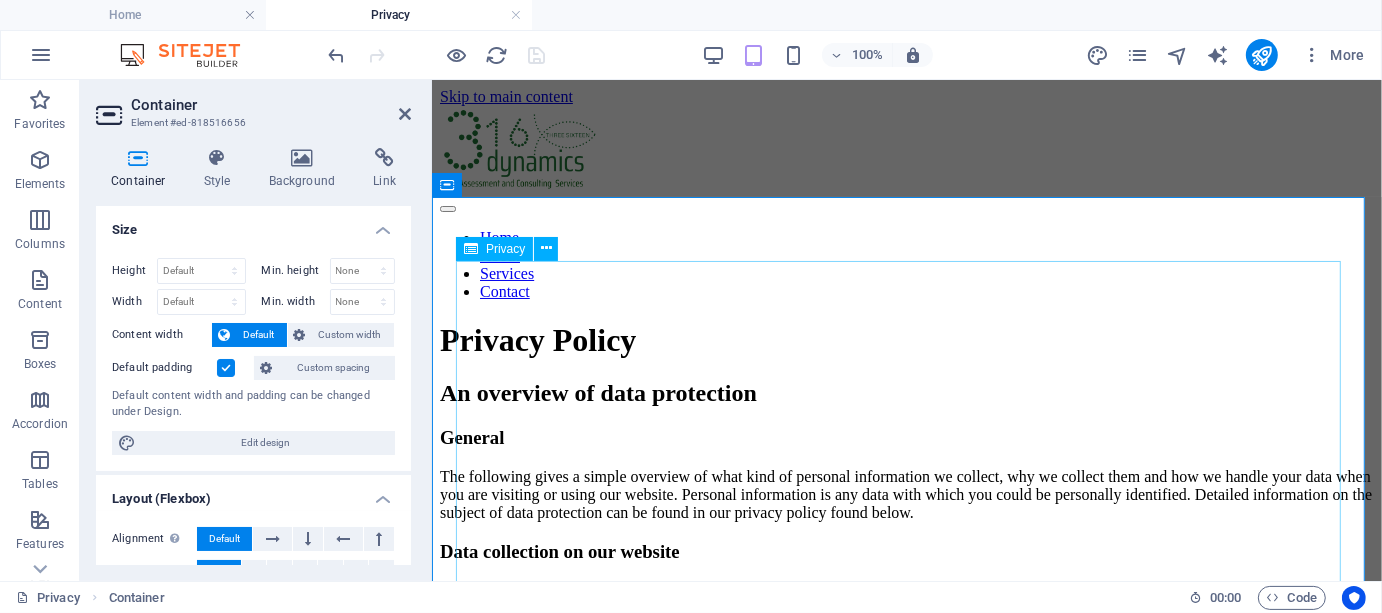 click on "Privacy Policy
An overview of data protection
General
The following gives a simple overview of what kind of personal information we collect, why we collect them and how we handle your data when you are visiting or using our website. Personal information is any data with which you could be personally identified. Detailed information on the subject of data protection can be found in our privacy policy found below.
Data collection on our website
Who is responsible for the data collection on this website?
The data collected on this website are processed by the website operator. The operator's contact details can be found in the website's required legal notice.
How do we collect your data?
Some data are collected when you provide them to us. This could, for example, be data you enter in a contact form.
What do we use your data for?
Part of the data is collected to ensure the proper functioning of the website. Other data can be used to analyze how visitors use the site." at bounding box center [906, 2442] 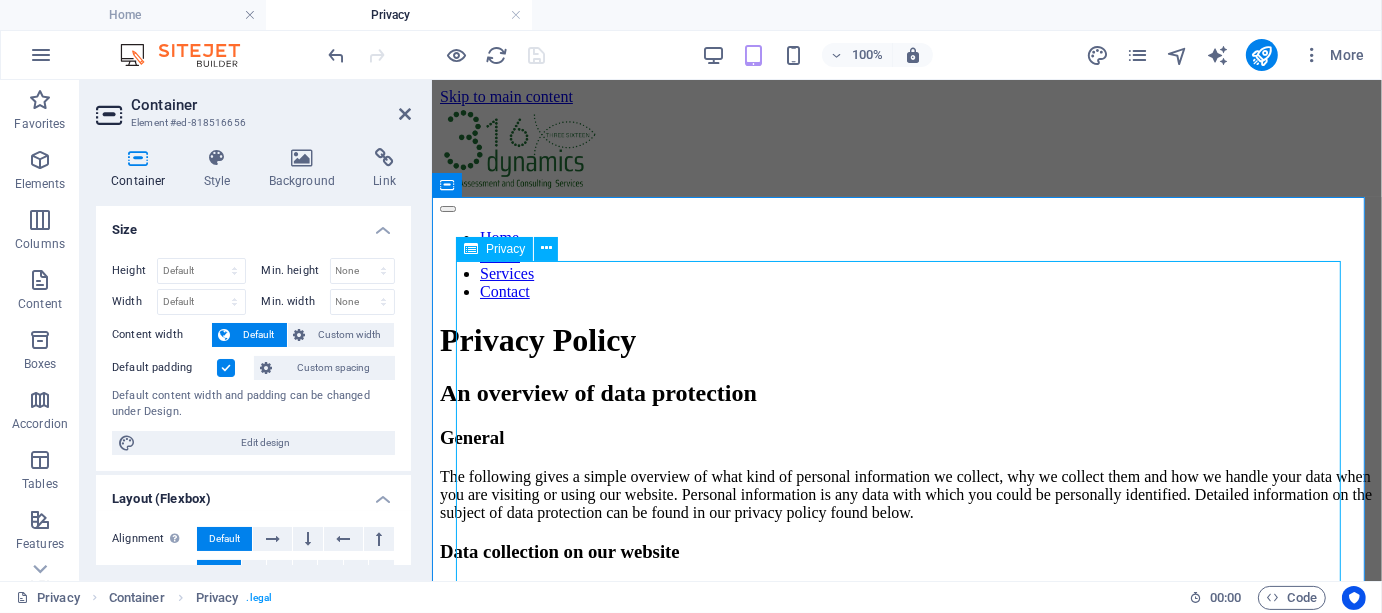 click on "Privacy Policy
An overview of data protection
General
The following gives a simple overview of what kind of personal information we collect, why we collect them and how we handle your data when you are visiting or using our website. Personal information is any data with which you could be personally identified. Detailed information on the subject of data protection can be found in our privacy policy found below.
Data collection on our website
Who is responsible for the data collection on this website?
The data collected on this website are processed by the website operator. The operator's contact details can be found in the website's required legal notice.
How do we collect your data?
Some data are collected when you provide them to us. This could, for example, be data you enter in a contact form.
What do we use your data for?
Part of the data is collected to ensure the proper functioning of the website. Other data can be used to analyze how visitors use the site." at bounding box center (906, 2442) 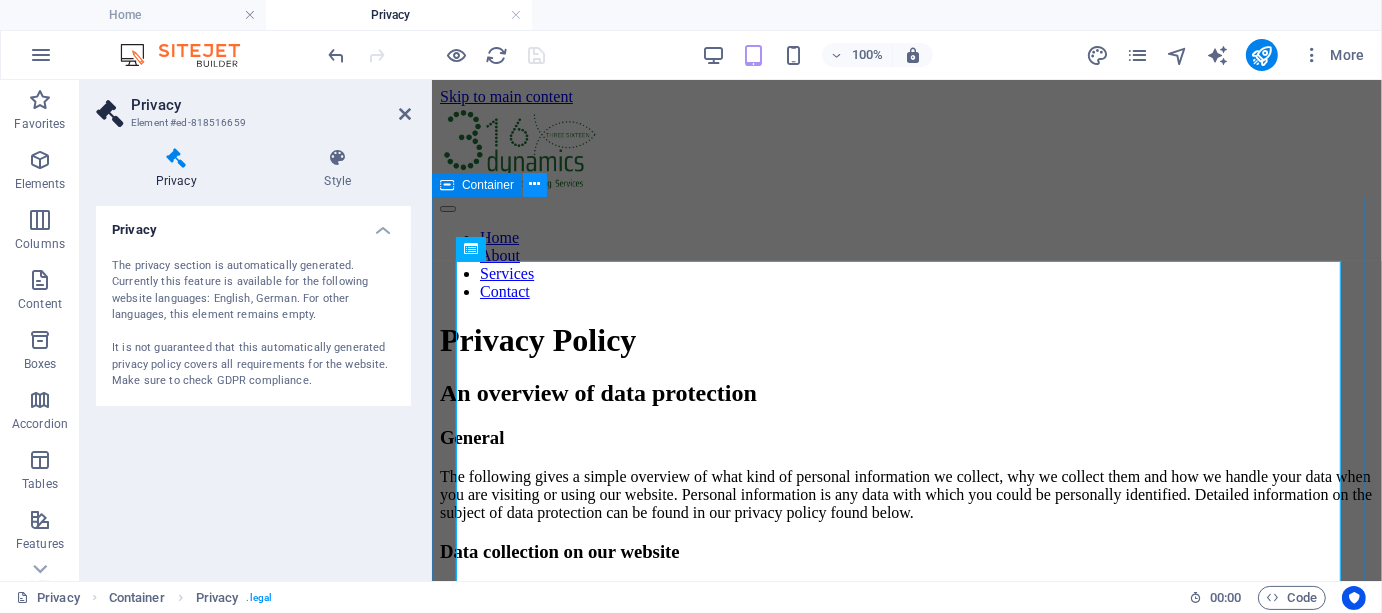 click at bounding box center (535, 184) 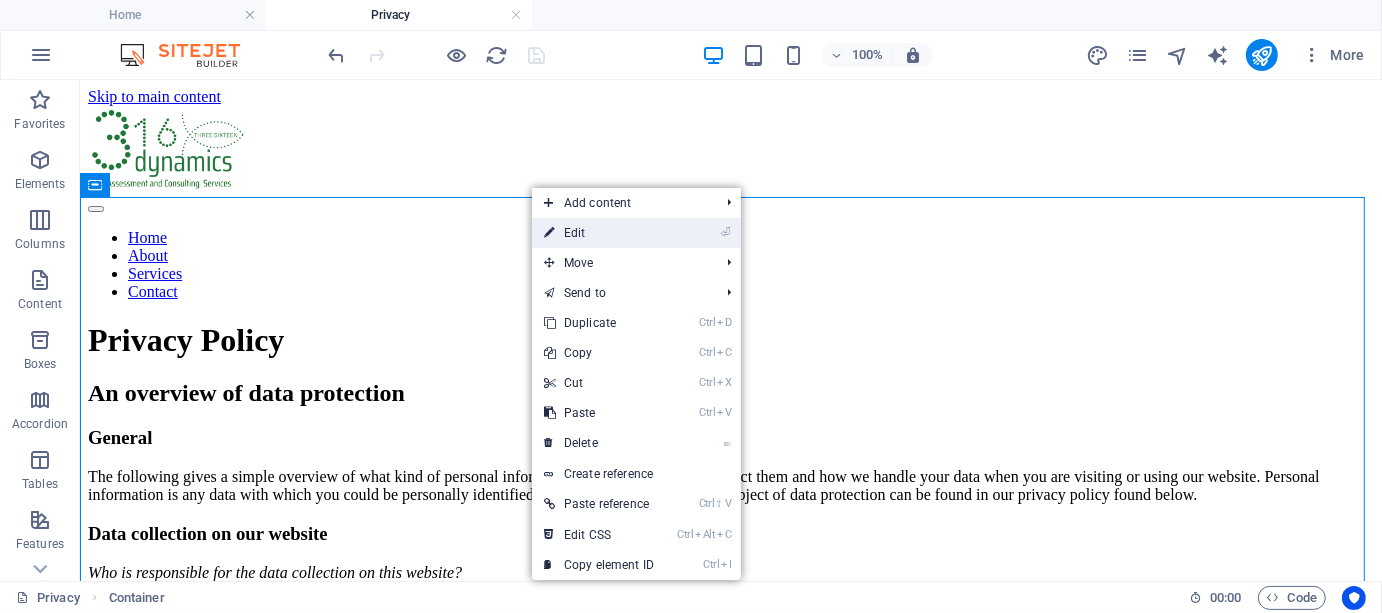 click on "⏎  Edit" at bounding box center [599, 233] 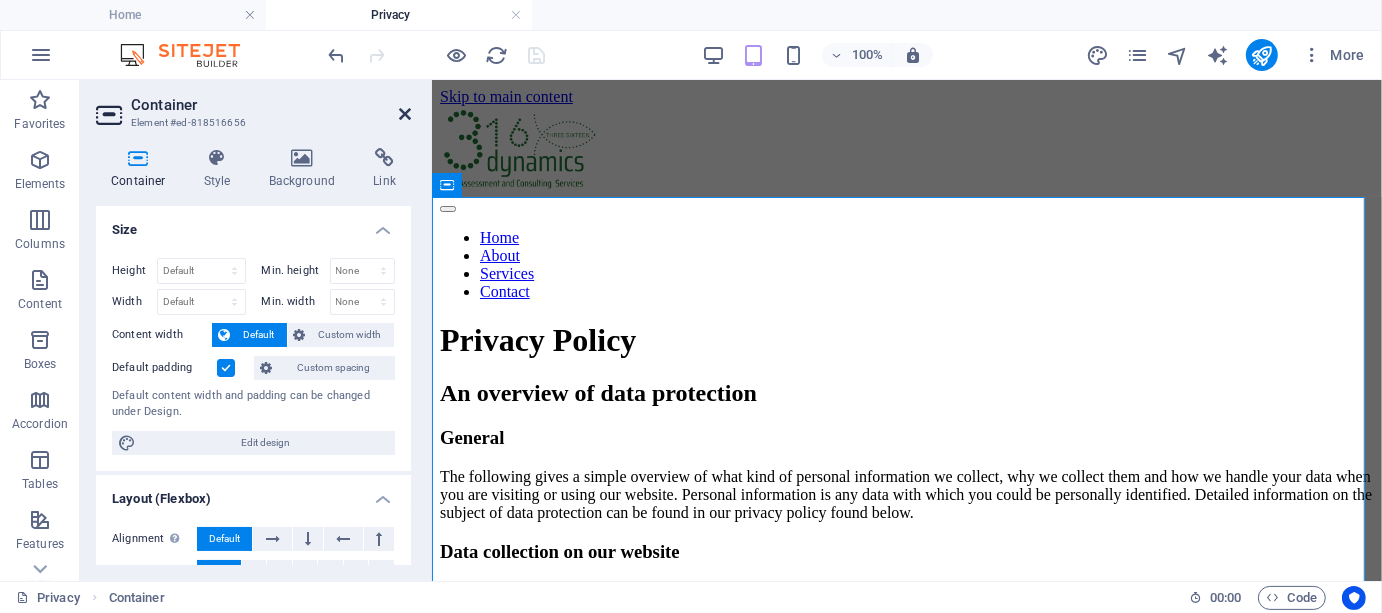 drag, startPoint x: 400, startPoint y: 108, endPoint x: 329, endPoint y: 24, distance: 109.98637 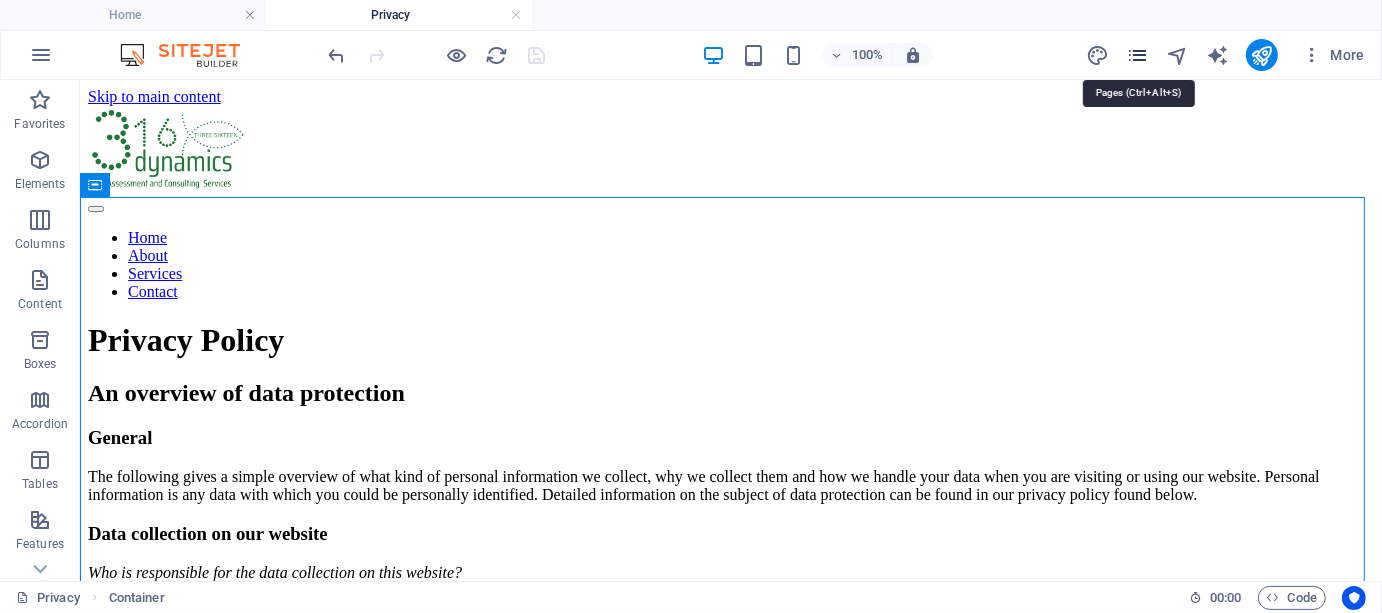 click at bounding box center (1137, 55) 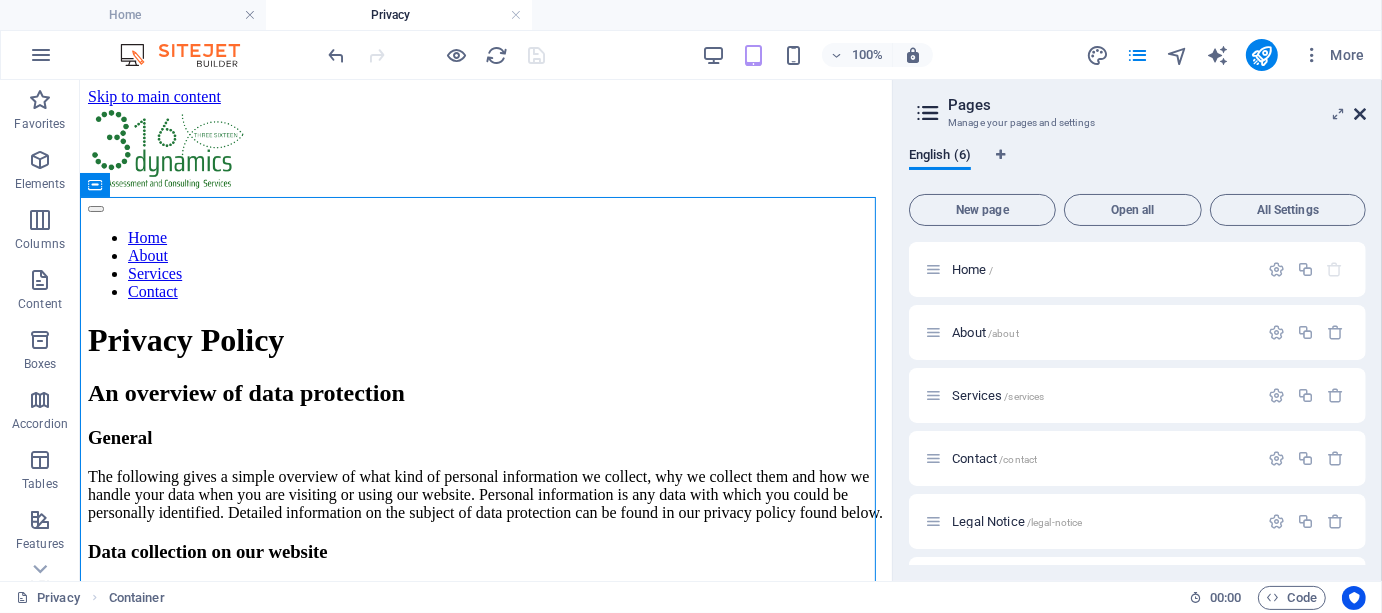 click at bounding box center (1360, 114) 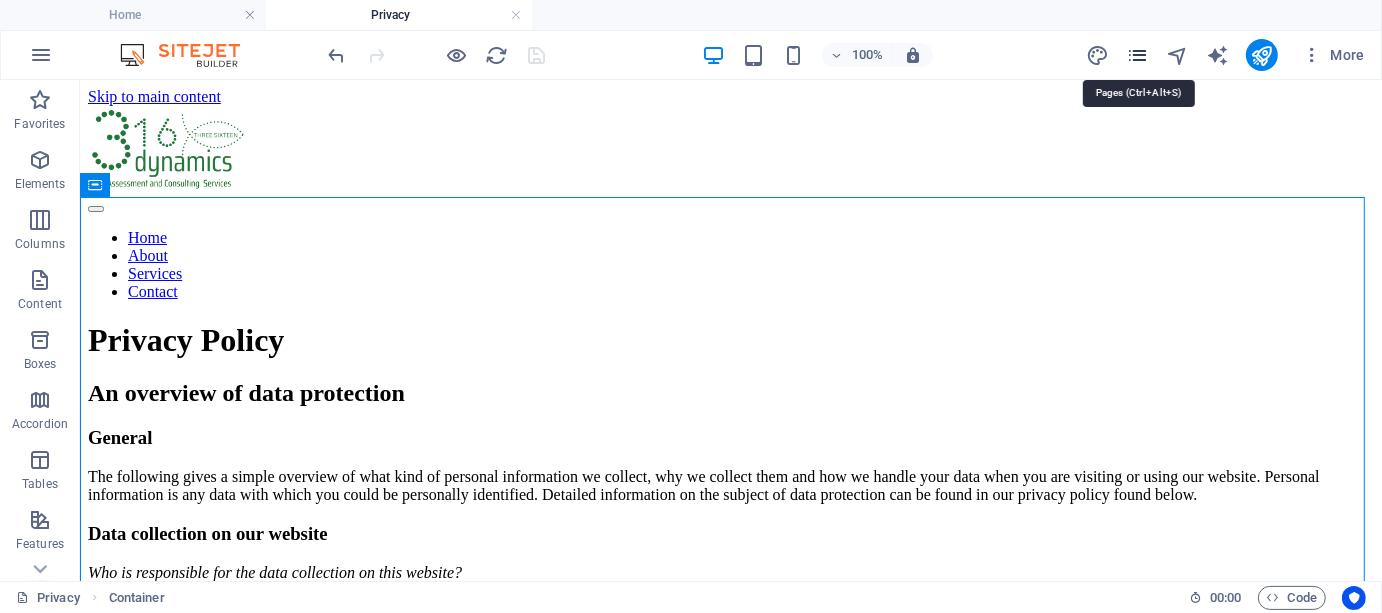 click at bounding box center (1137, 55) 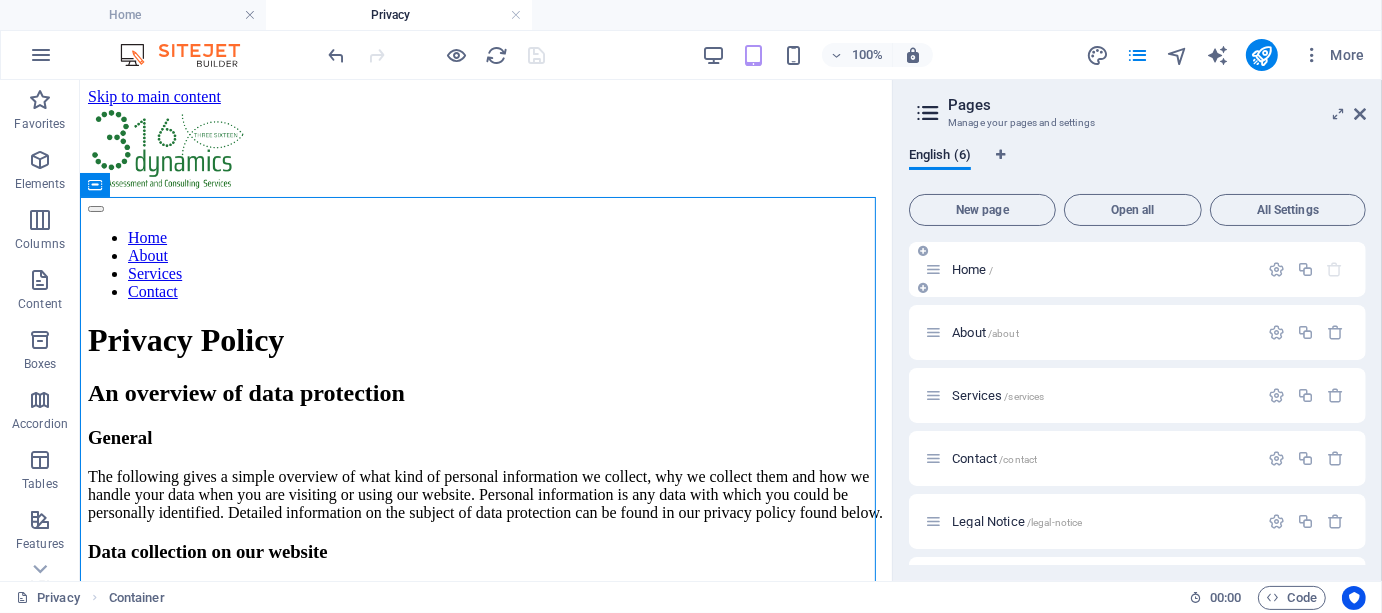 click on "Home /" at bounding box center (972, 269) 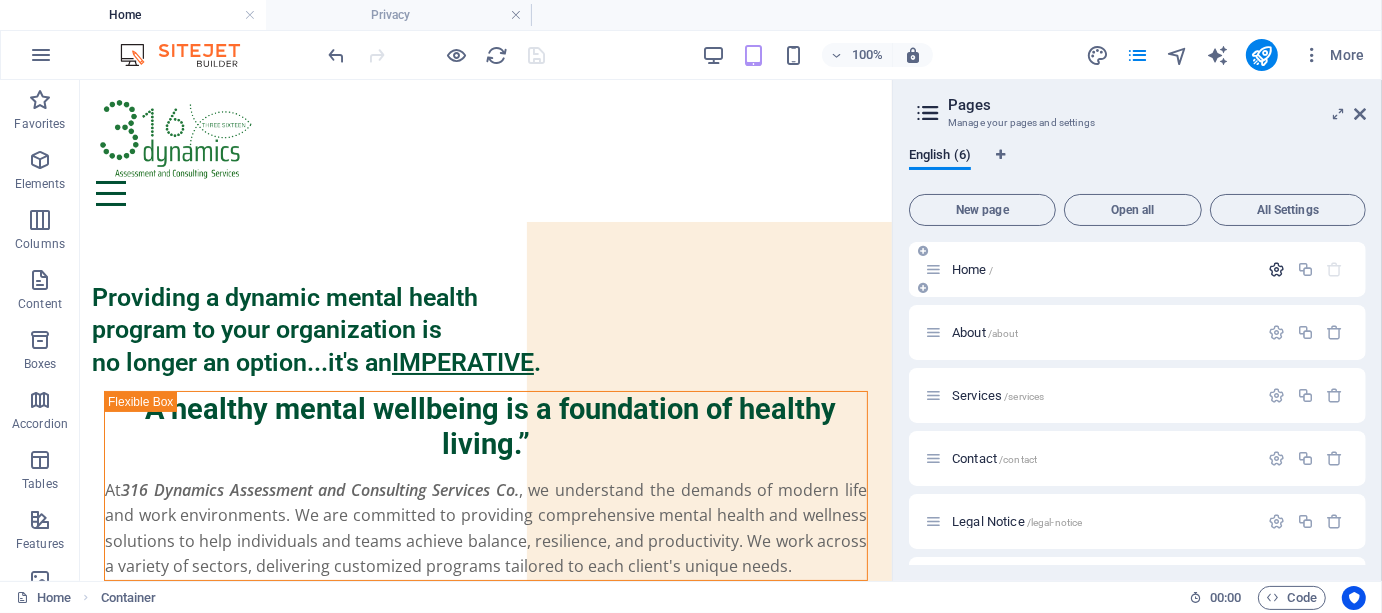 click at bounding box center [1276, 269] 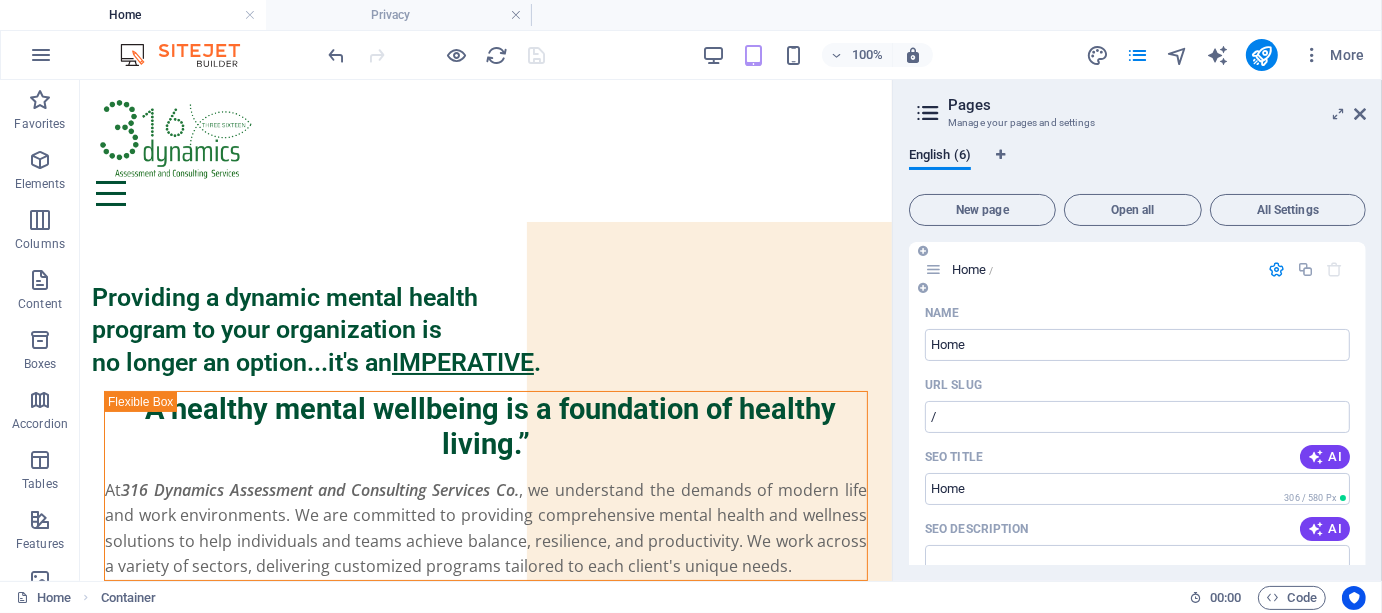 drag, startPoint x: 1361, startPoint y: 313, endPoint x: 1361, endPoint y: 343, distance: 30 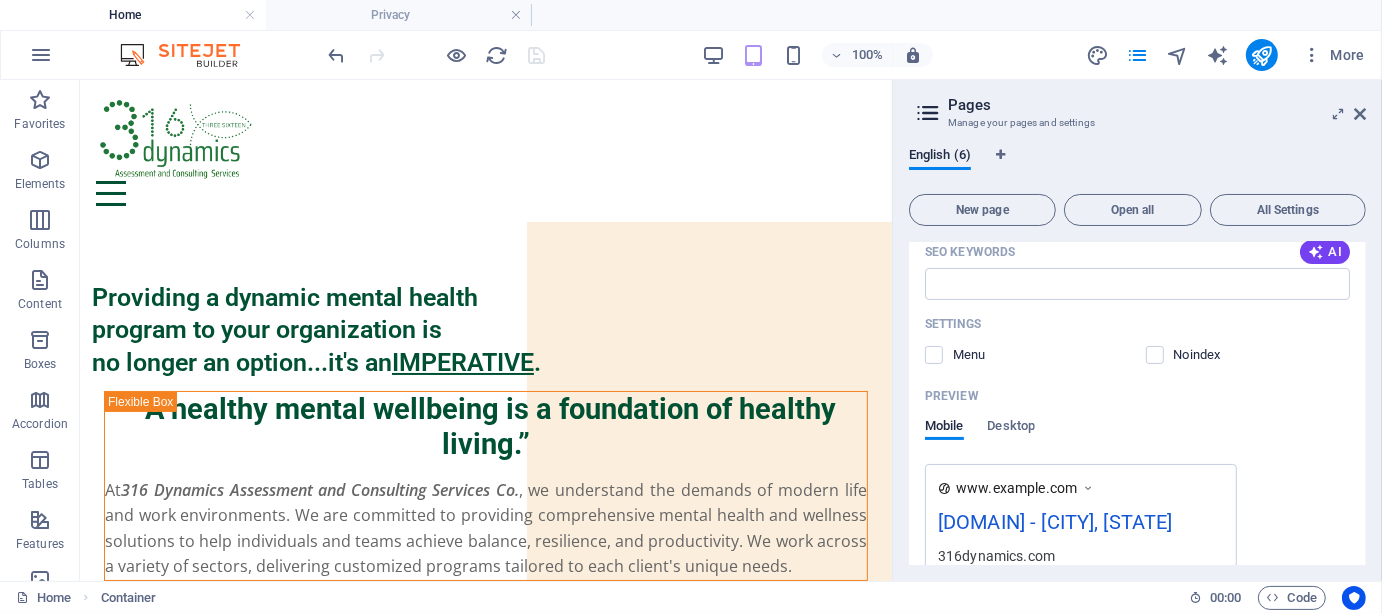 scroll, scrollTop: 388, scrollLeft: 0, axis: vertical 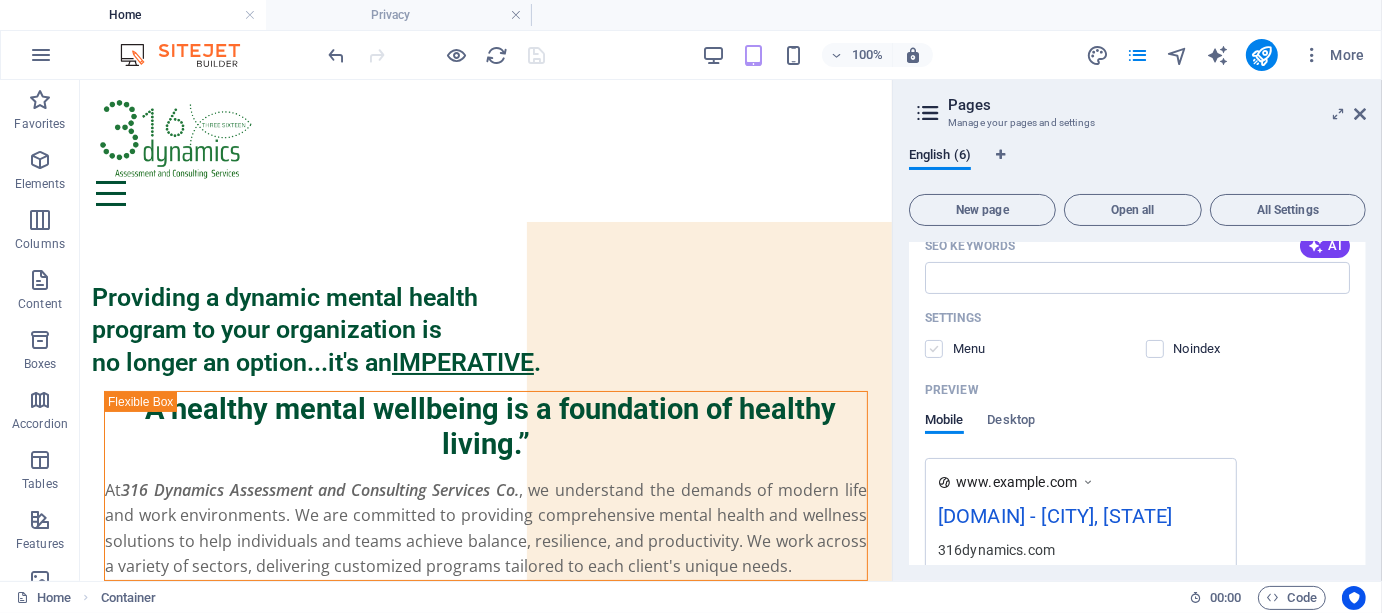 click at bounding box center (934, 349) 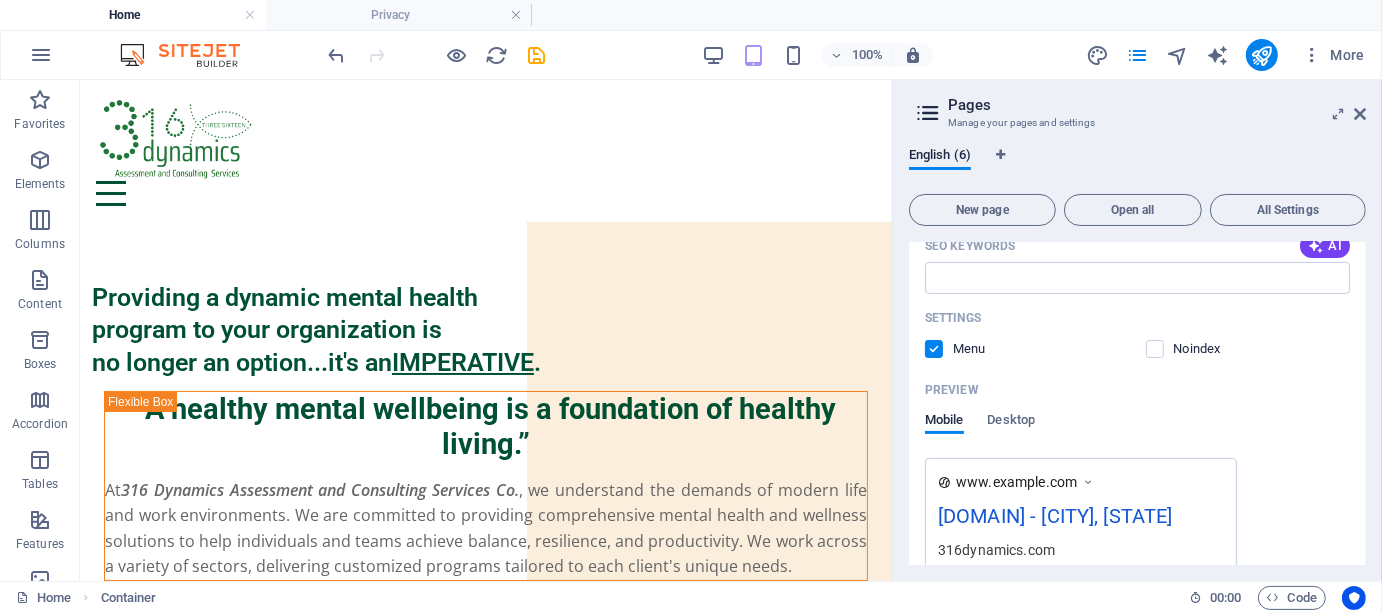 drag, startPoint x: 1361, startPoint y: 405, endPoint x: 1361, endPoint y: 432, distance: 27 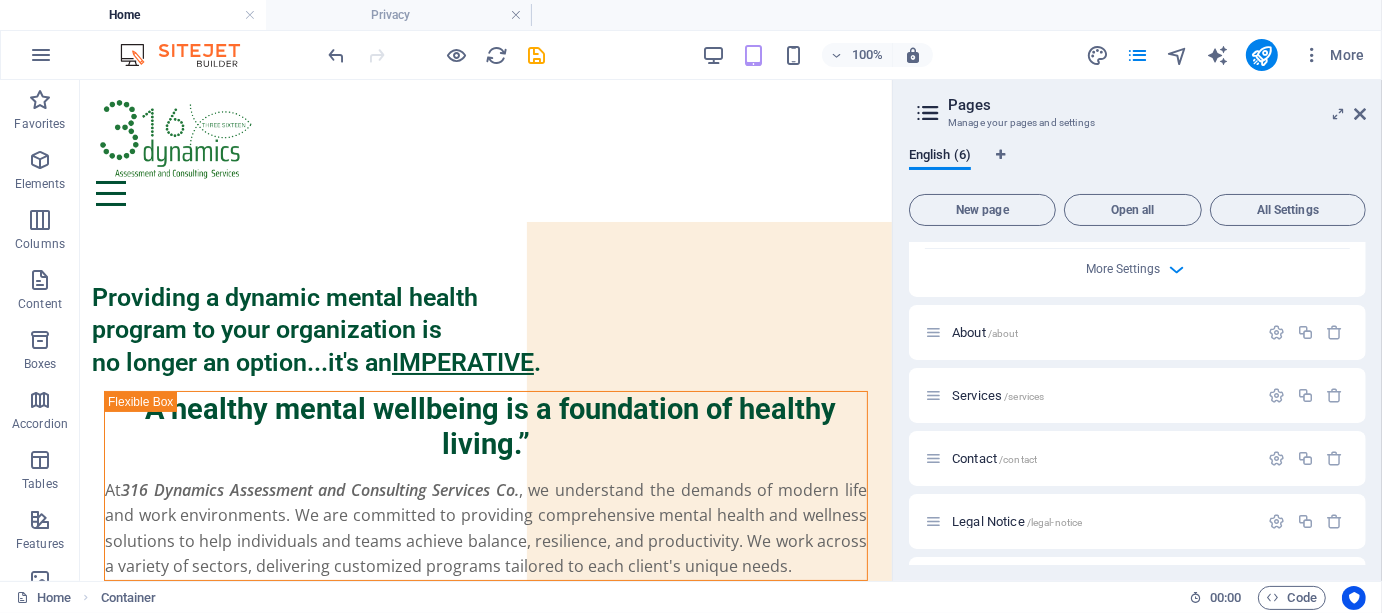 scroll, scrollTop: 747, scrollLeft: 0, axis: vertical 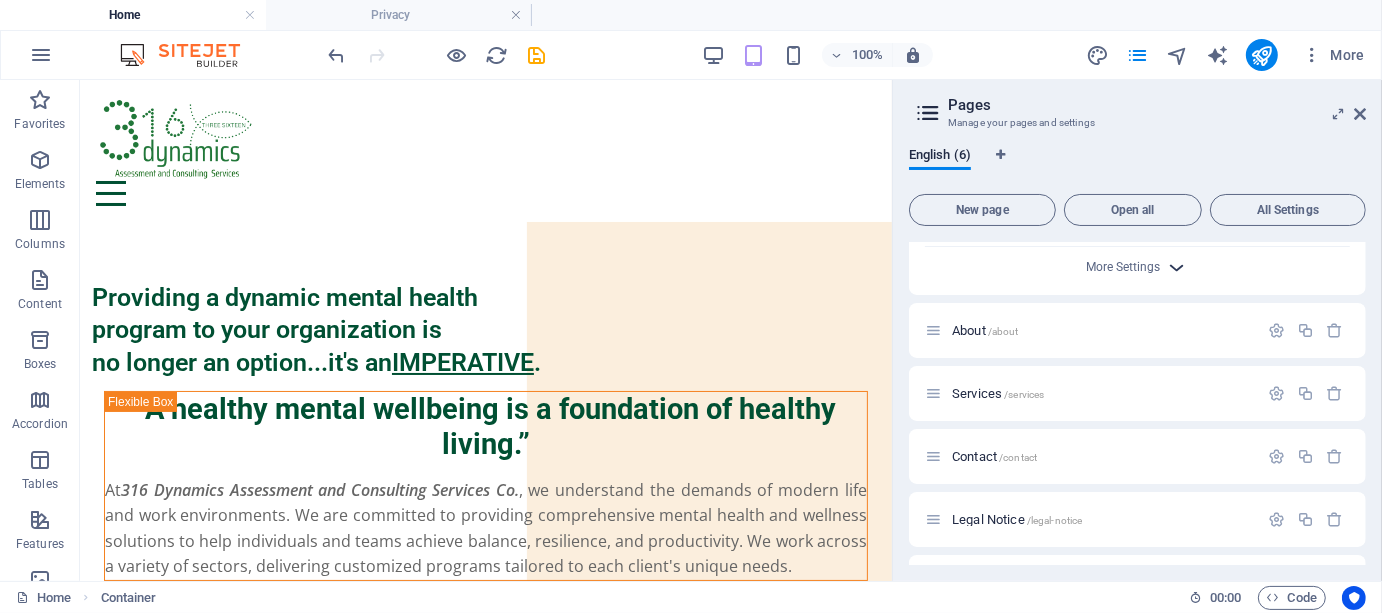 click at bounding box center (1177, 267) 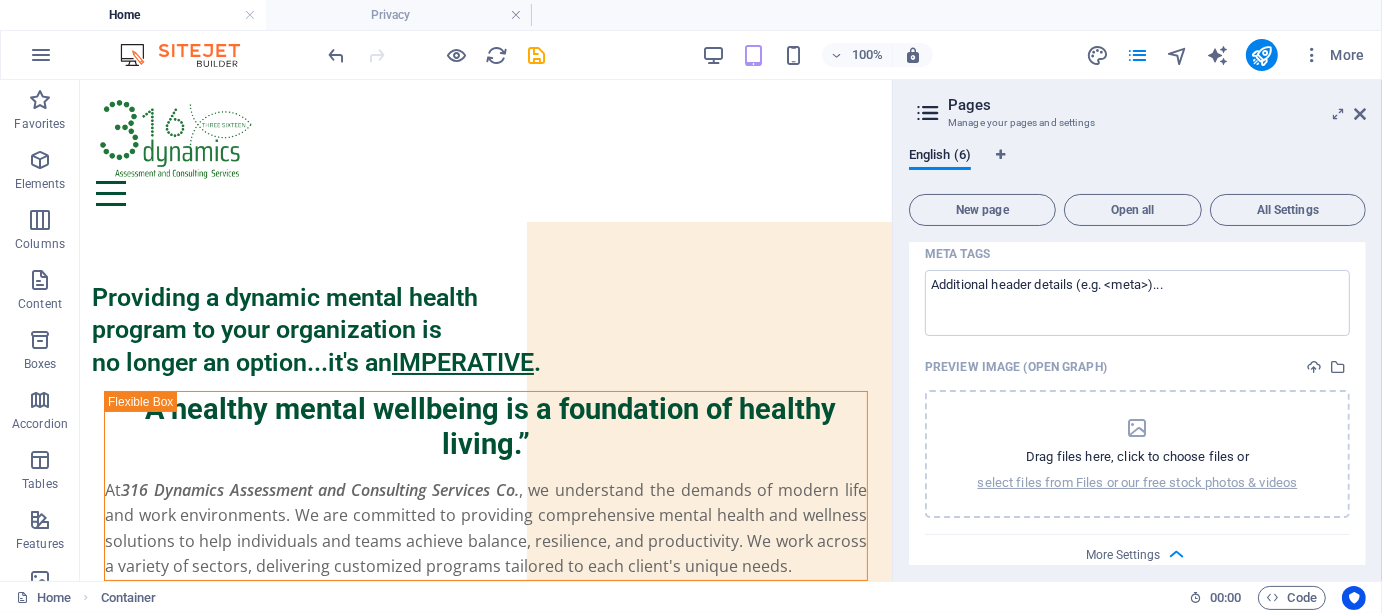 drag, startPoint x: 1362, startPoint y: 461, endPoint x: 1362, endPoint y: 487, distance: 26 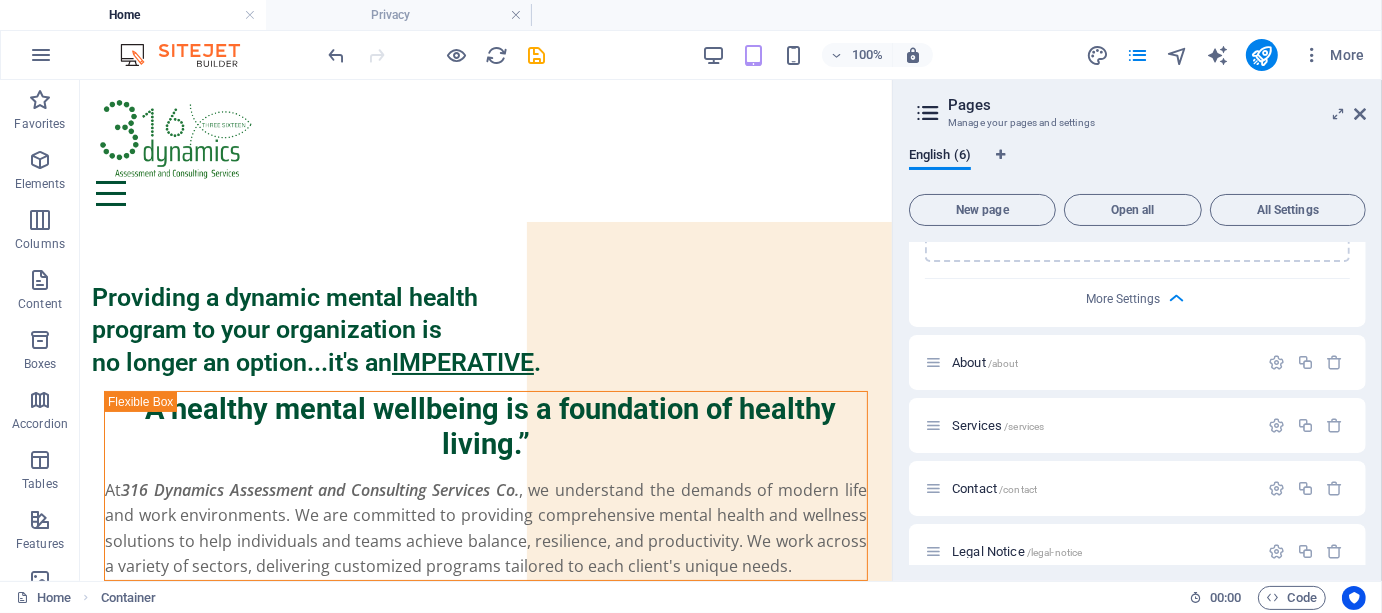 scroll, scrollTop: 1029, scrollLeft: 0, axis: vertical 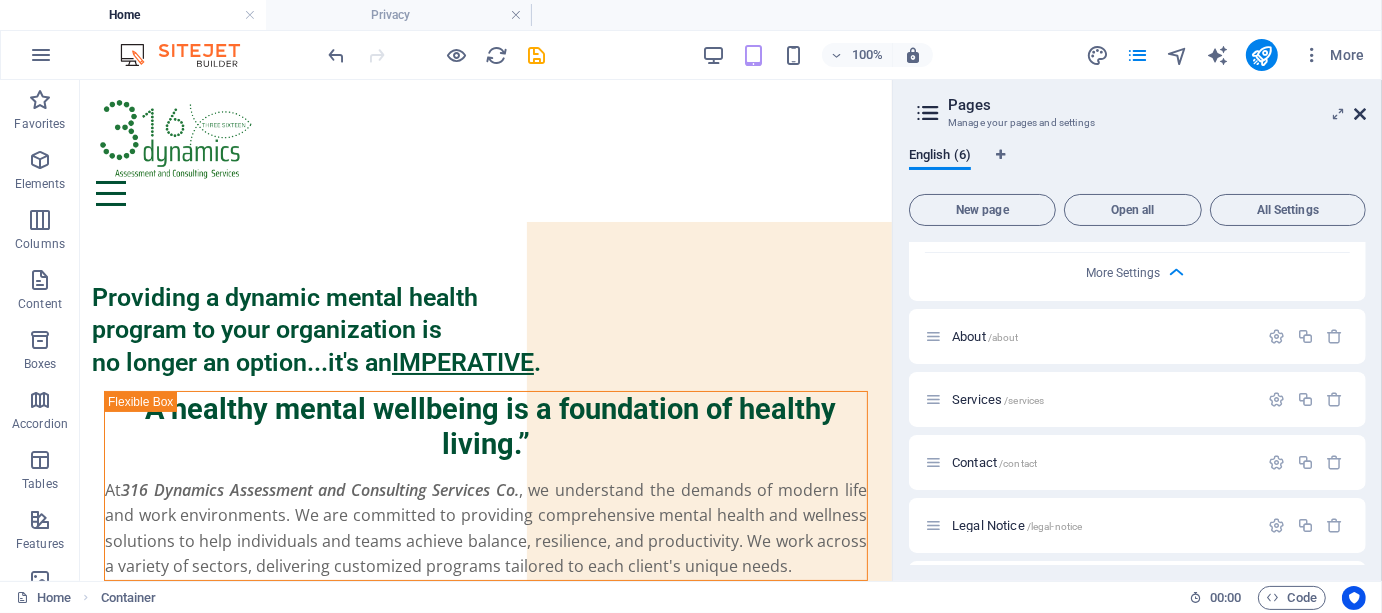 click at bounding box center [1360, 114] 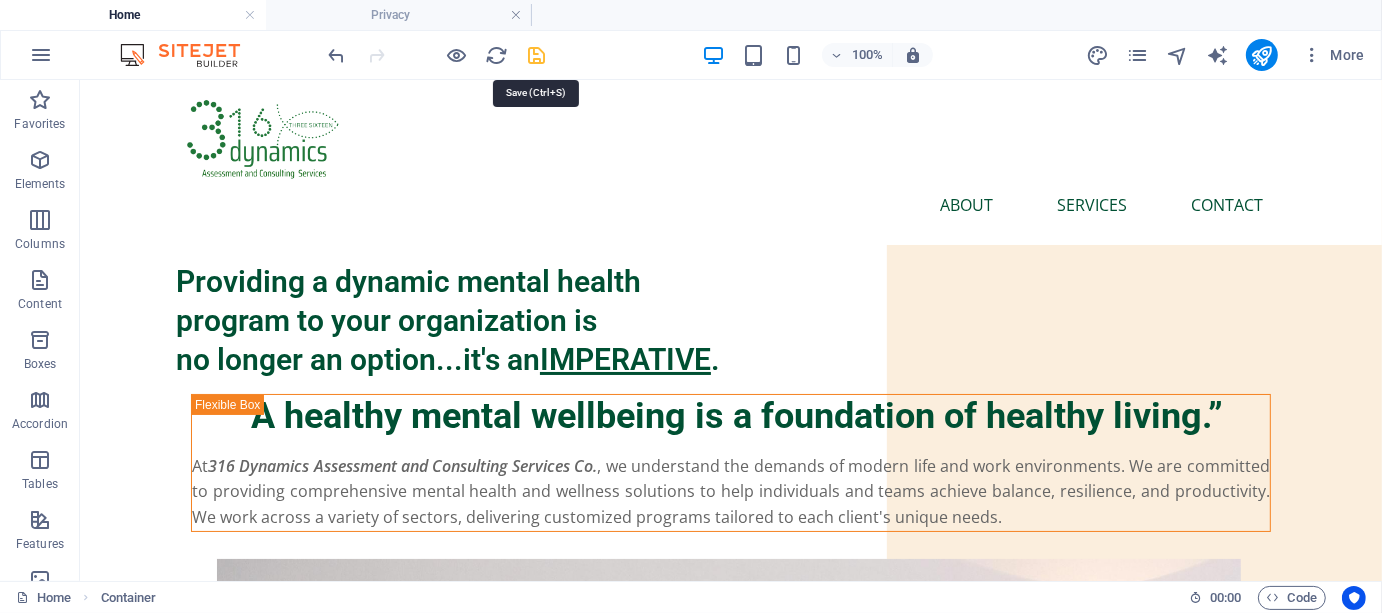 click at bounding box center (537, 55) 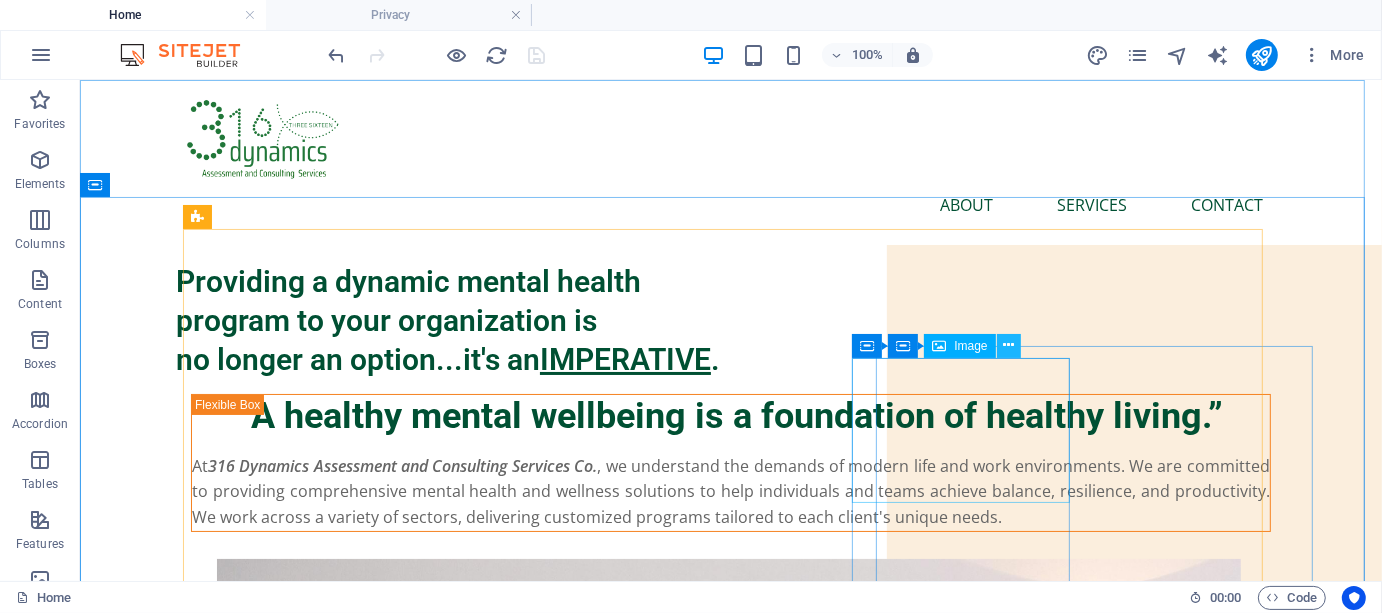 click at bounding box center [1008, 345] 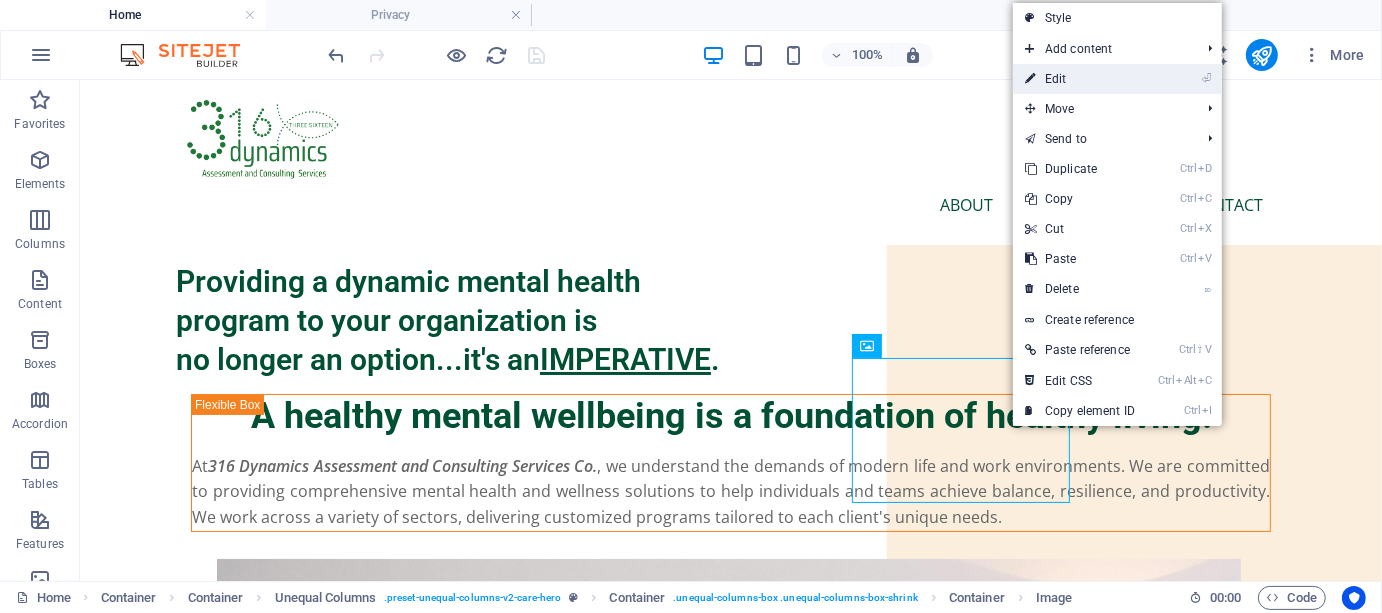 drag, startPoint x: 1090, startPoint y: 73, endPoint x: 6, endPoint y: 221, distance: 1094.0566 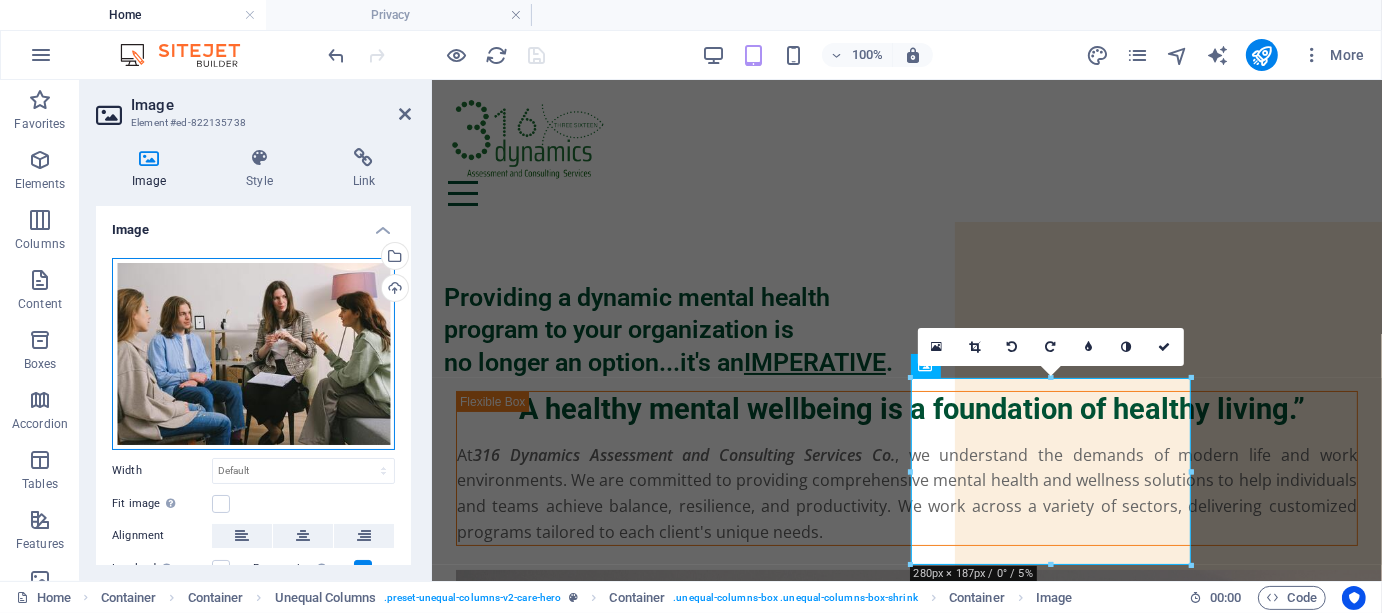 click on "Drag files here, click to choose files or select files from Files or our free stock photos & videos" at bounding box center (253, 354) 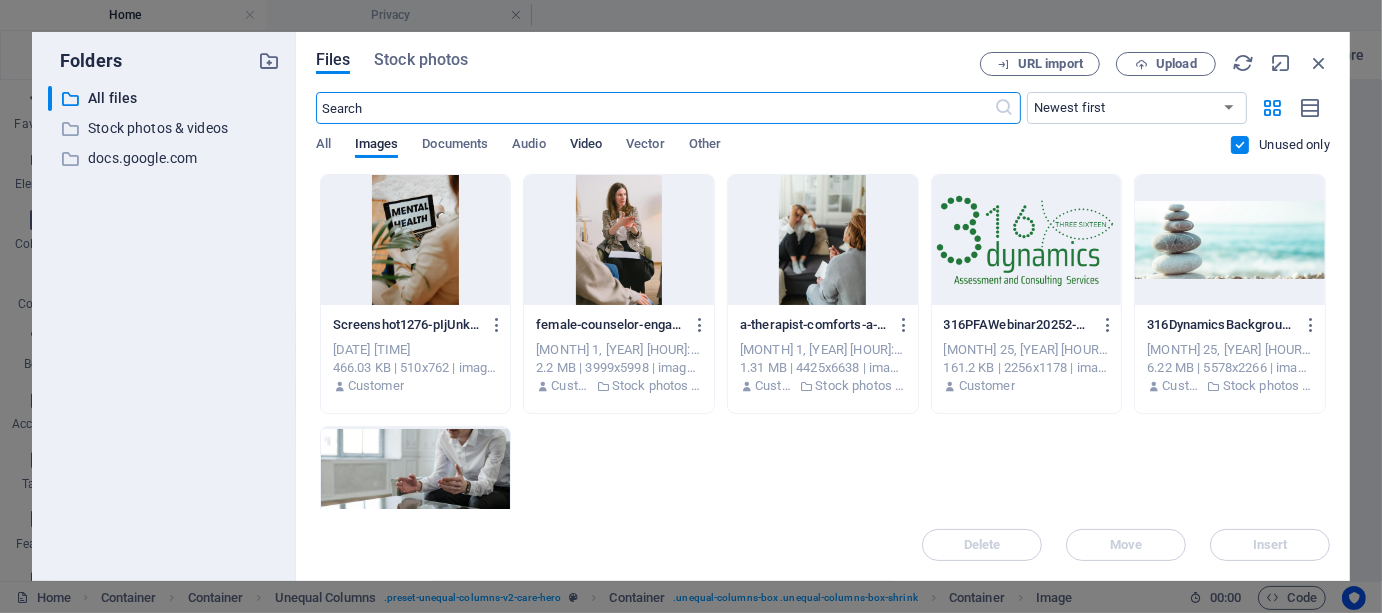 click on "Video" at bounding box center [586, 146] 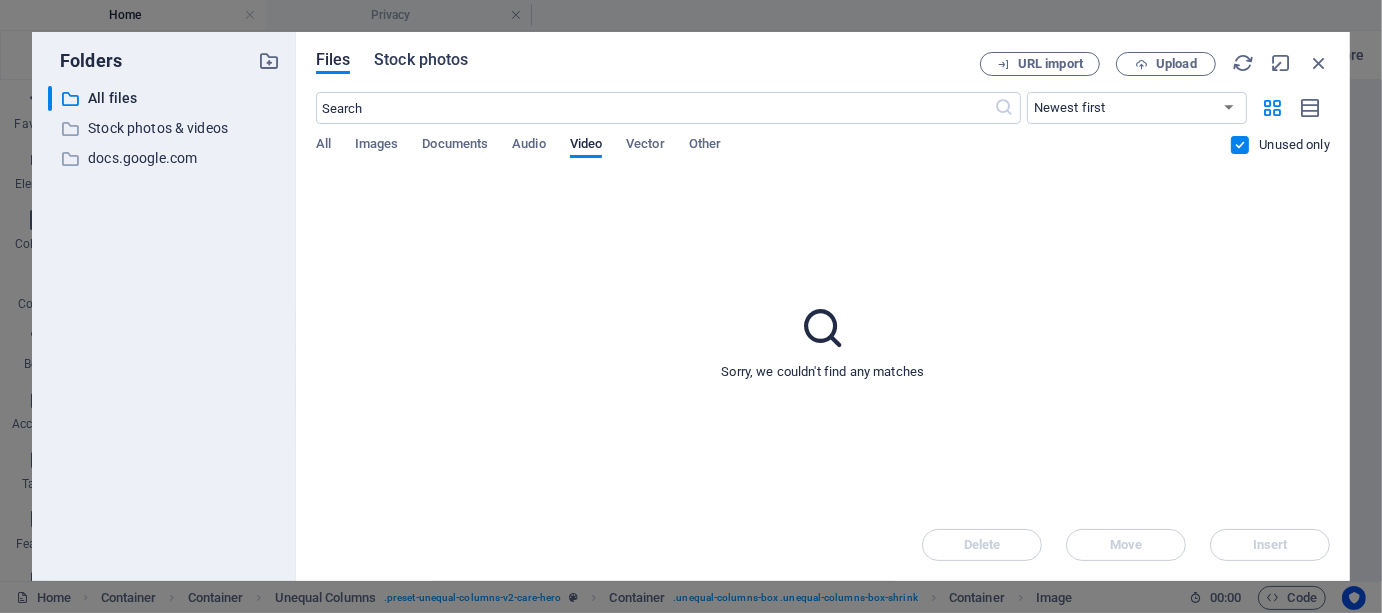click on "Stock photos" at bounding box center [421, 60] 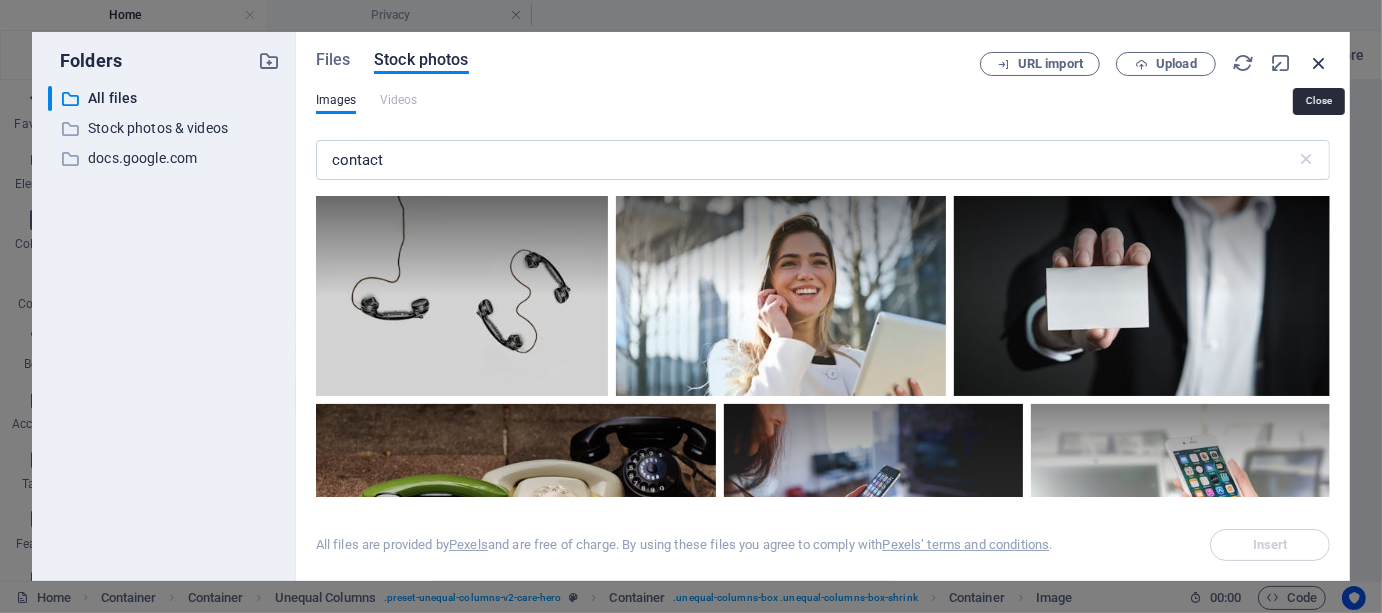 click at bounding box center (1319, 63) 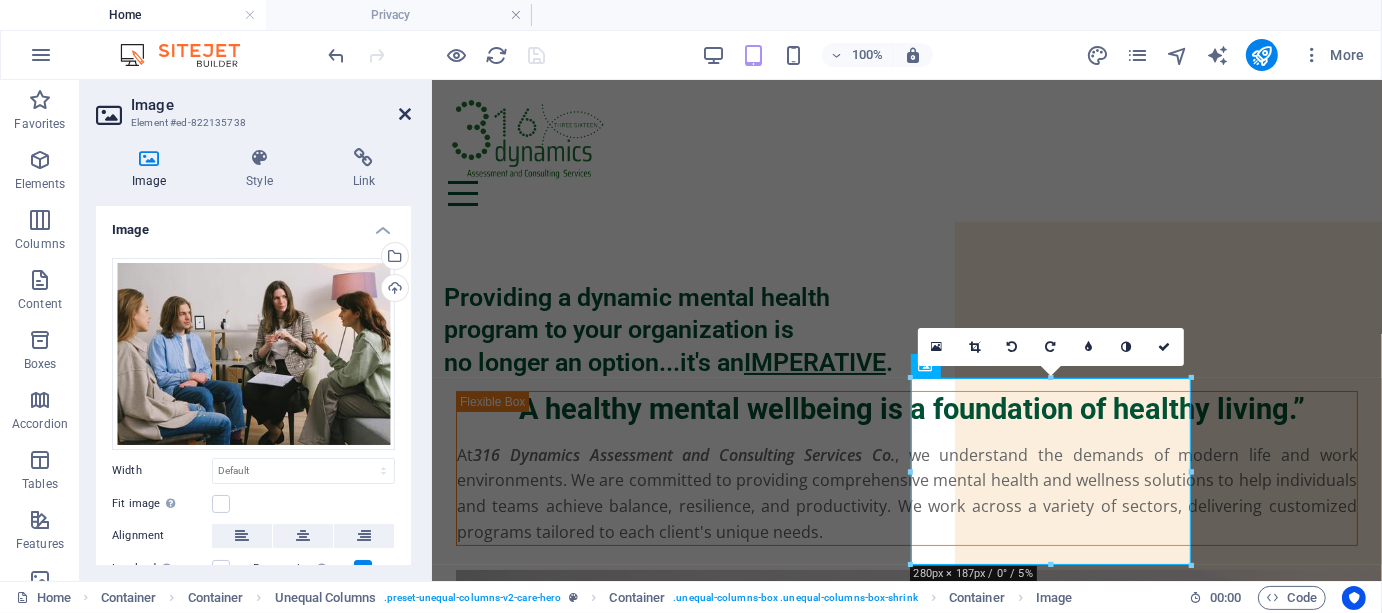 click at bounding box center [405, 114] 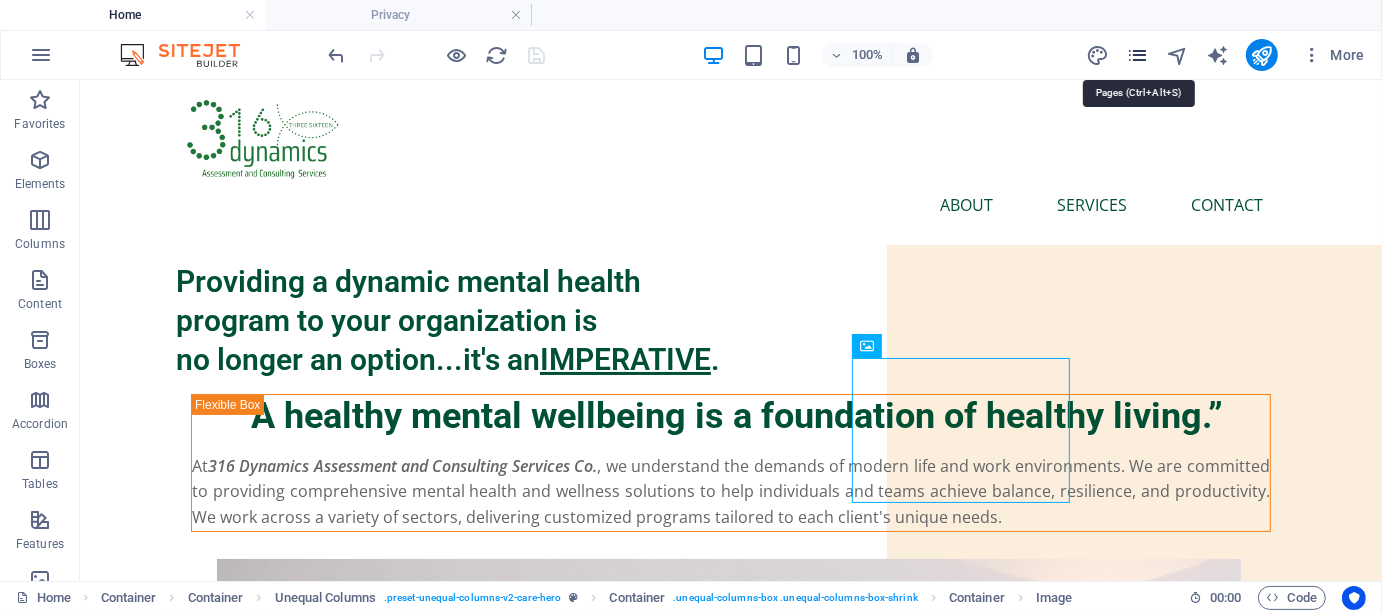 click at bounding box center (1137, 55) 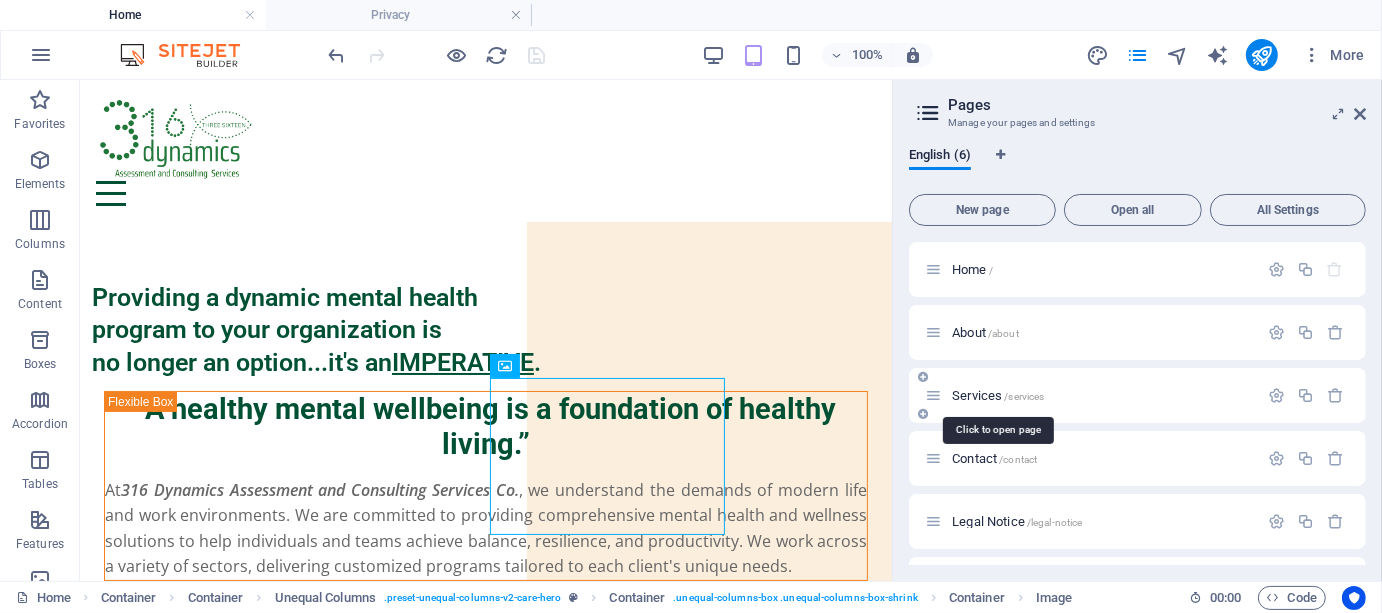 click on "Services /services" at bounding box center [998, 395] 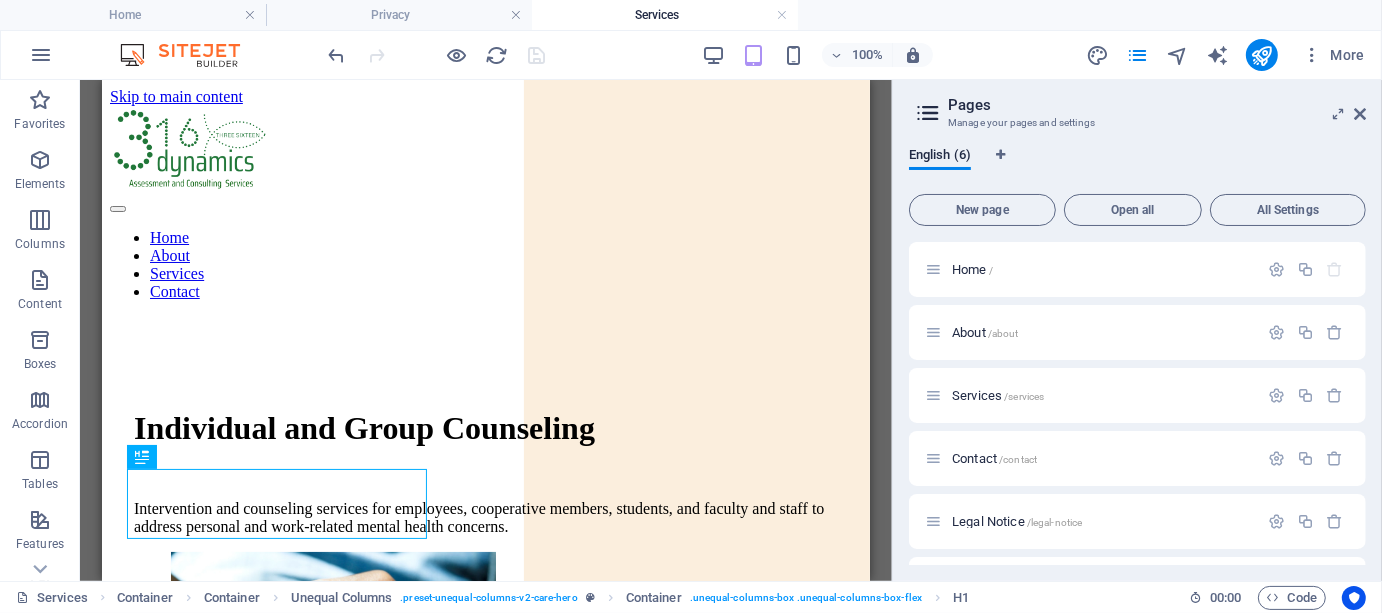 scroll, scrollTop: 0, scrollLeft: 0, axis: both 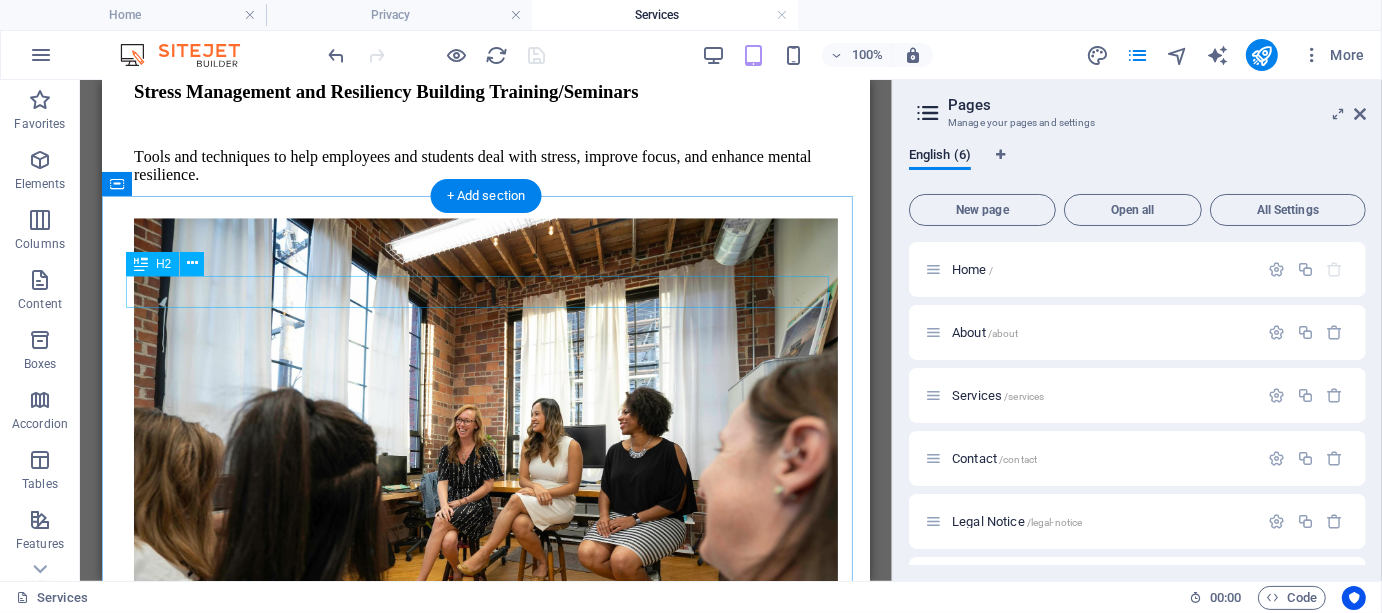 click on "What our clients say" at bounding box center (485, 5125) 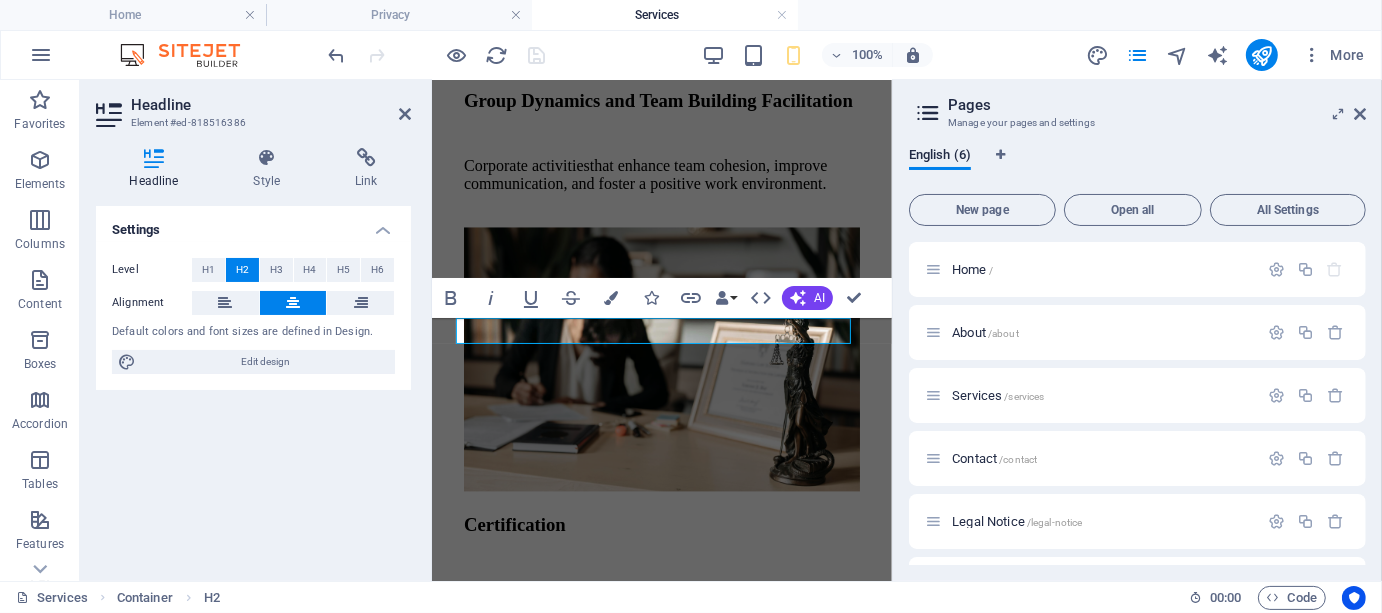 scroll, scrollTop: 4737, scrollLeft: 0, axis: vertical 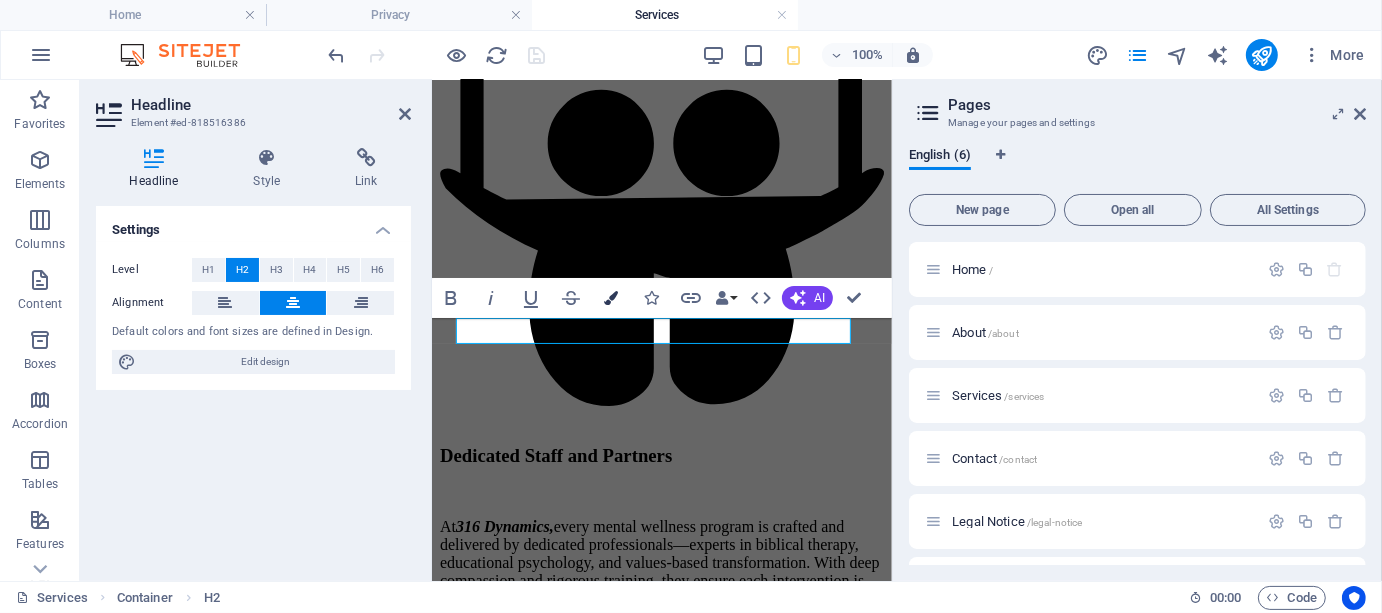 click at bounding box center (611, 298) 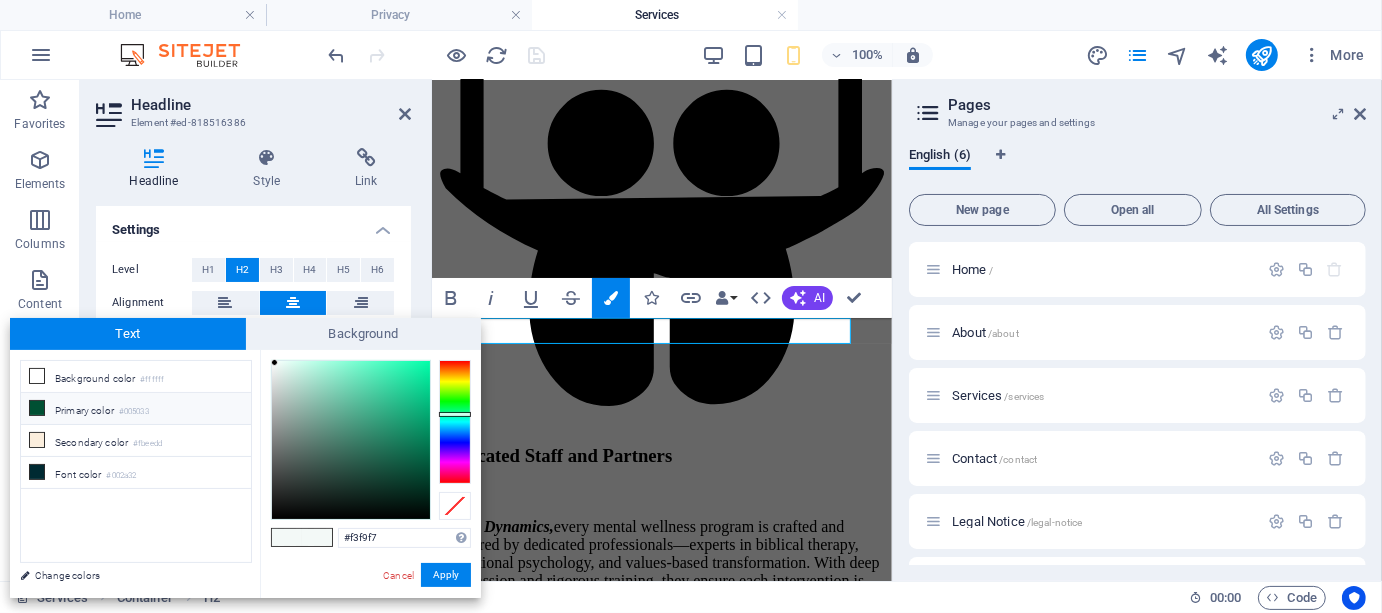 click on "Primary color
#005033" at bounding box center (136, 409) 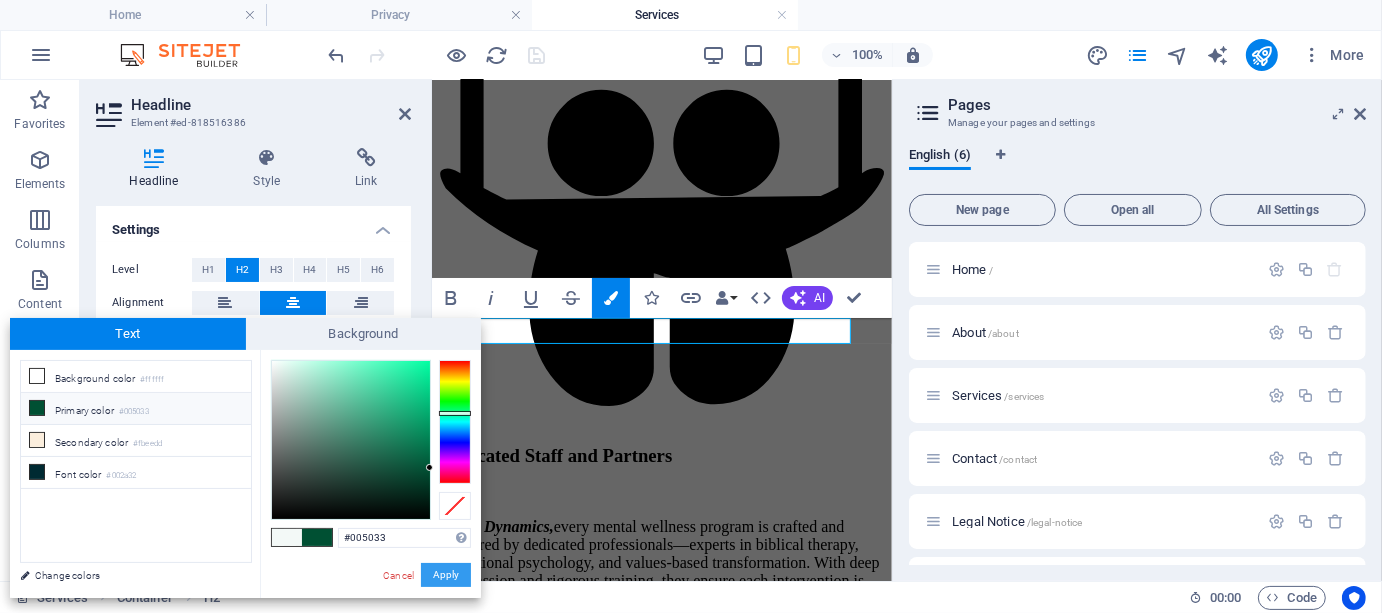 drag, startPoint x: 437, startPoint y: 571, endPoint x: 425, endPoint y: 290, distance: 281.2561 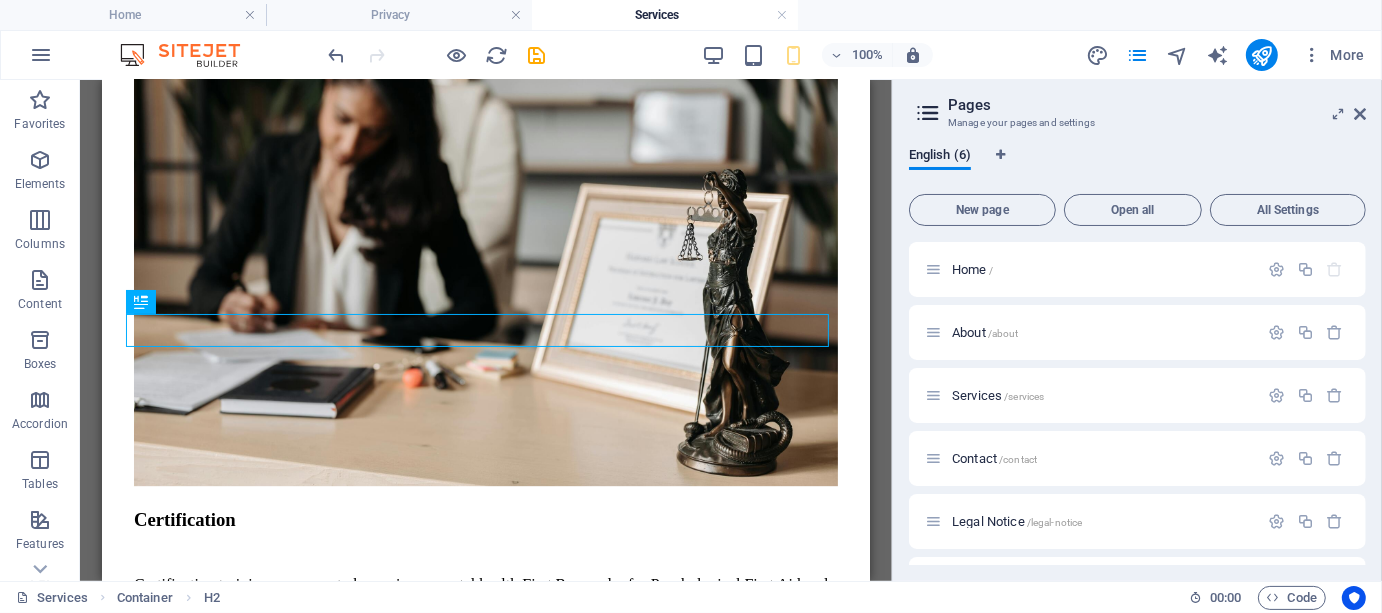 scroll, scrollTop: 3240, scrollLeft: 0, axis: vertical 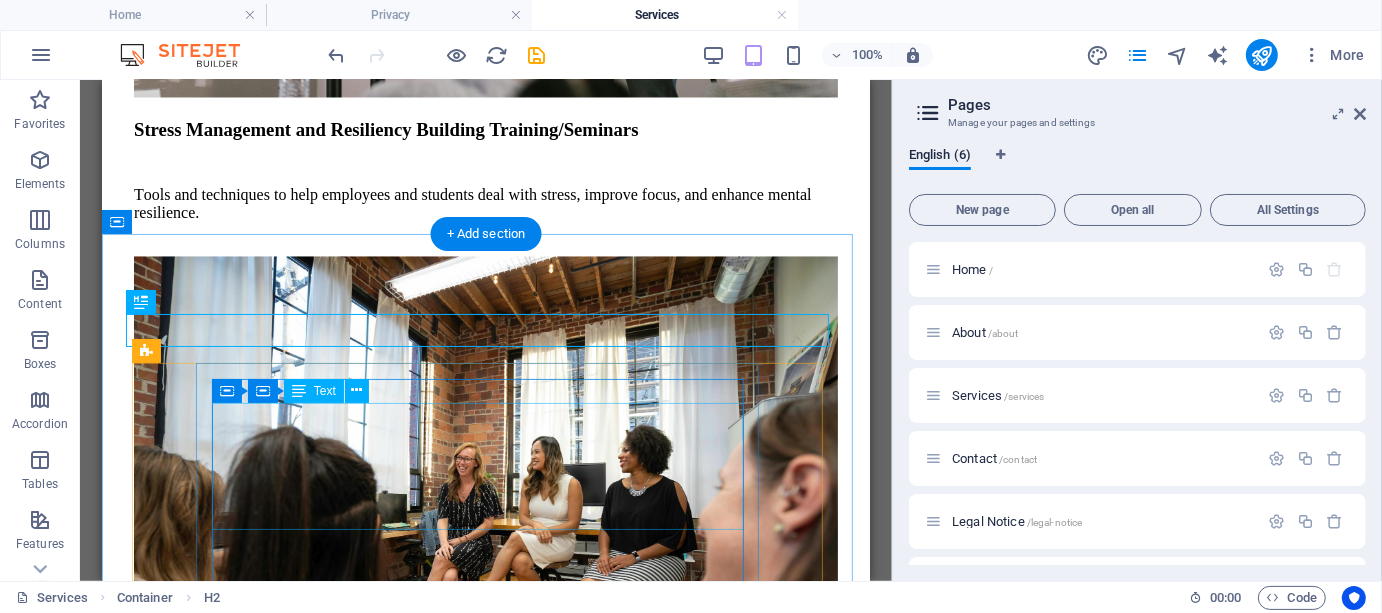 click on "There are many variations of passages of Lorem Ipsum available, but the majority have suffered alteration in some form, by injected humor, or randomized words which don't look even slightly believable. It is a long established fact that a reader will be distracted by the readable content of a page when looking at its layout." at bounding box center [-165, 5582] 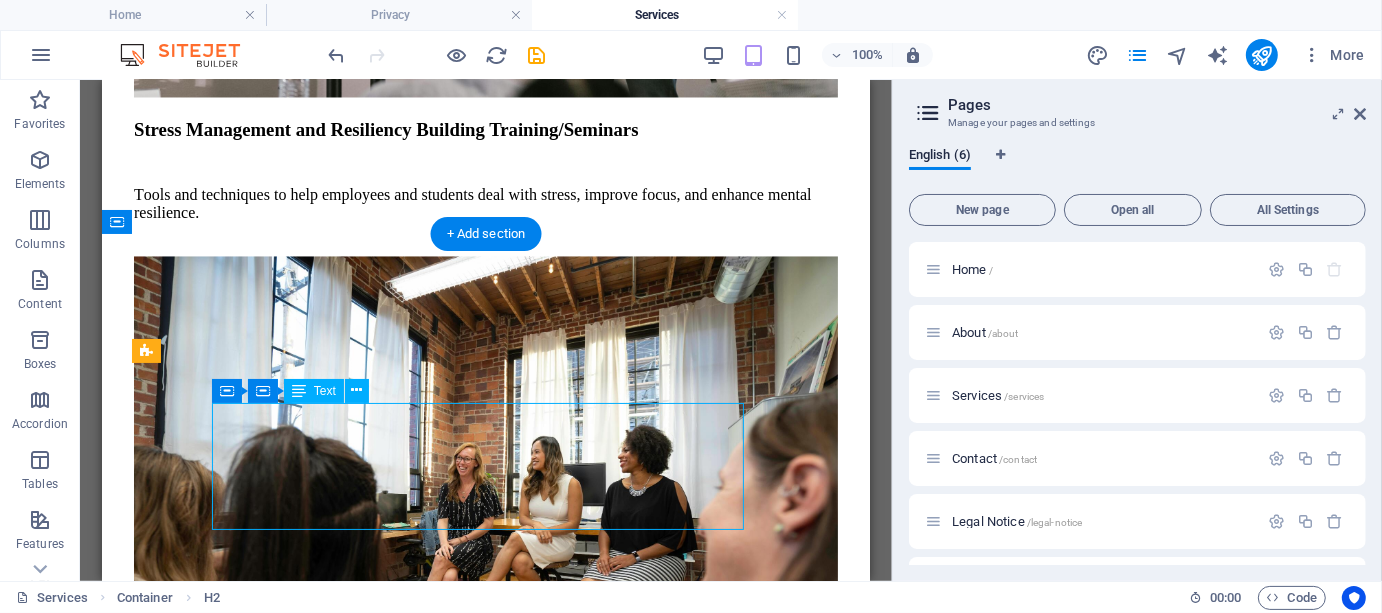 click on "There are many variations of passages of Lorem Ipsum available, but the majority have suffered alteration in some form, by injected humor, or randomized words which don't look even slightly believable. It is a long established fact that a reader will be distracted by the readable content of a page when looking at its layout." at bounding box center (-165, 5582) 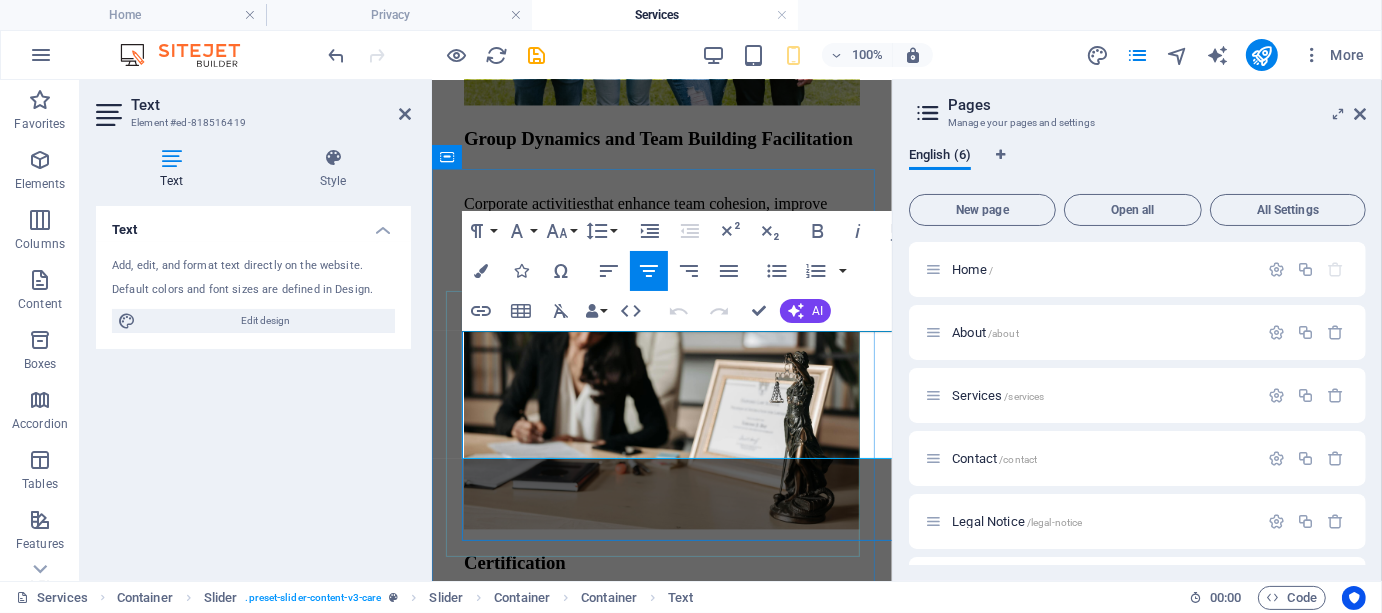 scroll, scrollTop: 4806, scrollLeft: 0, axis: vertical 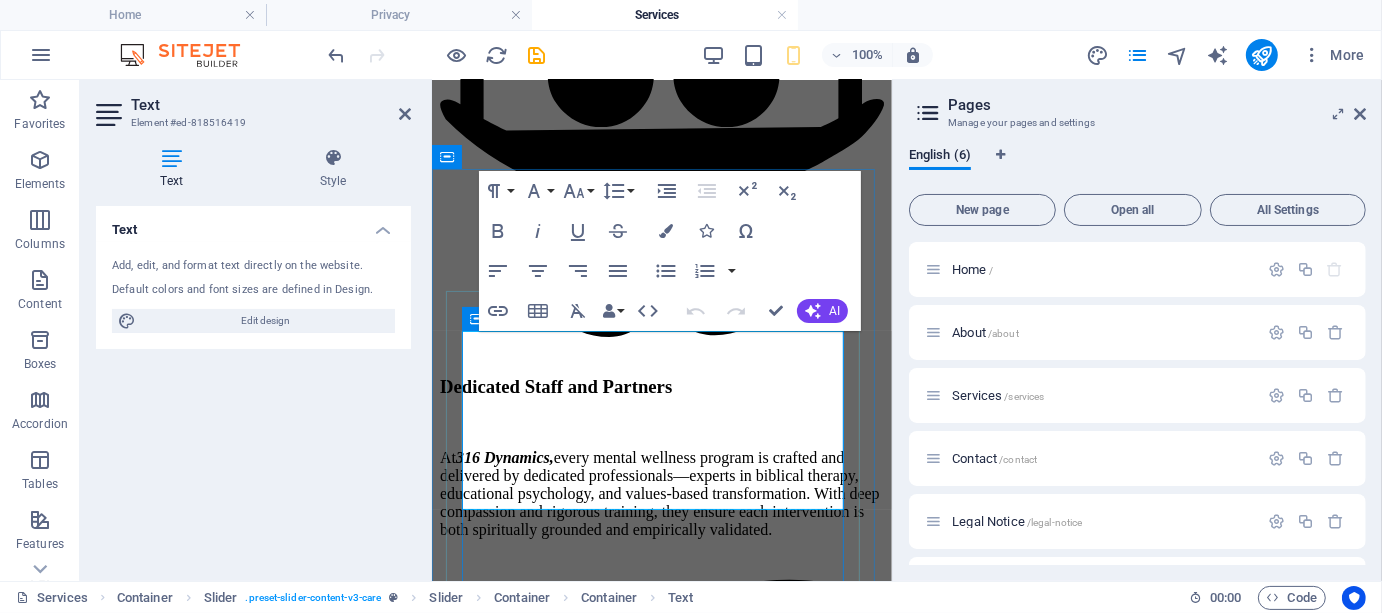 click on "There are many variations of passages of Lorem Ipsum available, but the majority have suffered alteration in some form, by injected humor, or randomized words which don't look even slightly believable. It is a long established fact that a reader will be distracted by the readable content of a page when looking at its layout." at bounding box center [240, 1751] 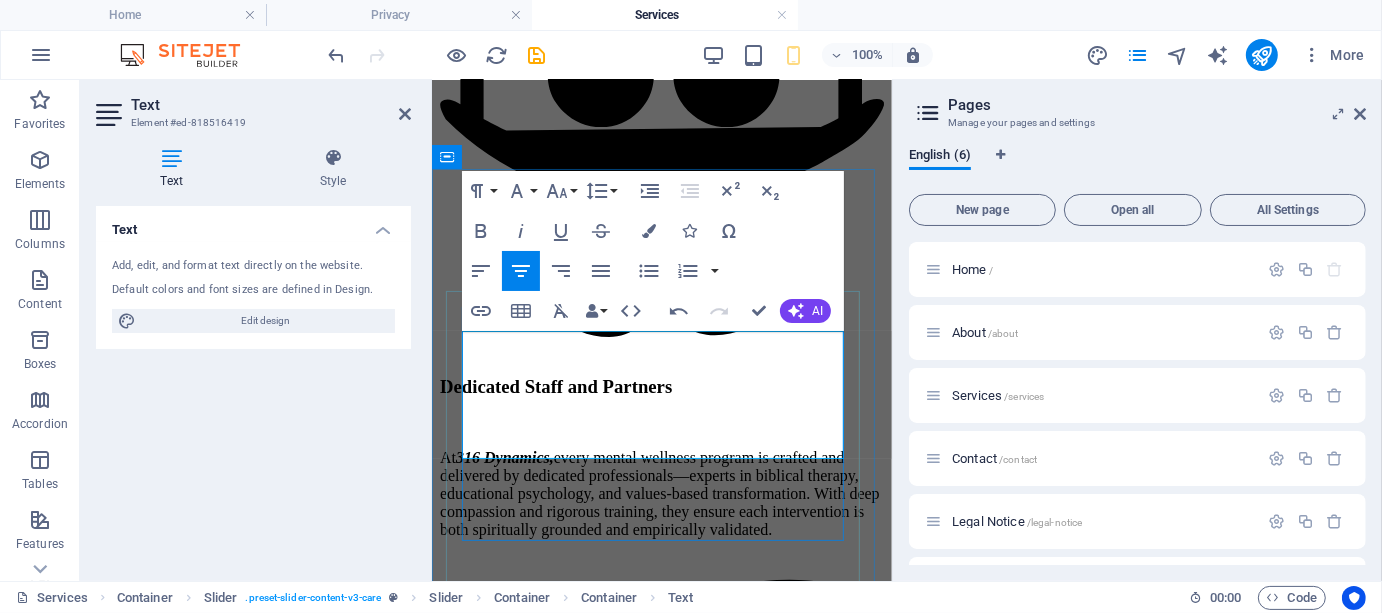 type 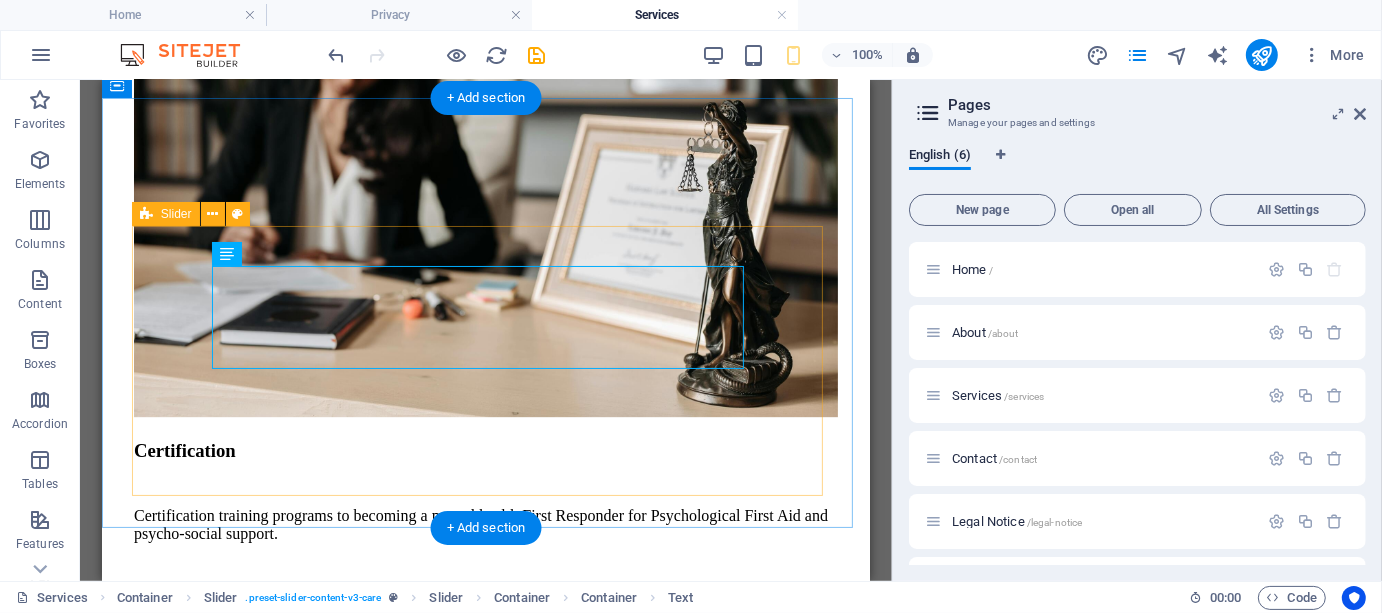 scroll, scrollTop: 3376, scrollLeft: 0, axis: vertical 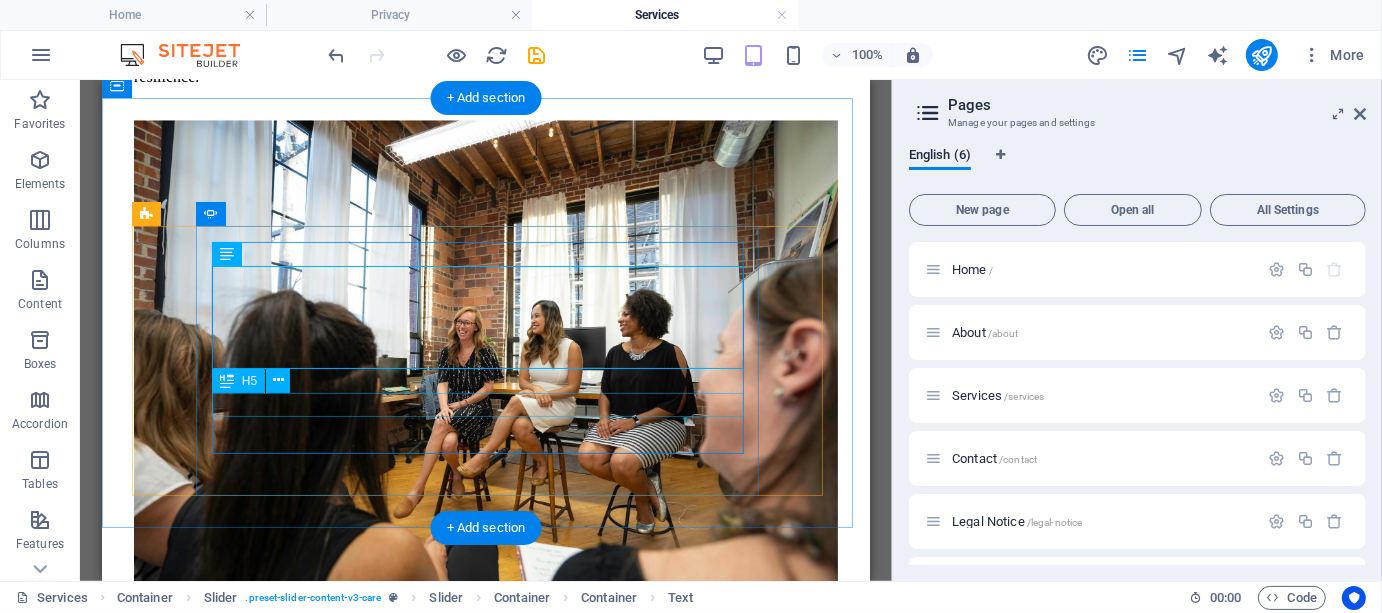 click on "[FIRST] [LAST]" at bounding box center [-165, 5534] 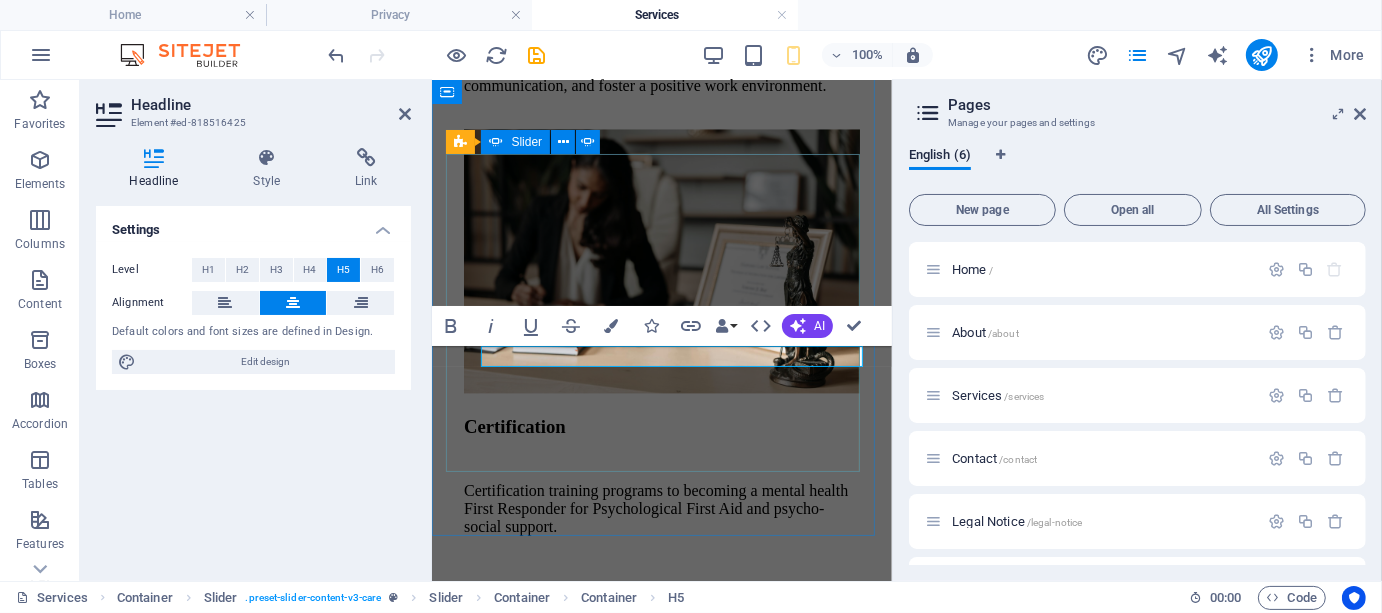 scroll, scrollTop: 4942, scrollLeft: 0, axis: vertical 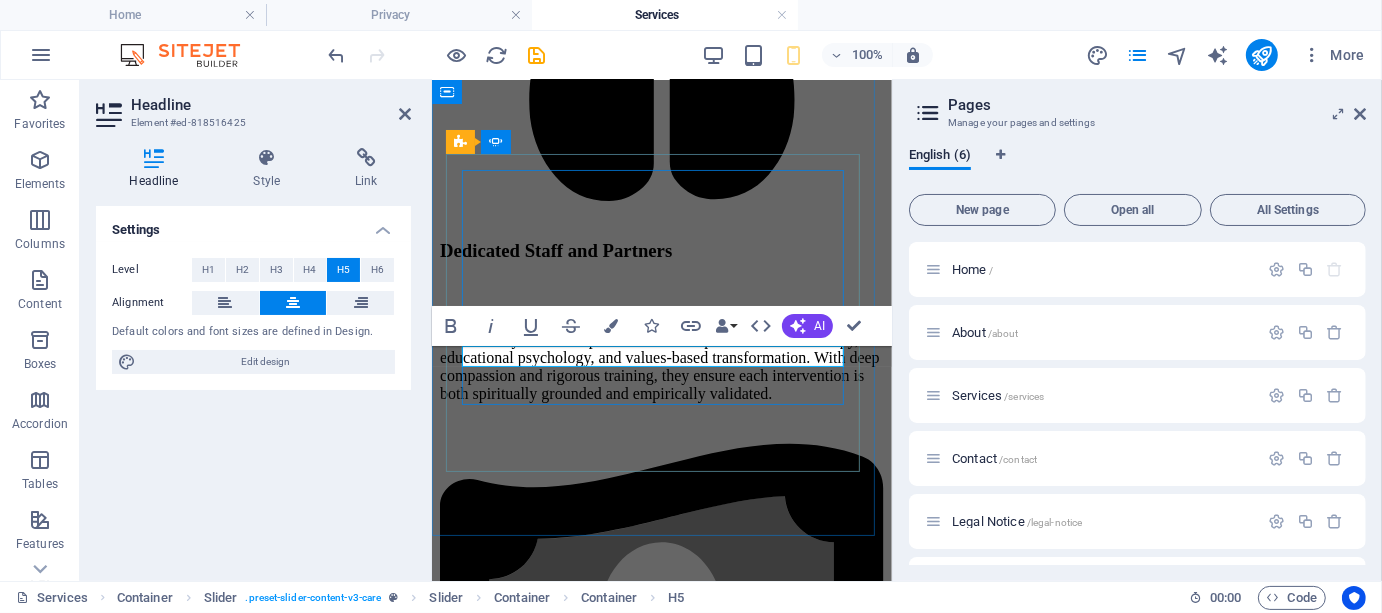 click on "[FIRST] [LAST]" at bounding box center (240, 1721) 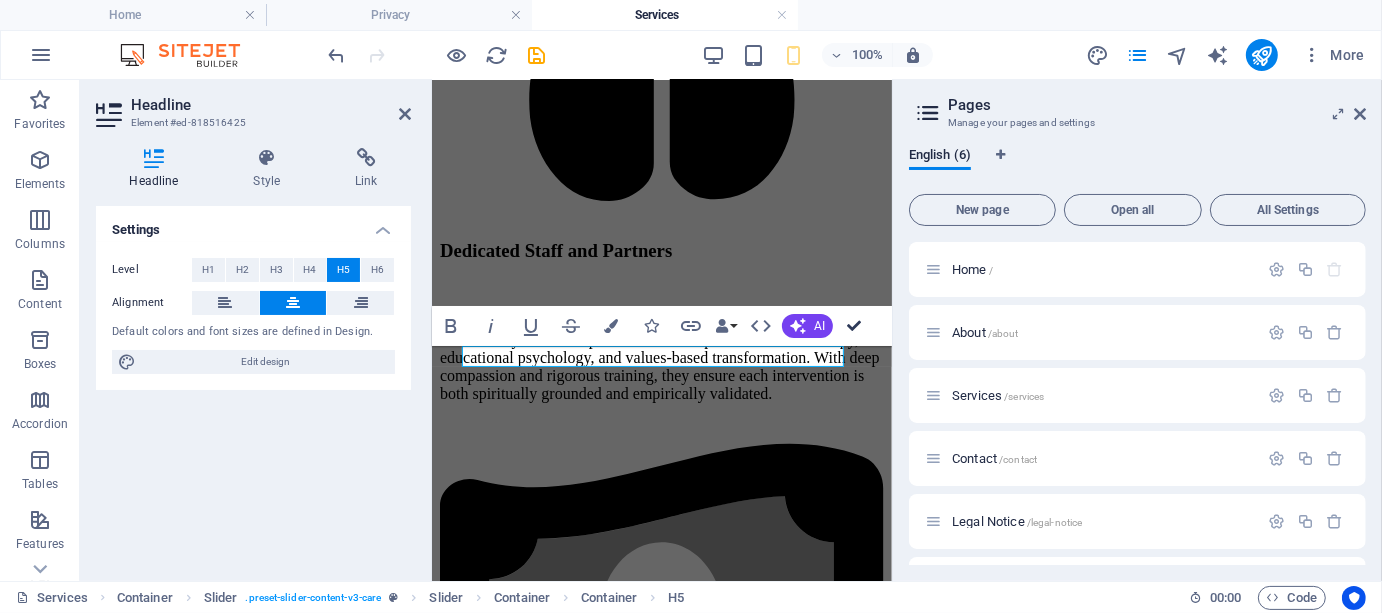 scroll, scrollTop: 3476, scrollLeft: 0, axis: vertical 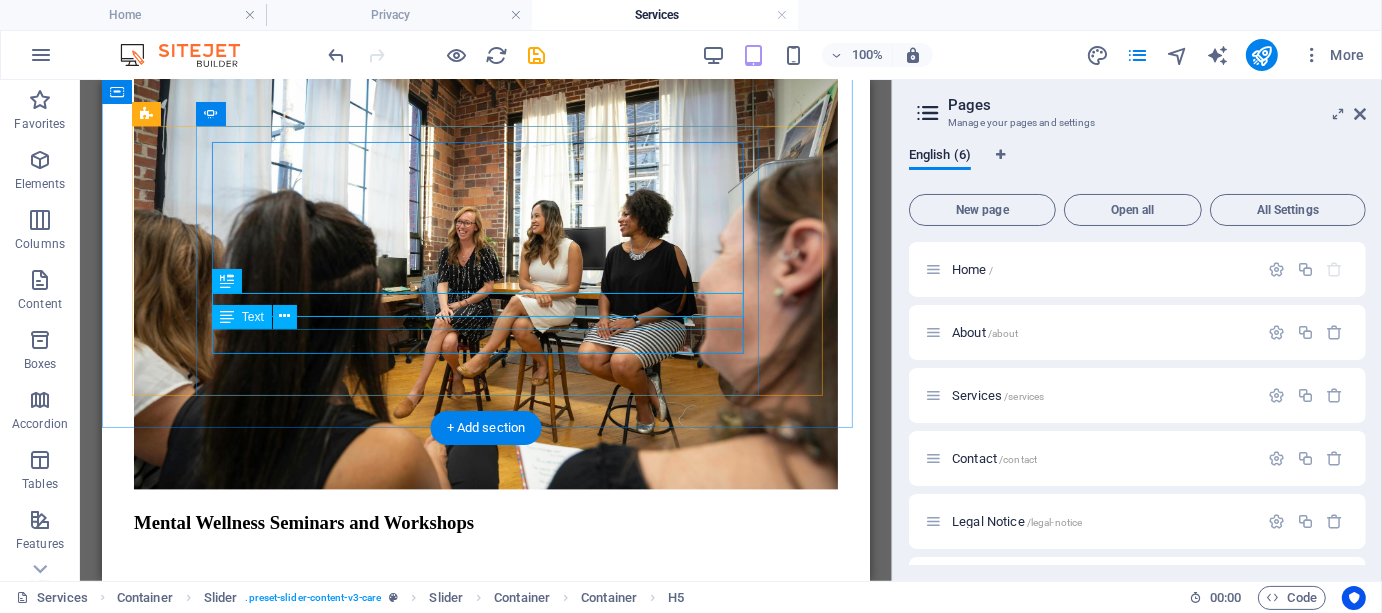 click on "Patient" at bounding box center [-165, 5501] 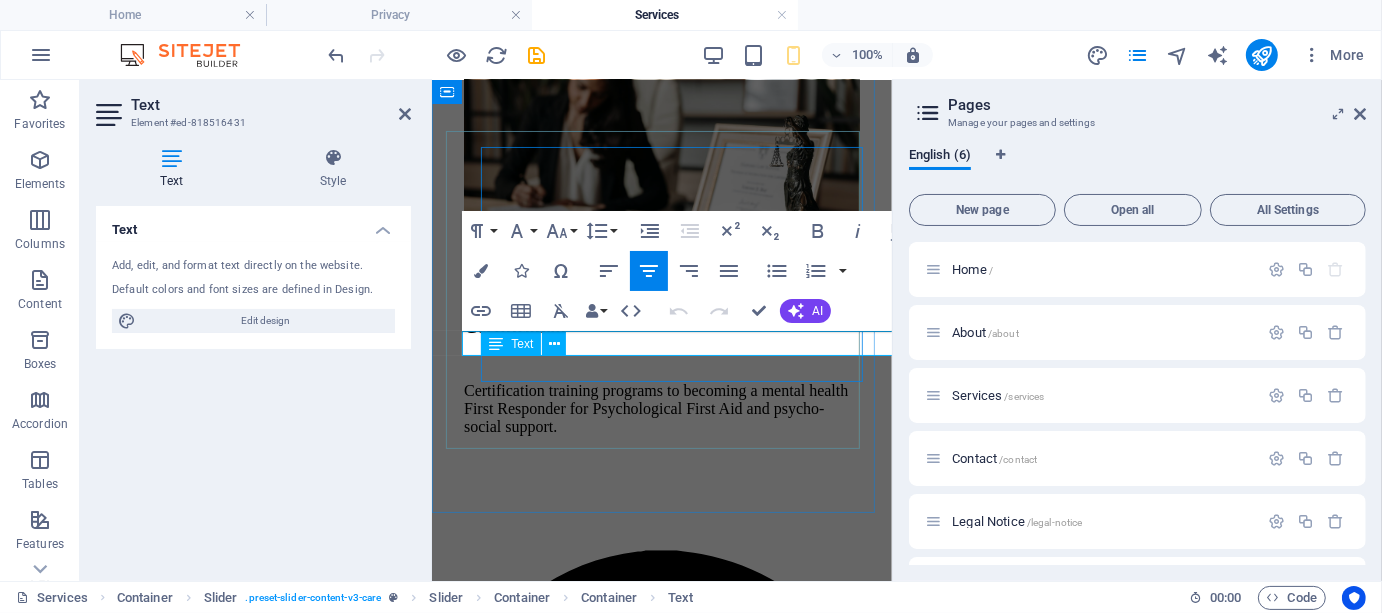 scroll, scrollTop: 4965, scrollLeft: 0, axis: vertical 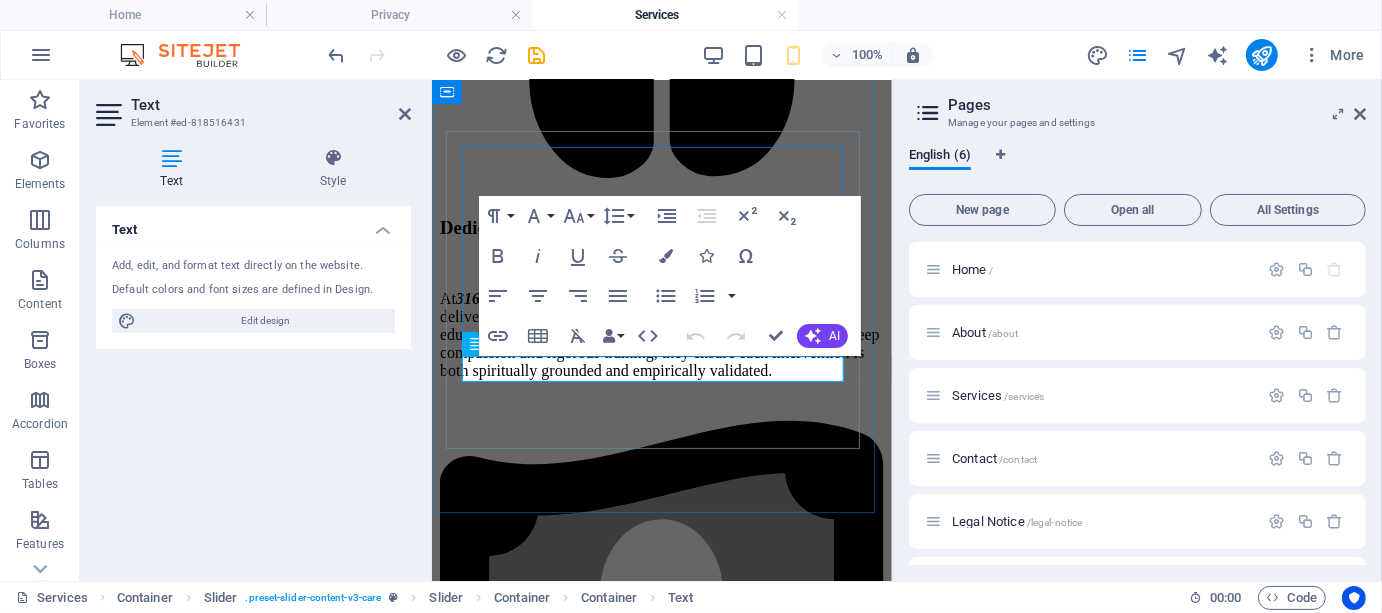 click on "Patient" at bounding box center [240, 1765] 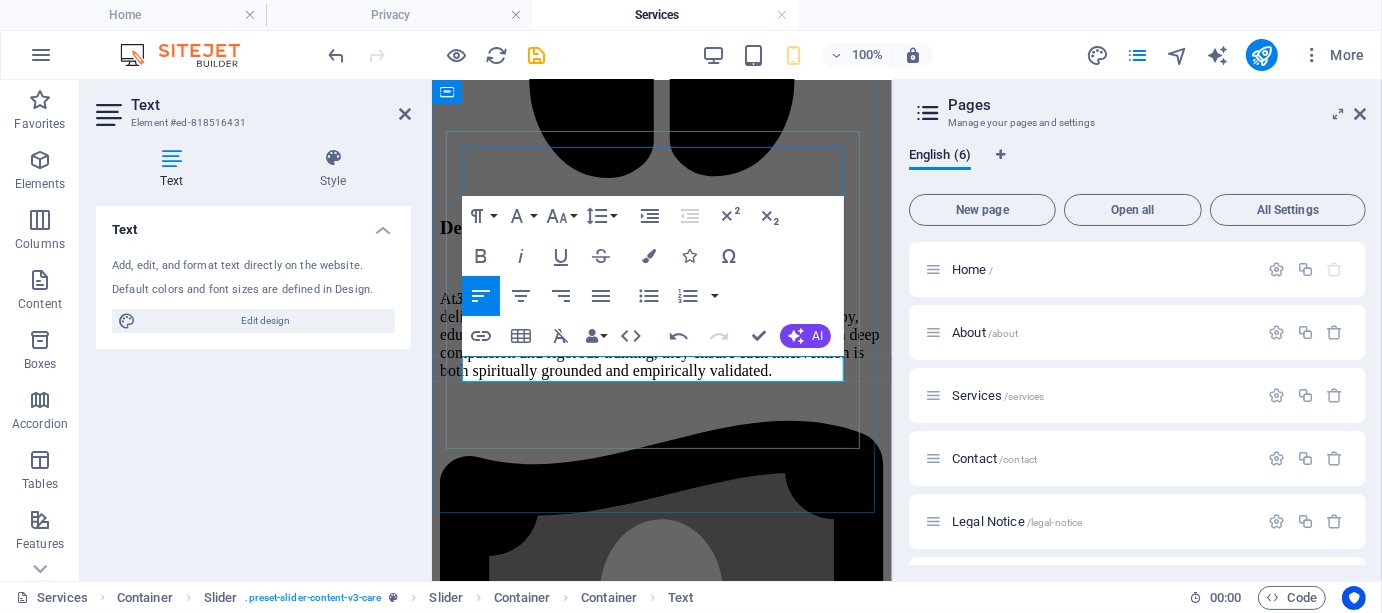 type 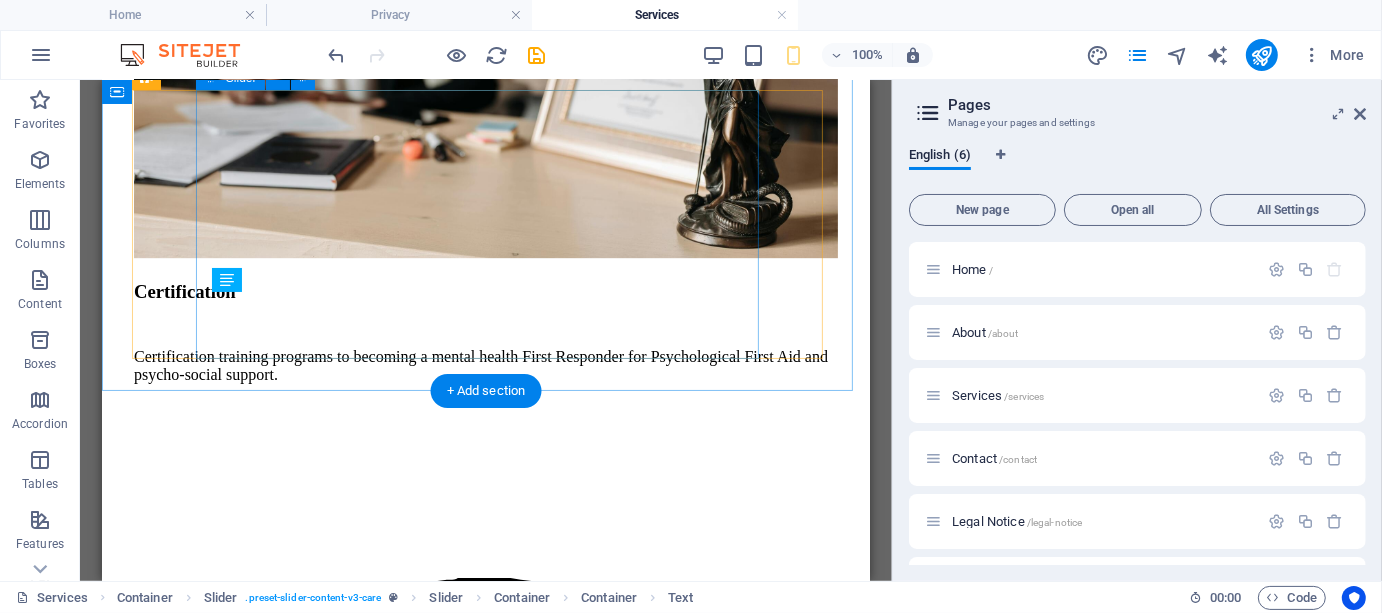 scroll, scrollTop: 3512, scrollLeft: 0, axis: vertical 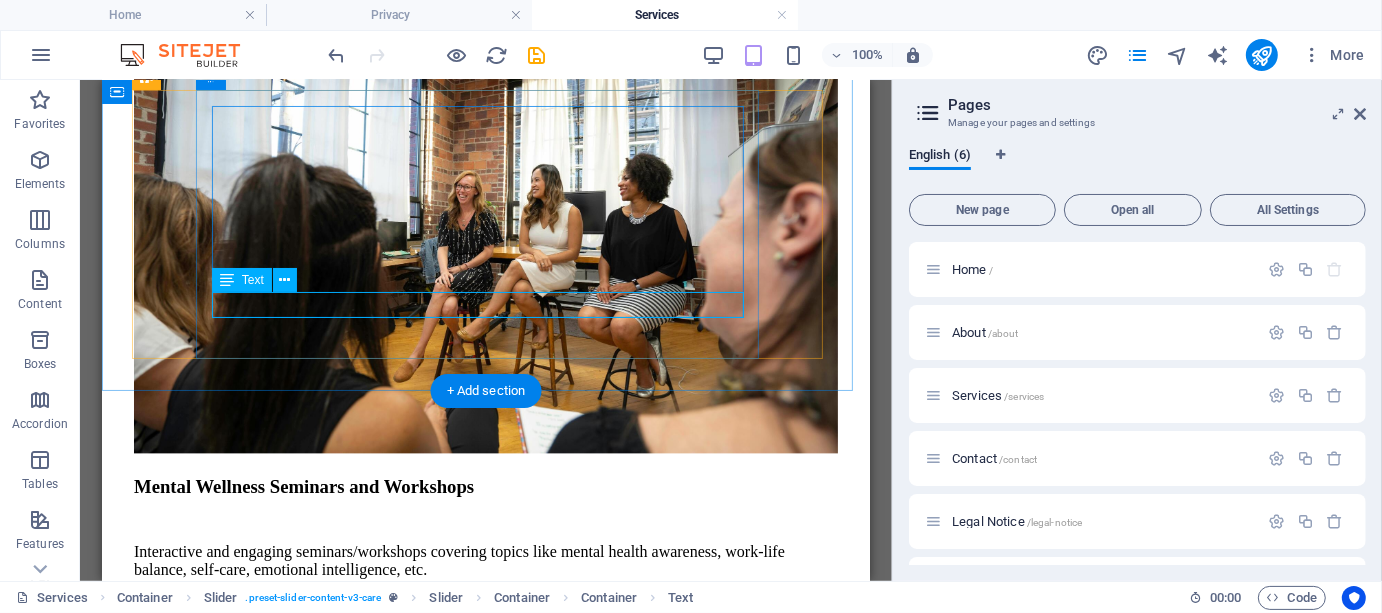 click on "[FIRST] [LAST]" at bounding box center [-165, 5465] 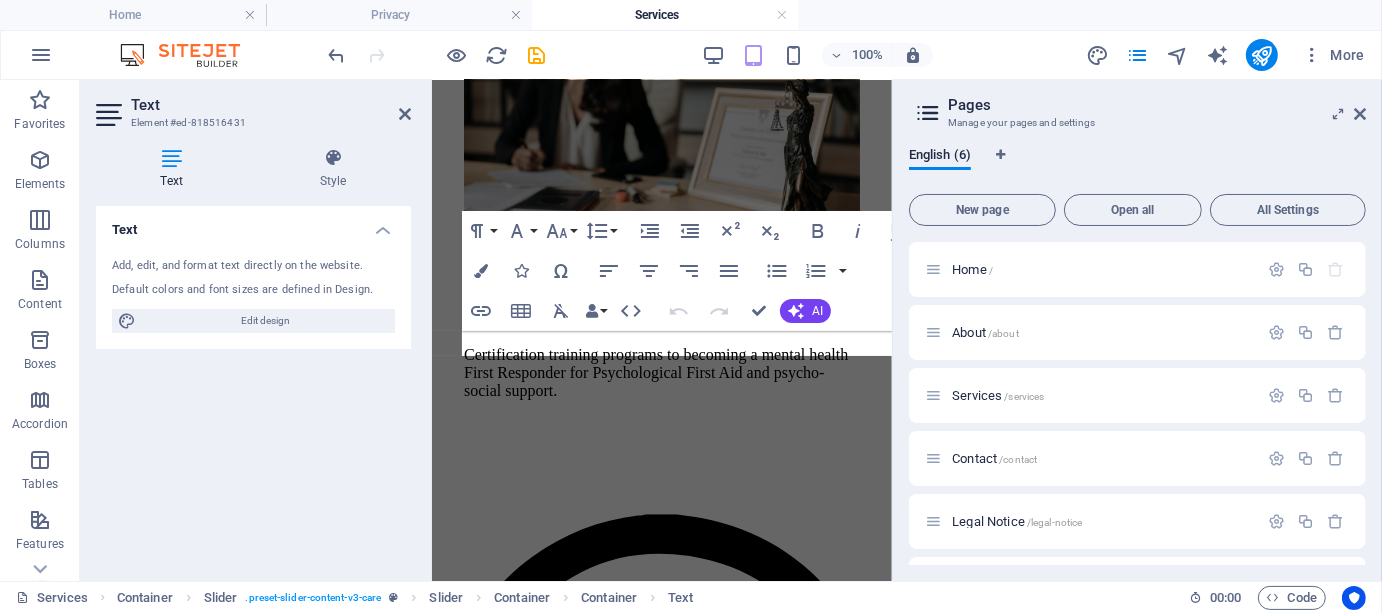 scroll, scrollTop: 4965, scrollLeft: 0, axis: vertical 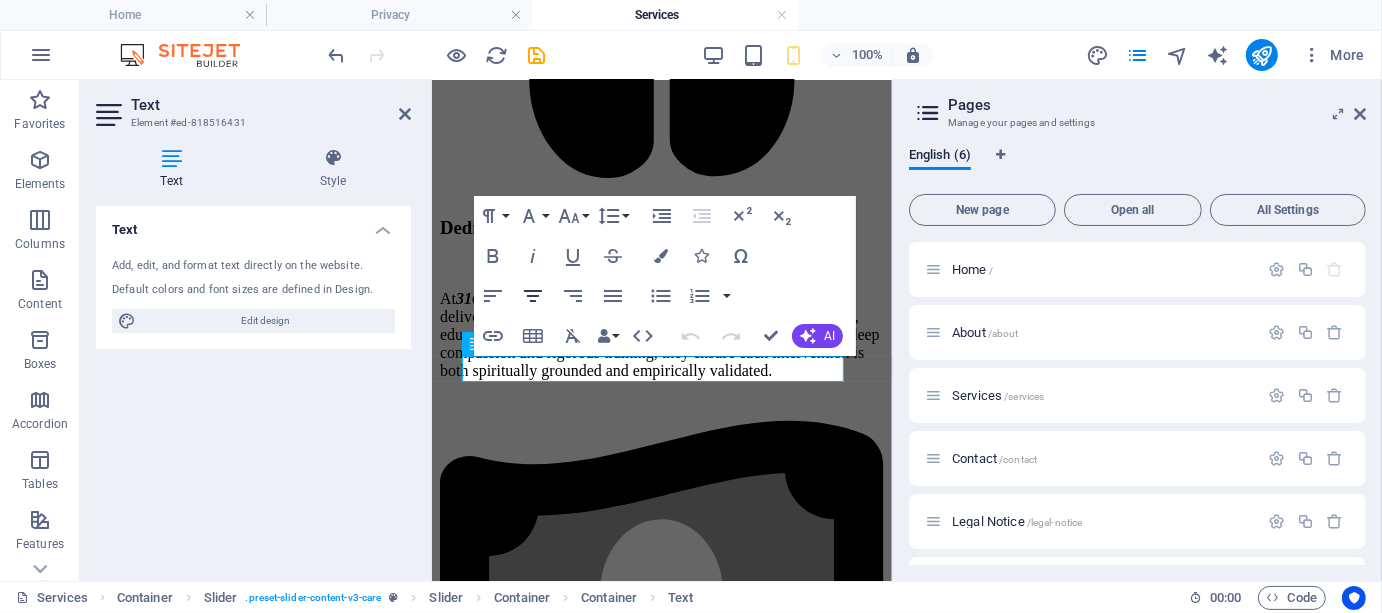 click 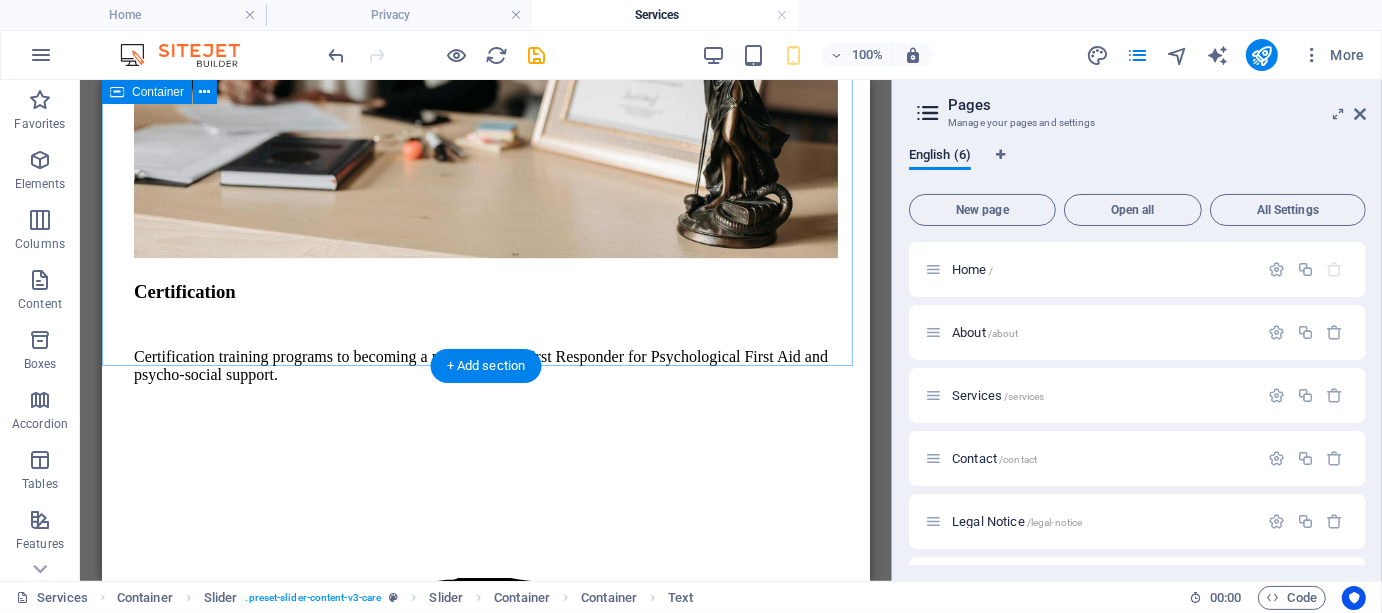 scroll, scrollTop: 3538, scrollLeft: 0, axis: vertical 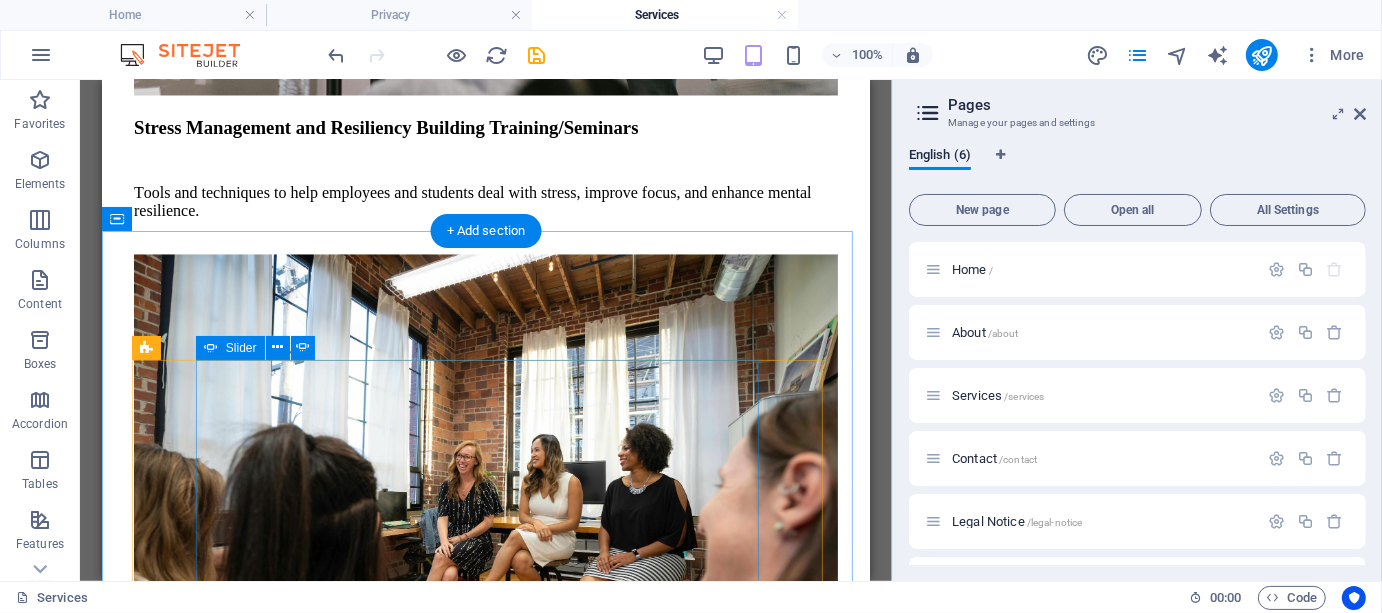 click on "There are many variations of passages of Lorem Ipsum available, but the majority have suffered alteration in some form, by injected humor, or randomized words which don't look even slightly believable. It is a long established fact that a reader will be distracted by the readable content of a page when looking at its layout.  [FIRST] [LAST] Patient ​ ​ "The PFA seminar by 316 Dynamics equipped our ship chaplains with practical tools to respond to emotional crises at sea. It was biblically grounded, culturally sensitive, and immediately applicable to the realities of maritime life." — [FIRST] [LAST], HR Director Virjen Maritime There are many variations of passages of Lorem Ipsum available, but the majority have suffered alteration in some form, by injected humor, or randomized words which don't look even slightly believable. It is a long established fact that a reader will be distracted by the readable content of a page when looking at its layout.  [FIRST] [LAST] Patient ​" at bounding box center (478, 5649) 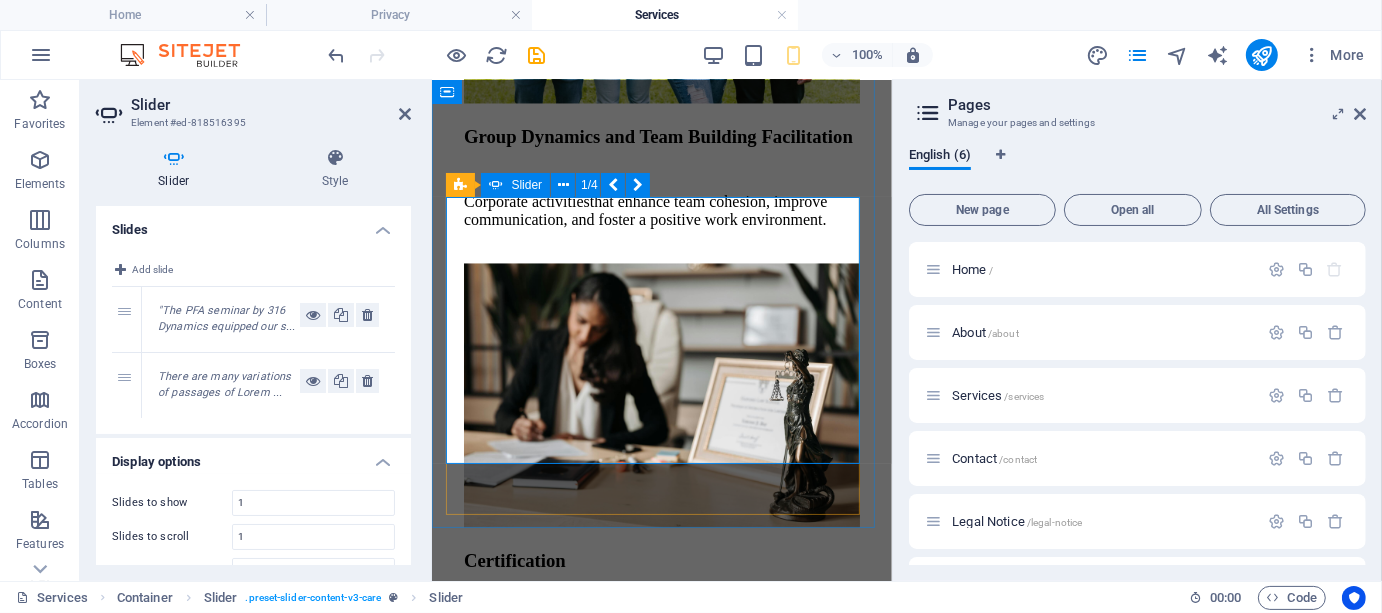 scroll, scrollTop: 4900, scrollLeft: 0, axis: vertical 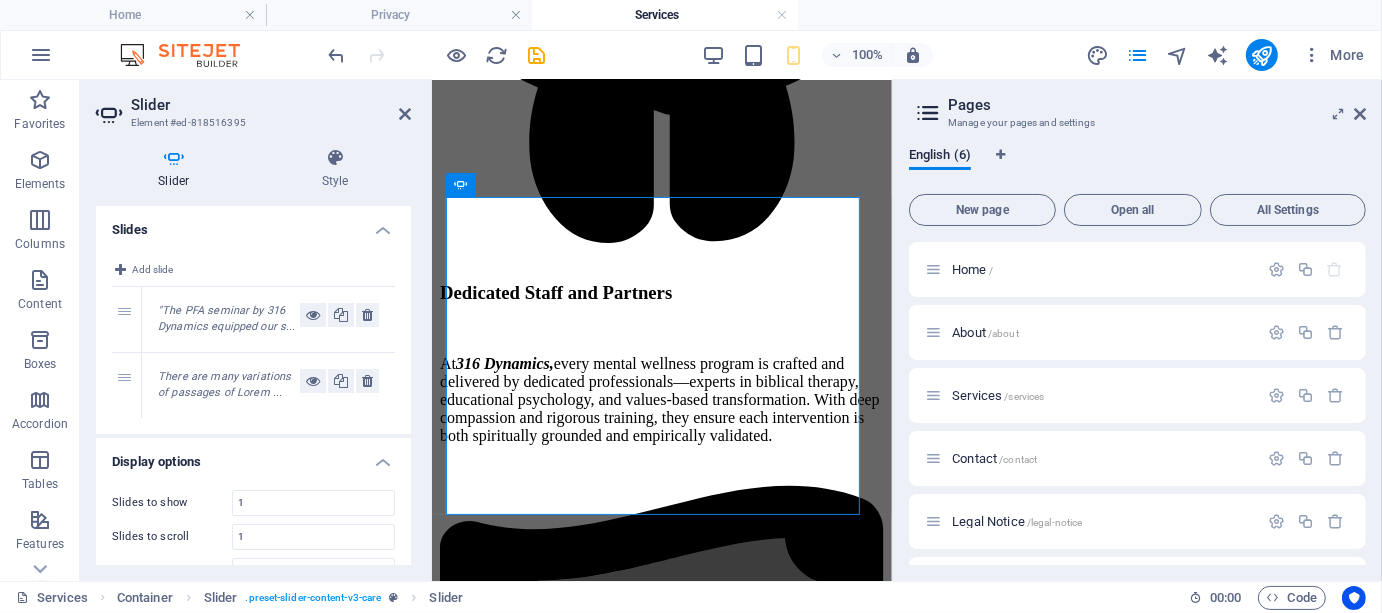 click on ""The PFA seminar by 316 Dynamics equipped our s..." at bounding box center (227, 319) 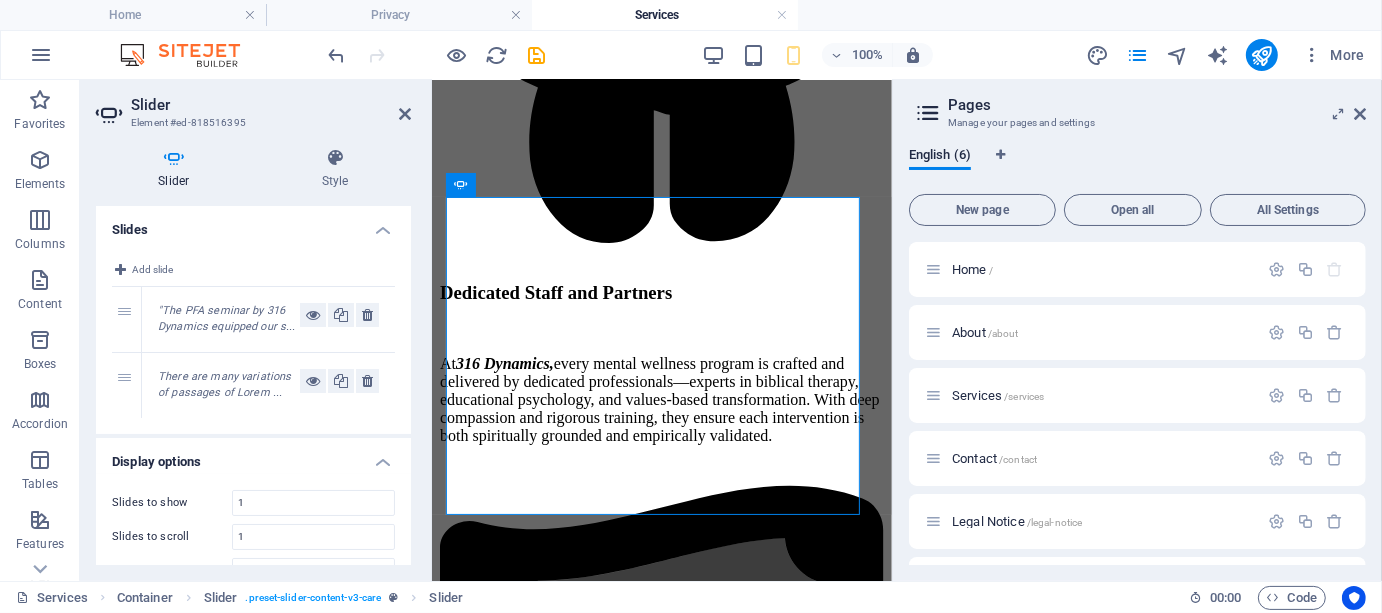 click on ""The PFA seminar by 316 Dynamics equipped our s..." at bounding box center (227, 319) 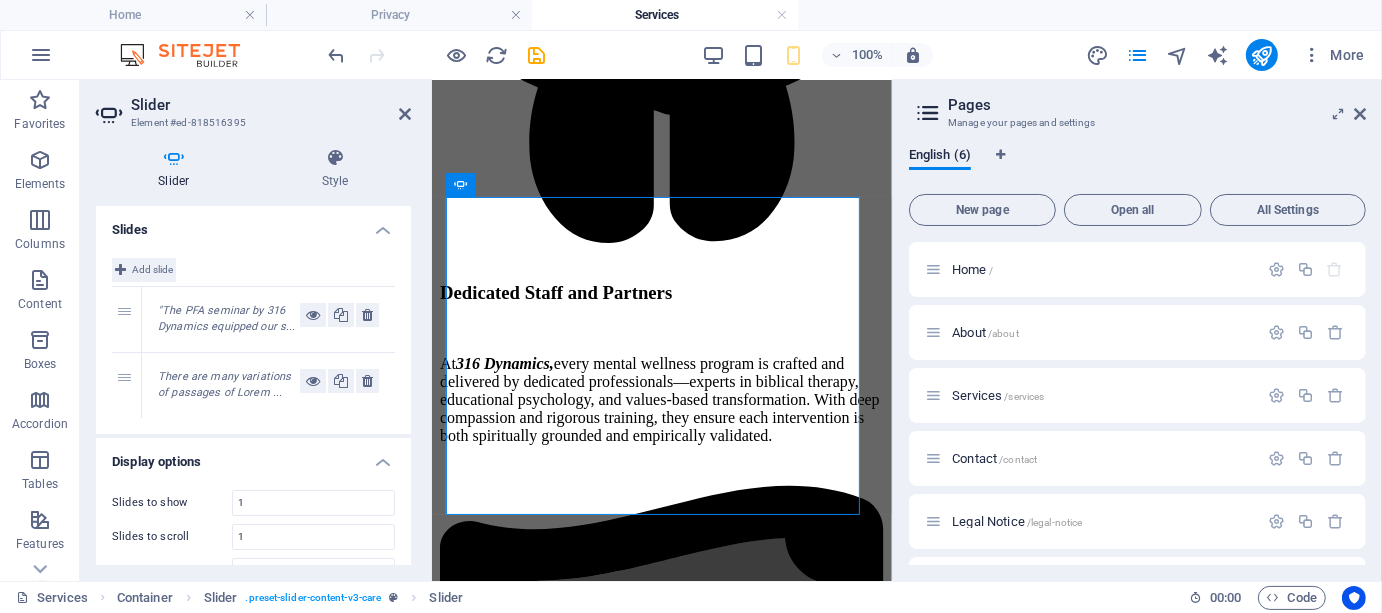 click at bounding box center [120, 270] 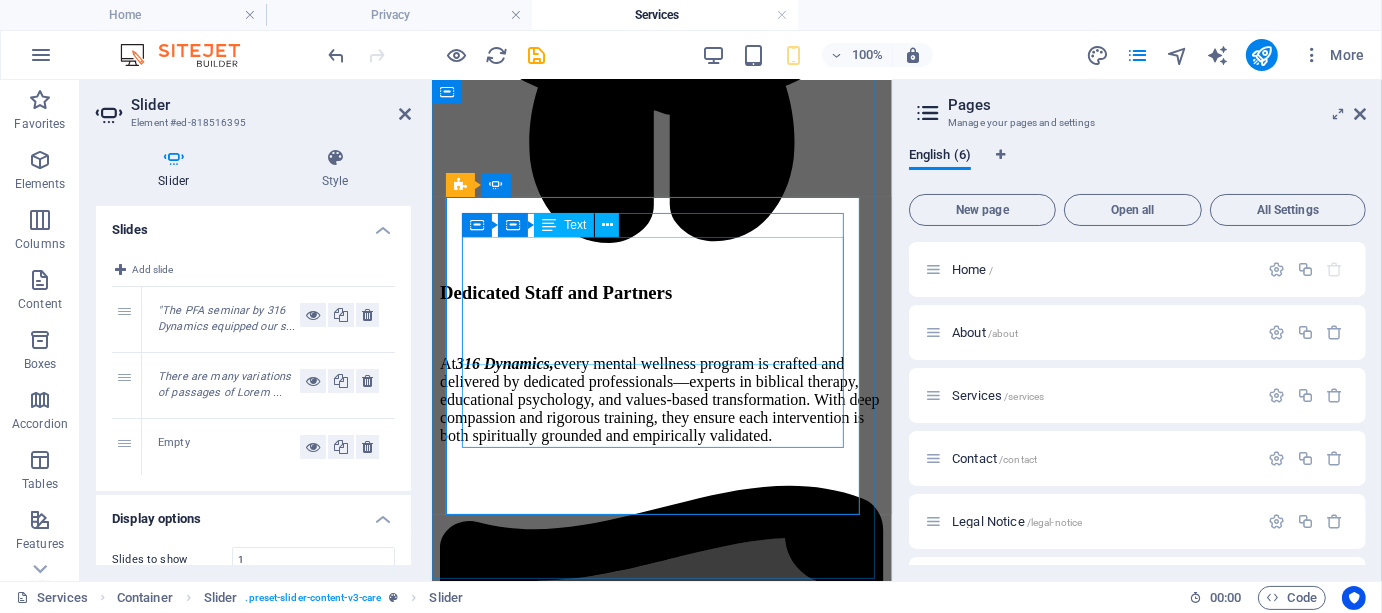 click on "The PFA seminar by 316 Dynamics equipped our ship chaplains with practical tools to respond to emotional crises at sea. It was biblically grounded, culturally sensitive, and immediately applicable to the realities of maritime life."" at bounding box center [-588, 1498] 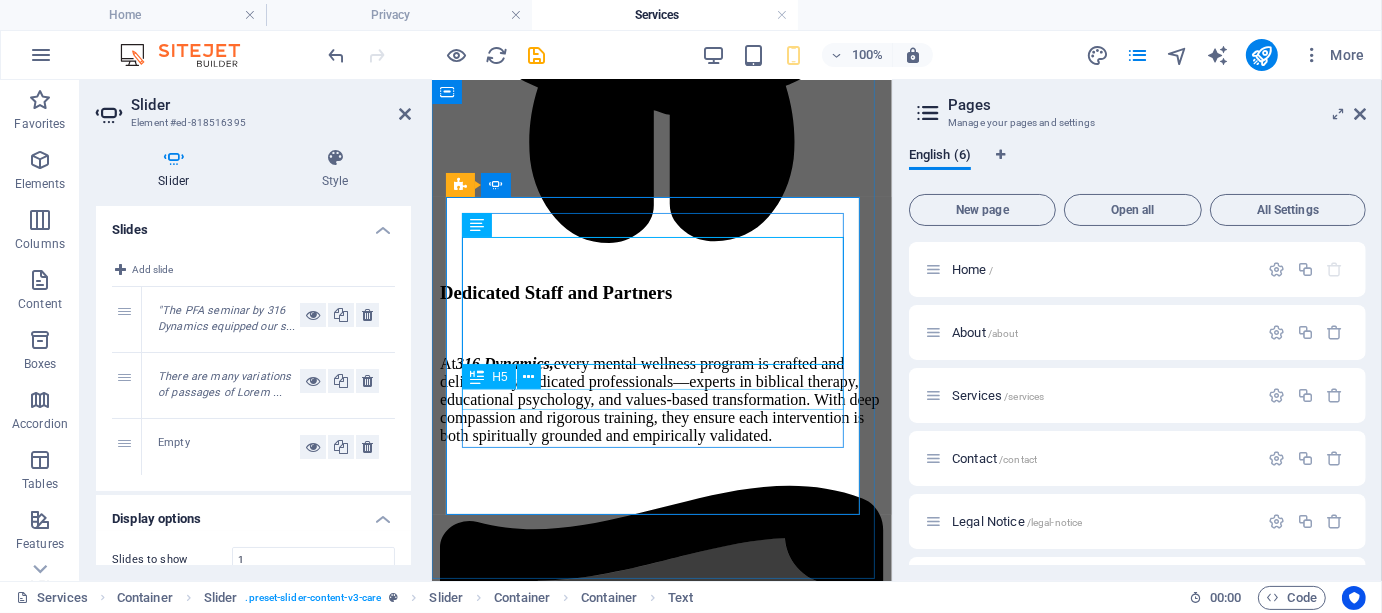 click on "— [FIRST] [LAST], [TITLE]" at bounding box center [-588, 1613] 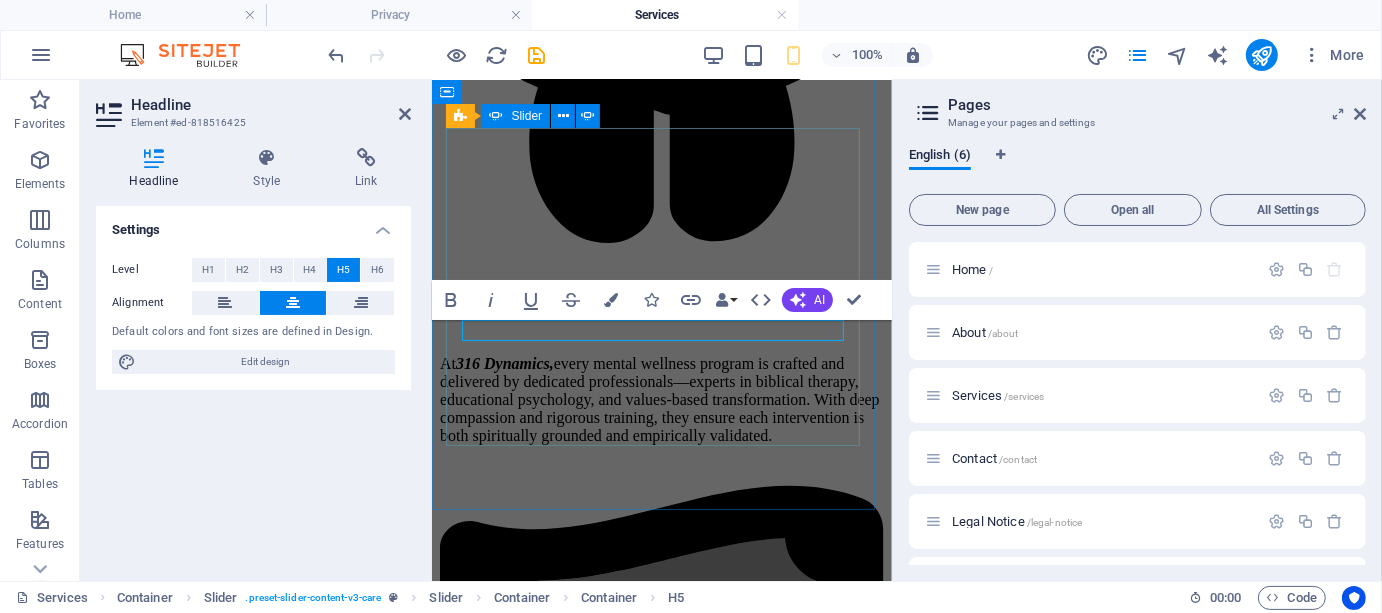 scroll, scrollTop: 4968, scrollLeft: 0, axis: vertical 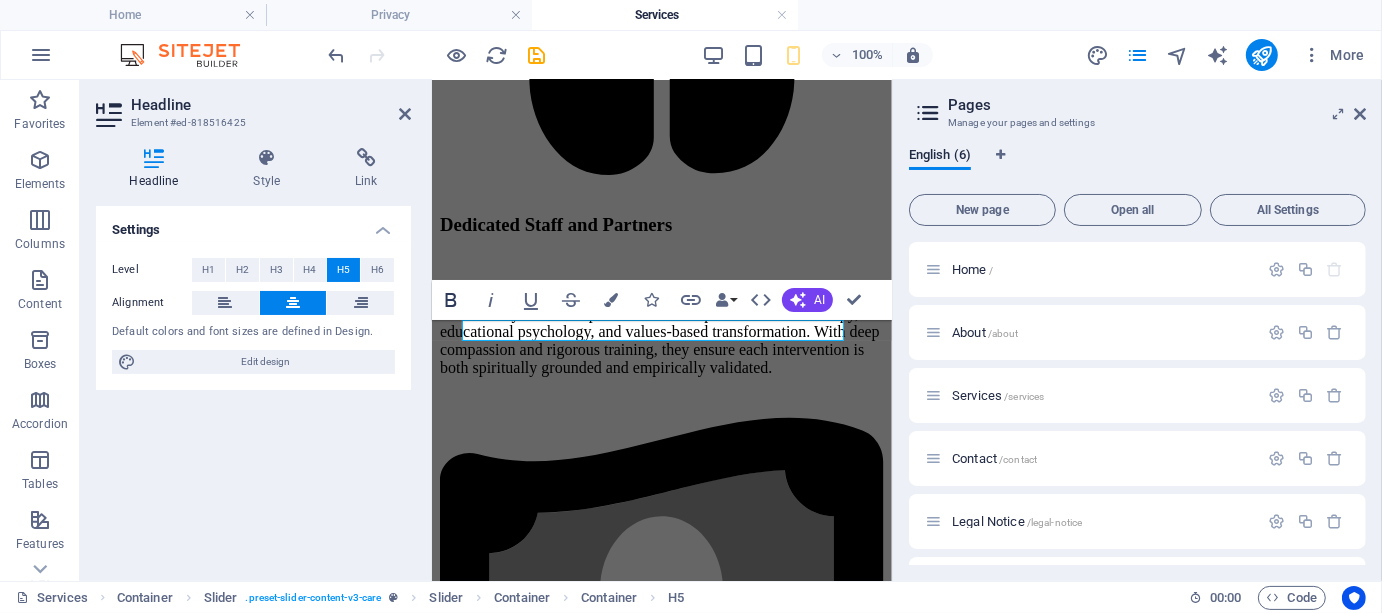 click 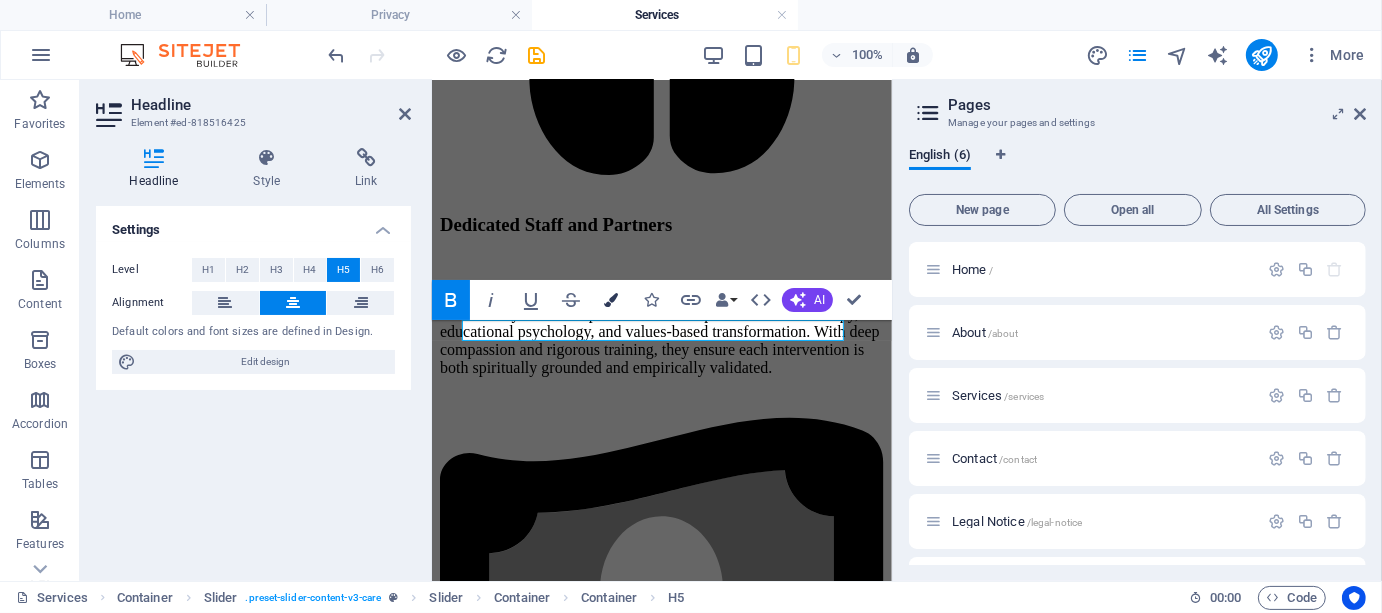 click at bounding box center (611, 300) 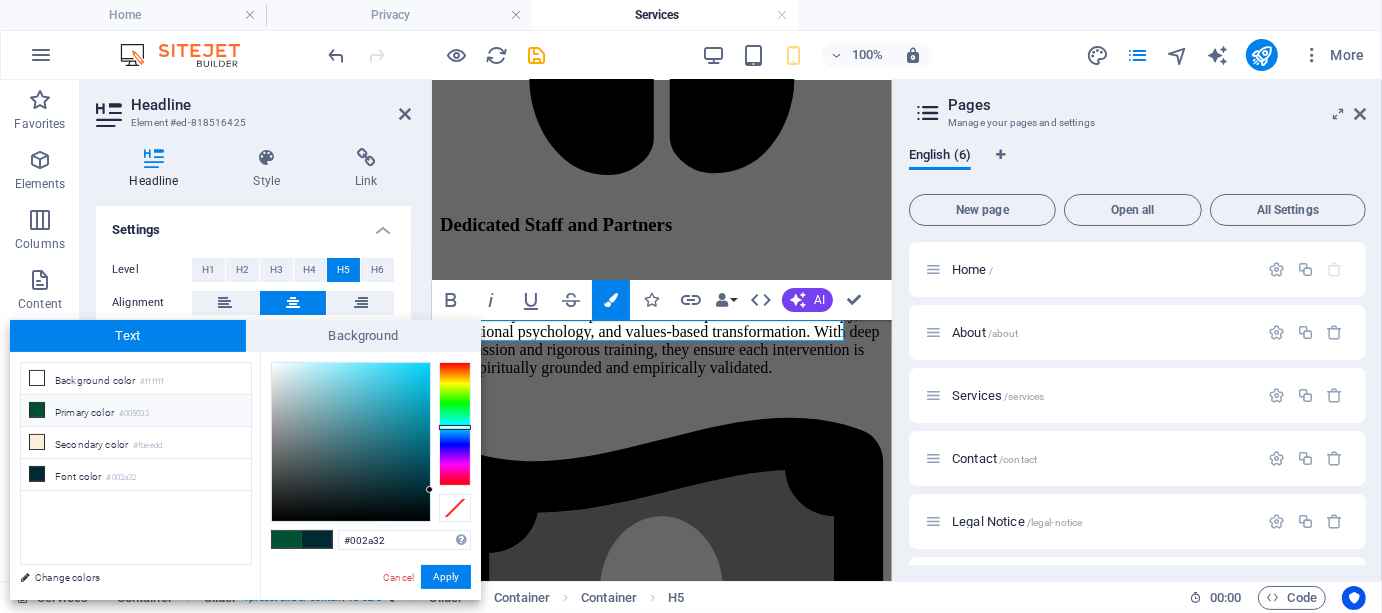 click at bounding box center [37, 410] 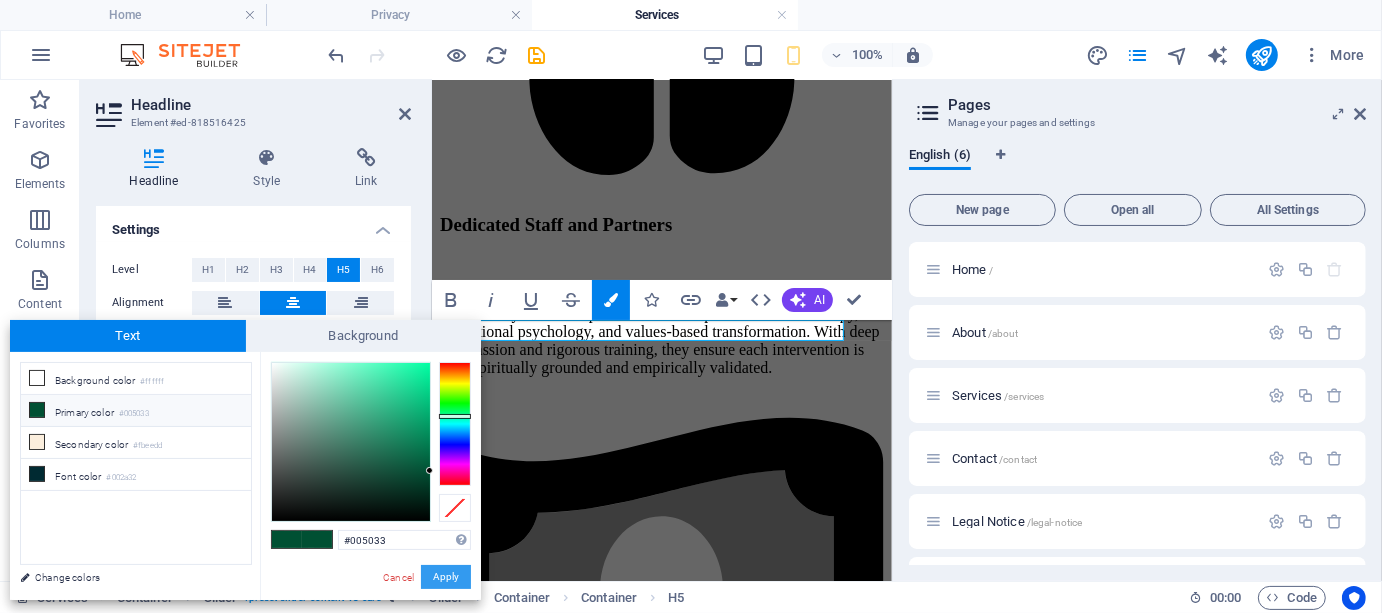 click on "Apply" at bounding box center [446, 577] 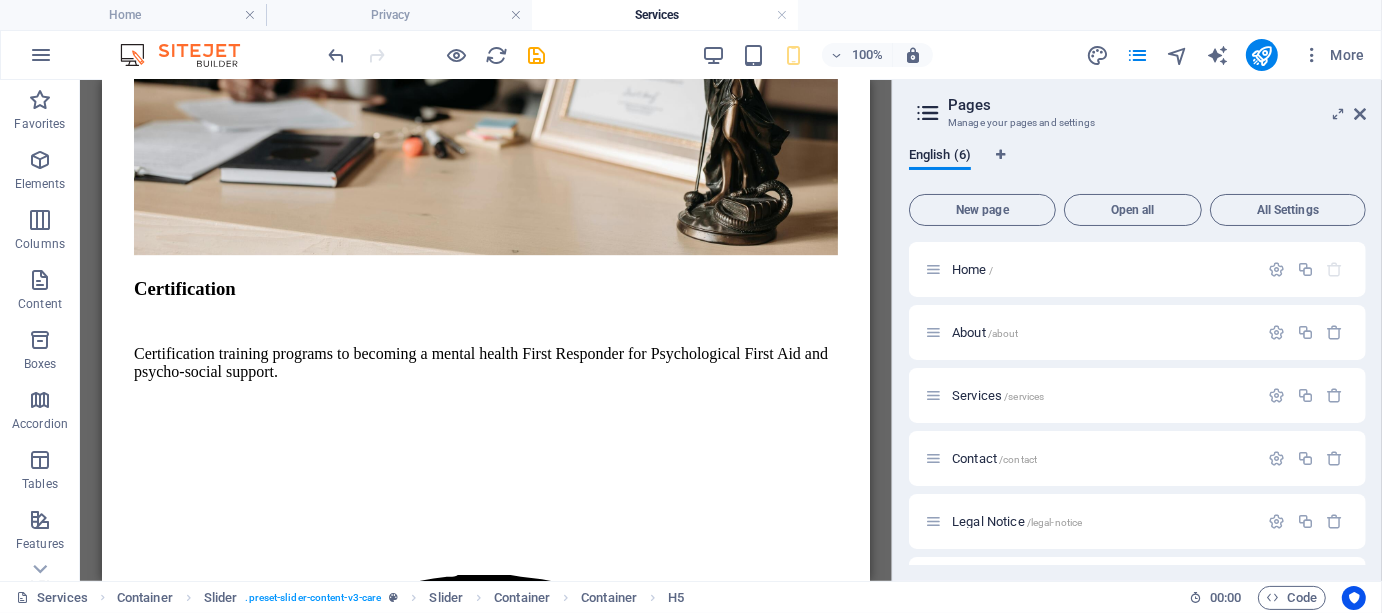 scroll, scrollTop: 3476, scrollLeft: 0, axis: vertical 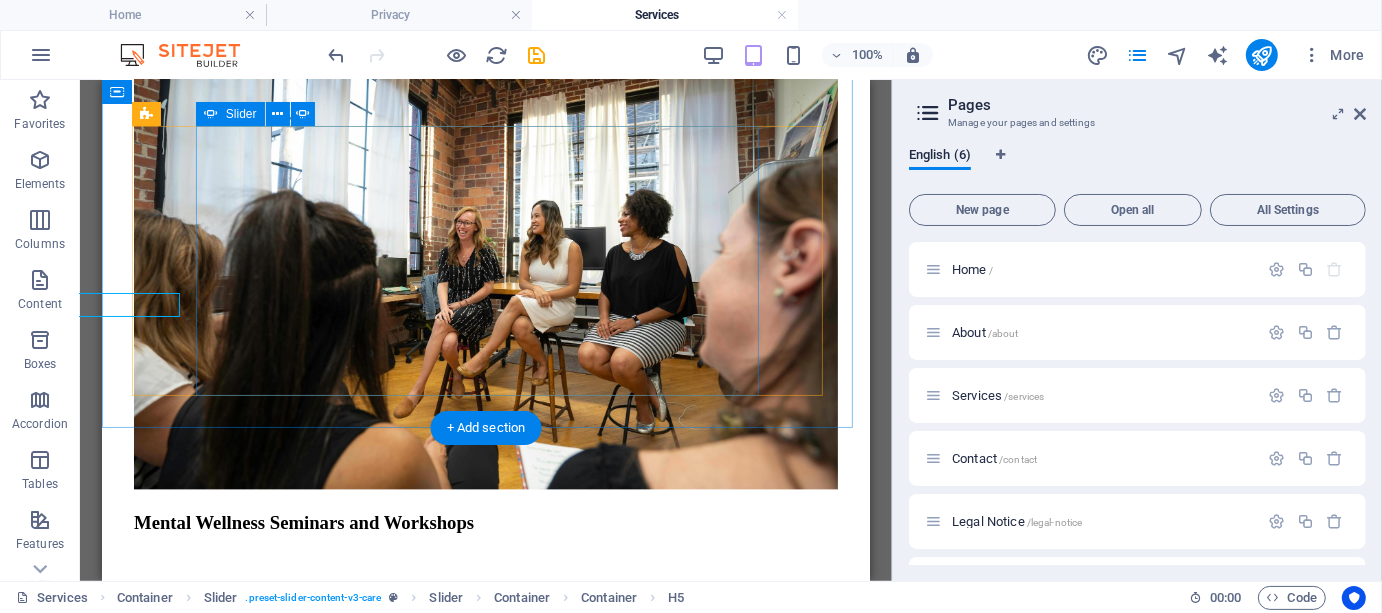 click at bounding box center (141, 5860) 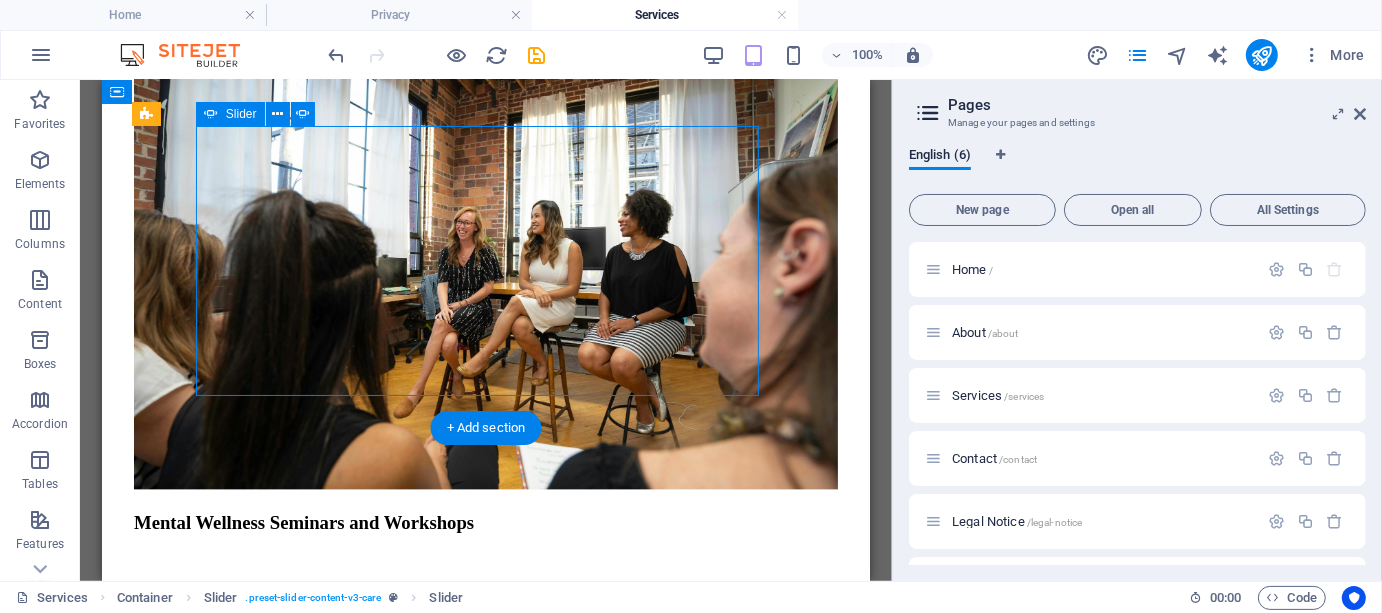 click at bounding box center (141, 5860) 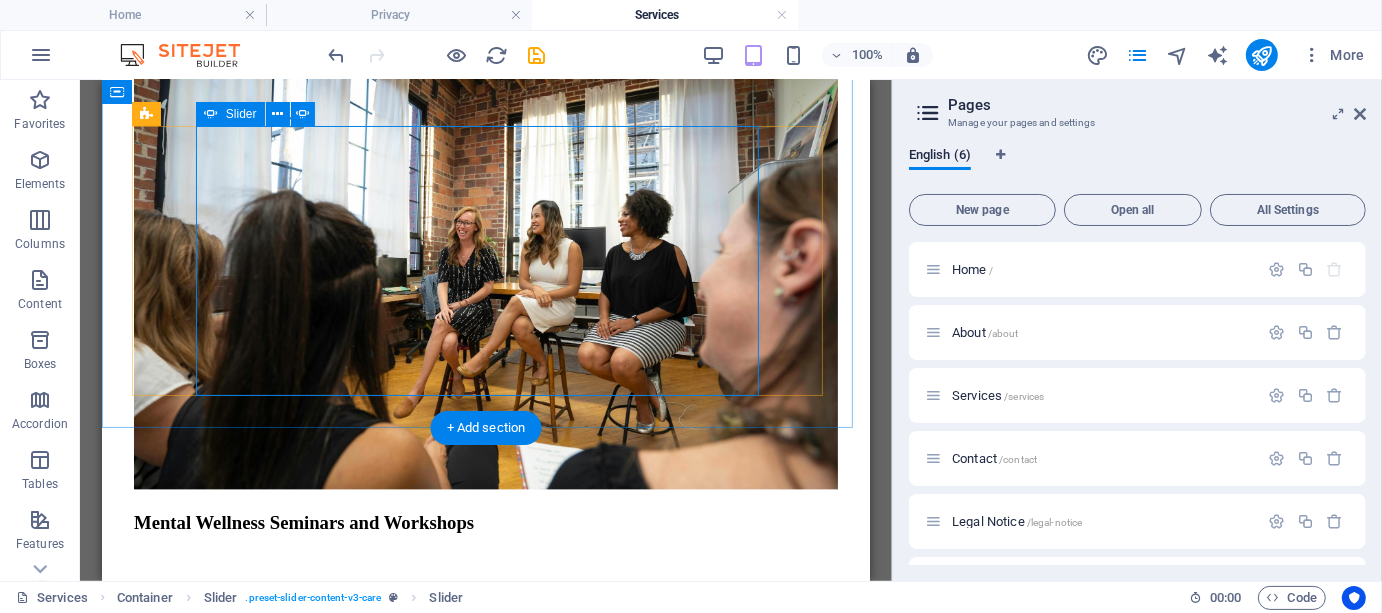 click on "Drop content here or  Add elements  Paste clipboard ​ ​ "The PFA seminar by 316 Dynamics equipped our ship chaplains with practical tools to respond to emotional crises at sea. It was biblically grounded, culturally sensitive, and immediately applicable to the realities of maritime life." — [FIRST] [LAST], HR Director Virjen Maritime There are many variations of passages of Lorem Ipsum available, but the majority have suffered alteration in some form, by injected humor, or randomized words which don't look even slightly believable. It is a long established fact that a reader will be distracted by the readable content of a page when looking at its layout.  [FIRST] [LAST] Patient Drop content here or  Add elements  Paste clipboard ​" at bounding box center (478, 5420) 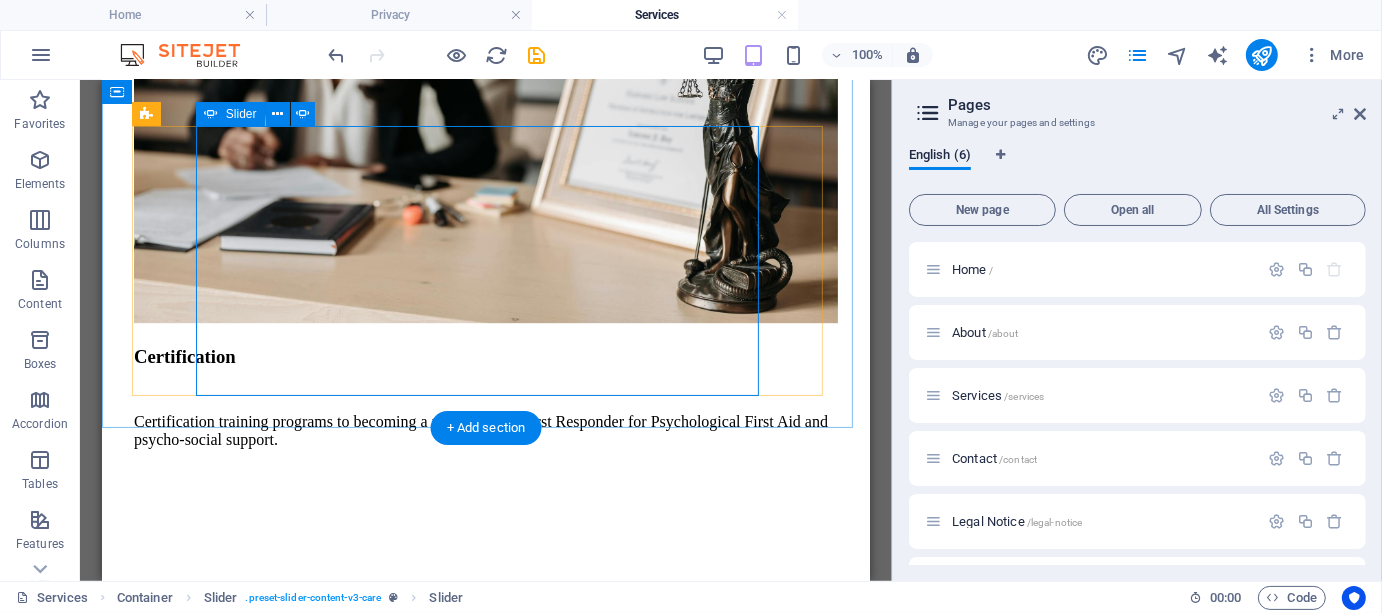select on "ms" 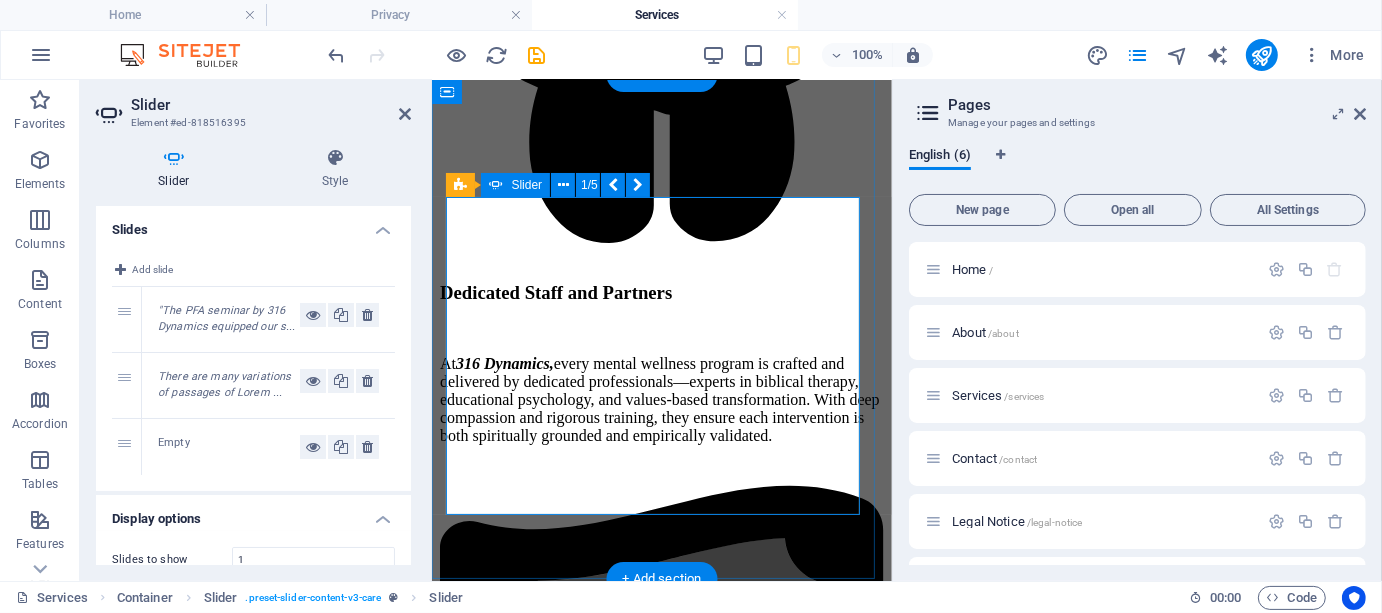 click on "Drop content here or  Add elements  Paste clipboard ​ ​ "The PFA seminar by 316 Dynamics equipped our ship chaplains with practical tools to respond to emotional crises at sea. It was biblically grounded, culturally sensitive, and immediately applicable to the realities of maritime life." — [FIRST] [LAST], HR Director Virjen Maritime There are many variations of passages of Lorem Ipsum available, but the majority have suffered alteration in some form, by injected humor, or randomized words which don't look even slightly believable. It is a long established fact that a reader will be distracted by the readable content of a page when looking at its layout.  [FIRST] [LAST] Patient Drop content here or  Add elements  Paste clipboard ​" at bounding box center (661, 1714) 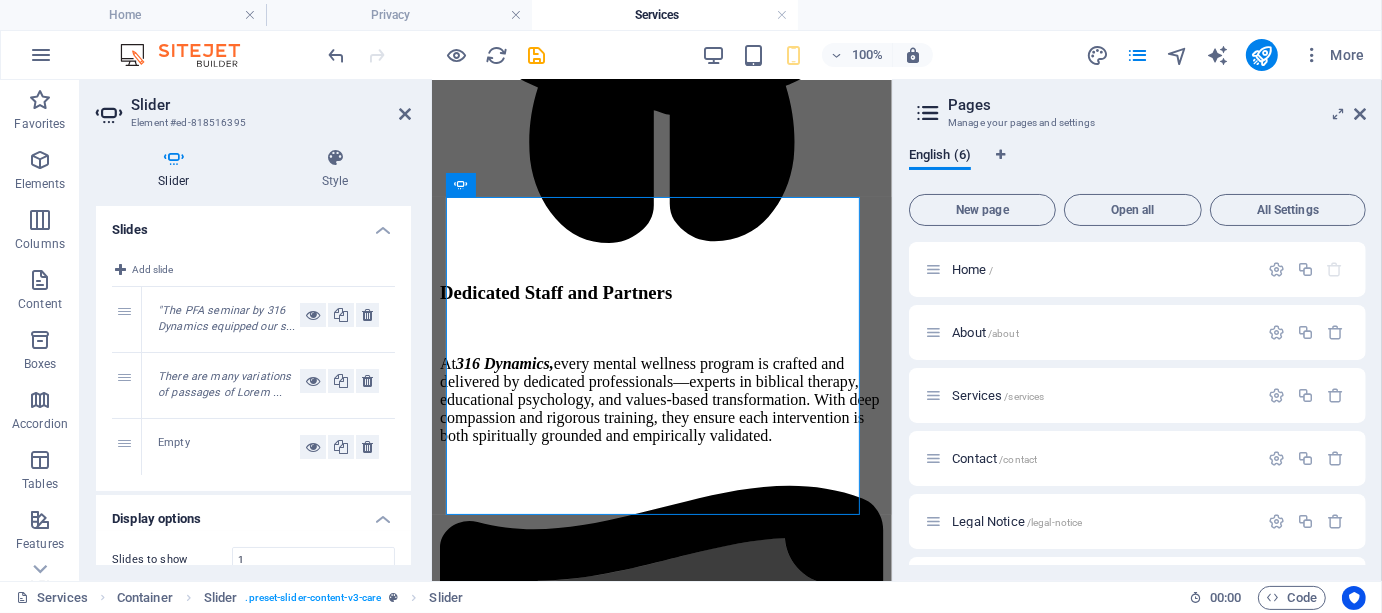 click on ""The PFA seminar by 316 Dynamics equipped our s..." at bounding box center [227, 319] 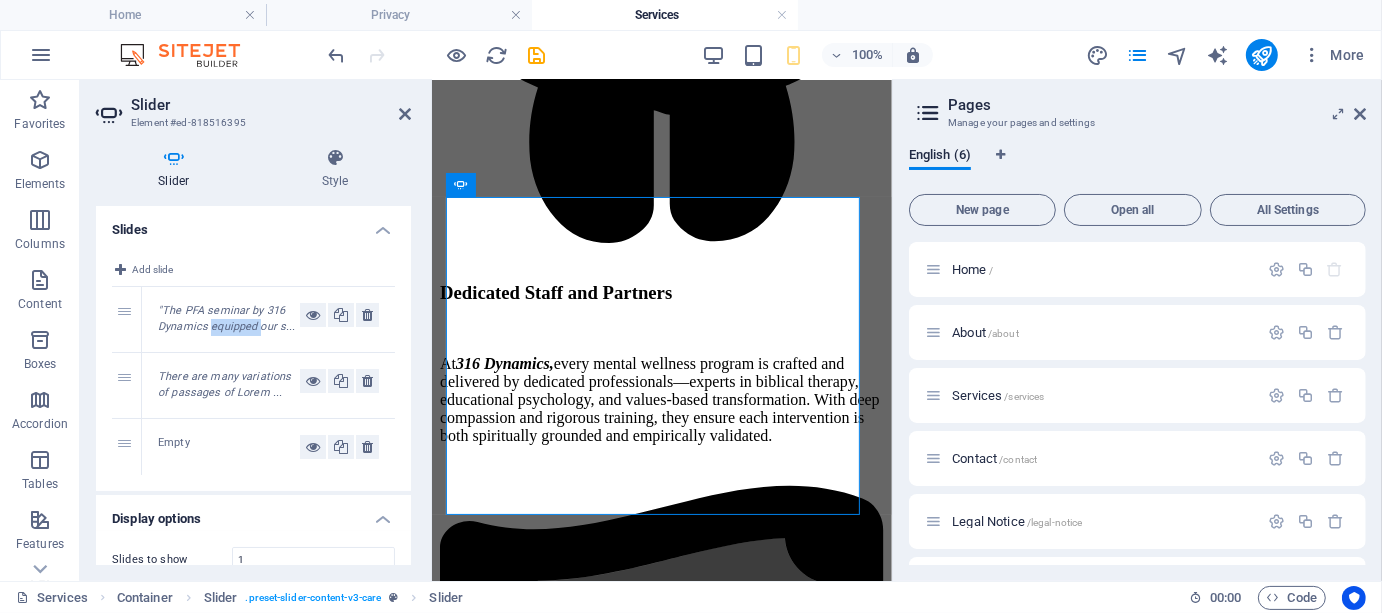 click on ""The PFA seminar by 316 Dynamics equipped our s..." at bounding box center [227, 319] 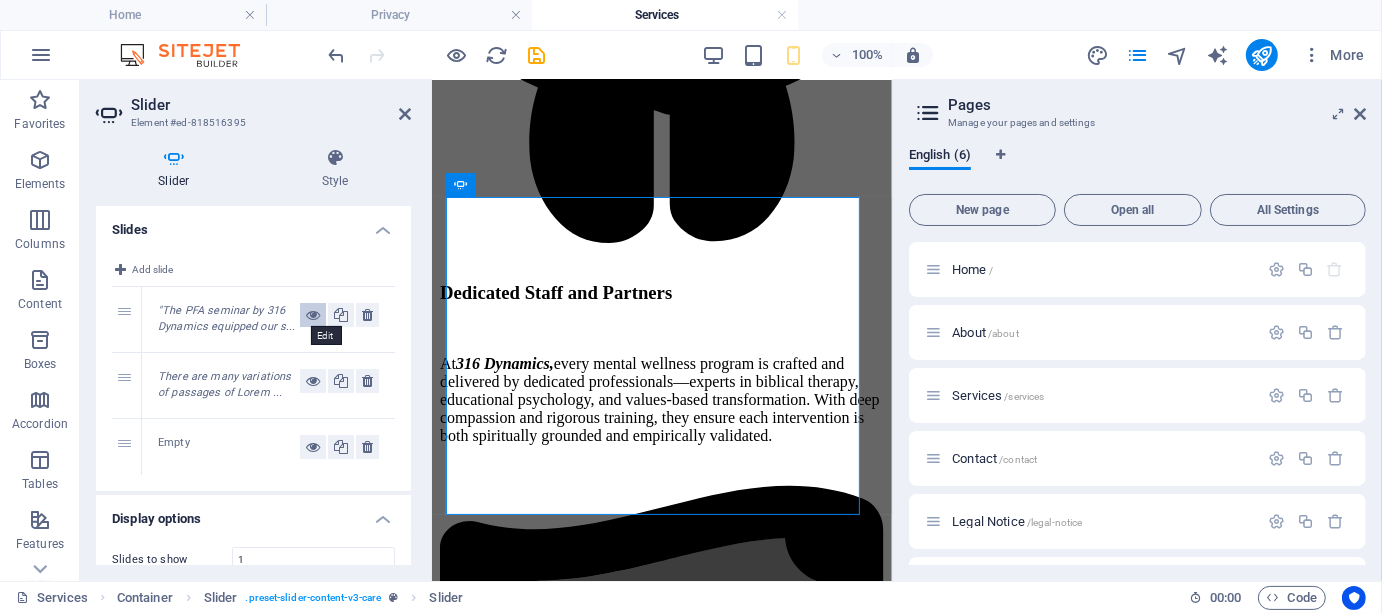 click at bounding box center (313, 315) 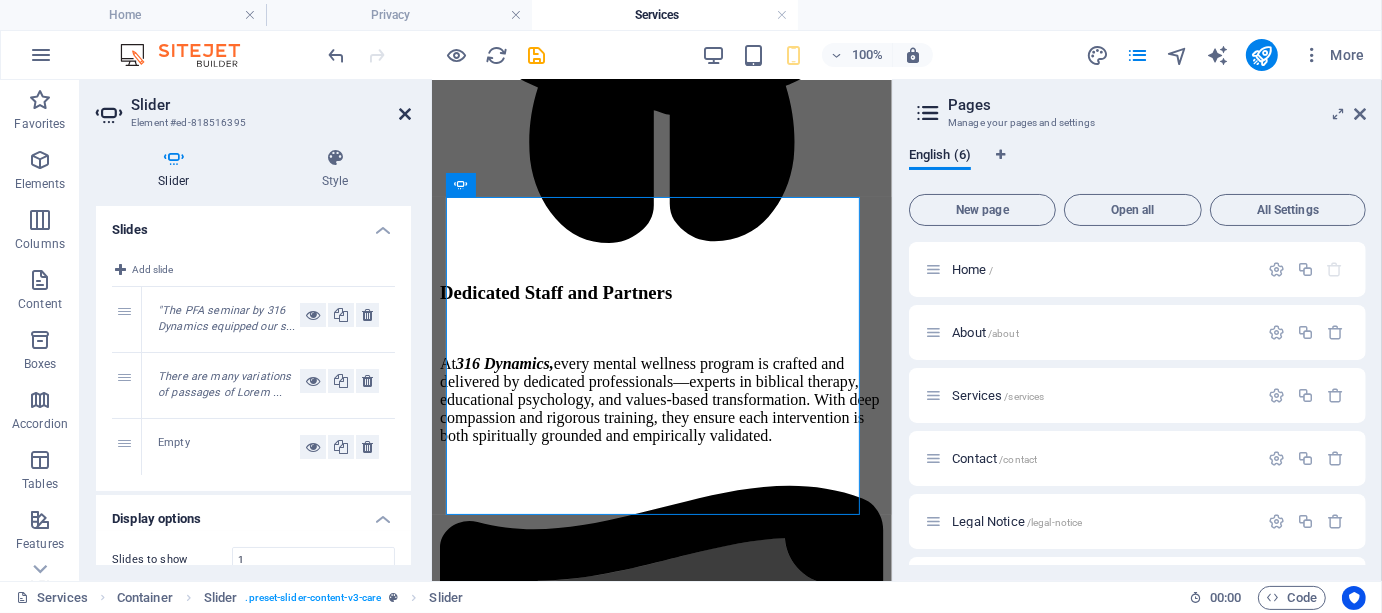 click at bounding box center [405, 114] 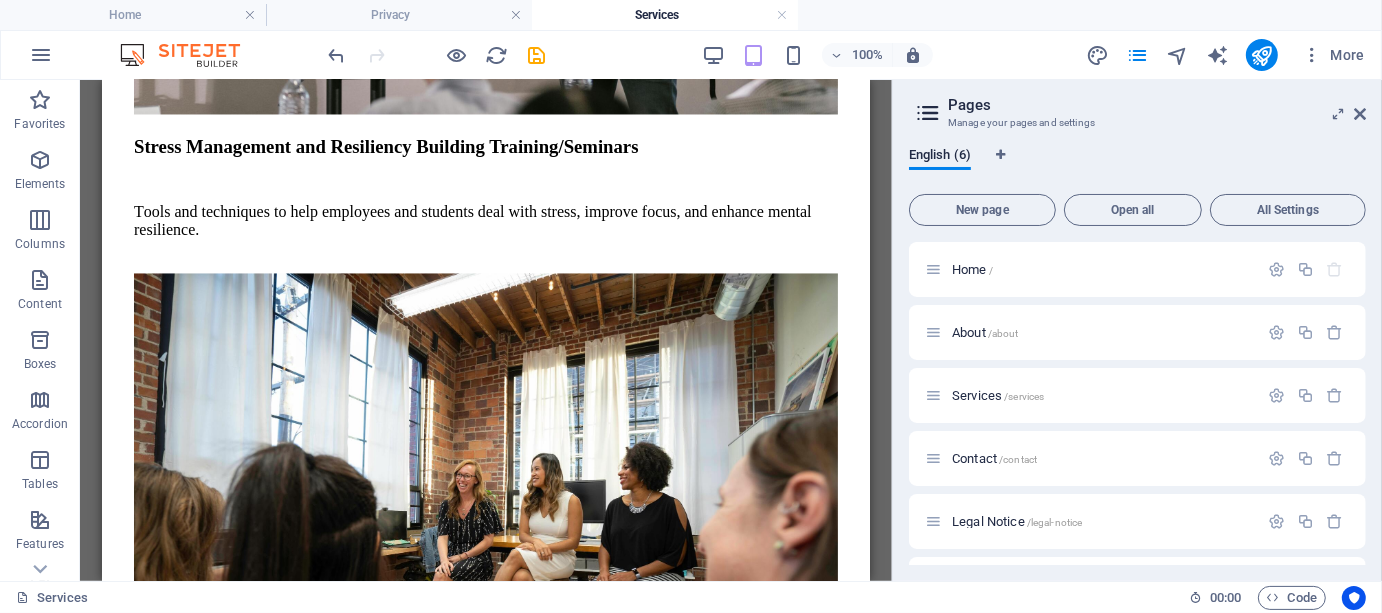 scroll, scrollTop: 3240, scrollLeft: 0, axis: vertical 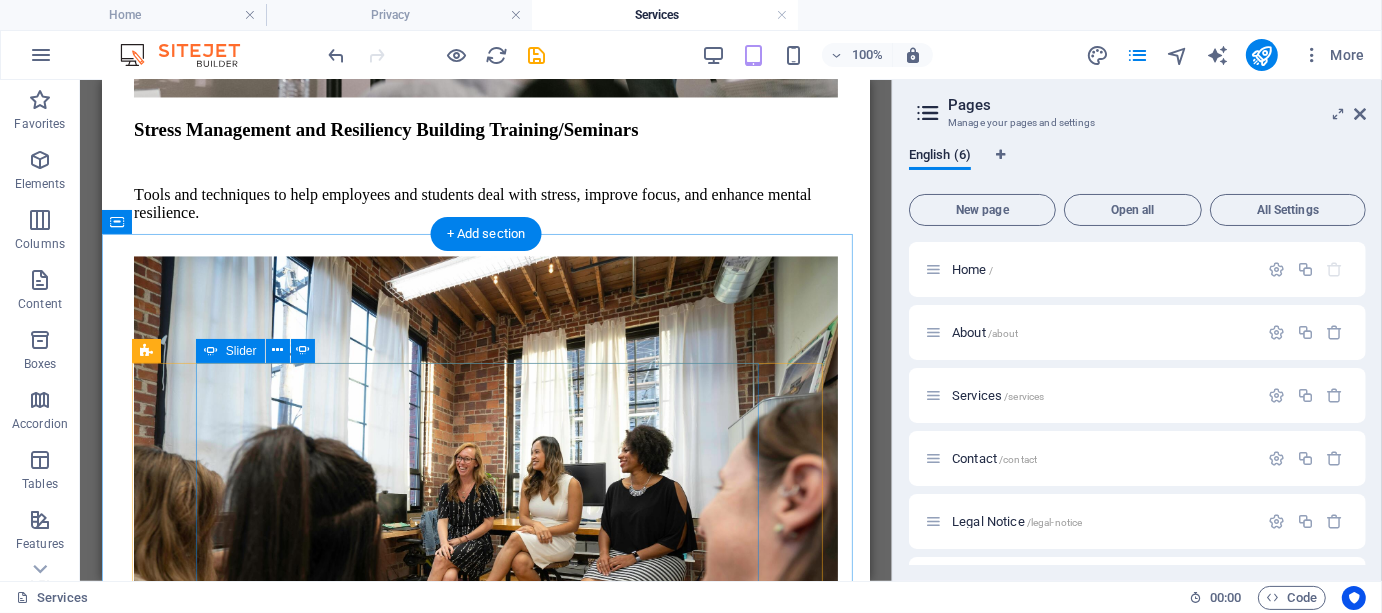 click on "Drop content here or  Add elements  Paste clipboard ​ ​ "The PFA seminar by 316 Dynamics equipped our ship chaplains with practical tools to respond to emotional crises at sea. It was biblically grounded, culturally sensitive, and immediately applicable to the realities of maritime life." — [FIRST] [LAST], HR Director Virjen Maritime There are many variations of passages of Lorem Ipsum available, but the majority have suffered alteration in some form, by injected humor, or randomized words which don't look even slightly believable. It is a long established fact that a reader will be distracted by the readable content of a page when looking at its layout.  [FIRST] [LAST] Patient Drop content here or  Add elements  Paste clipboard ​" at bounding box center [478, 5656] 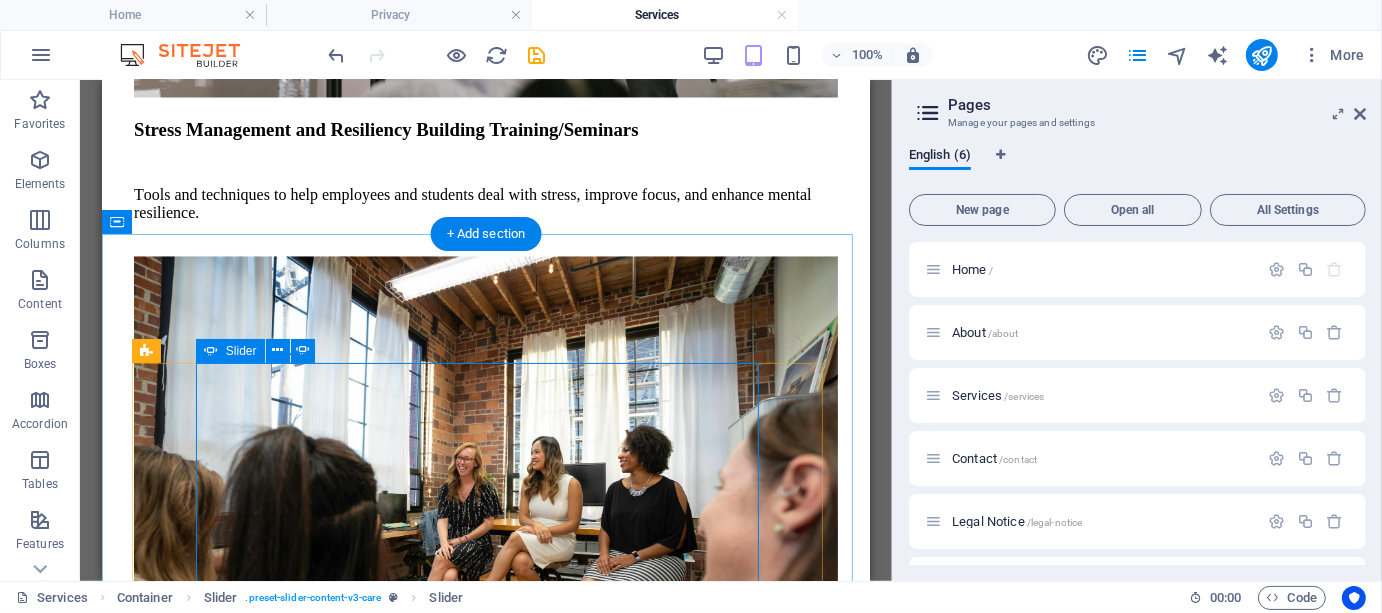 click at bounding box center [141, 6096] 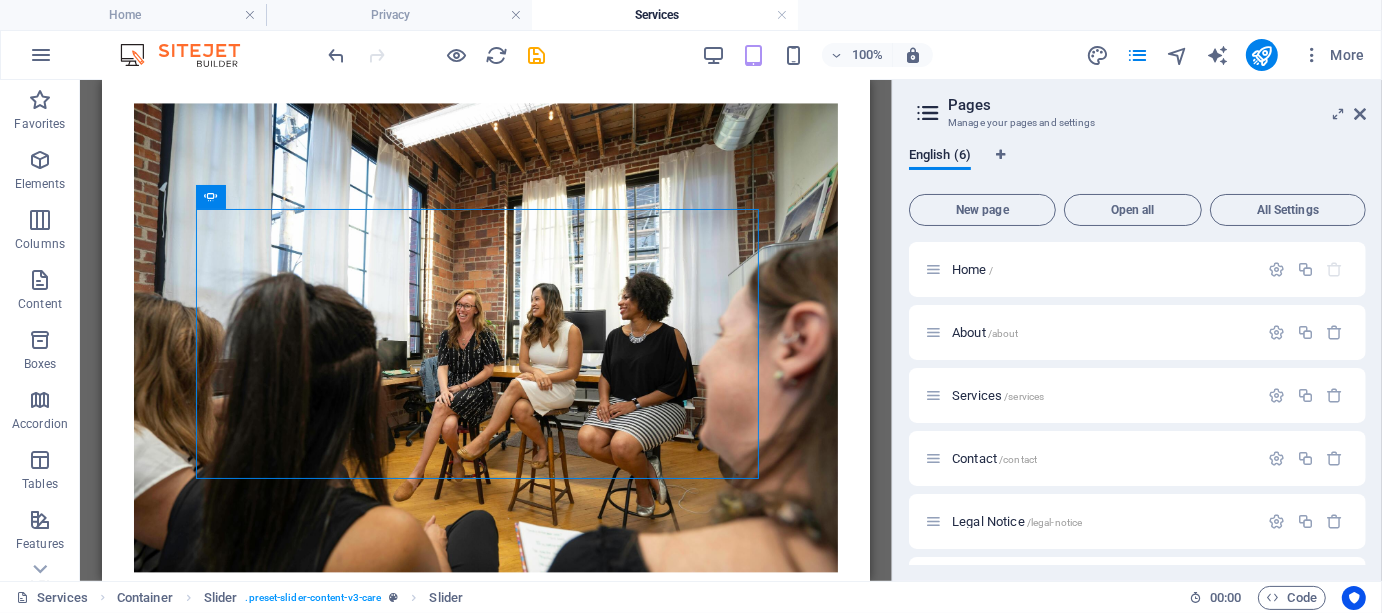 scroll, scrollTop: 3277, scrollLeft: 0, axis: vertical 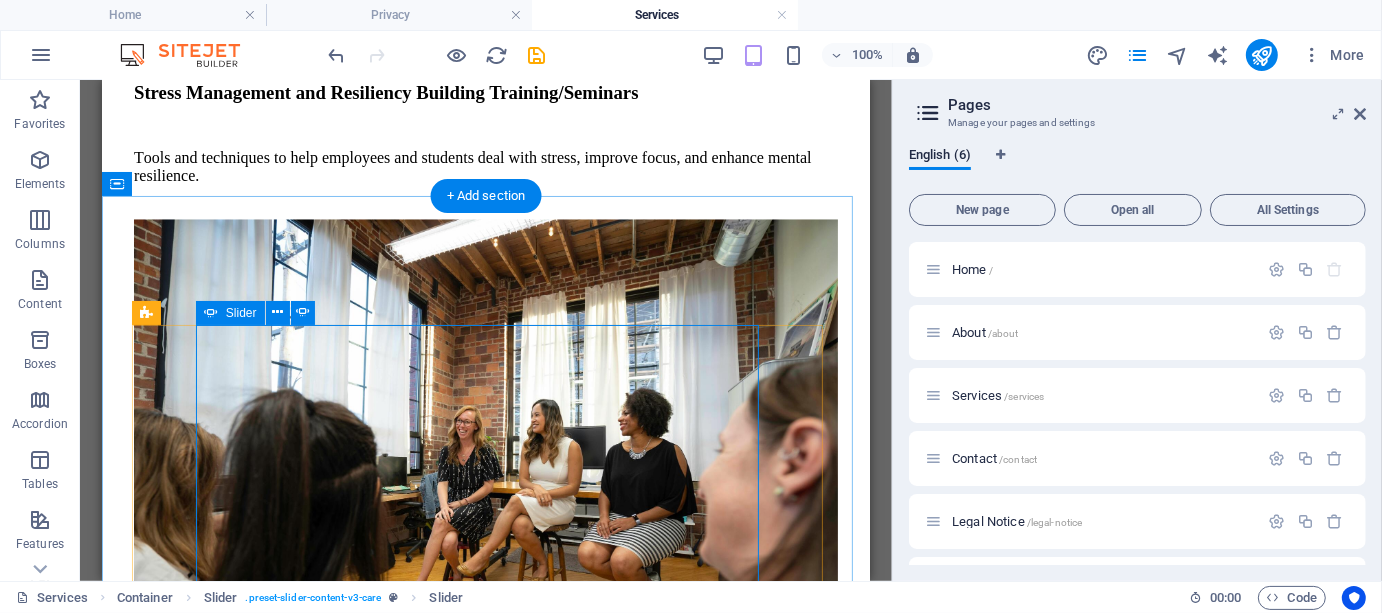 click at bounding box center [141, 6059] 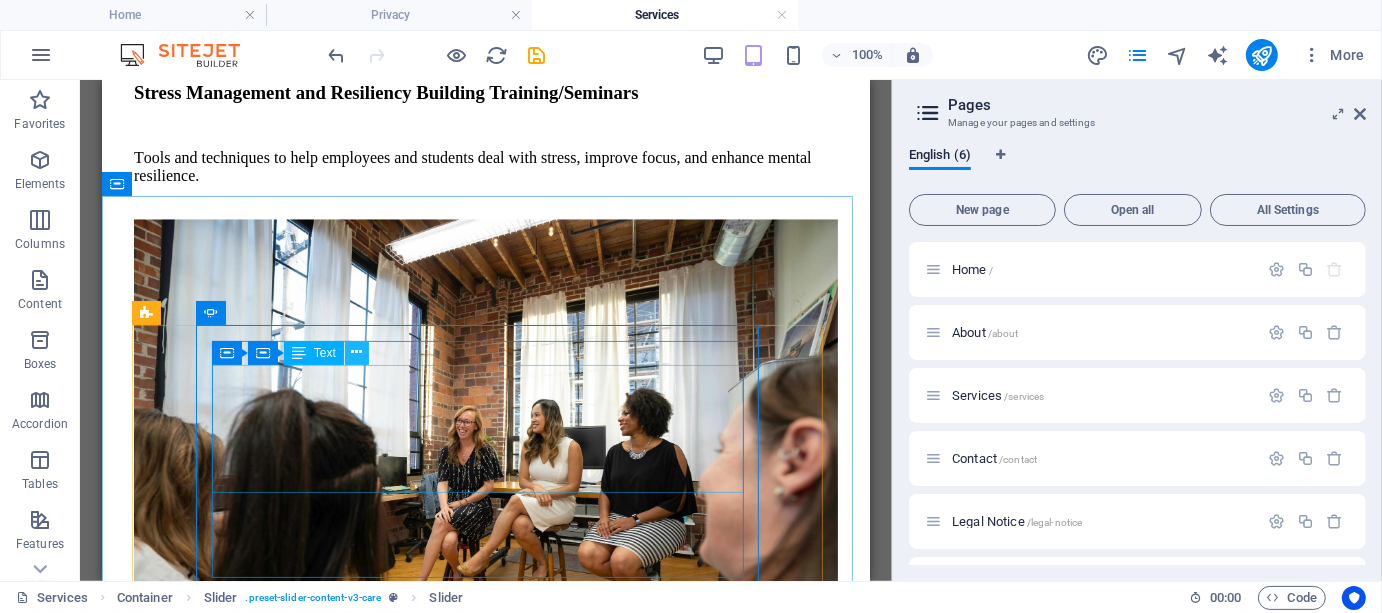 click at bounding box center [357, 353] 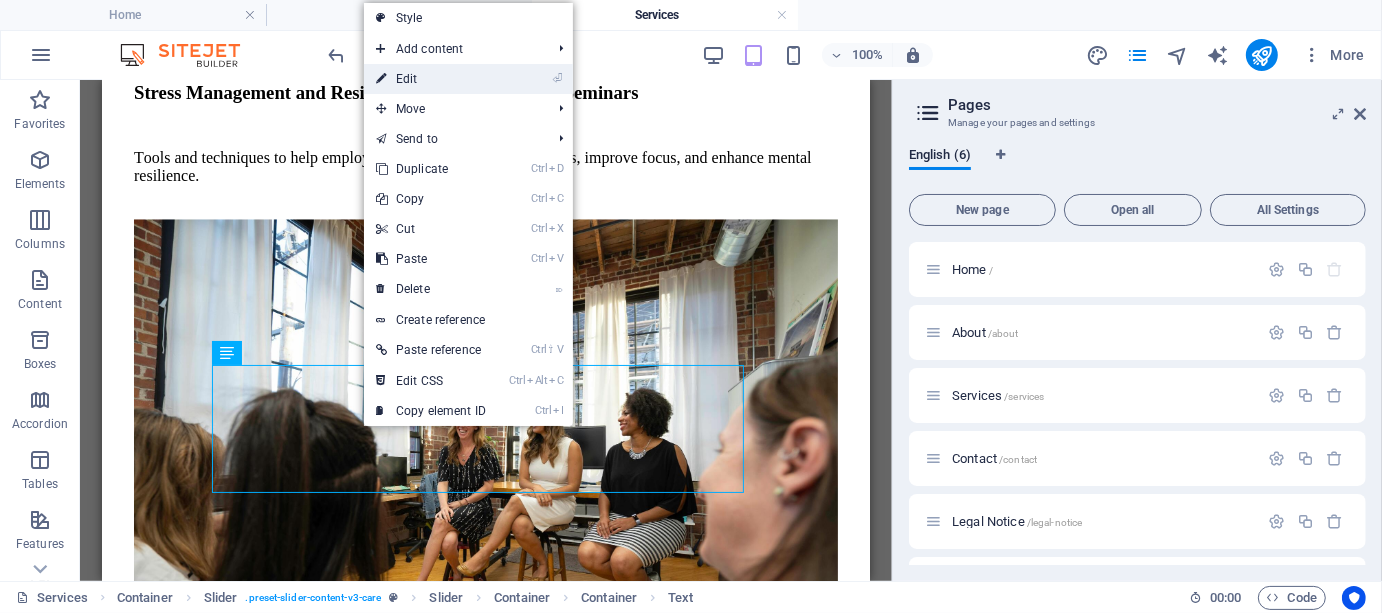 click on "⏎  Edit" at bounding box center (431, 79) 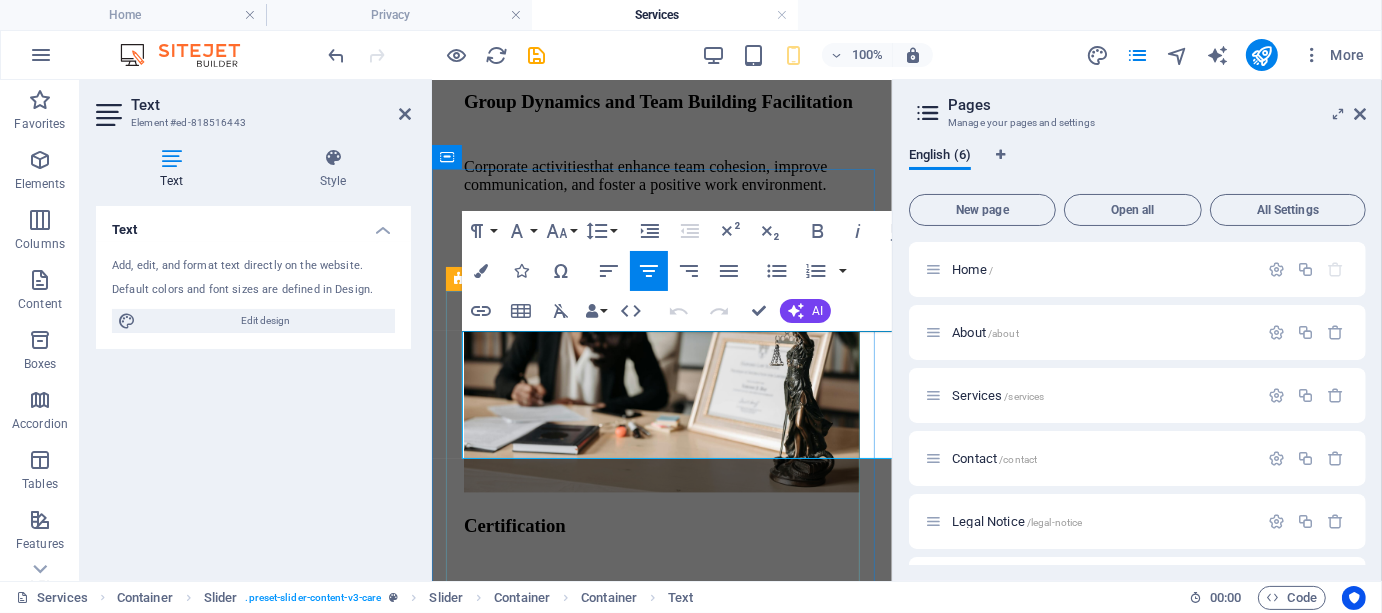 scroll, scrollTop: 4806, scrollLeft: 0, axis: vertical 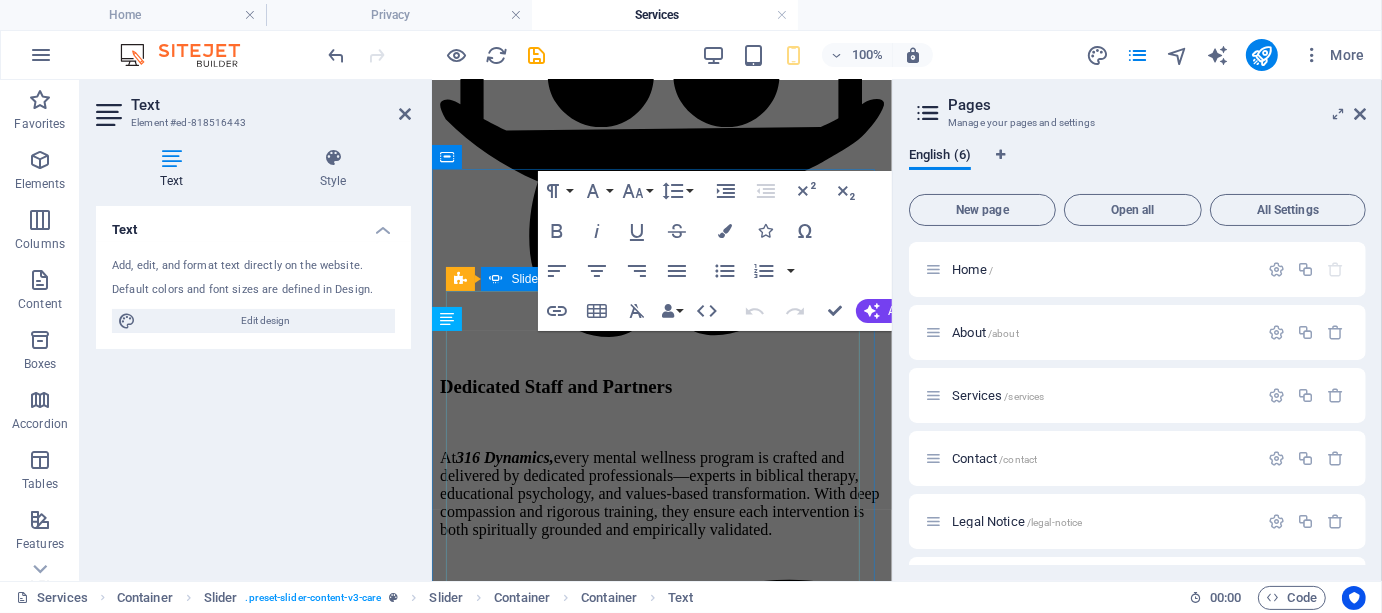 click on "Drop content here or  Add elements  Paste clipboard ​ ​ "The PFA seminar by 316 Dynamics equipped our ship chaplains with practical tools to respond to emotional crises at sea. It was biblically grounded, culturally sensitive, and immediately applicable to the realities of maritime life." — [FIRST] [LAST], HR Director Virjen Maritime There are many variations of passages of Lorem Ipsum available, but the majority have suffered alteration in some form, by injected humor, or randomized words which don't look even slightly believable. It is a long established fact that a reader will be distracted by the readable content of a page when looking at its layout.  [FIRST] [LAST] Patient Drop content here or  Add elements  Paste clipboard ​" at bounding box center [661, 1808] 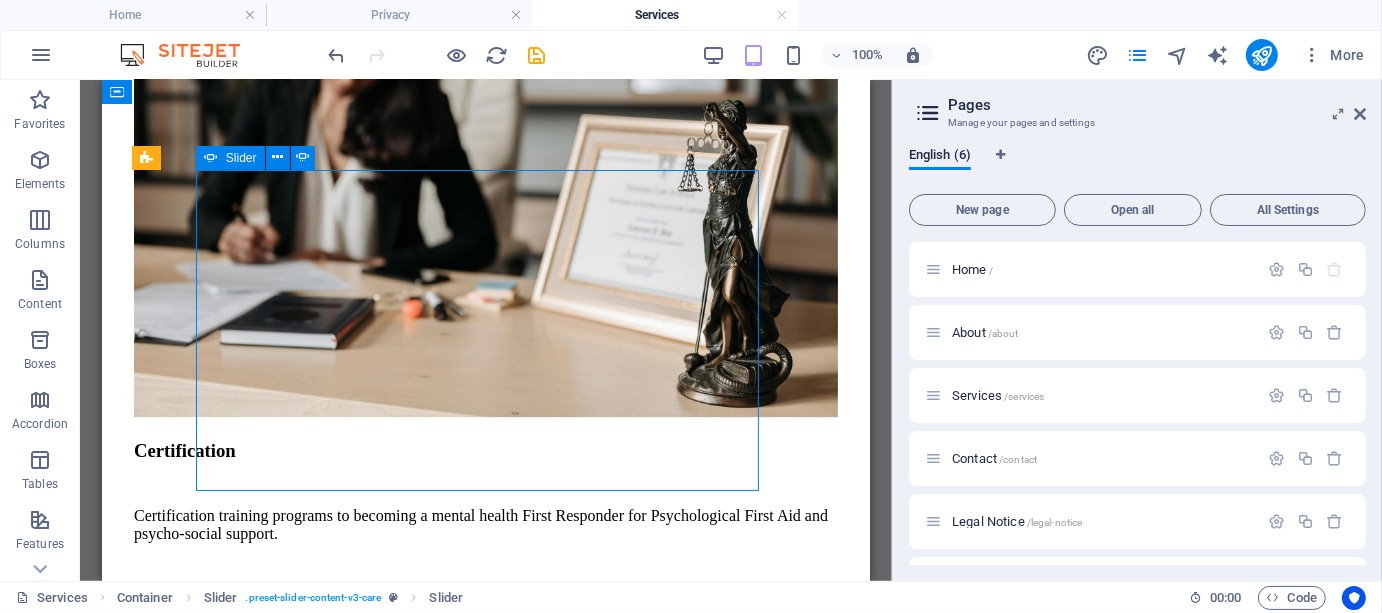 scroll, scrollTop: 3432, scrollLeft: 0, axis: vertical 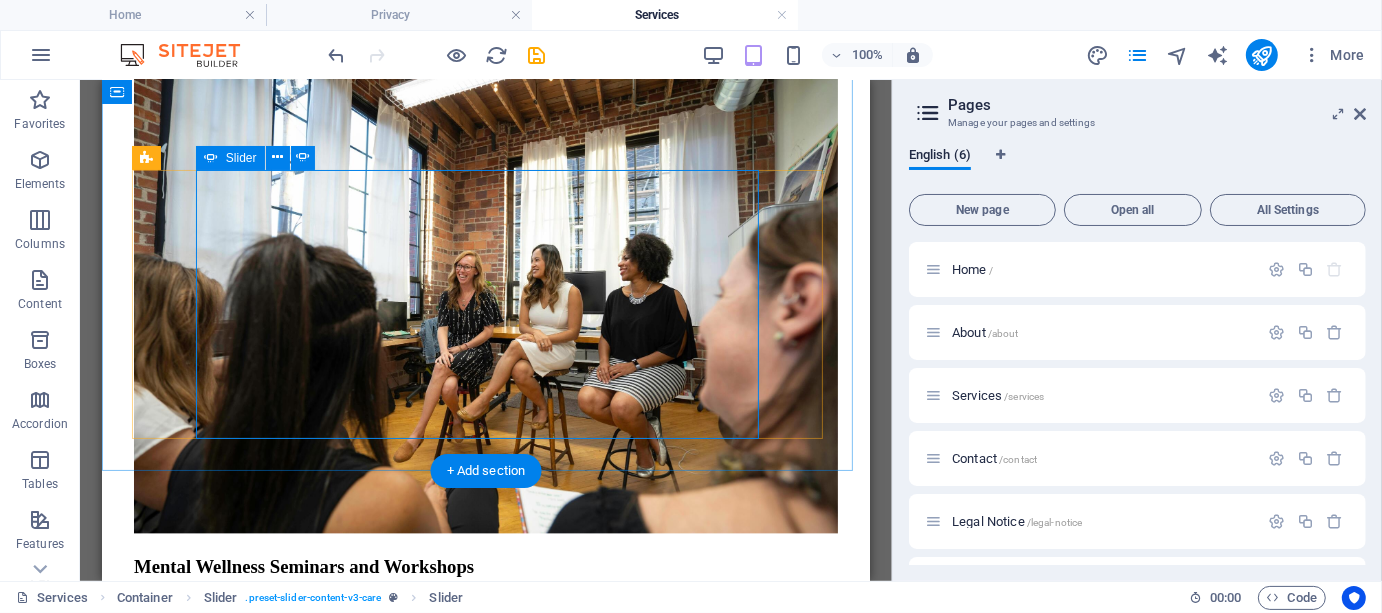 click at bounding box center (141, 5904) 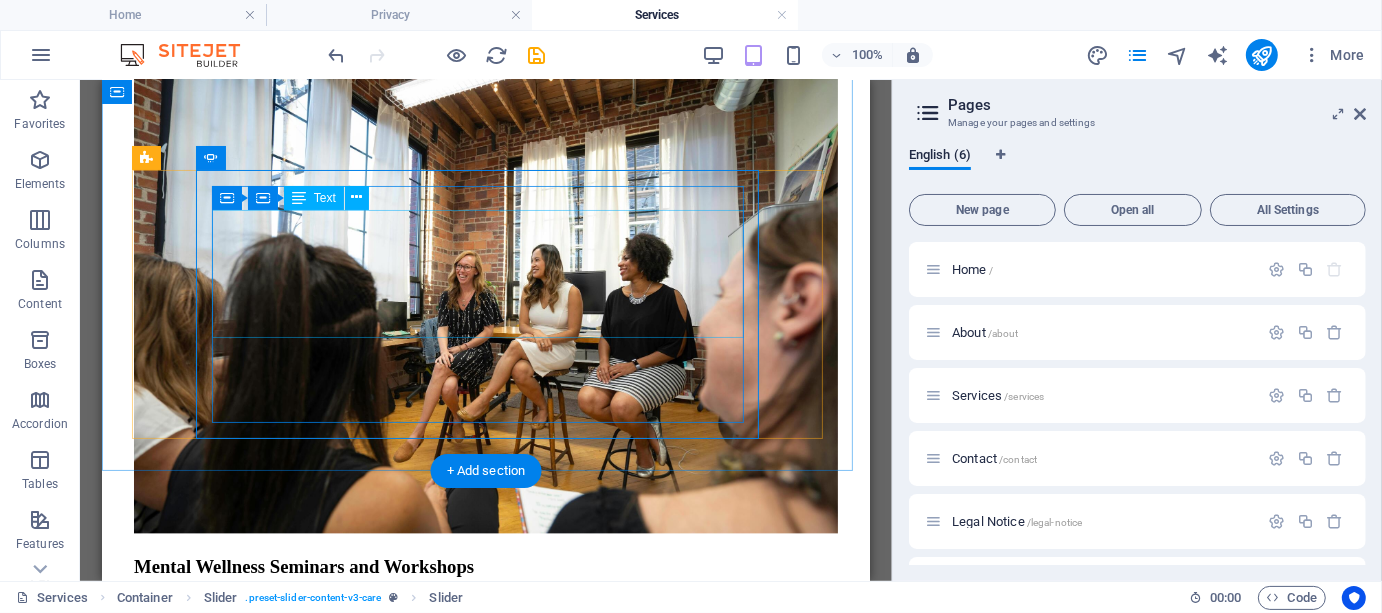 click on "There are many variations of passages of Lorem Ipsum available, but the majority have suffered alteration in some form, by injected humor, or randomized words which don't look even slightly believable. It is a long established fact that a reader will be distracted by the readable content of a page when looking at its layout." at bounding box center (-1857, 5532) 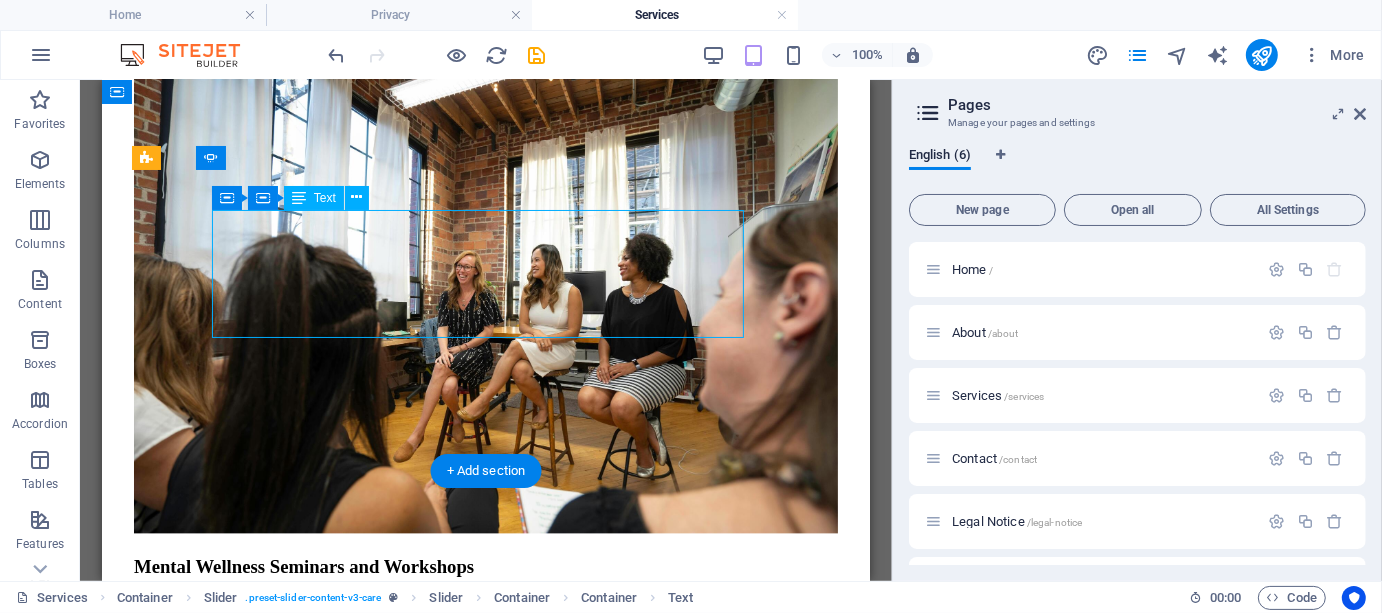 click on "There are many variations of passages of Lorem Ipsum available, but the majority have suffered alteration in some form, by injected humor, or randomized words which don't look even slightly believable. It is a long established fact that a reader will be distracted by the readable content of a page when looking at its layout." at bounding box center (-1857, 5532) 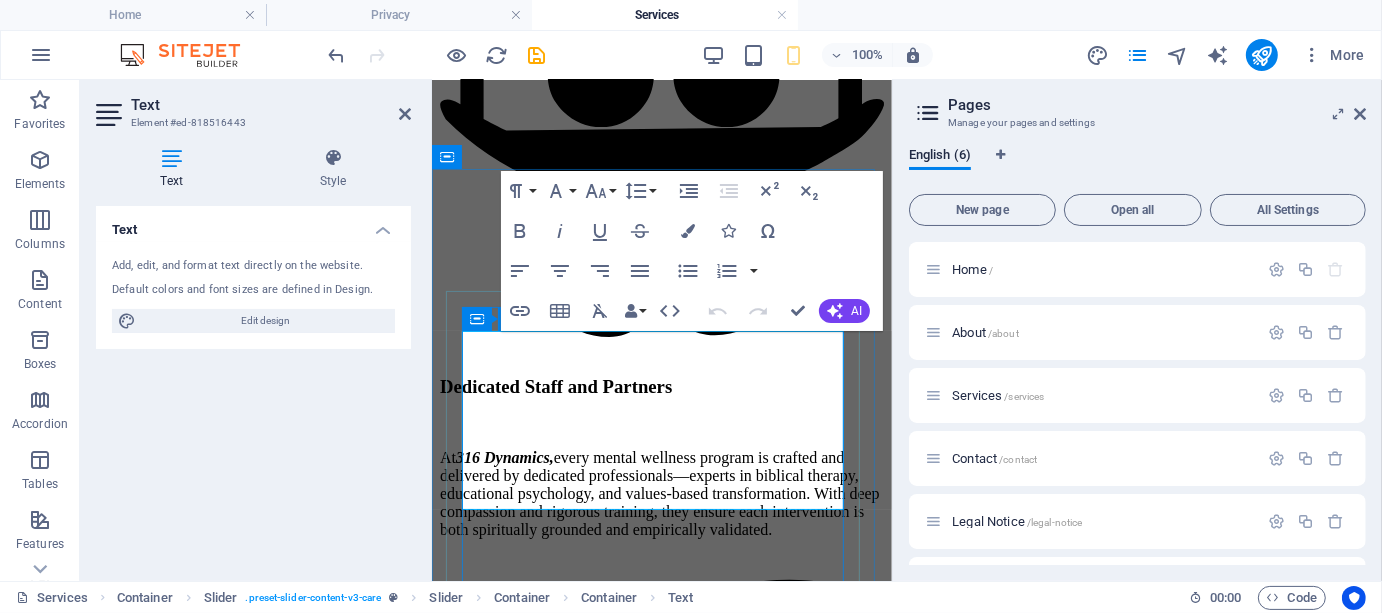click on "There are many variations of passages of Lorem Ipsum available, but the majority have suffered alteration in some form, by injected humor, or randomized words which don't look even slightly believable. It is a long established fact that a reader will be distracted by the readable content of a page when looking at its layout." at bounding box center (-1002, 1893) 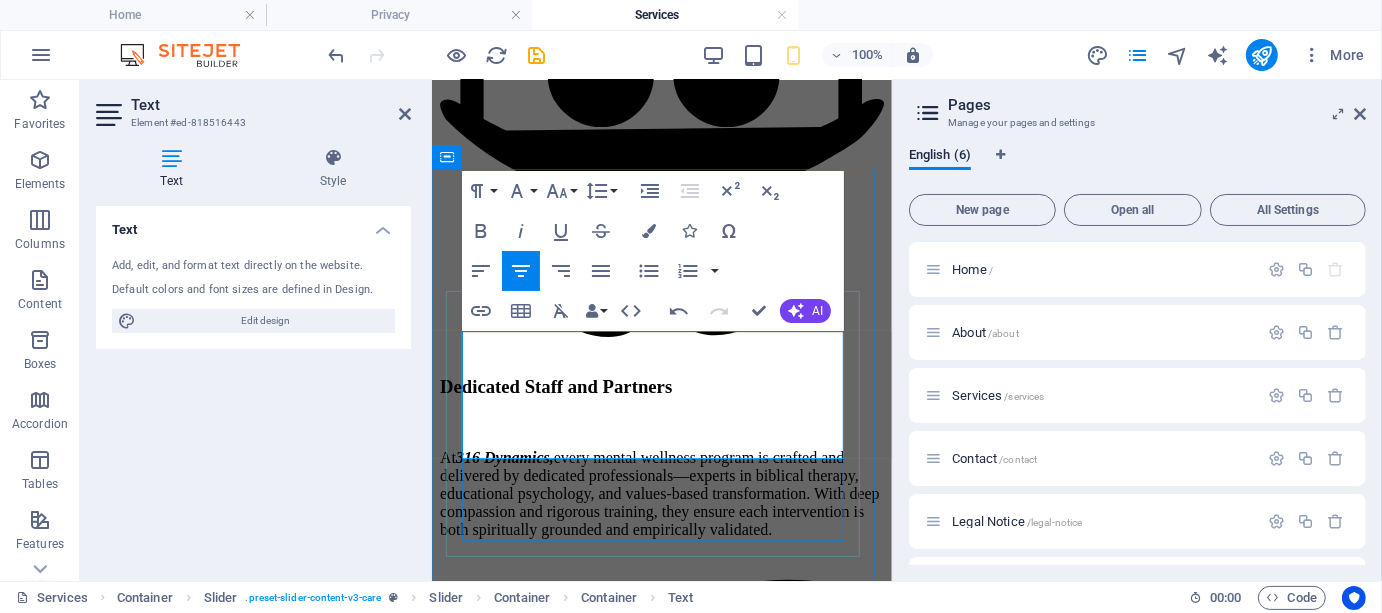 type 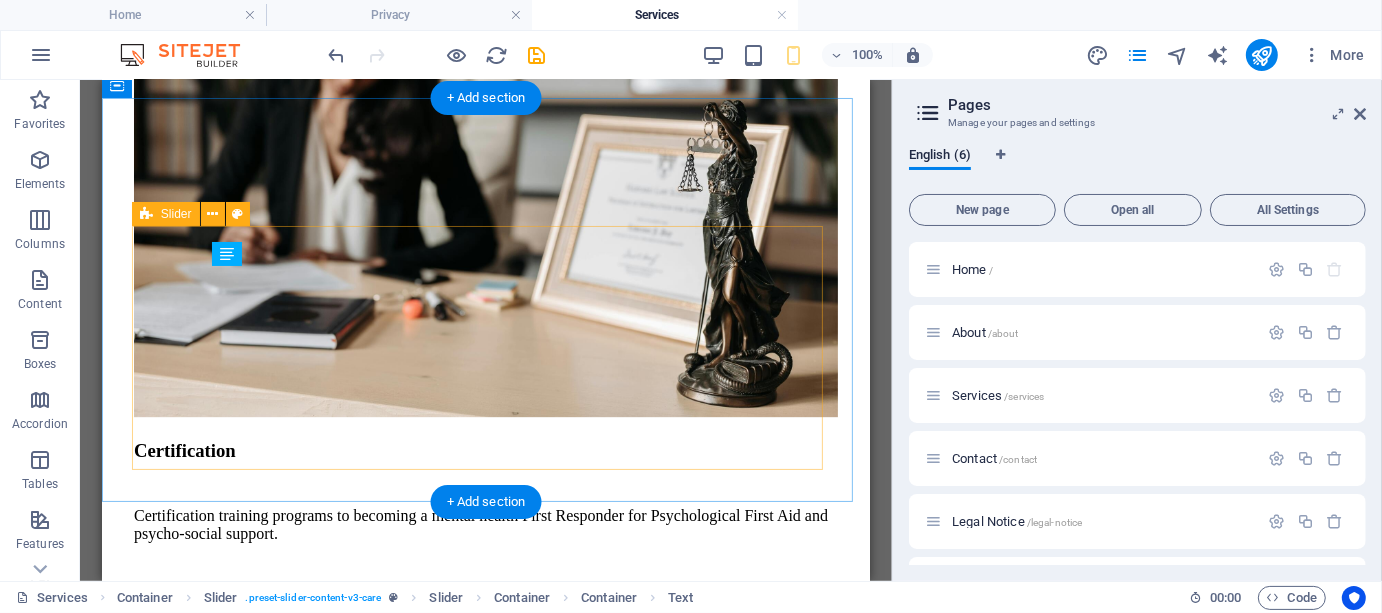 scroll, scrollTop: 3376, scrollLeft: 0, axis: vertical 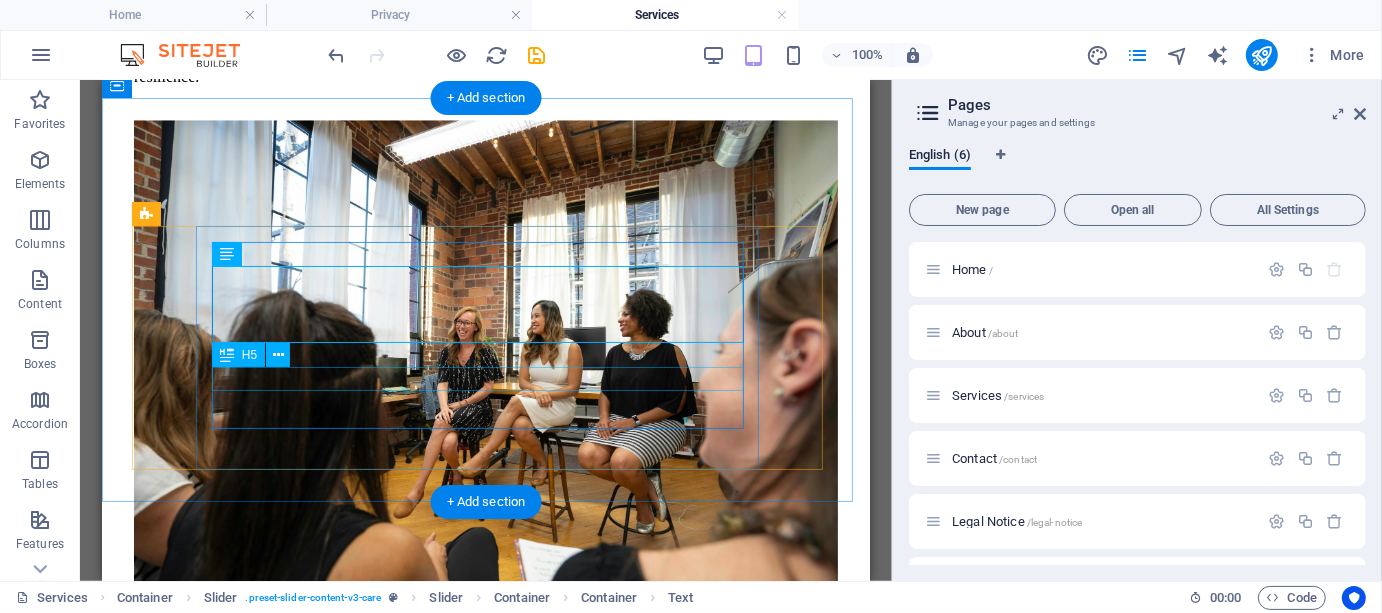 click on "[FIRST] [LAST]" at bounding box center (-1857, 5676) 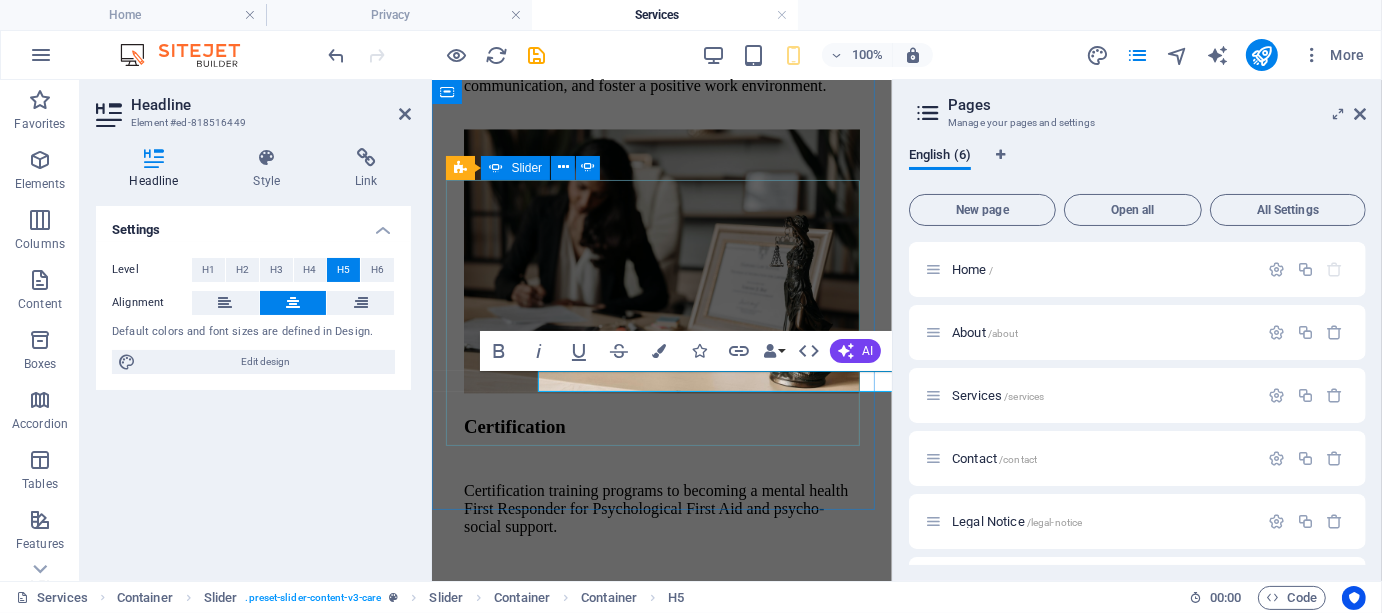scroll, scrollTop: 4917, scrollLeft: 0, axis: vertical 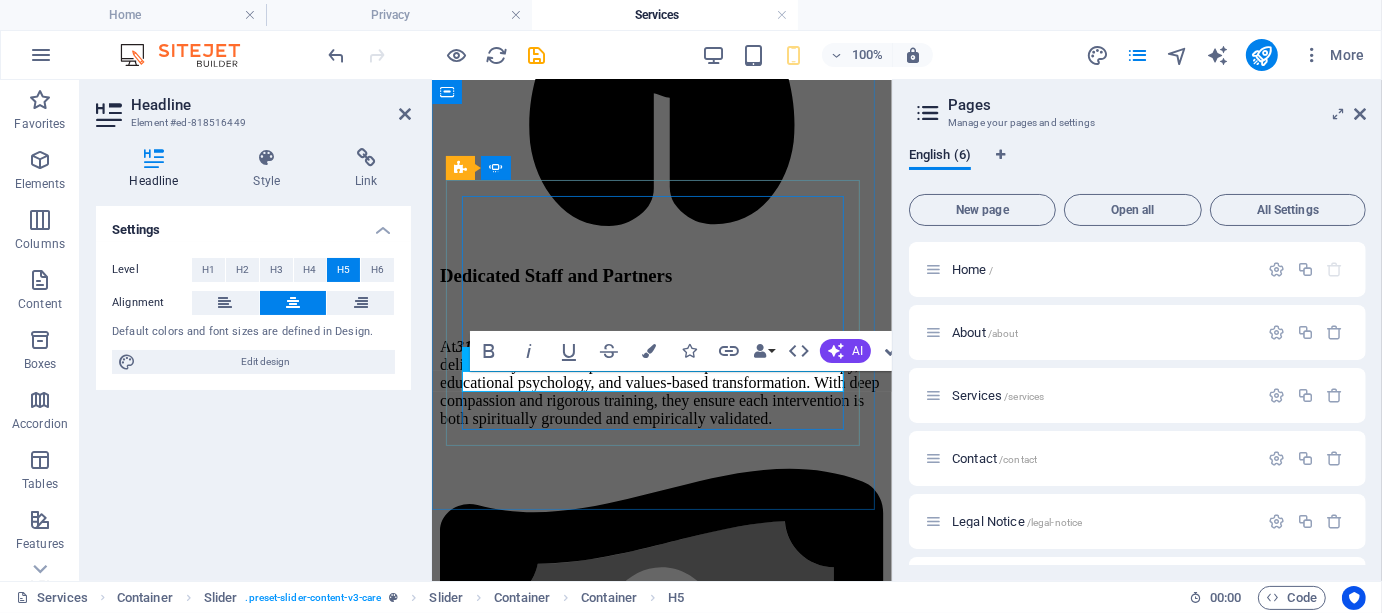 click on "[FIRST] [LAST]" at bounding box center (-1002, 1869) 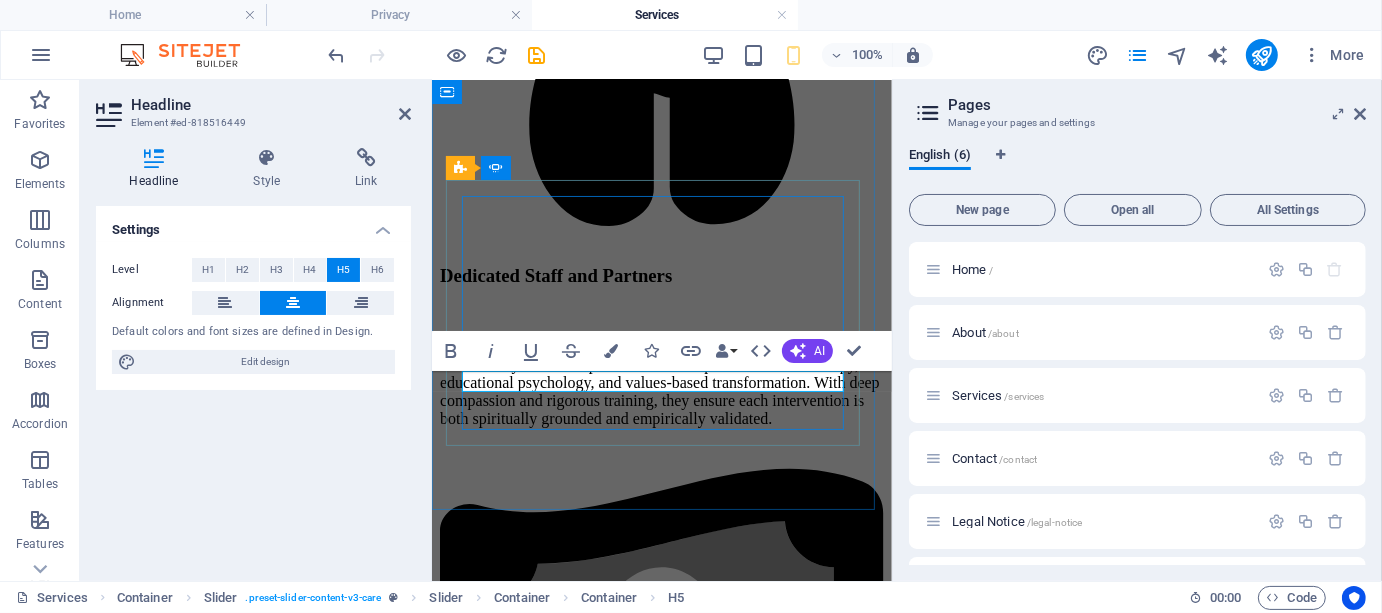 click on "— [FIRST] [LAST], [TITLE]" at bounding box center [-1003, 1869] 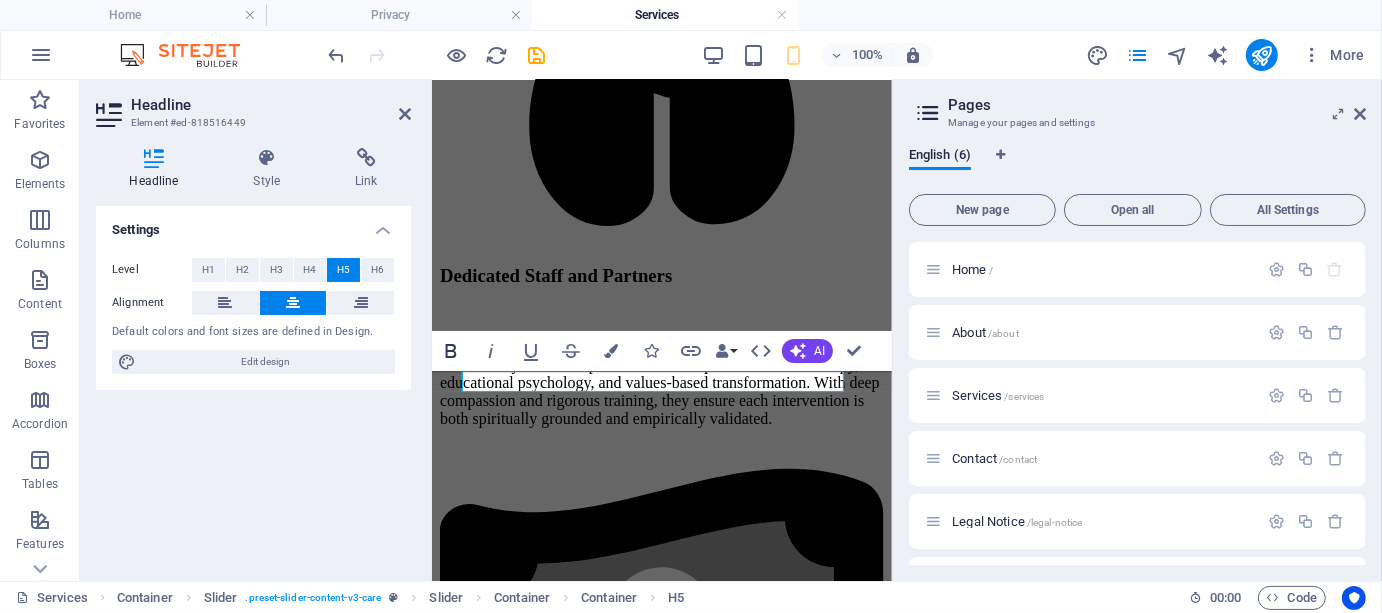 click 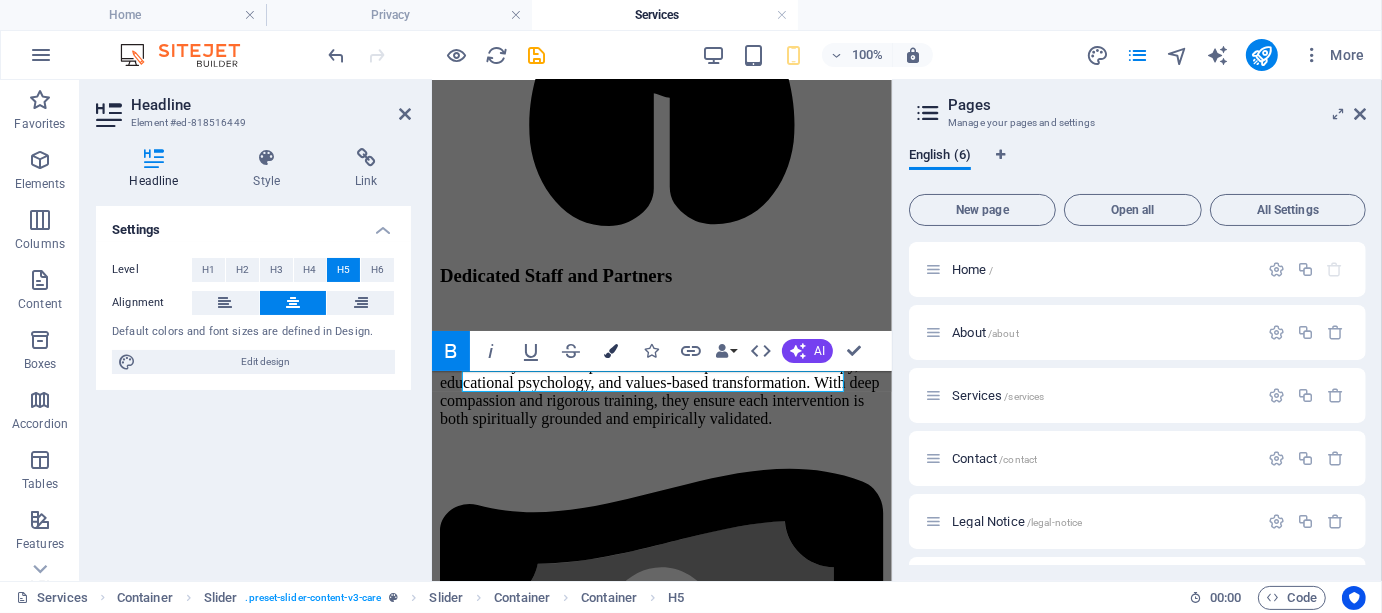 click at bounding box center [611, 351] 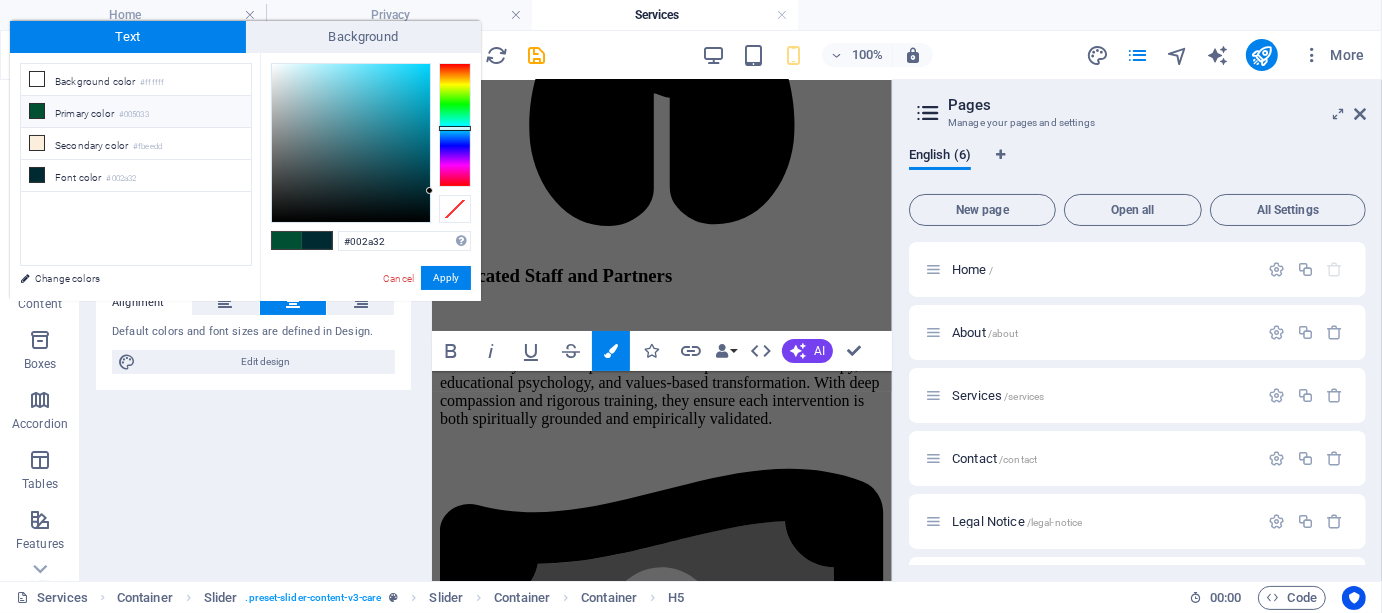 click at bounding box center (37, 111) 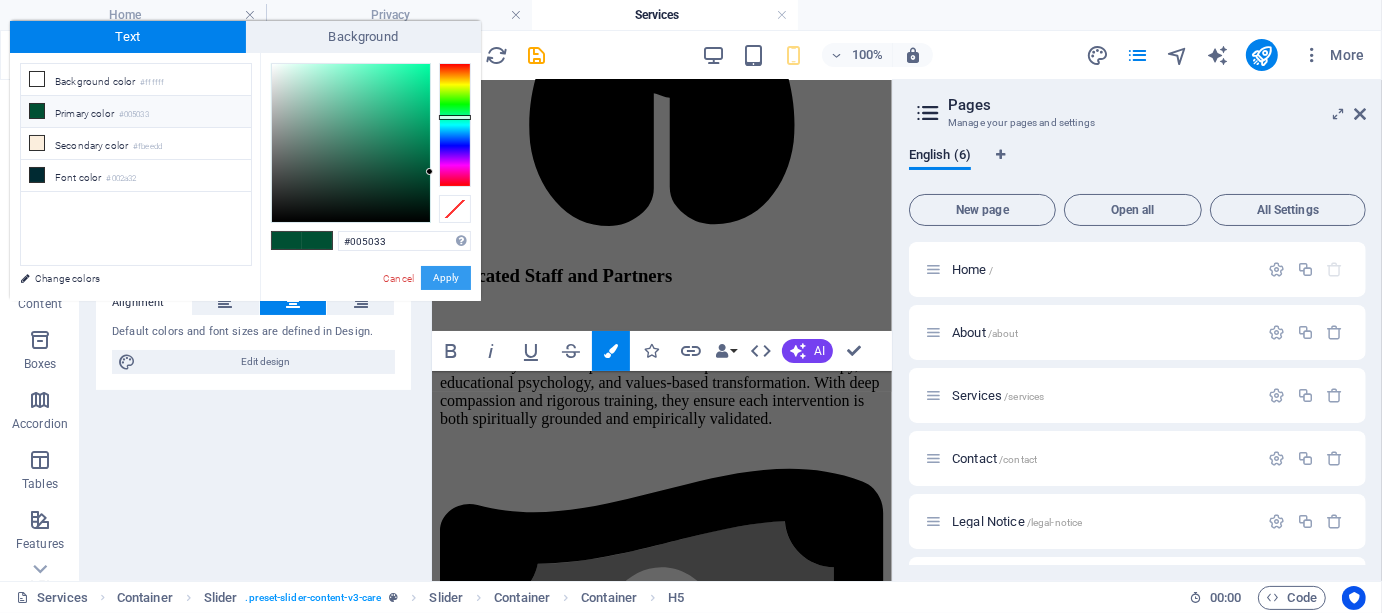 click on "Apply" at bounding box center (446, 278) 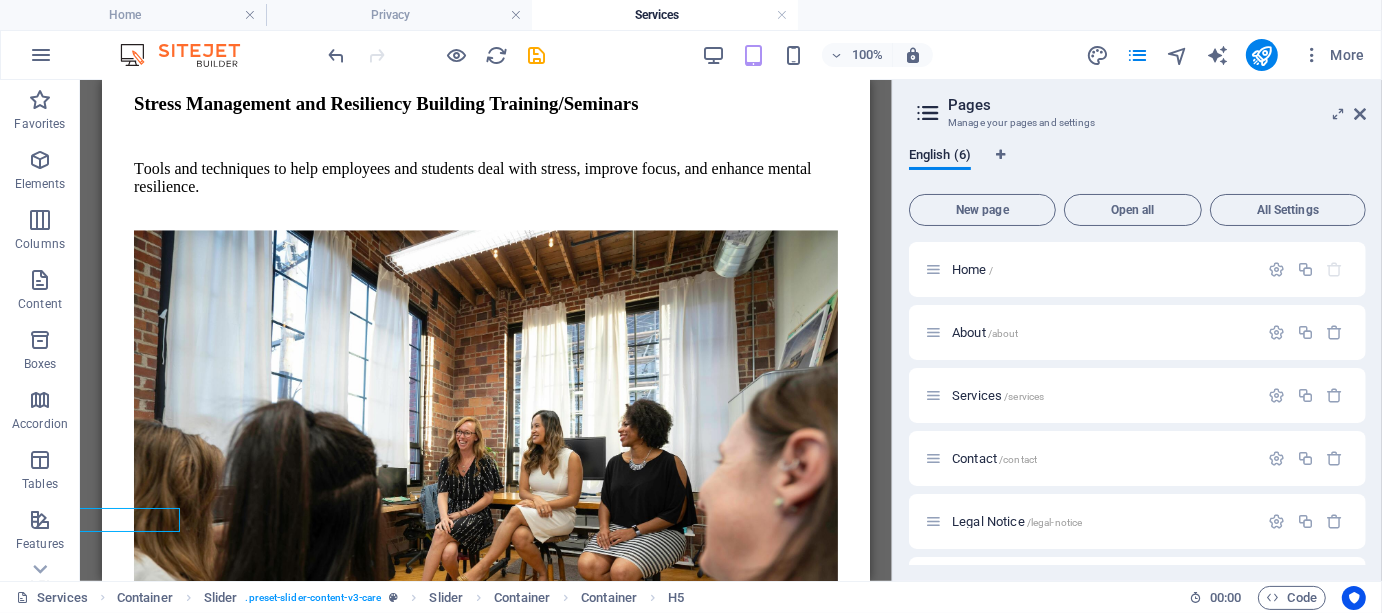 scroll, scrollTop: 3228, scrollLeft: 0, axis: vertical 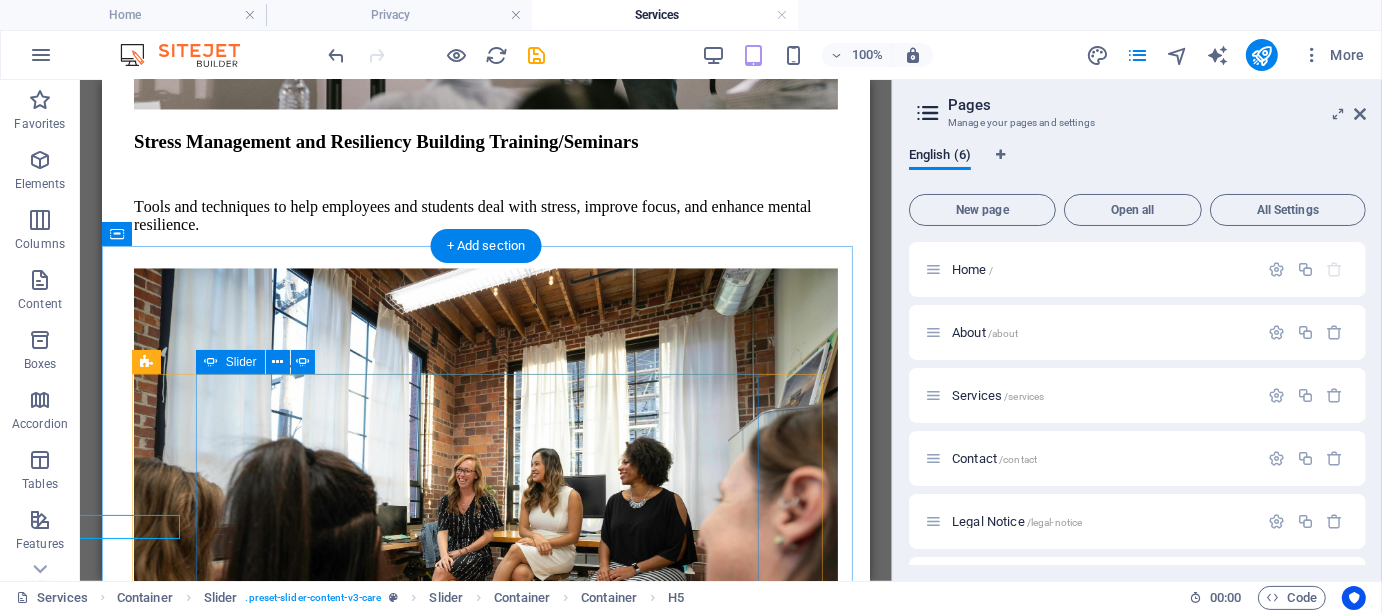 click at bounding box center (141, 6090) 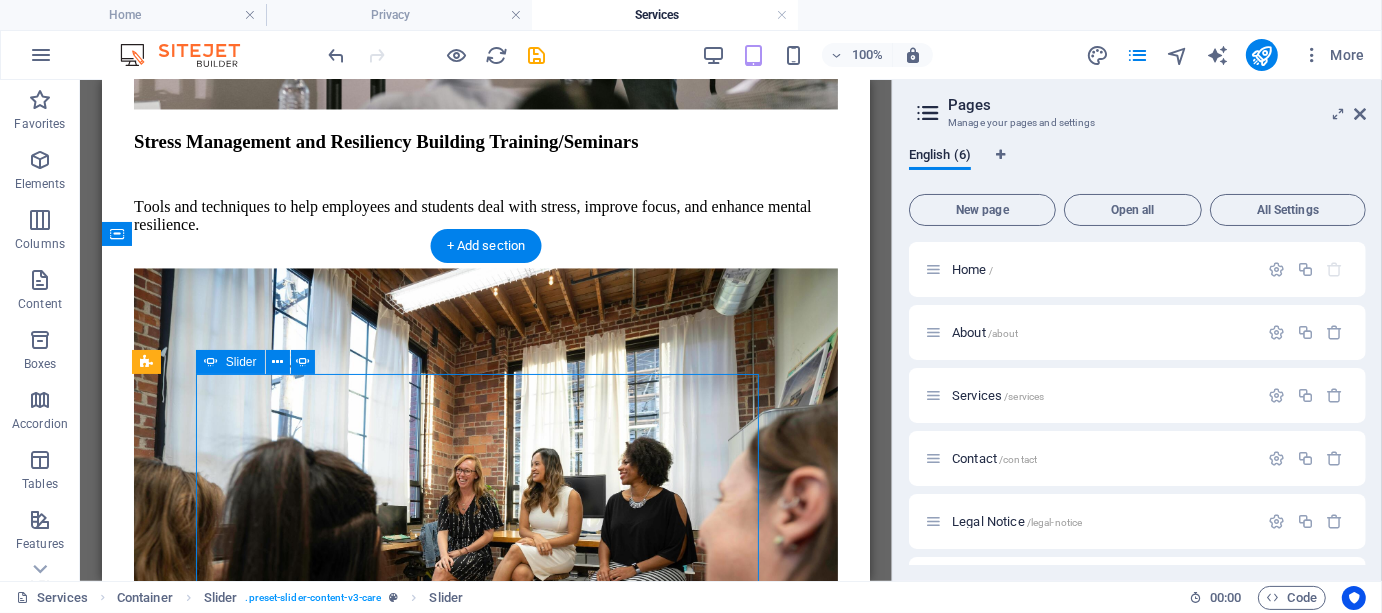 click at bounding box center [141, 6090] 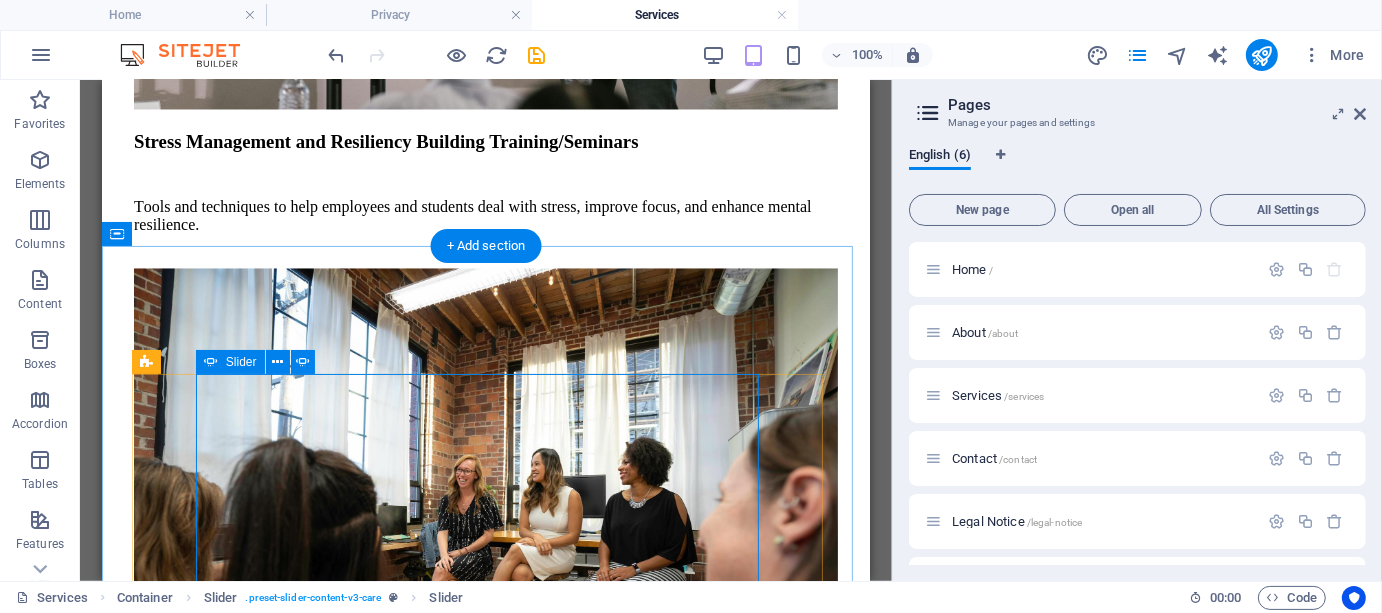 click at bounding box center (141, 6090) 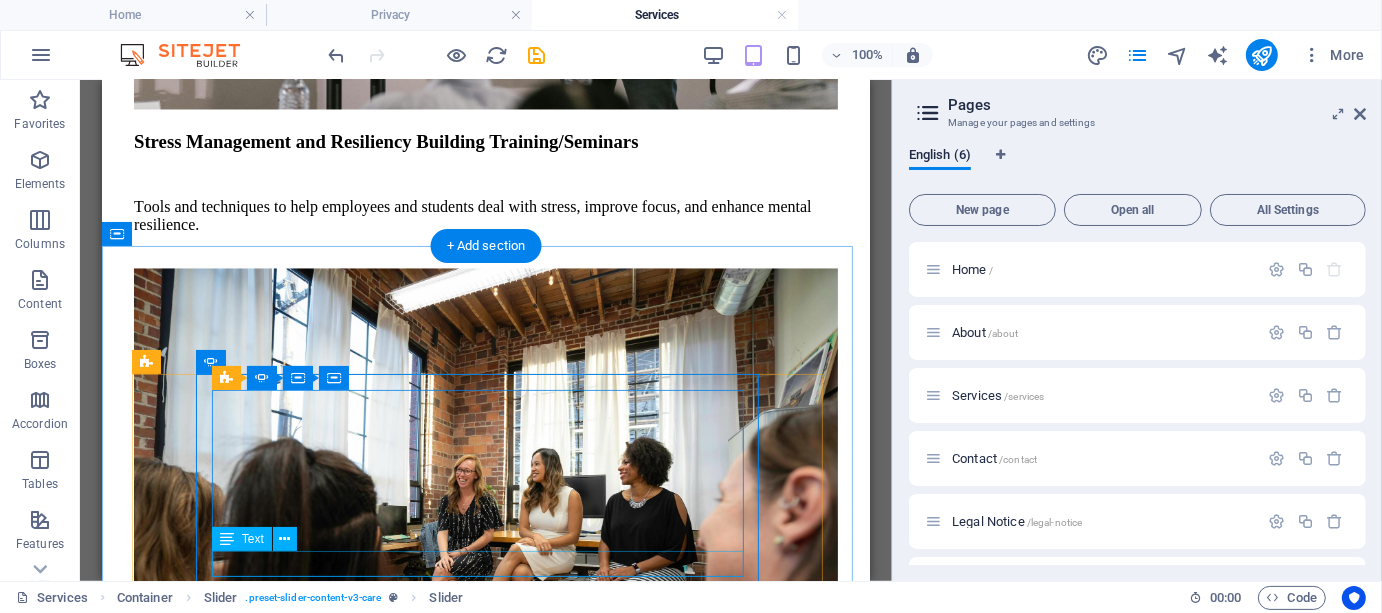 click on "Patient" at bounding box center (-1857, 5891) 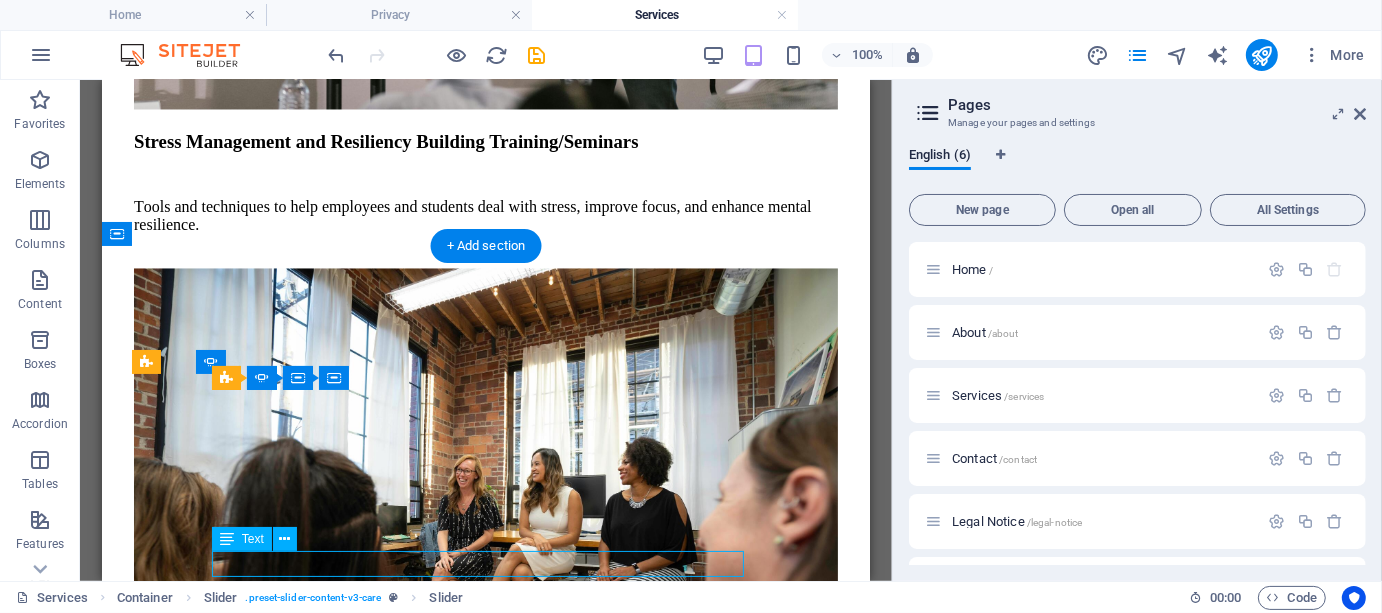 click on "Patient" at bounding box center [-1857, 5891] 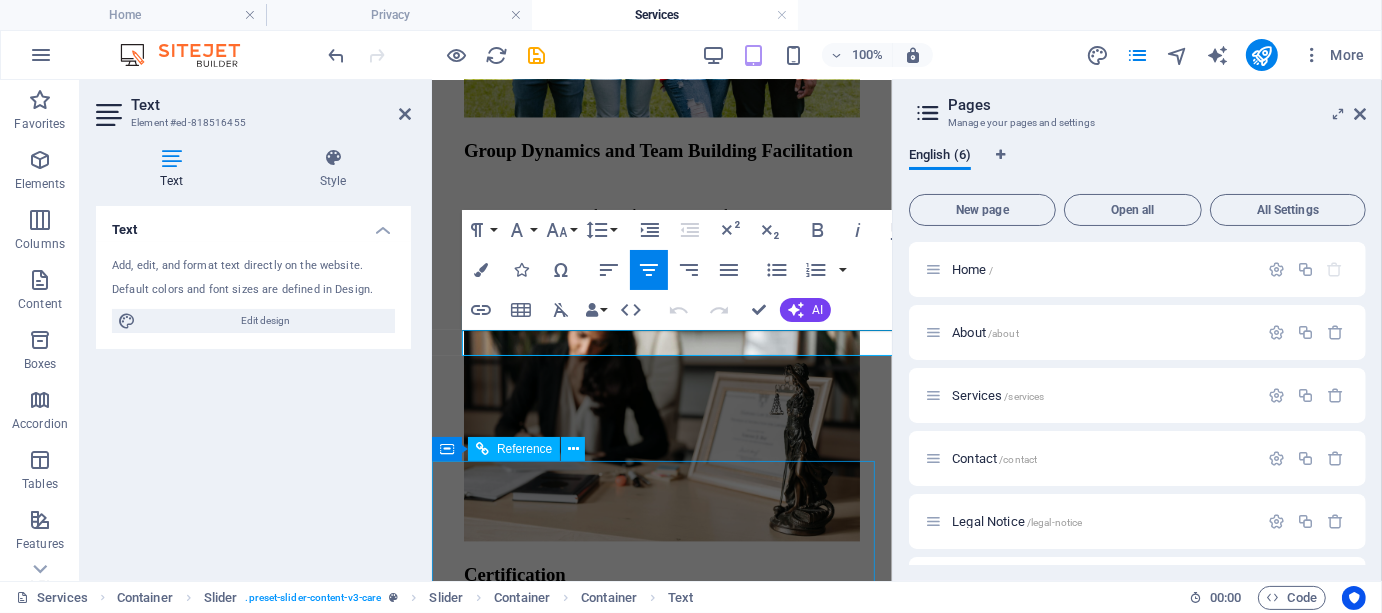 scroll, scrollTop: 4940, scrollLeft: 0, axis: vertical 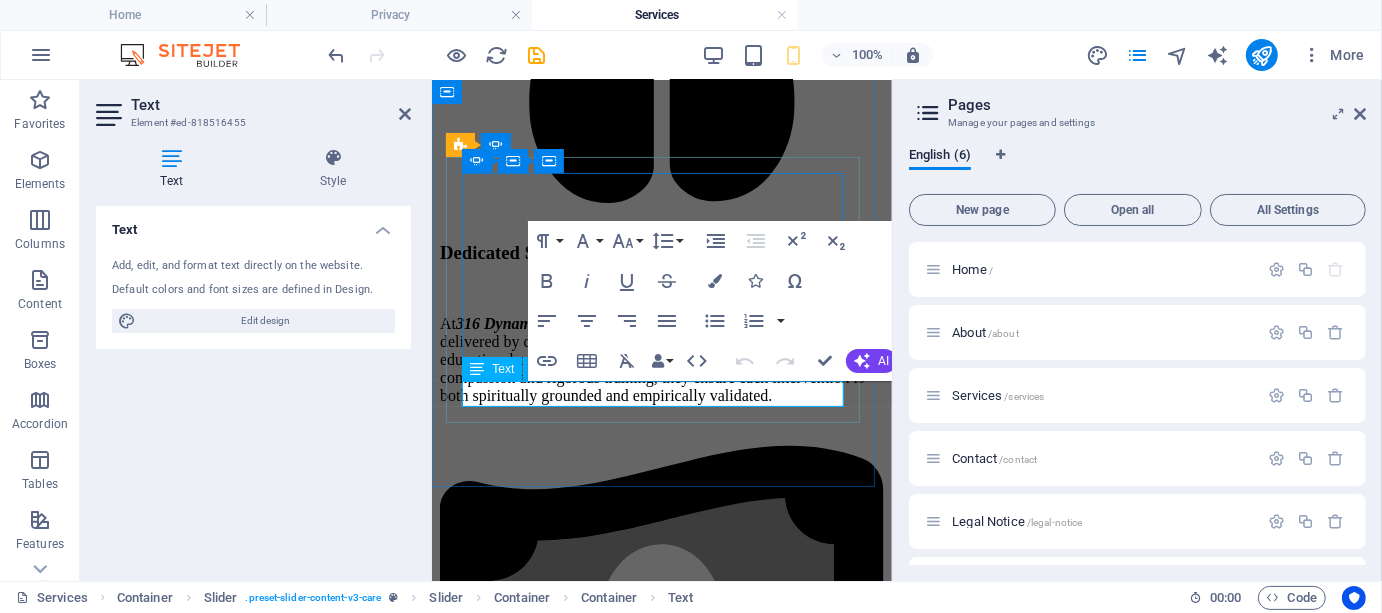 click on "Patient" at bounding box center [-1002, 1914] 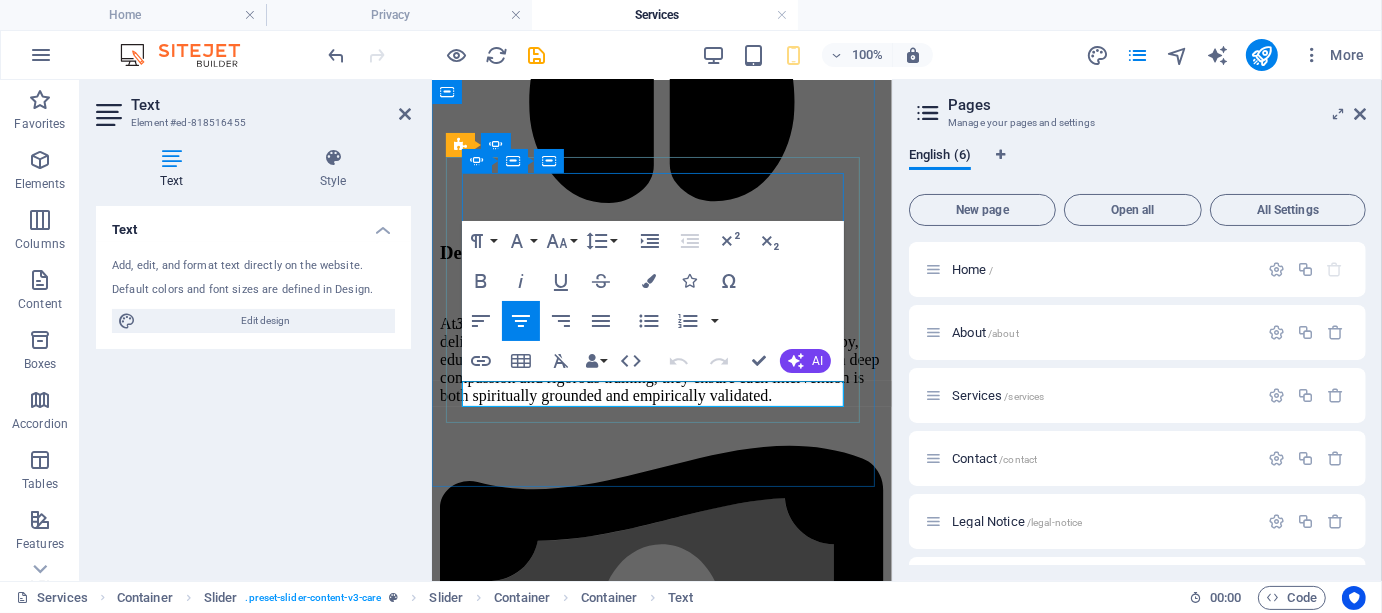type 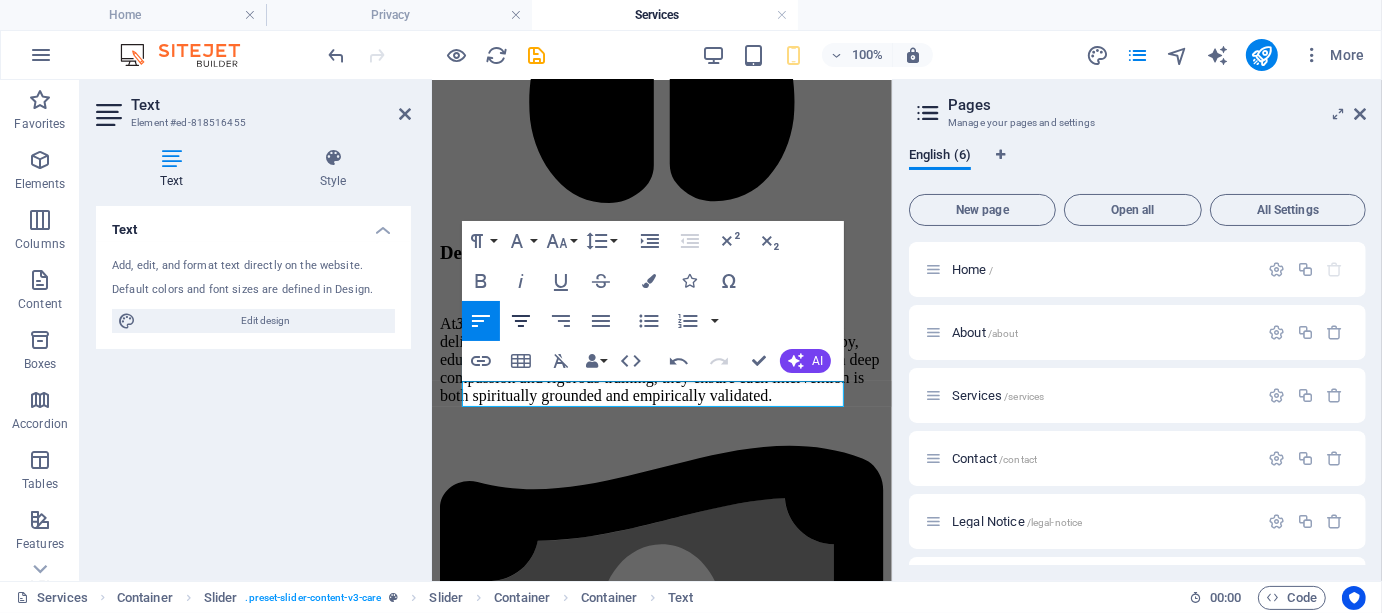 click 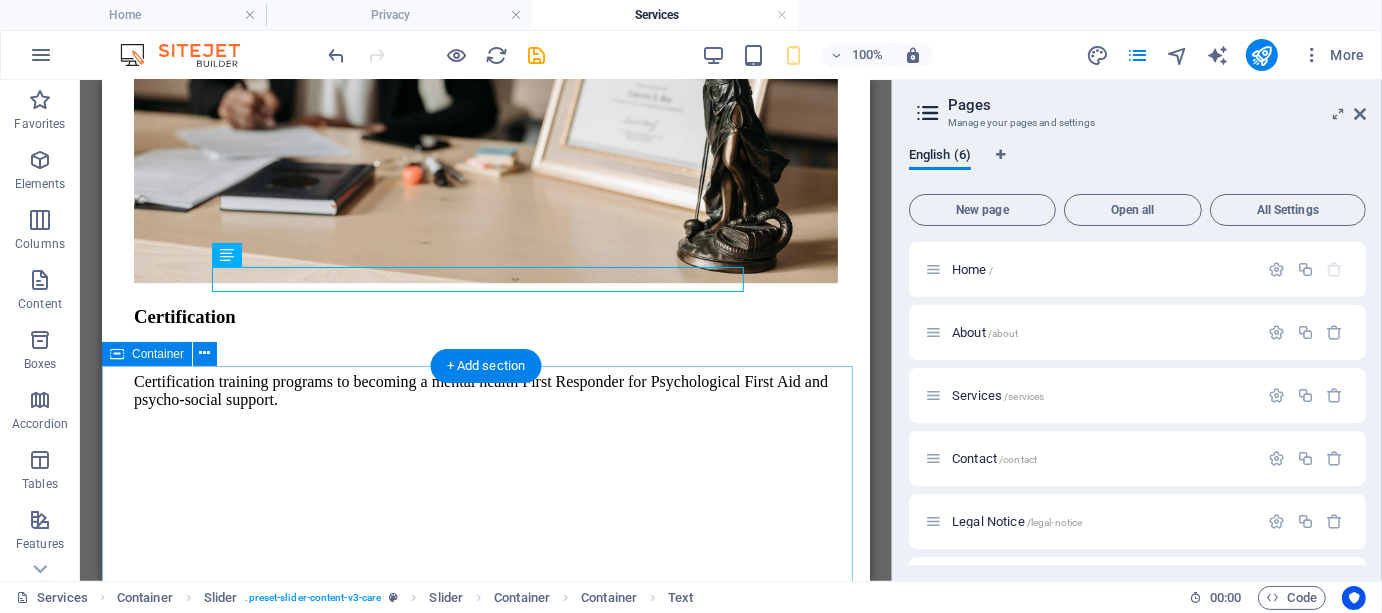 scroll, scrollTop: 3512, scrollLeft: 0, axis: vertical 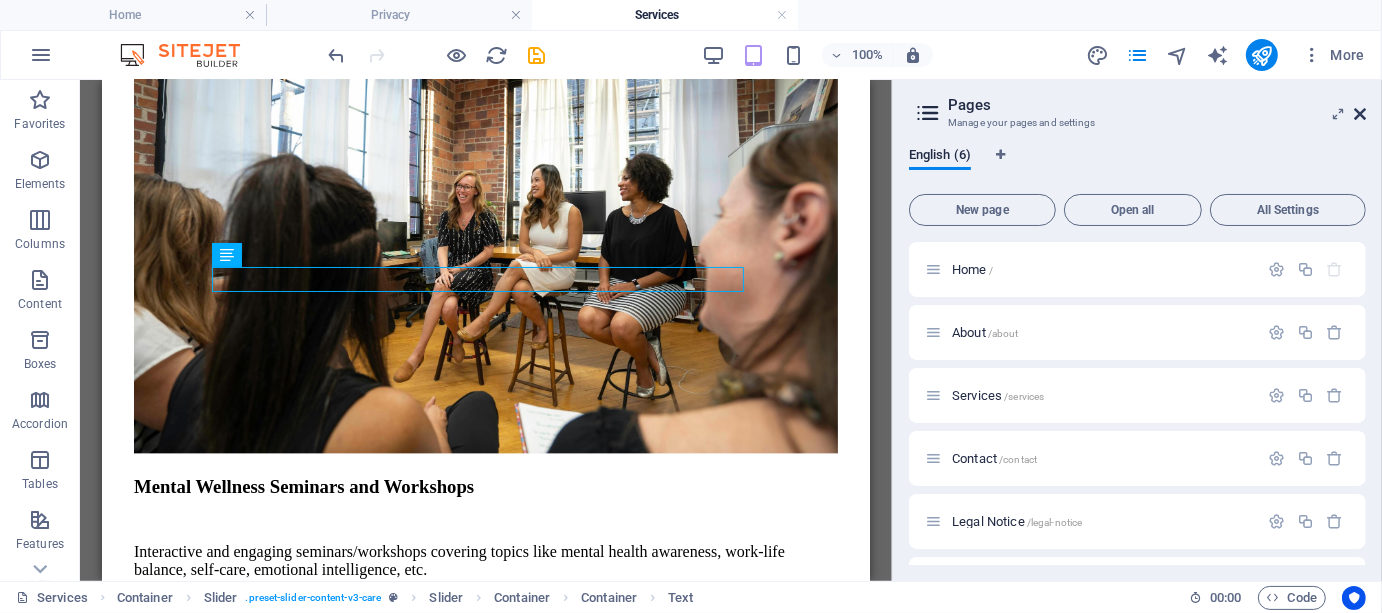 click at bounding box center (1360, 114) 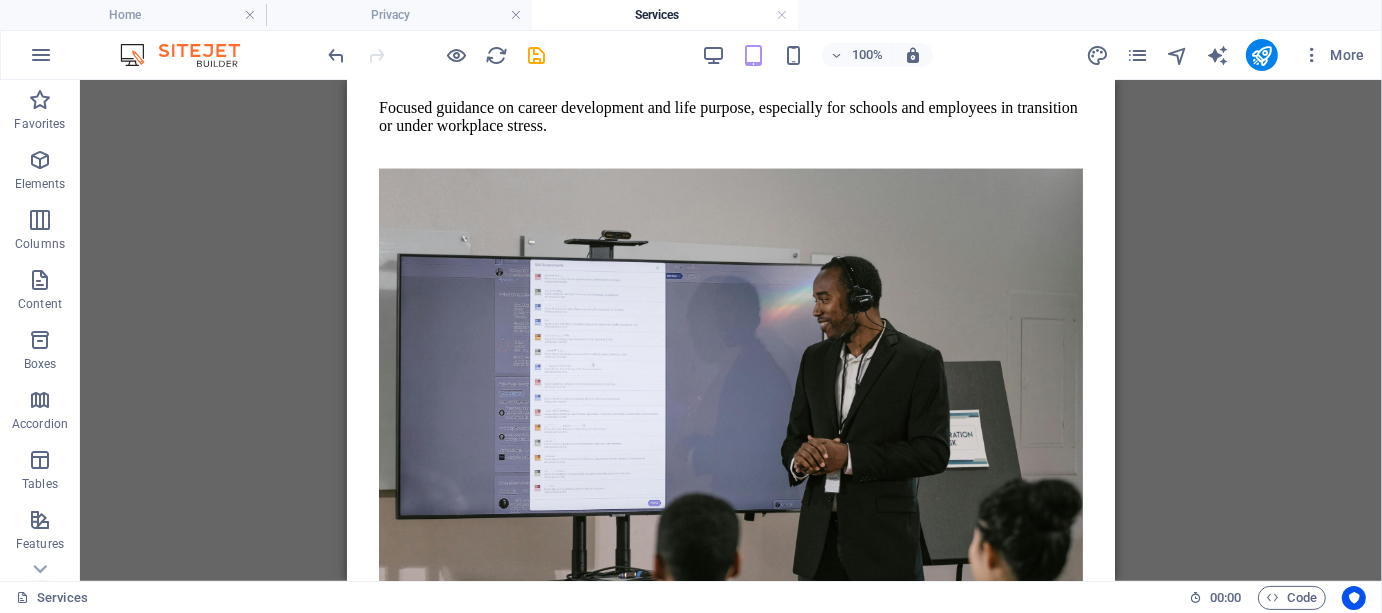scroll, scrollTop: 2682, scrollLeft: 0, axis: vertical 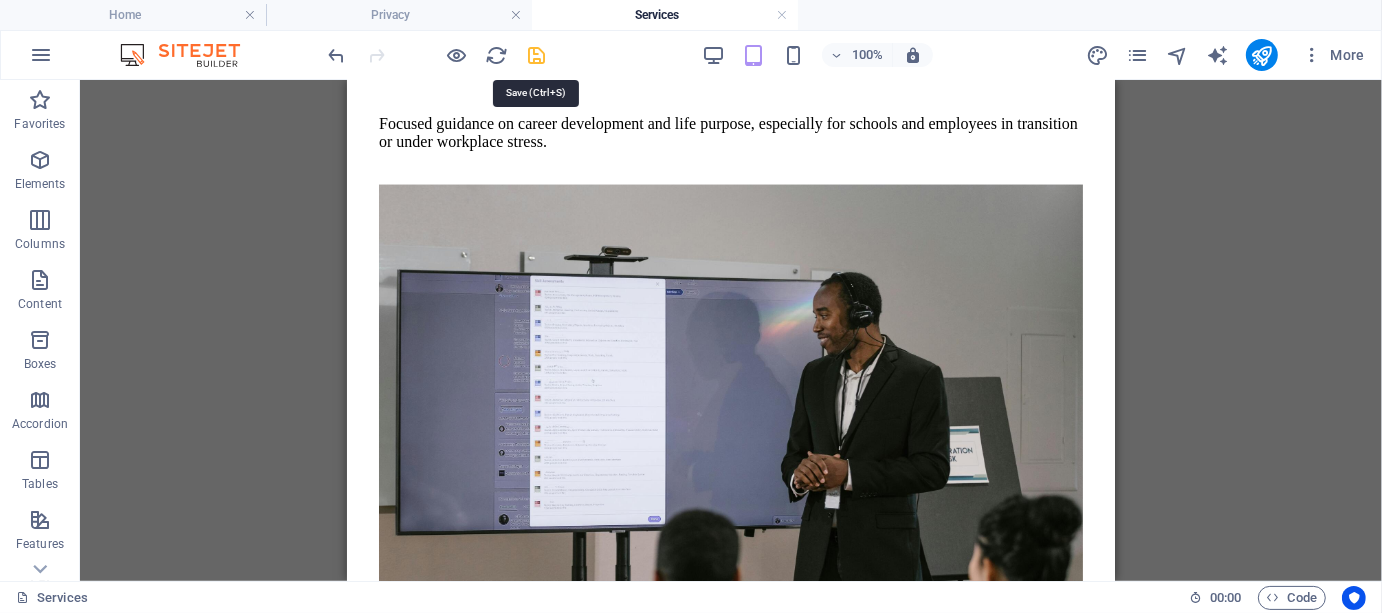 click at bounding box center (537, 55) 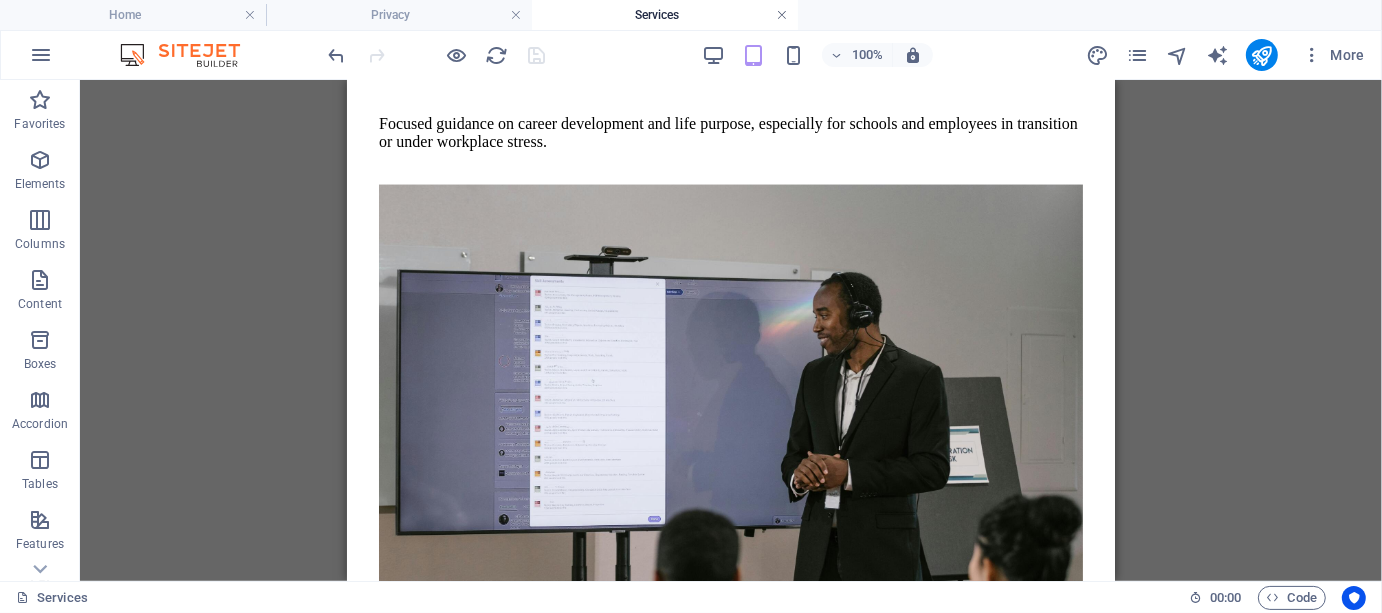 click at bounding box center [782, 15] 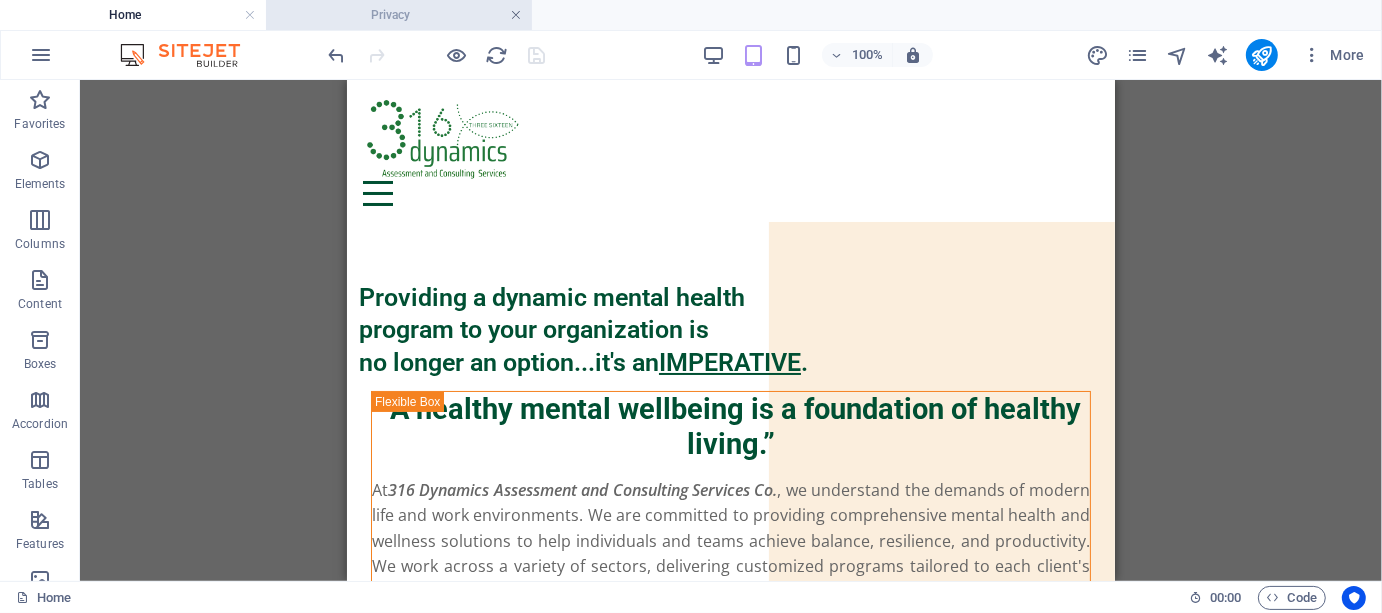 click at bounding box center [516, 15] 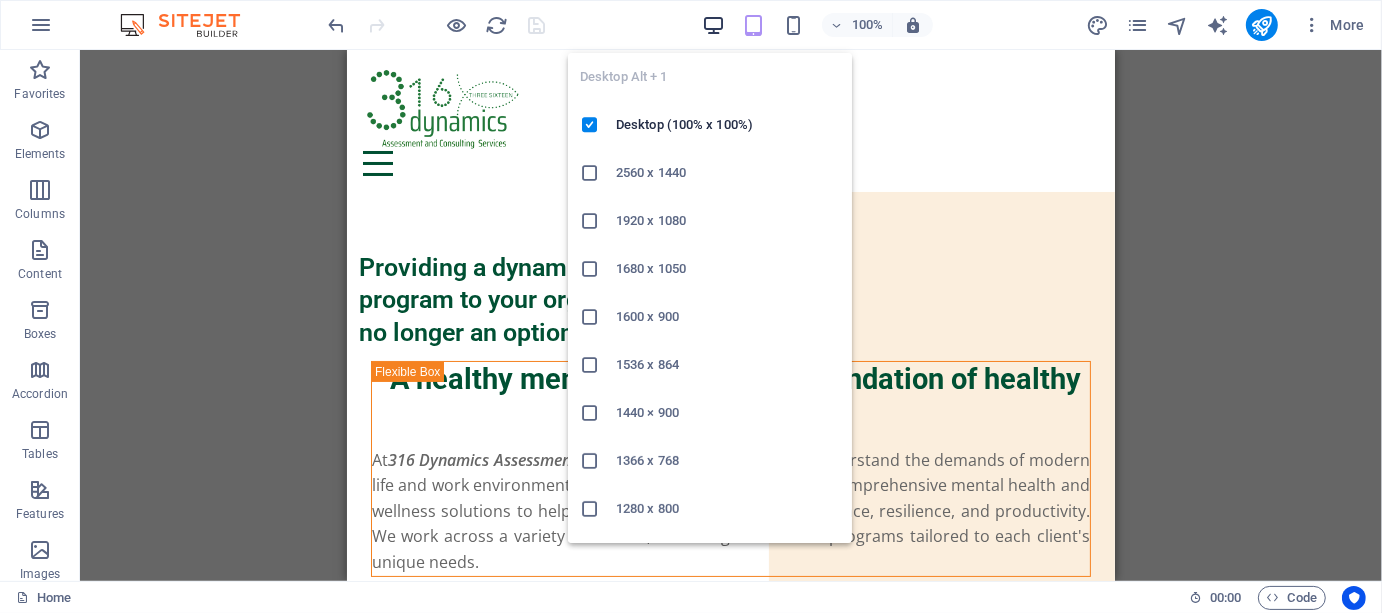 click at bounding box center (713, 25) 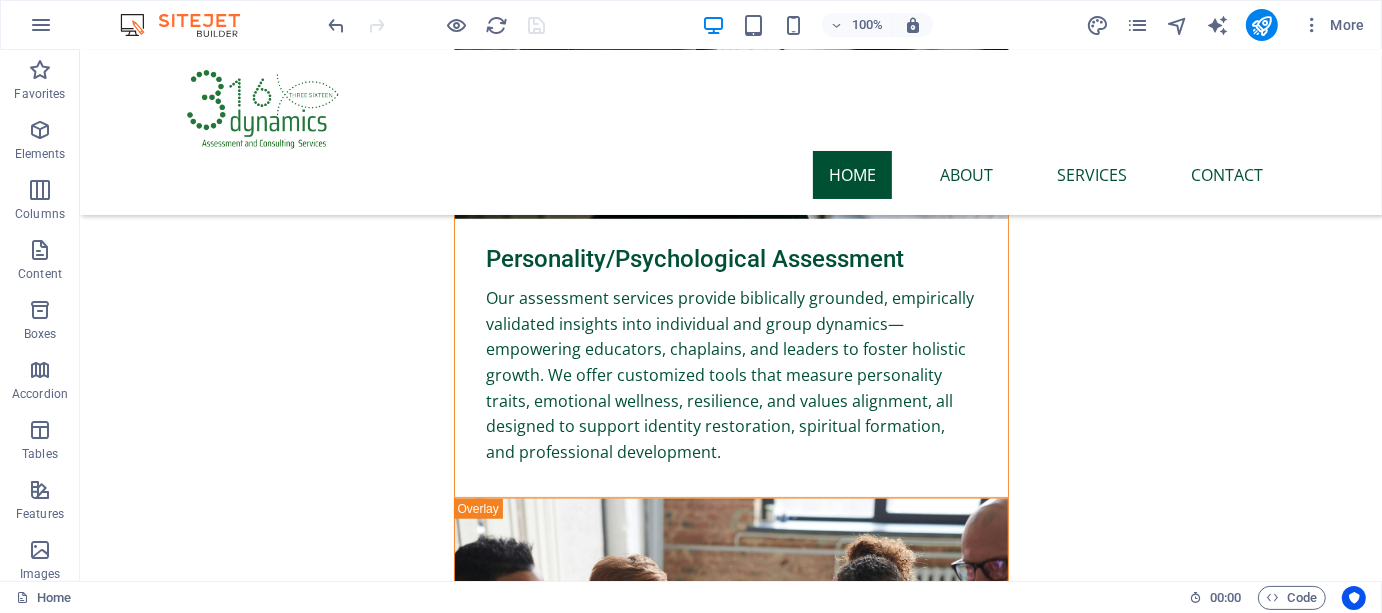 scroll, scrollTop: 7550, scrollLeft: 0, axis: vertical 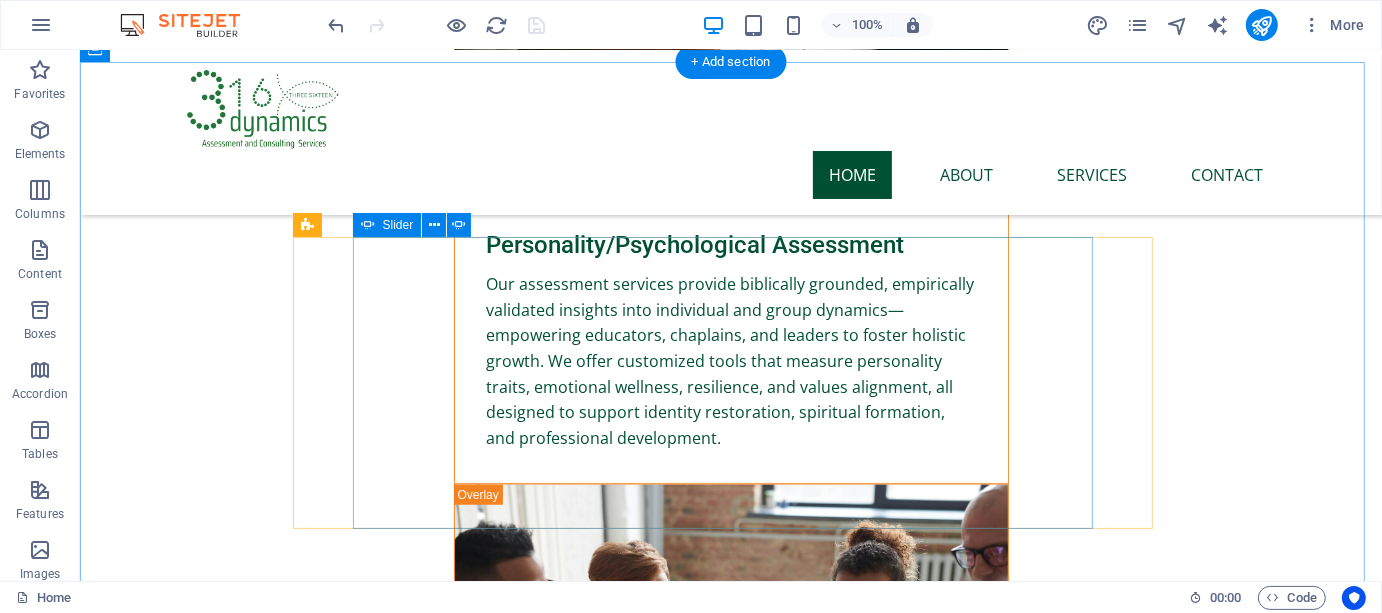 click at bounding box center [620, 7868] 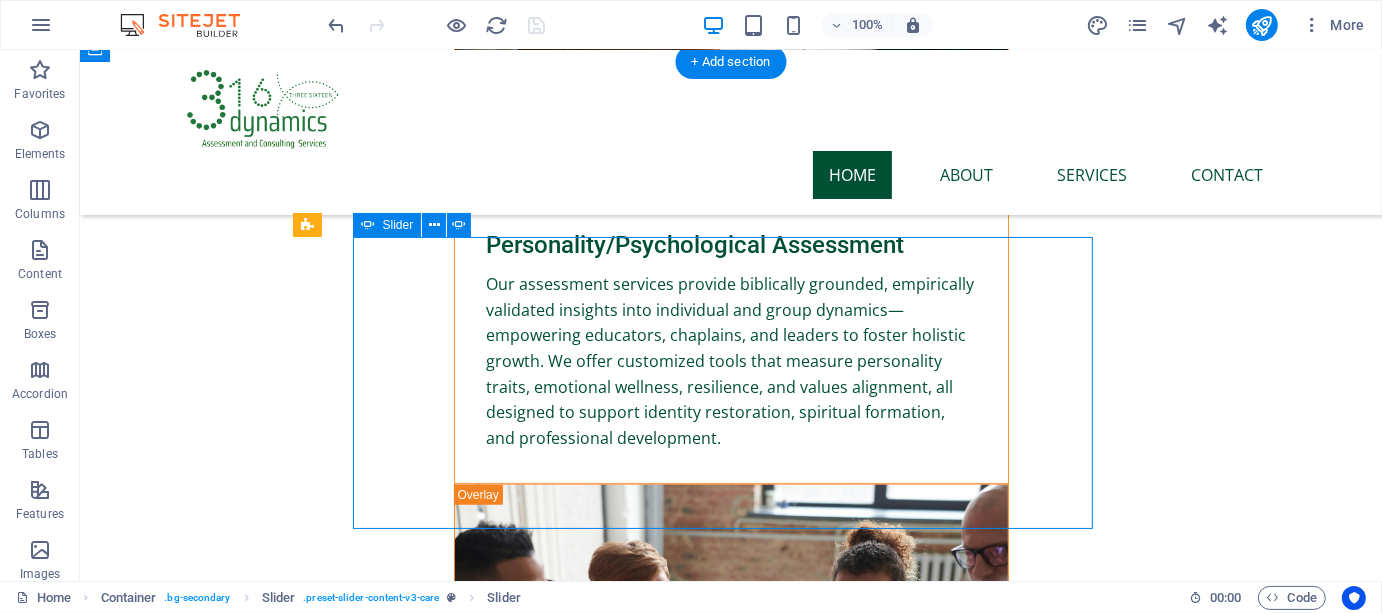click at bounding box center (620, 7868) 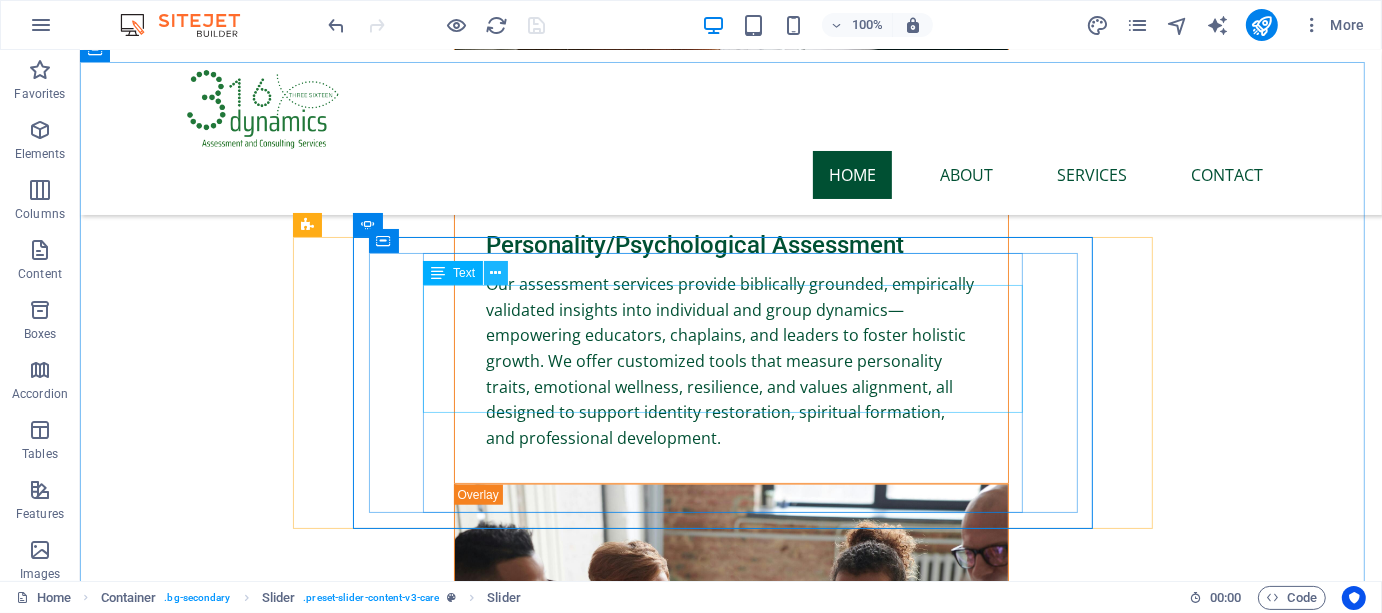 click at bounding box center (496, 273) 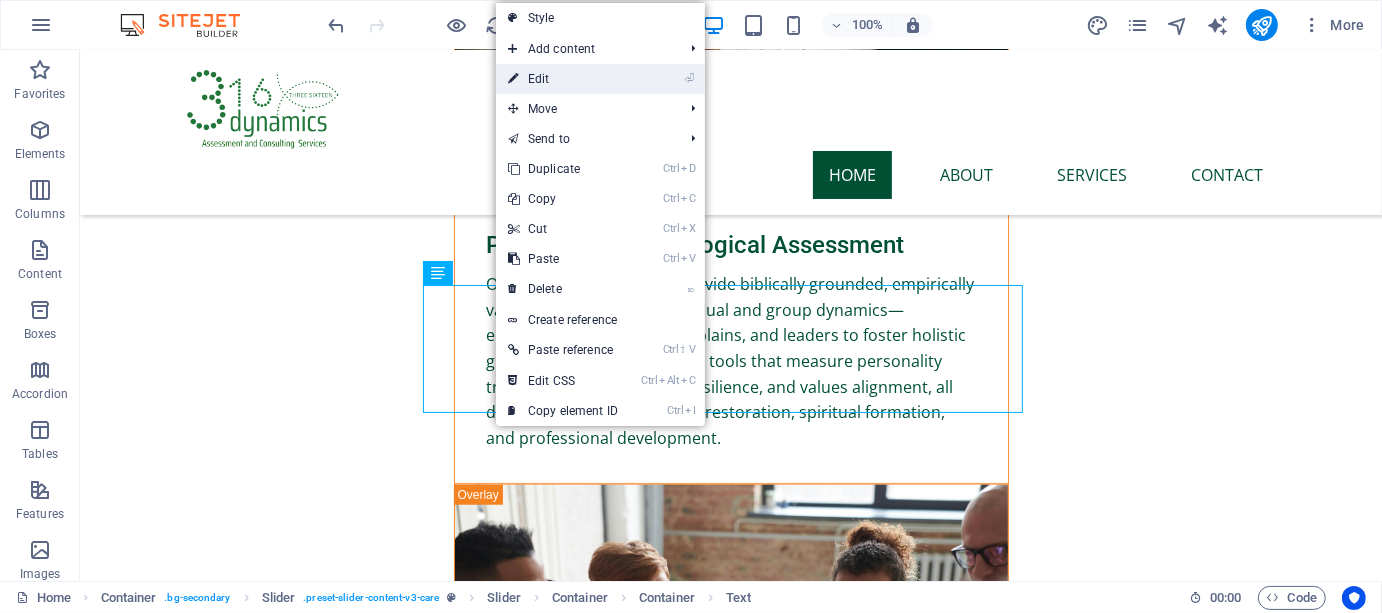 click on "⏎  Edit" at bounding box center [563, 79] 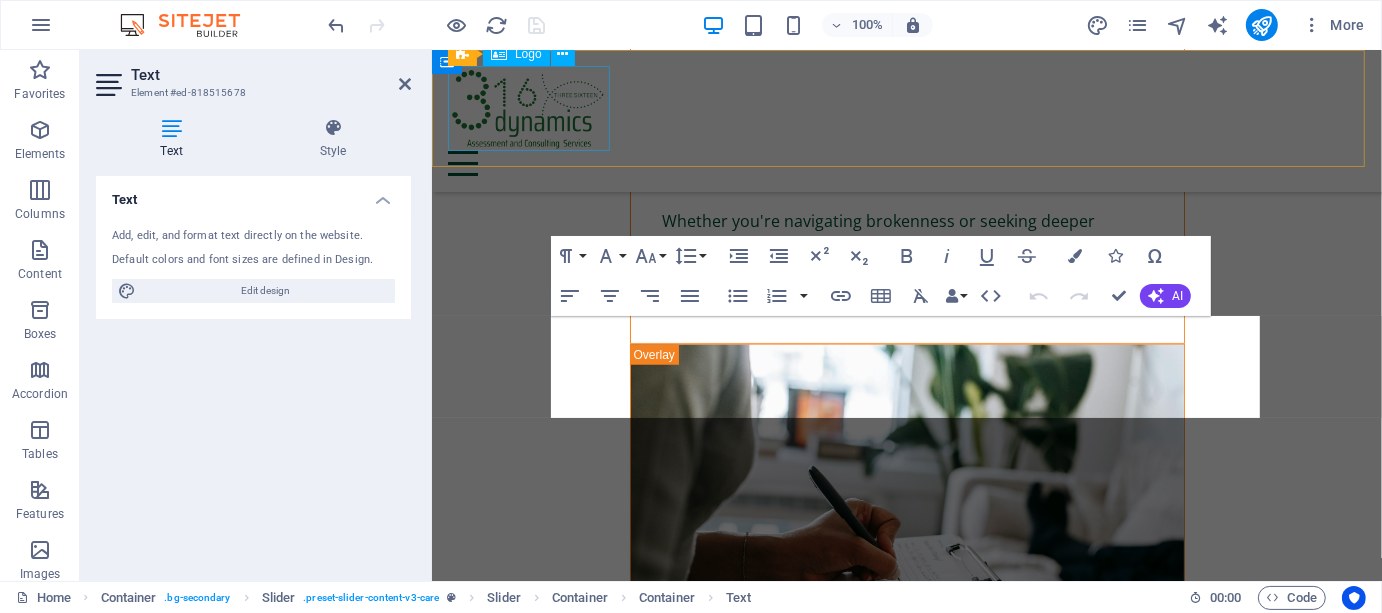 scroll, scrollTop: 8203, scrollLeft: 0, axis: vertical 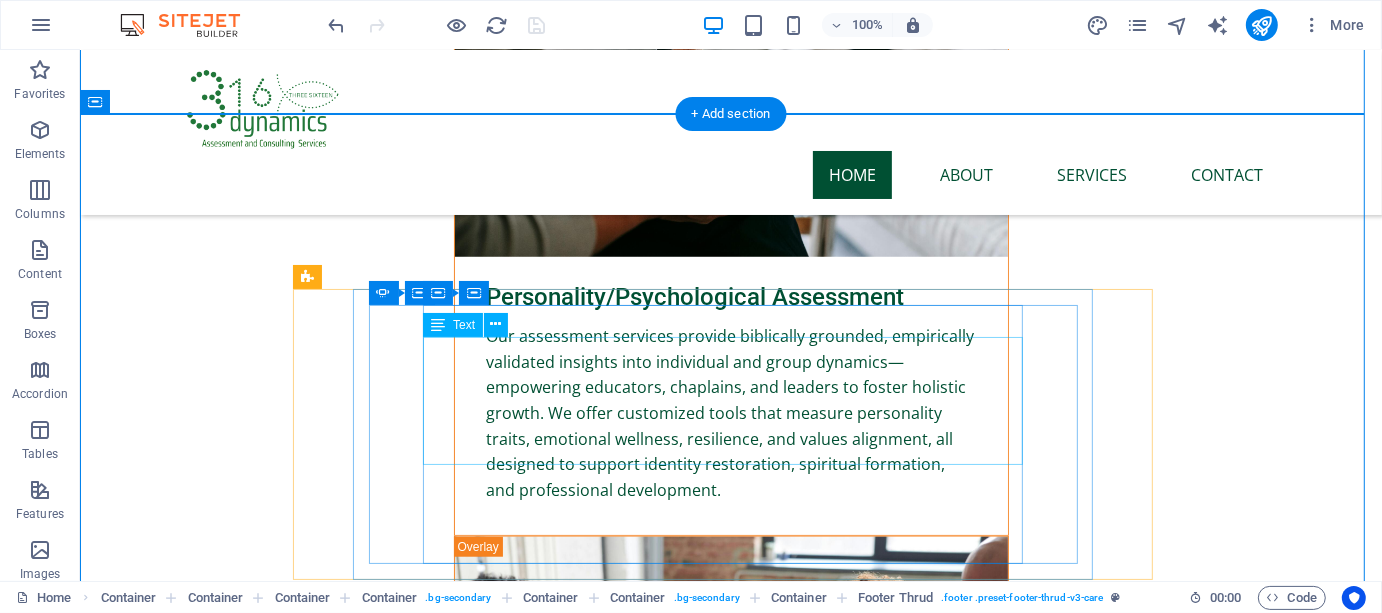 click on "There are many variations of passages of Lorem Ipsum available, but the majority have suffered alteration in some form, by injected humor, or randomized words which don't look even slightly believable. It is a long established fact that a reader will be distracted by the readable content of a page when looking at its layout." at bounding box center (-916, 7429) 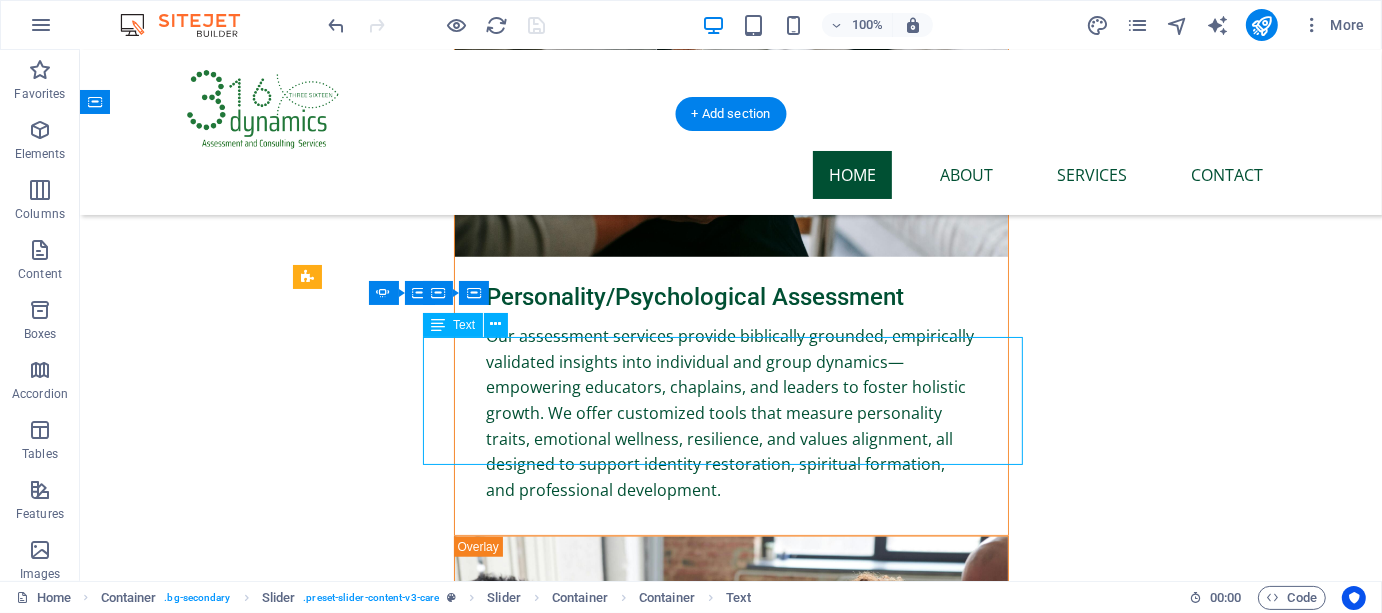 click on "There are many variations of passages of Lorem Ipsum available, but the majority have suffered alteration in some form, by injected humor, or randomized words which don't look even slightly believable. It is a long established fact that a reader will be distracted by the readable content of a page when looking at its layout." at bounding box center (-916, 7429) 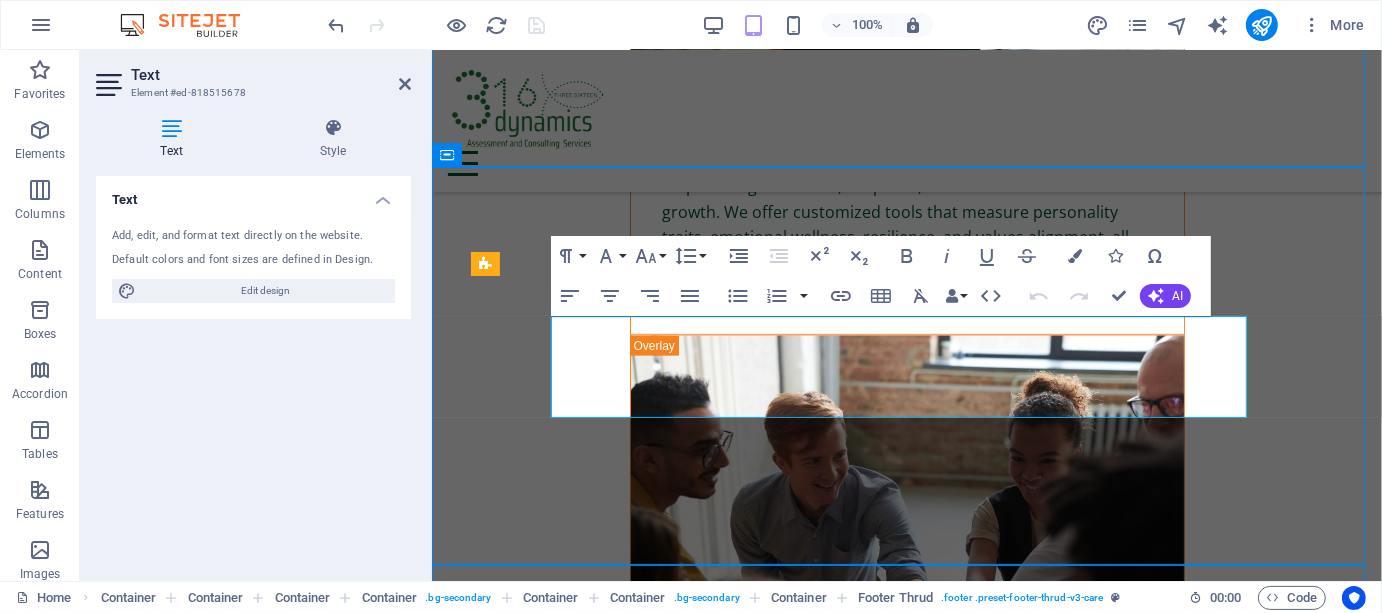 scroll, scrollTop: 174, scrollLeft: 0, axis: vertical 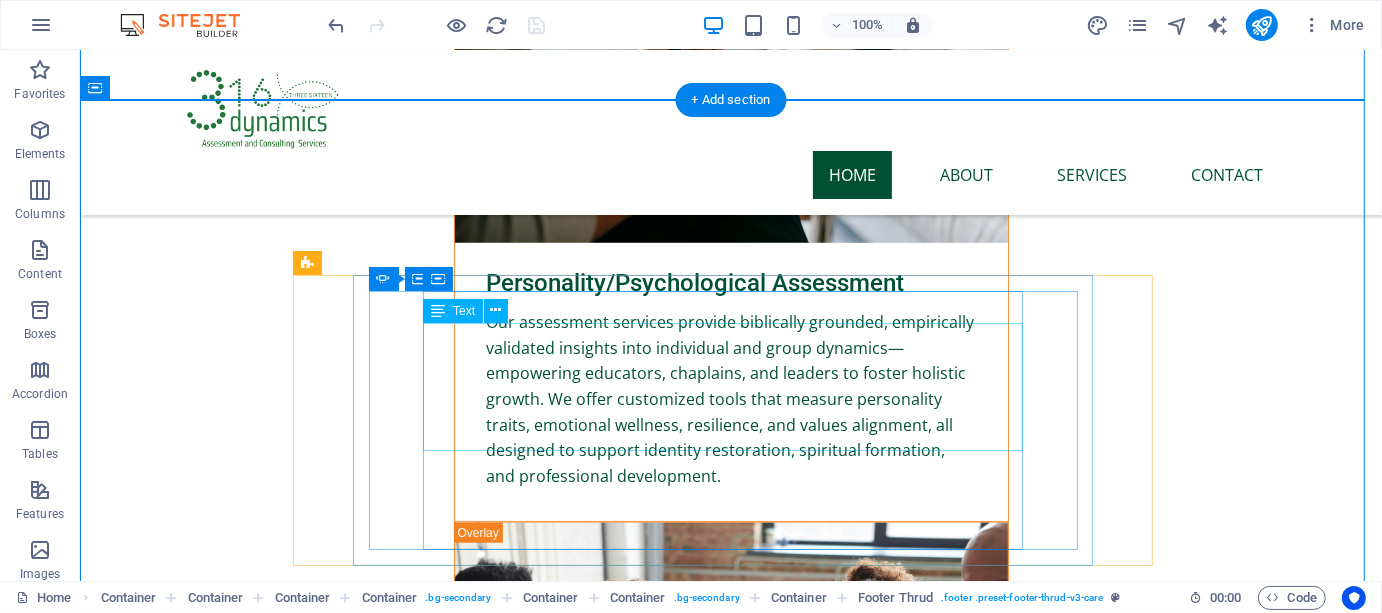 click on "There are many variations of passages of Lorem Ipsum available, but the majority have suffered alteration in some form, by injected humor, or randomized words which don't look even slightly believable. It is a long established fact that a reader will be distracted by the readable content of a page when looking at its layout." at bounding box center [-916, 7415] 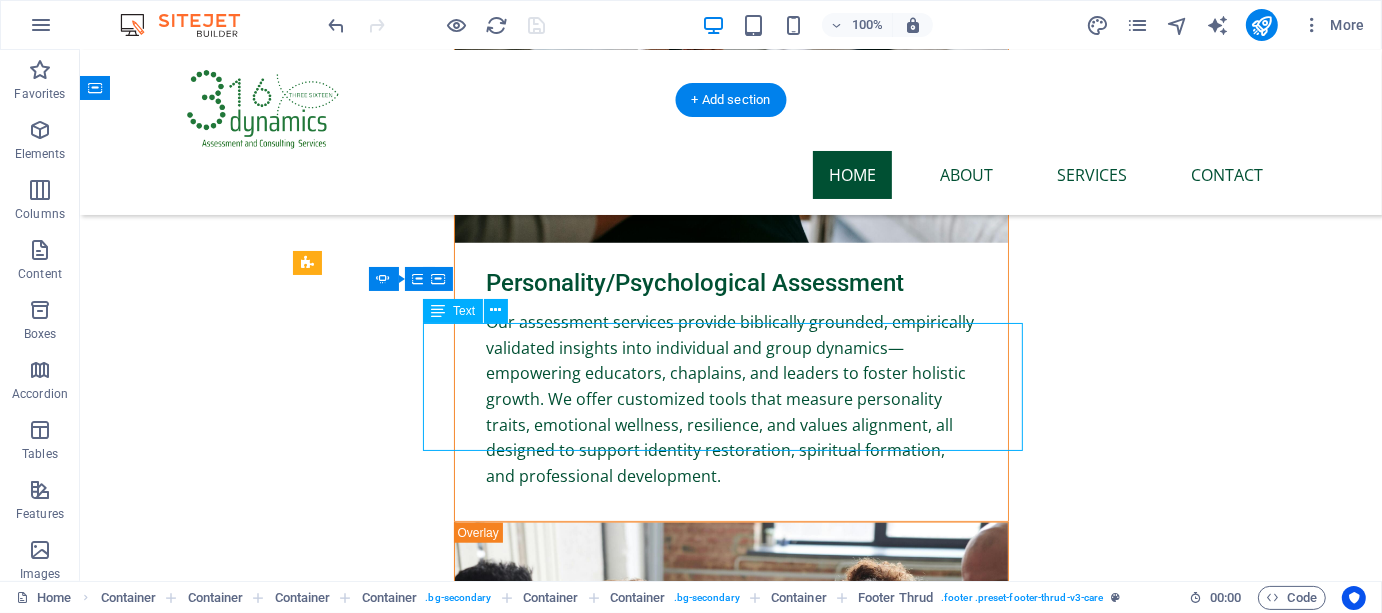 click on "There are many variations of passages of Lorem Ipsum available, but the majority have suffered alteration in some form, by injected humor, or randomized words which don't look even slightly believable. It is a long established fact that a reader will be distracted by the readable content of a page when looking at its layout." at bounding box center [-916, 7415] 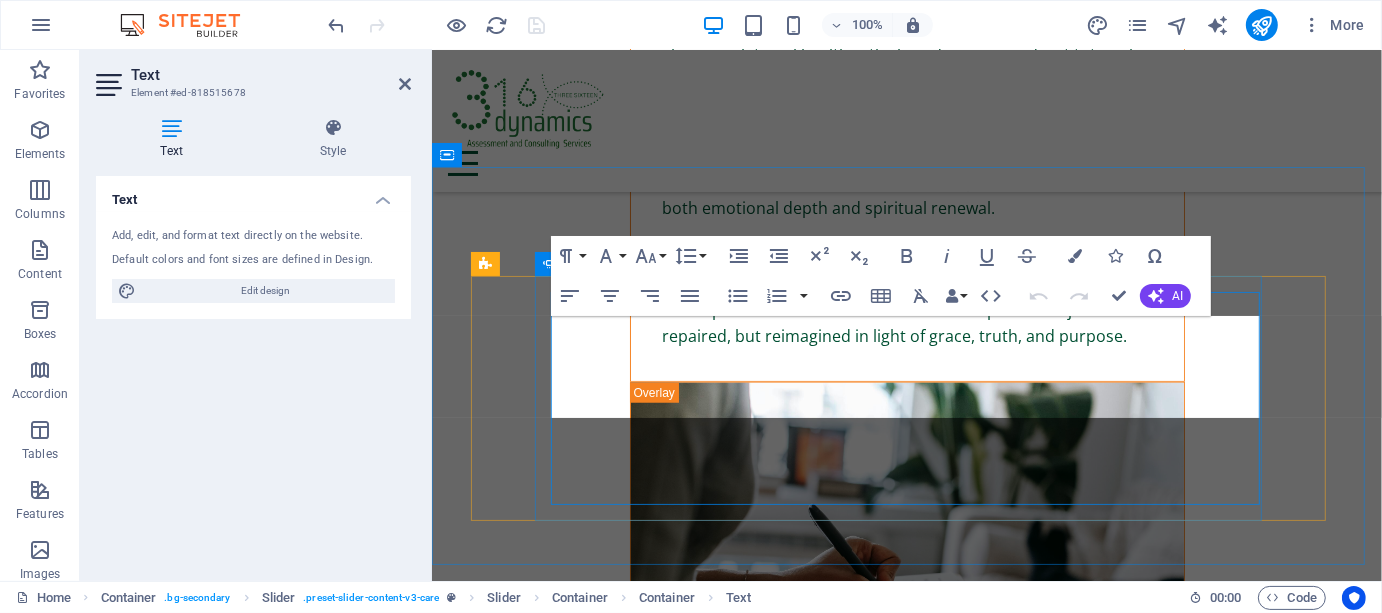 scroll, scrollTop: 8203, scrollLeft: 0, axis: vertical 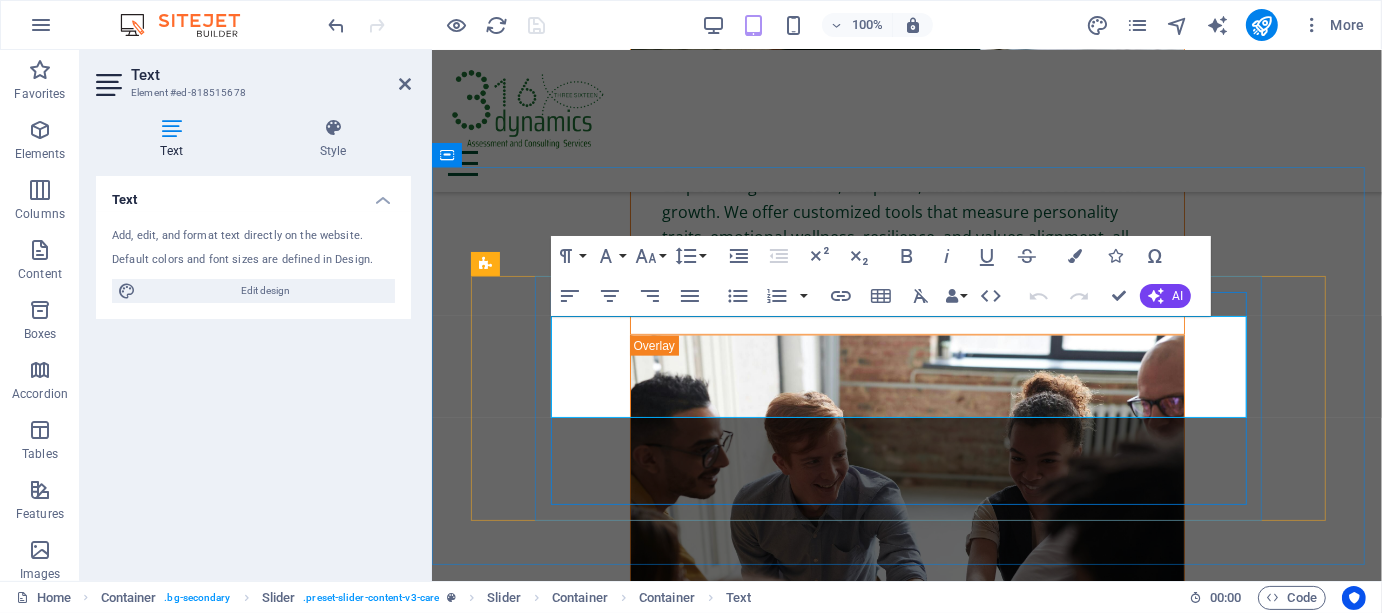 click on "There are many variations of passages of Lorem Ipsum available, but the majority have suffered alteration in some form, by injected humor, or randomized words which don't look even slightly believable. It is a long established fact that a reader will be distracted by the readable content of a page when looking at its layout." at bounding box center [-589, 5853] 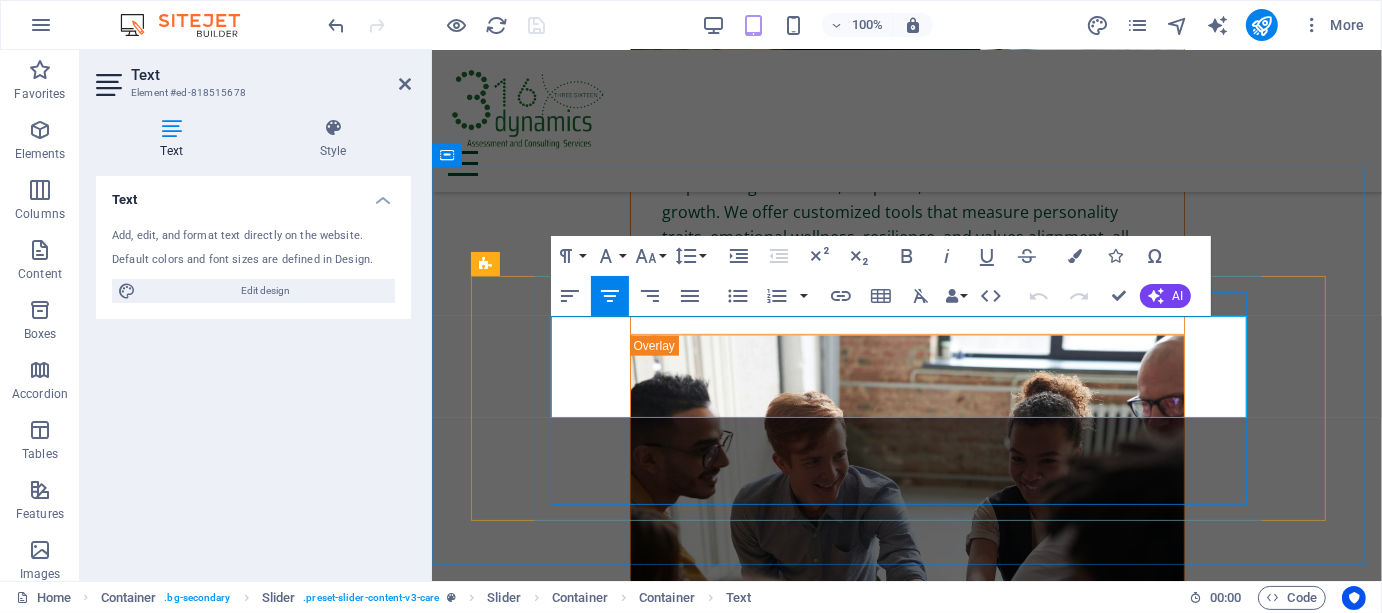 click on "There are many variations of passages of Lorem Ipsum available, but the majority have suffered alteration in some form, by injected humor, or randomized words which don't look even slightly believable. It is a long established fact that a reader will be distracted by the readable content of a page when looking at its layout." at bounding box center [-589, 5853] 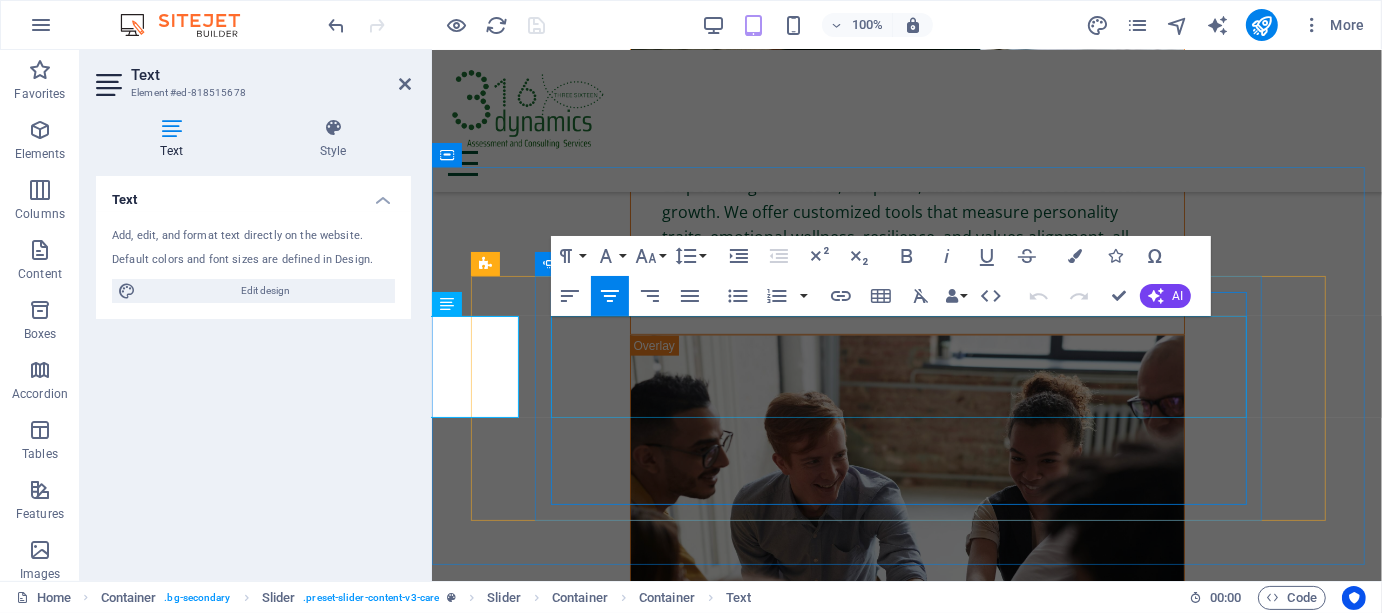 click on "There are many variations of passages of Lorem Ipsum available, but the majority have suffered alteration in some form, by injected humor, or randomized words which don't look even slightly believable. It is a long established fact that a reader will be distracted by the readable content of a page when looking at its layout." at bounding box center [139, 5608] 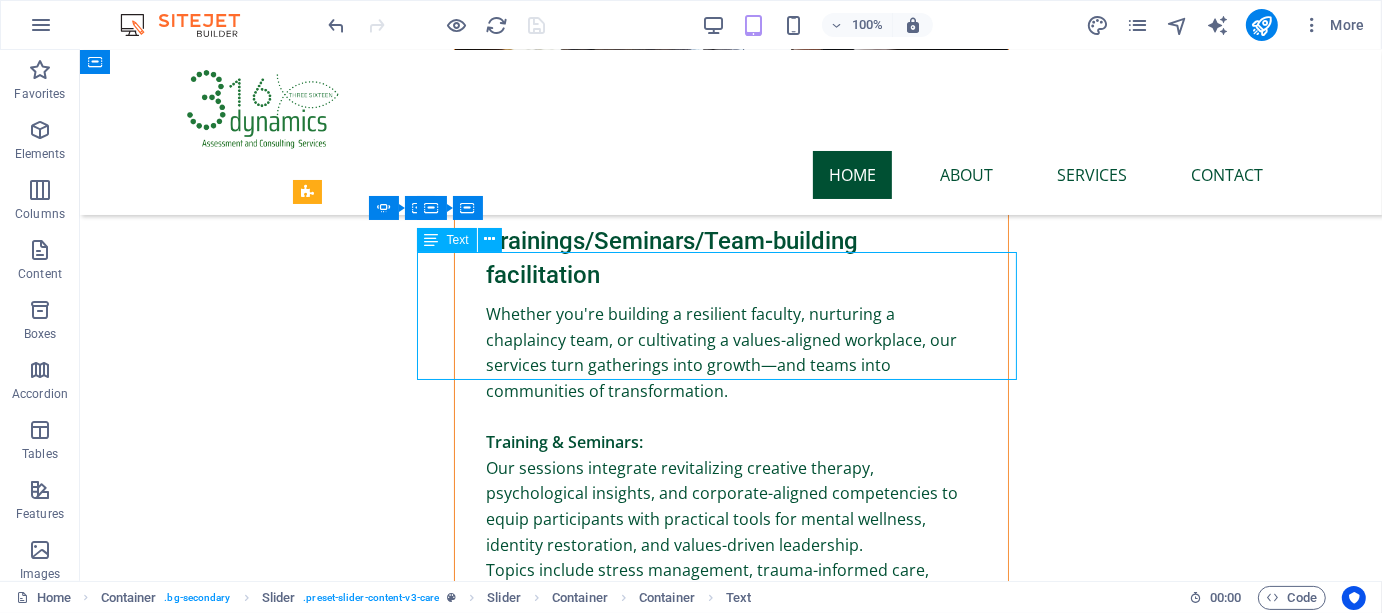 scroll, scrollTop: 7583, scrollLeft: 0, axis: vertical 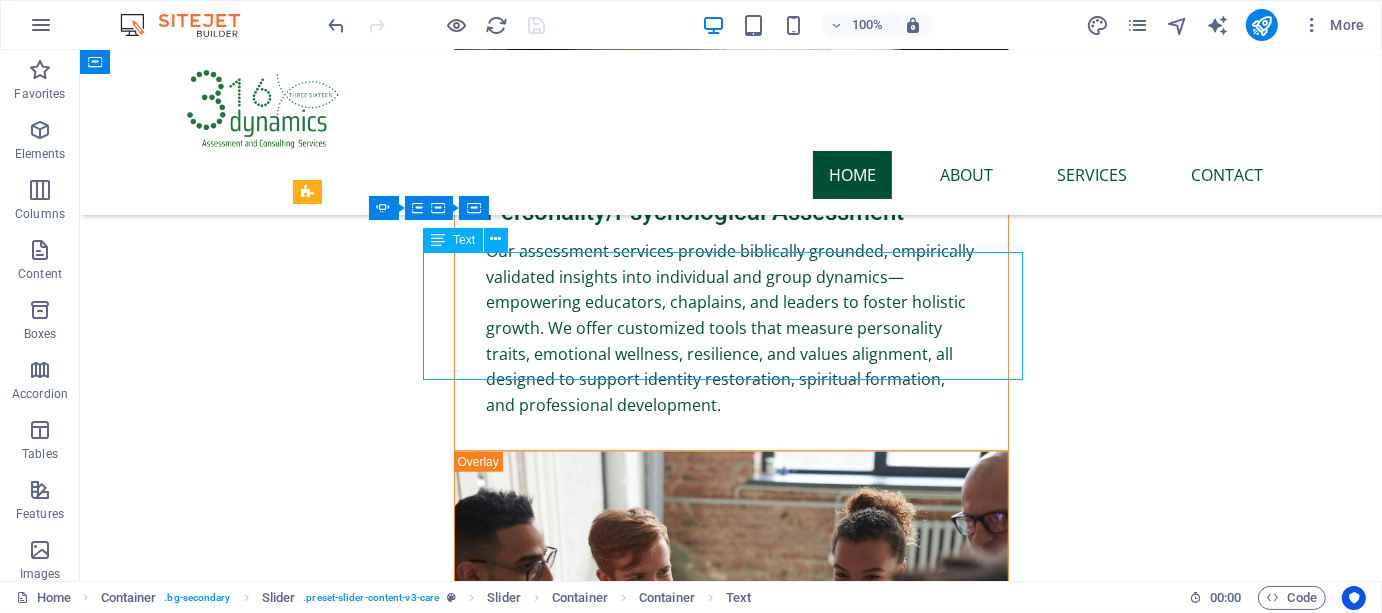 click on "There are many variations of passages of Lorem Ipsum available, but the majority have suffered alteration in some form, by injected humor, or randomized words which don't look even slightly believable. It is a long established fact that a reader will be distracted by the readable content of a page when looking at its layout." at bounding box center [-175, 7053] 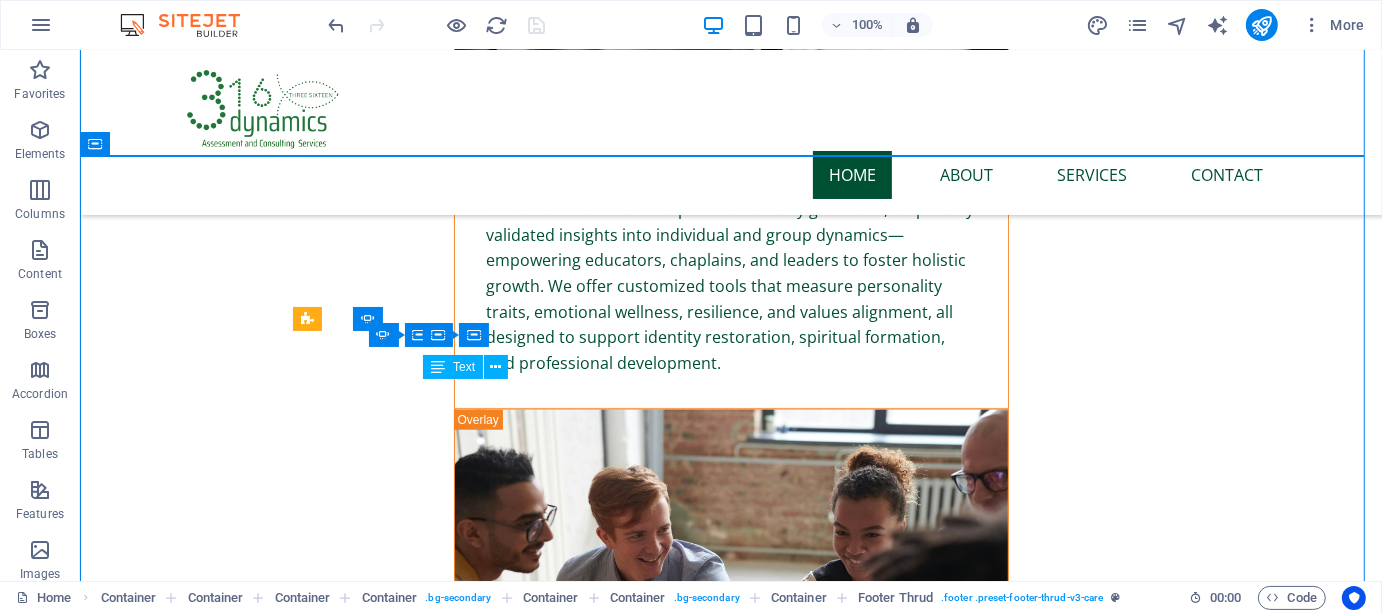 scroll, scrollTop: 7639, scrollLeft: 0, axis: vertical 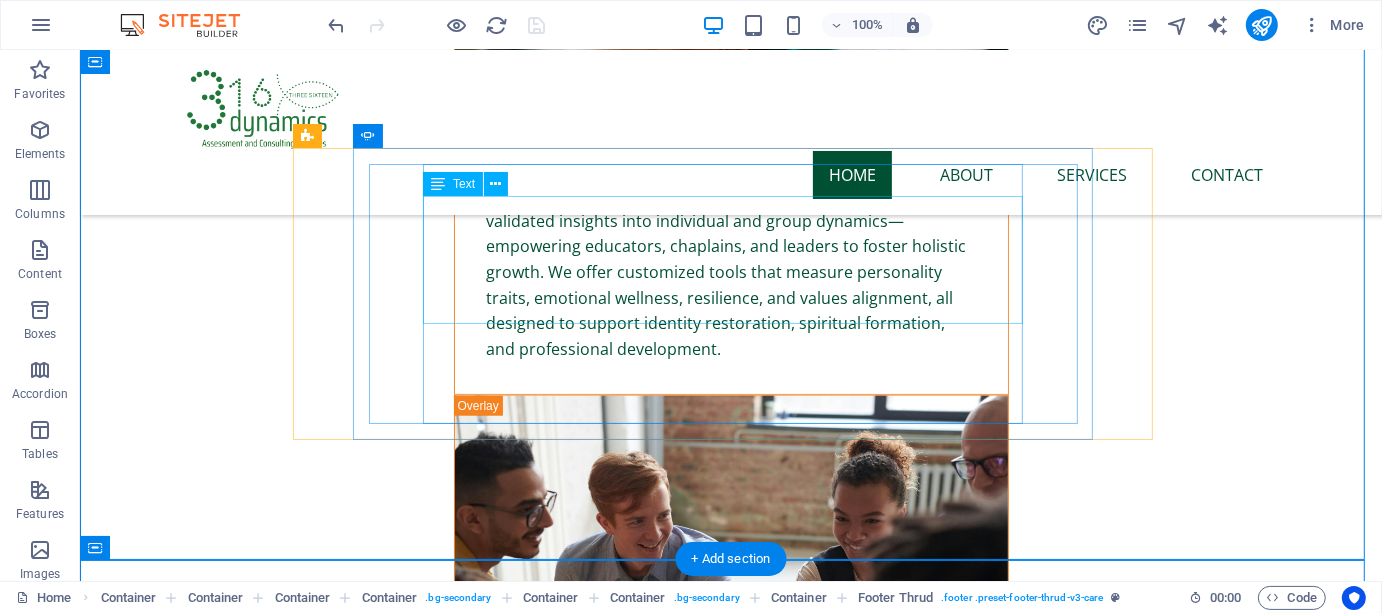 click on "There are many variations of passages of Lorem Ipsum available, but the majority have suffered alteration in some form, by injected humor, or randomized words which don't look even slightly believable. It is a long established fact that a reader will be distracted by the readable content of a page when looking at its layout." at bounding box center [-175, 6997] 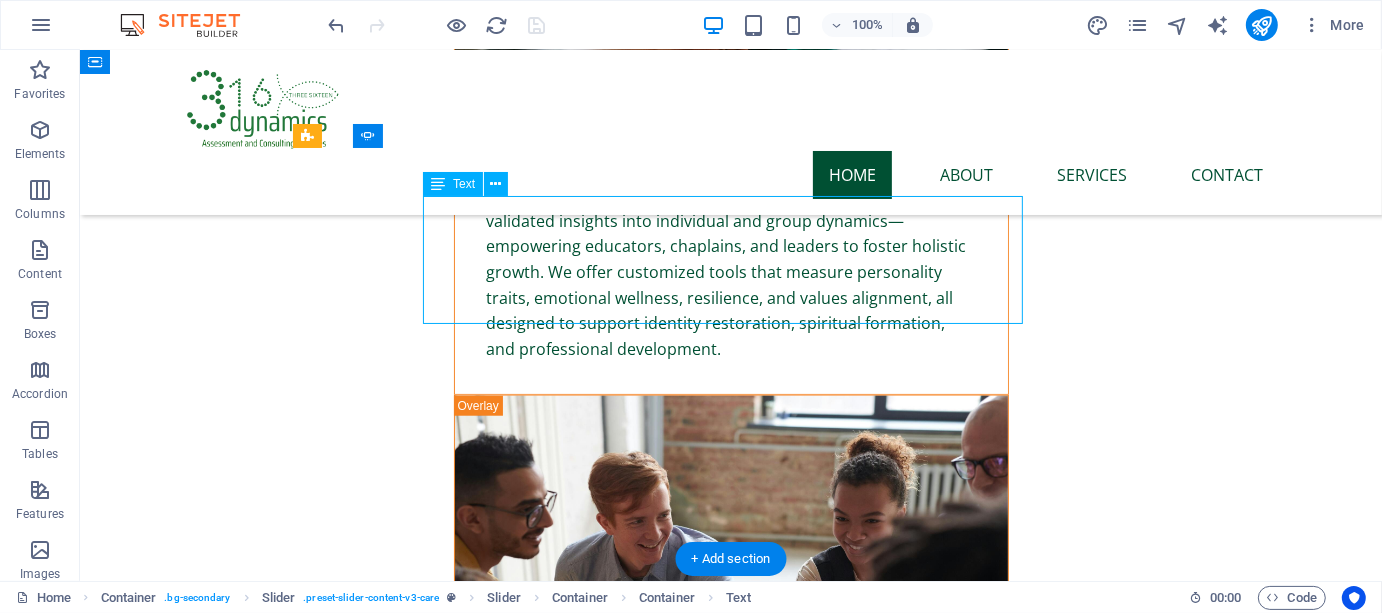 click on "There are many variations of passages of Lorem Ipsum available, but the majority have suffered alteration in some form, by injected humor, or randomized words which don't look even slightly believable. It is a long established fact that a reader will be distracted by the readable content of a page when looking at its layout." at bounding box center [-175, 6997] 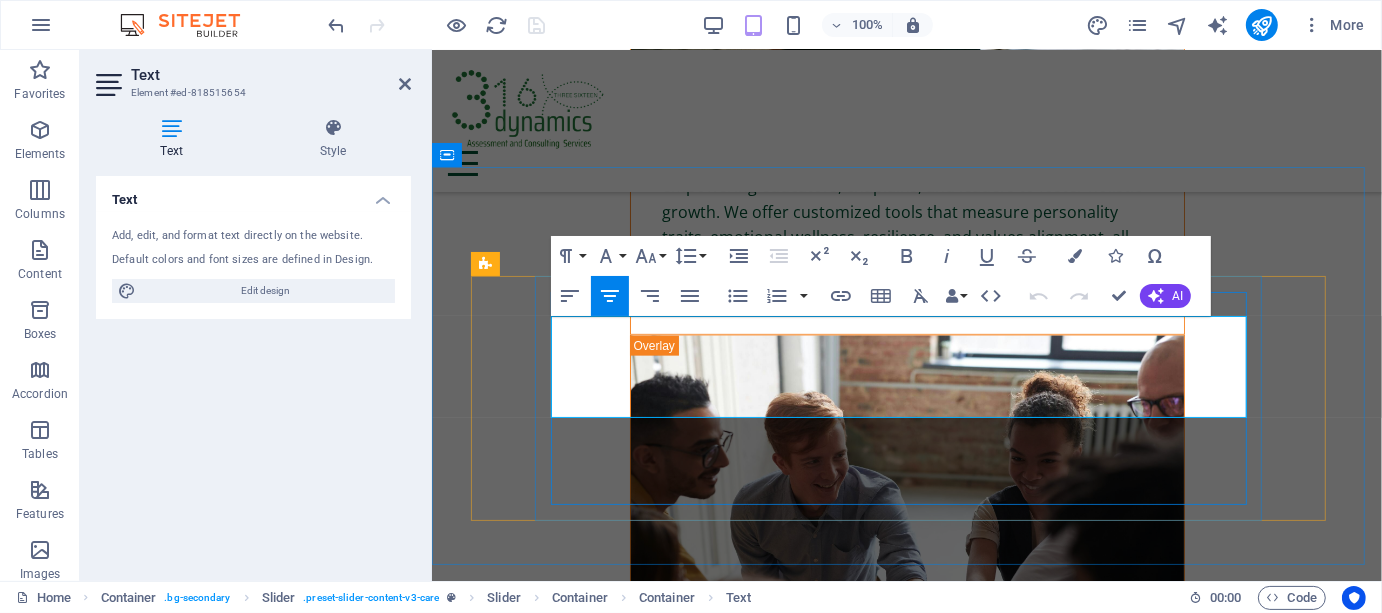 click on "There are many variations of passages of Lorem Ipsum available, but the majority have suffered alteration in some form, by injected humor, or randomized words which don't look even slightly believable. It is a long established fact that a reader will be distracted by the readable content of a page when looking at its layout." at bounding box center (139, 5608) 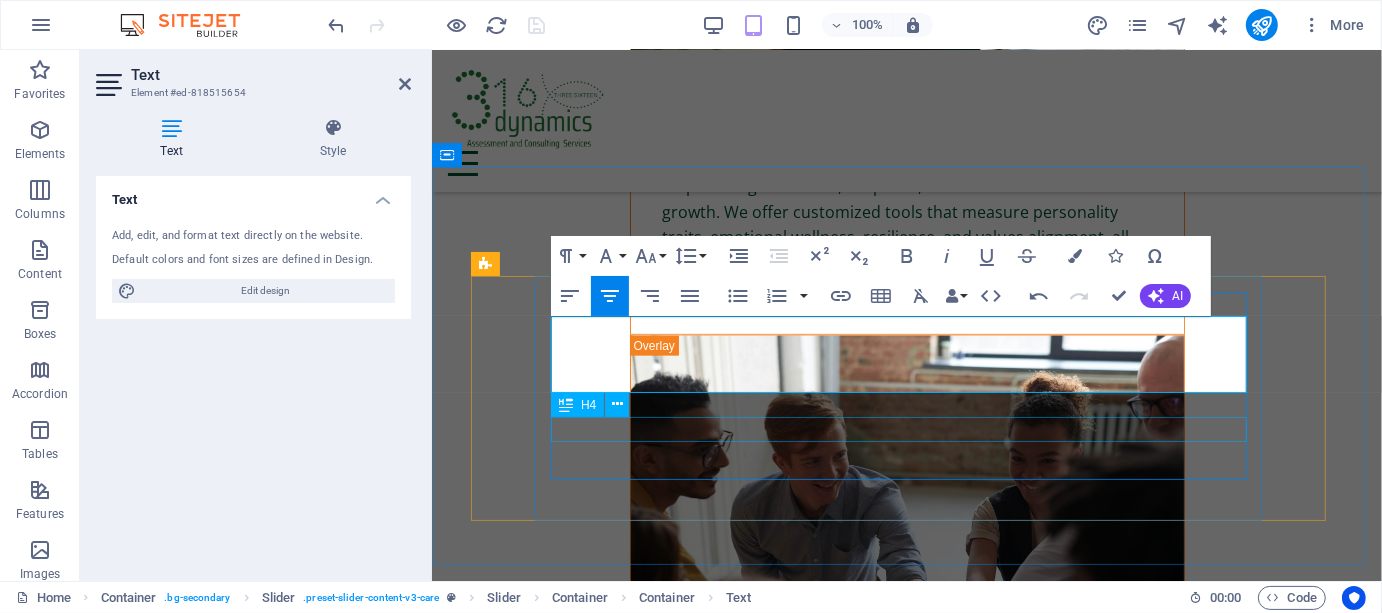 click on "[FIRST] [LAST]" at bounding box center (139, 5671) 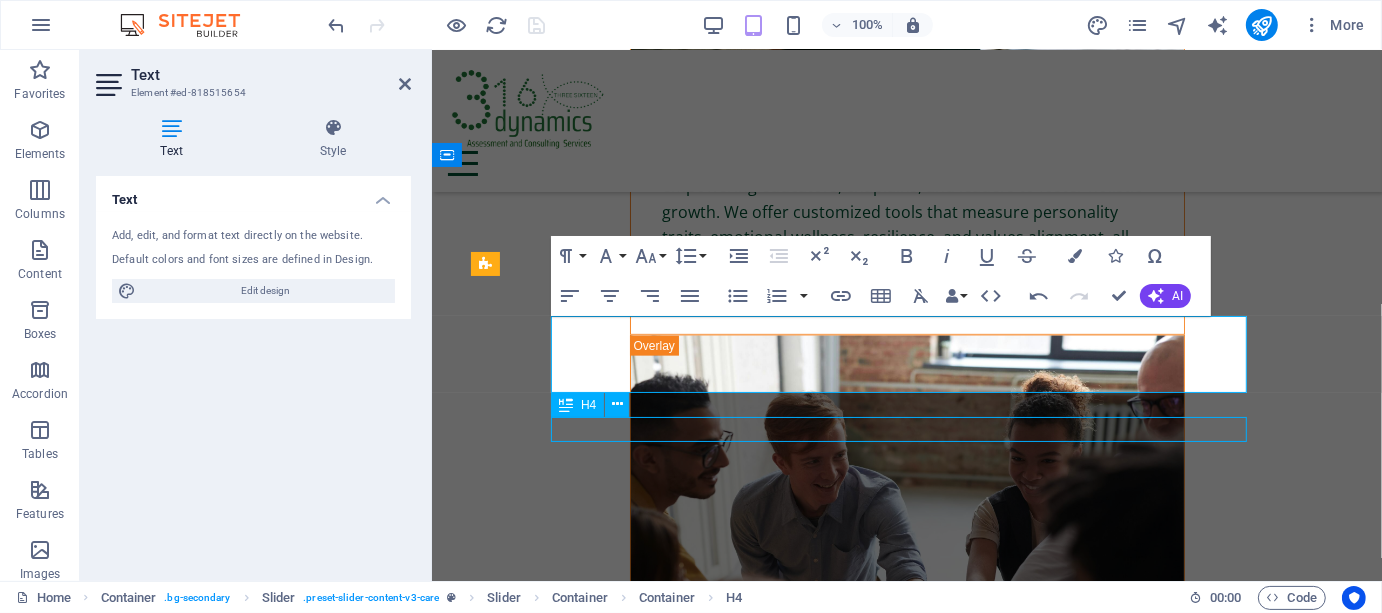 click on "[FIRST] [LAST]" at bounding box center (139, 5671) 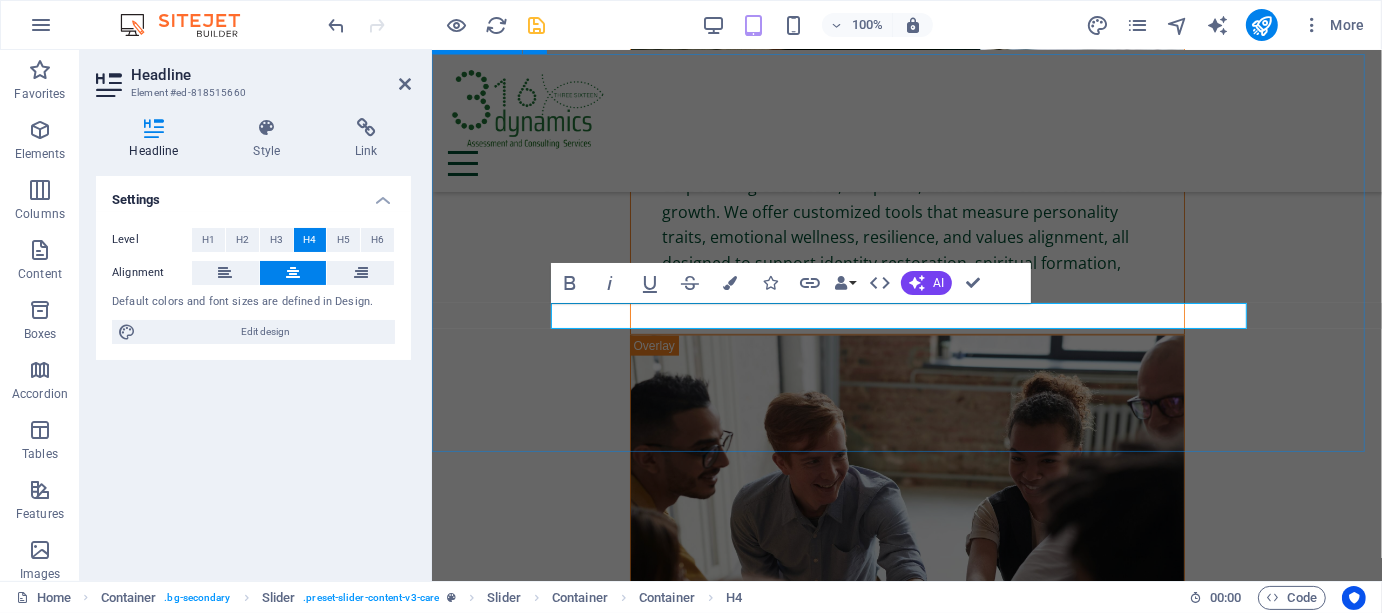 scroll, scrollTop: 8317, scrollLeft: 0, axis: vertical 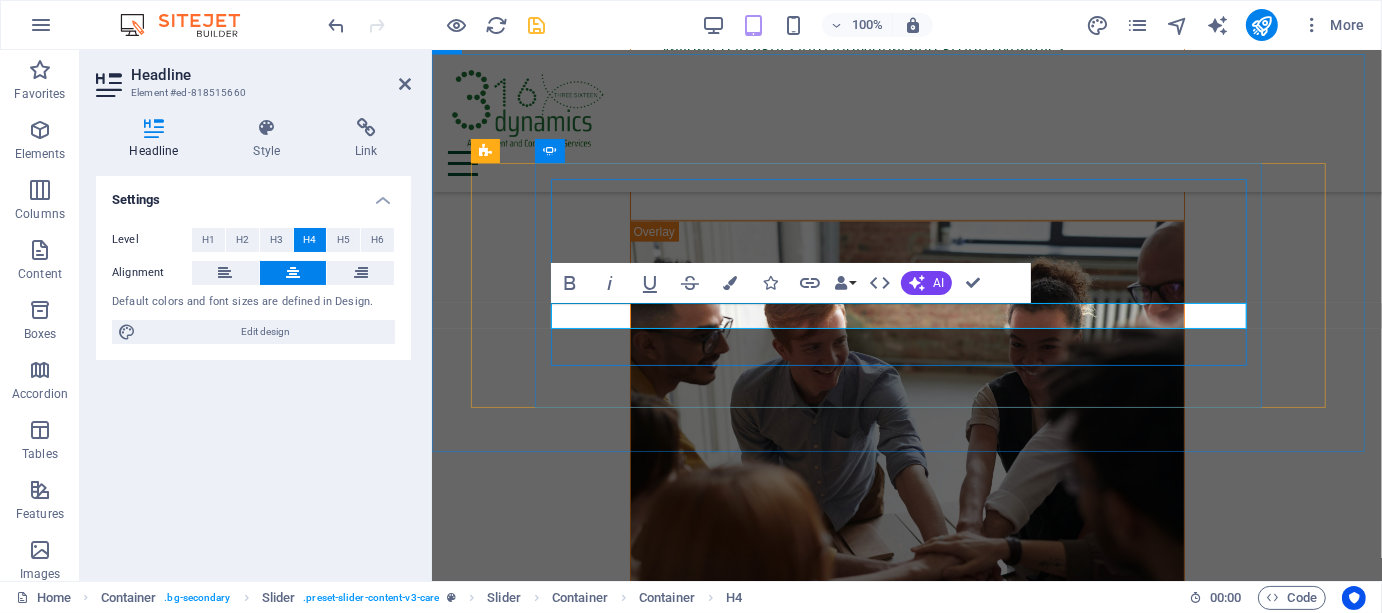 click on "[FIRST] [LAST]" at bounding box center [139, 5556] 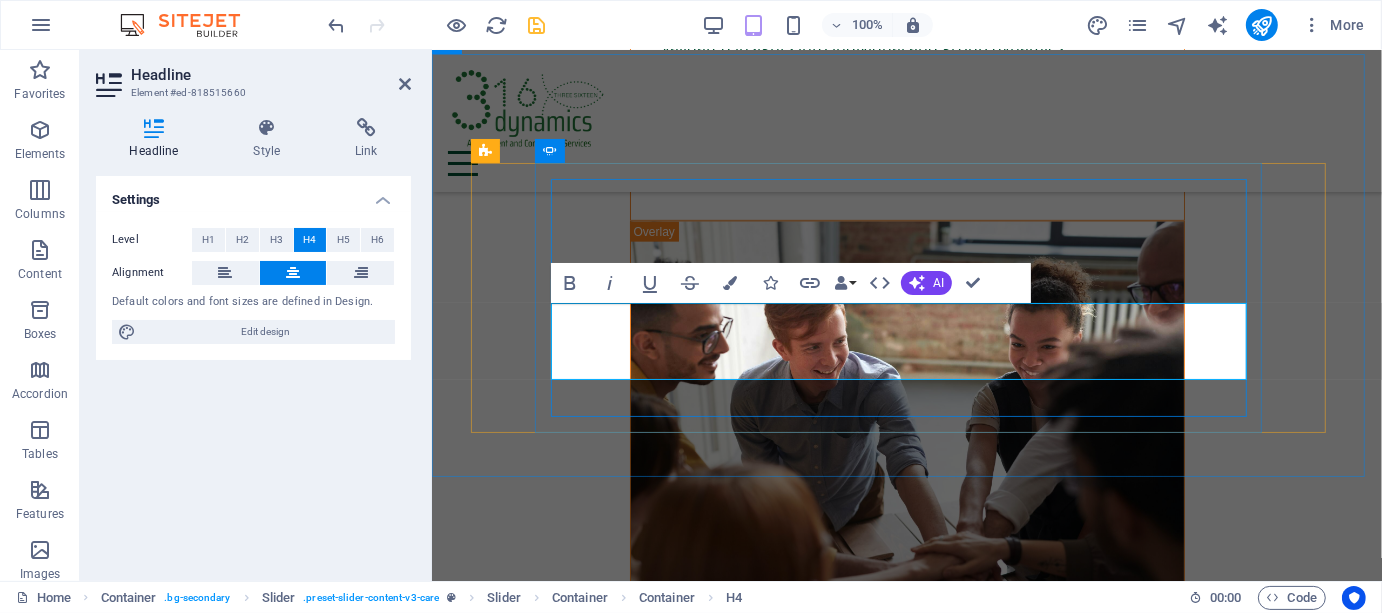 click on ""Our site supervisors gained critical skills in psychological first aid through 316’s training. The seminar helped us address workplace trauma with clarity and compassion—essential for high-risk environments."  — [FIRST] [LAST], Operations Manager" at bounding box center (139, 5581) 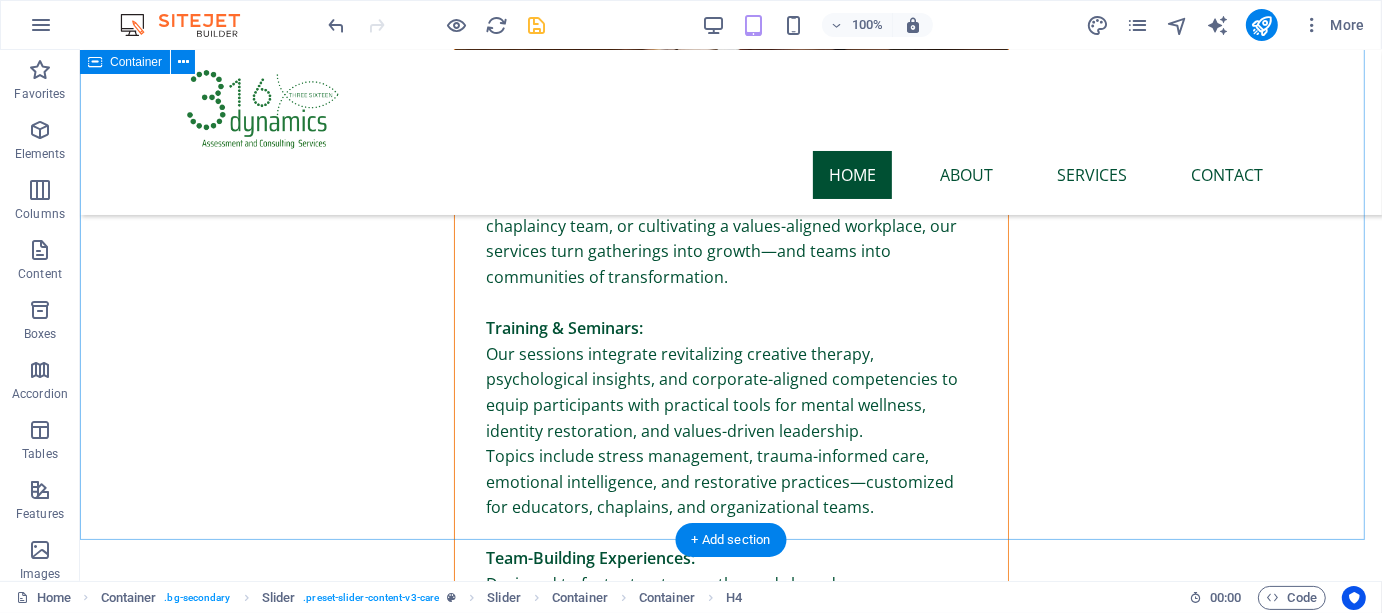 scroll, scrollTop: 7658, scrollLeft: 0, axis: vertical 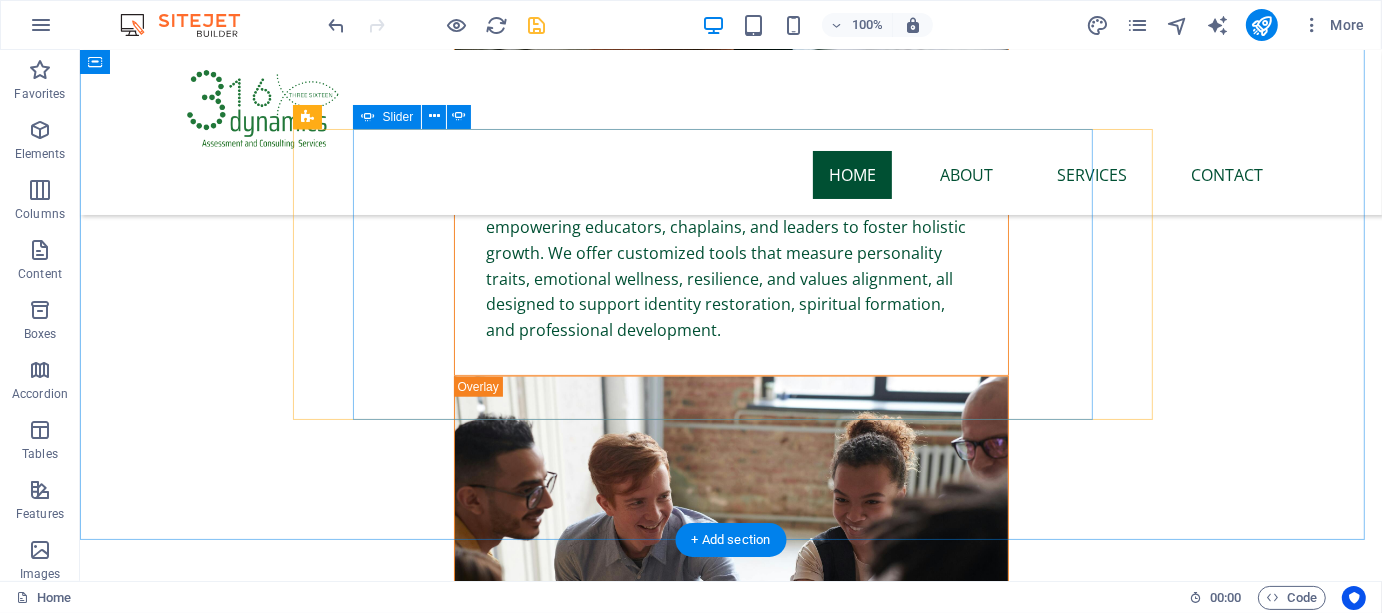 click at bounding box center [620, 7598] 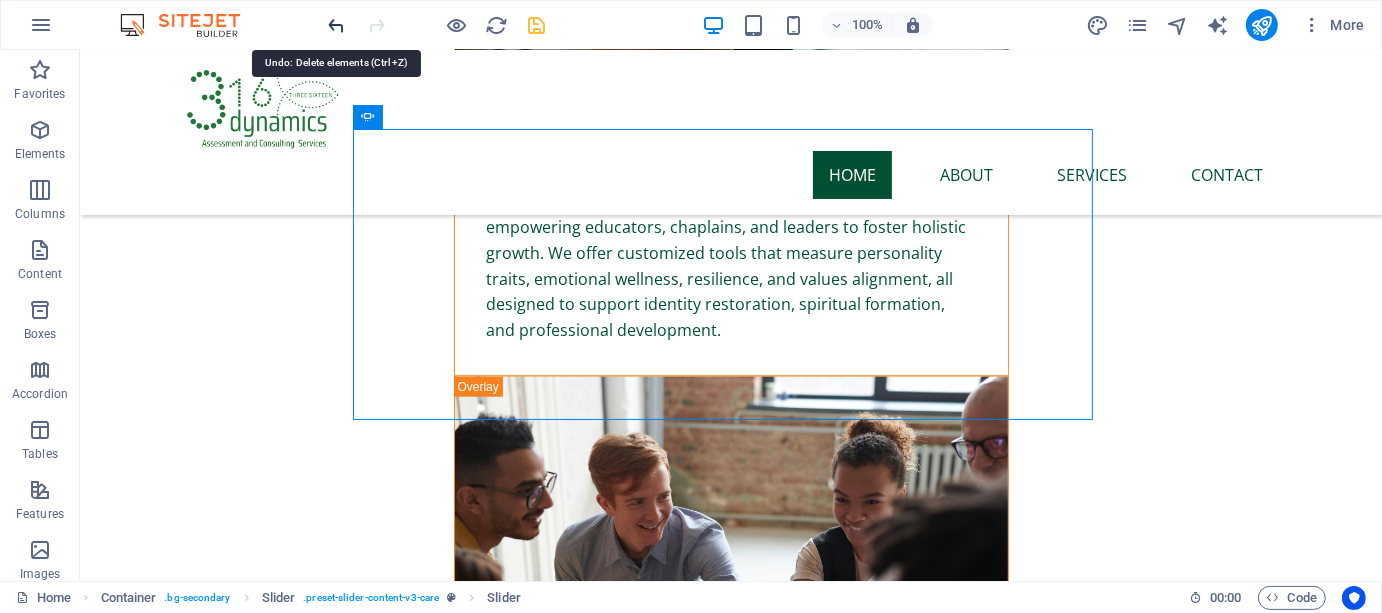 click at bounding box center (337, 25) 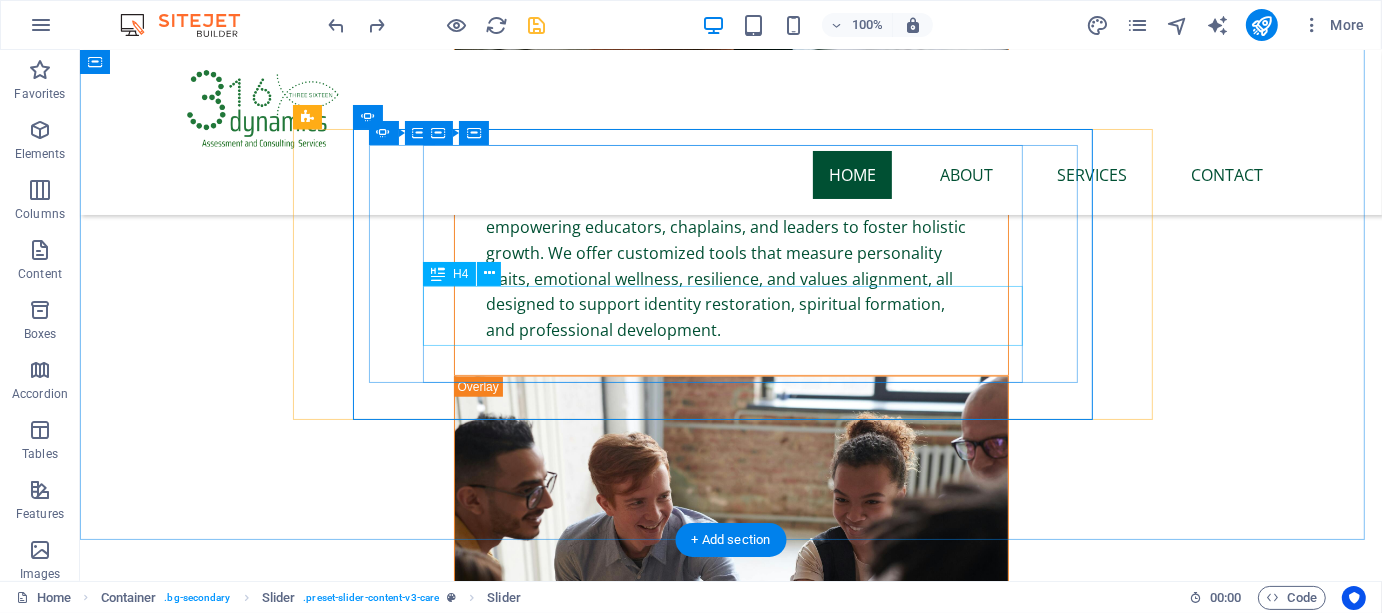 click on "Our site supervisors gained critical skills in psychological first aid through 316’s training. The seminar h[NAME], [TITLE]" at bounding box center (-175, 7052) 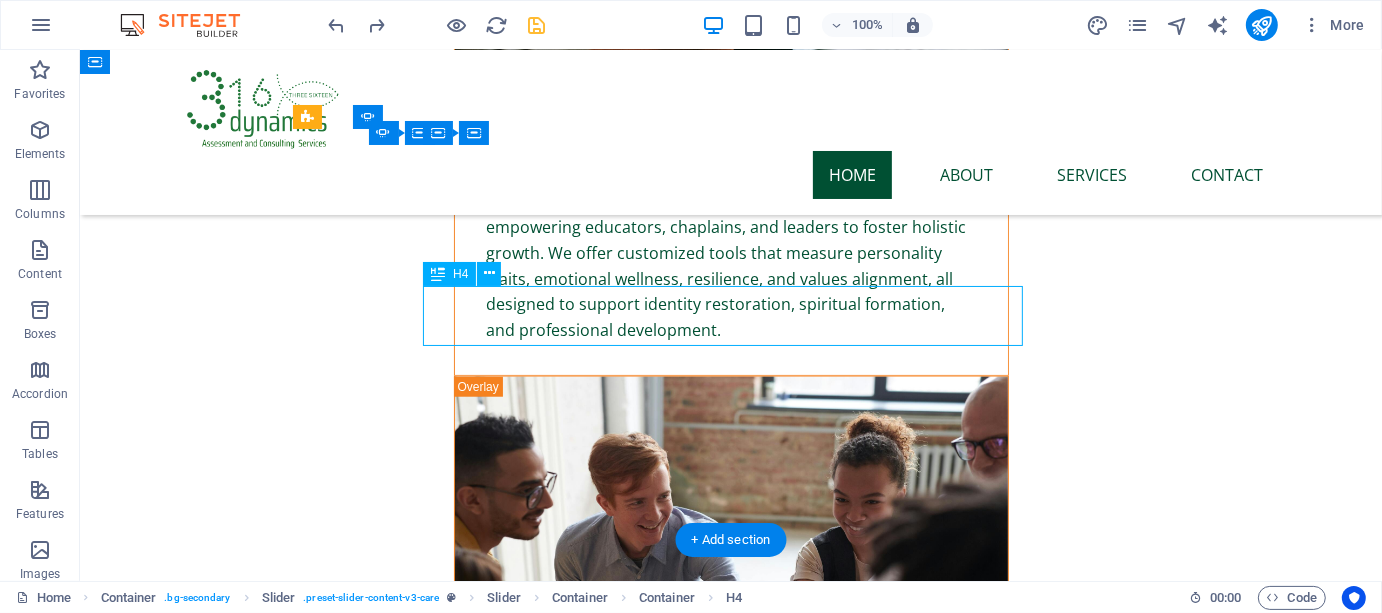 click on "Our site supervisors gained critical skills in psychological first aid through 316’s training. The seminar h[NAME], [TITLE]" at bounding box center (-175, 7052) 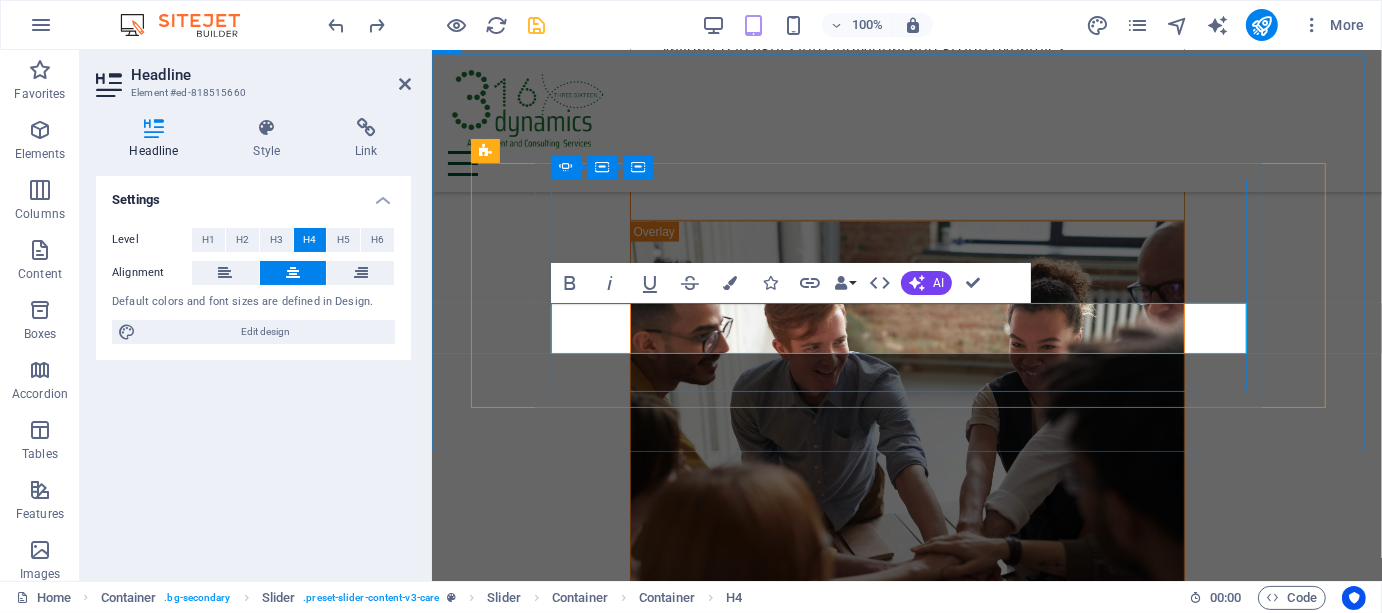 click on "Our site supervisors gained critical skills in psychological first aid through 316’s training. The seminar h[NAME], [TITLE]" at bounding box center (139, 5569) 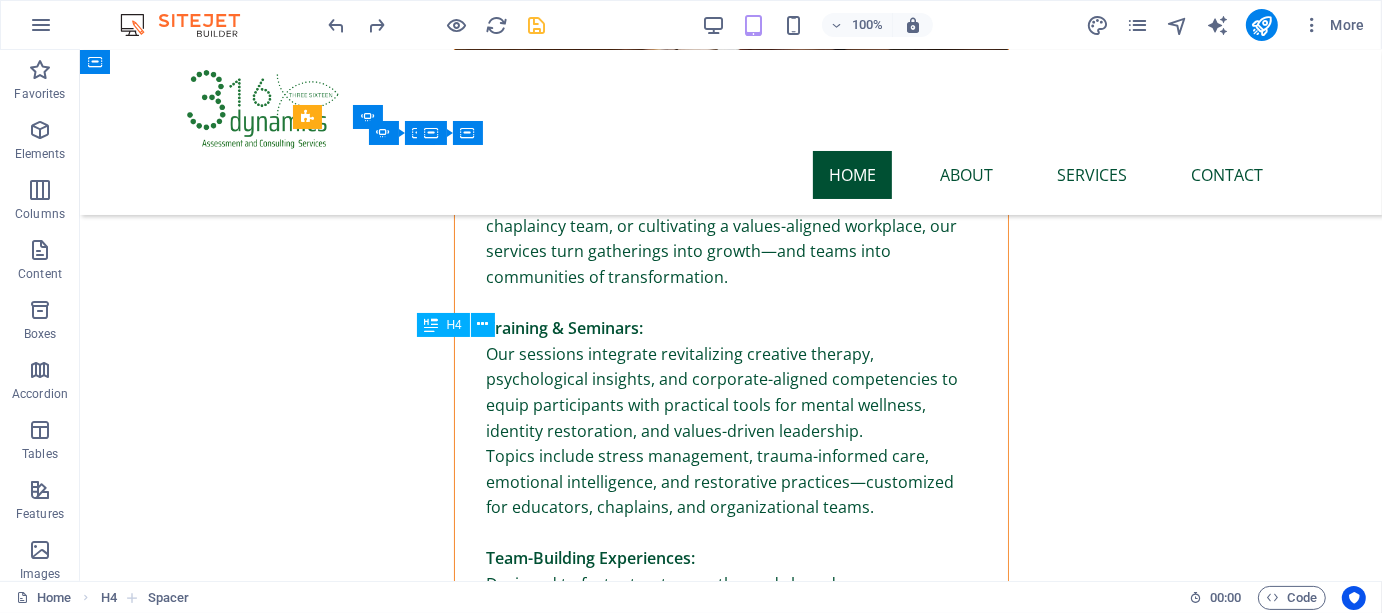 scroll, scrollTop: 7658, scrollLeft: 0, axis: vertical 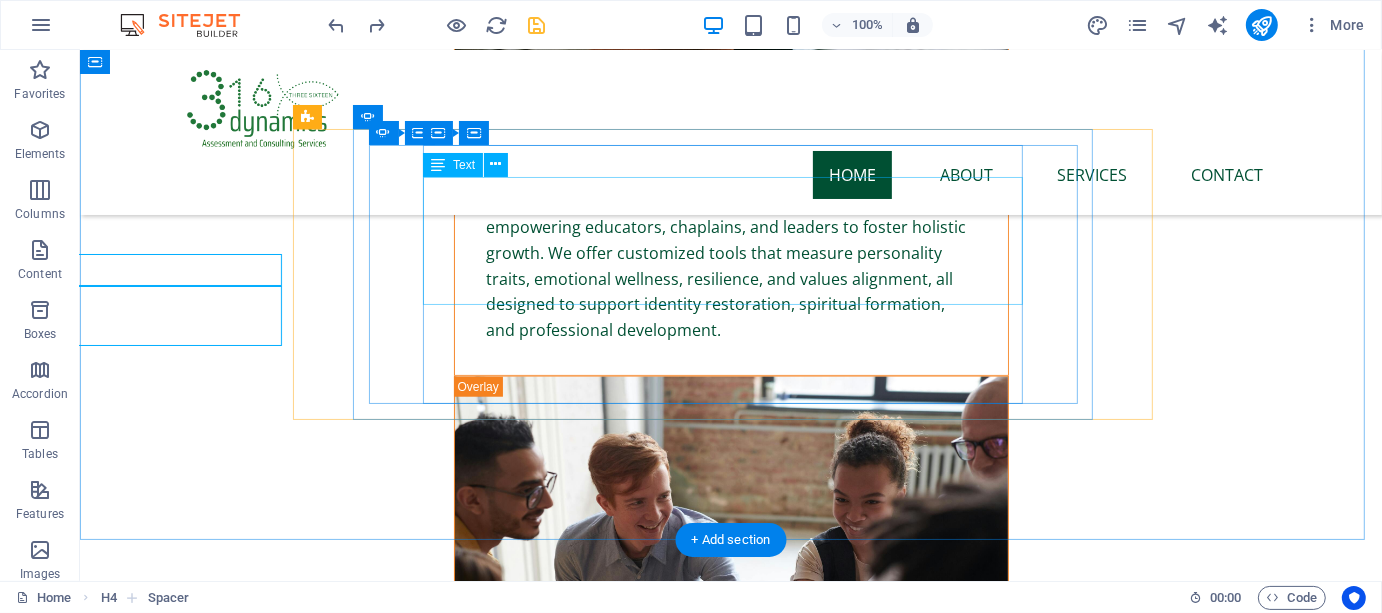 click on "There are many variations of passages of Lorem Ipsum available, but the majority have suffered alteration in some form, by injected humor, or randomized words which don't look even slightly believable. It is a long established fact that a reader will be distracted by the readable content of a page when looking at its layout." at bounding box center [-916, 7248] 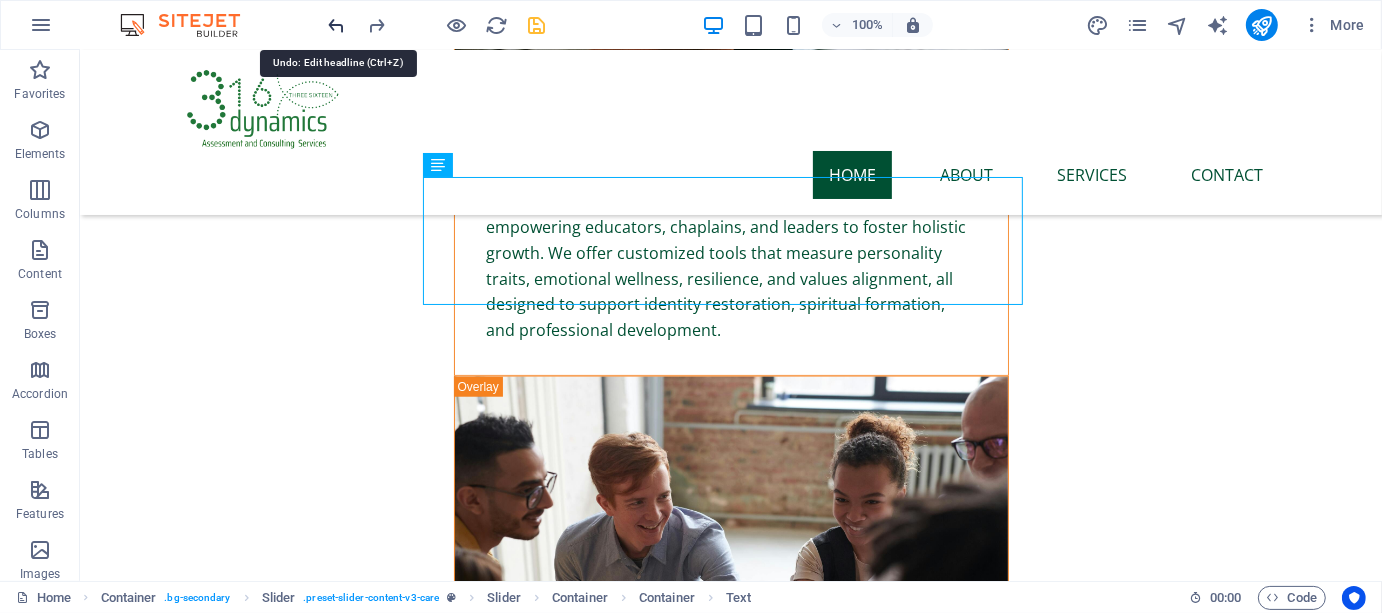 click at bounding box center [337, 25] 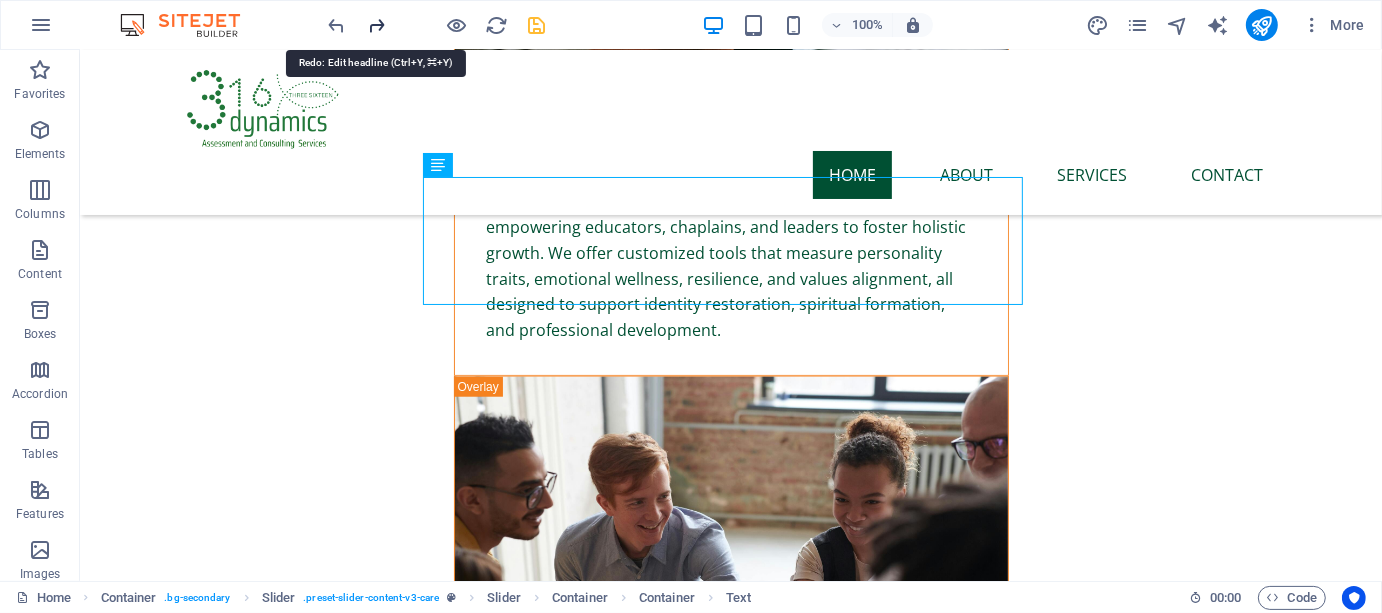 click at bounding box center (377, 25) 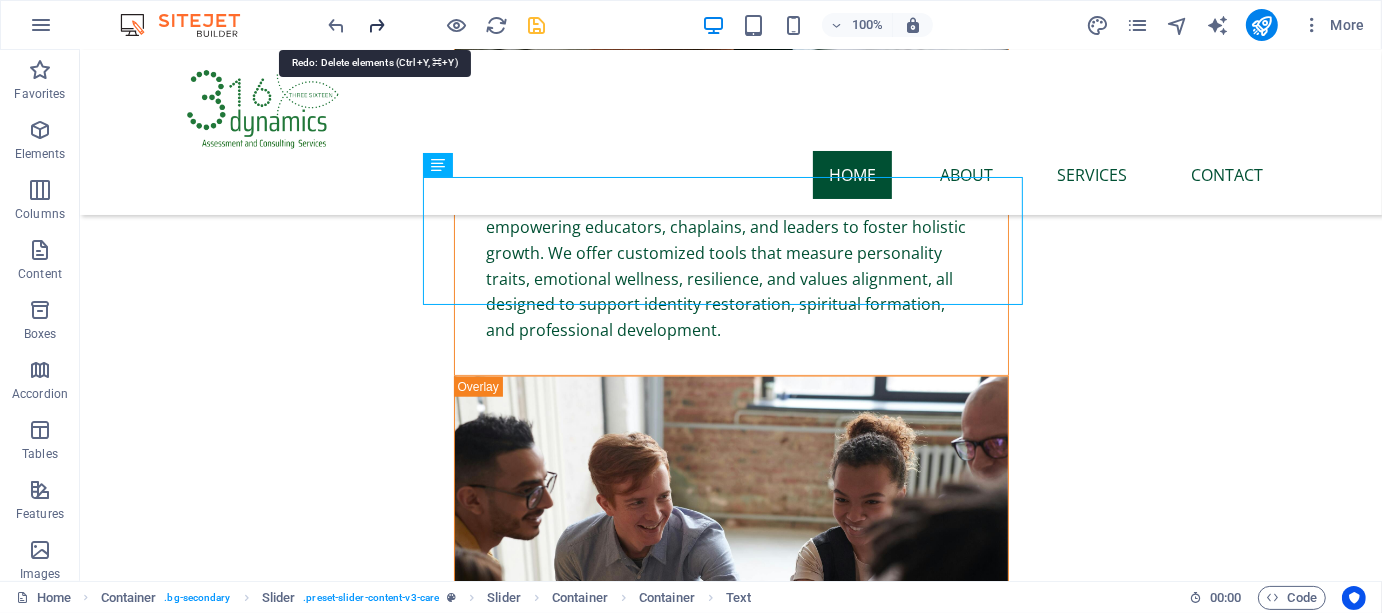 click at bounding box center (377, 25) 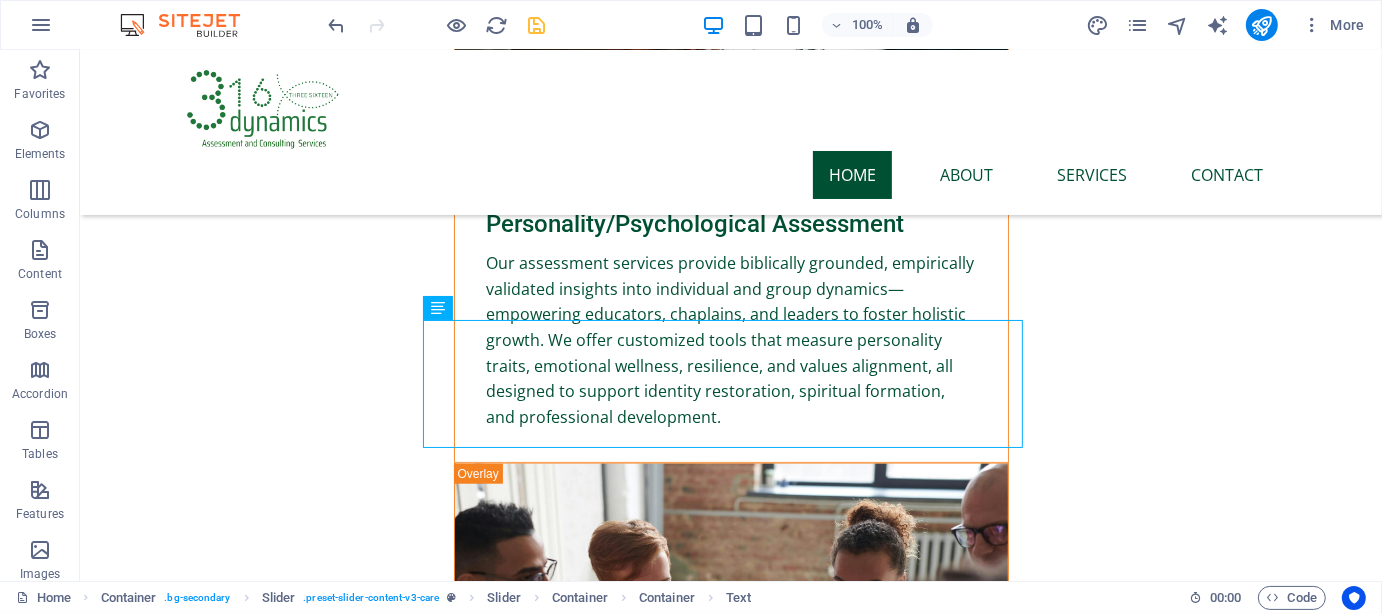 scroll, scrollTop: 7500, scrollLeft: 0, axis: vertical 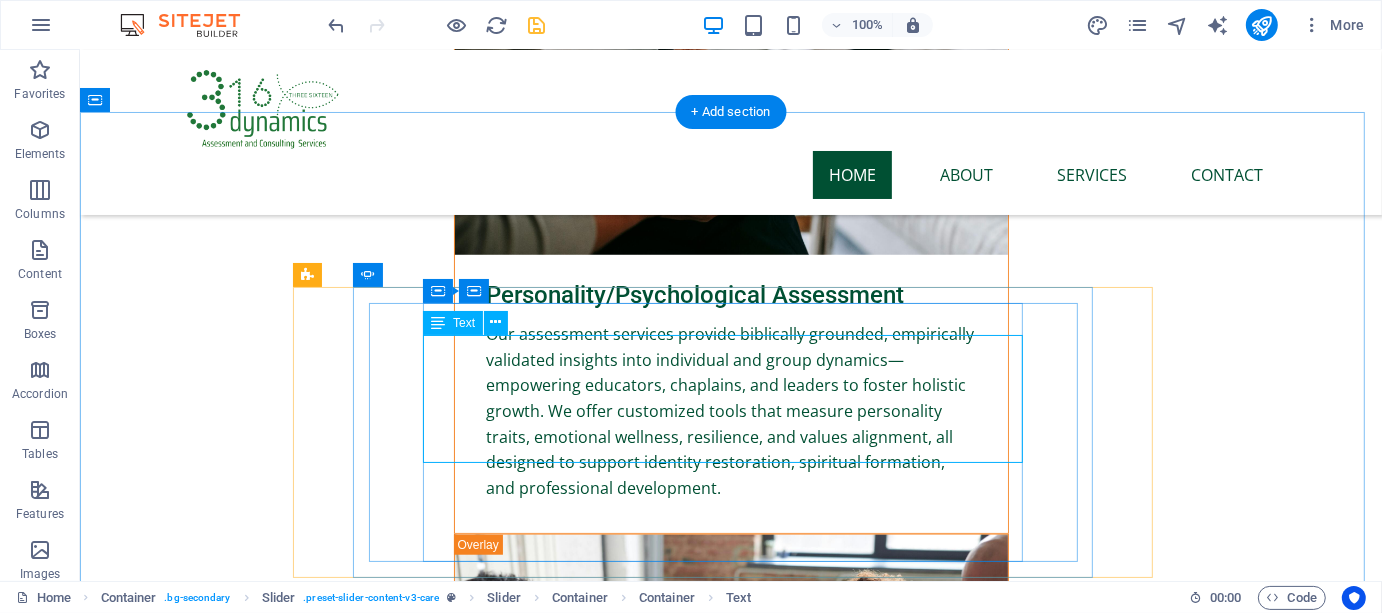 click on "There are many variations of passages of Lorem Ipsum available, but the majority have suffered alteration in some form, by injected humor, or randomized words which don't look even slightly believable. It is a long established fact that a reader will be distracted by the readable content of a page when looking at its layout." at bounding box center (-916, 7346) 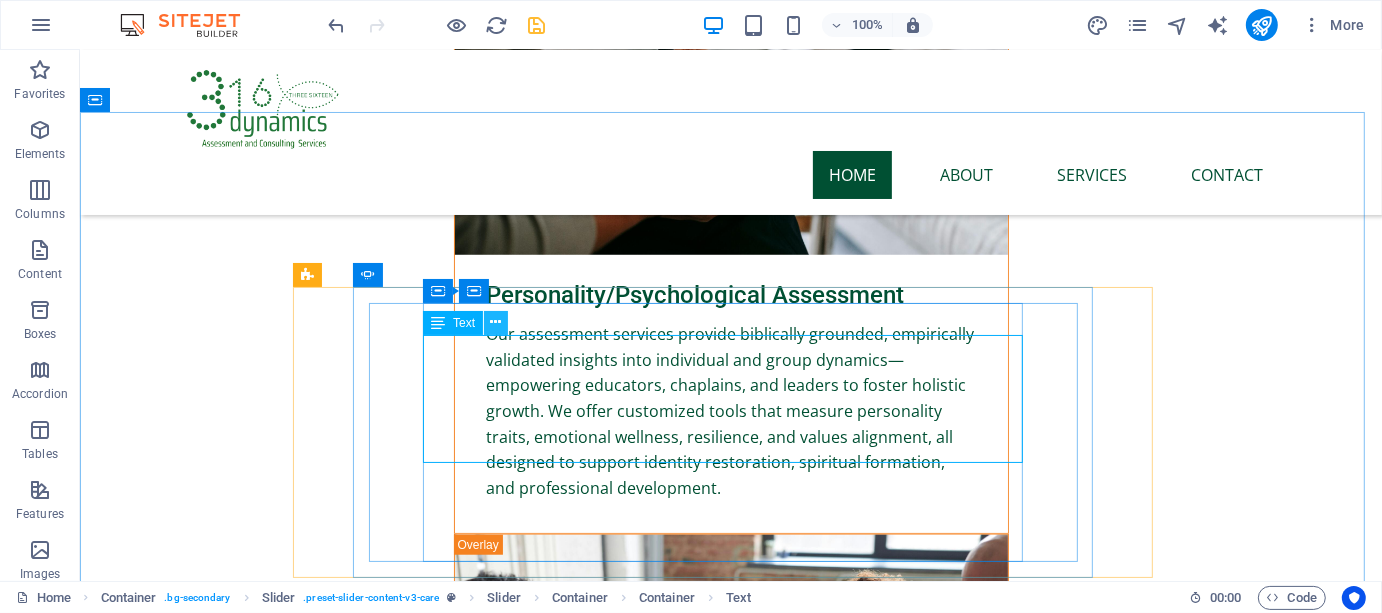 click at bounding box center (496, 322) 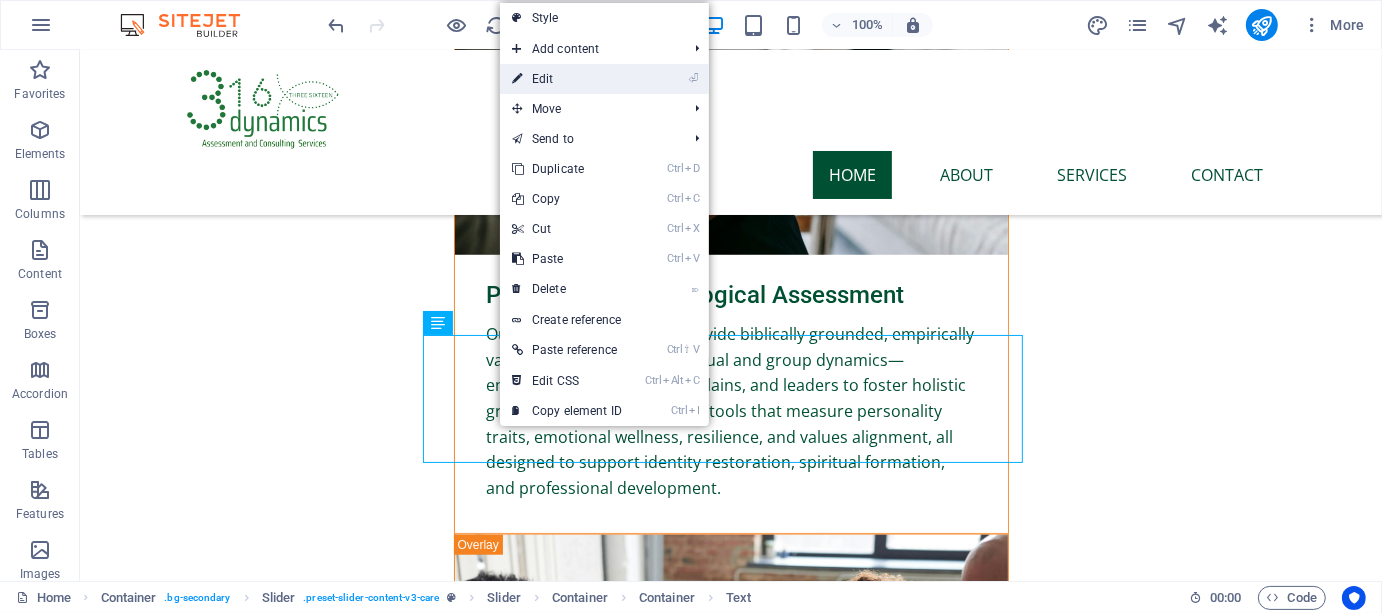 click on "⏎  Edit" at bounding box center (567, 79) 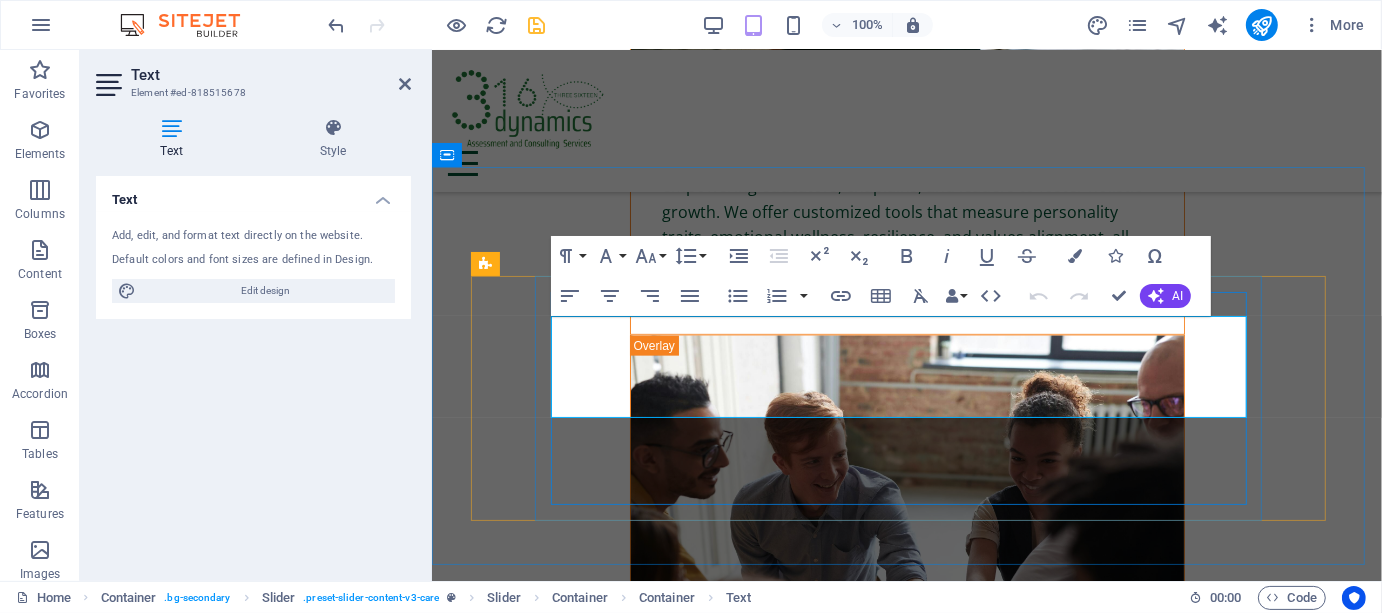 click on "There are many variations of passages of Lorem Ipsum available, but the majority have suffered alteration in some form, by injected humor, or randomized words which don't look even slightly believable. It is a long established fact that a reader will be distracted by the readable content of a page when looking at its layout." at bounding box center (-589, 5802) 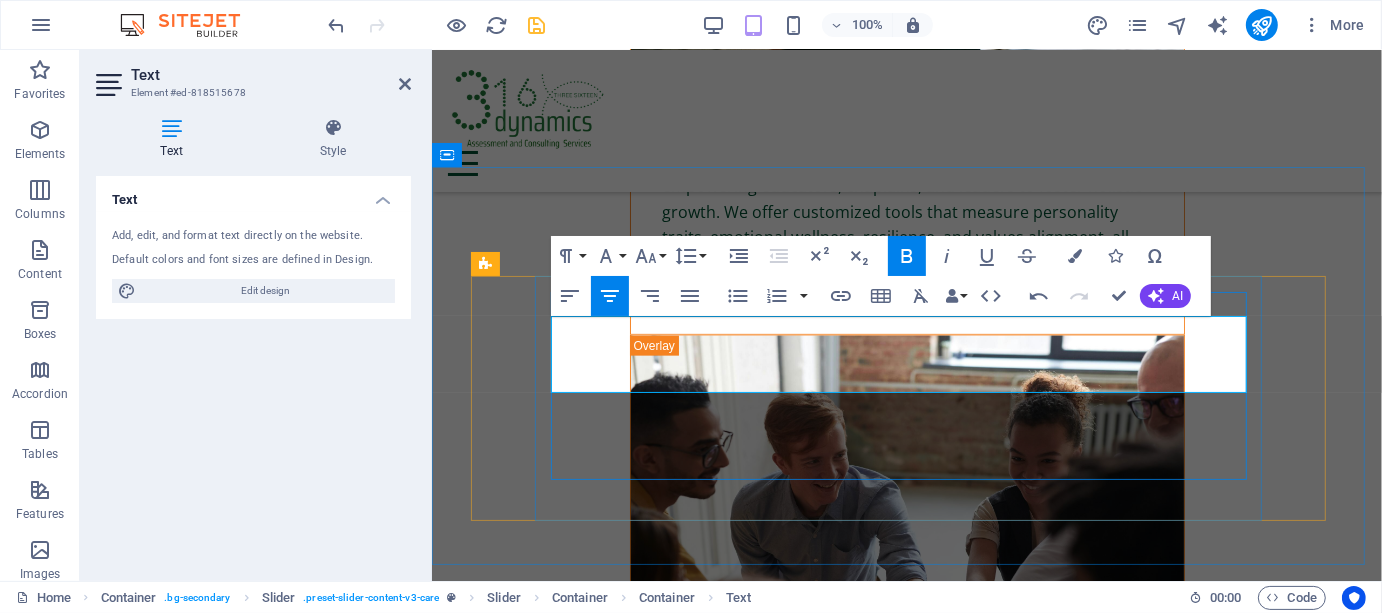 click on ""Our site supervisors gained critical skills in psychological first aid through 316’s training. The seminar helped us address workplace trauma with clarity and compassion—essential for high-risk environments."   —  [FIRST] [LAST], Operations Manager" at bounding box center (-589, 5789) 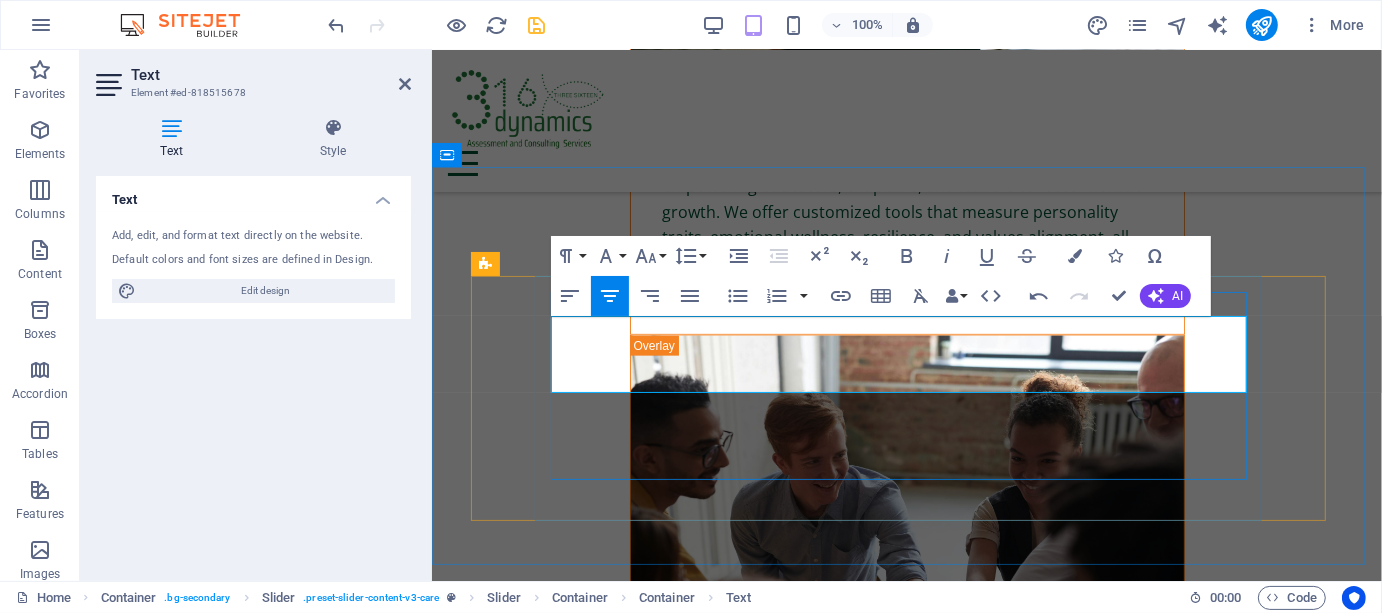 type 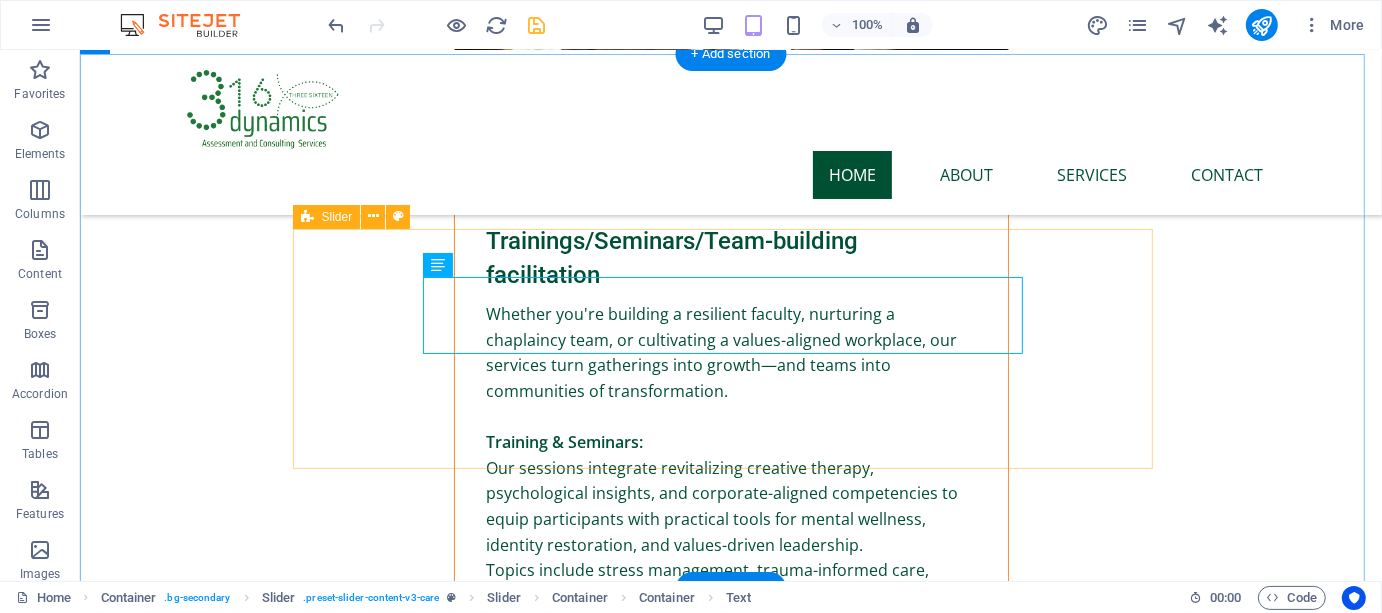 scroll, scrollTop: 7558, scrollLeft: 0, axis: vertical 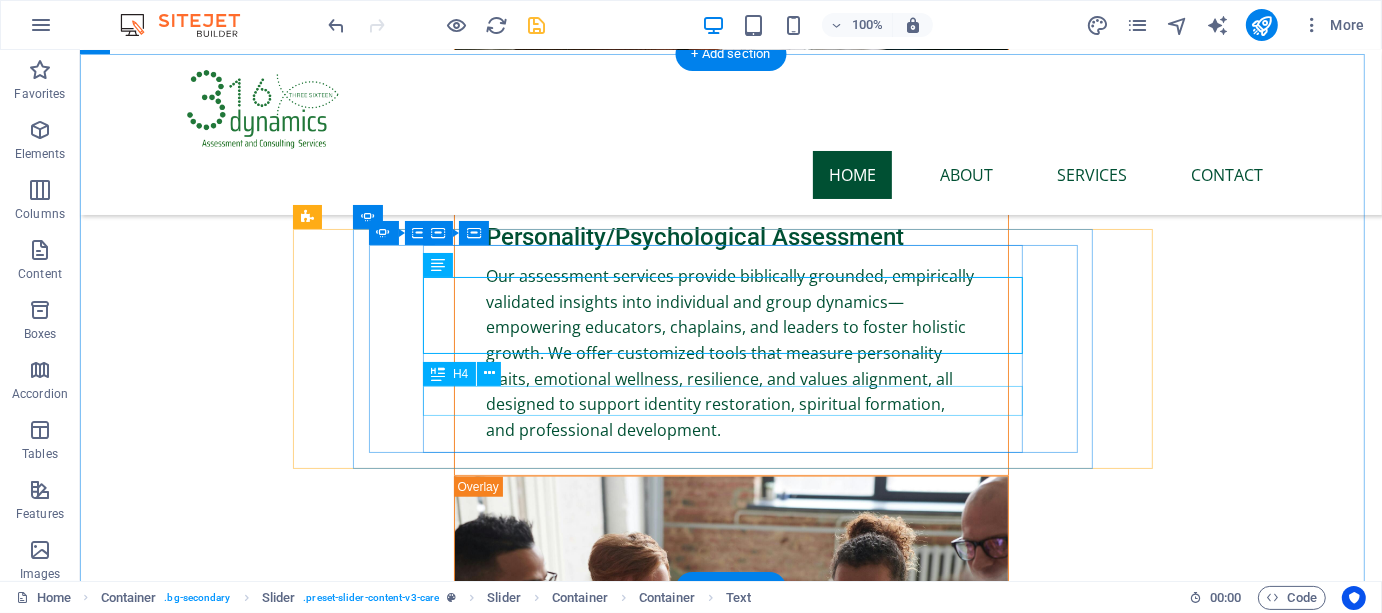 click on "[FIRST] [LAST]" at bounding box center (-916, 7297) 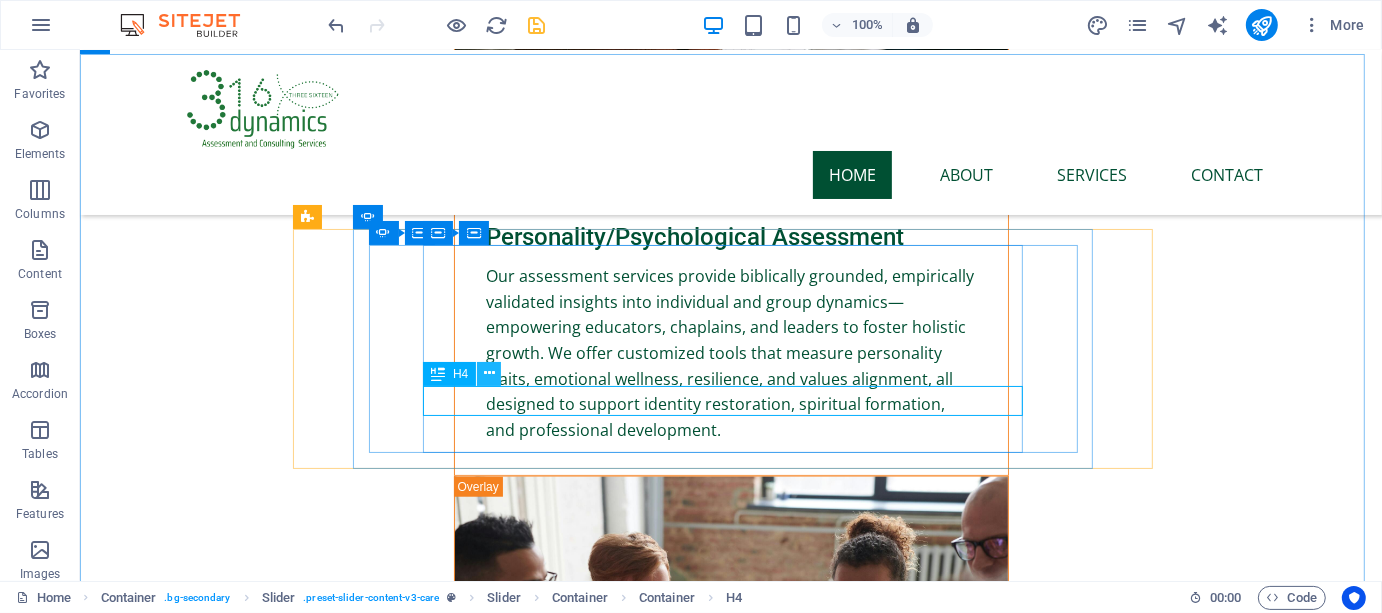 click at bounding box center [489, 373] 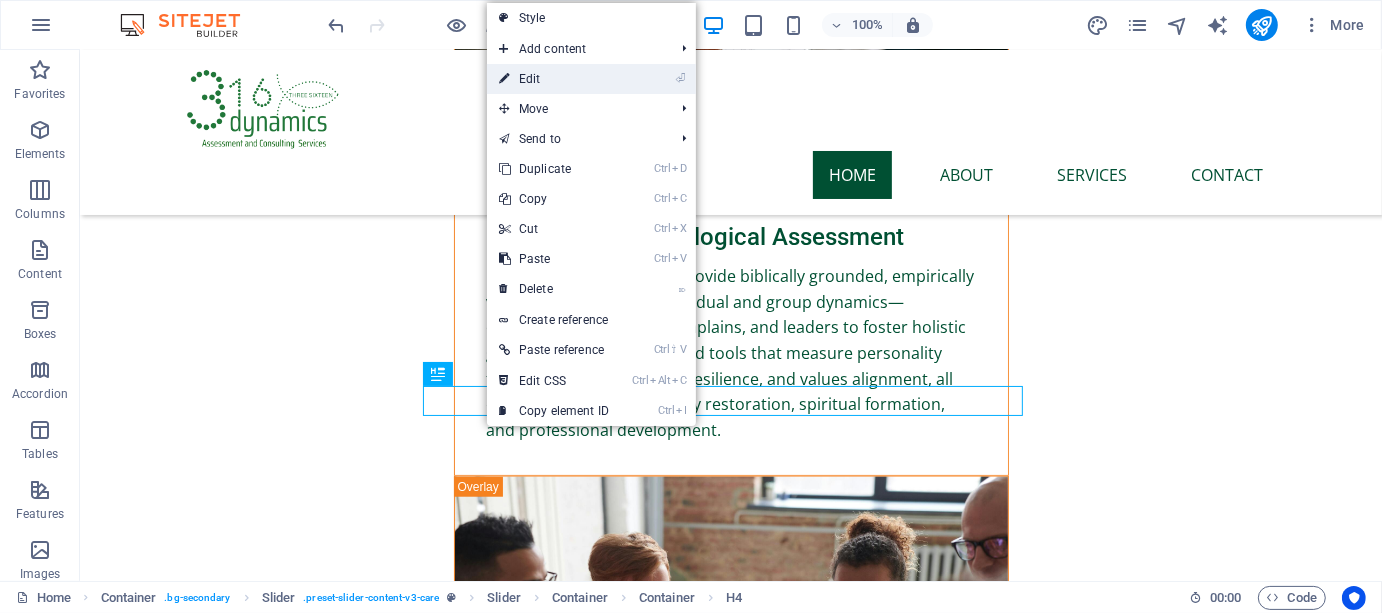 click on "⏎  Edit" at bounding box center (554, 79) 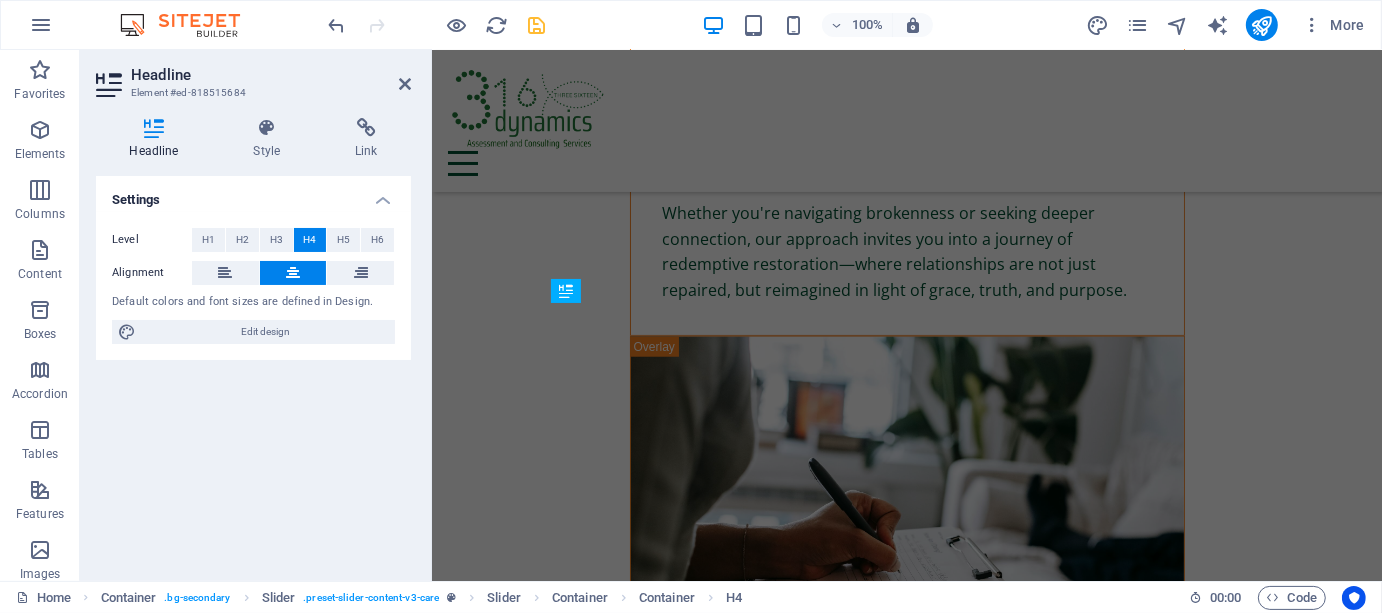 scroll, scrollTop: 8317, scrollLeft: 0, axis: vertical 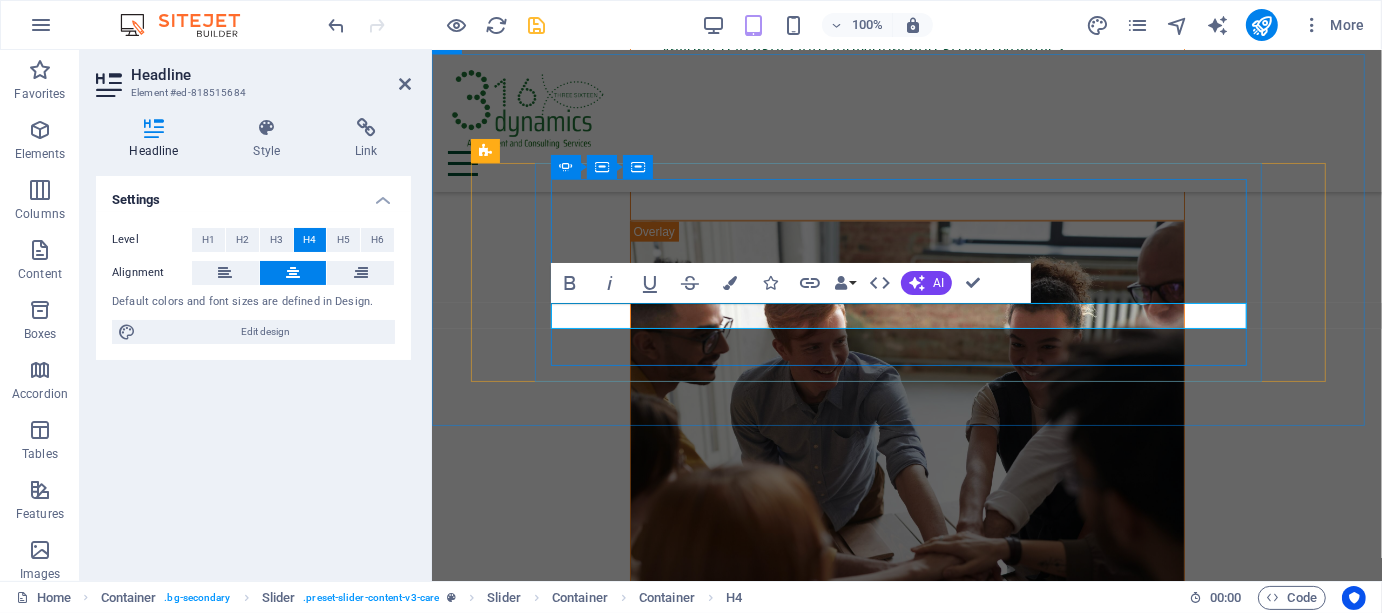 click on "[FIRST] [LAST]" at bounding box center [-589, 5725] 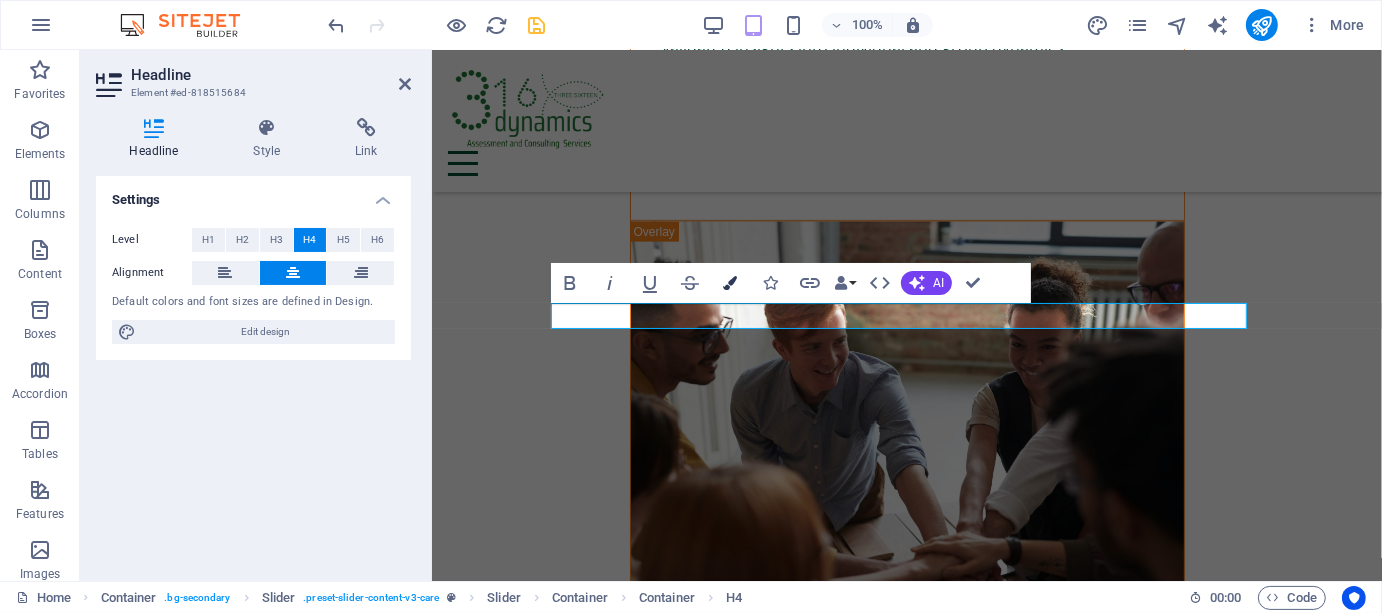 click at bounding box center (730, 283) 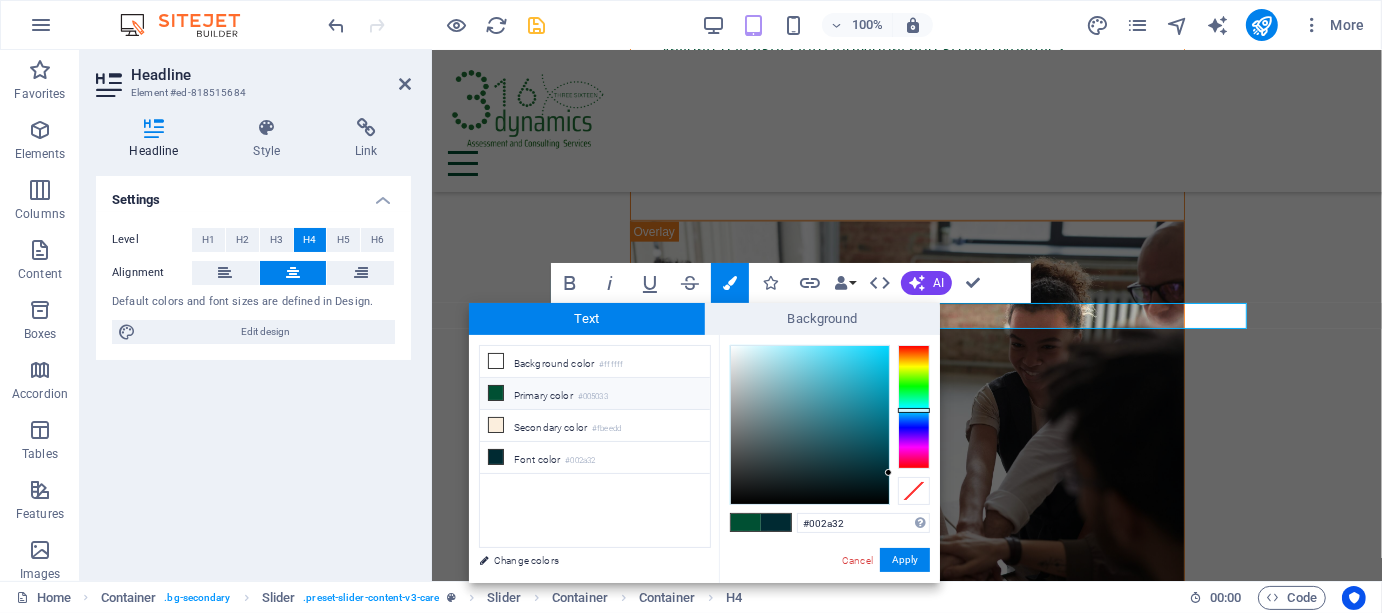 click at bounding box center [496, 393] 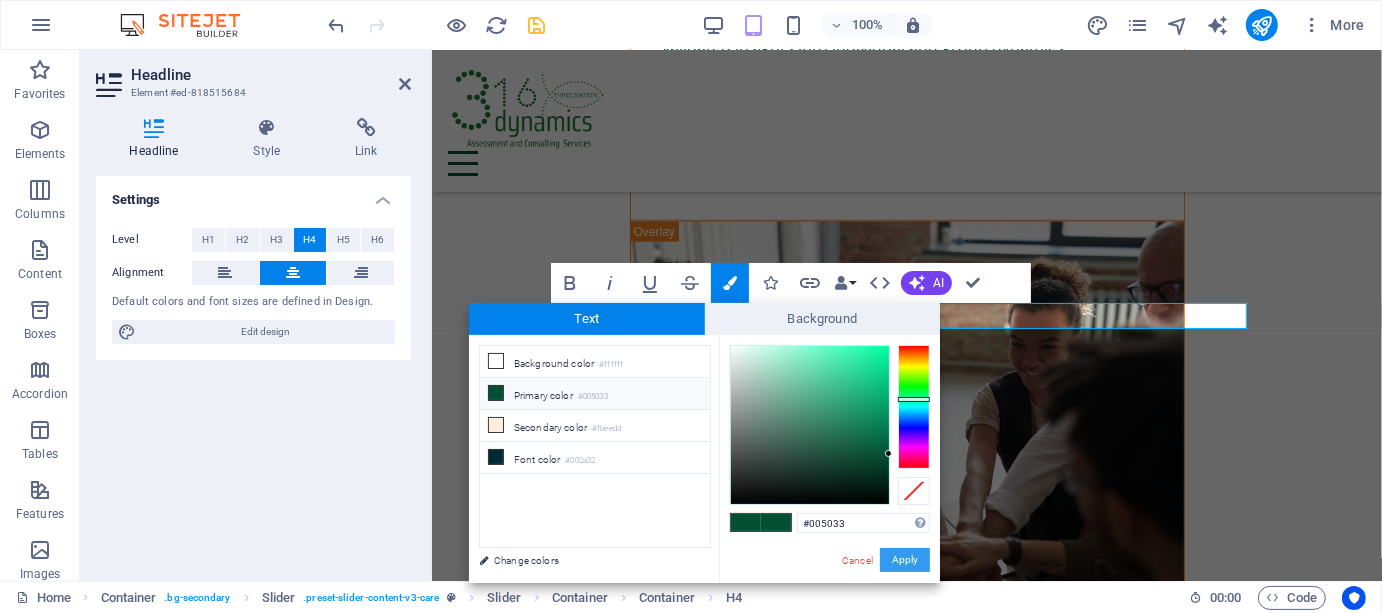 click on "Apply" at bounding box center (905, 560) 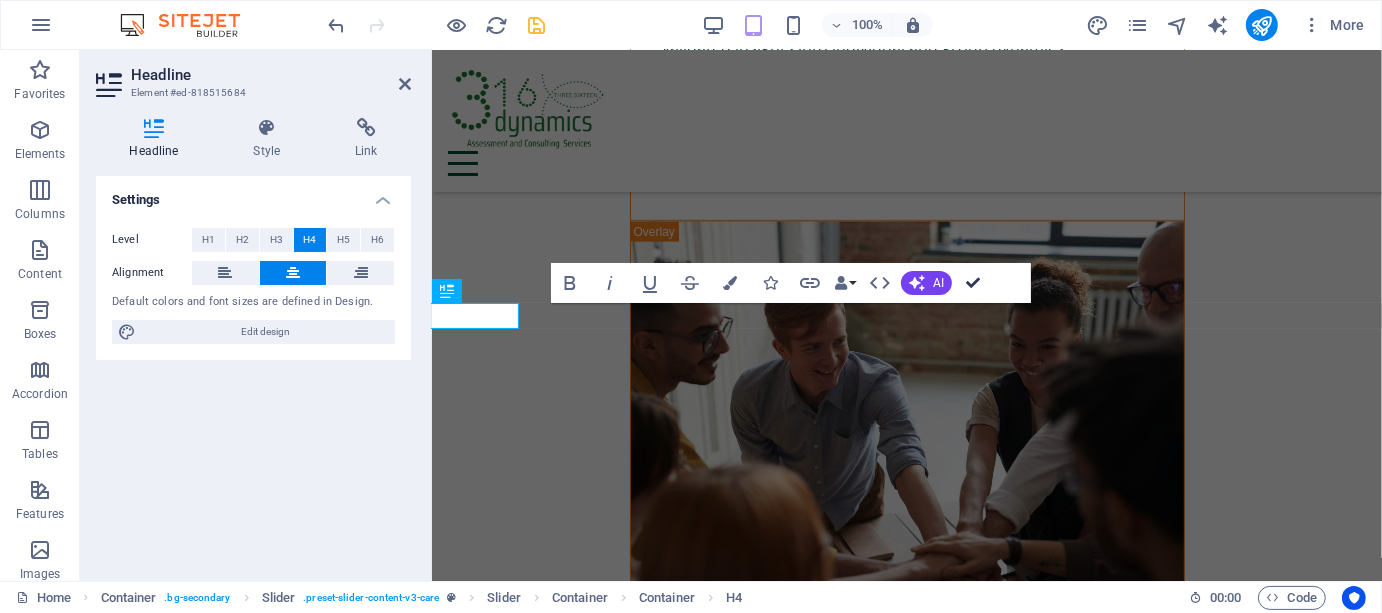 scroll, scrollTop: 7643, scrollLeft: 0, axis: vertical 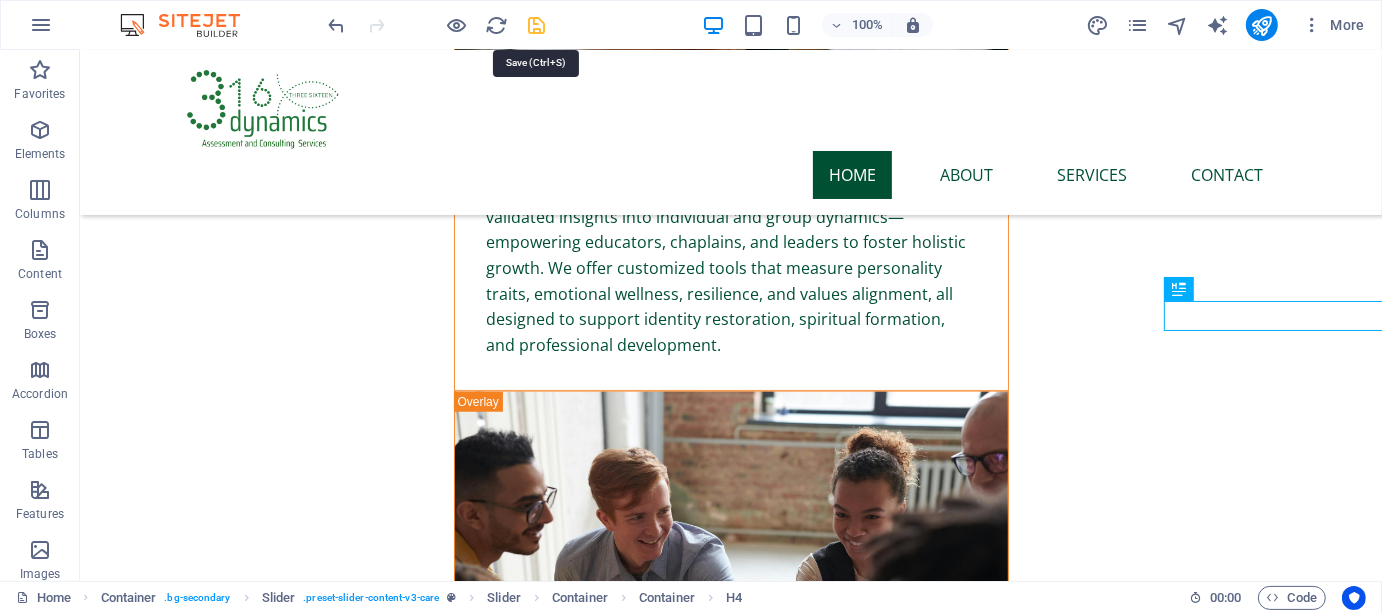 click at bounding box center (537, 25) 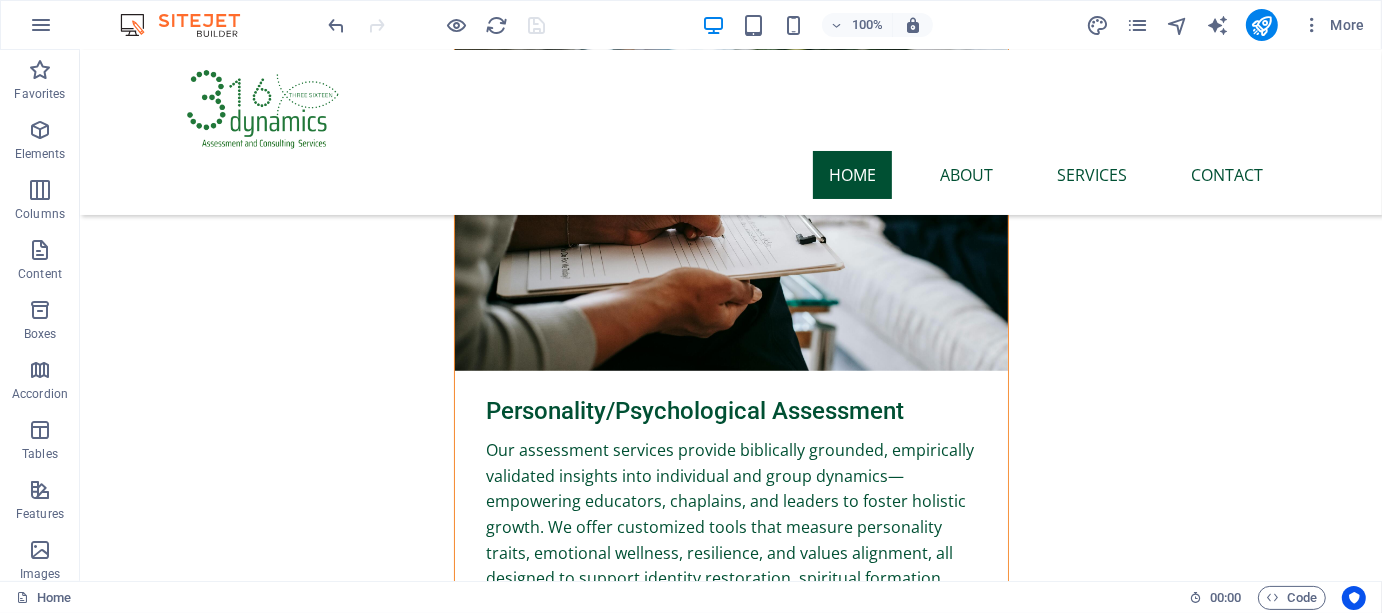 scroll, scrollTop: 7482, scrollLeft: 0, axis: vertical 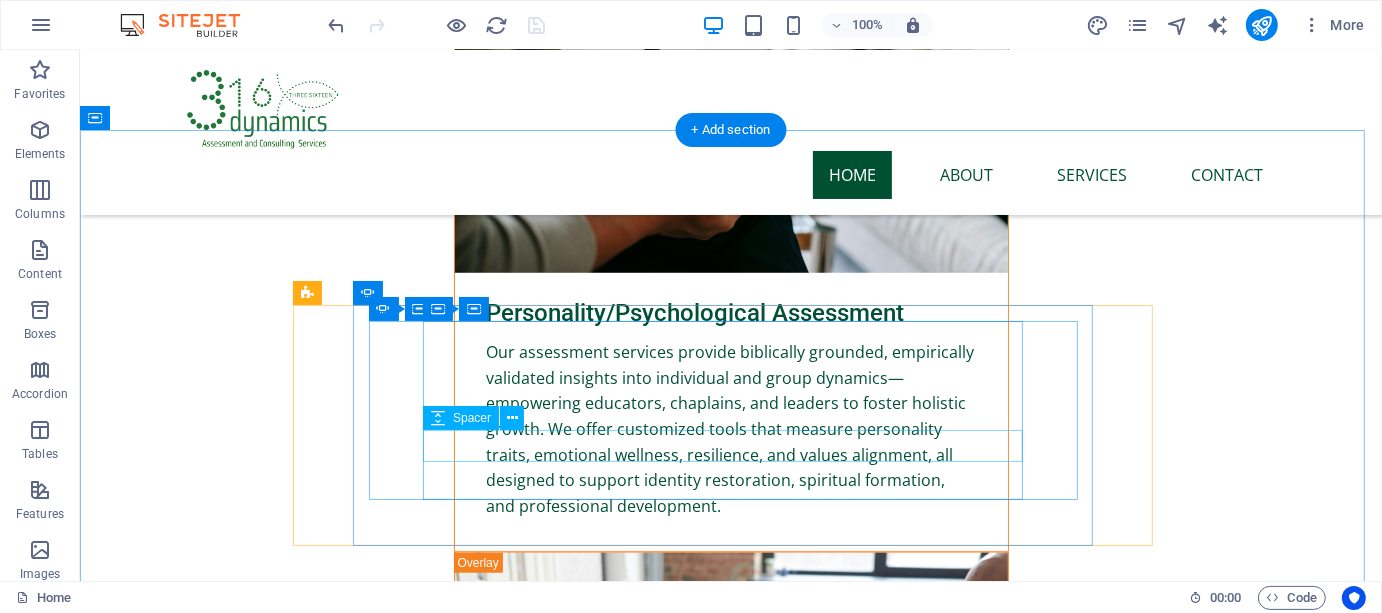 click at bounding box center (-175, 7131) 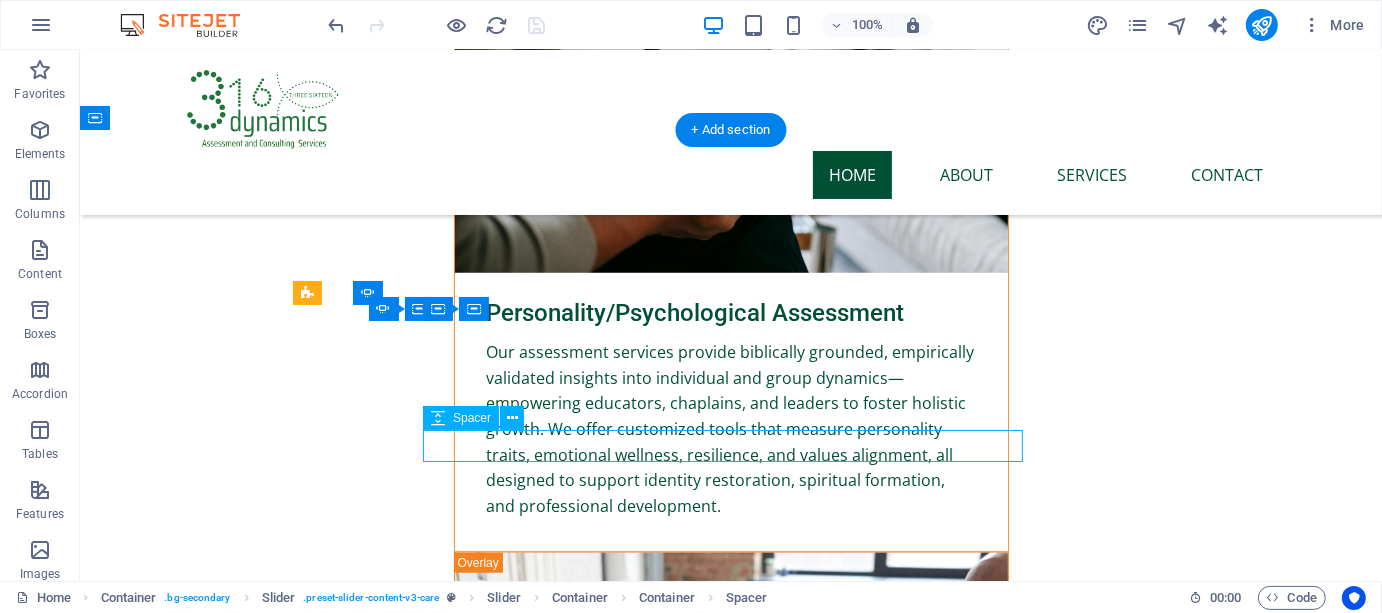 click at bounding box center [-175, 7131] 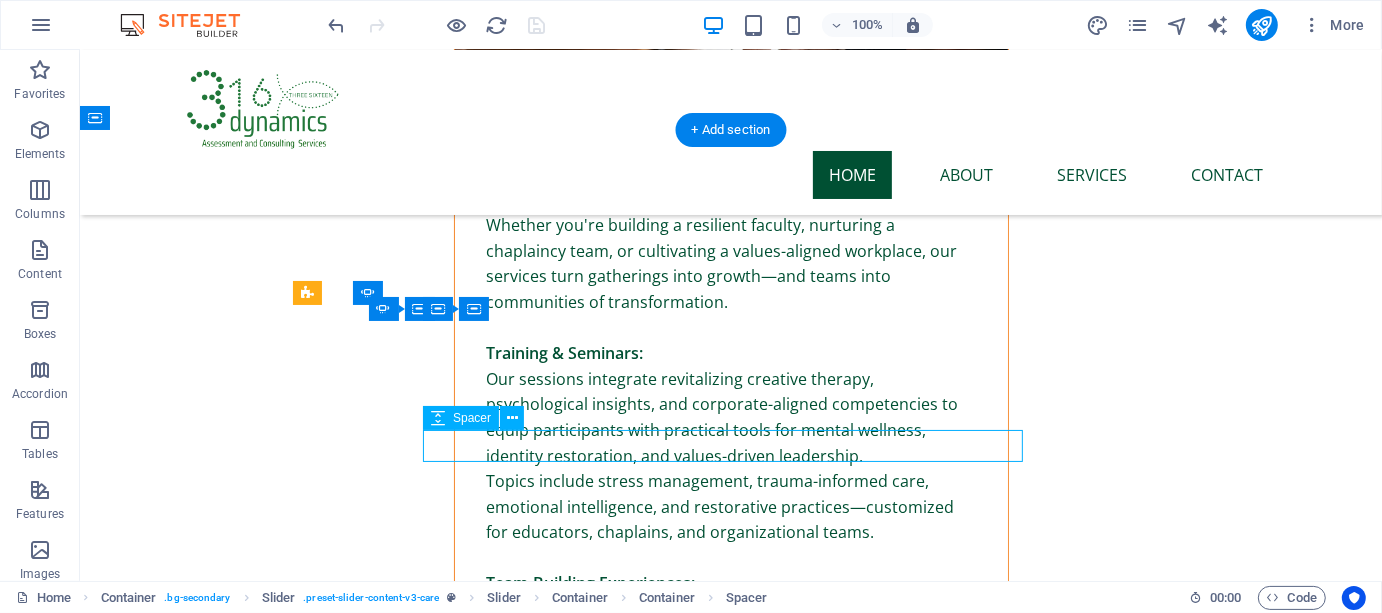 select on "px" 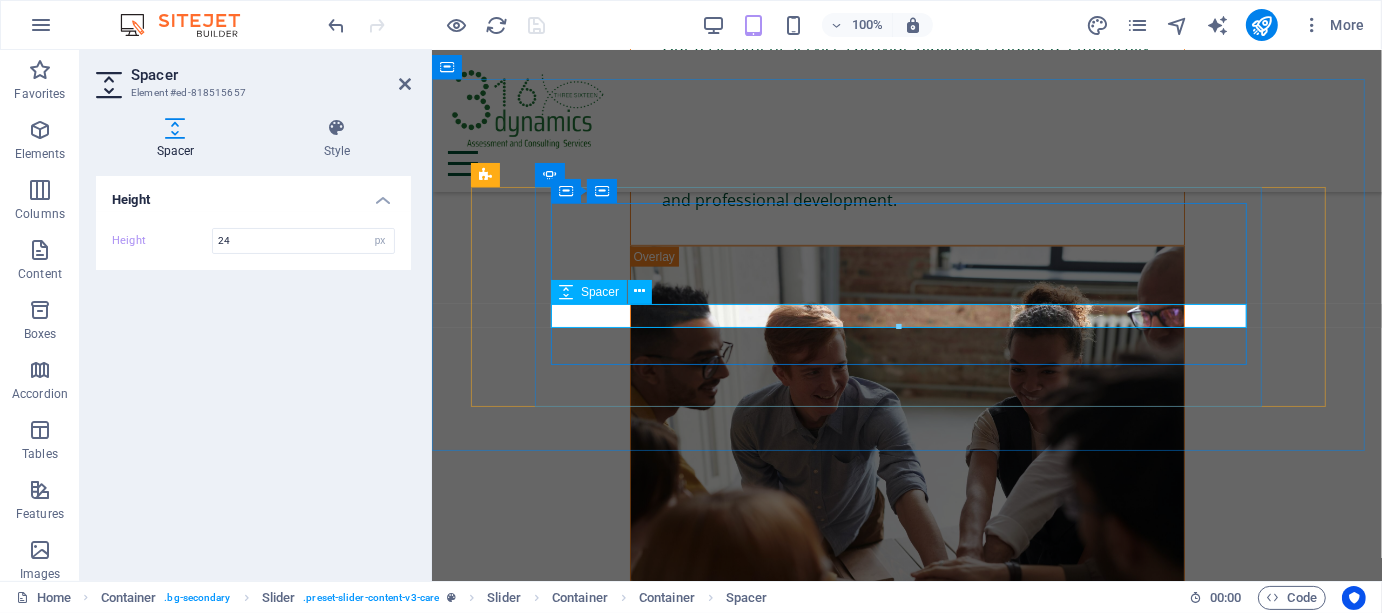 click at bounding box center [139, 5531] 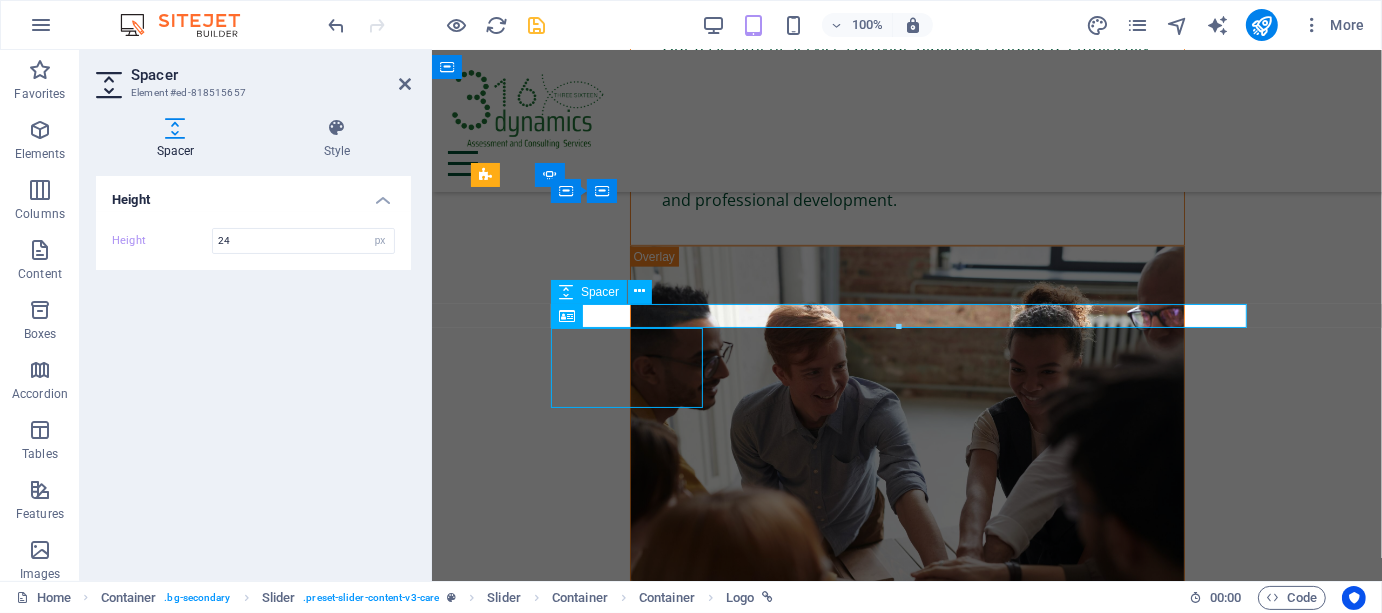 scroll, scrollTop: 7668, scrollLeft: 0, axis: vertical 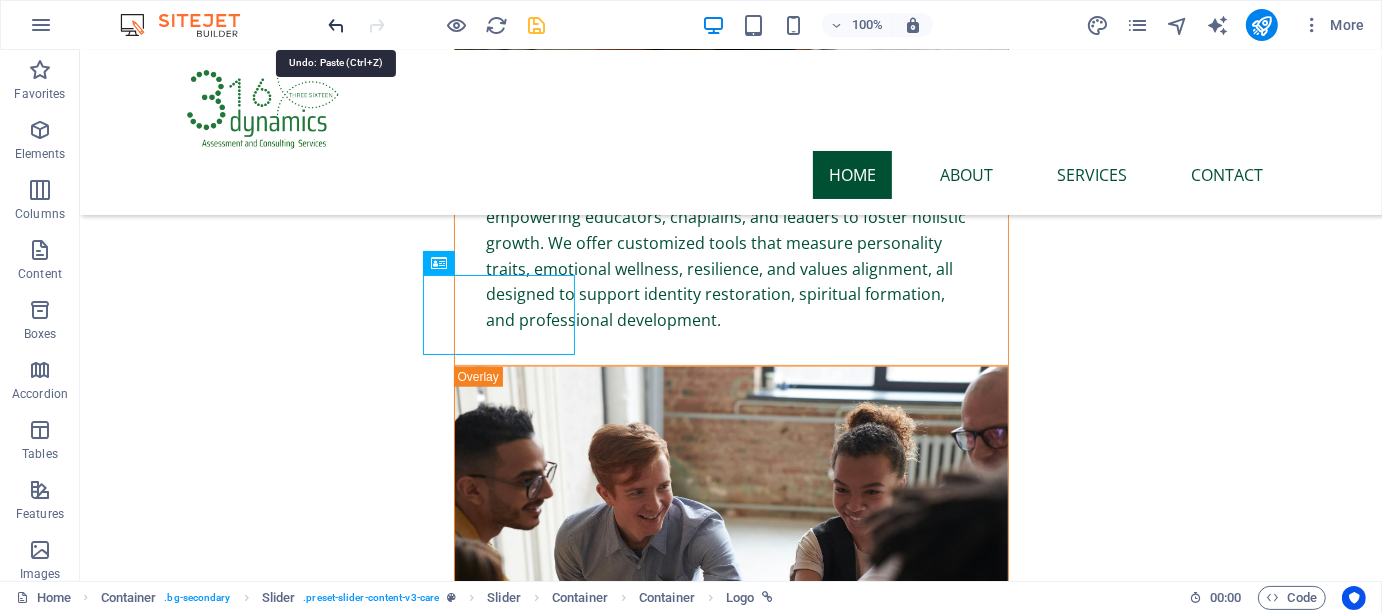 click at bounding box center (337, 25) 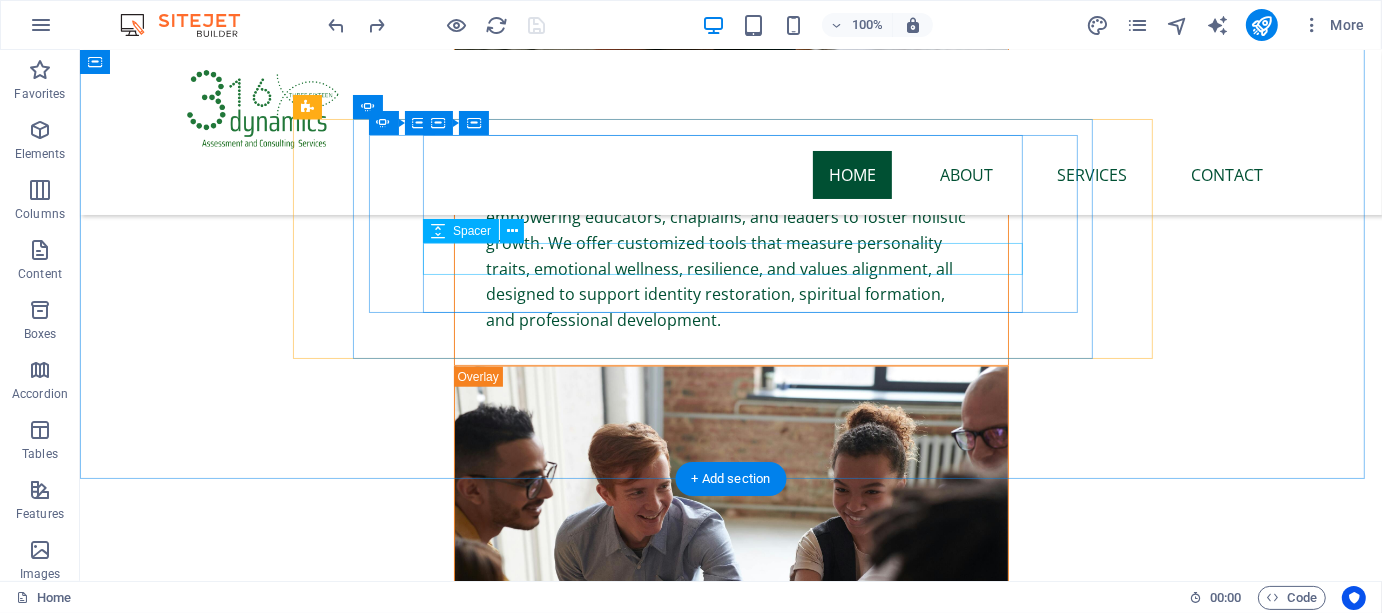 click at bounding box center (-175, 6945) 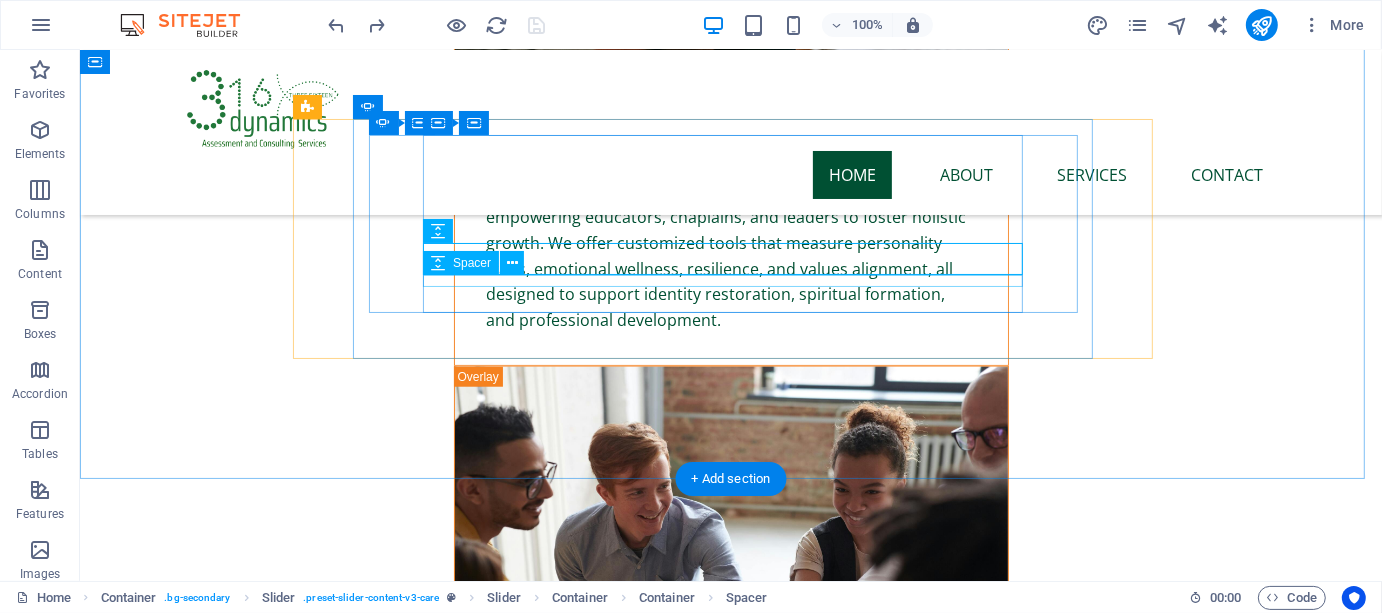 click at bounding box center [-175, 6967] 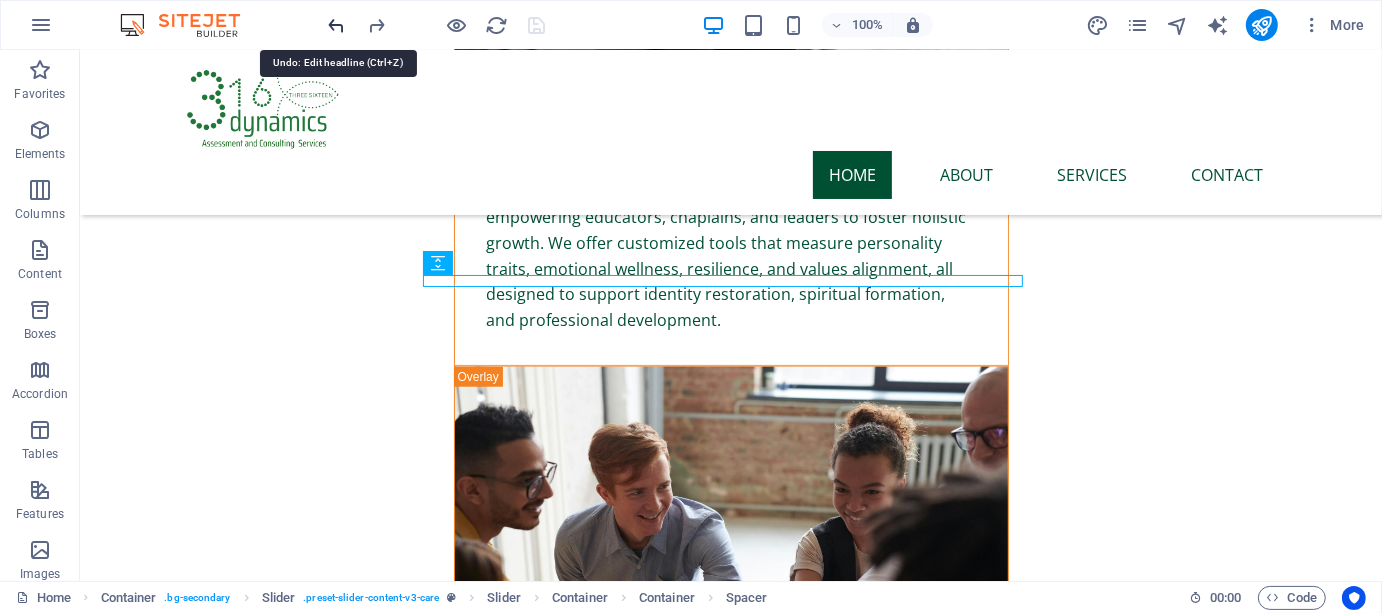 click at bounding box center [337, 25] 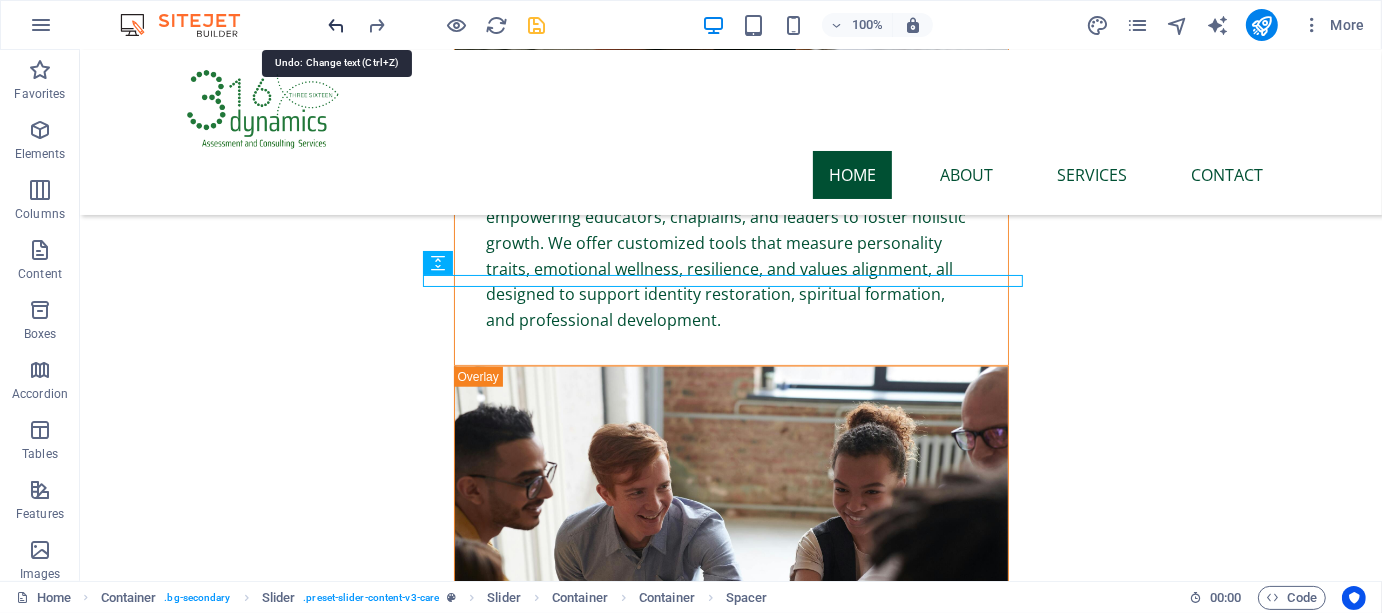 click at bounding box center (337, 25) 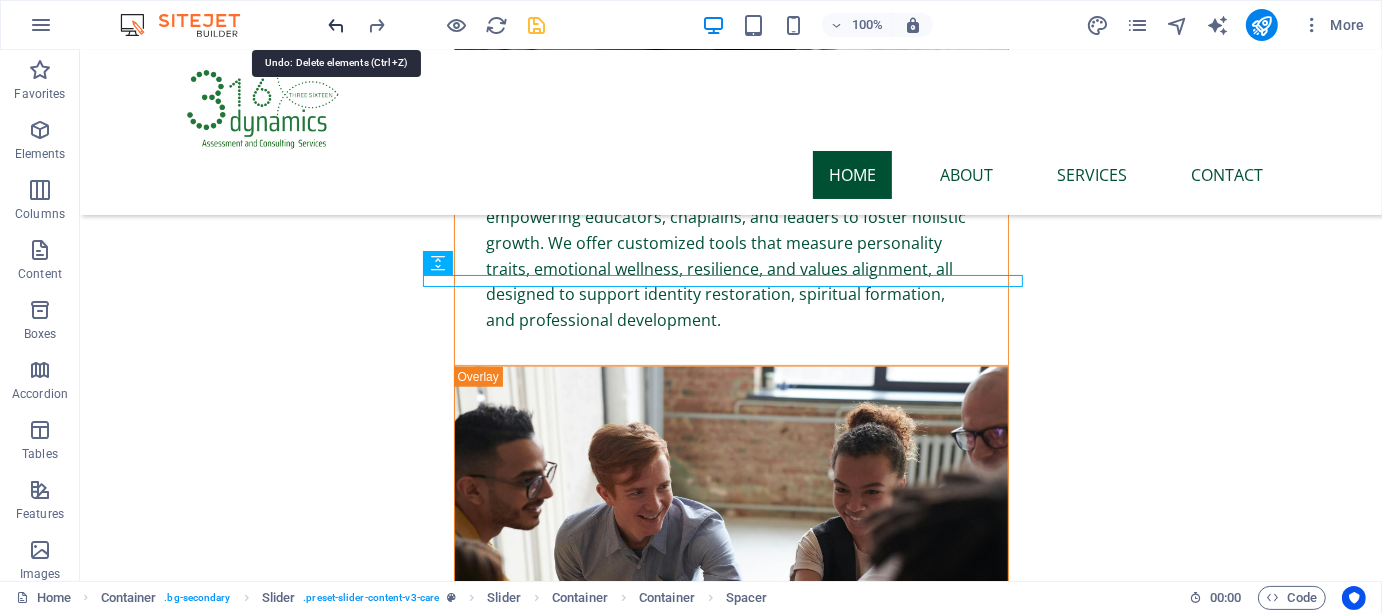 click at bounding box center [337, 25] 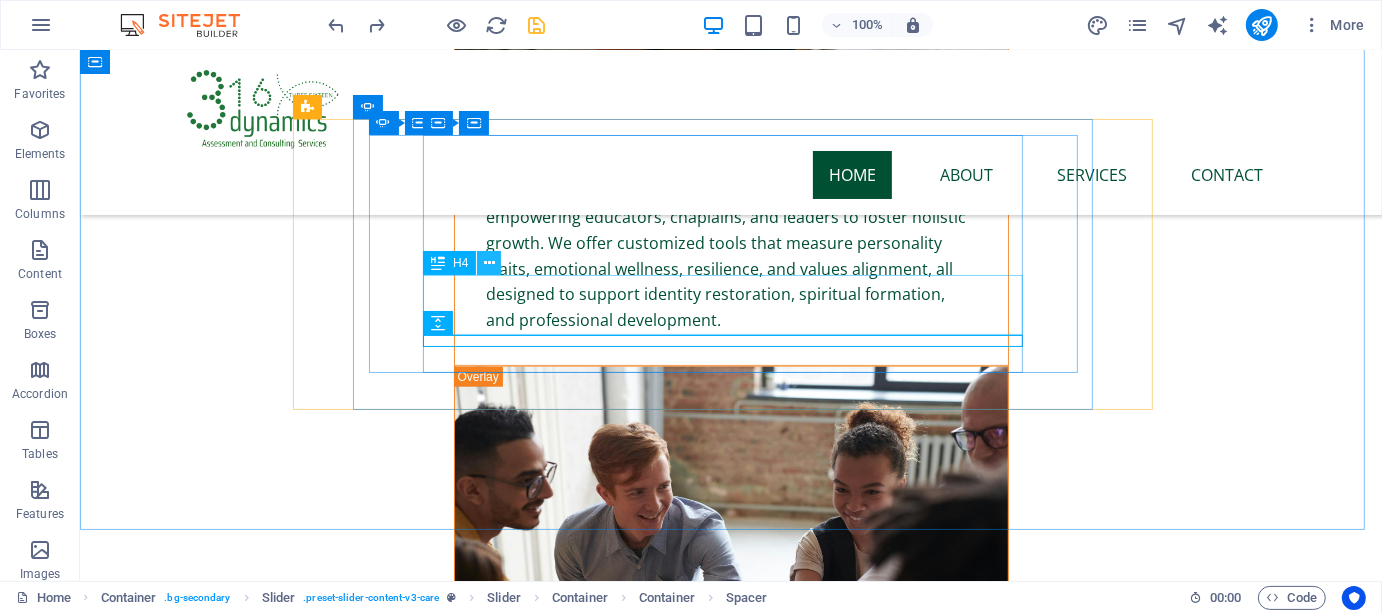 click at bounding box center (489, 263) 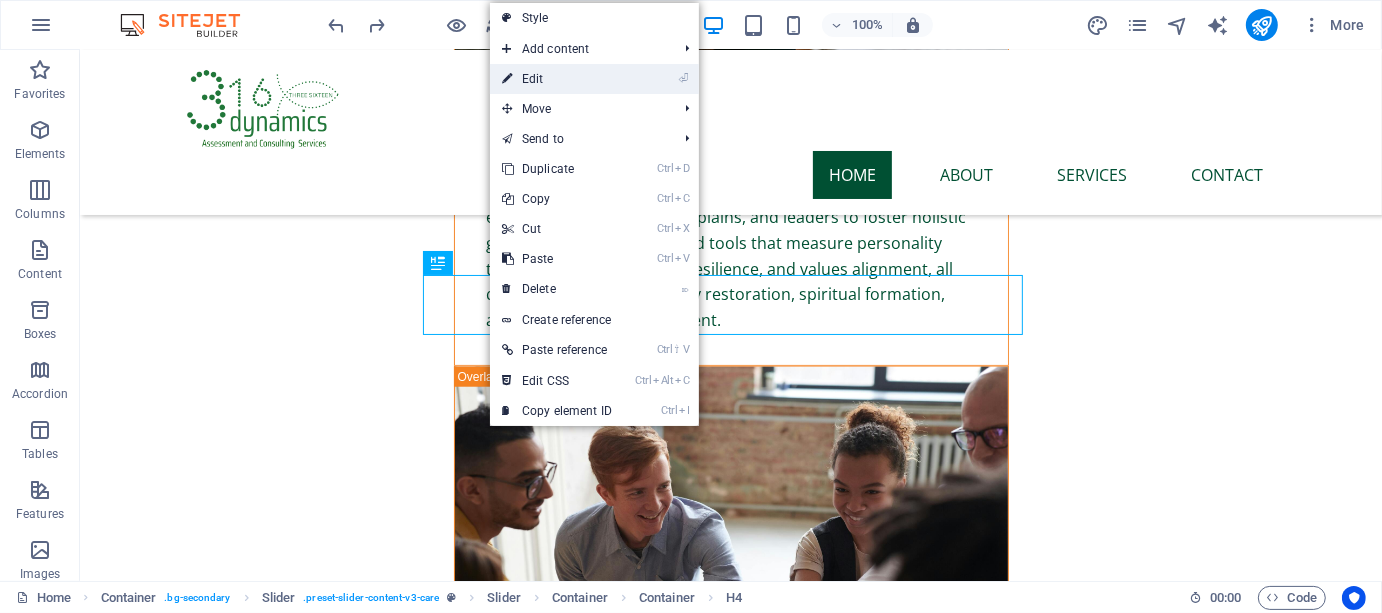 click on "⏎  Edit" at bounding box center (557, 79) 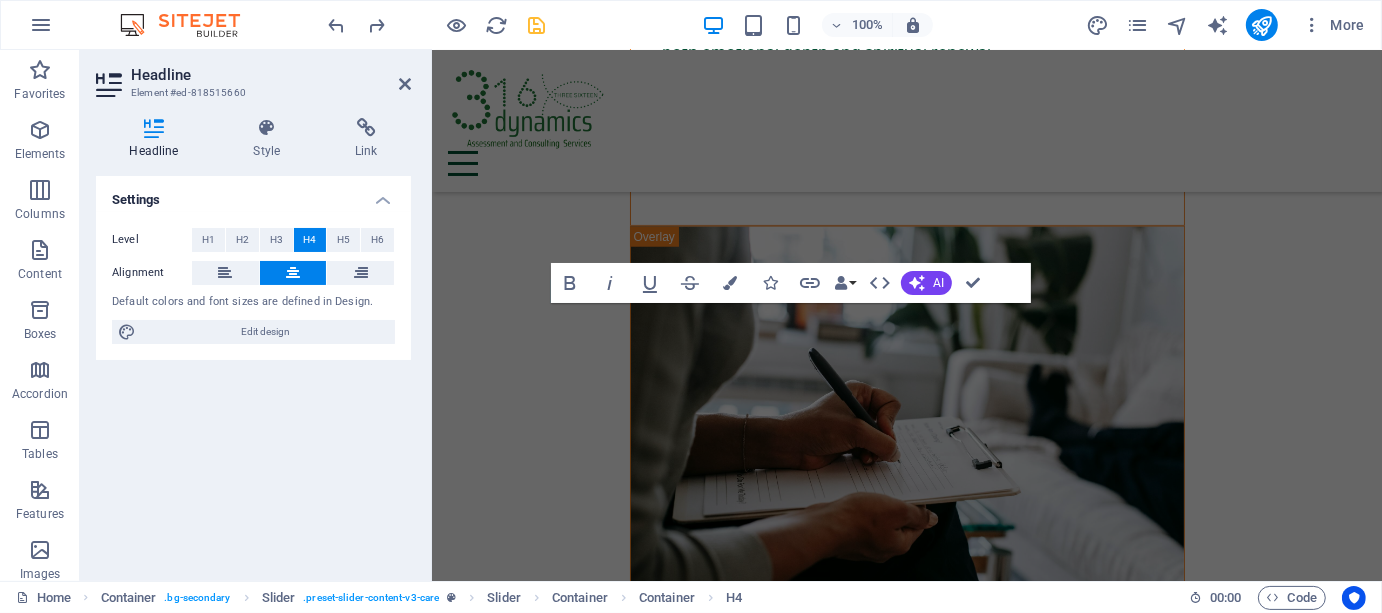 scroll, scrollTop: 8317, scrollLeft: 0, axis: vertical 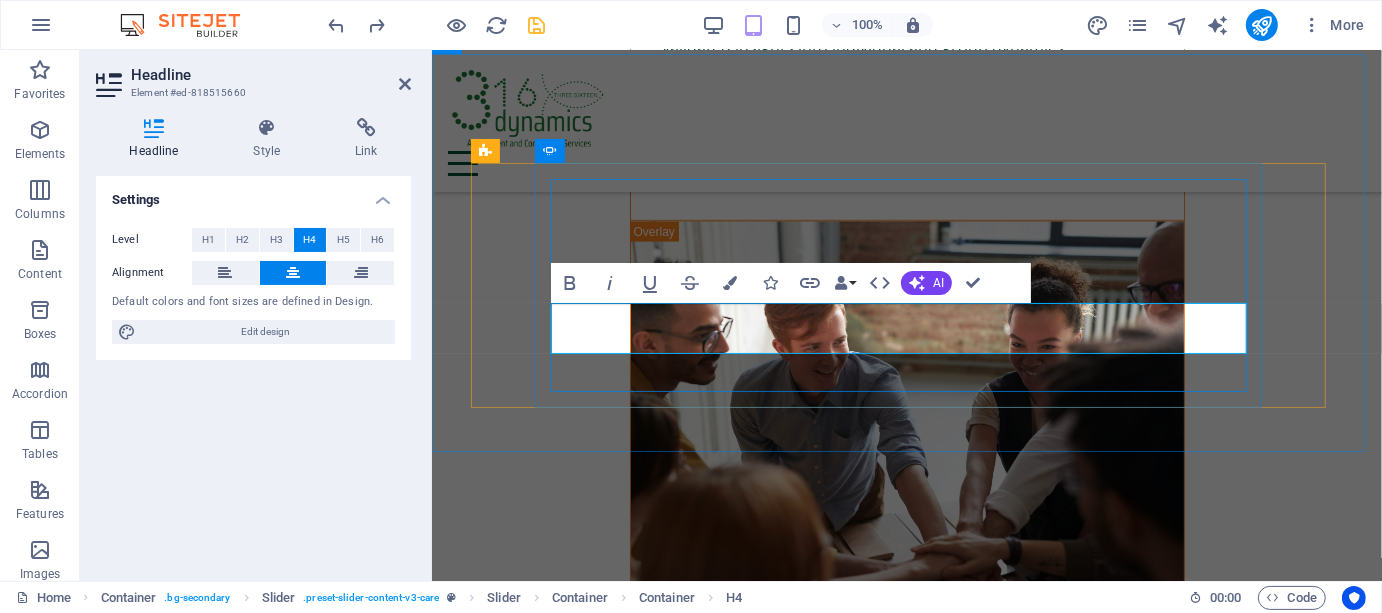 click on "Our site supervisors gained critical skills in psychological first aid through 316’s training. The seminar h[NAME], [TITLE]" at bounding box center [139, 5569] 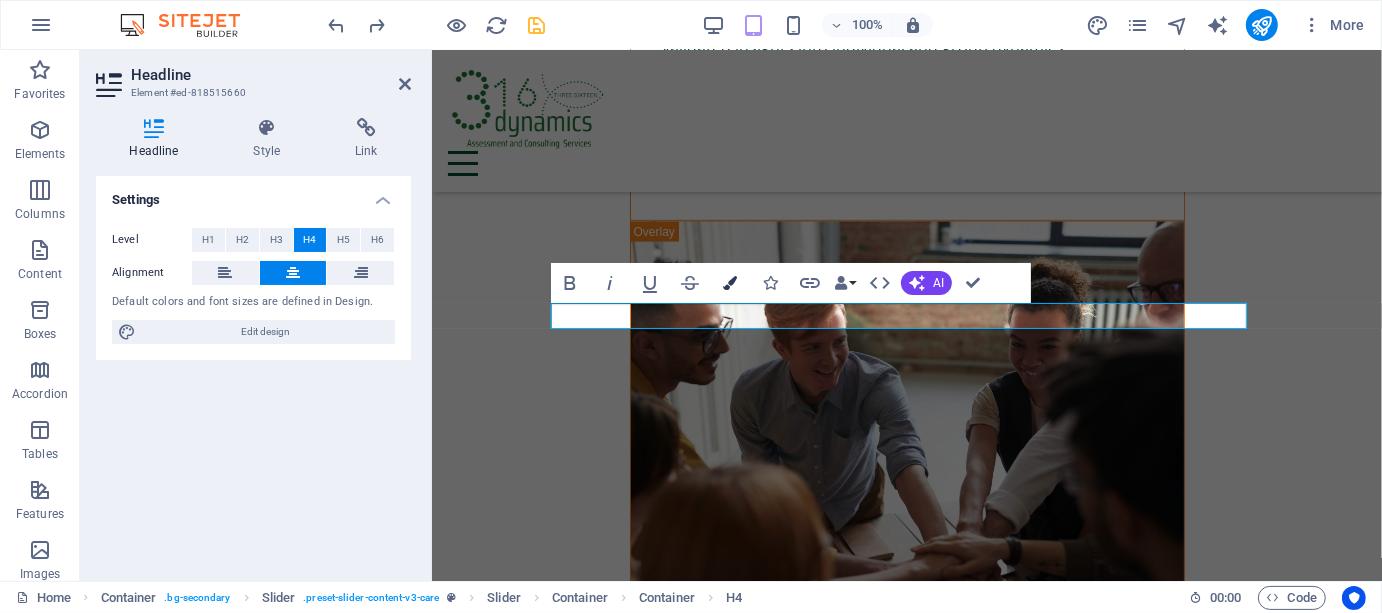 click at bounding box center [730, 283] 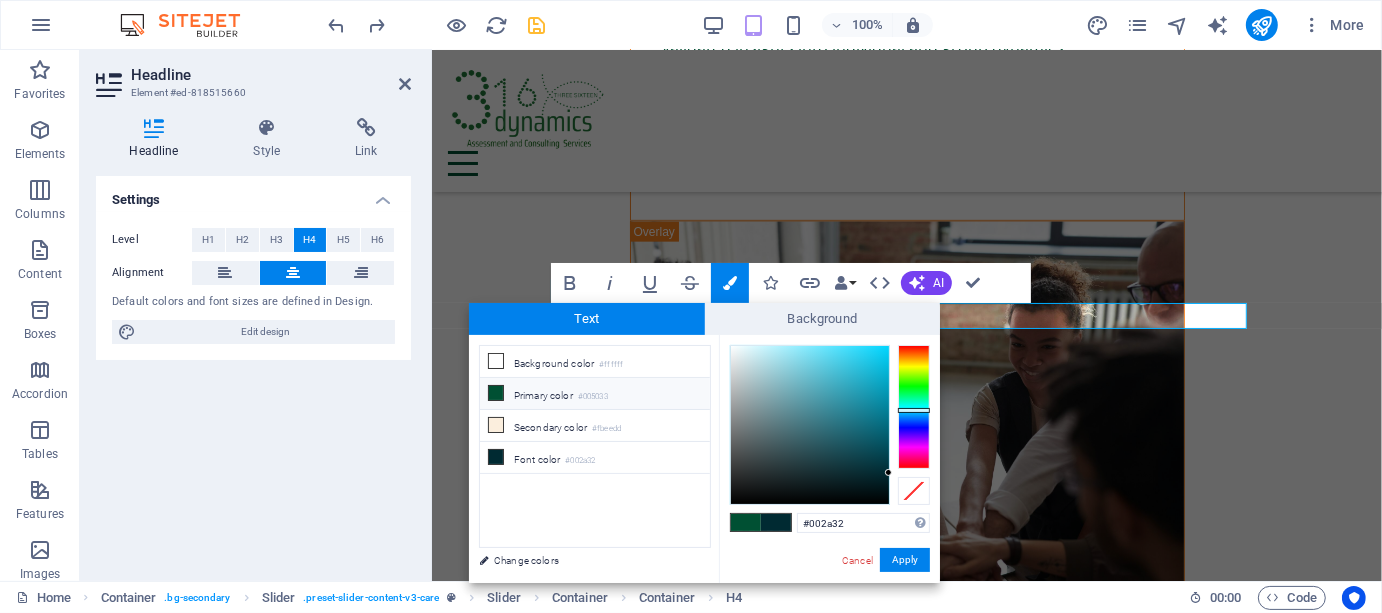 click at bounding box center (496, 393) 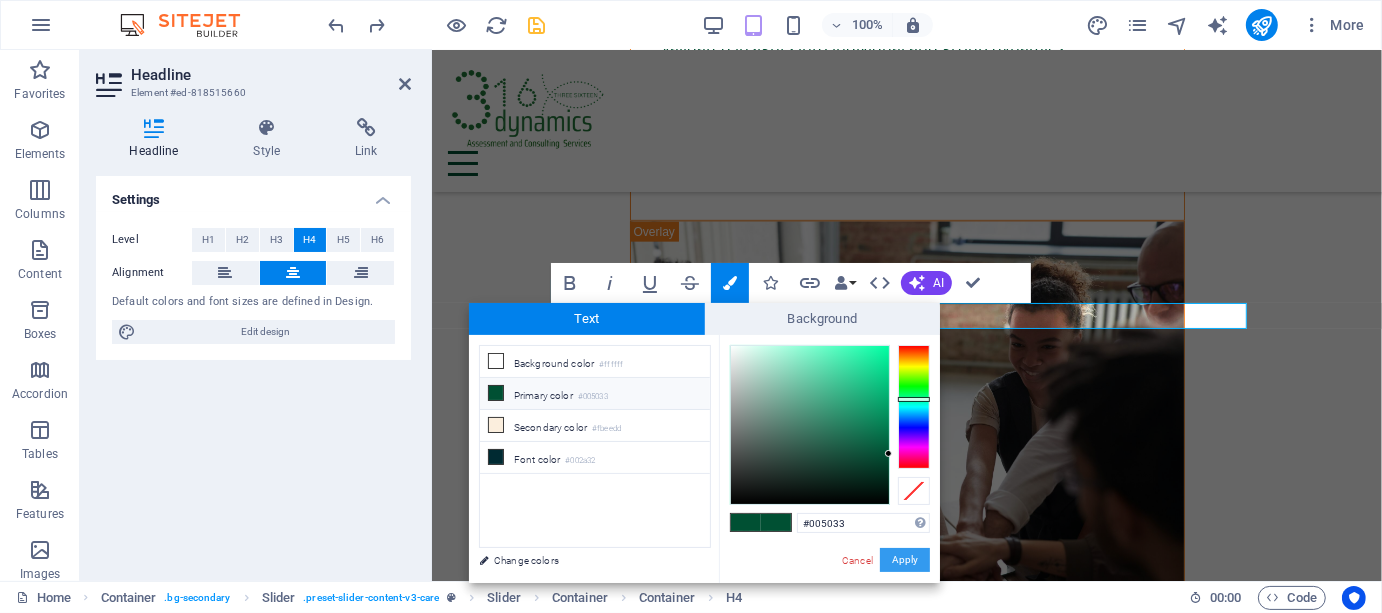 click on "Apply" at bounding box center [905, 560] 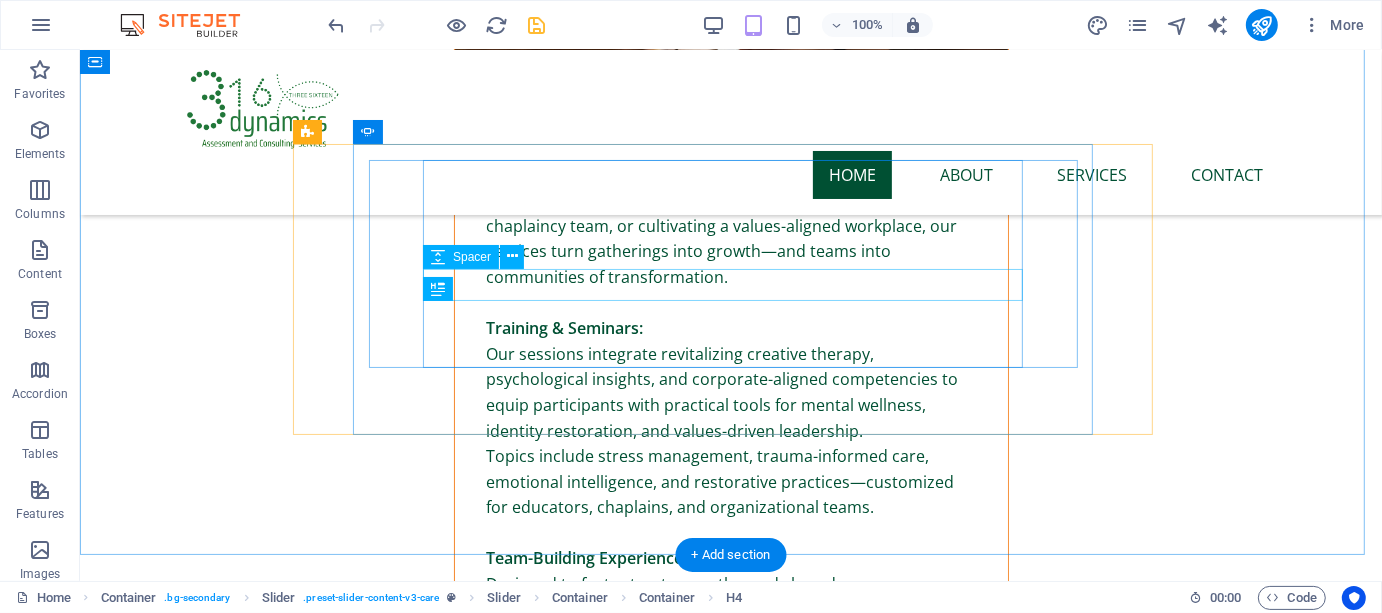 scroll, scrollTop: 7643, scrollLeft: 0, axis: vertical 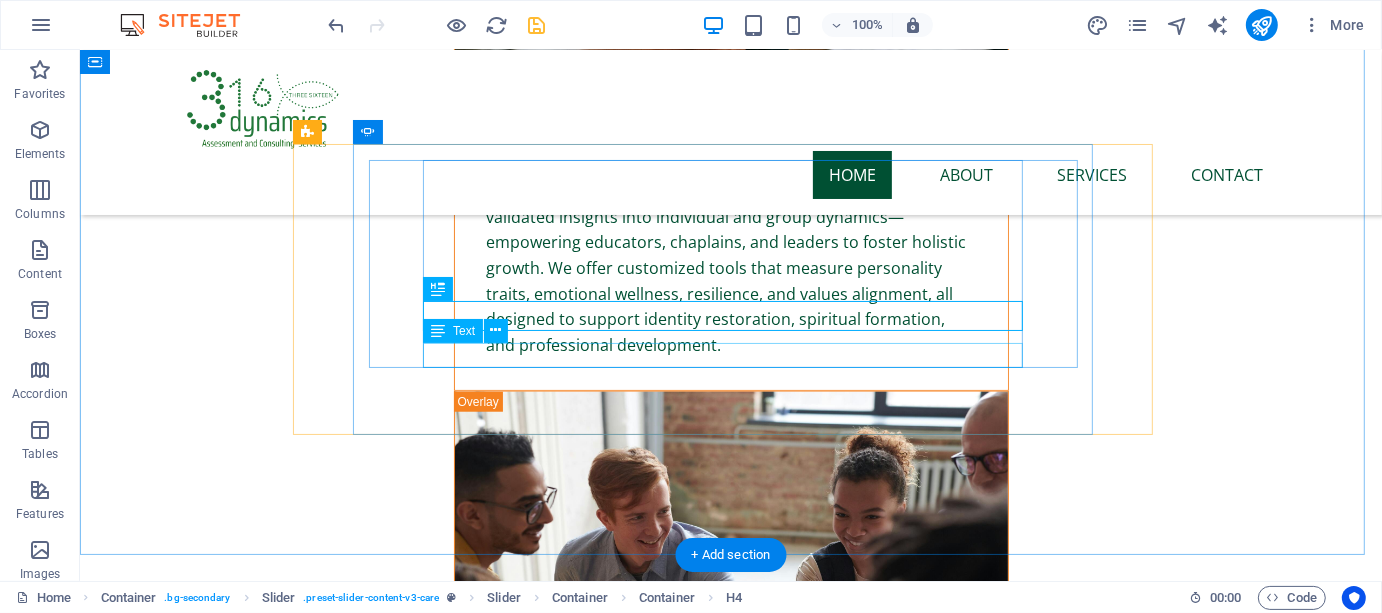 click on "Patient" at bounding box center [-175, 7092] 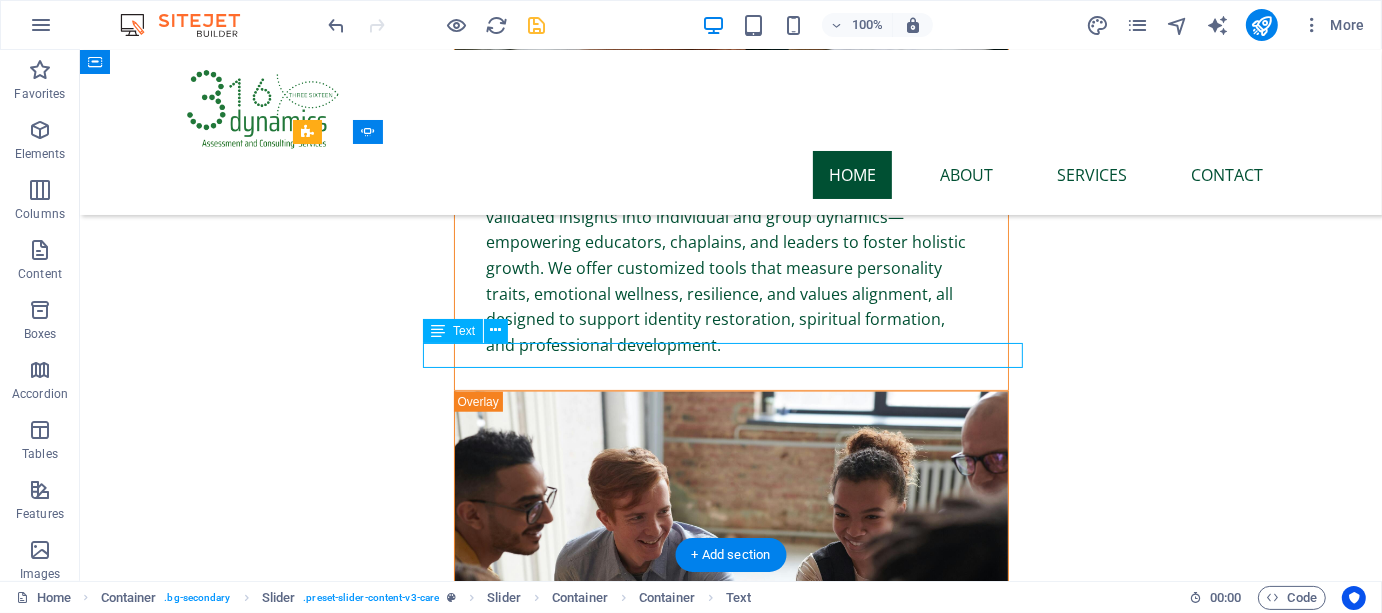 click on "Patient" at bounding box center (-175, 7092) 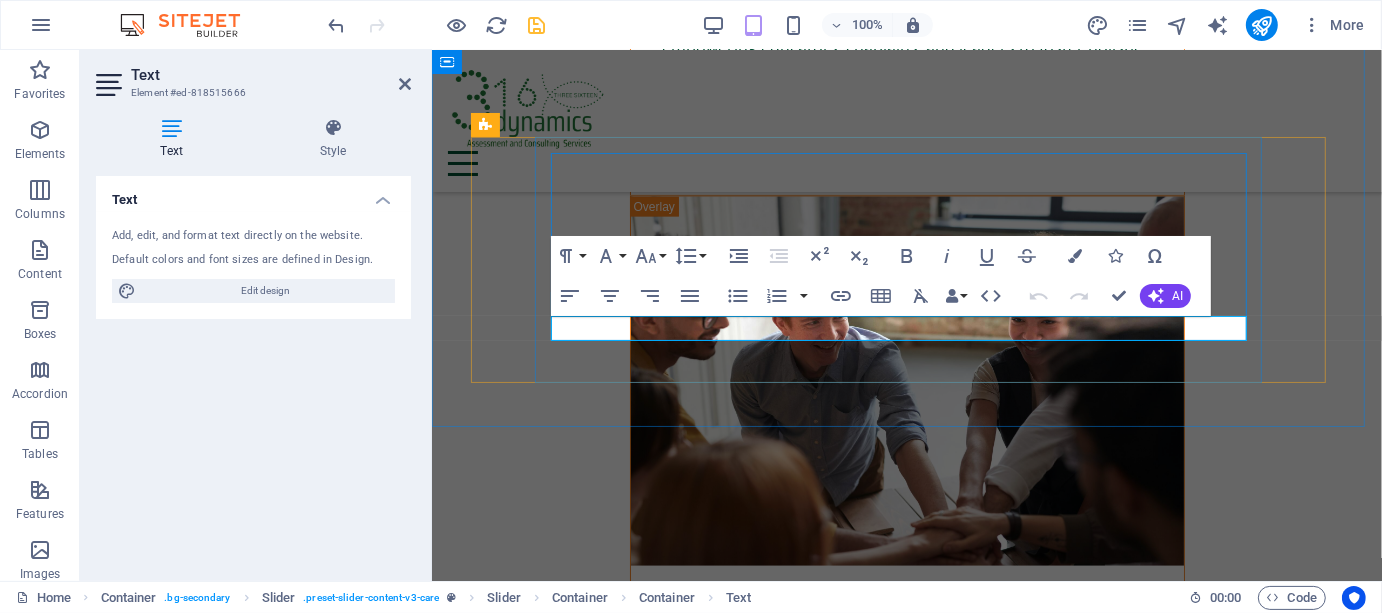 click on "Patient" at bounding box center (139, 5569) 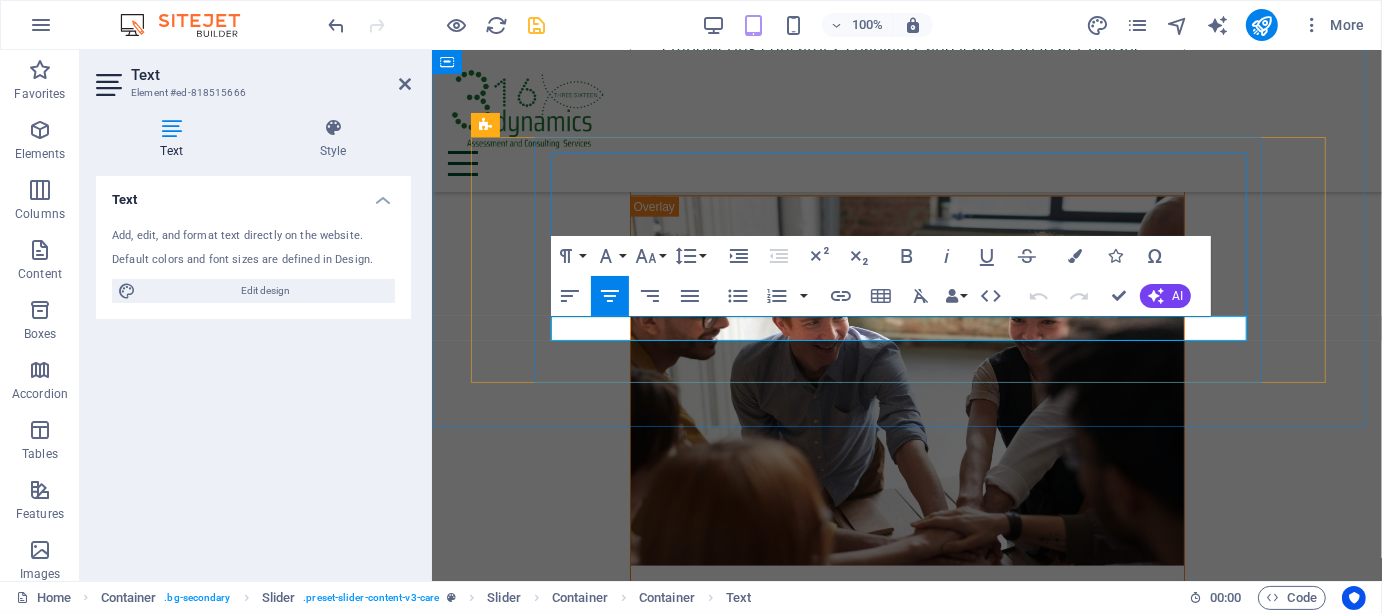 type 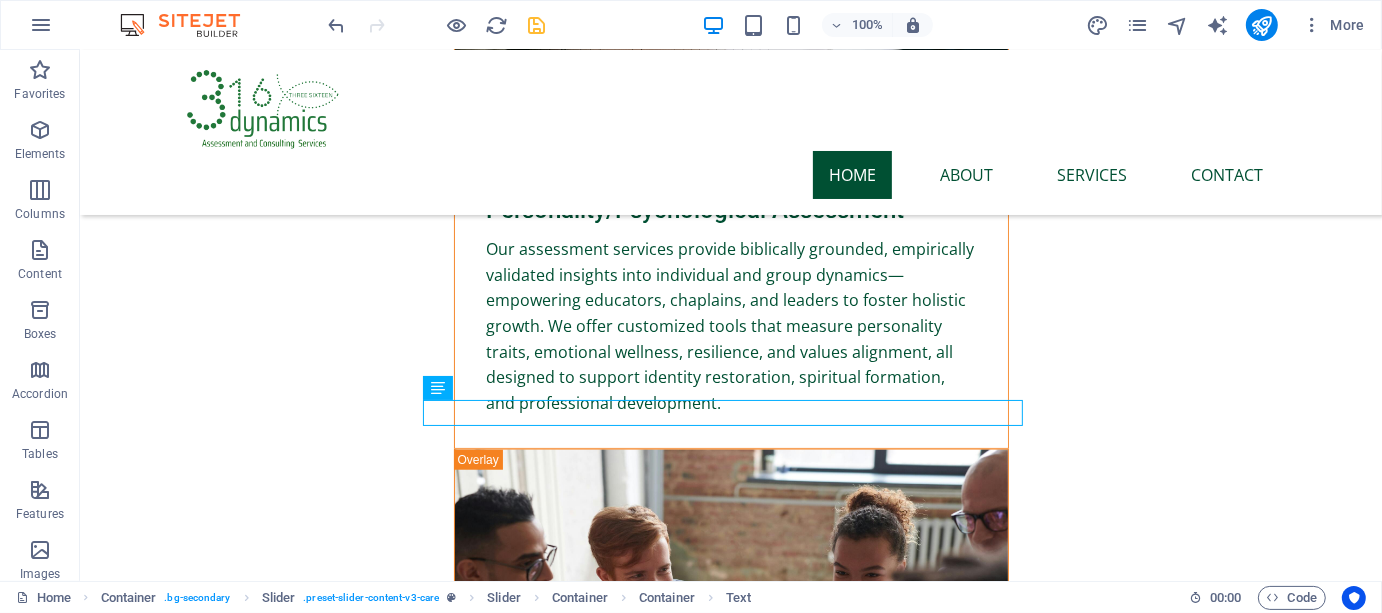 scroll, scrollTop: 7557, scrollLeft: 0, axis: vertical 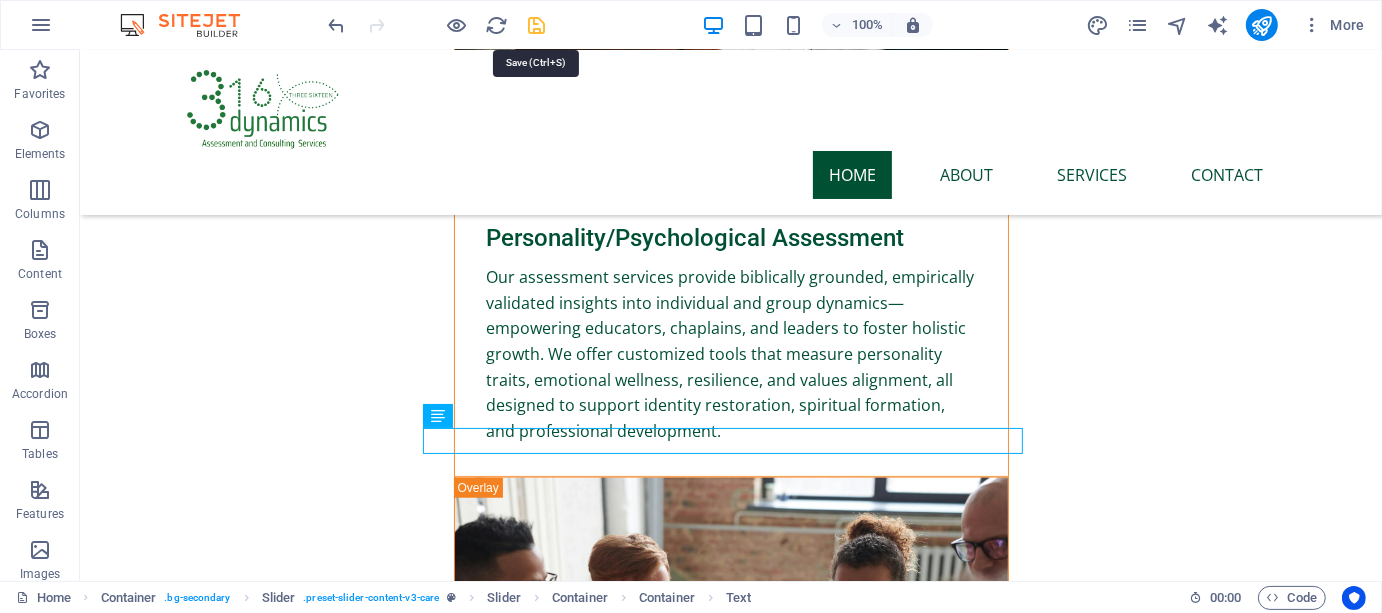 click at bounding box center [537, 25] 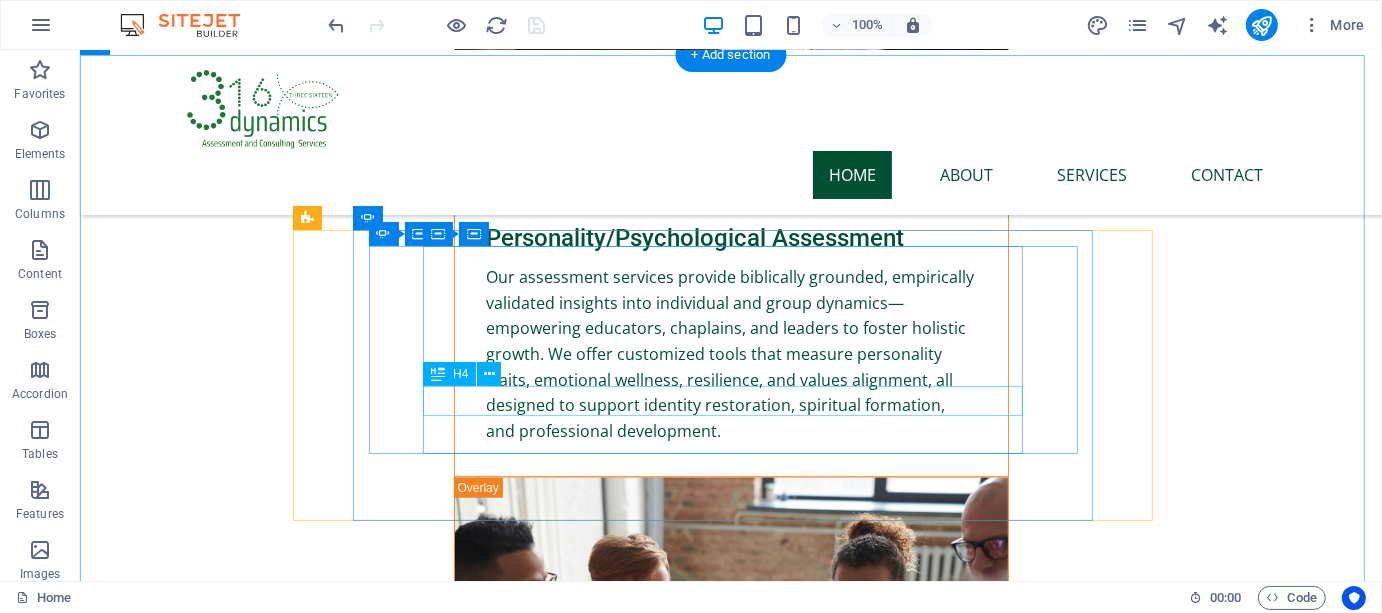 click on "[FIRST] [LAST], [TITLE]" at bounding box center [-175, 7138] 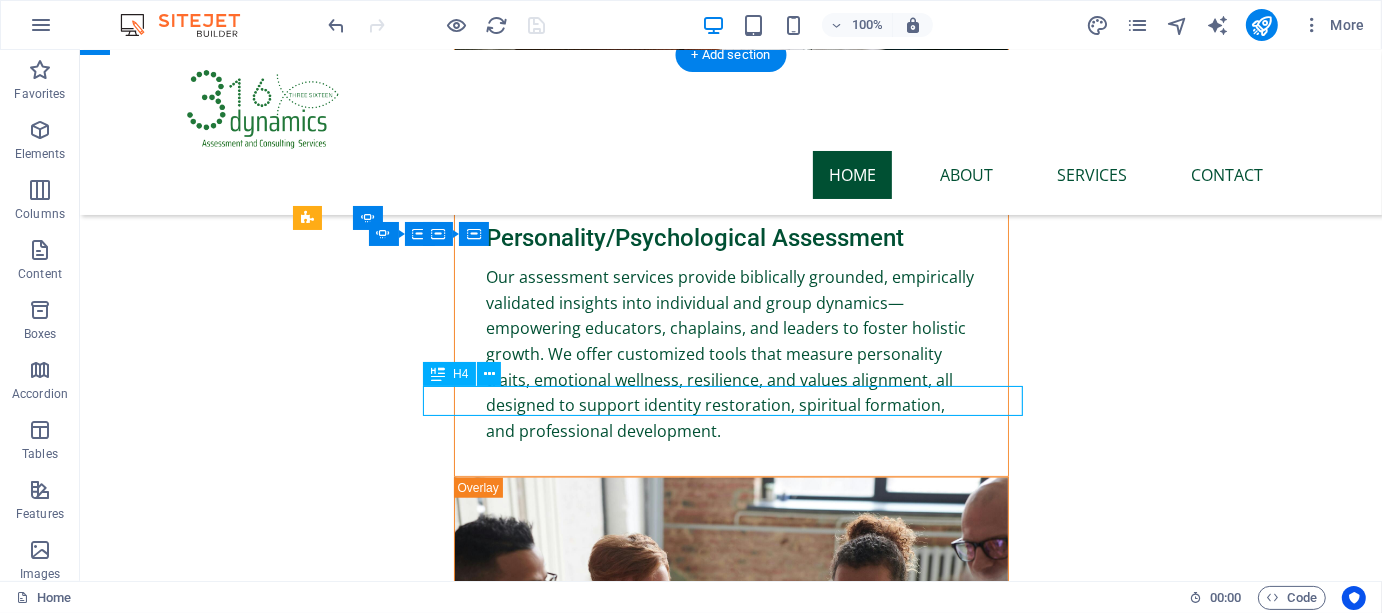 click on "[FIRST] [LAST], [TITLE]" at bounding box center [-175, 7138] 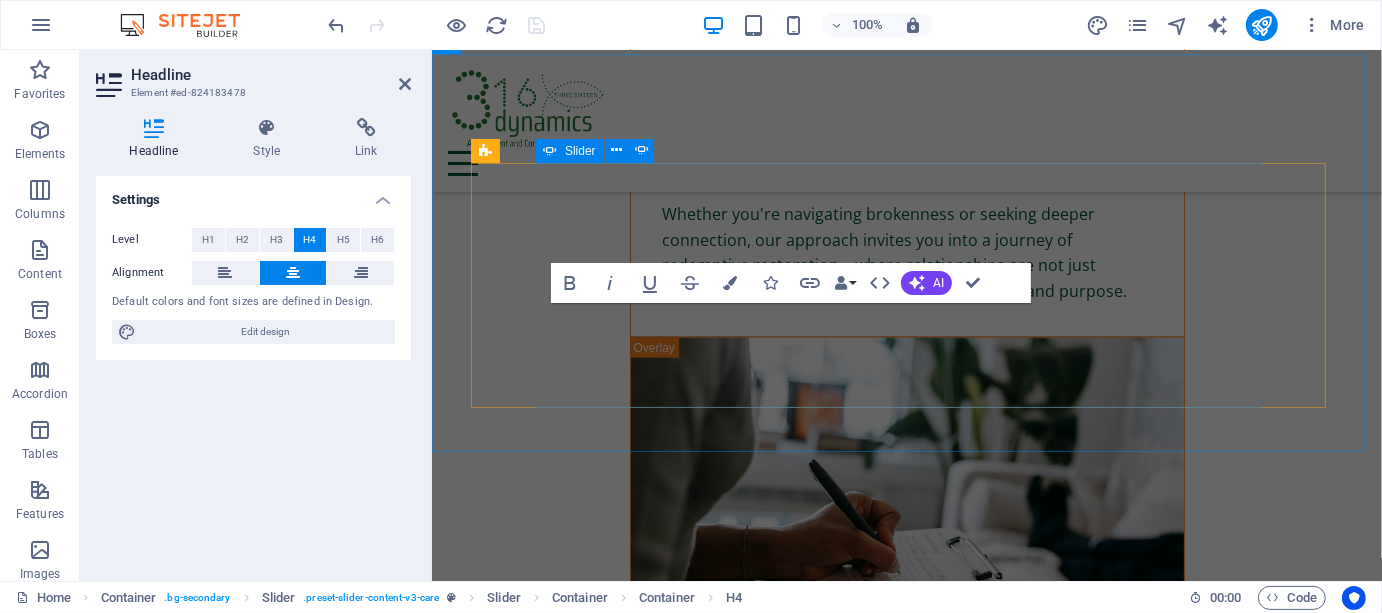 scroll, scrollTop: 8317, scrollLeft: 0, axis: vertical 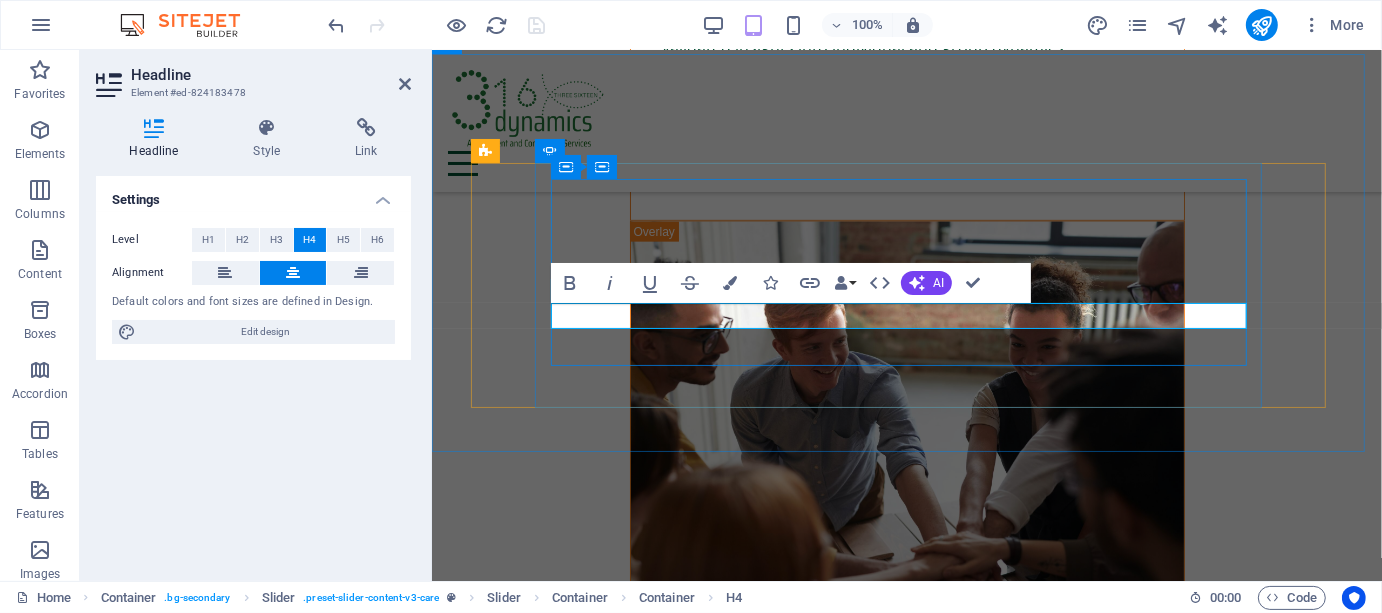click on "[FIRST] [LAST], [TITLE]" at bounding box center (139, 5556) 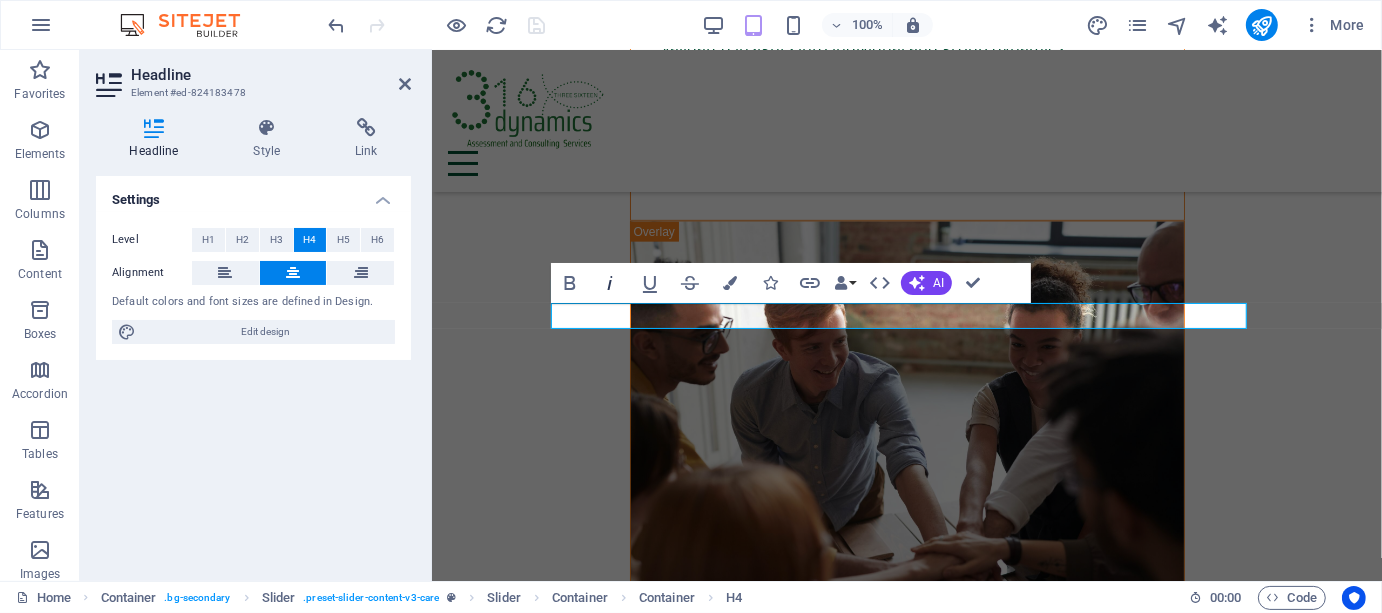 click 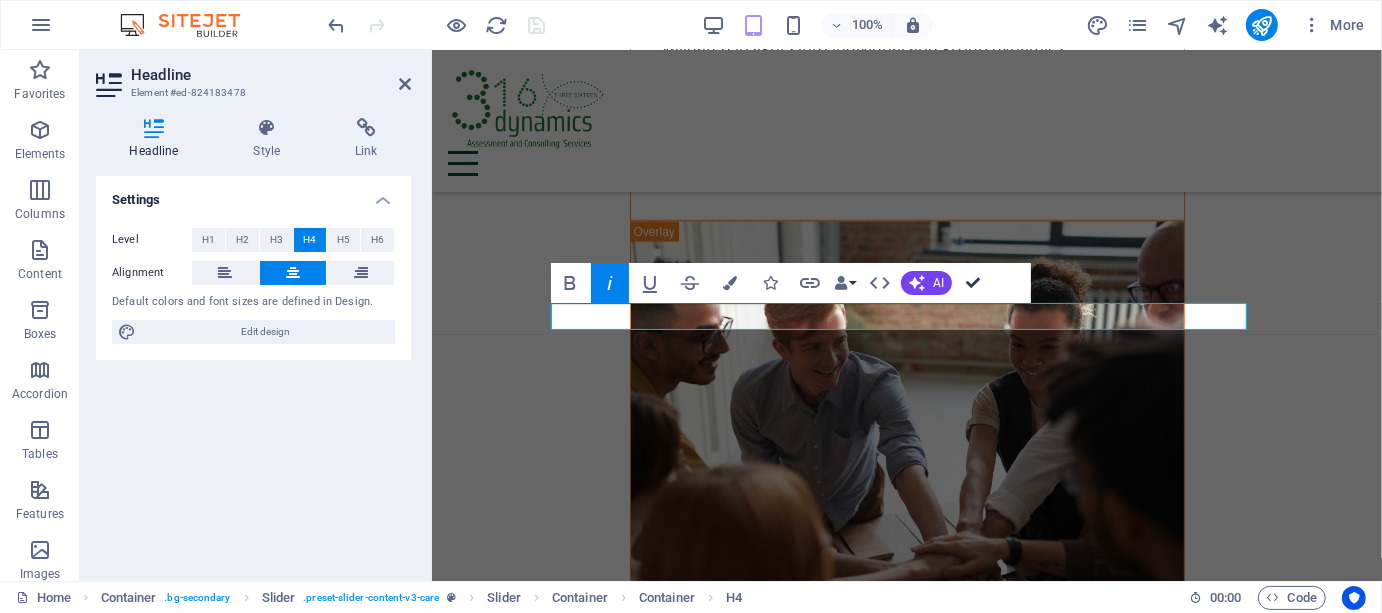 scroll, scrollTop: 7643, scrollLeft: 0, axis: vertical 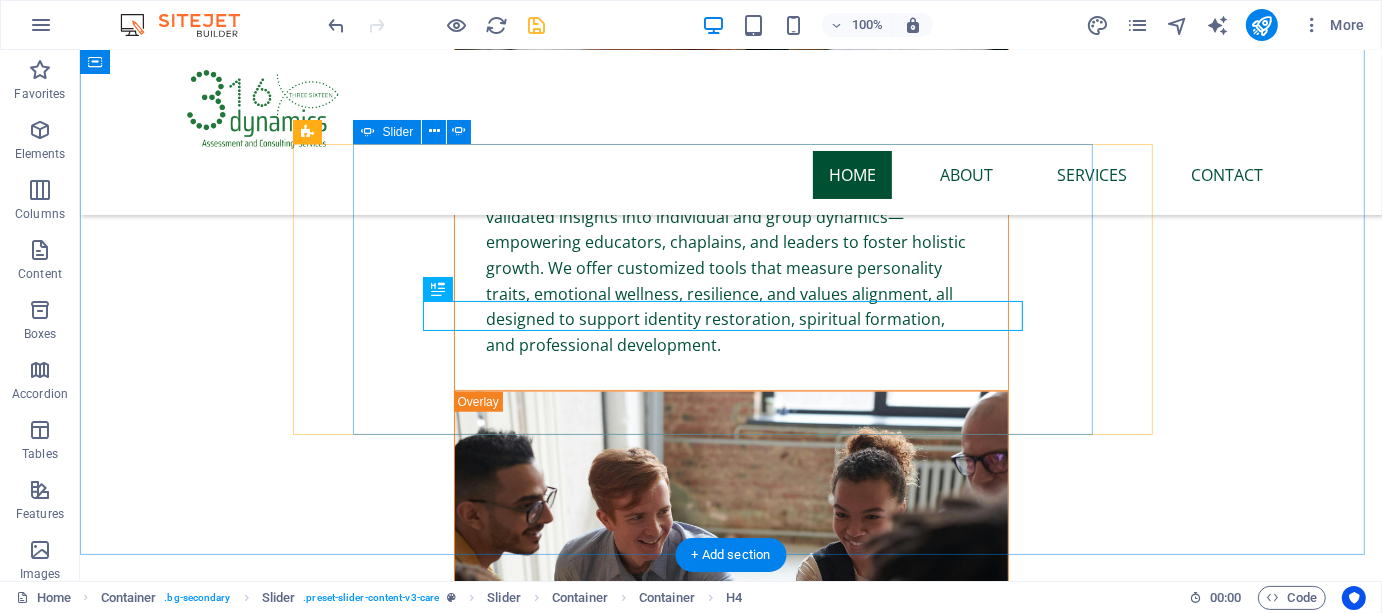 click at bounding box center [620, 7673] 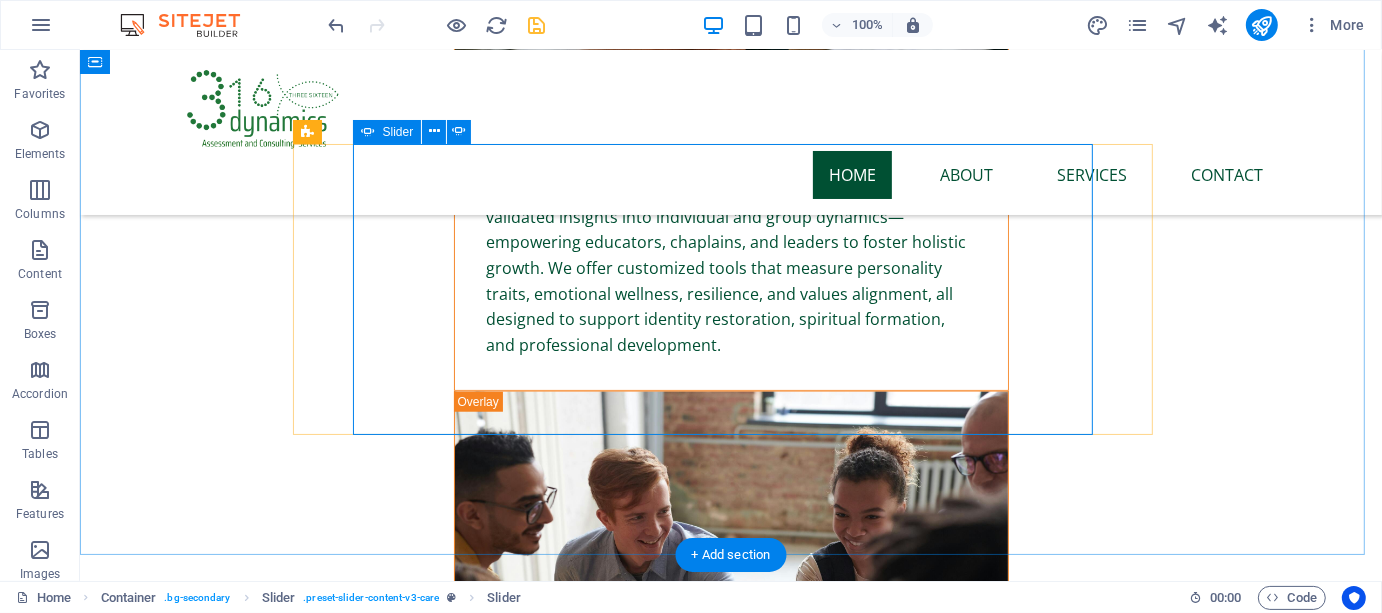 click at bounding box center (620, 7673) 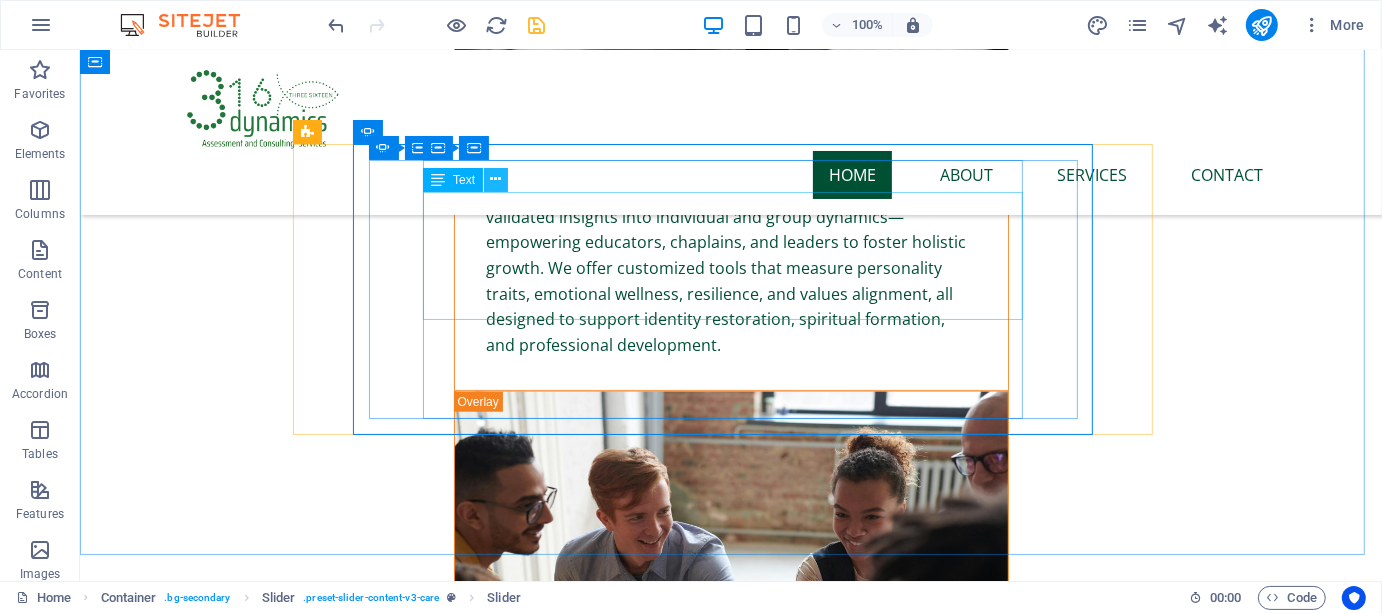 click at bounding box center [496, 179] 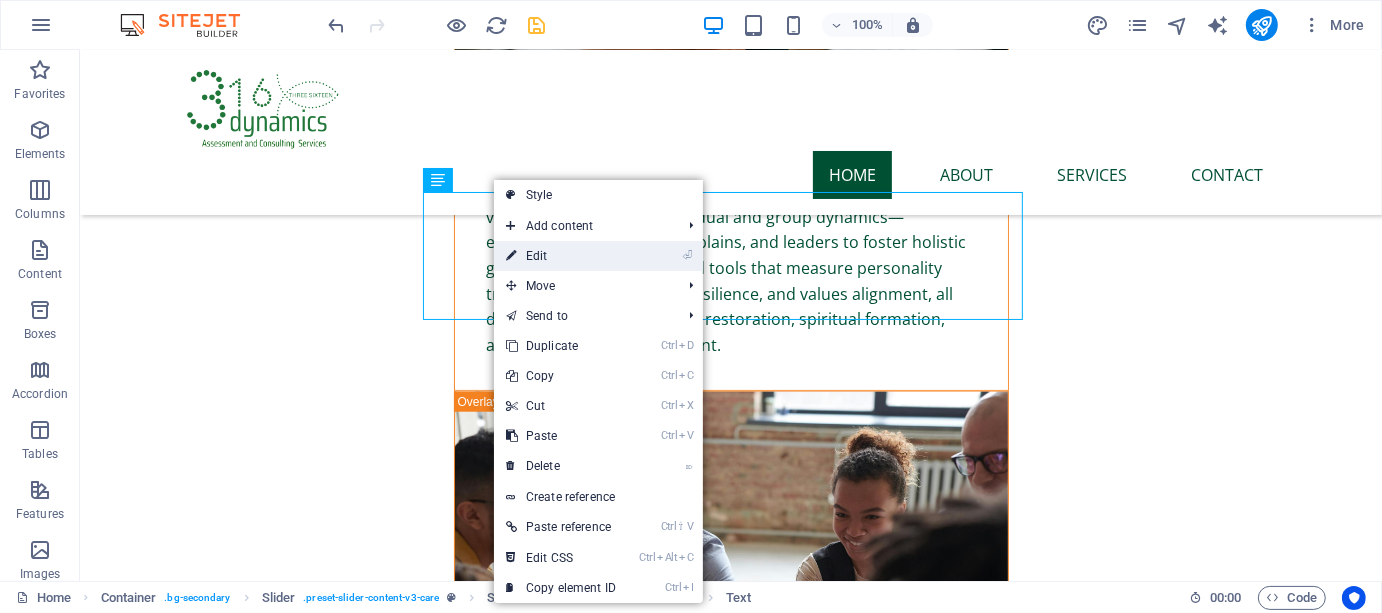 click on "⏎  Edit" at bounding box center [561, 256] 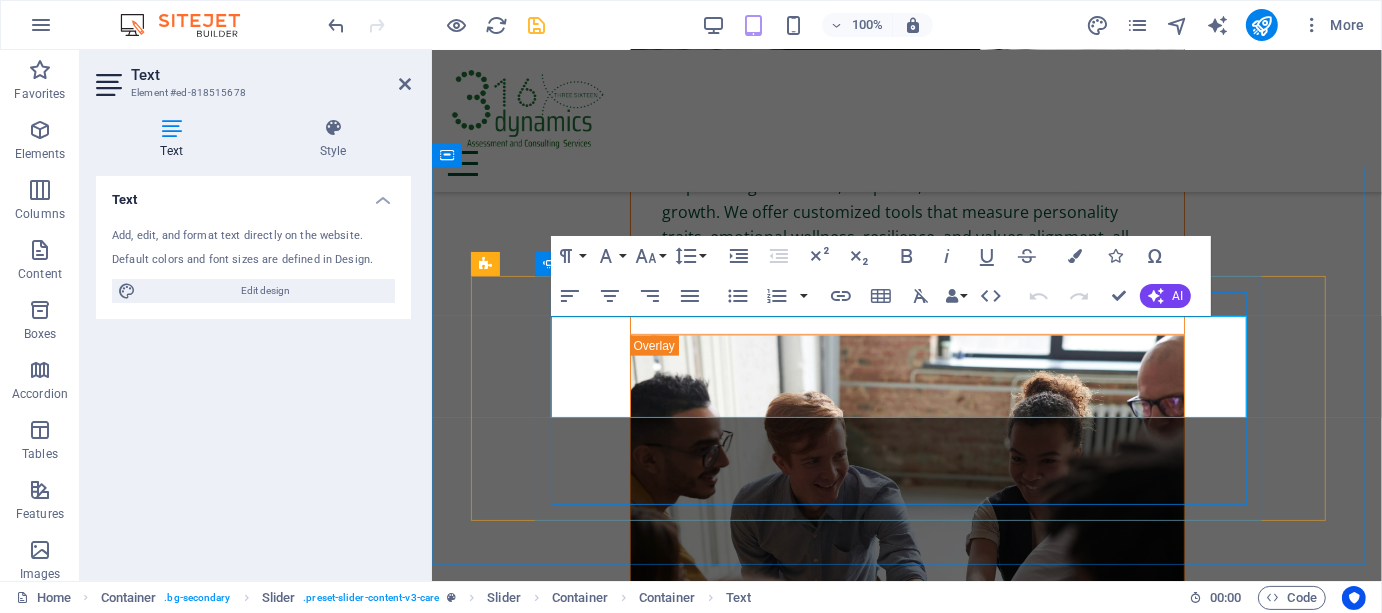 click on "There are many variations of passages of Lorem Ipsum available, but the majority have suffered alteration in some form, by injected humor, or randomized words which don't look even slightly believable. It is a long established fact that a reader will be distracted by the readable content of a page when looking at its layout." at bounding box center (-589, 5828) 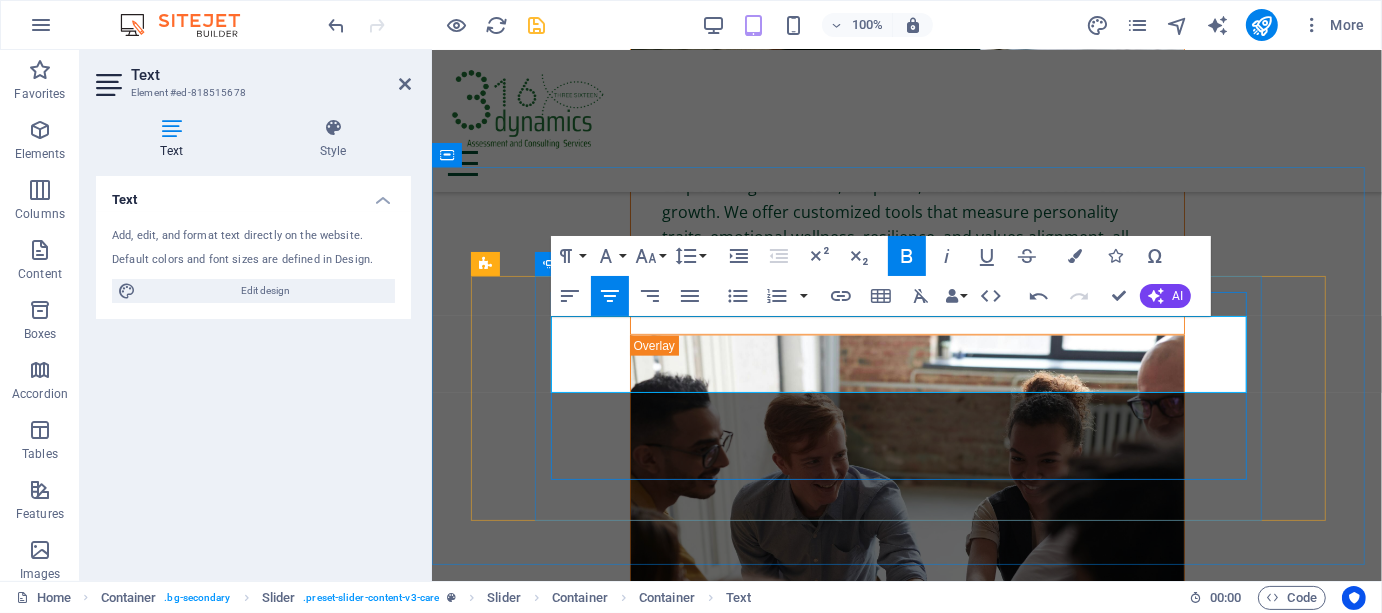 click on ""The PFA seminar by 316 Dynamics equipped our ship chaplains with practical tools to respond to emotional crises at sea. It was biblically grounded, culturally sensitive, and immediately applicable to the realities of maritime life."   —  [FIRST] [LAST], HR Director" at bounding box center [-589, 5815] 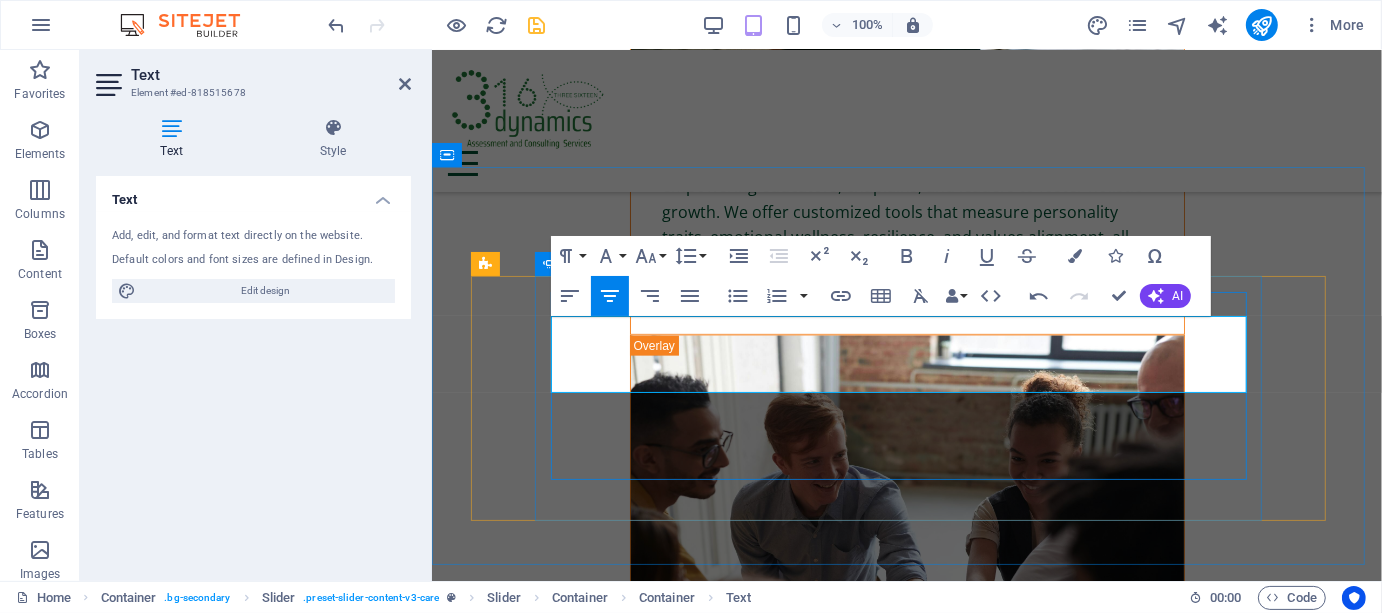 type 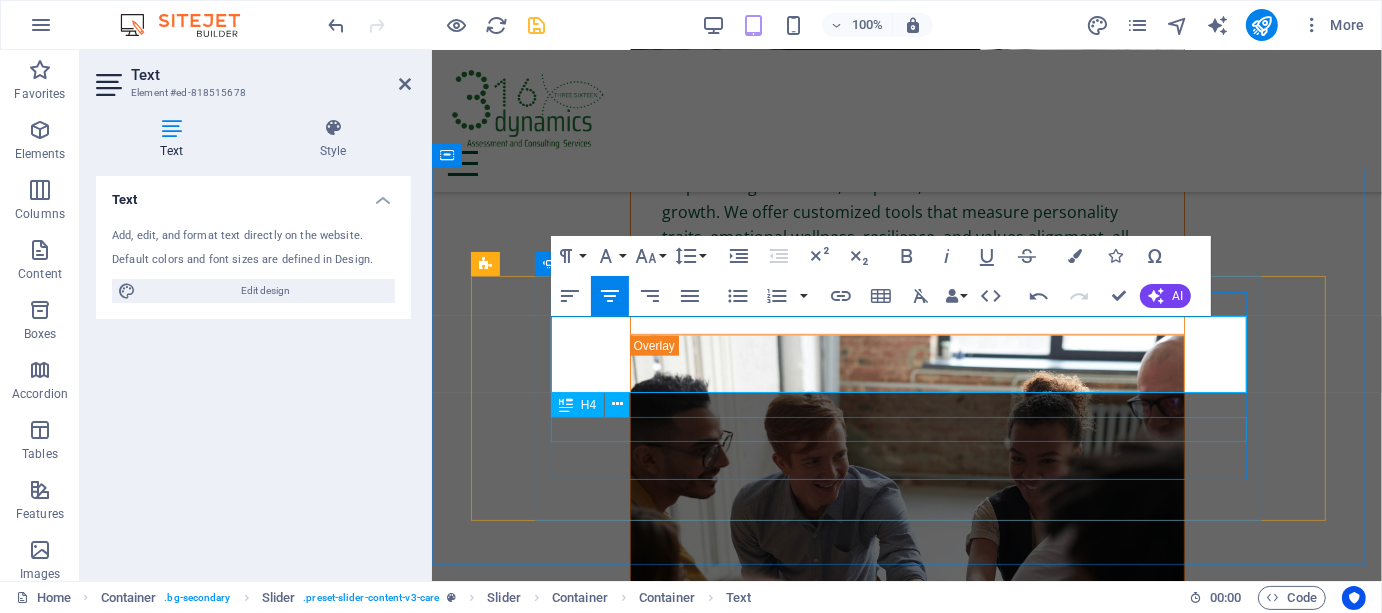 click on "[FIRST] [LAST]" at bounding box center [-589, 5890] 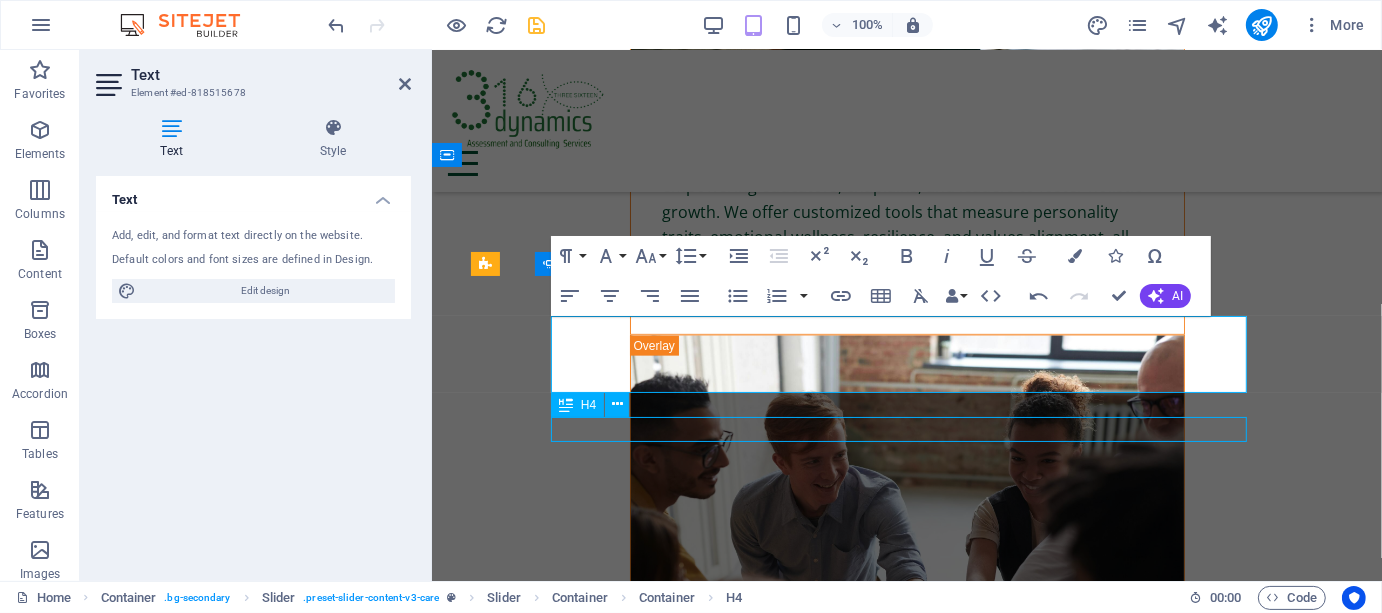 scroll, scrollTop: 7643, scrollLeft: 0, axis: vertical 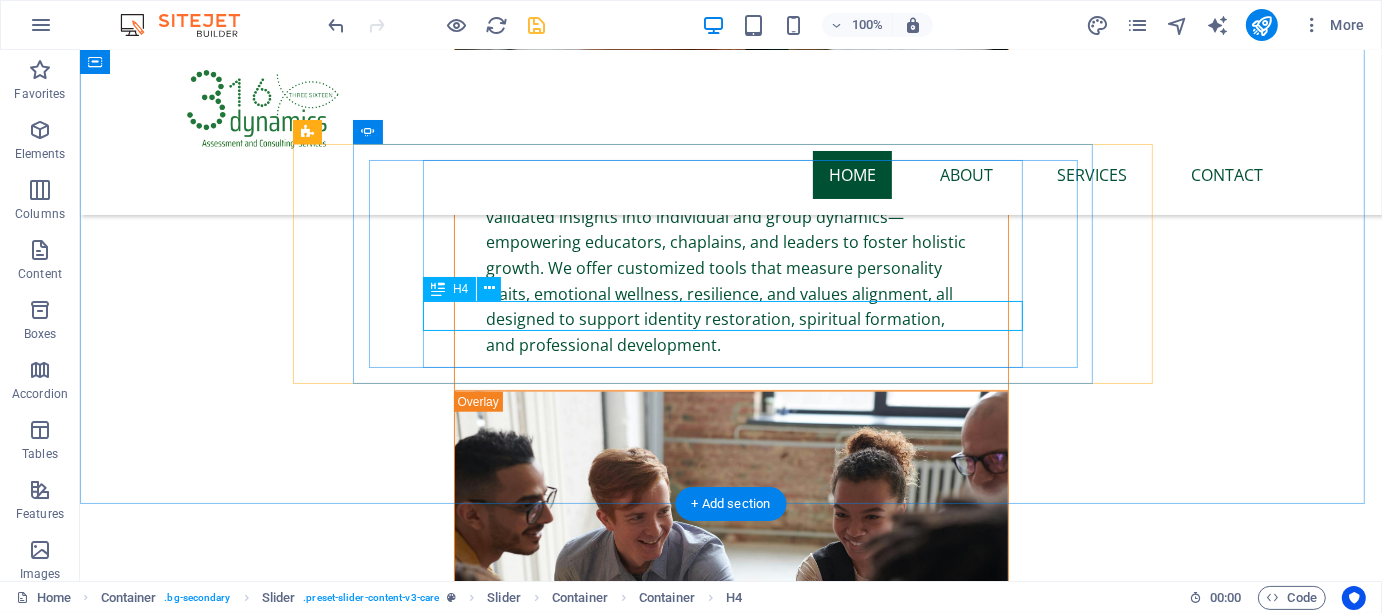 click on "[FIRST] [LAST]" at bounding box center [-916, 7242] 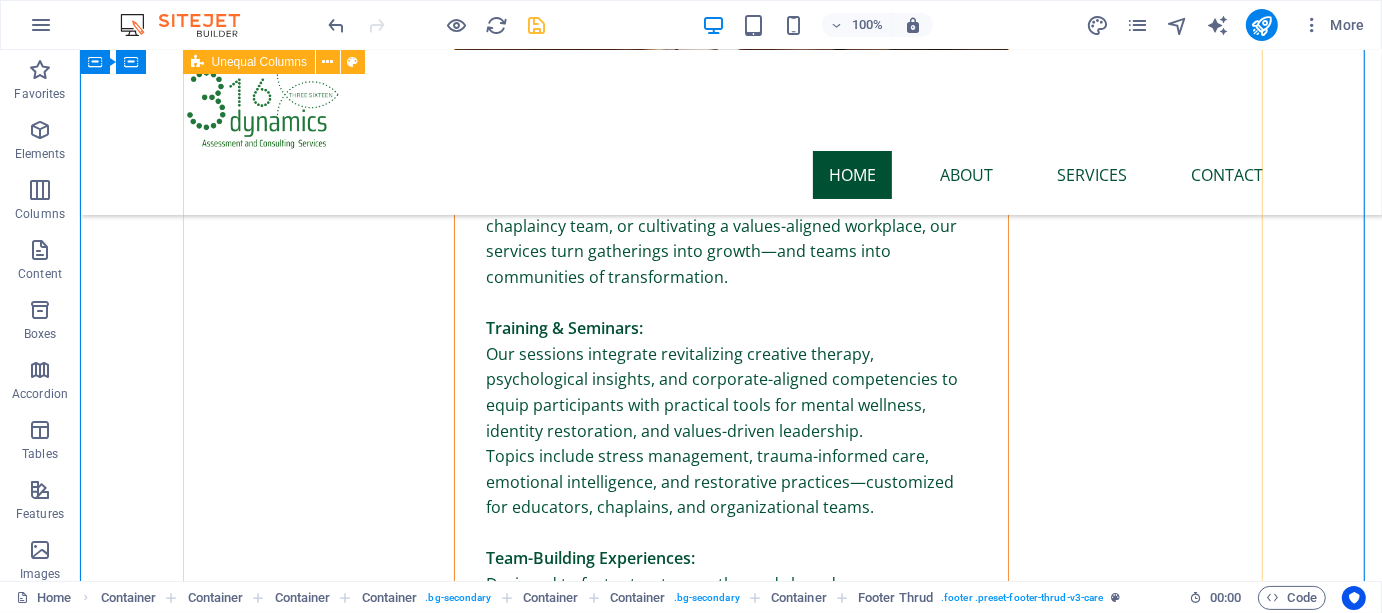 scroll, scrollTop: 174, scrollLeft: 0, axis: vertical 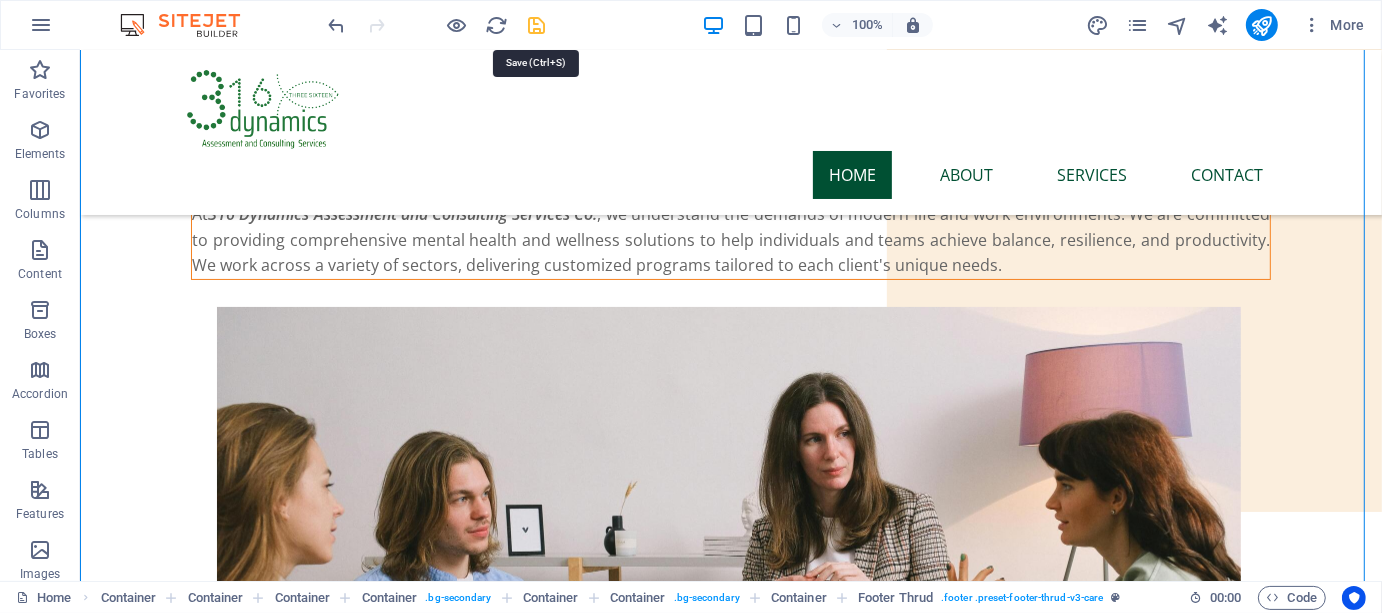 click at bounding box center [537, 25] 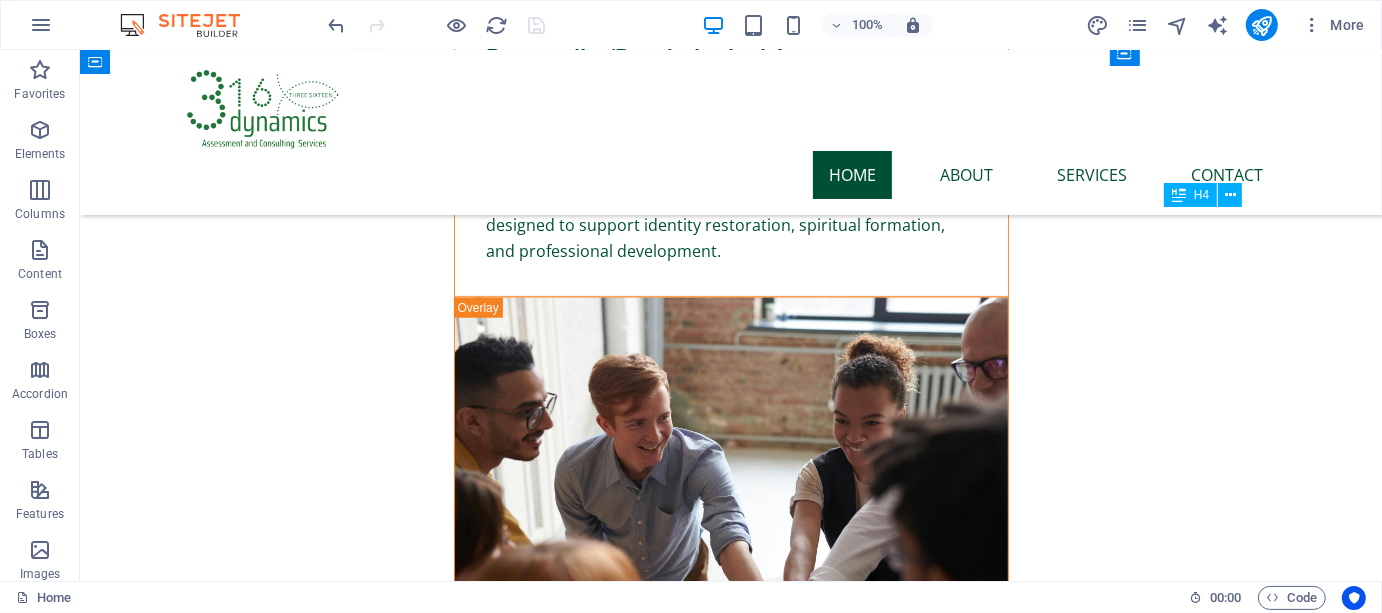 scroll, scrollTop: 7512, scrollLeft: 0, axis: vertical 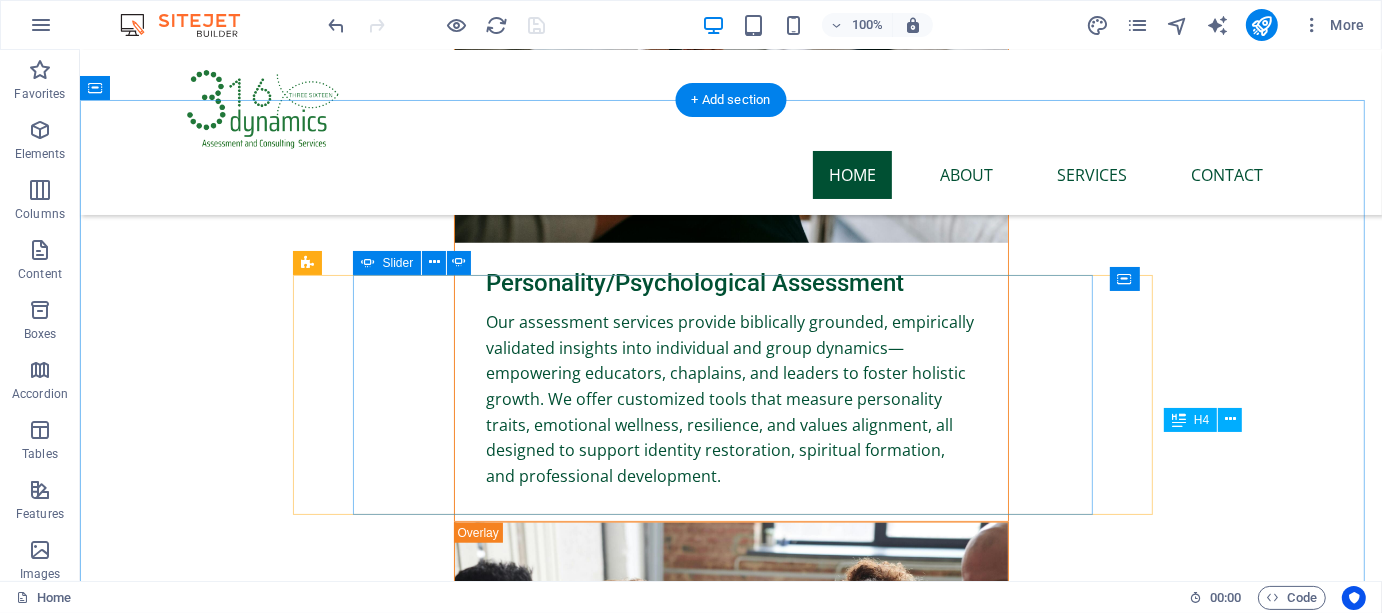 click at bounding box center (620, 7702) 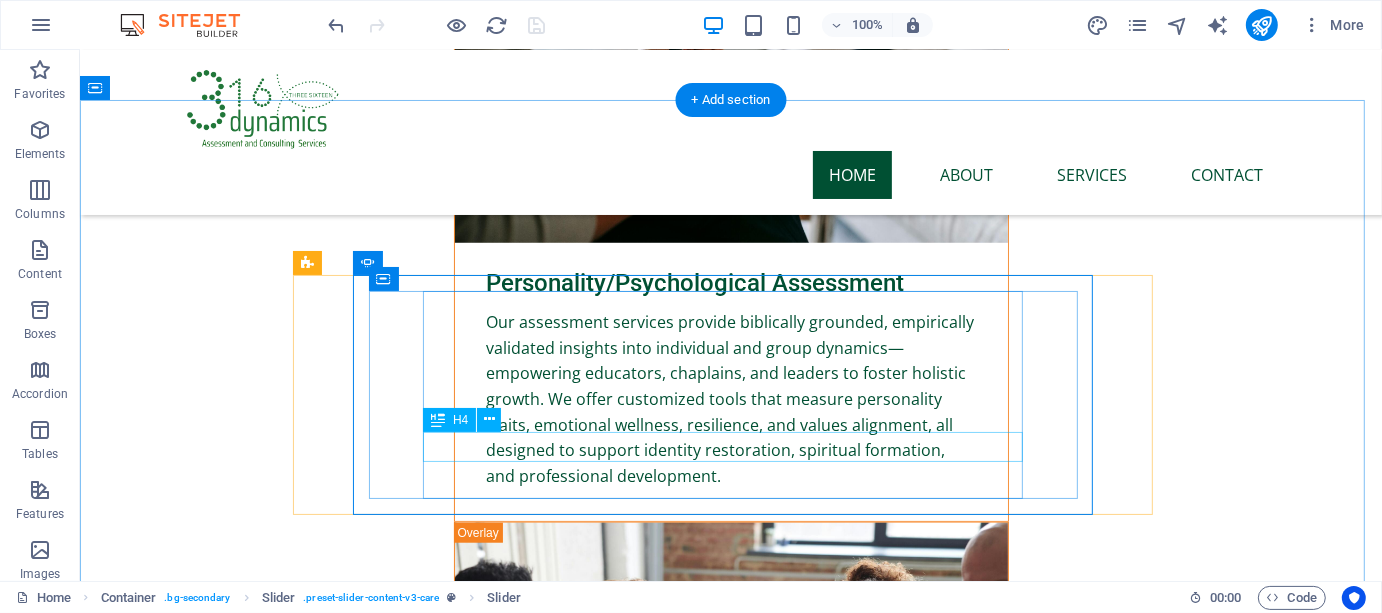 click on "[FIRST] [LAST]" at bounding box center [-916, 7373] 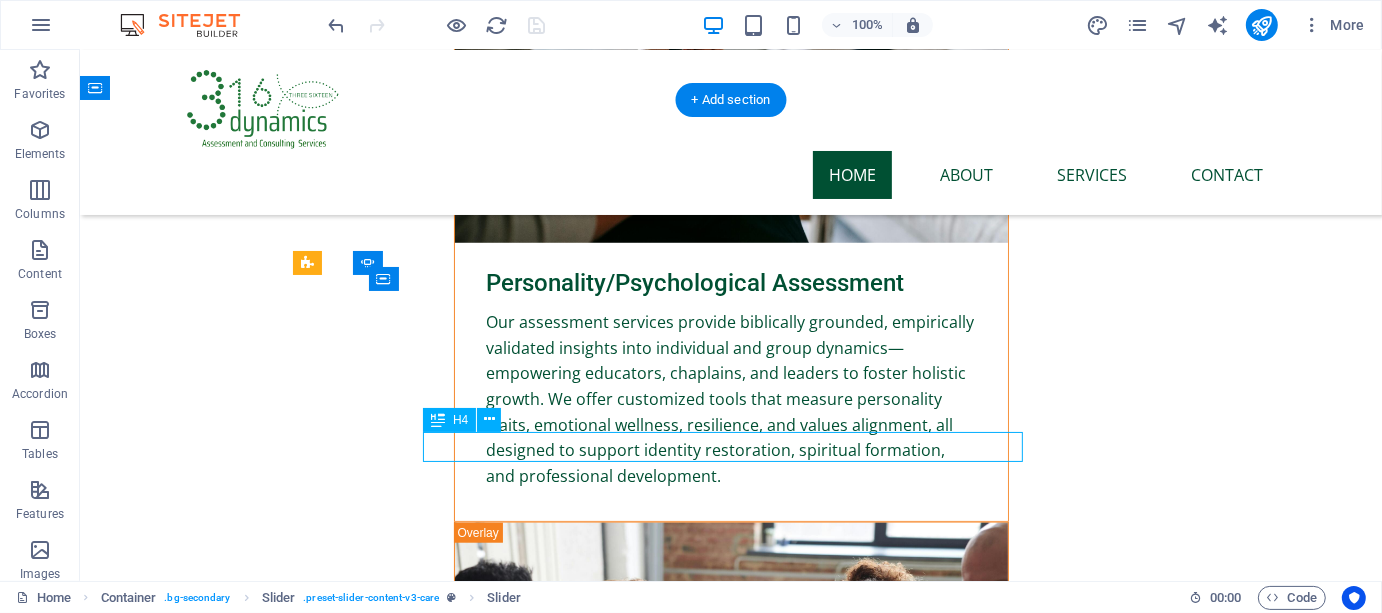 click on "[FIRST] [LAST]" at bounding box center (-916, 7373) 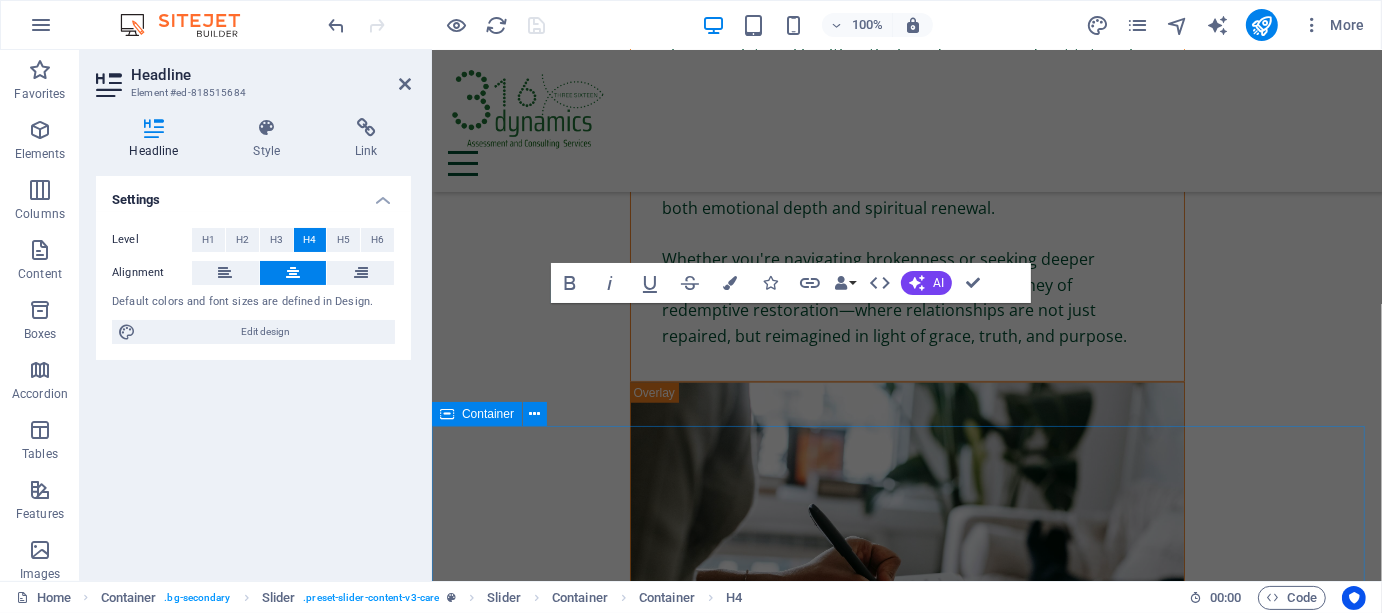 scroll, scrollTop: 8317, scrollLeft: 0, axis: vertical 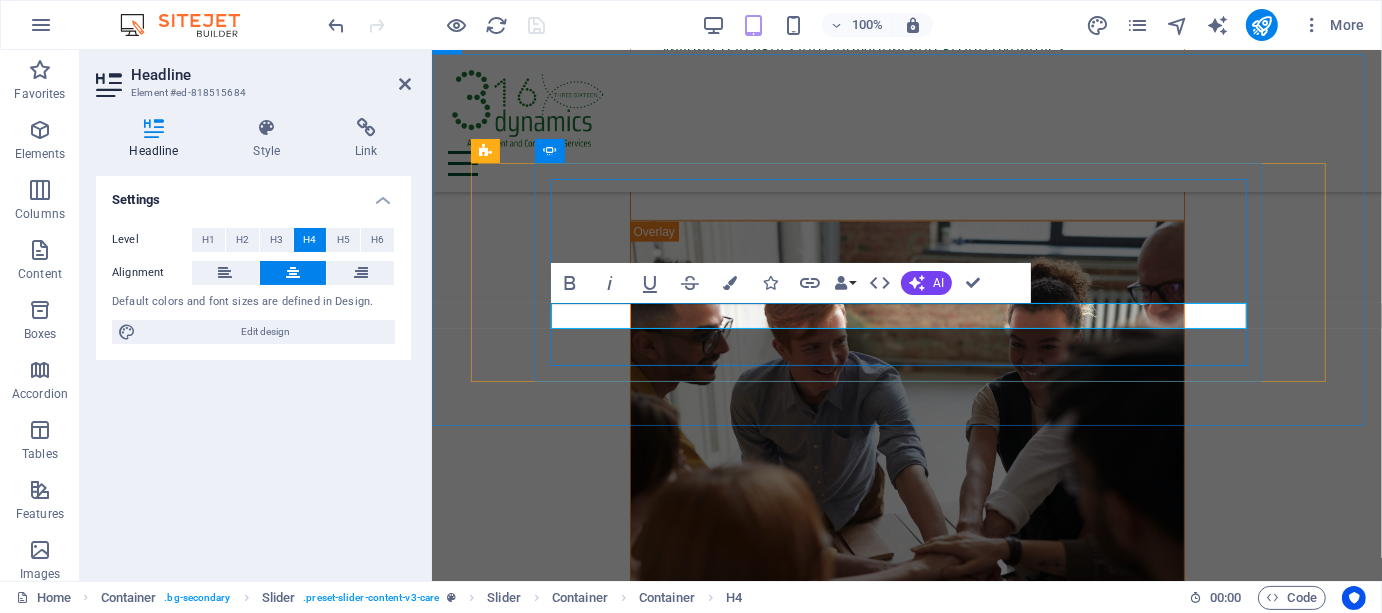 click on "[FIRST] [LAST]" at bounding box center [-589, 5750] 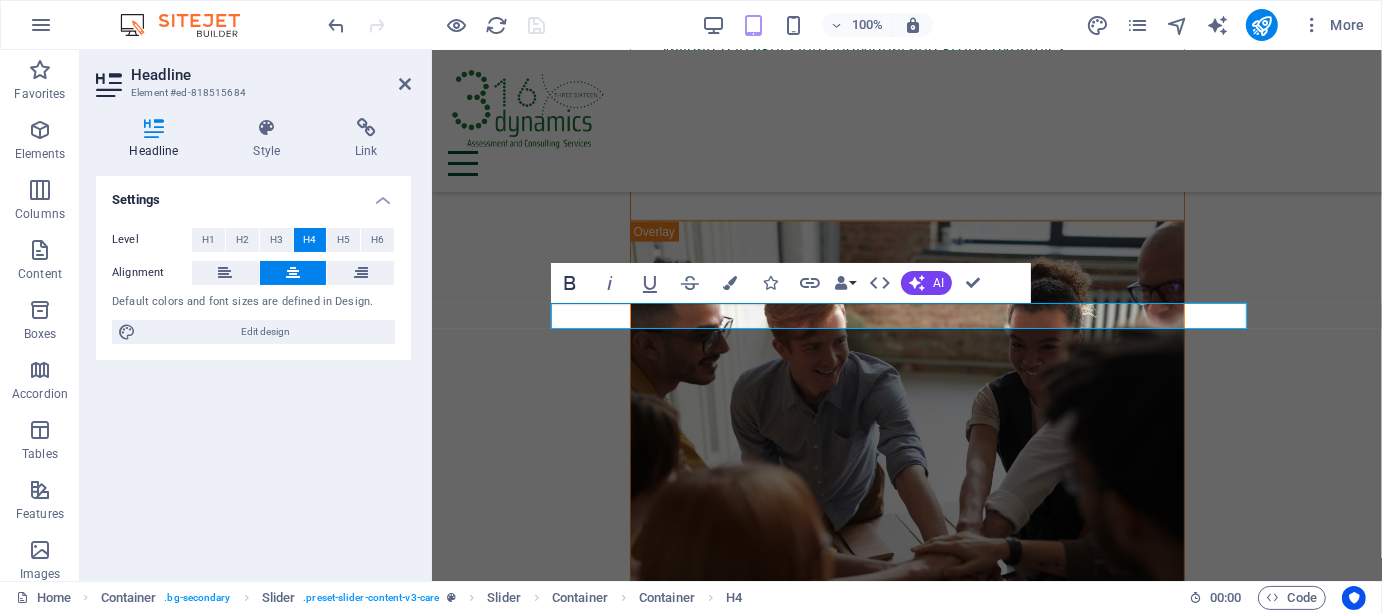 click 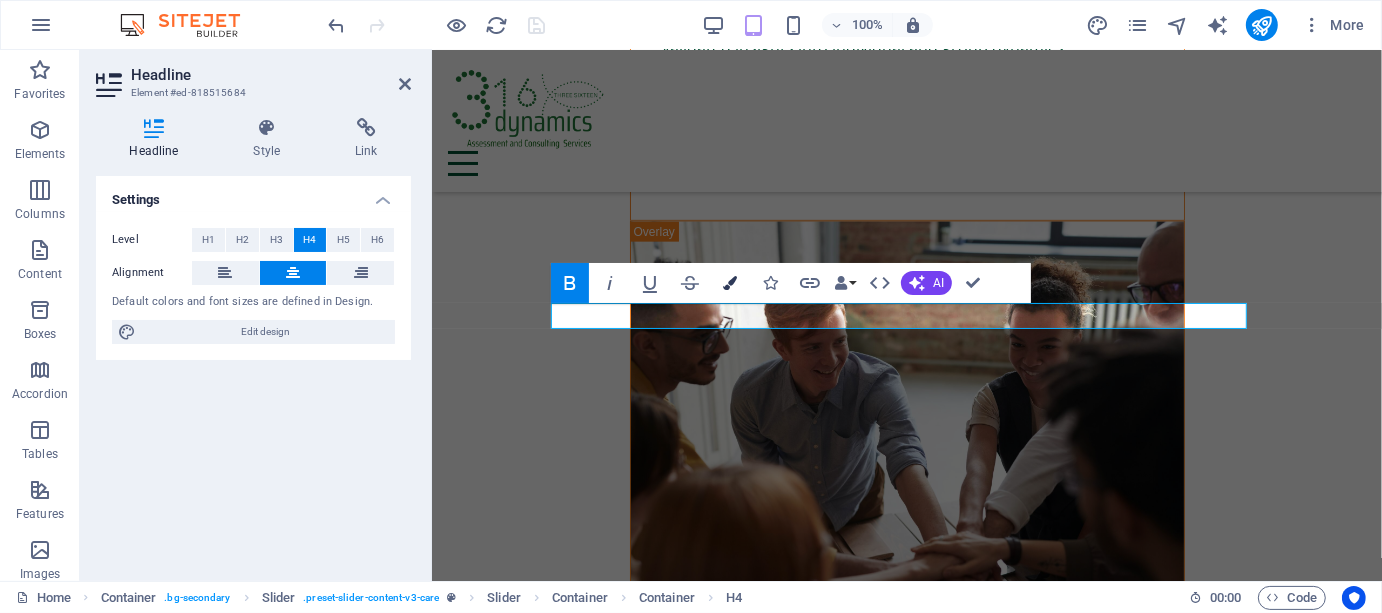 click at bounding box center [730, 283] 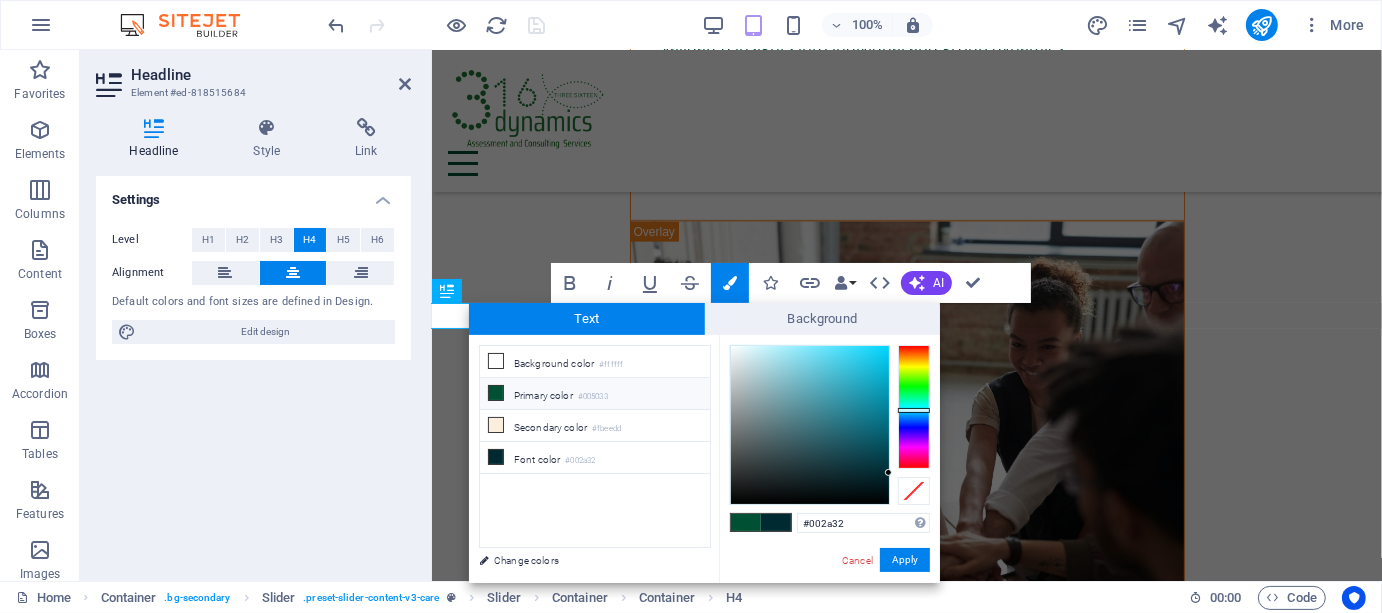 click at bounding box center [496, 393] 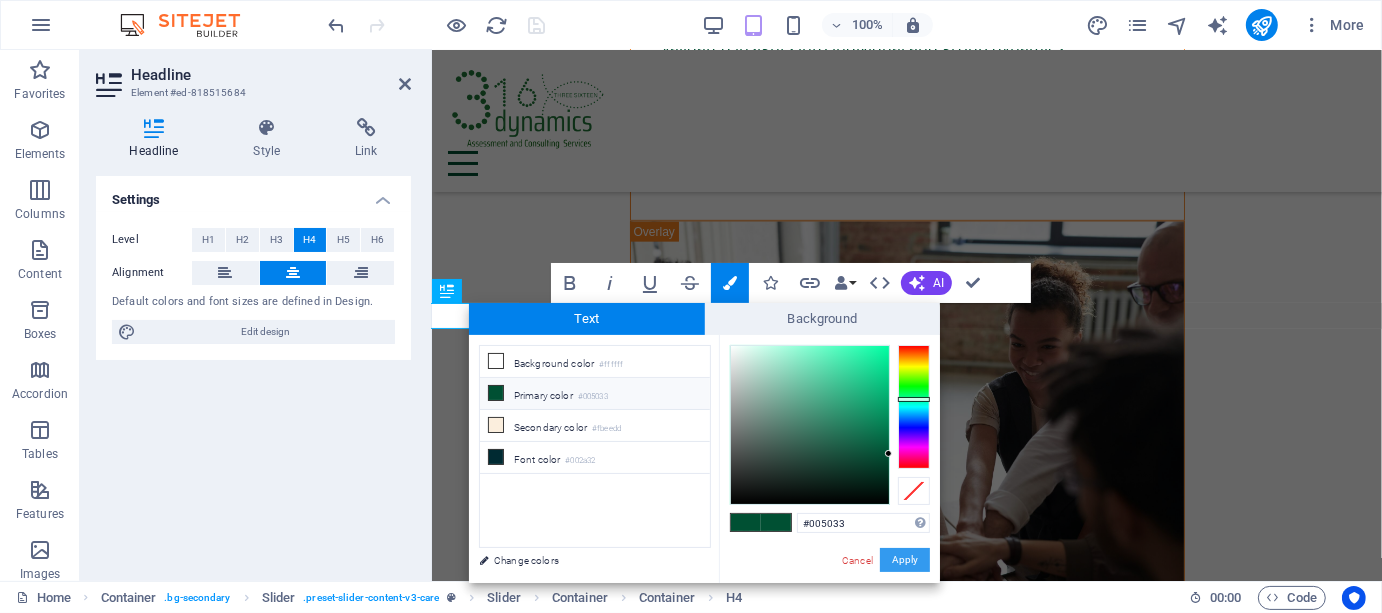 click on "Apply" at bounding box center [905, 560] 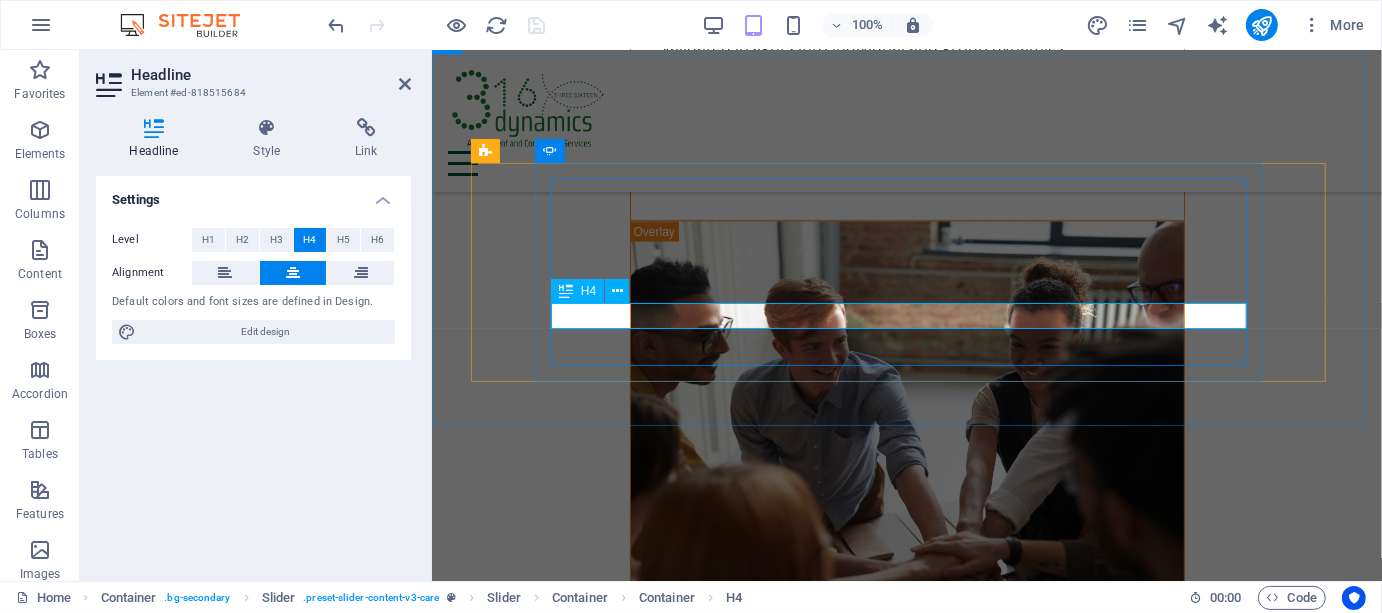 click on "[FIRST] [LAST], [TITLE]" at bounding box center (-589, 5750) 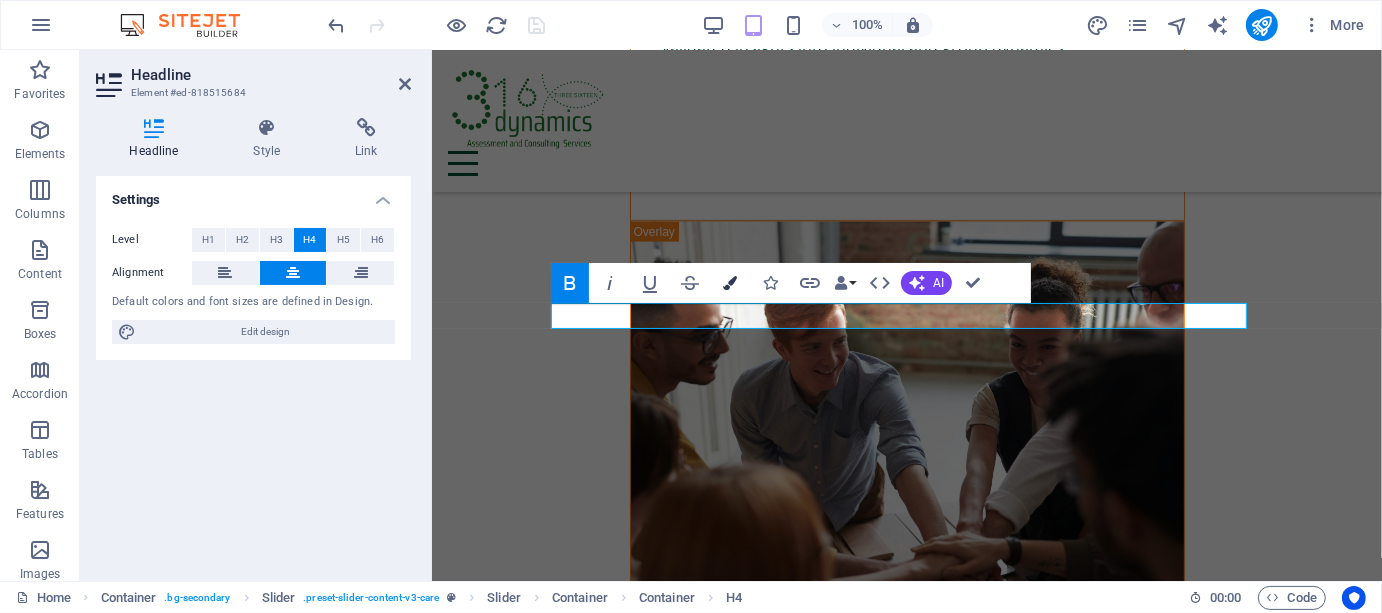 click at bounding box center (730, 283) 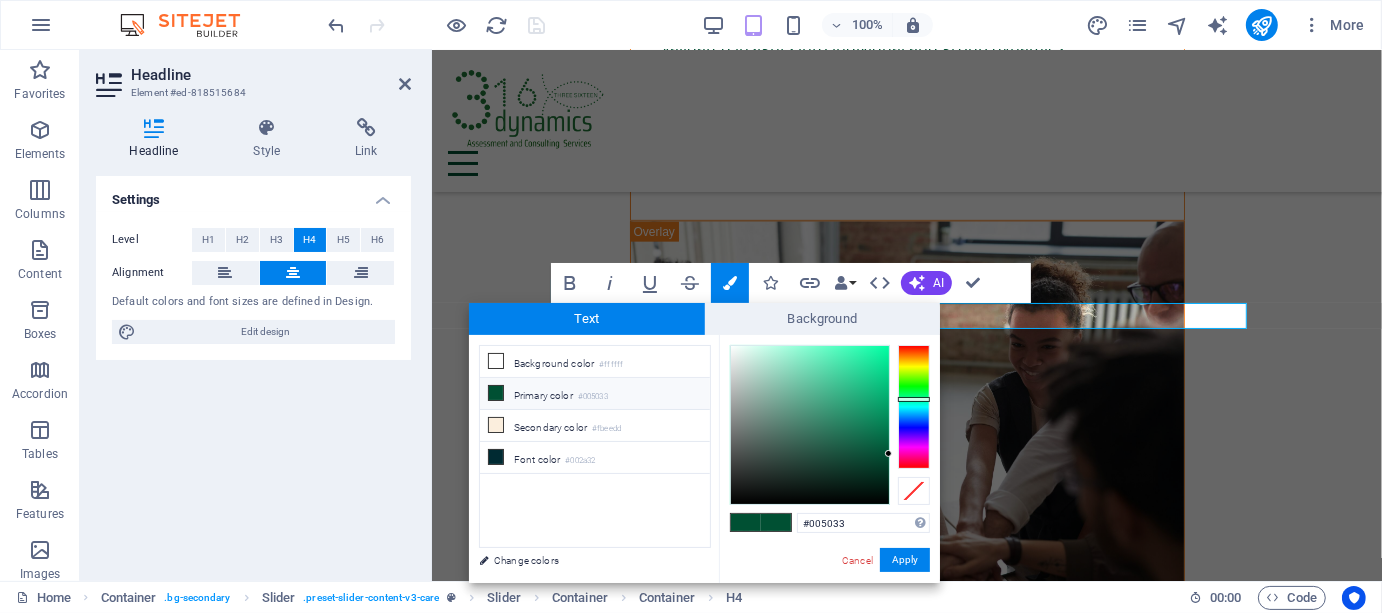 click at bounding box center (496, 393) 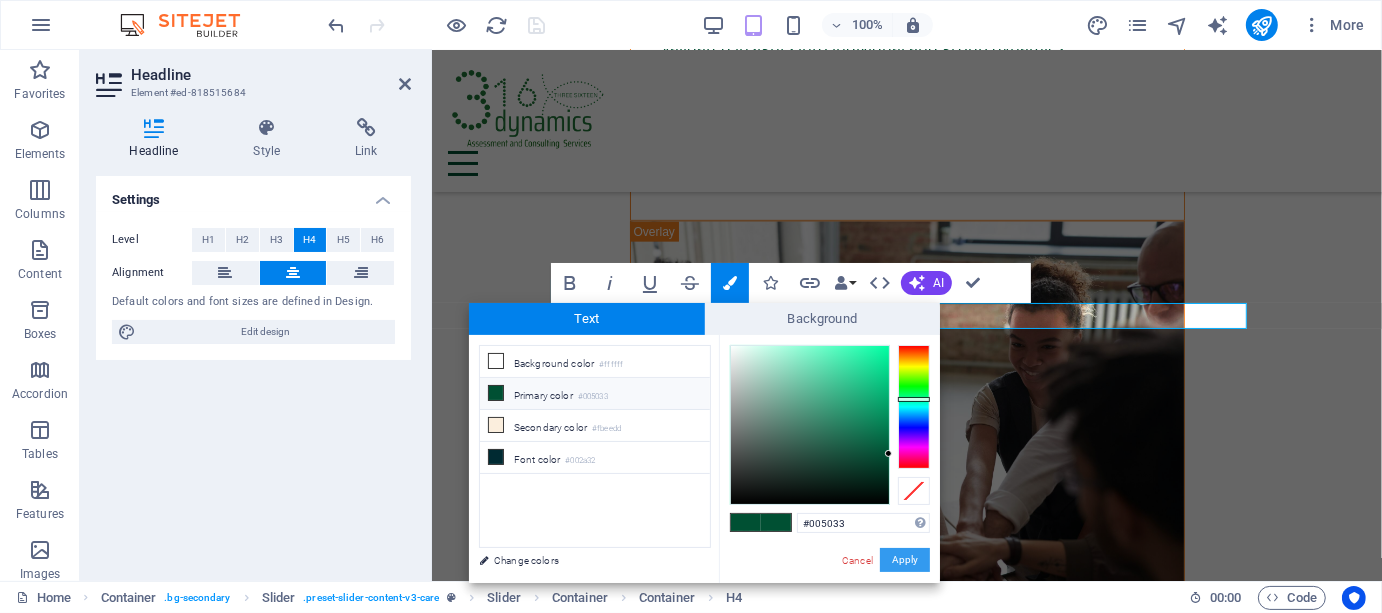 click on "Apply" at bounding box center (905, 560) 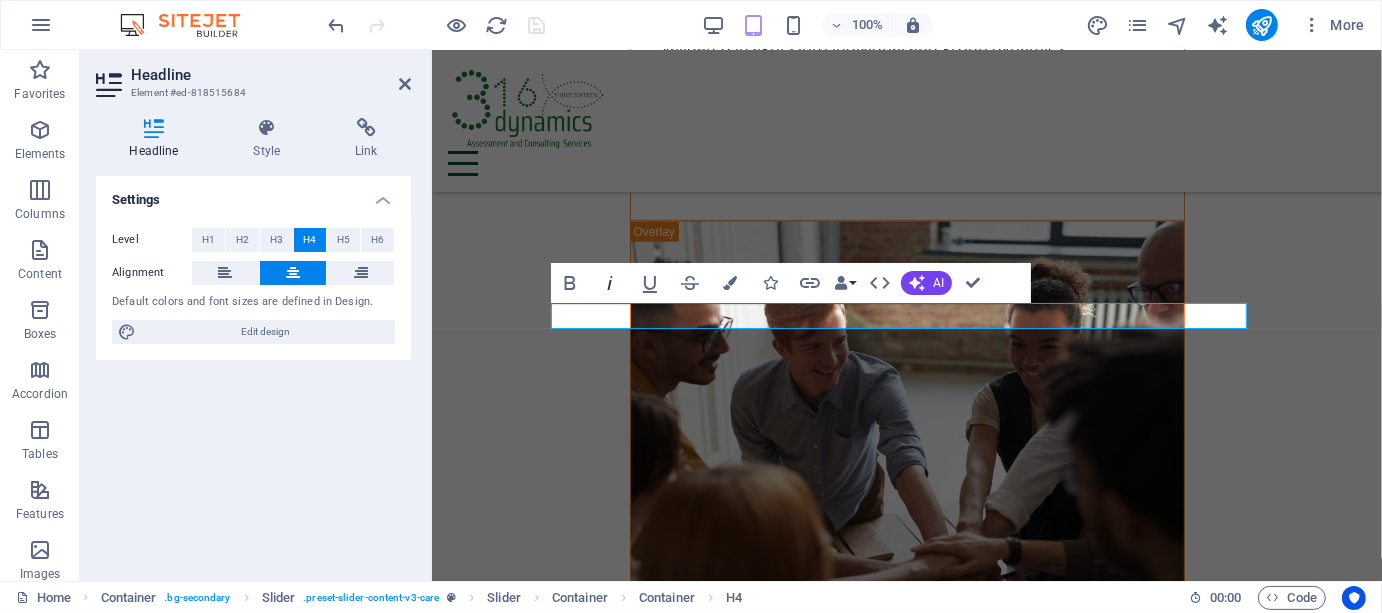click 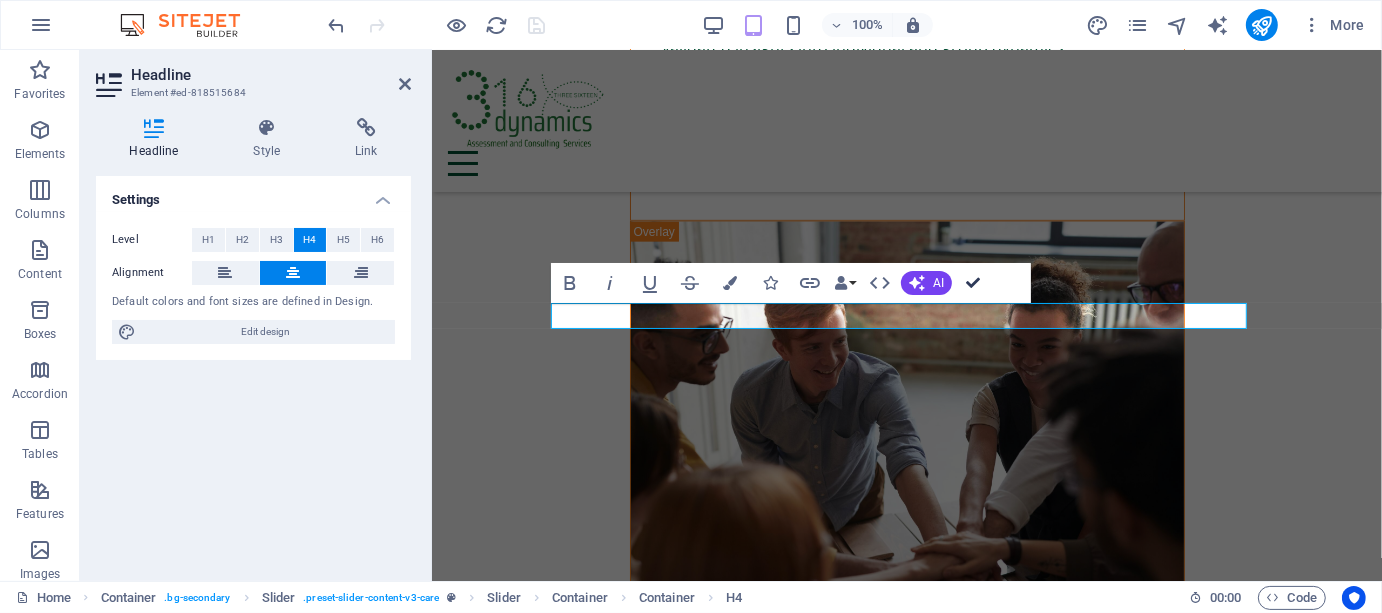 scroll, scrollTop: 7643, scrollLeft: 0, axis: vertical 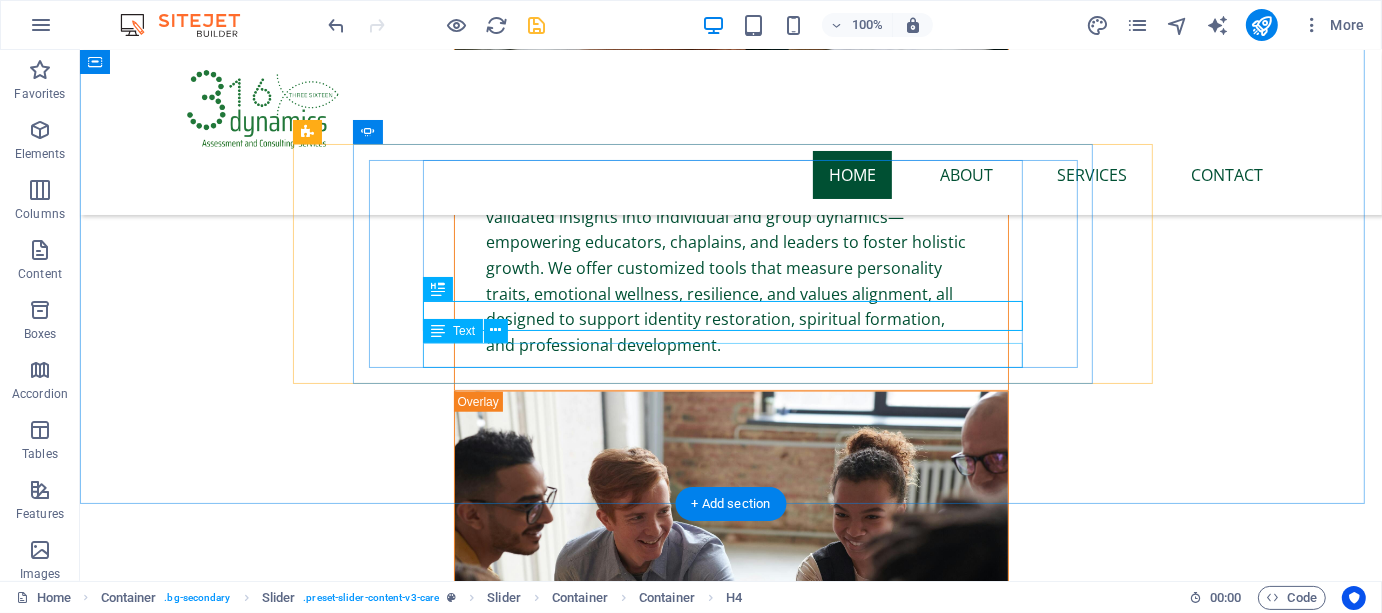 click on "Patient" at bounding box center (-916, 7282) 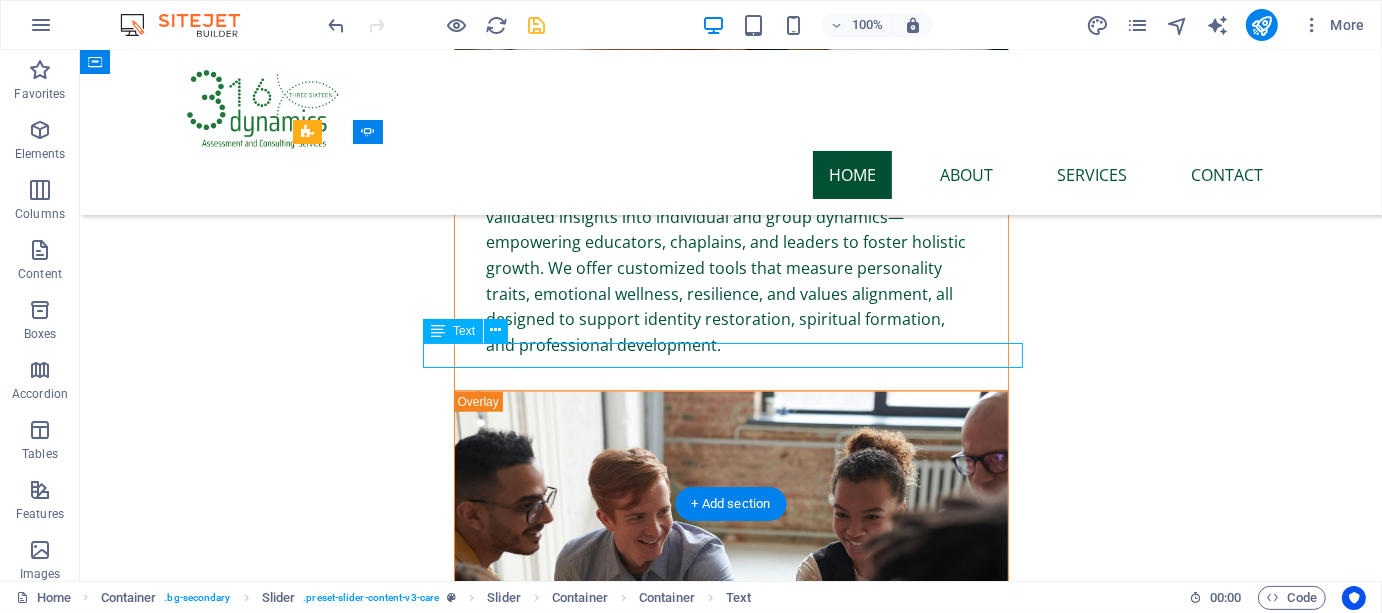click on "Patient" at bounding box center (-916, 7282) 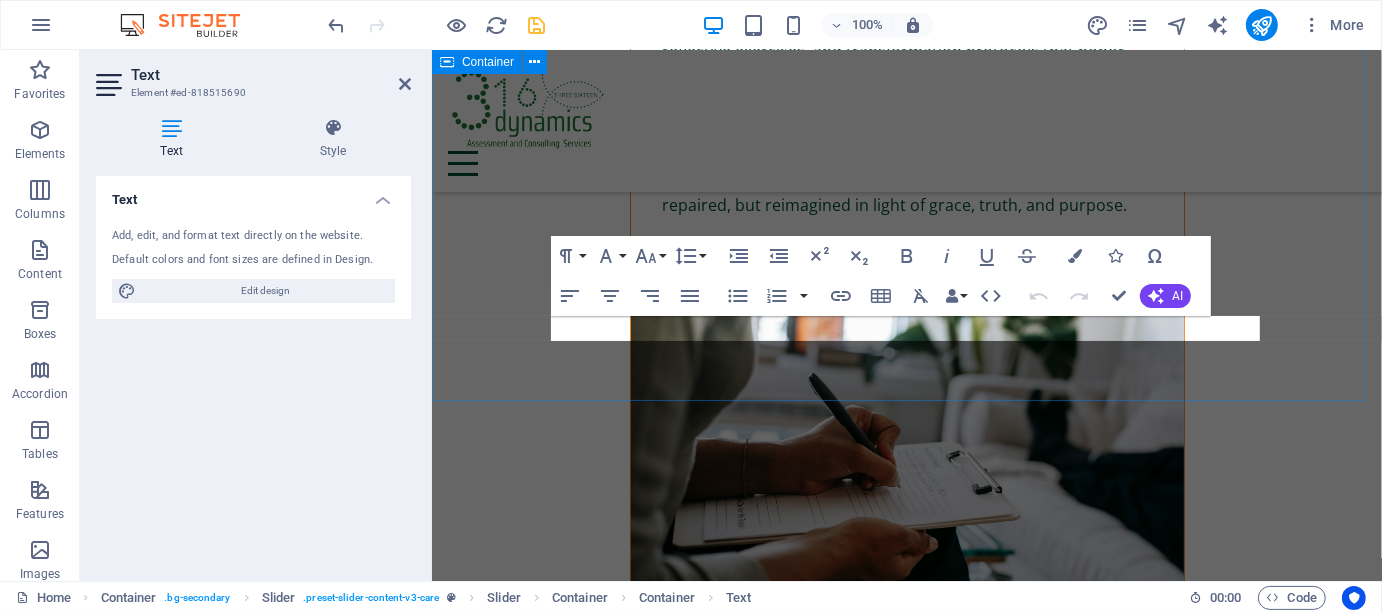 scroll, scrollTop: 8342, scrollLeft: 0, axis: vertical 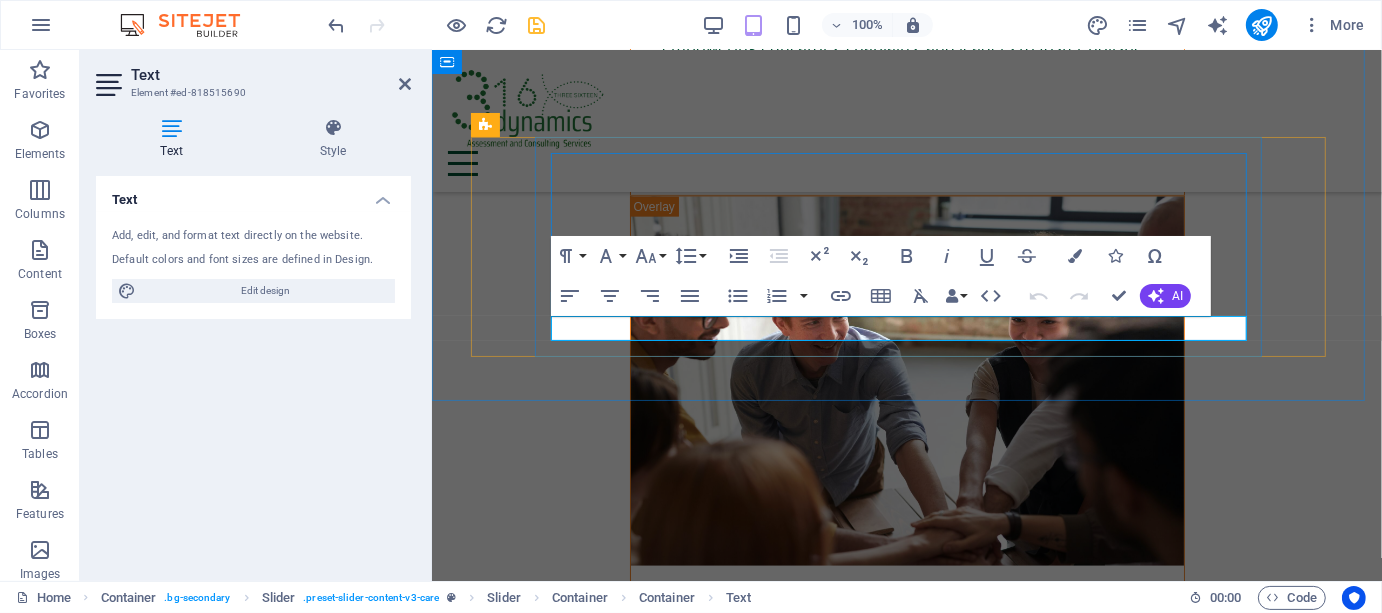 click on "Patient" at bounding box center [-589, 5763] 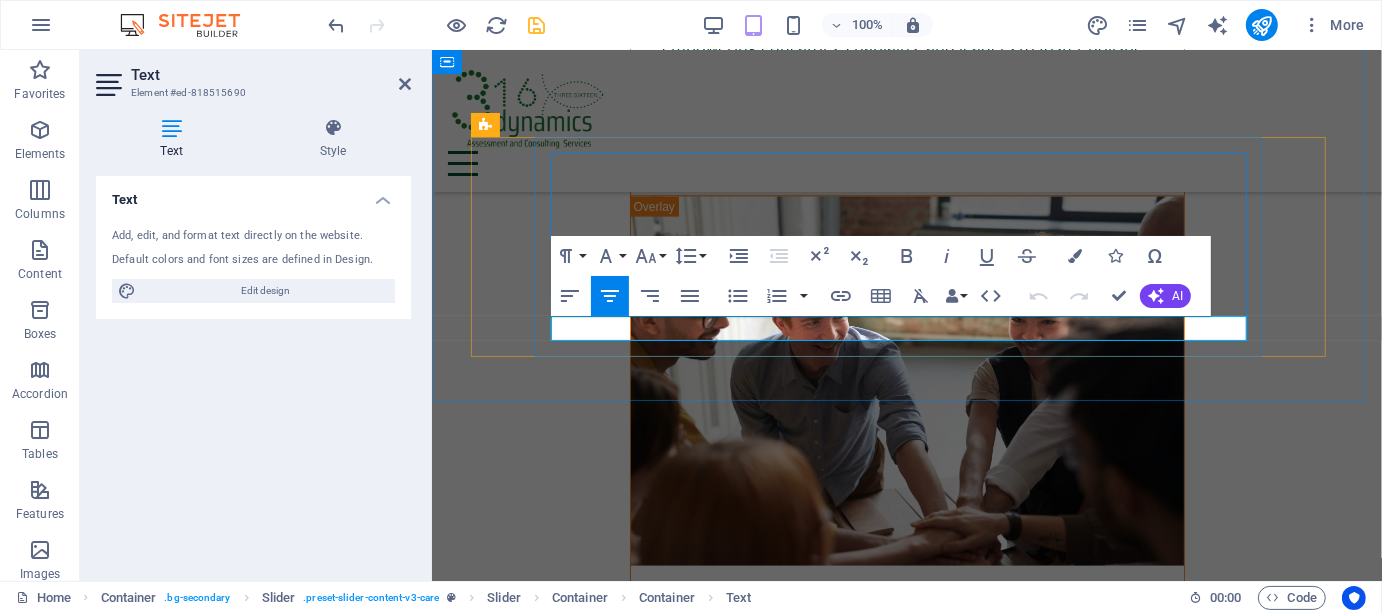 click on "Patient" at bounding box center [-589, 5763] 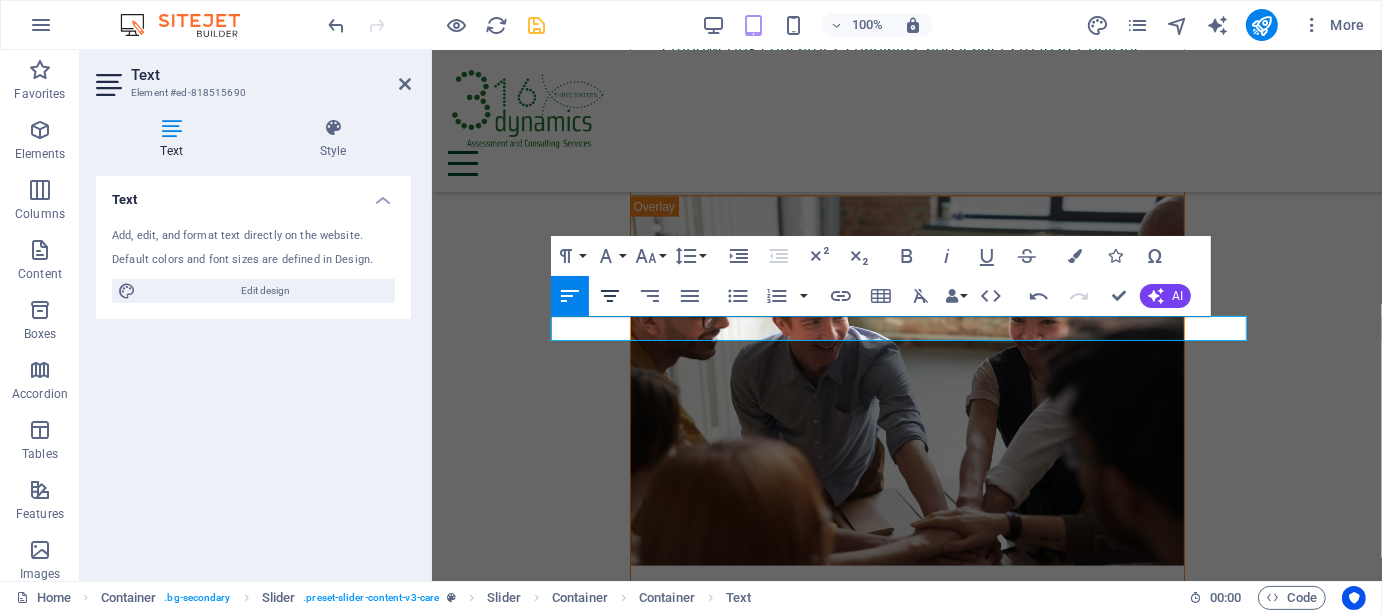click 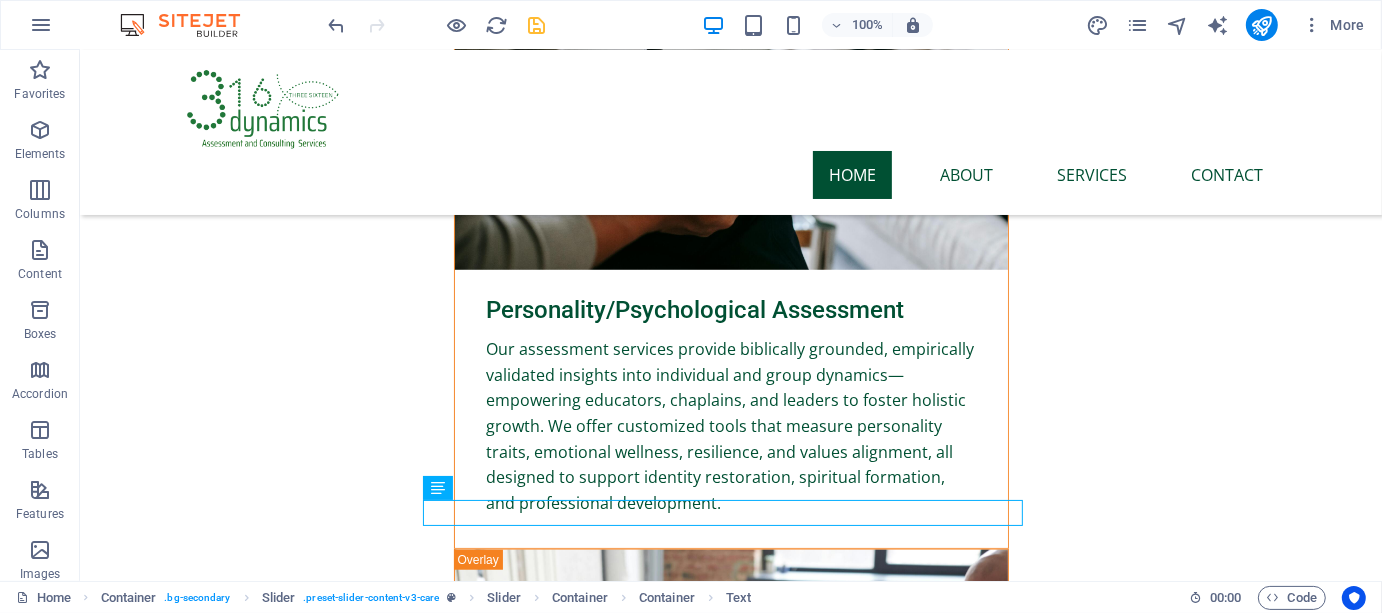 scroll, scrollTop: 7457, scrollLeft: 0, axis: vertical 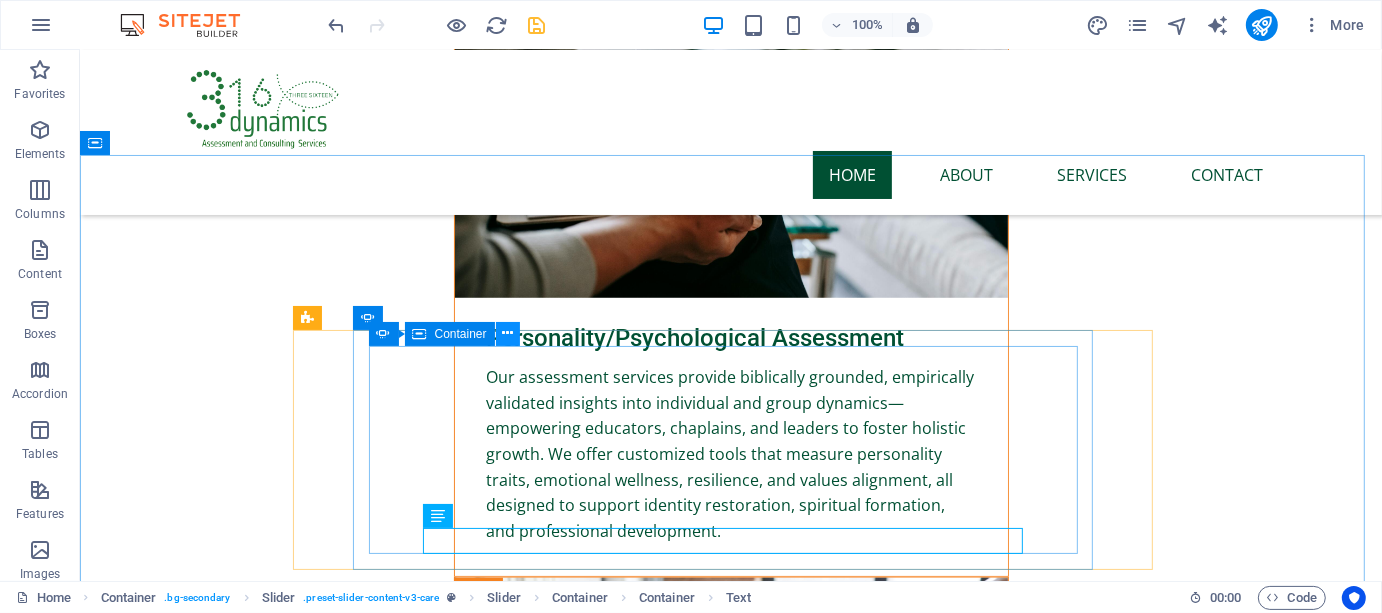 click at bounding box center [507, 333] 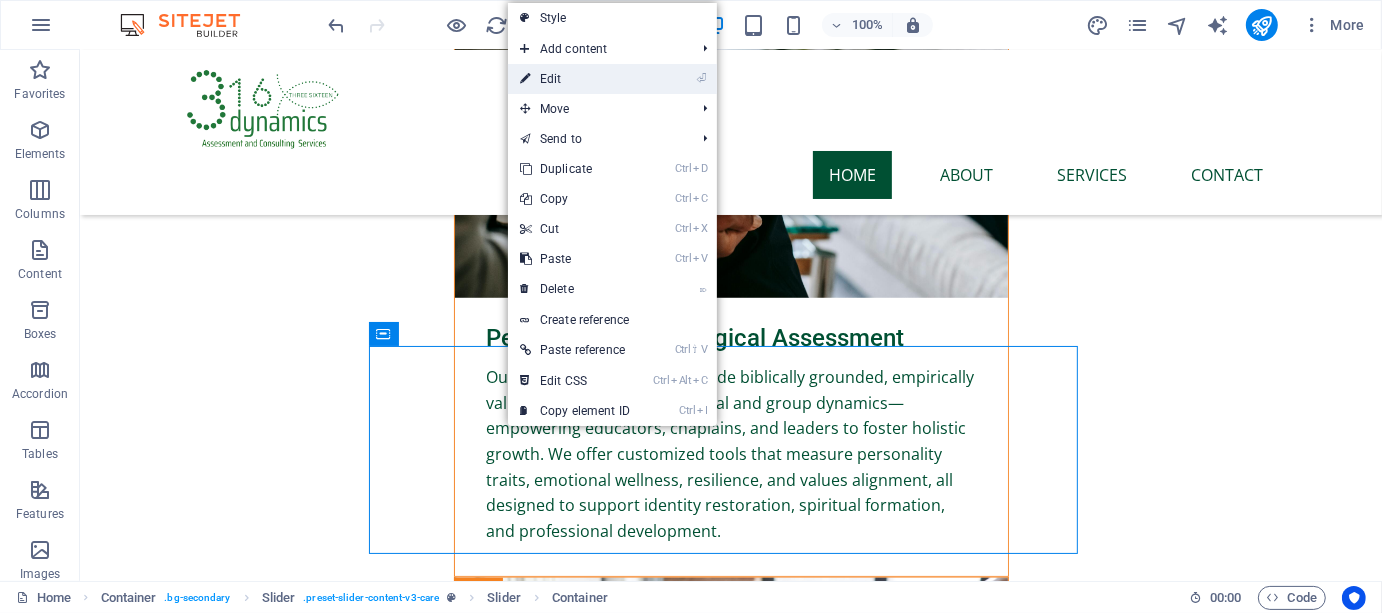 click on "⏎  Edit" at bounding box center [575, 79] 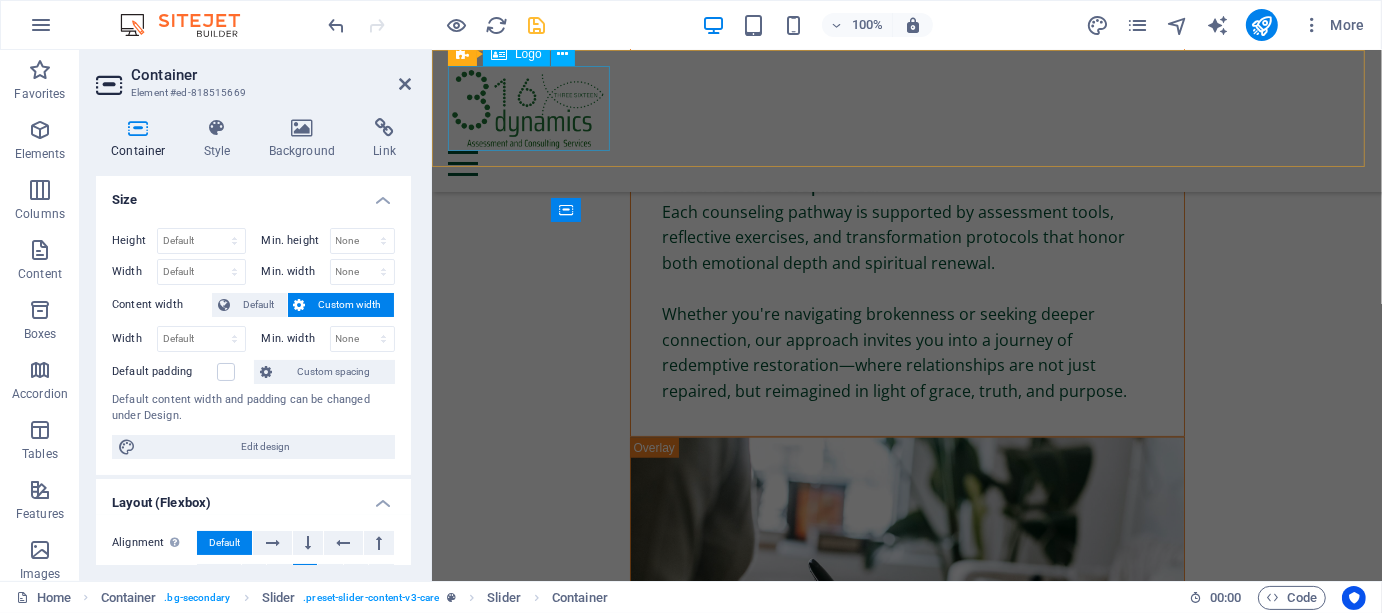 scroll, scrollTop: 8274, scrollLeft: 0, axis: vertical 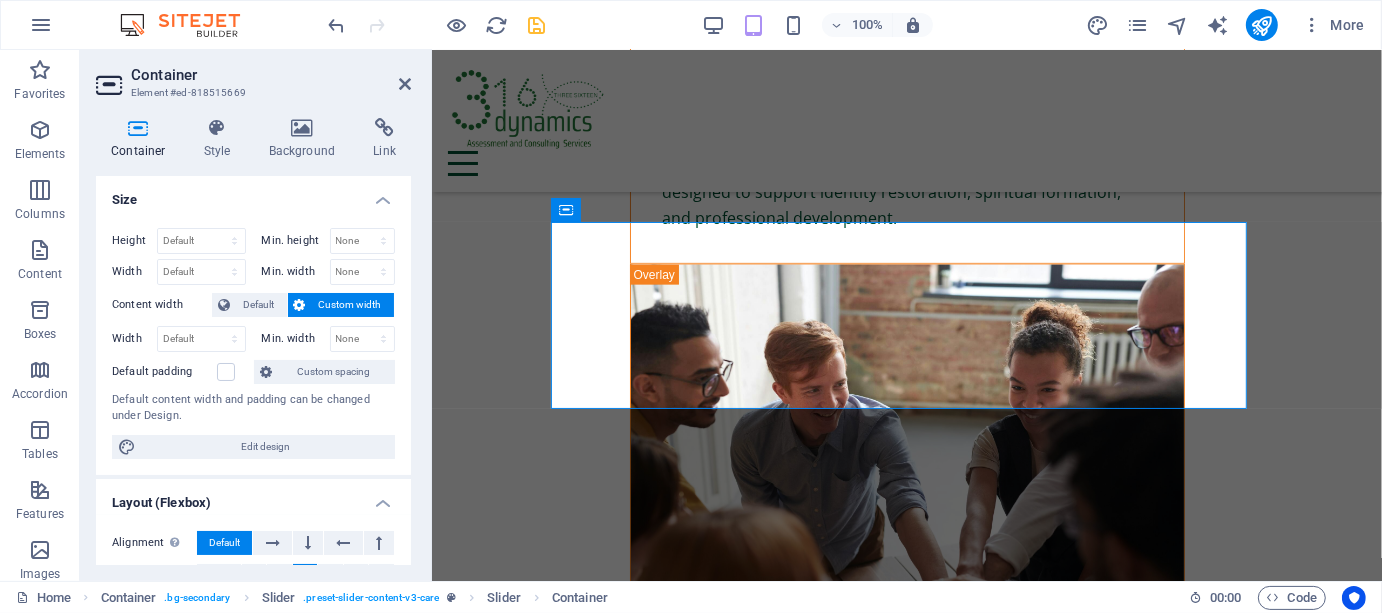 drag, startPoint x: 405, startPoint y: 250, endPoint x: 409, endPoint y: 328, distance: 78.10249 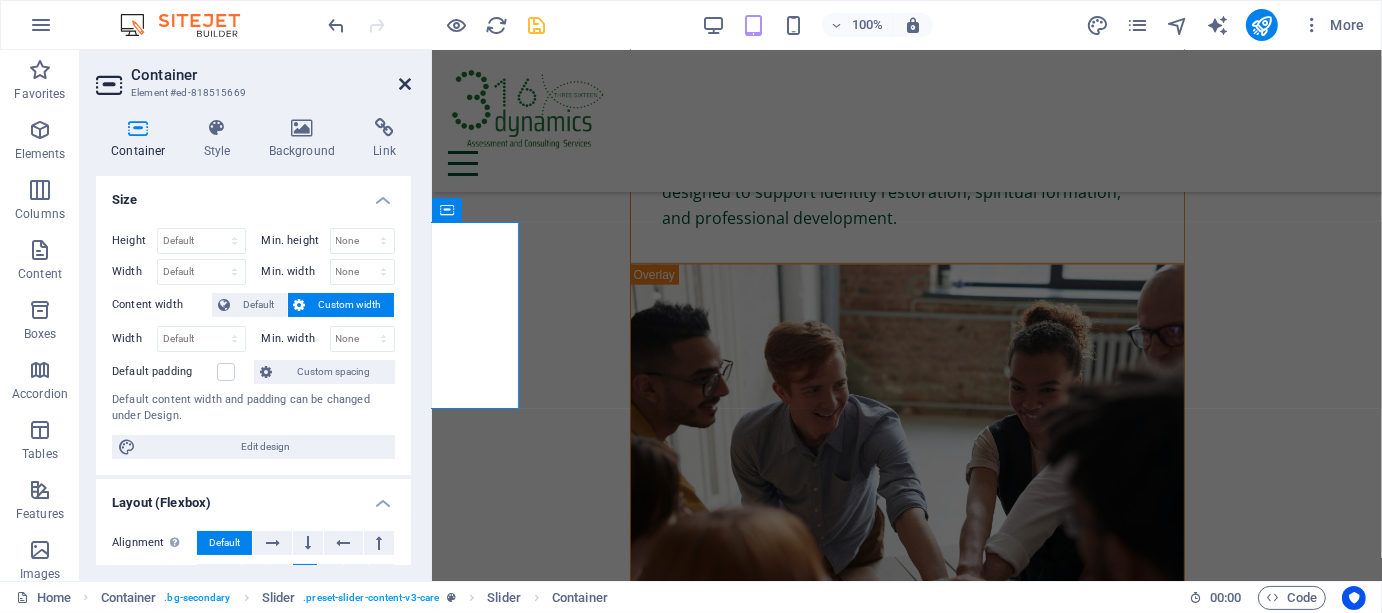 click at bounding box center (405, 84) 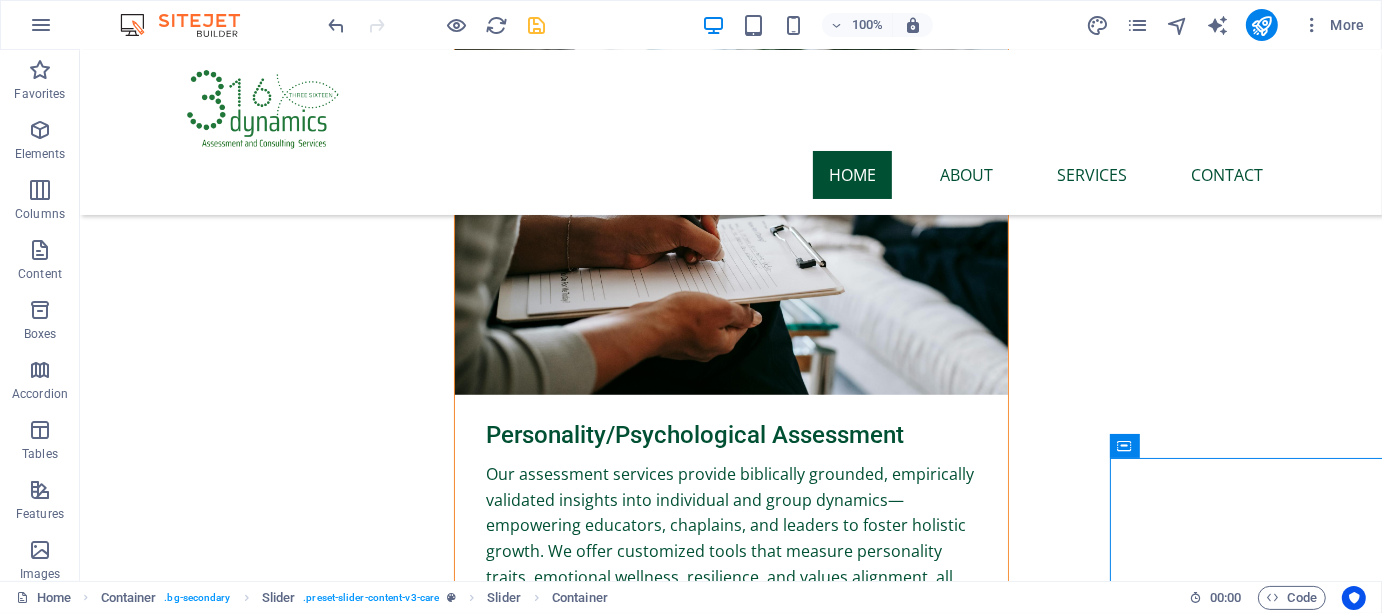 scroll, scrollTop: 7331, scrollLeft: 0, axis: vertical 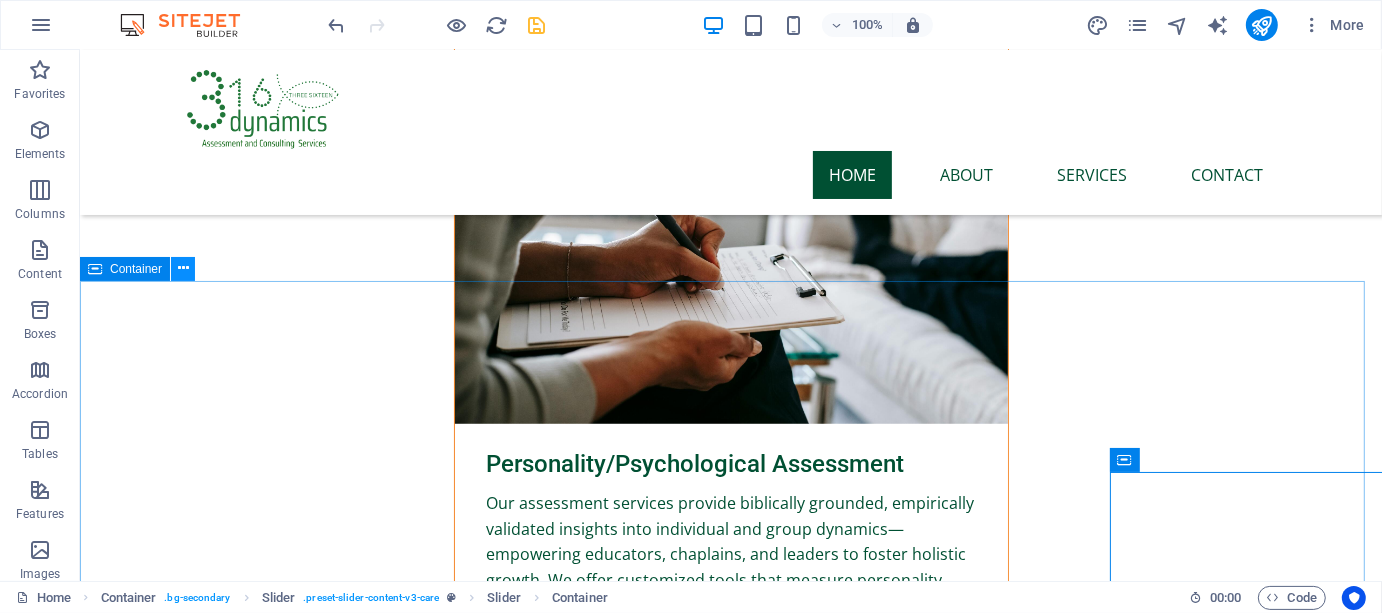 click at bounding box center (183, 268) 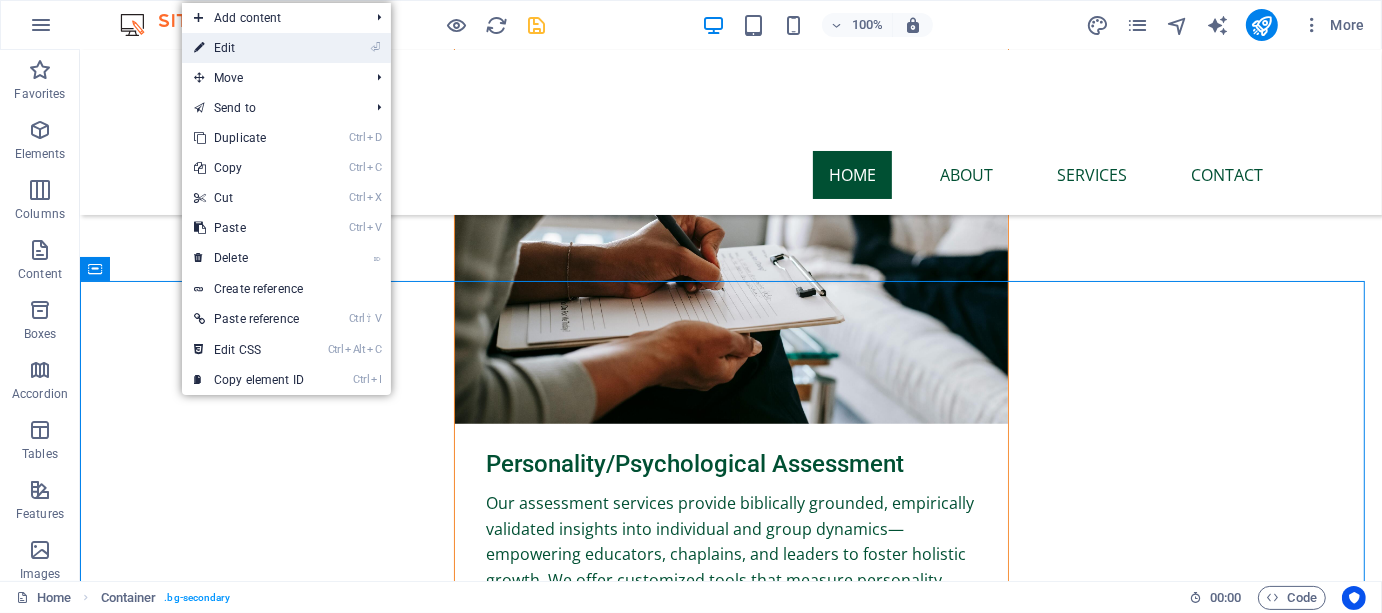 click on "⏎  Edit" at bounding box center (249, 48) 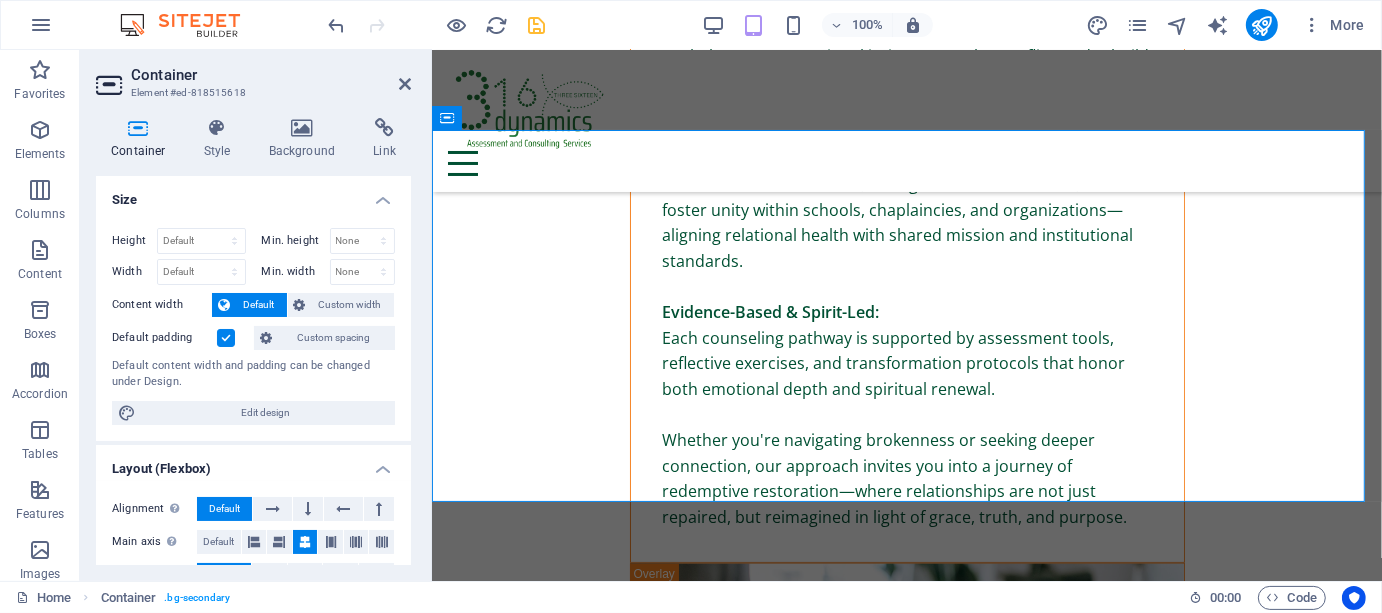 scroll, scrollTop: 8241, scrollLeft: 0, axis: vertical 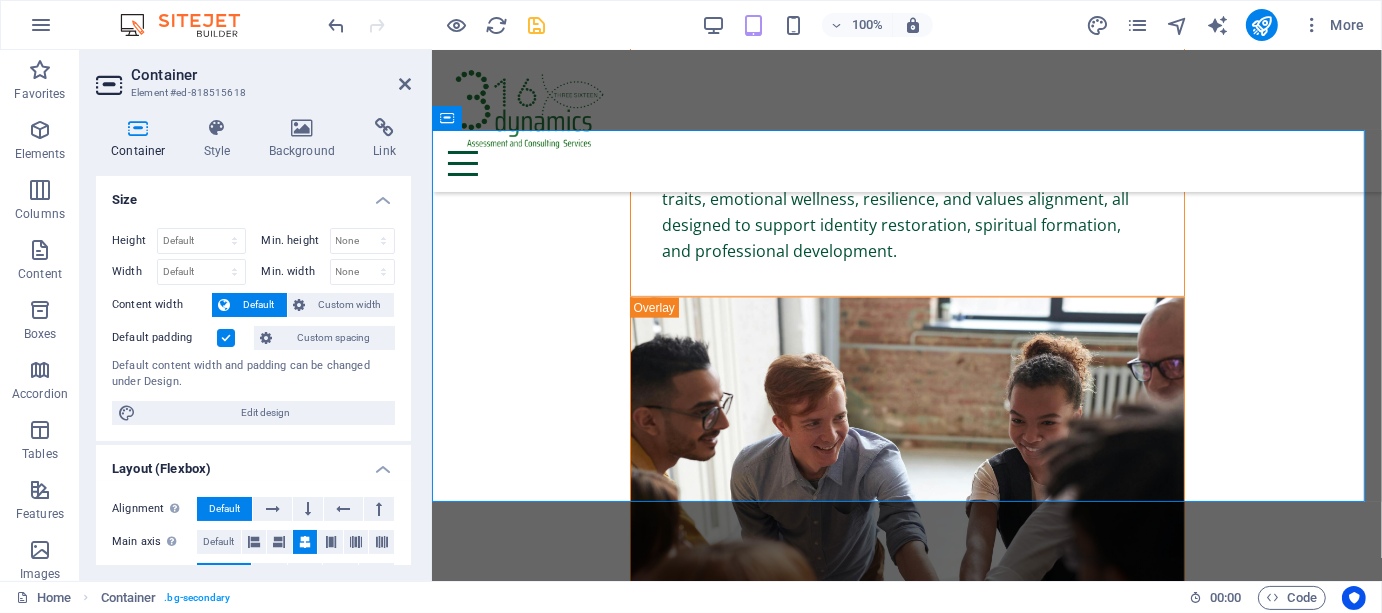 drag, startPoint x: 407, startPoint y: 265, endPoint x: 411, endPoint y: 326, distance: 61.13101 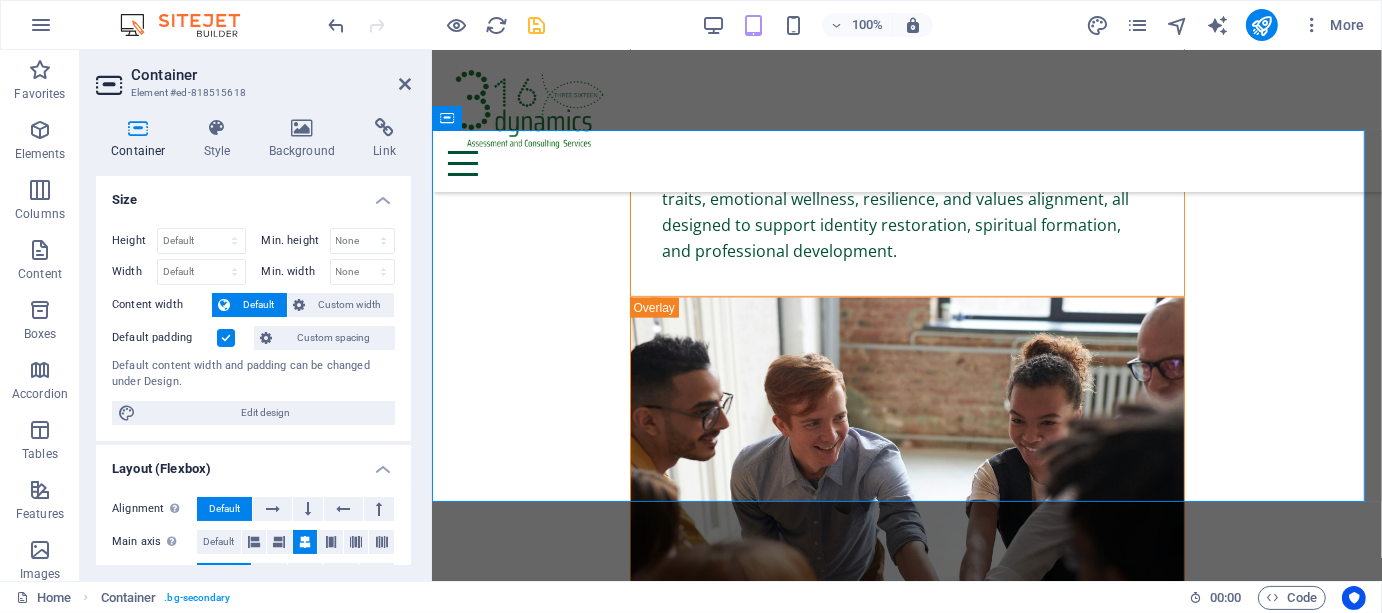 scroll, scrollTop: 340, scrollLeft: 0, axis: vertical 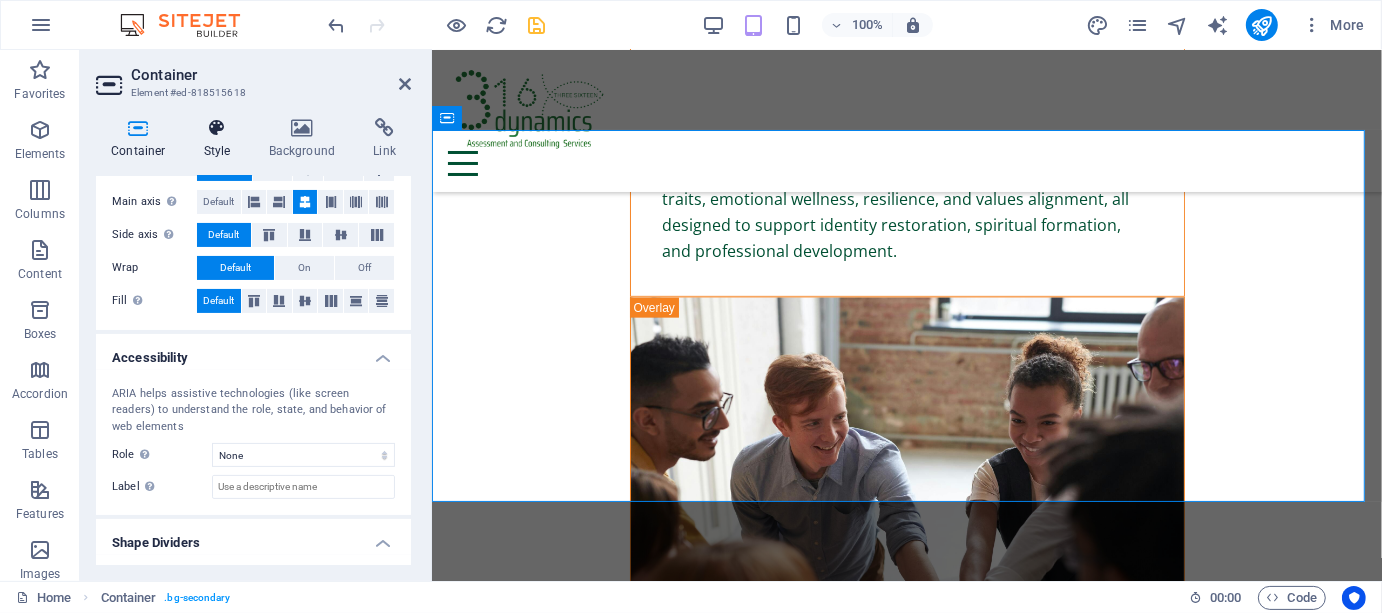 click at bounding box center [217, 128] 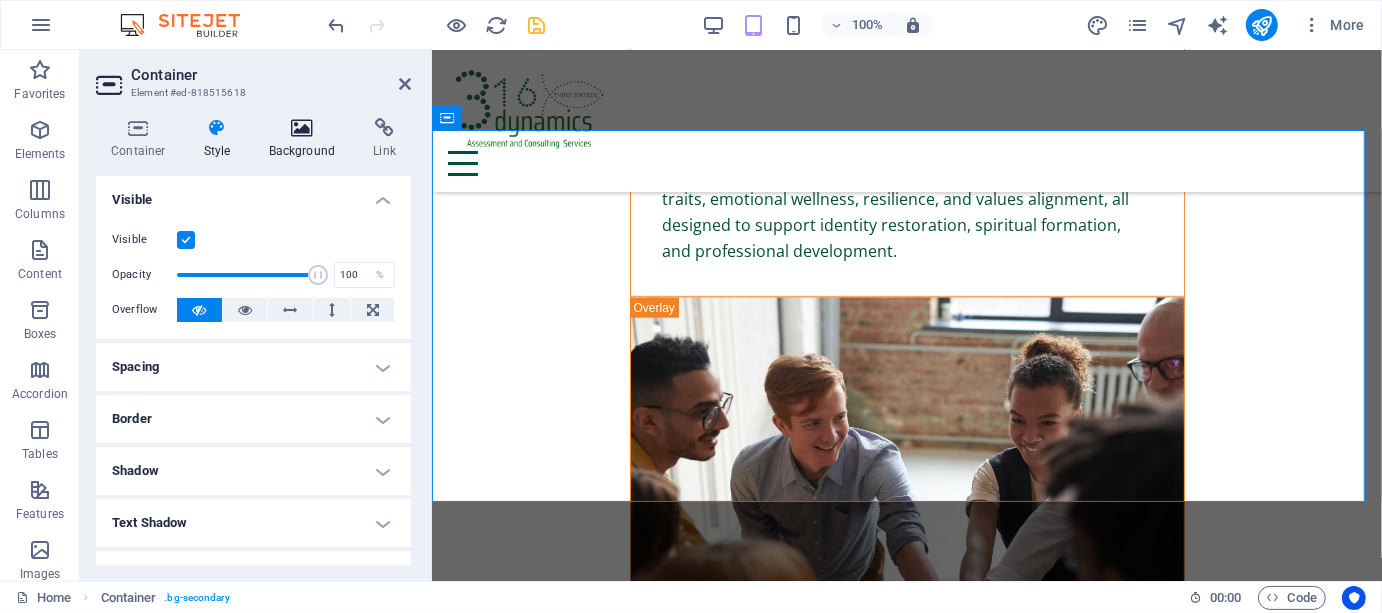 click on "Background" at bounding box center [306, 139] 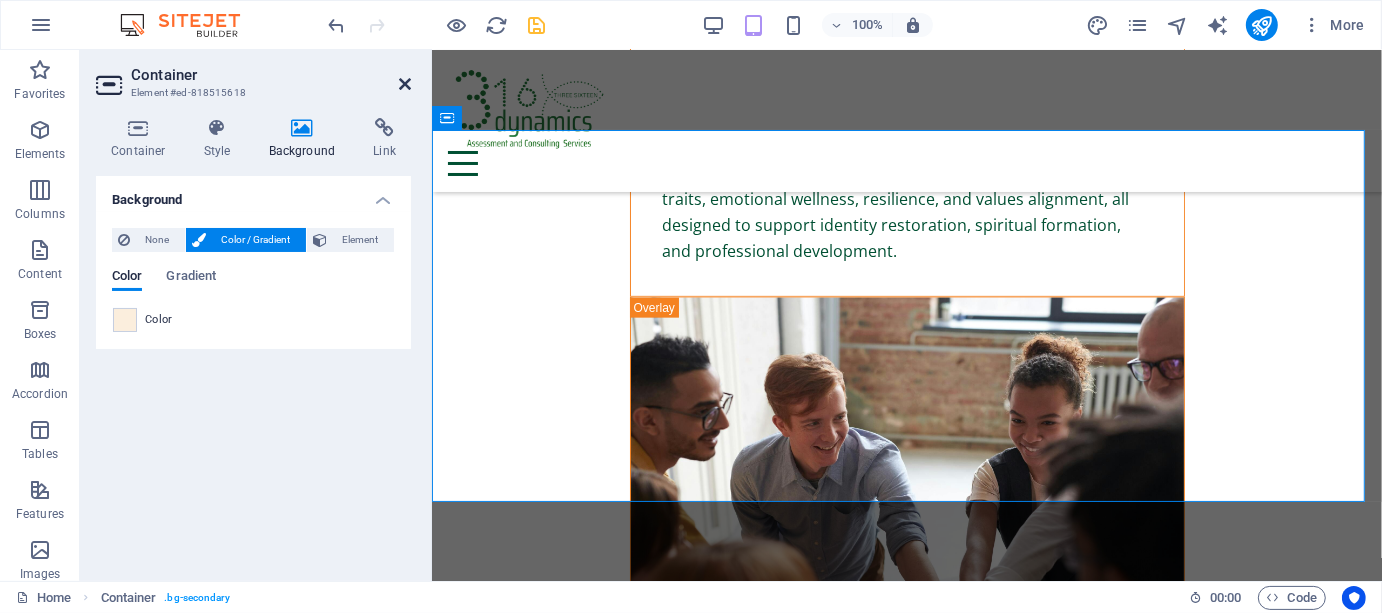 click at bounding box center (405, 84) 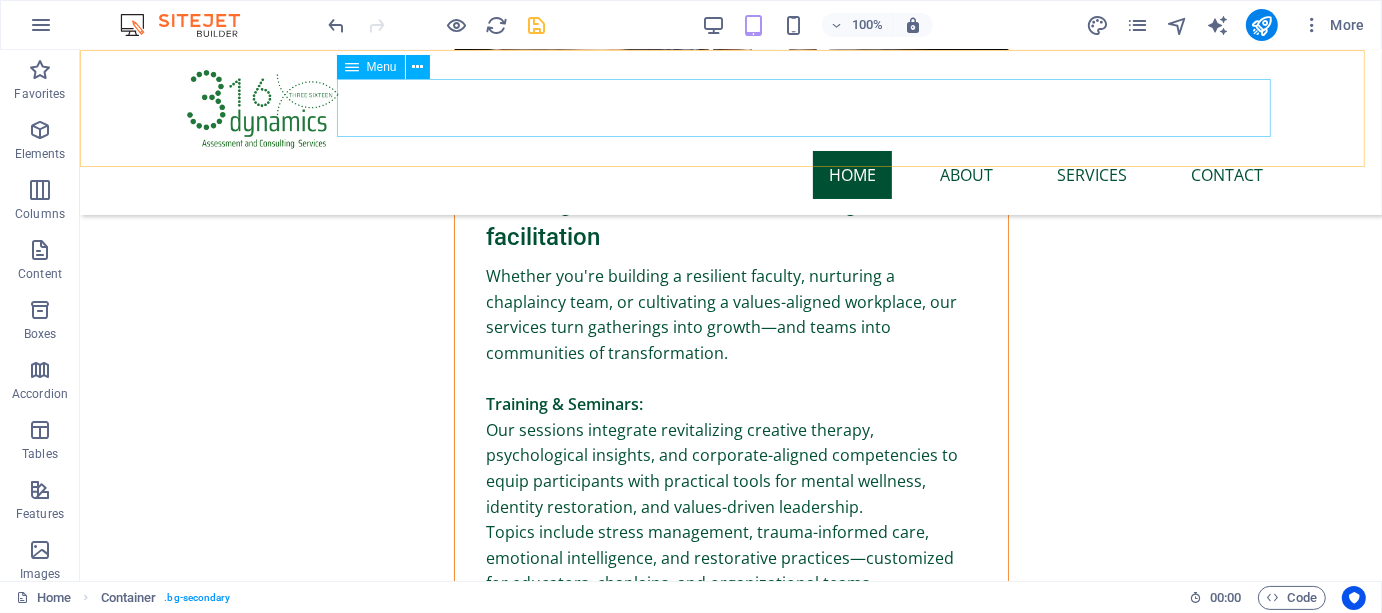 scroll, scrollTop: 7564, scrollLeft: 0, axis: vertical 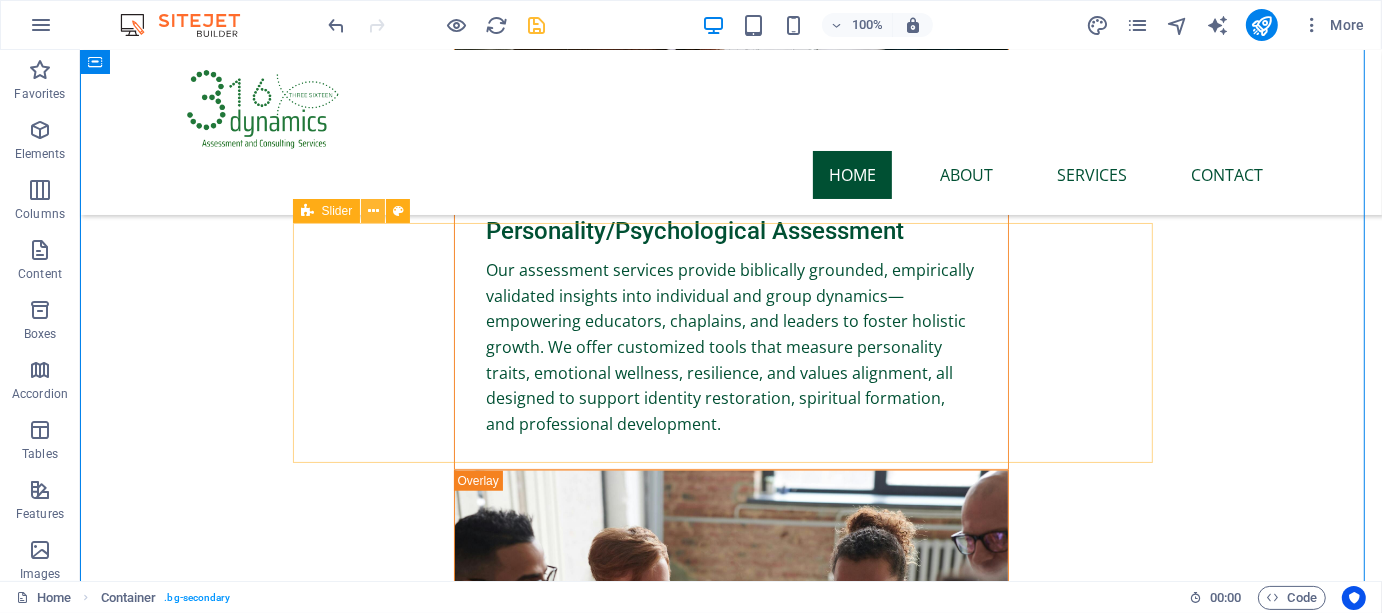 click at bounding box center [373, 211] 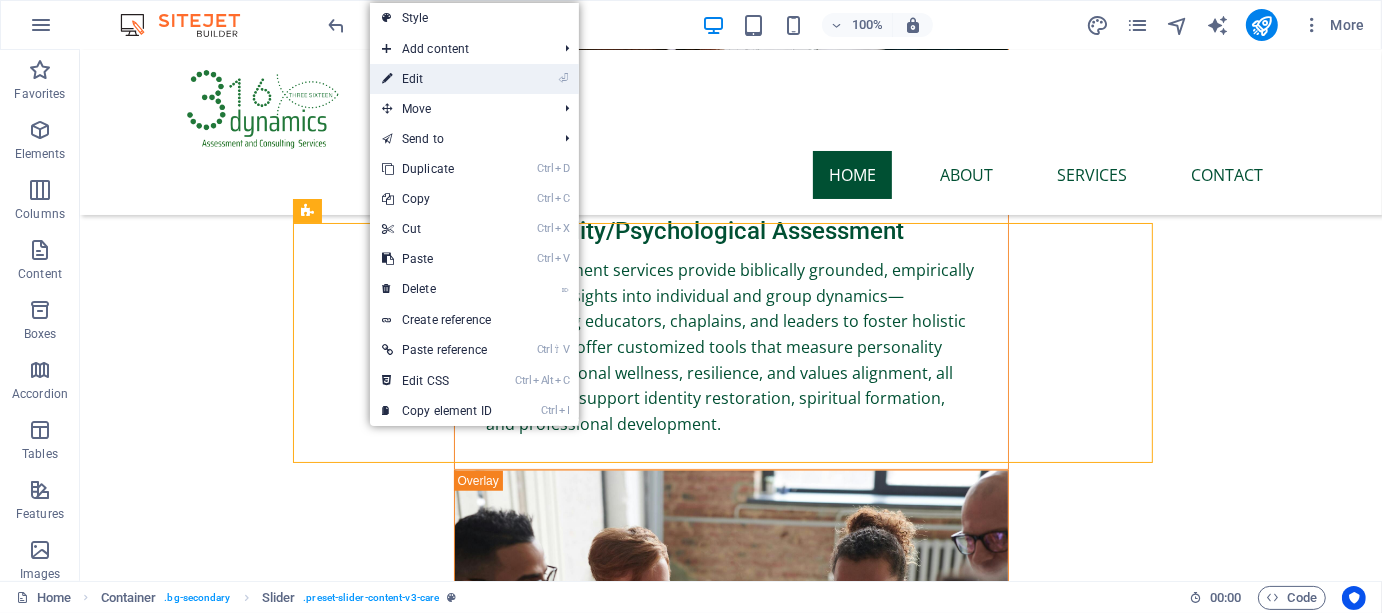 drag, startPoint x: 442, startPoint y: 75, endPoint x: 5, endPoint y: 36, distance: 438.73682 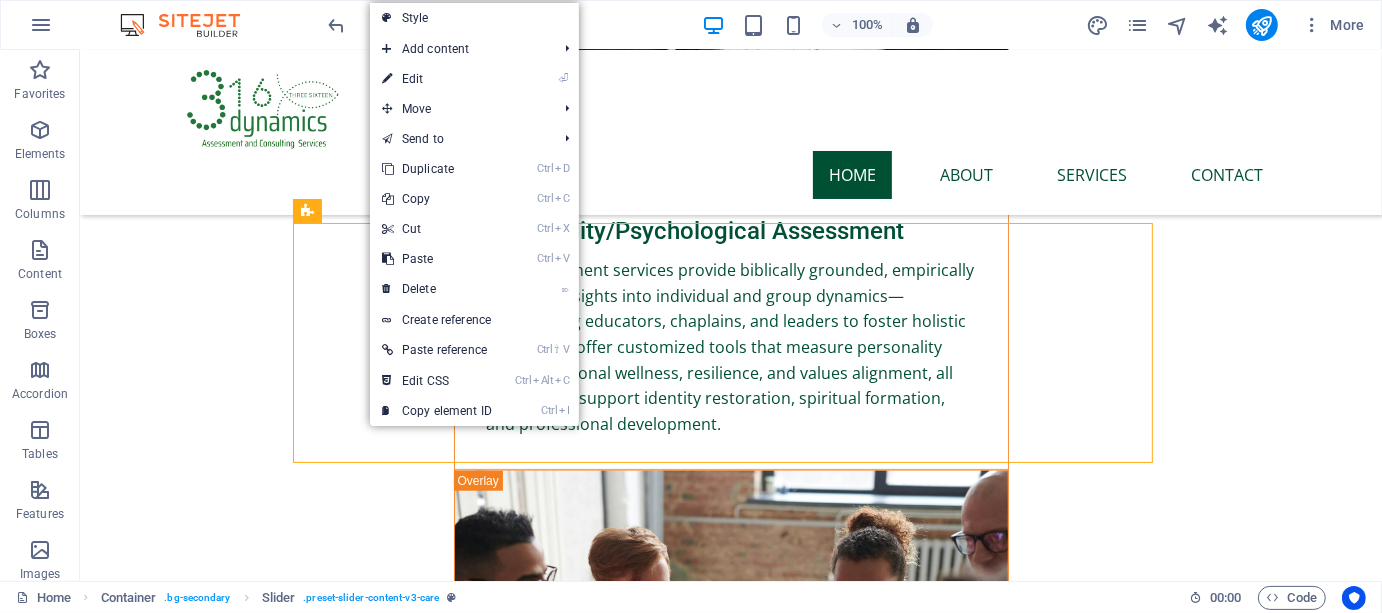 select on "vw" 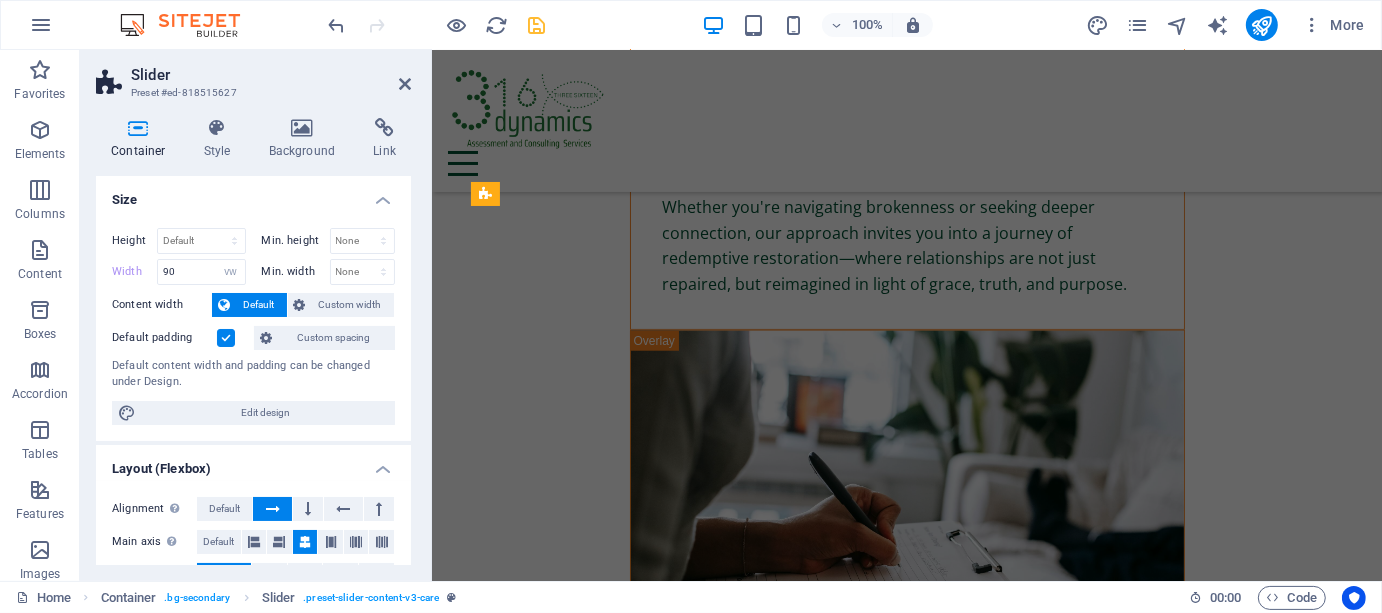 scroll, scrollTop: 8274, scrollLeft: 0, axis: vertical 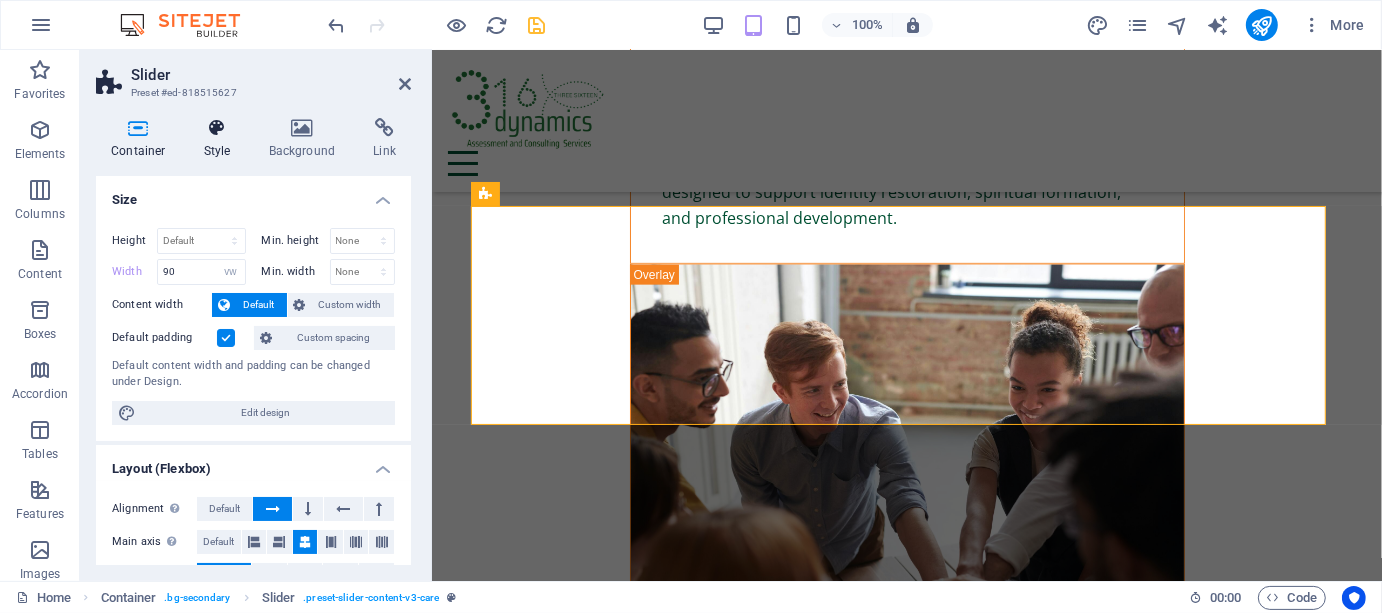 click at bounding box center (217, 128) 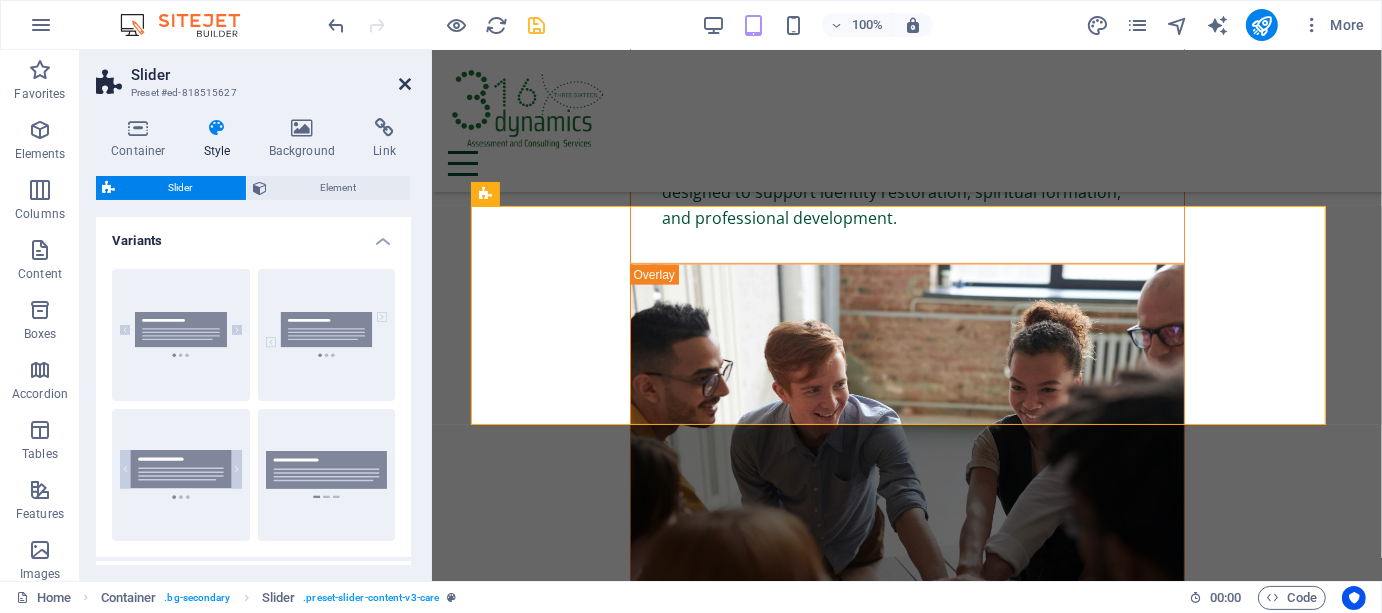 click at bounding box center [405, 84] 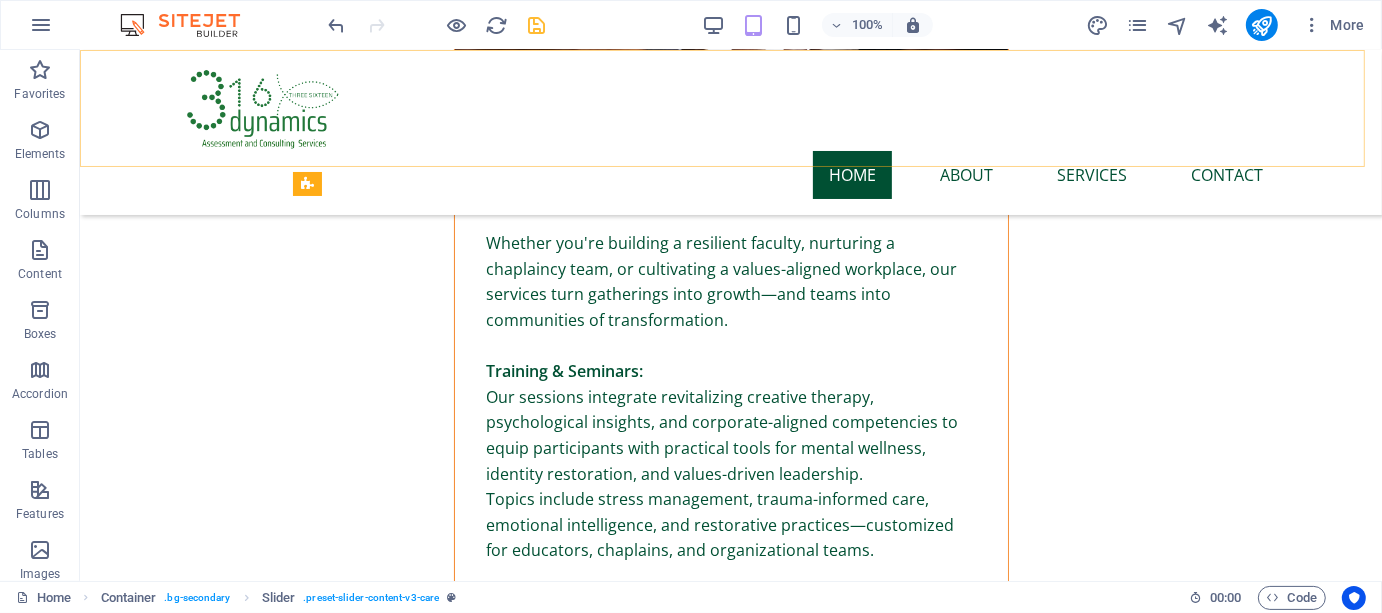 scroll, scrollTop: 7591, scrollLeft: 0, axis: vertical 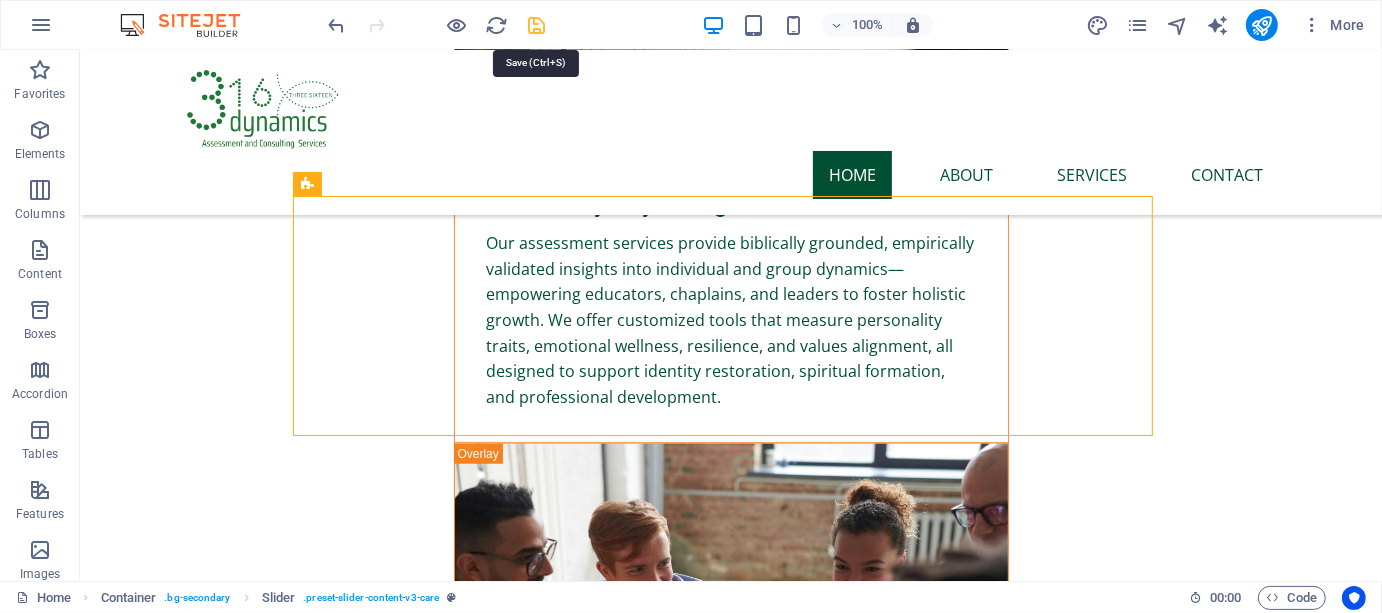 click at bounding box center [537, 25] 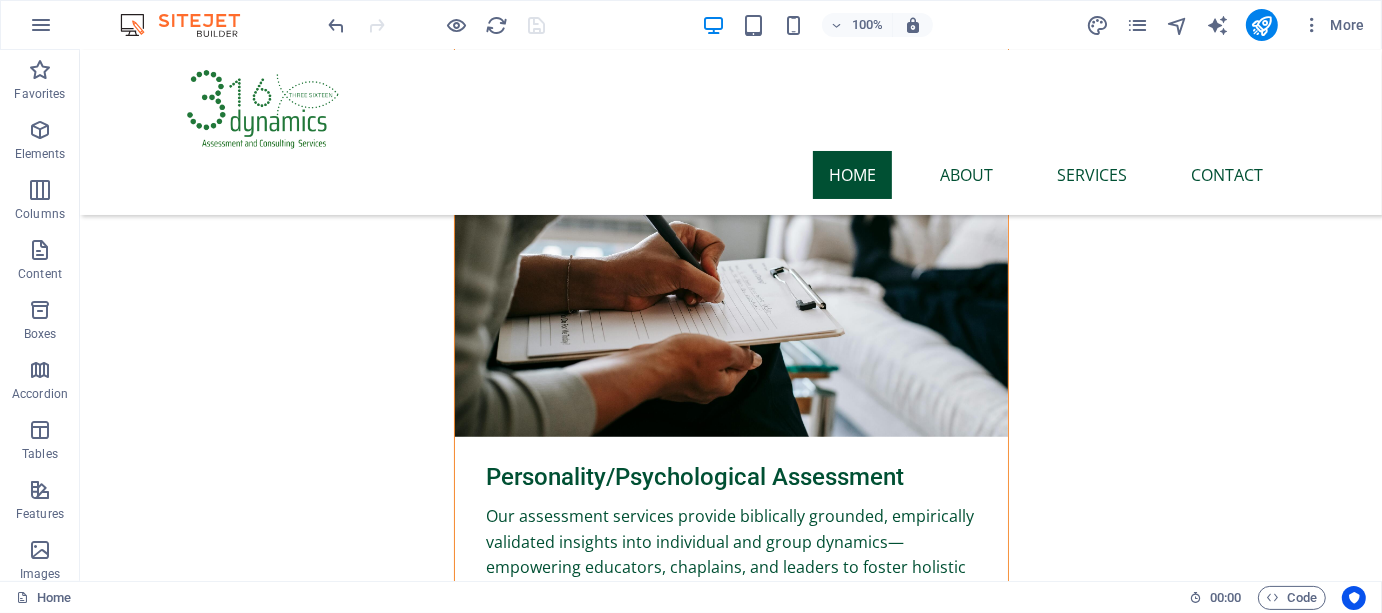 scroll, scrollTop: 7304, scrollLeft: 0, axis: vertical 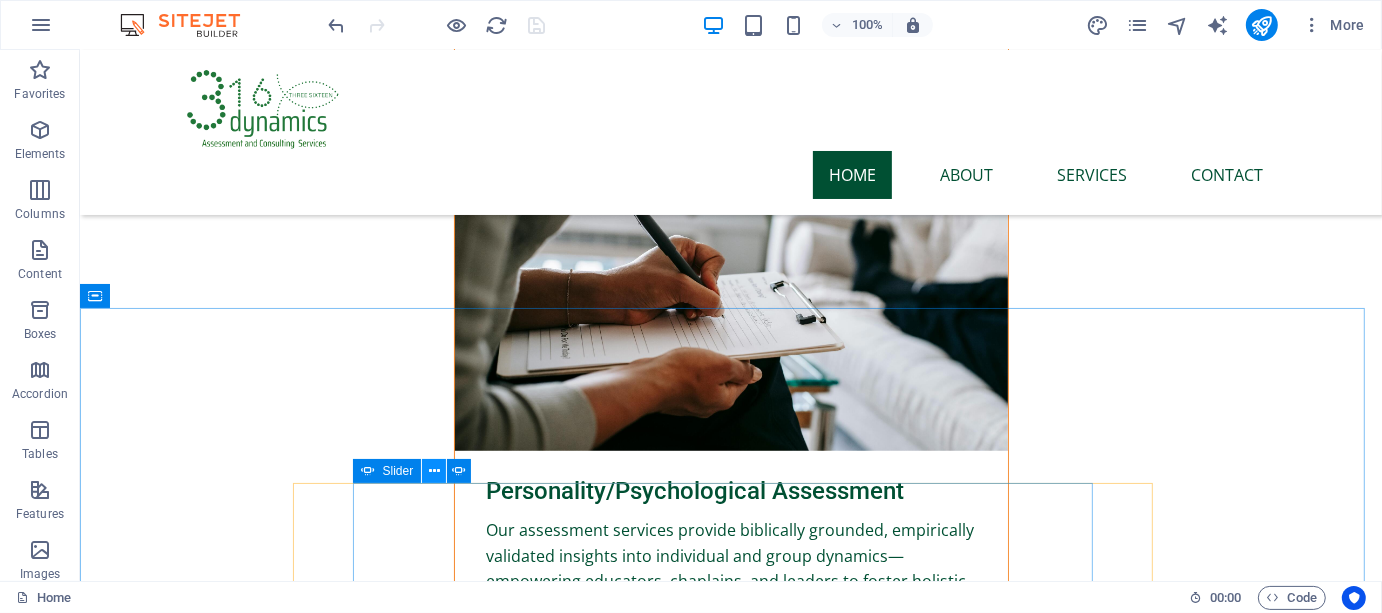 click at bounding box center [434, 471] 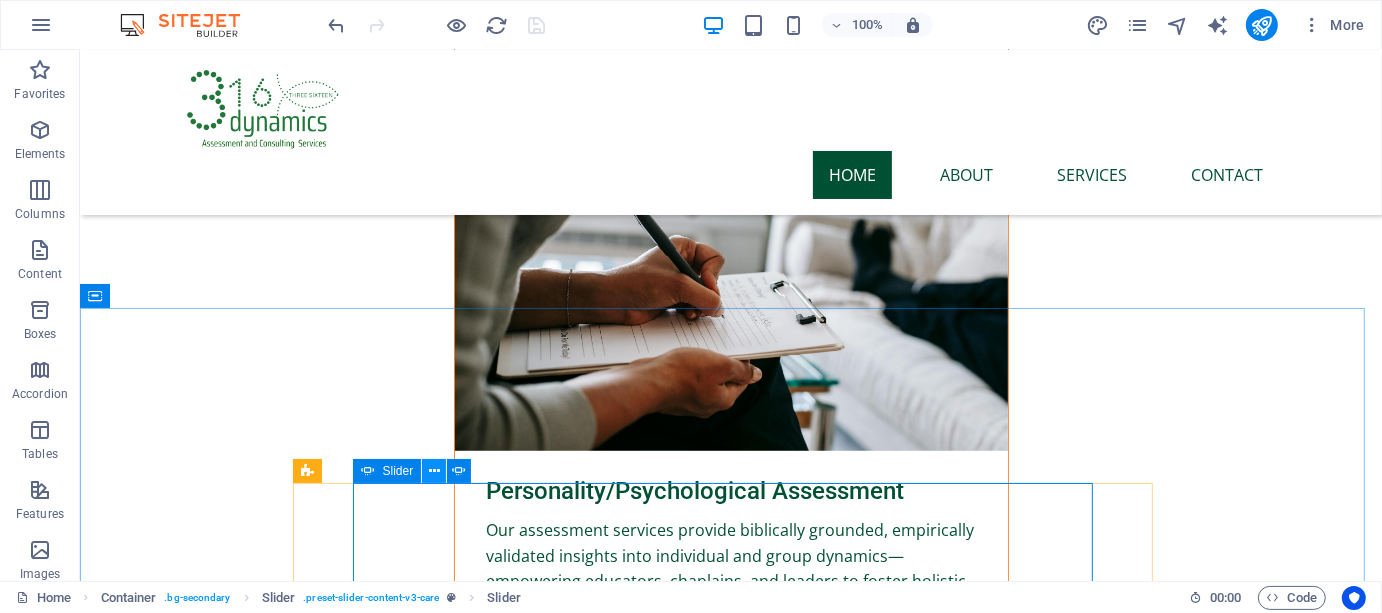 click at bounding box center [434, 471] 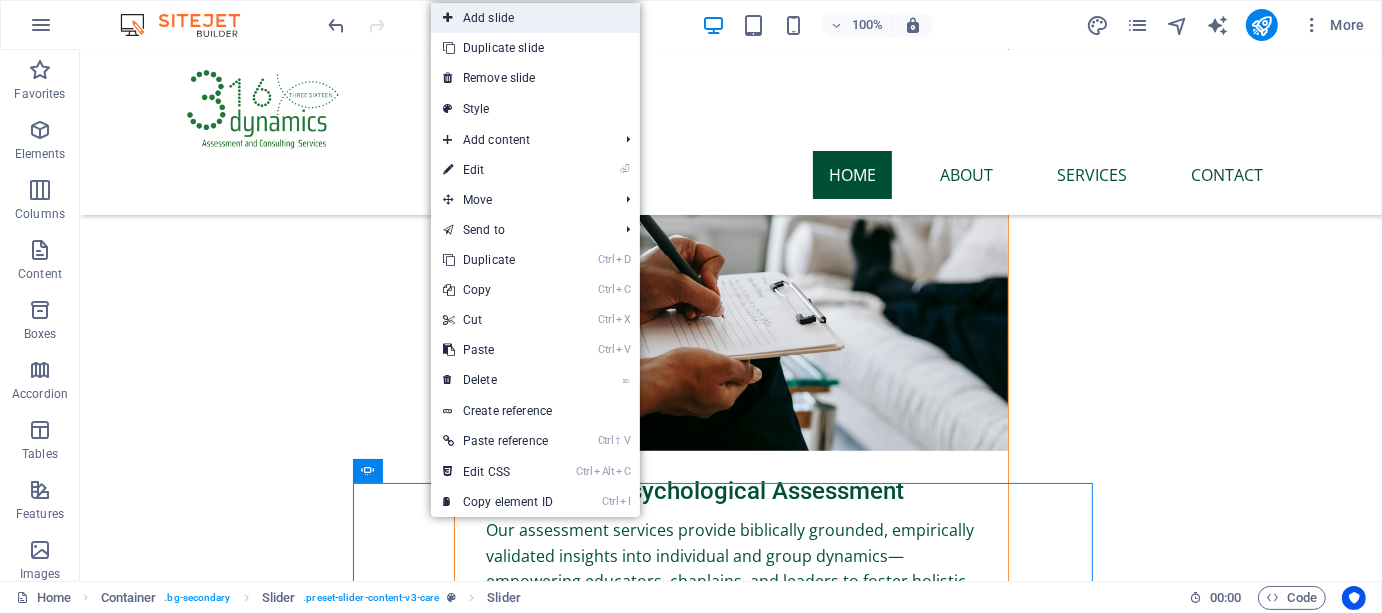click on "Add slide" at bounding box center (535, 18) 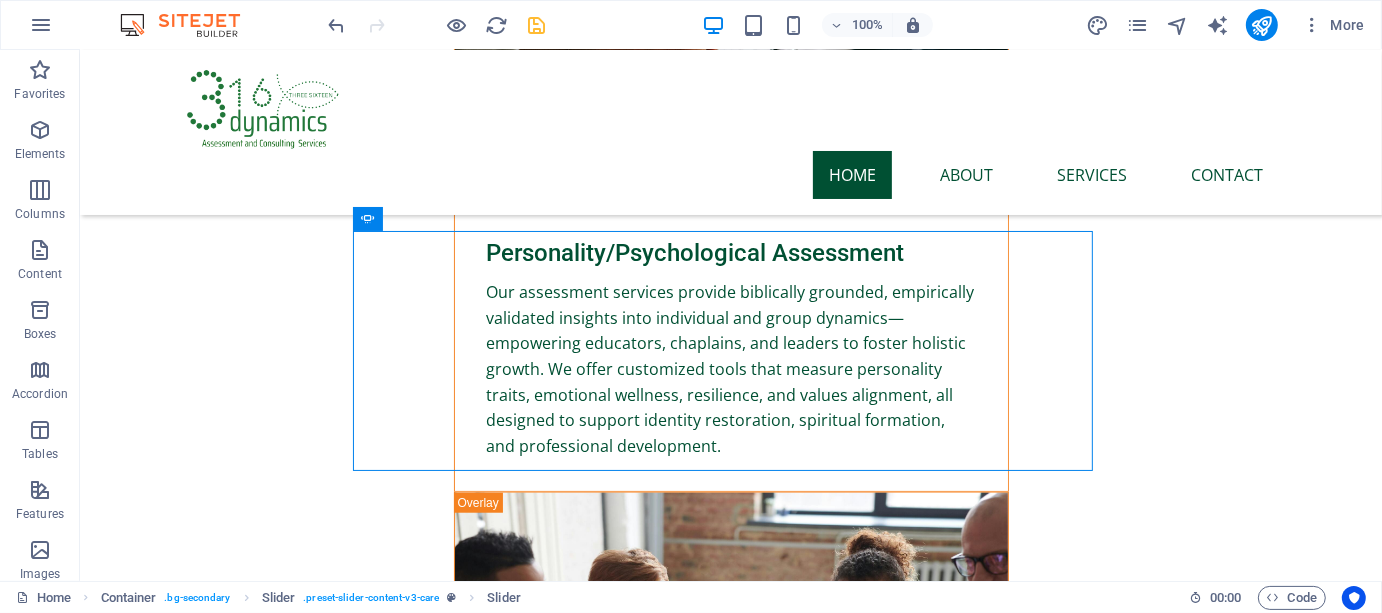 scroll, scrollTop: 7528, scrollLeft: 0, axis: vertical 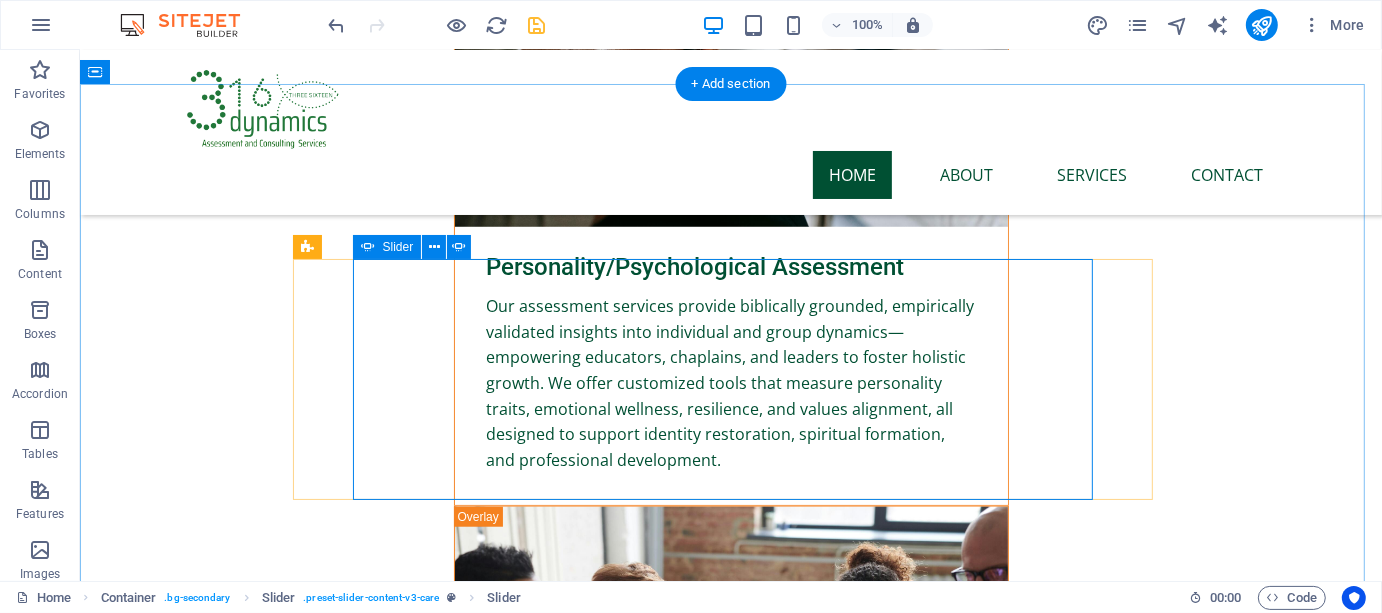 click on "Drop content here or  Add elements  Paste clipboard" at bounding box center [-1619, 7446] 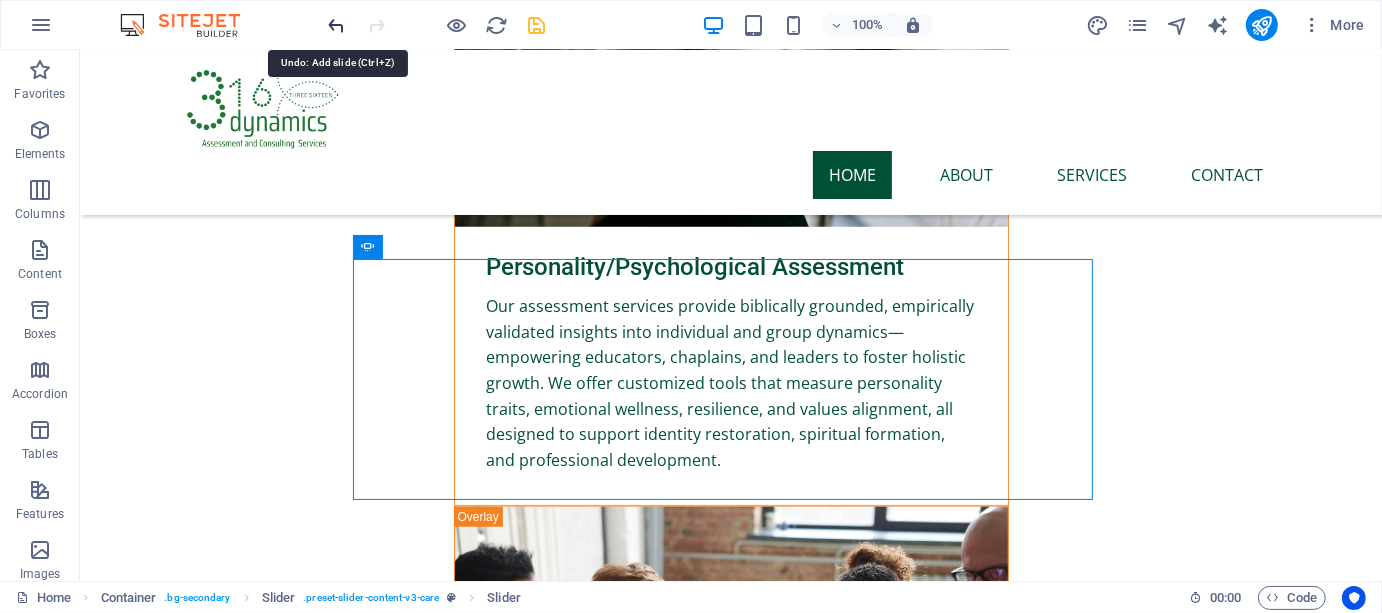 click at bounding box center (337, 25) 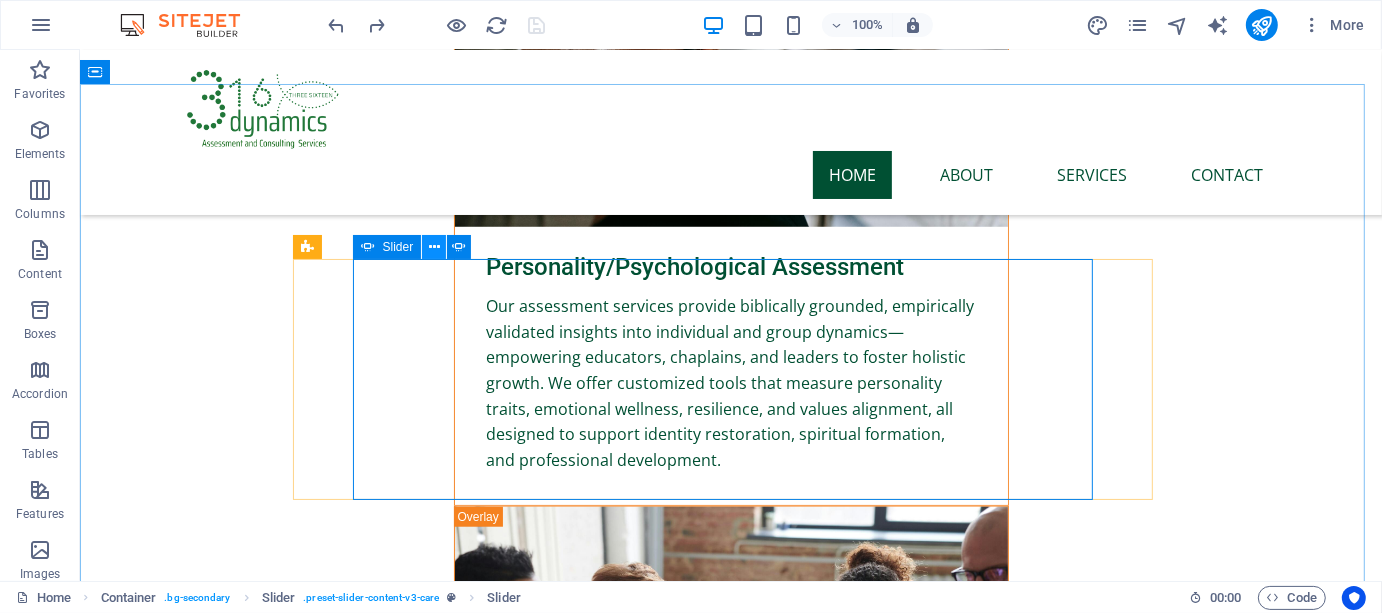 click at bounding box center (434, 247) 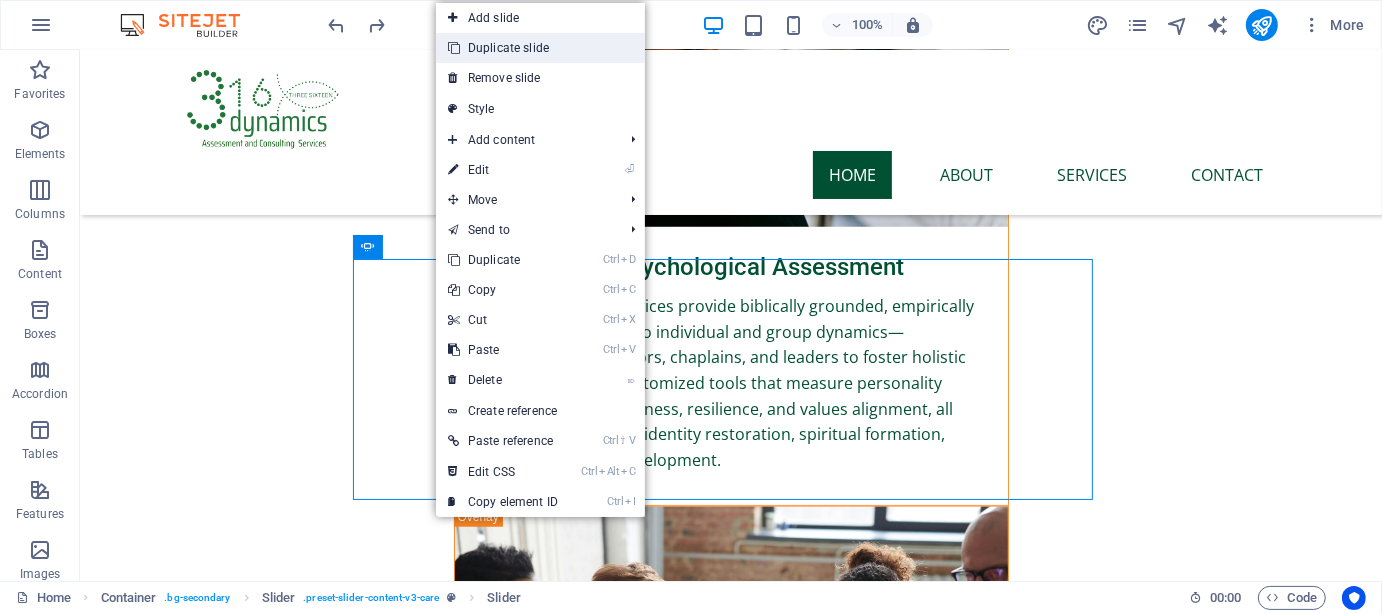 click on "Duplicate slide" at bounding box center [540, 48] 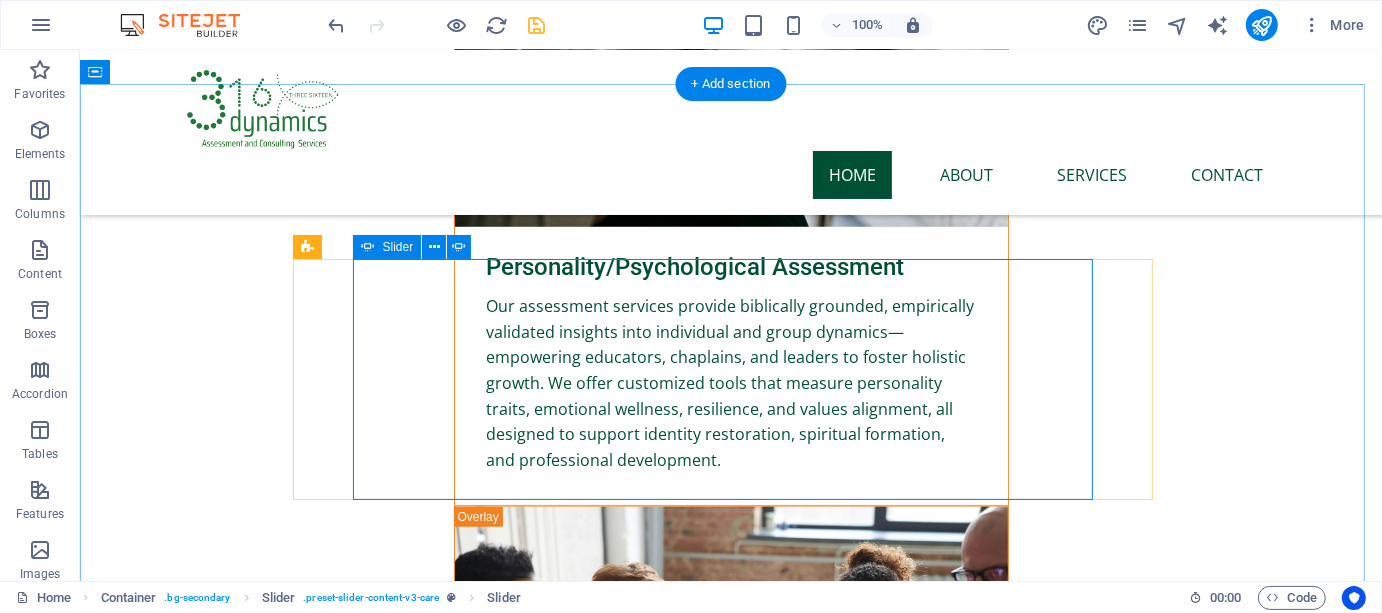 click at bounding box center [620, 7926] 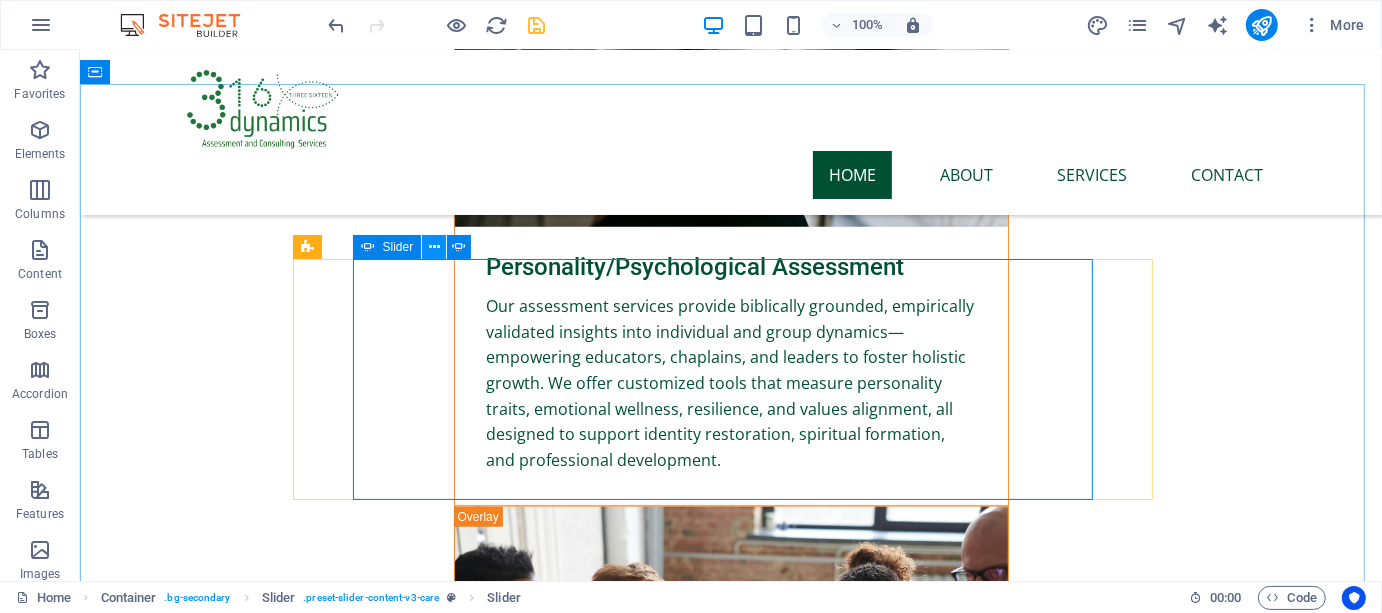 click at bounding box center (434, 247) 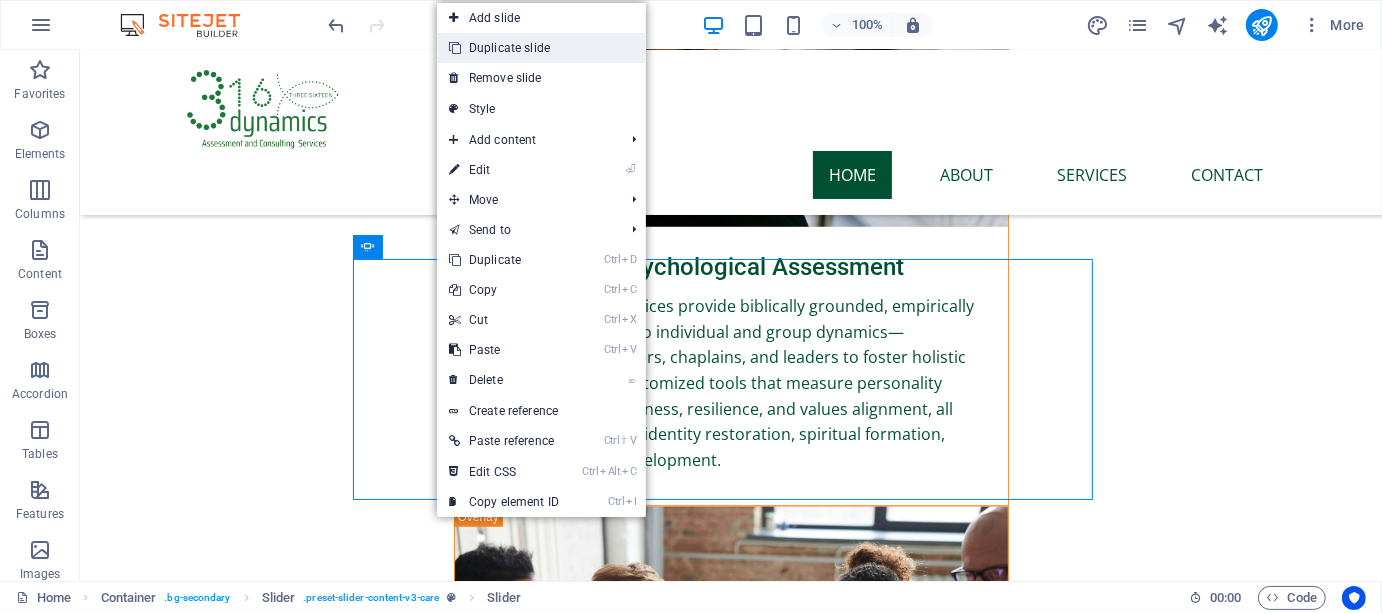 click on "Duplicate slide" at bounding box center [541, 48] 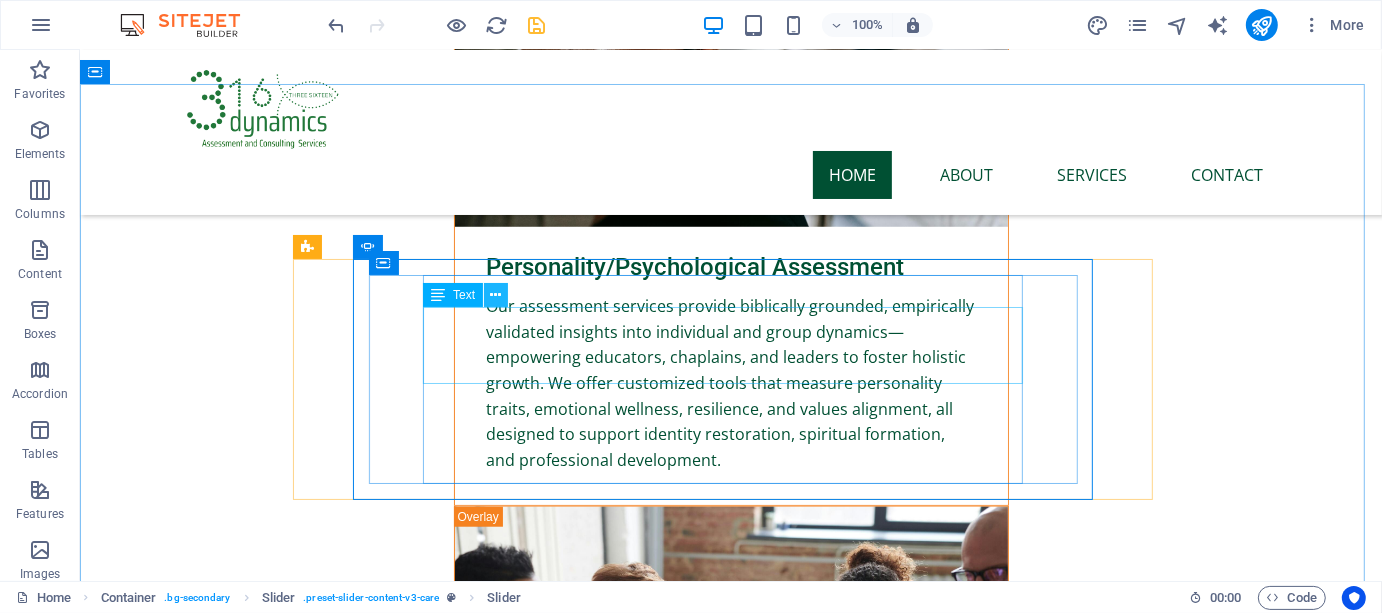 click at bounding box center (496, 295) 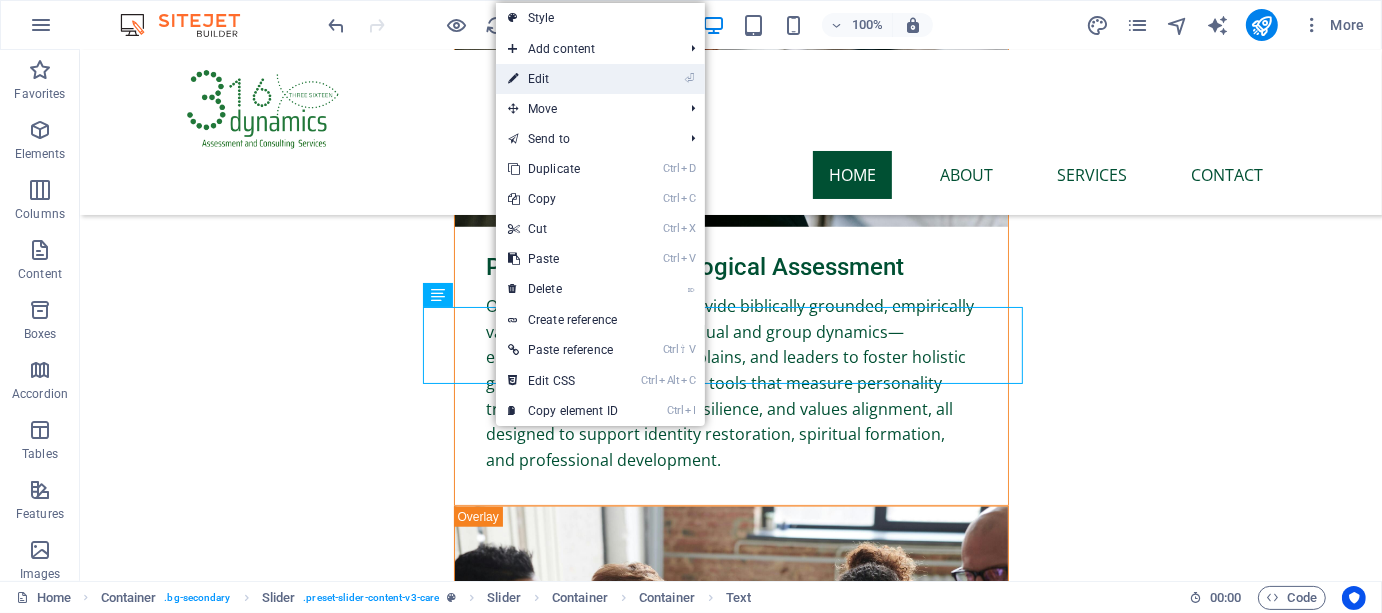 drag, startPoint x: 578, startPoint y: 87, endPoint x: 177, endPoint y: 323, distance: 465.2924 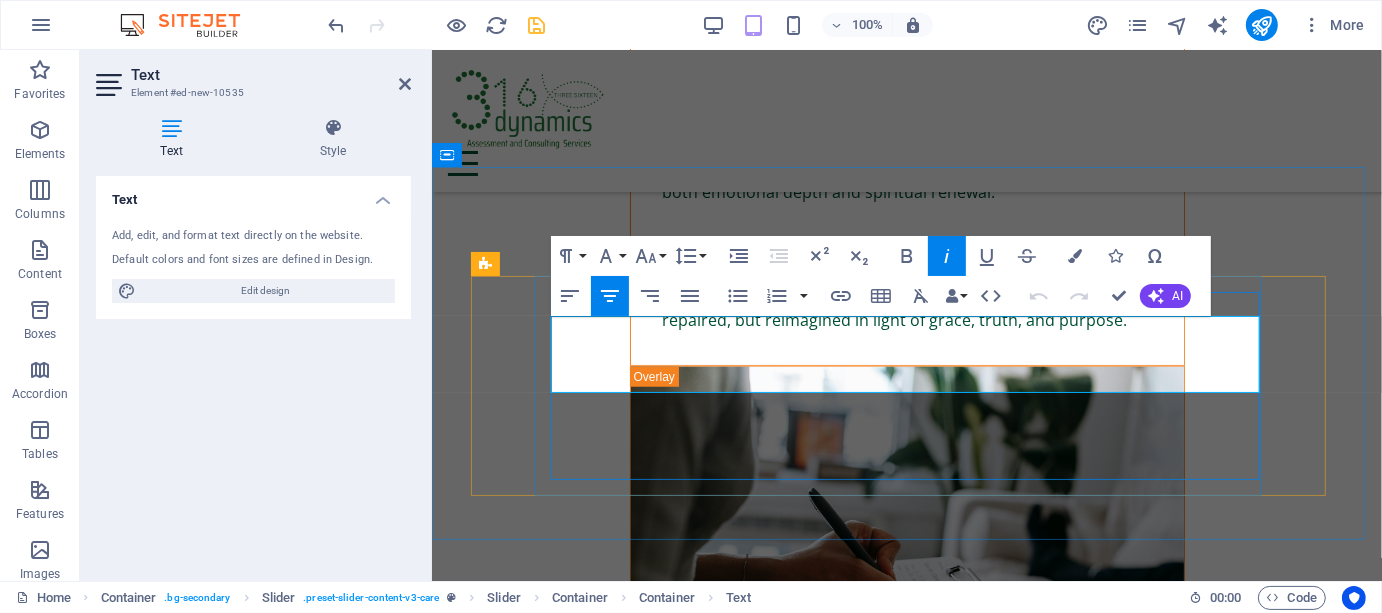 scroll, scrollTop: 8203, scrollLeft: 0, axis: vertical 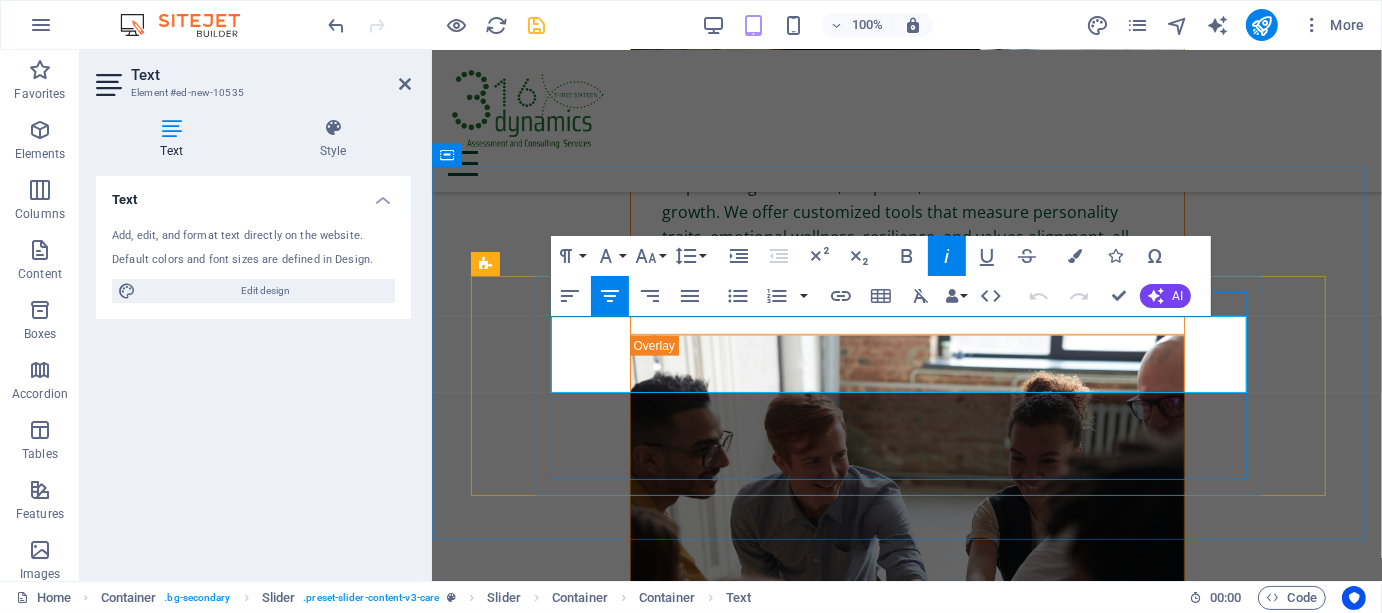 click on "Our site supervisors gained critical skills in psychological first aid through 316’s training. The seminar helped us address workplace trauma with clarity and compassion—essential for high-risk environments."" at bounding box center (-589, 5788) 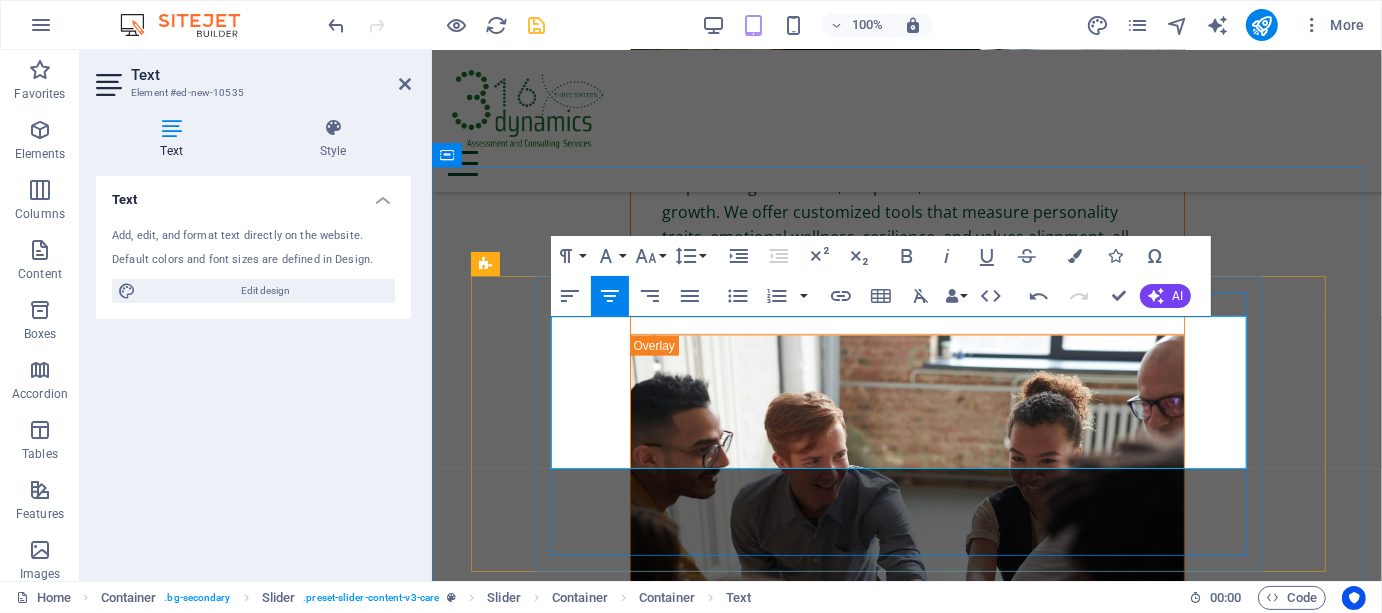 type 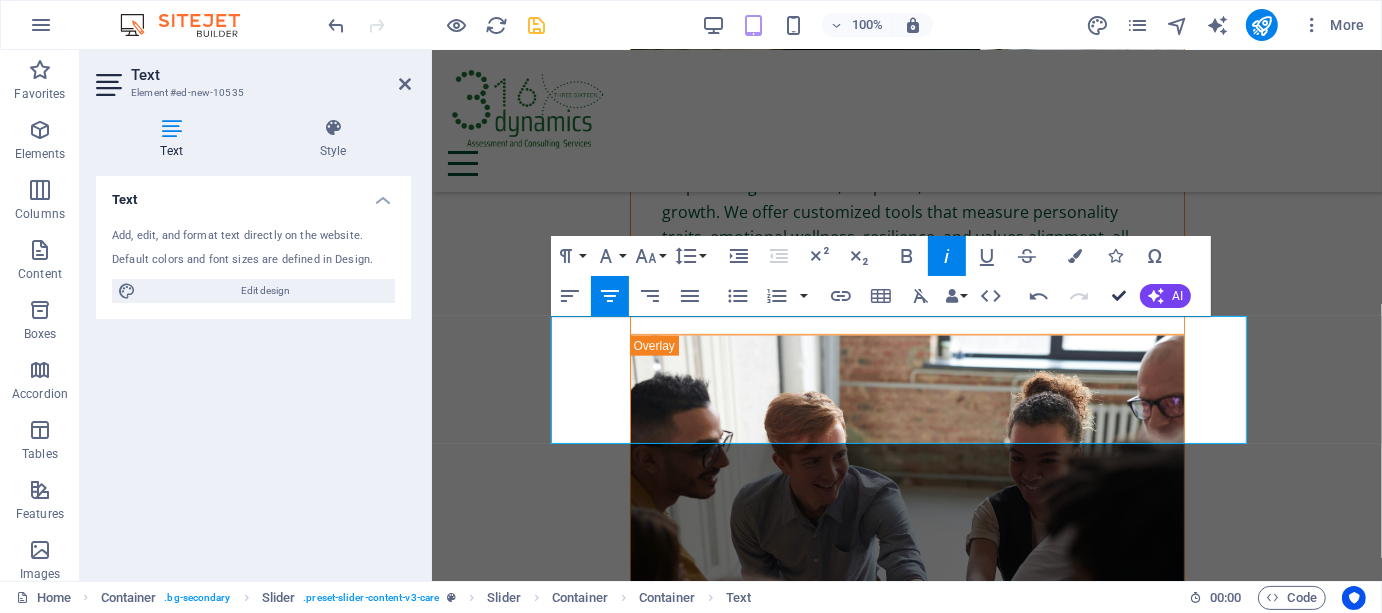 scroll, scrollTop: 7597, scrollLeft: 0, axis: vertical 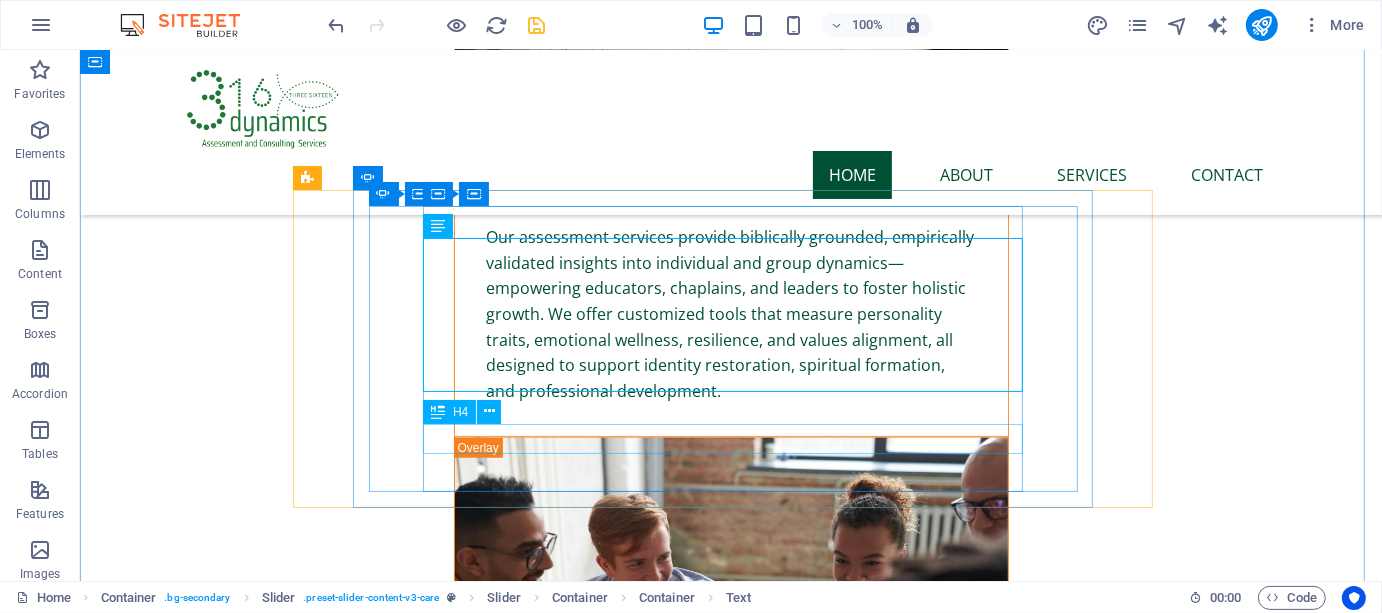 click on "[FIRST] [LAST], [TITLE]" at bounding box center [-916, 7364] 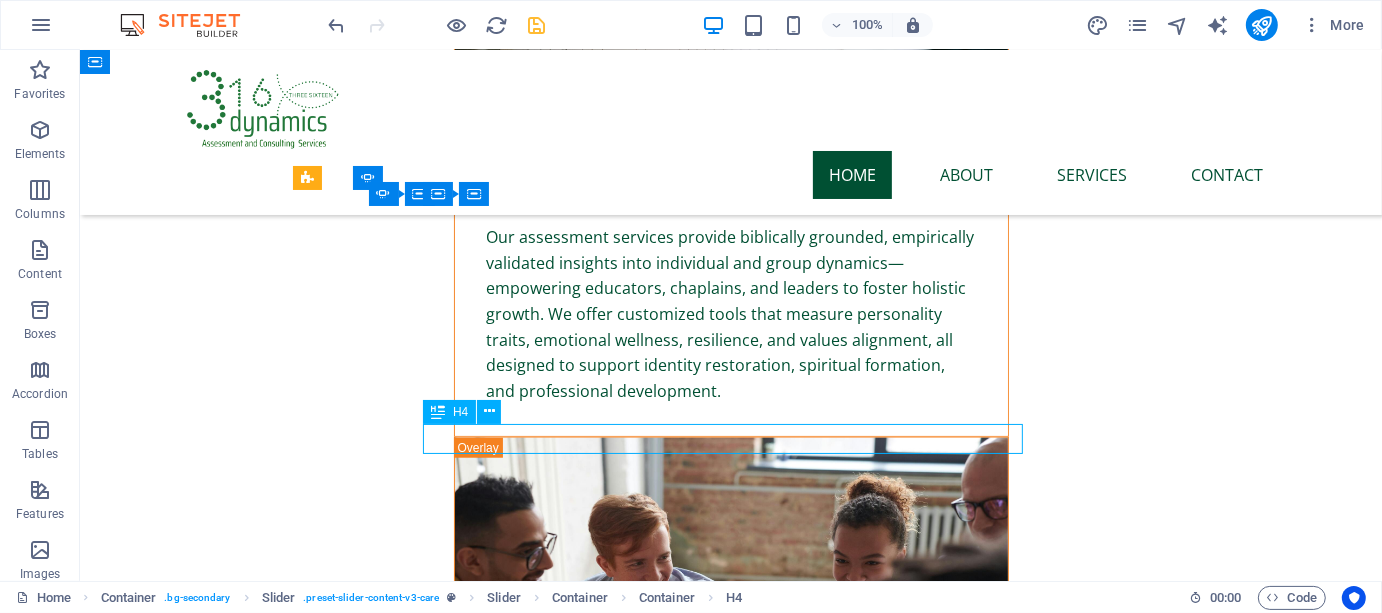 click on "[FIRST] [LAST], [TITLE]" at bounding box center [-916, 7364] 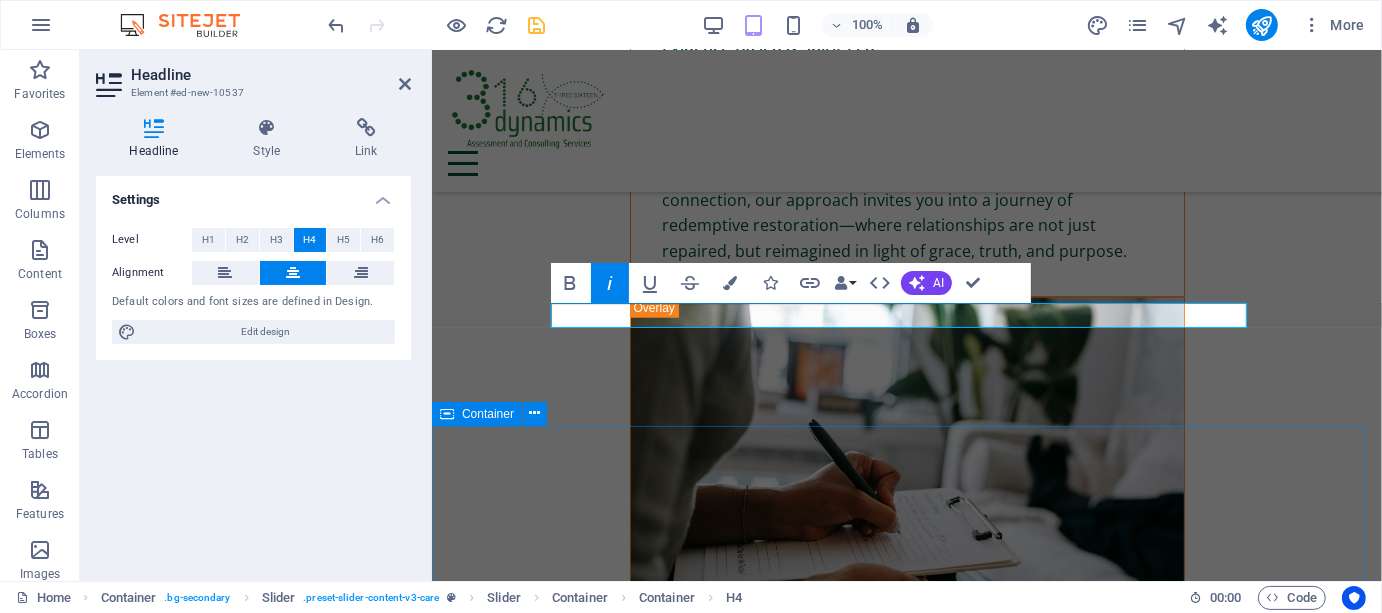 scroll, scrollTop: 8368, scrollLeft: 0, axis: vertical 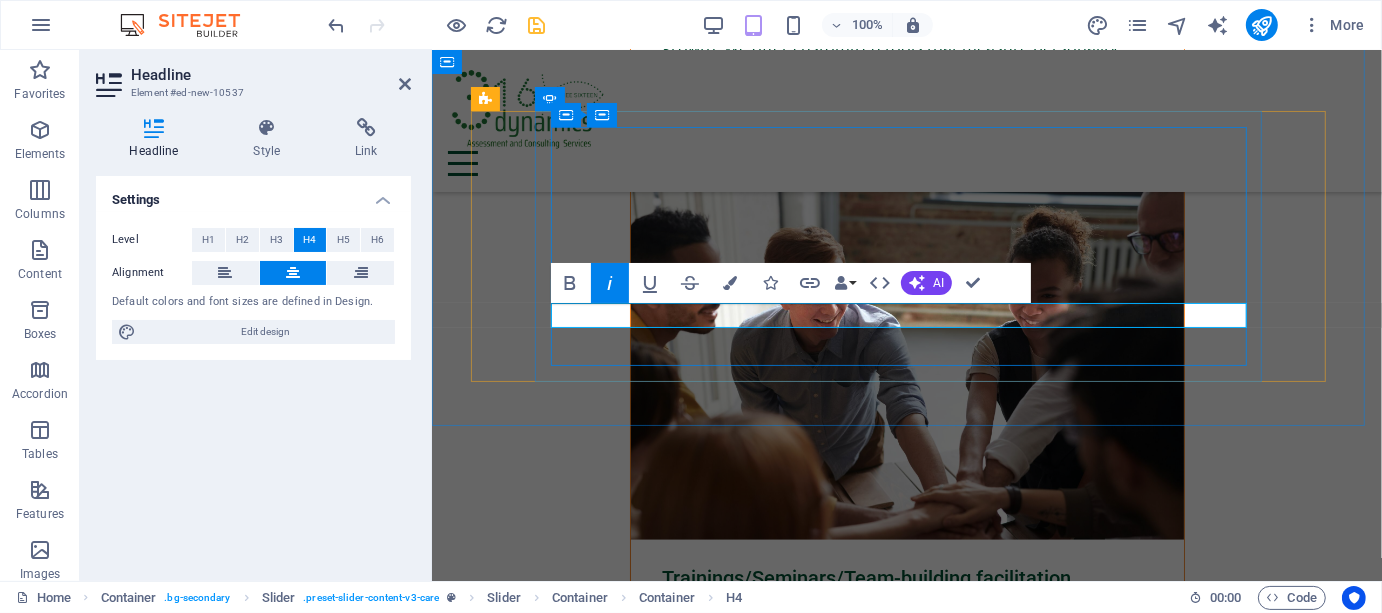 click on "[FIRST] [LAST], [TITLE]" at bounding box center (-589, 5750) 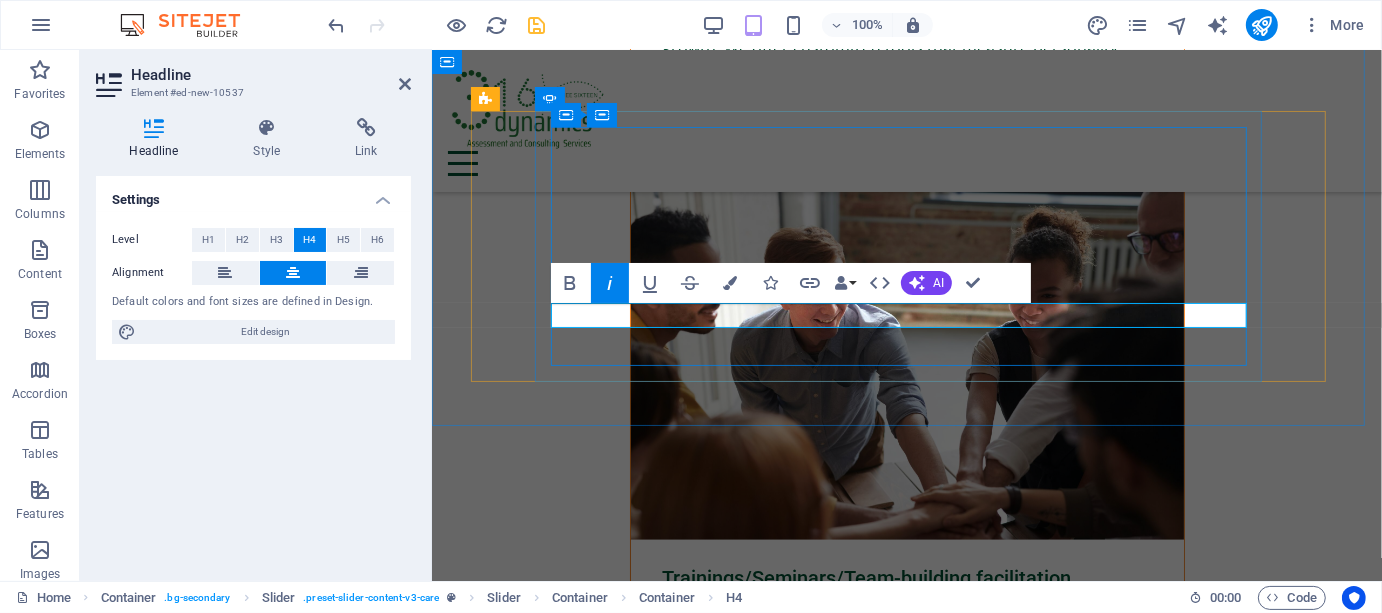 click on "— Dr. [LAST] [INITIAL], School Administrator, Fortridge Asian School" at bounding box center (-589, 5750) 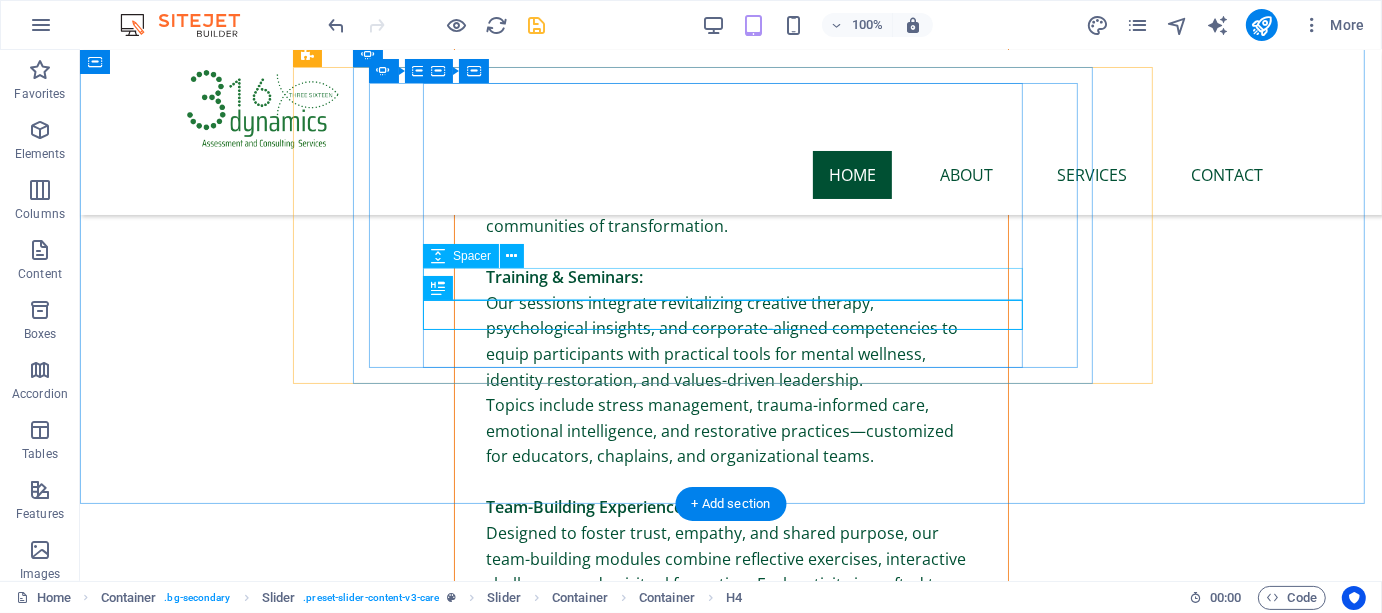 scroll, scrollTop: 7720, scrollLeft: 0, axis: vertical 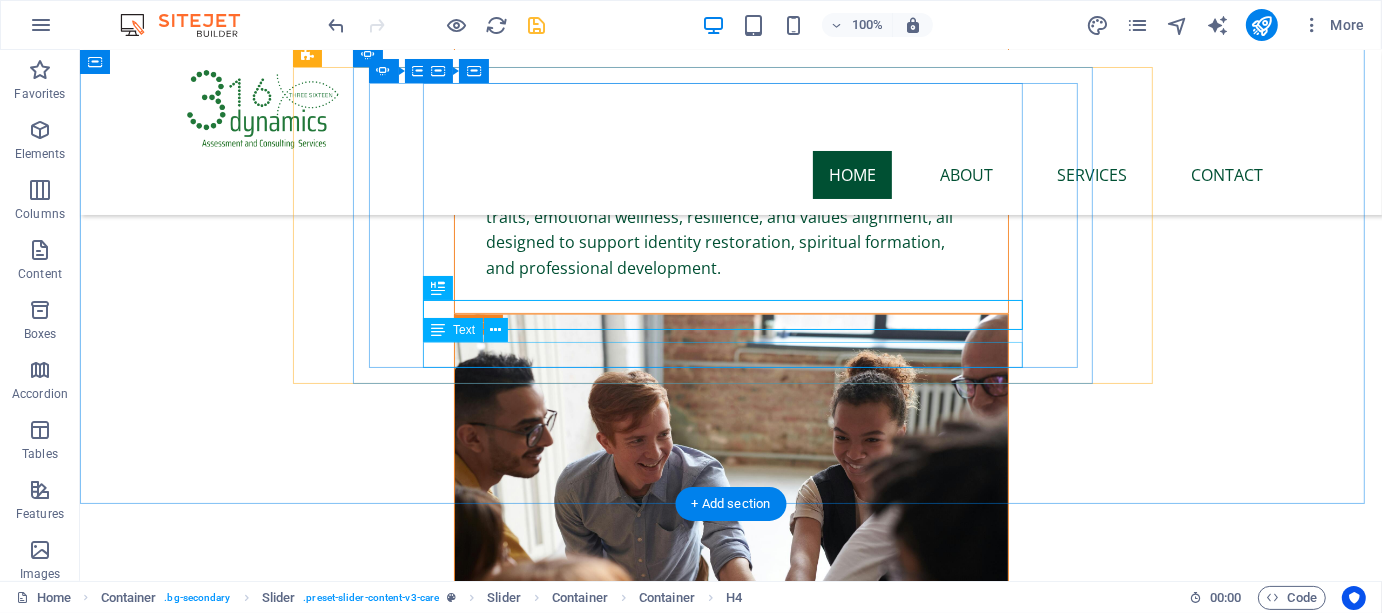 click on "[FIRST] [LAST]" at bounding box center [-916, 7281] 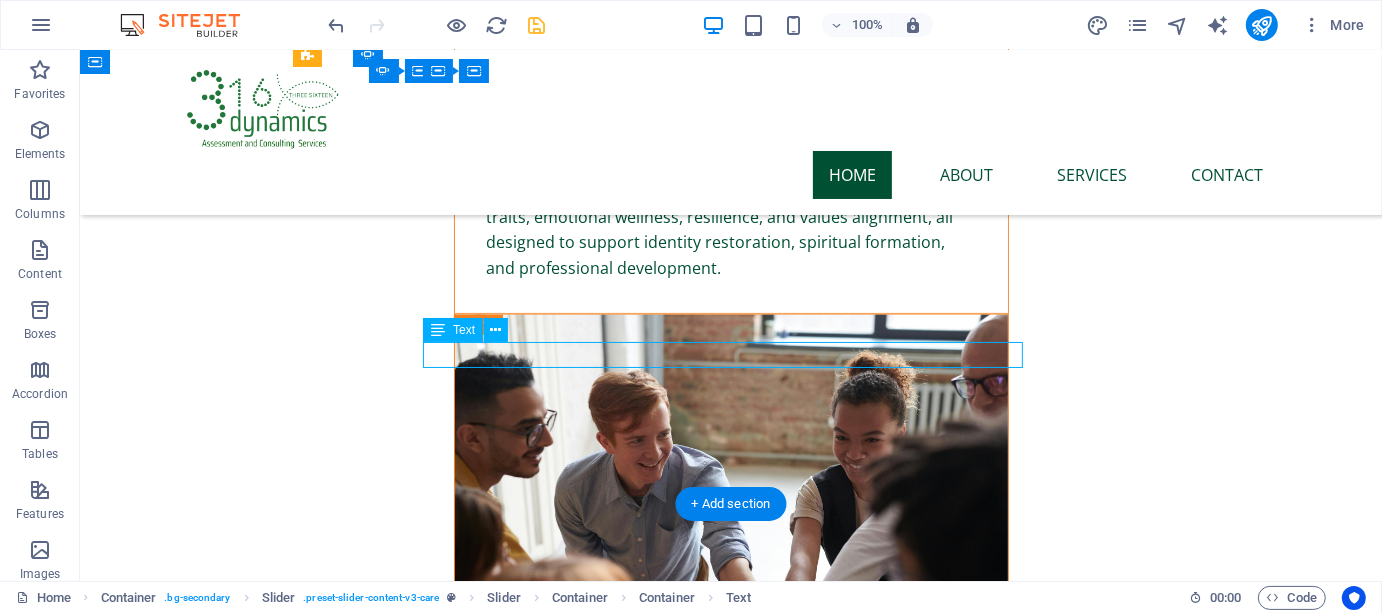 click on "[FIRST] [LAST]" at bounding box center [-916, 7281] 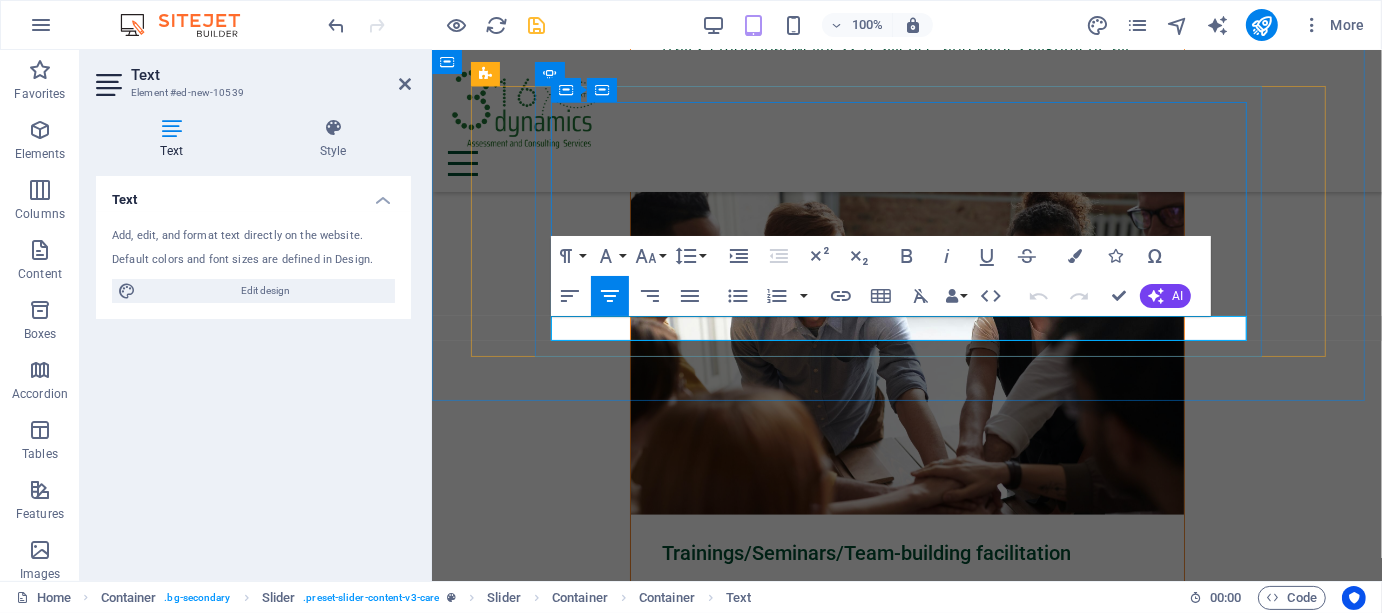 click on "[FIRST] [LAST]" at bounding box center (-589, 5764) 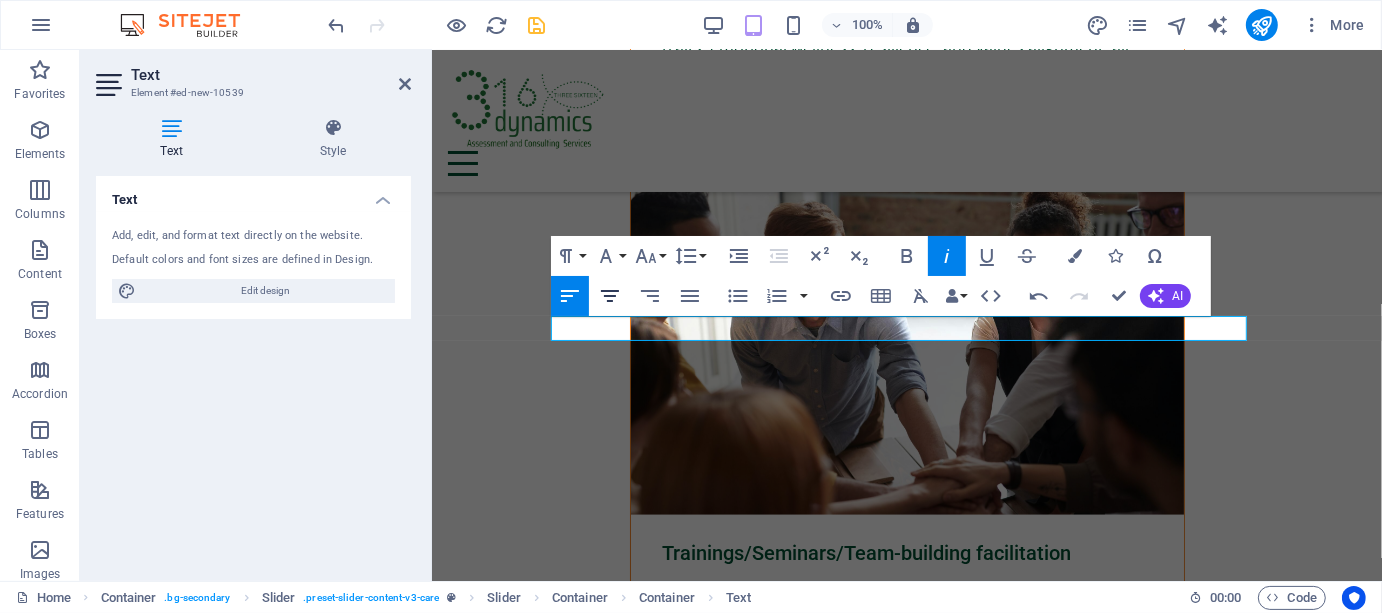 click 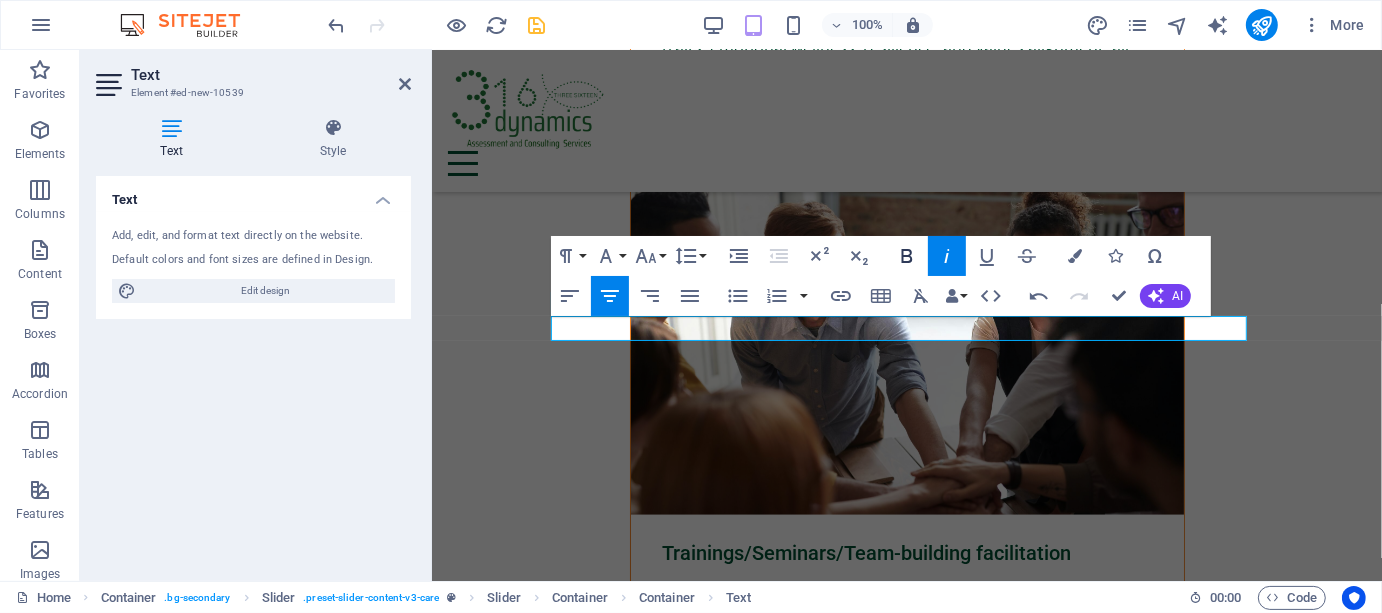click 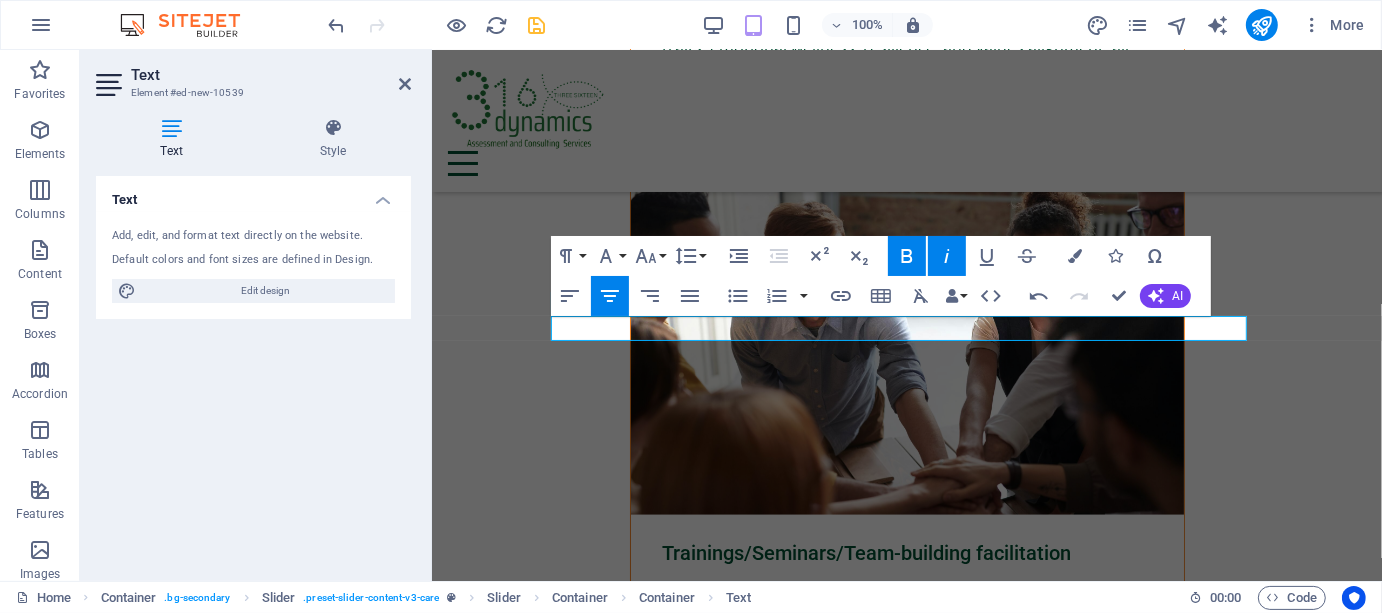click 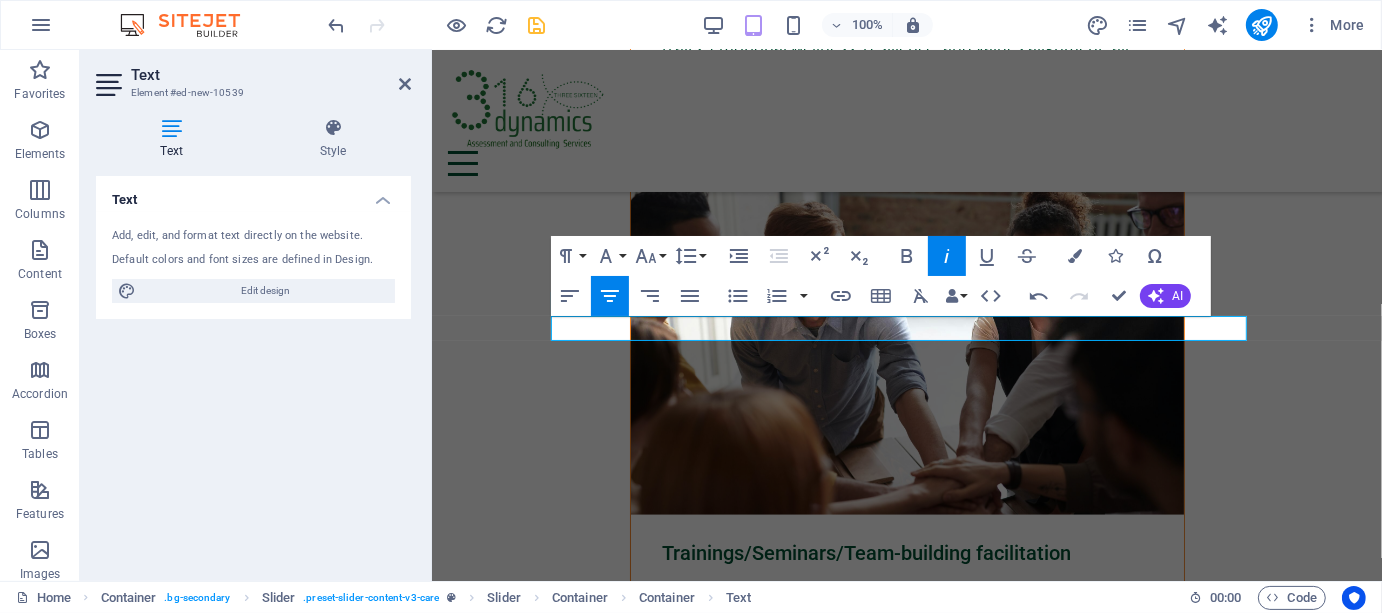 click 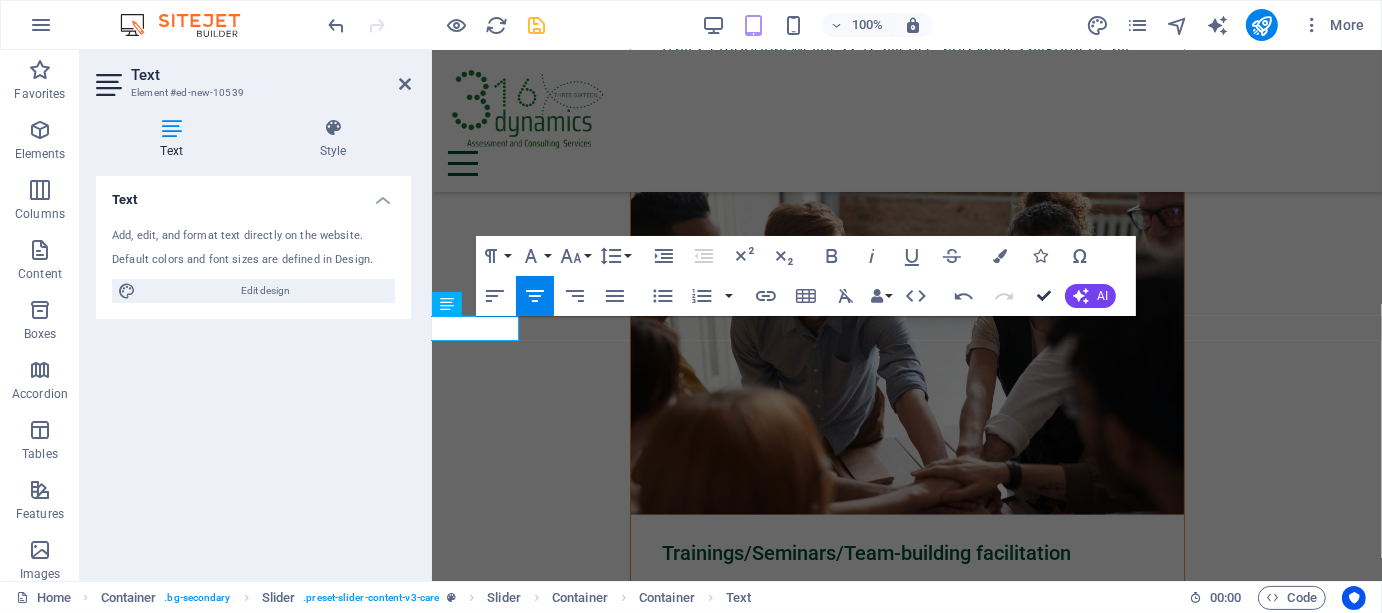 scroll, scrollTop: 7762, scrollLeft: 0, axis: vertical 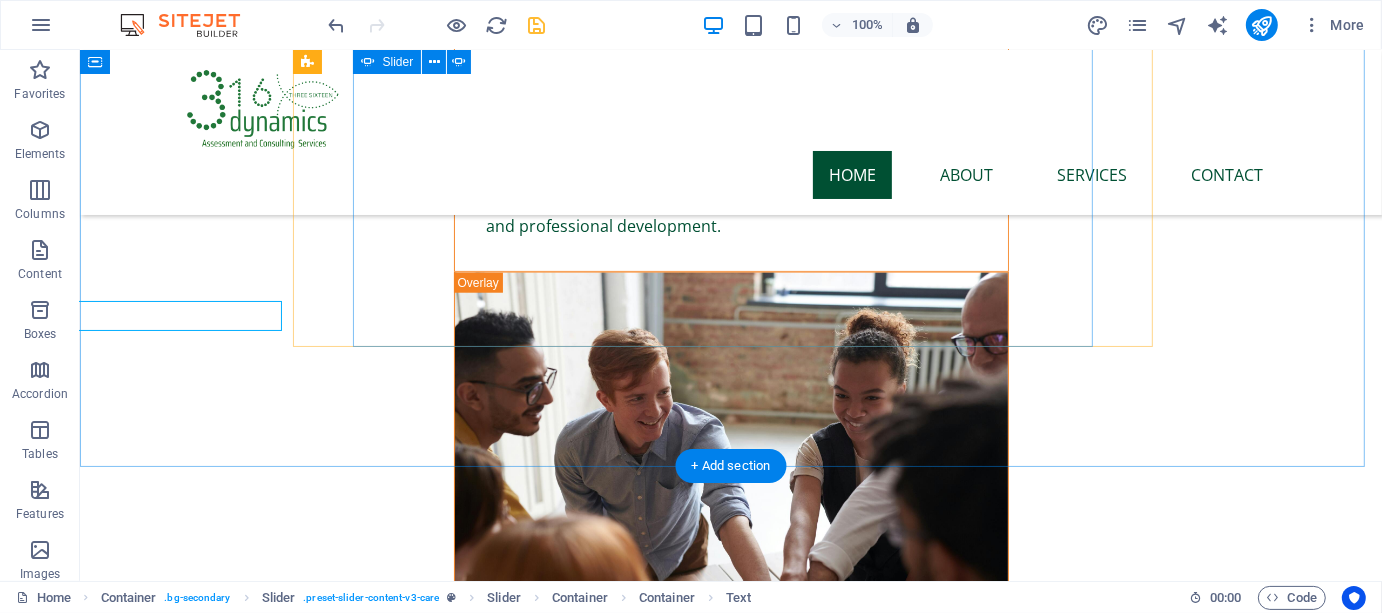click at bounding box center [620, 8013] 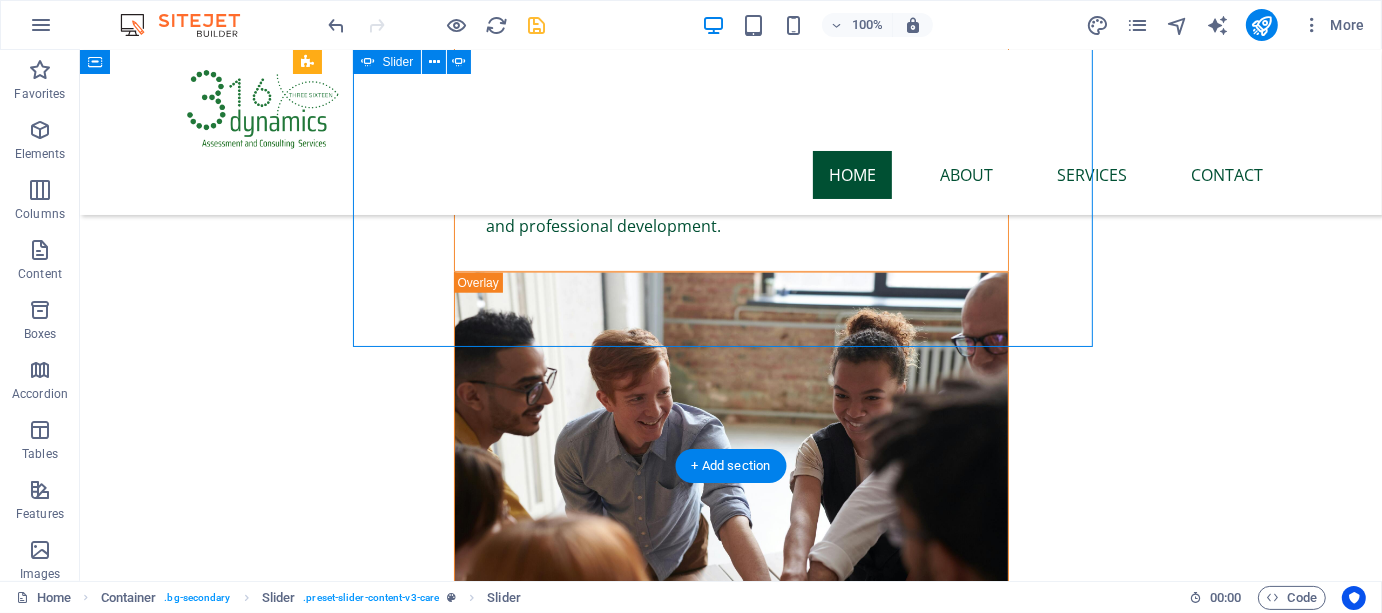 click at bounding box center [620, 8013] 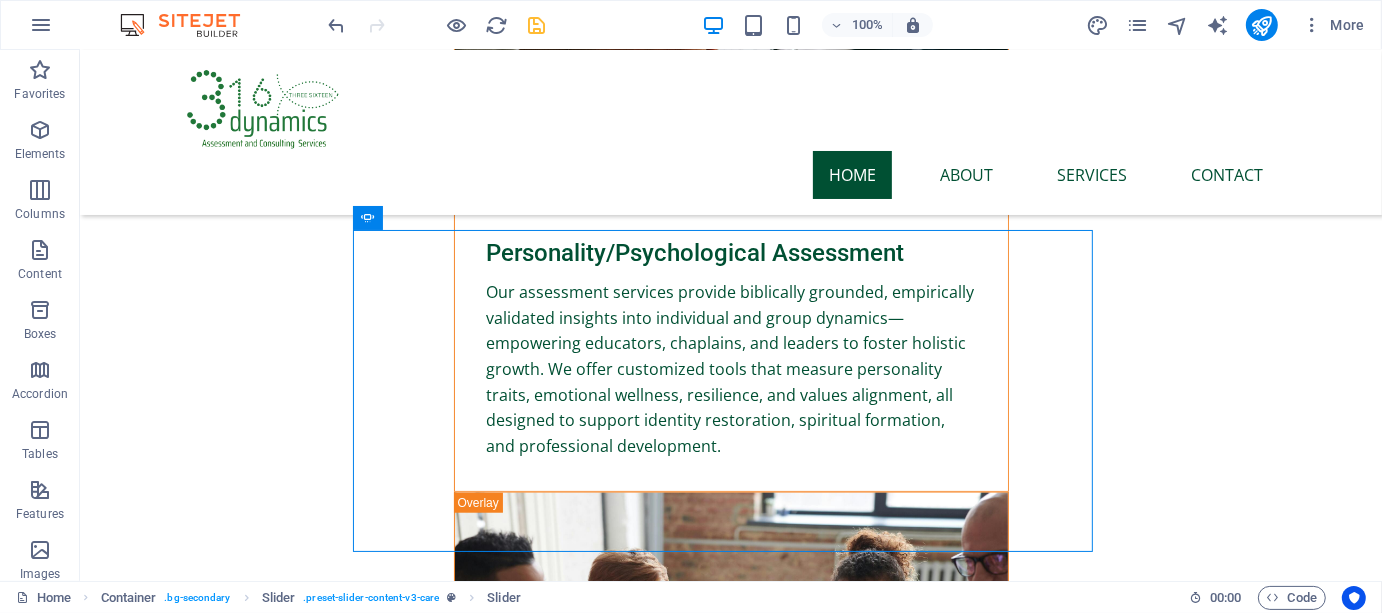 scroll, scrollTop: 7528, scrollLeft: 0, axis: vertical 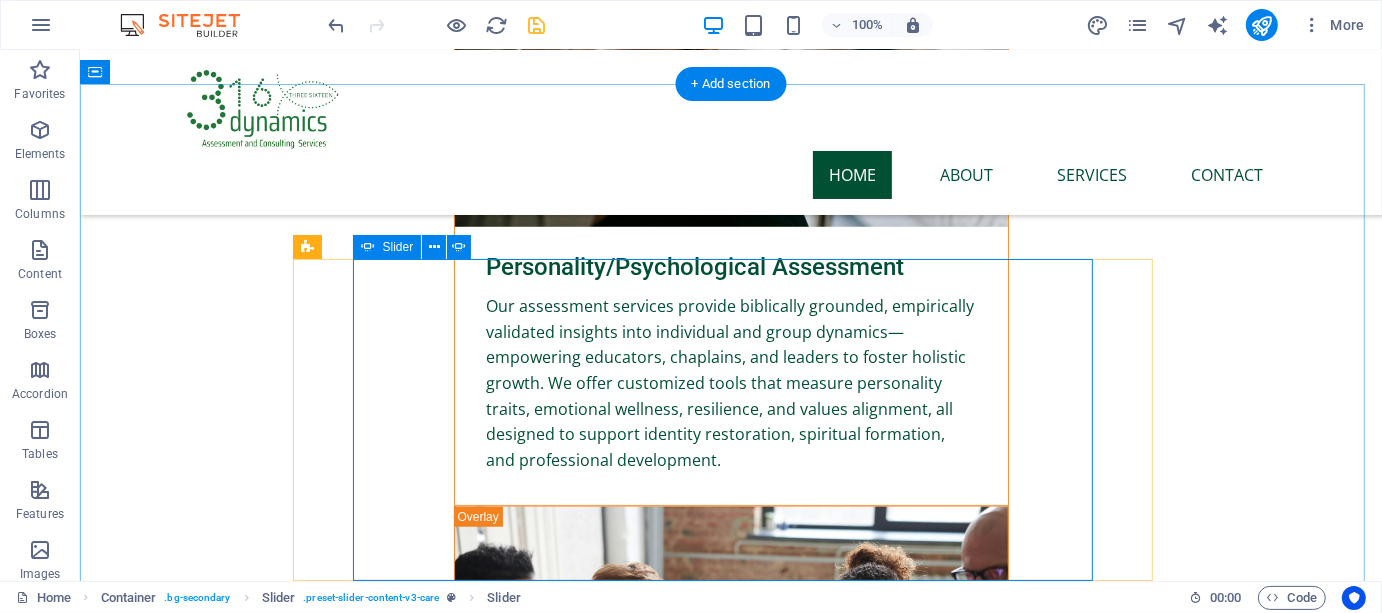 click at bounding box center [620, 8247] 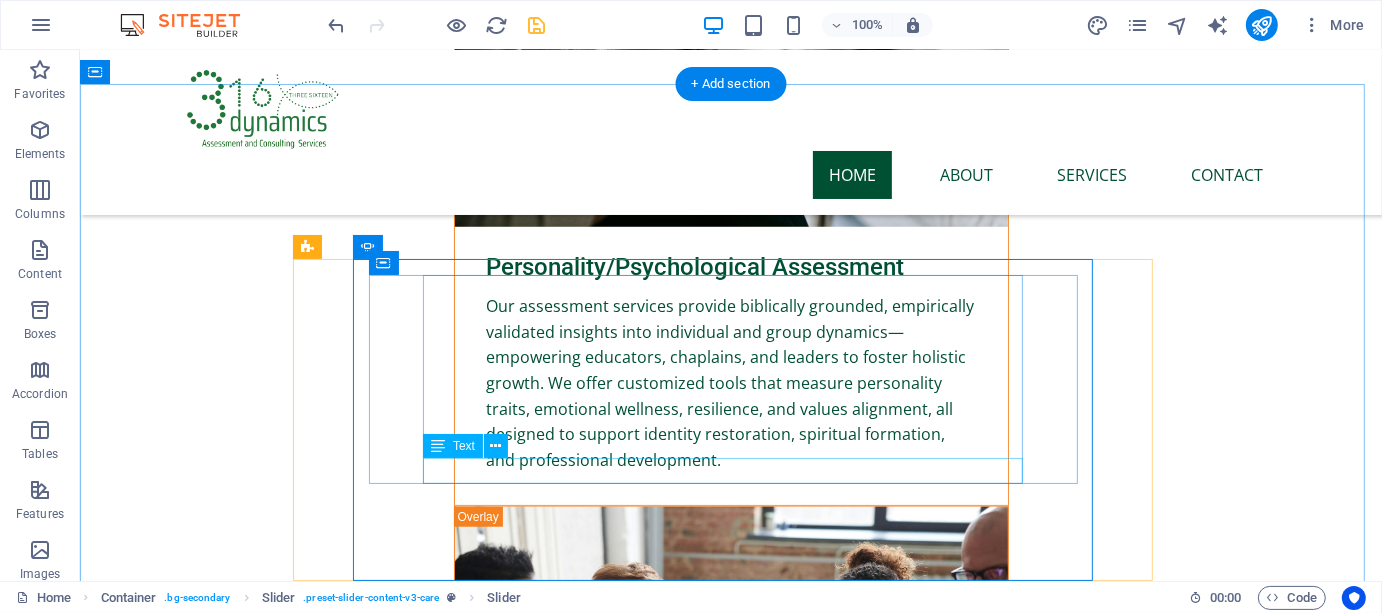 click on "[FIRST] [LAST]" at bounding box center (-1657, 7718) 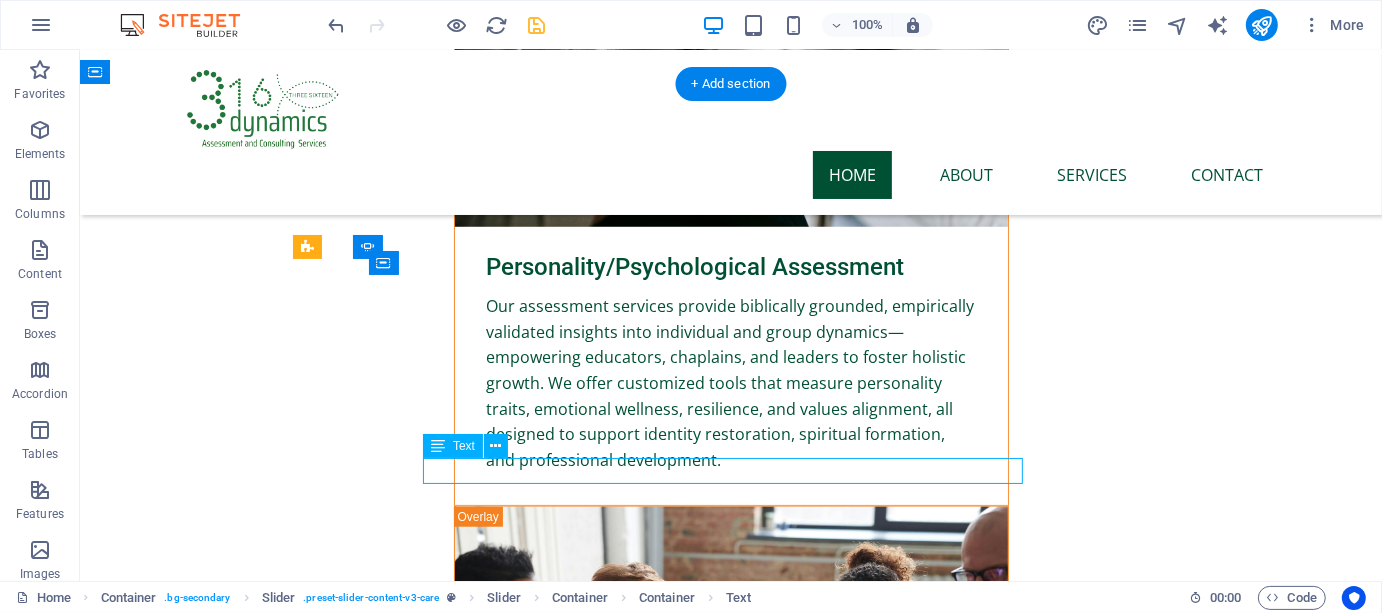 click on "[FIRST] [LAST]" at bounding box center [-1657, 7718] 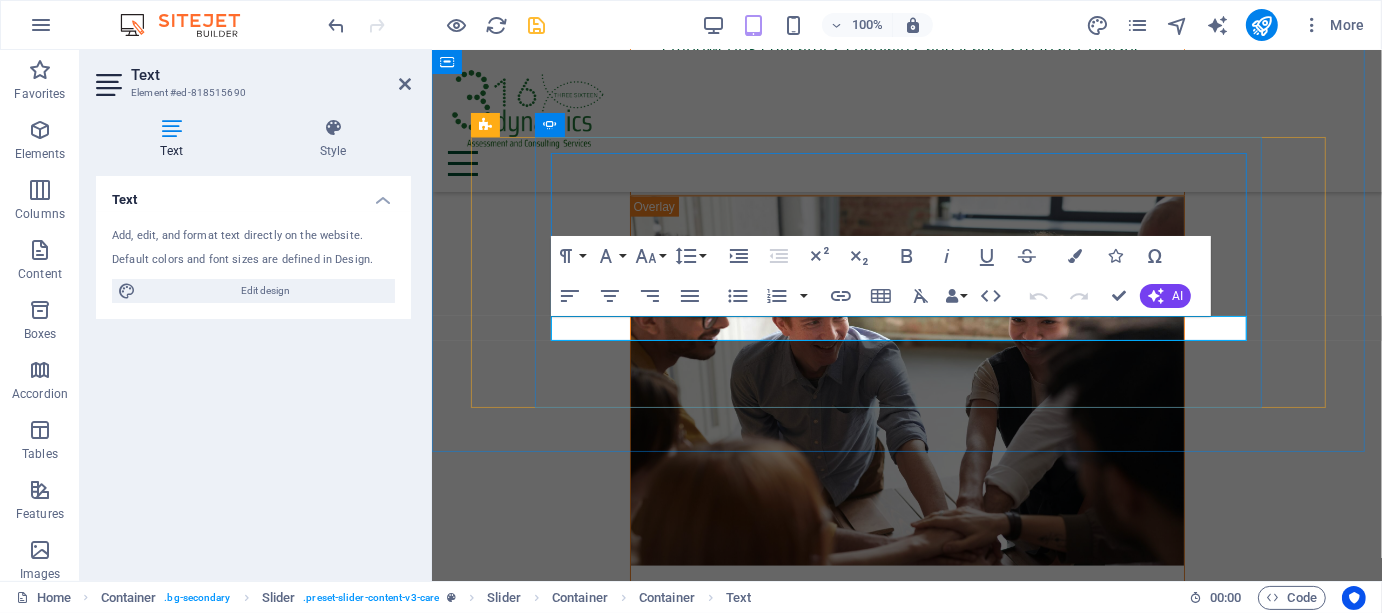 click on "[FIRST] [LAST]" at bounding box center [-1317, 6034] 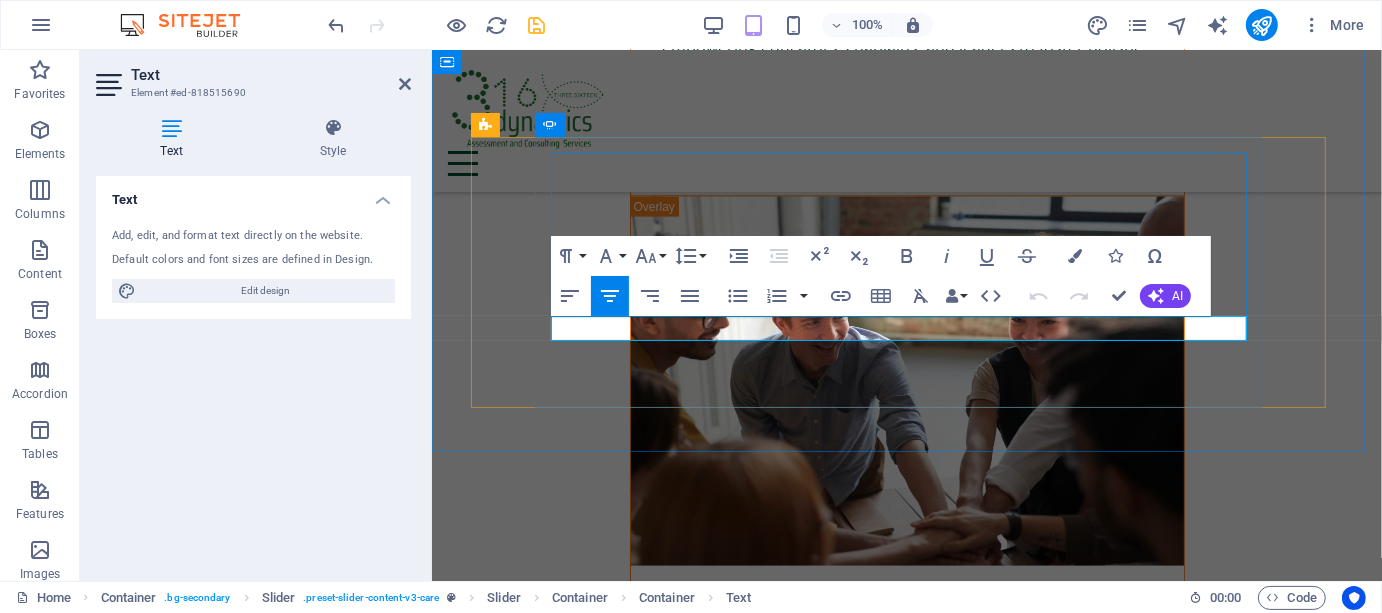 click on "[FIRST] [LAST]" at bounding box center [-1317, 6034] 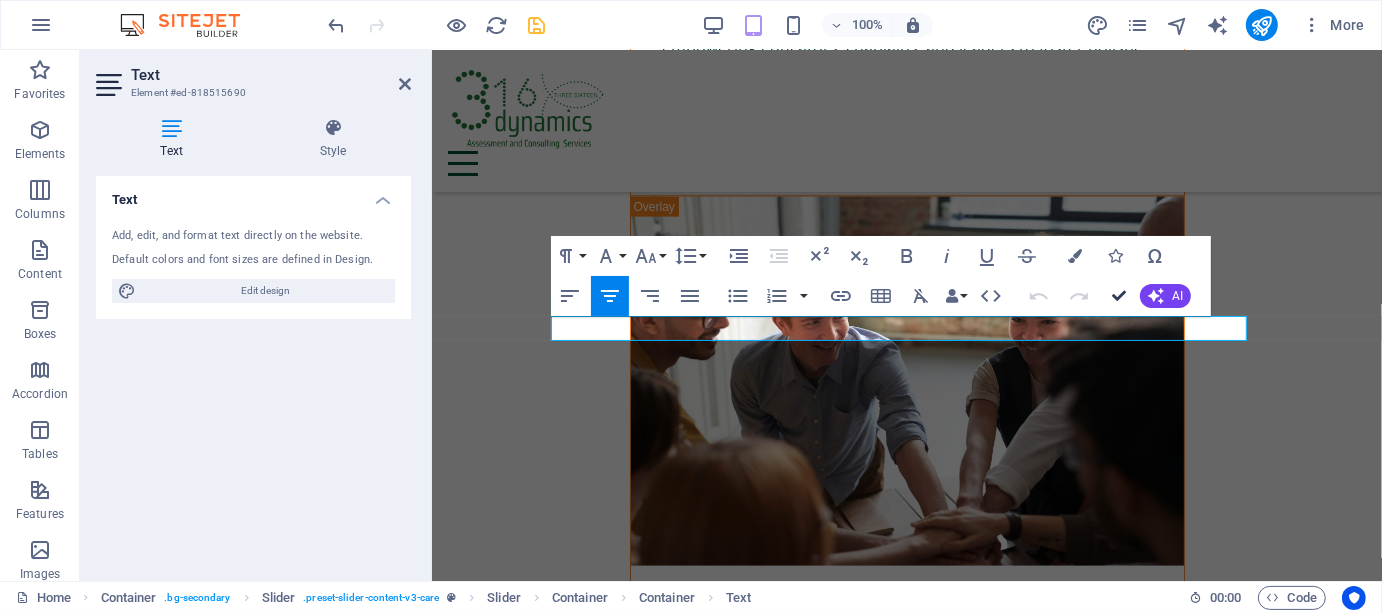 scroll, scrollTop: 7683, scrollLeft: 0, axis: vertical 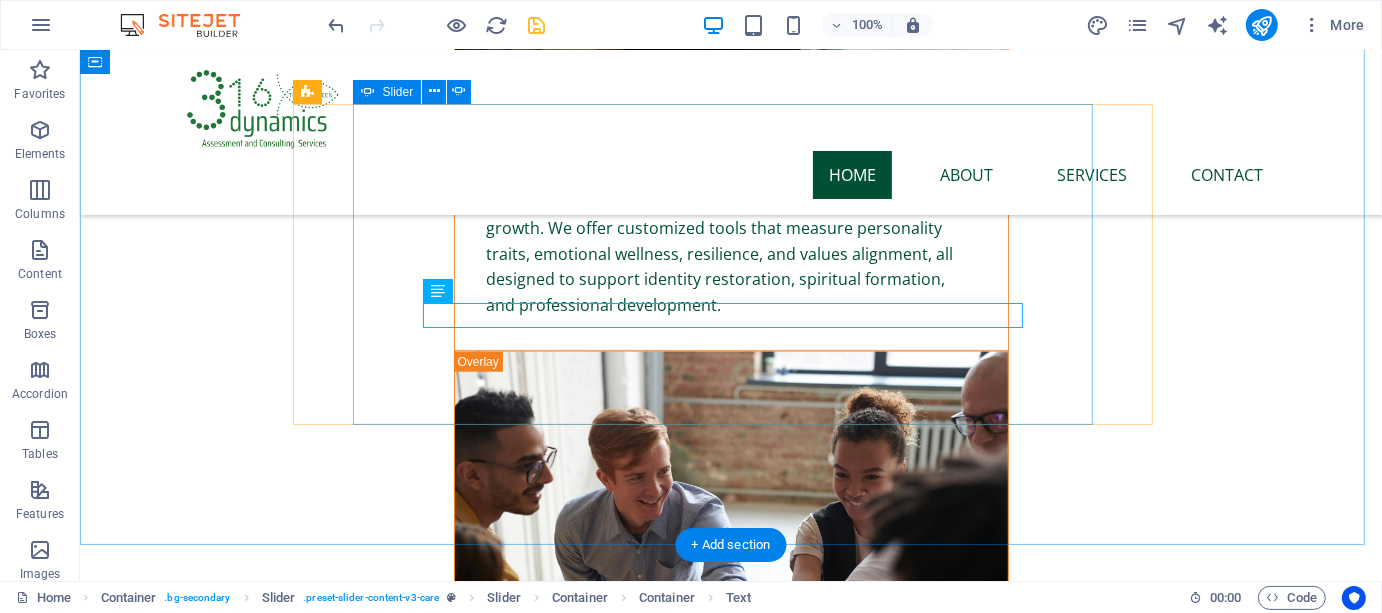 click at bounding box center [620, 8092] 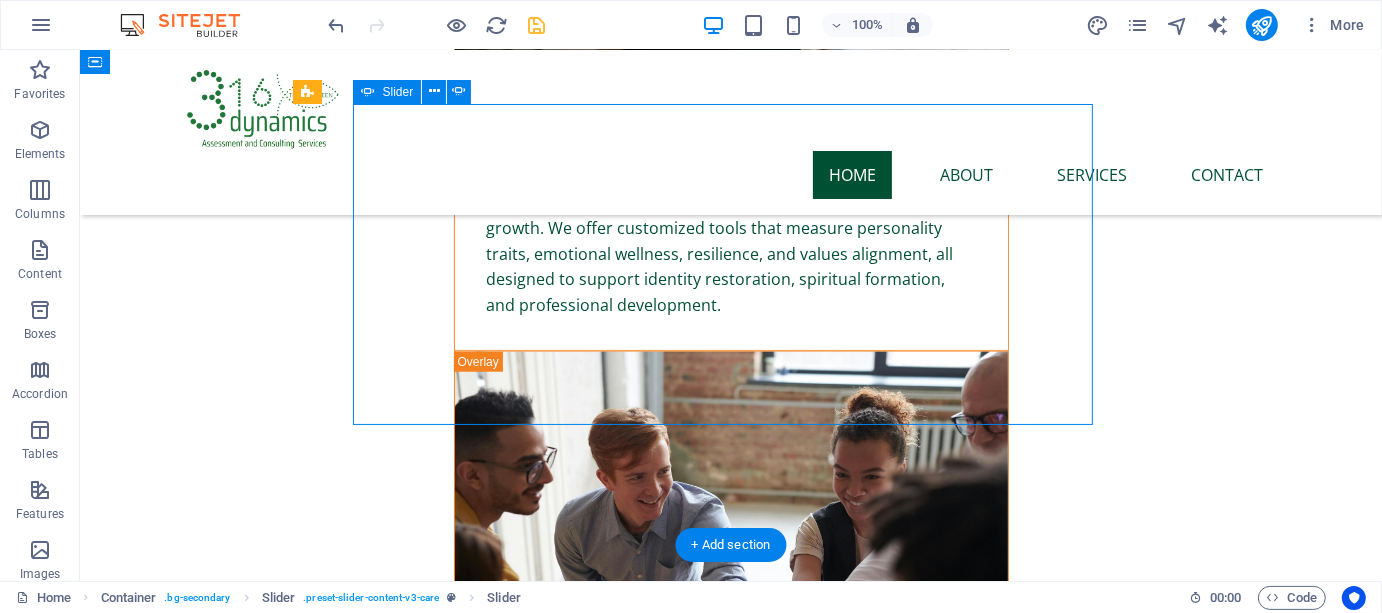 click at bounding box center (620, 8092) 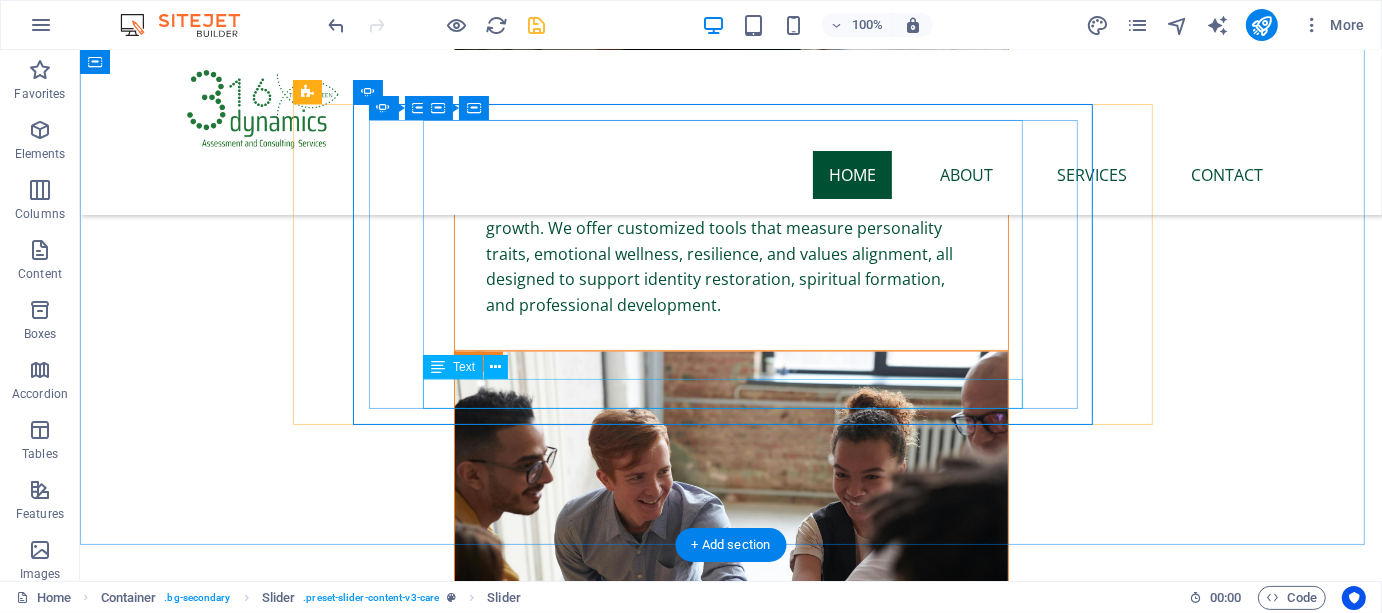click on "[INSTITUTION]" at bounding box center (-916, 7320) 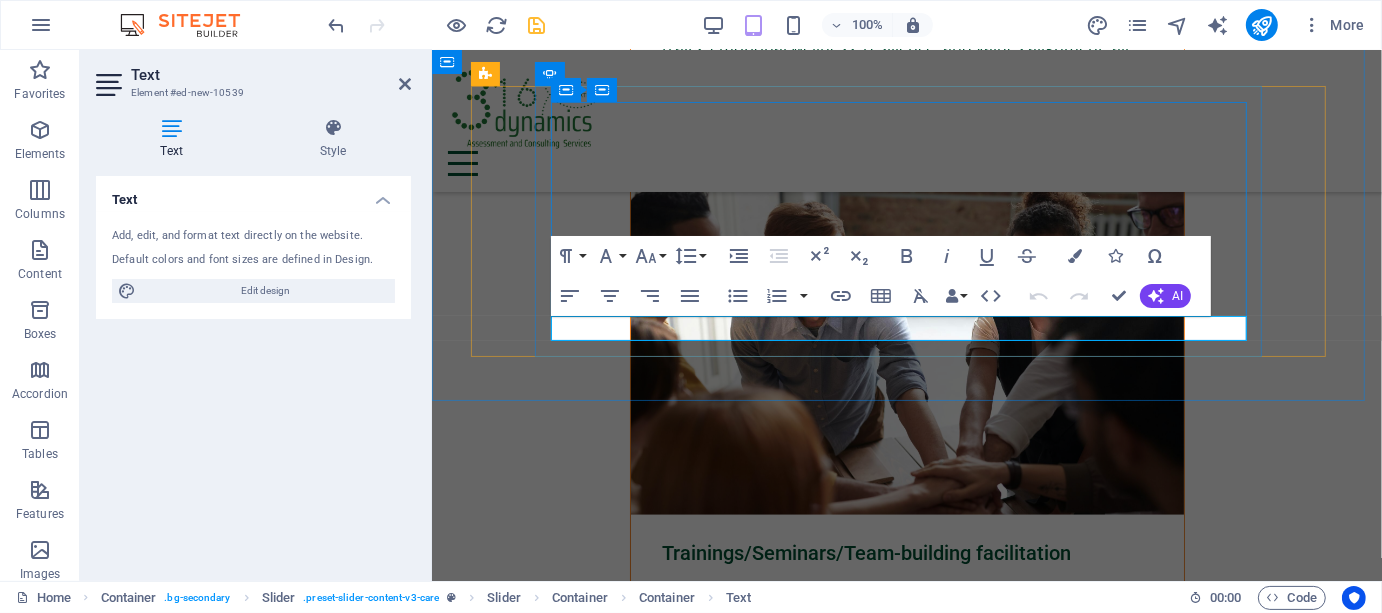 click on "[INSTITUTION]" at bounding box center (-589, 5764) 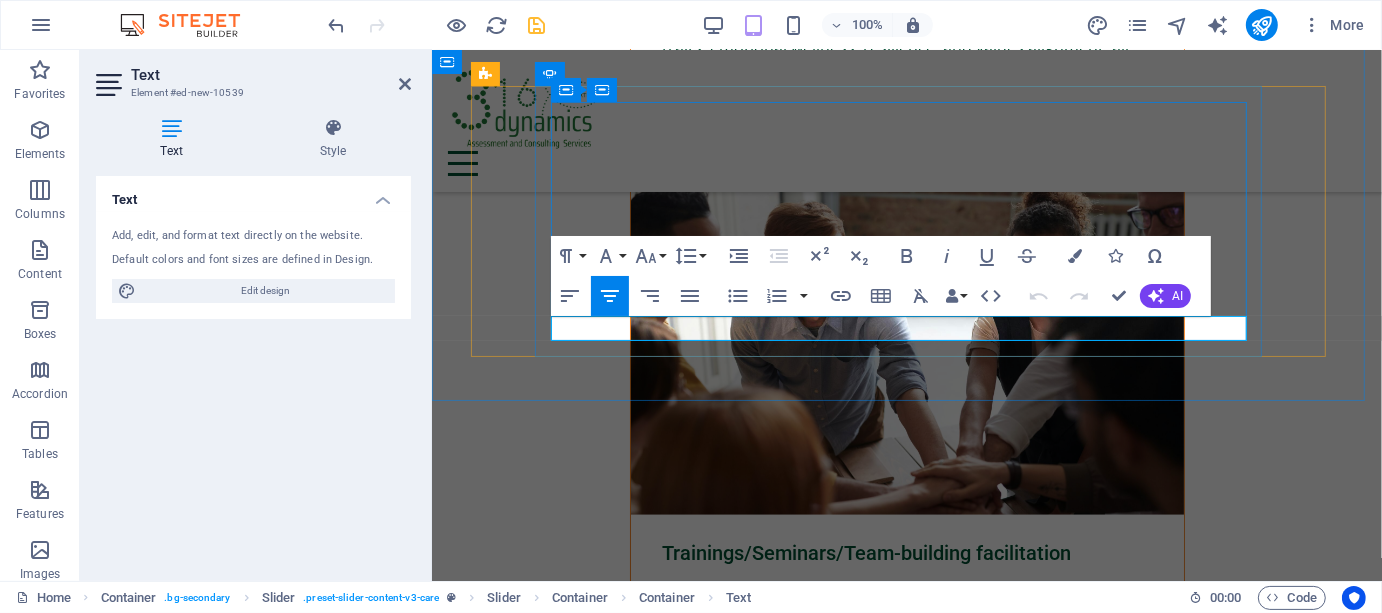 click on "[INSTITUTION]" at bounding box center (-589, 5764) 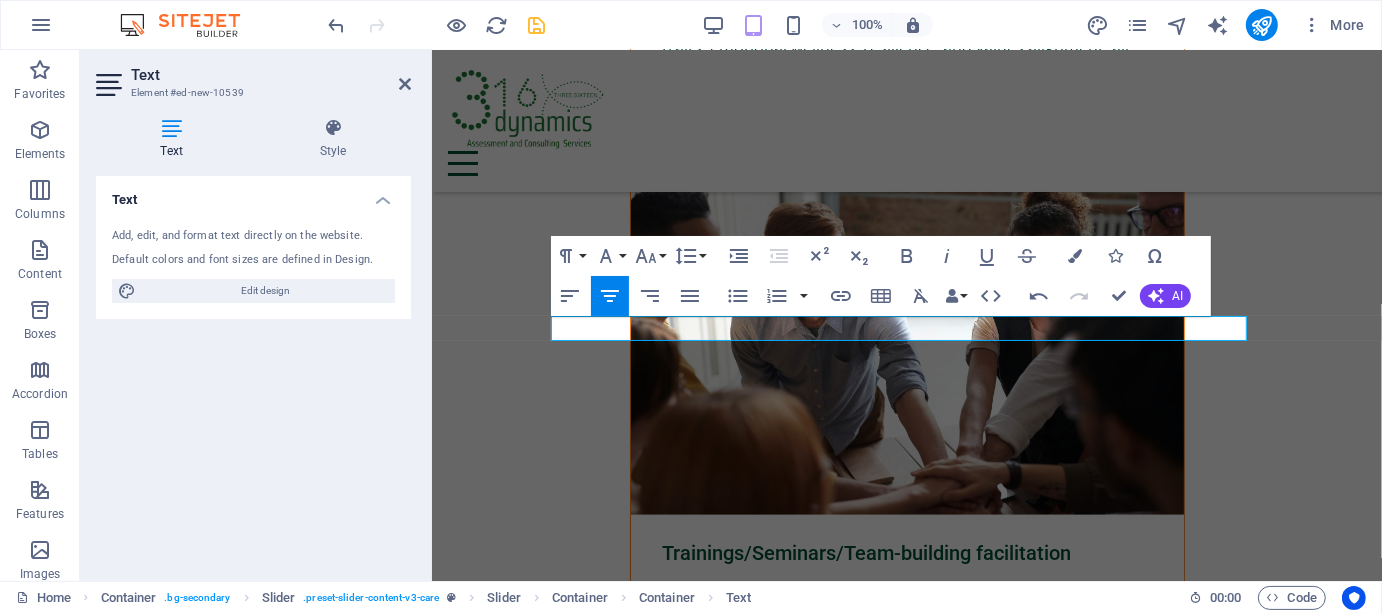 type 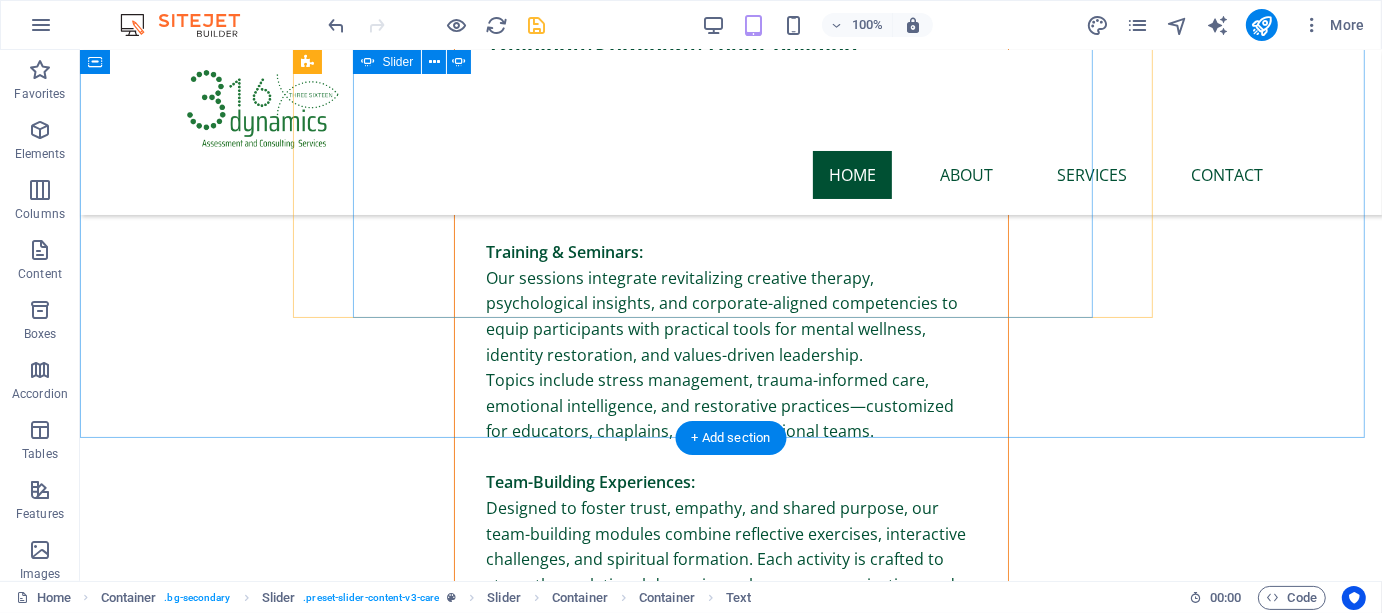 scroll, scrollTop: 7760, scrollLeft: 0, axis: vertical 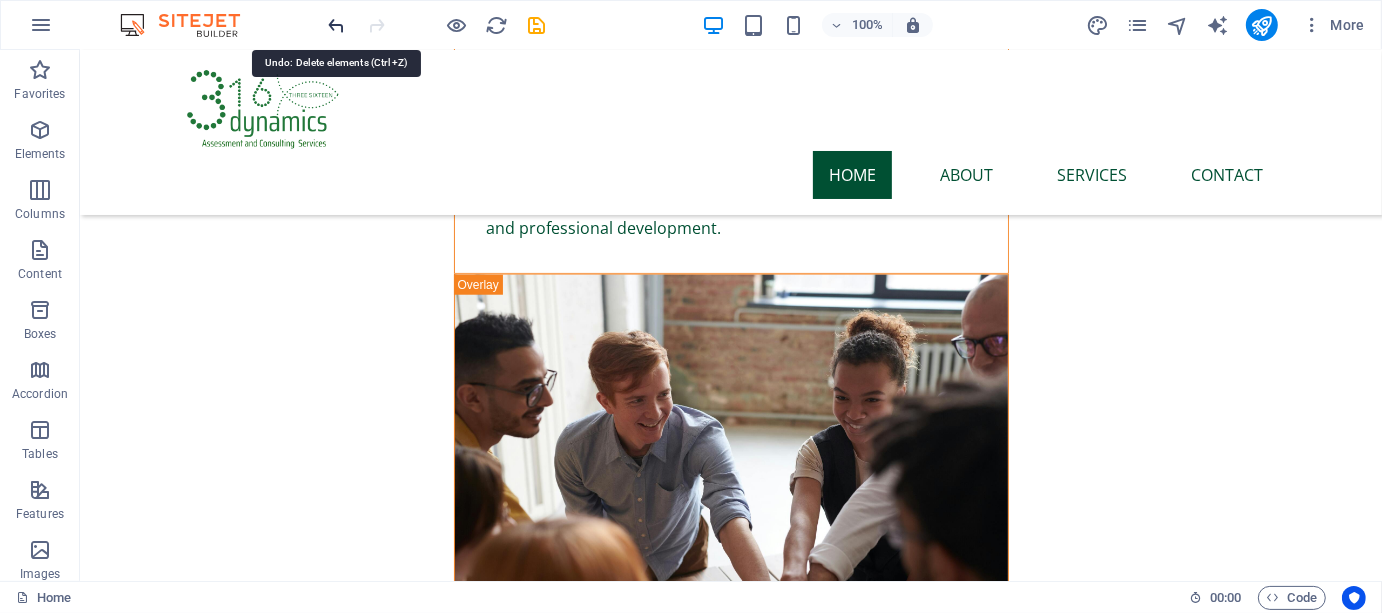 click at bounding box center (337, 25) 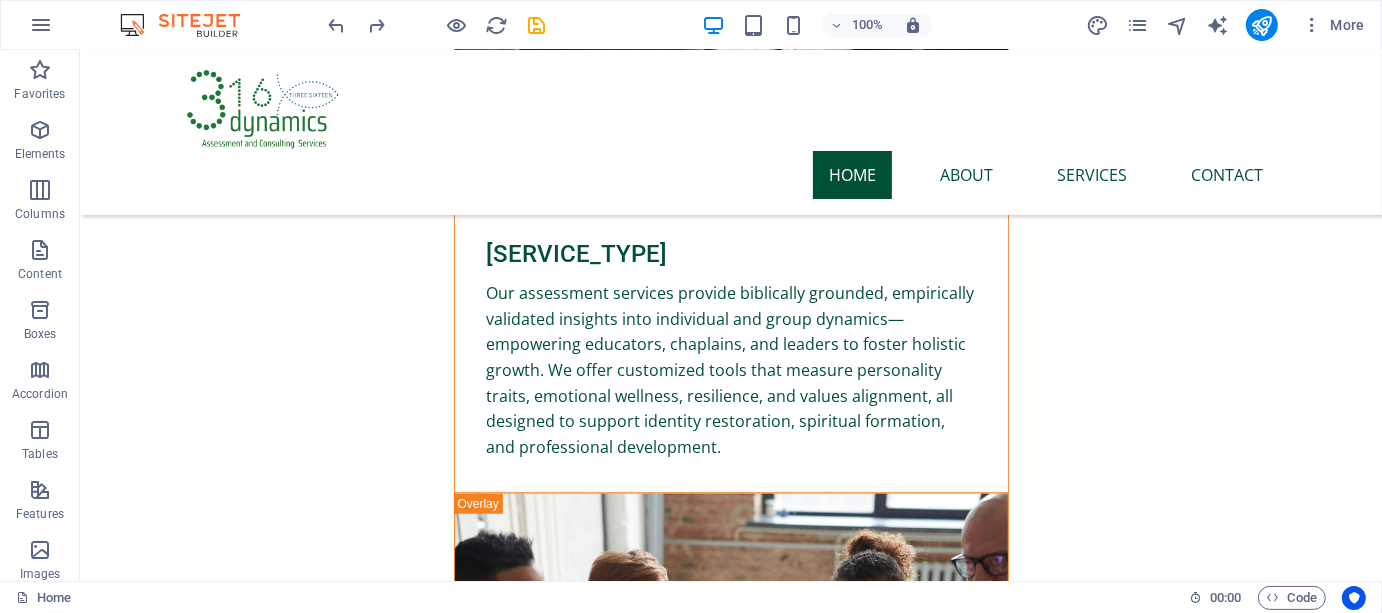 scroll, scrollTop: 7513, scrollLeft: 0, axis: vertical 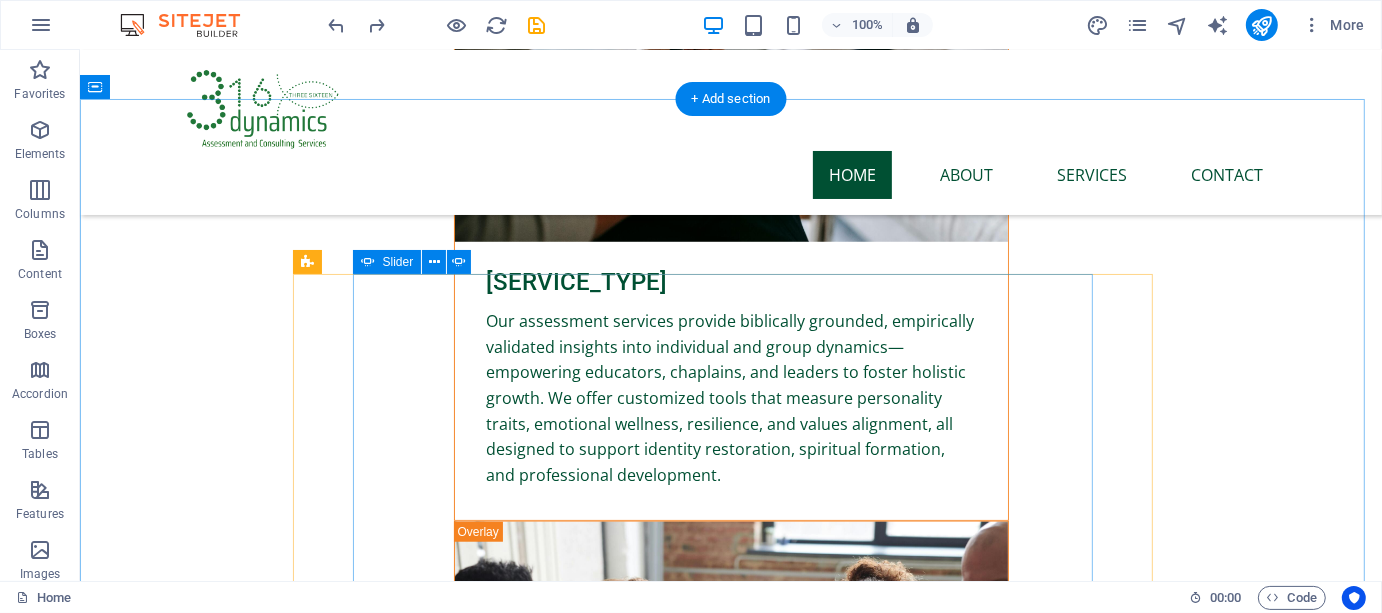 click at bounding box center (620, 8224) 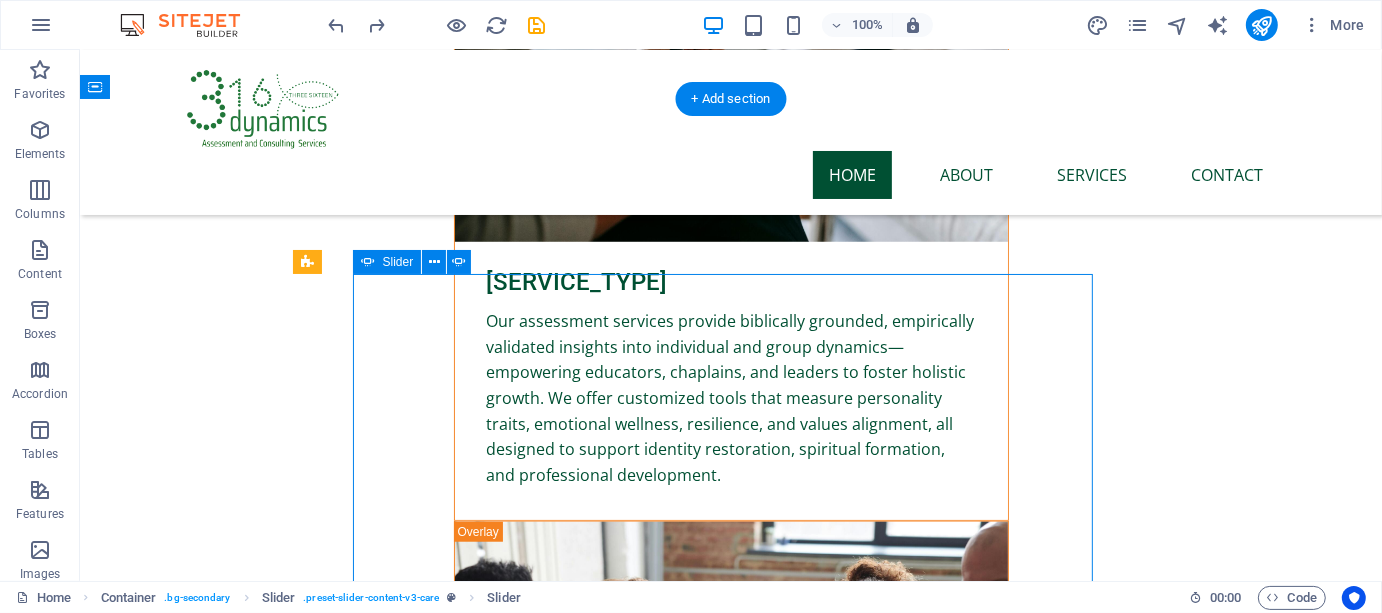 click at bounding box center (620, 8224) 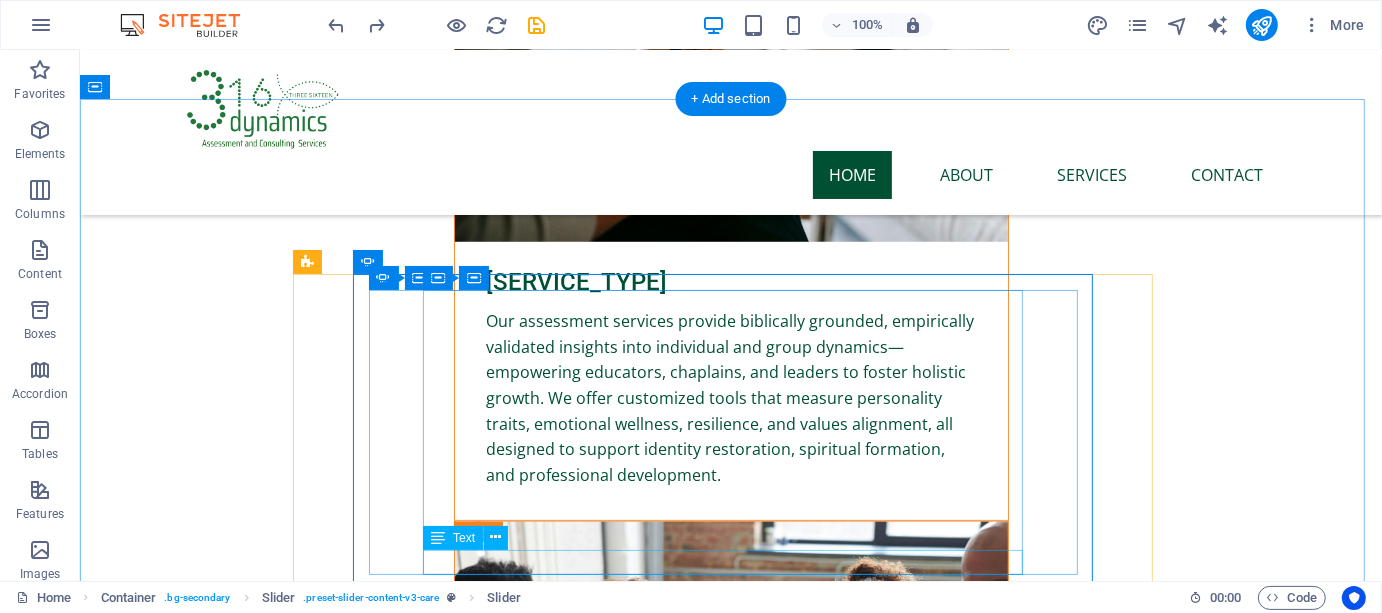 click on "R" at bounding box center (-916, 7455) 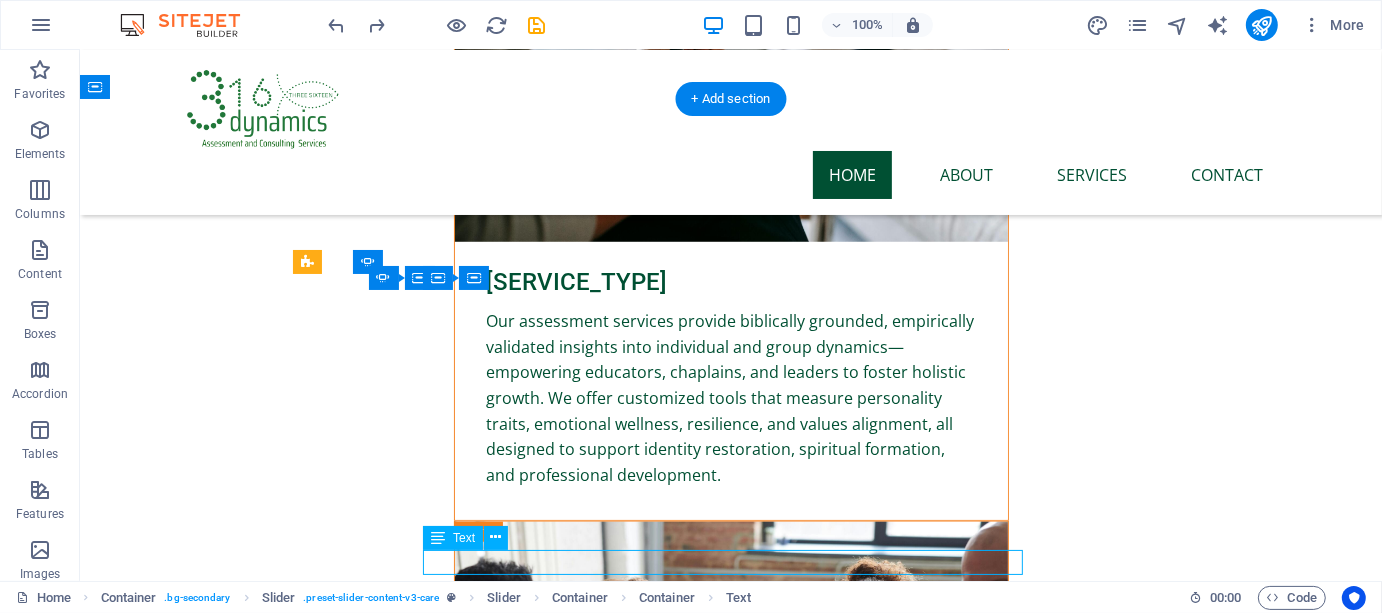 click on "R" at bounding box center [-916, 7455] 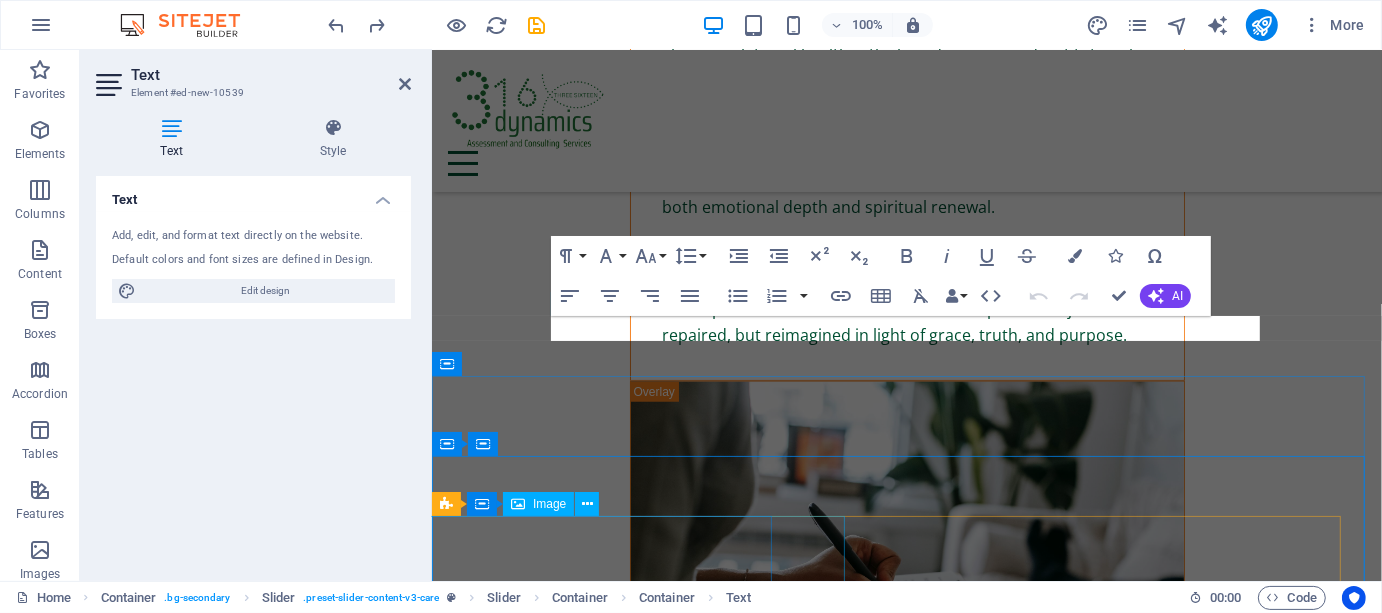 scroll, scrollTop: 8393, scrollLeft: 0, axis: vertical 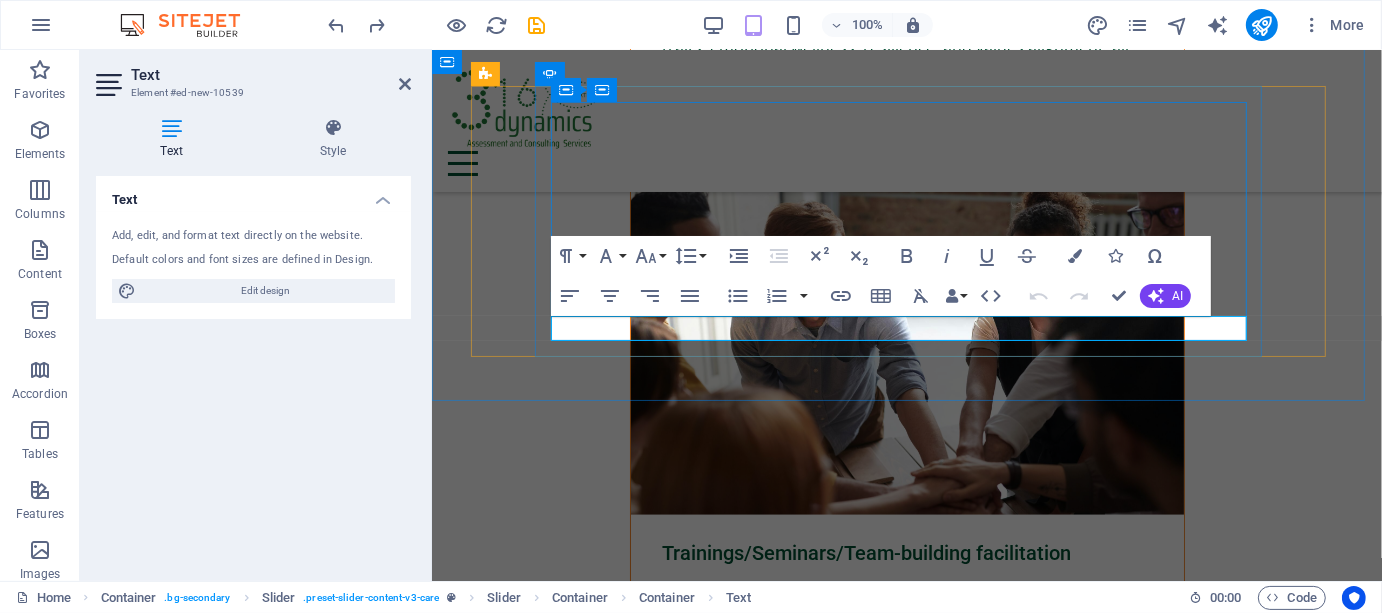 click on "R" at bounding box center (-589, 5712) 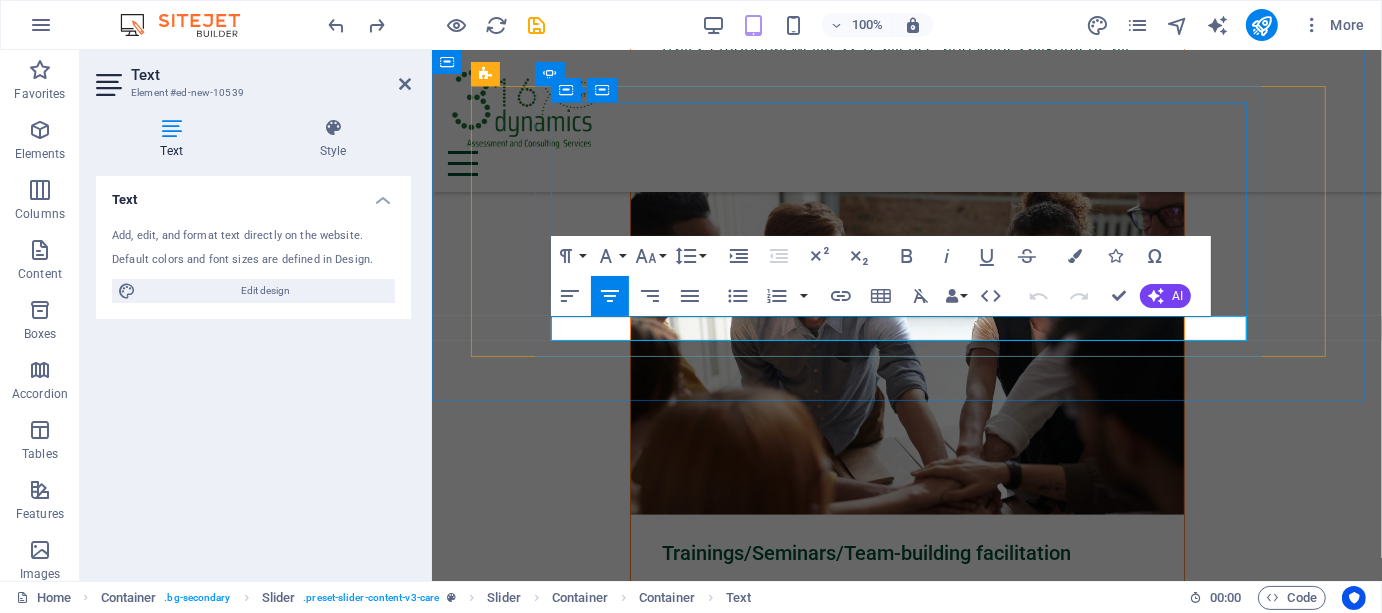 type 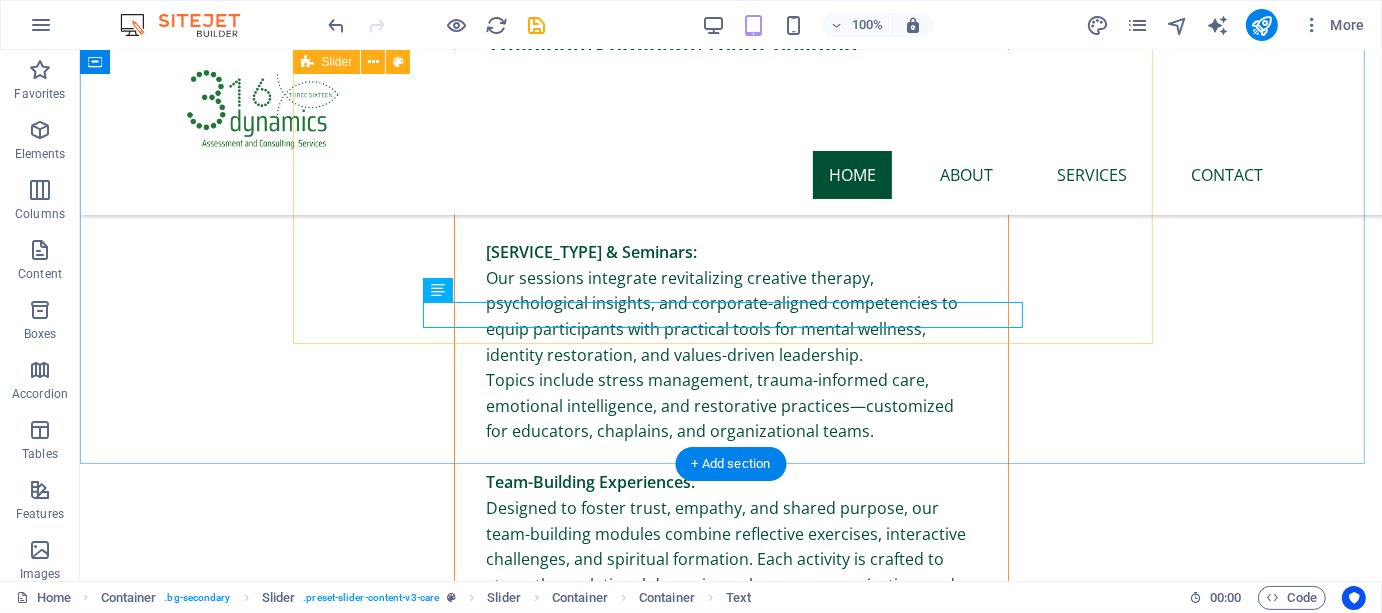 scroll, scrollTop: 7760, scrollLeft: 0, axis: vertical 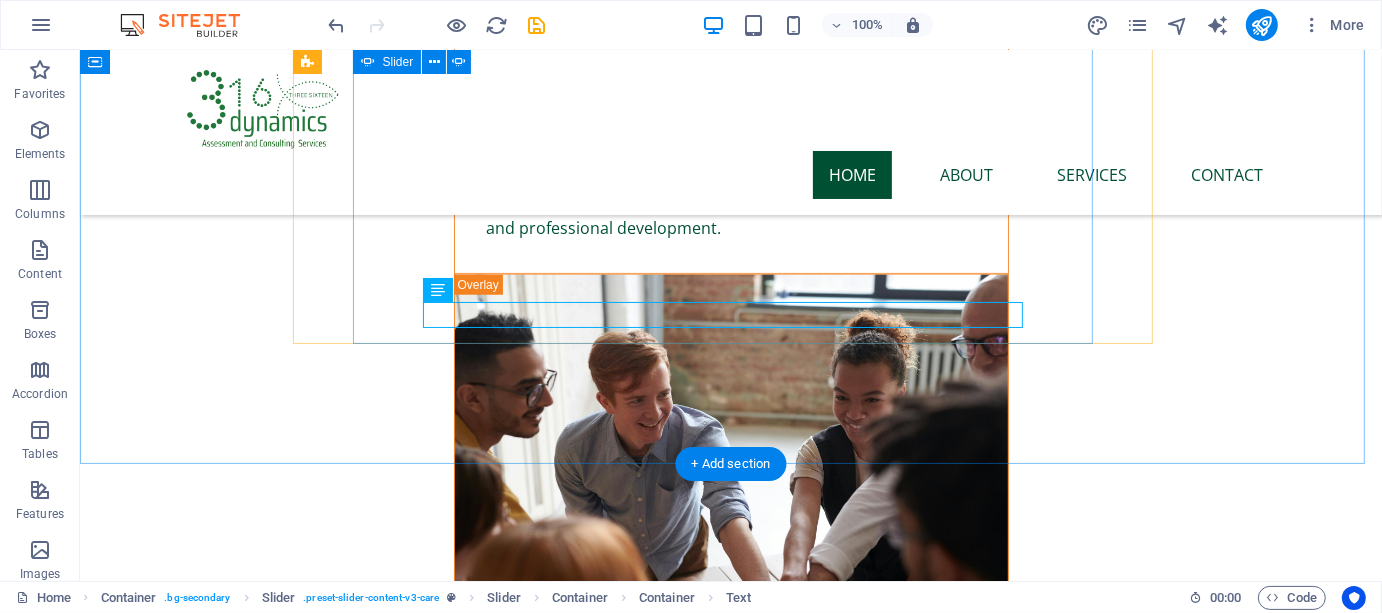 click at bounding box center (620, 7977) 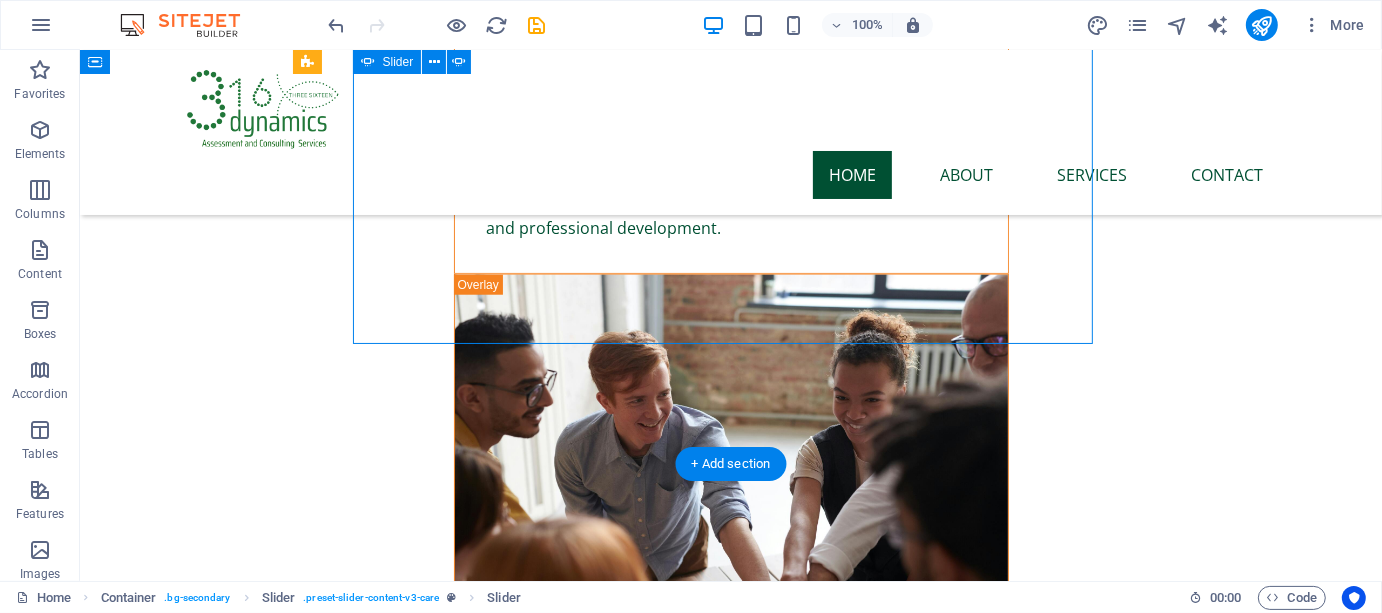 click at bounding box center [620, 7977] 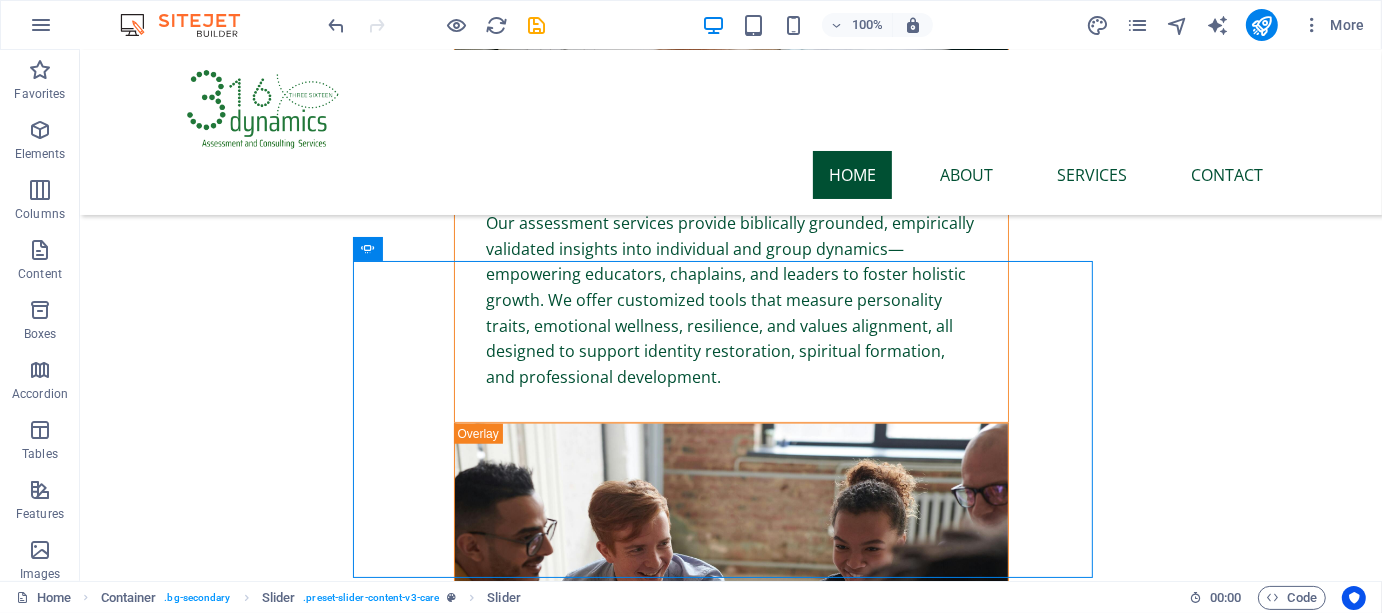 scroll, scrollTop: 7512, scrollLeft: 0, axis: vertical 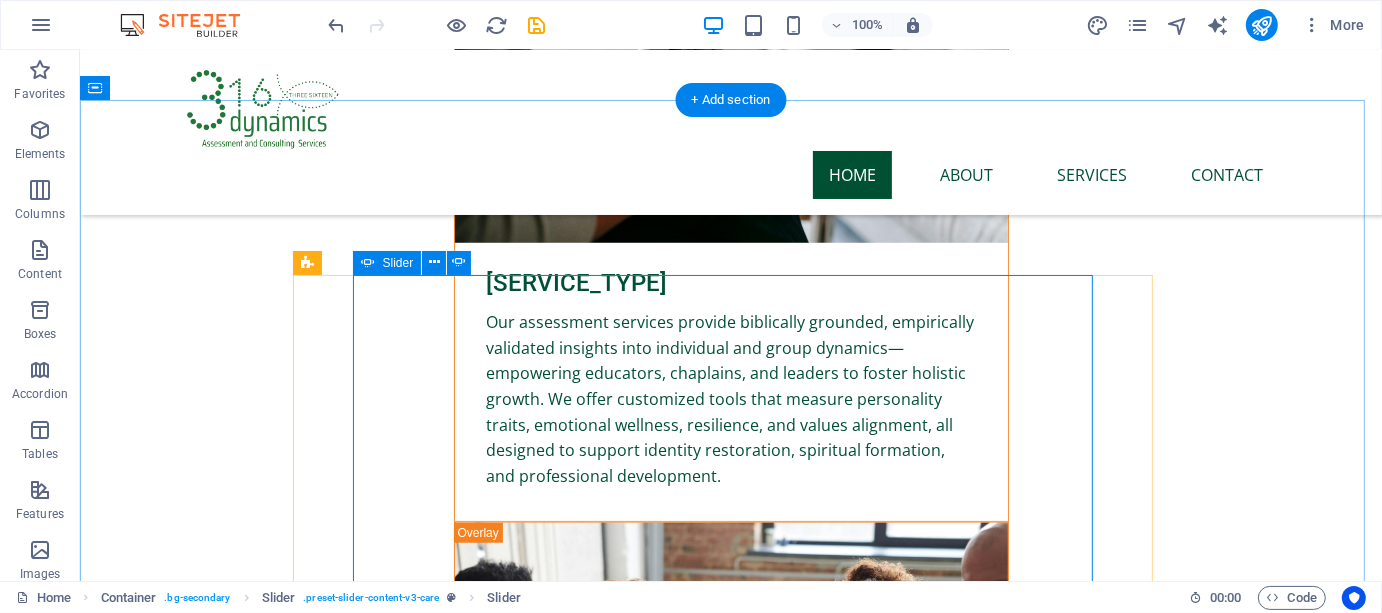 click at bounding box center (620, 8225) 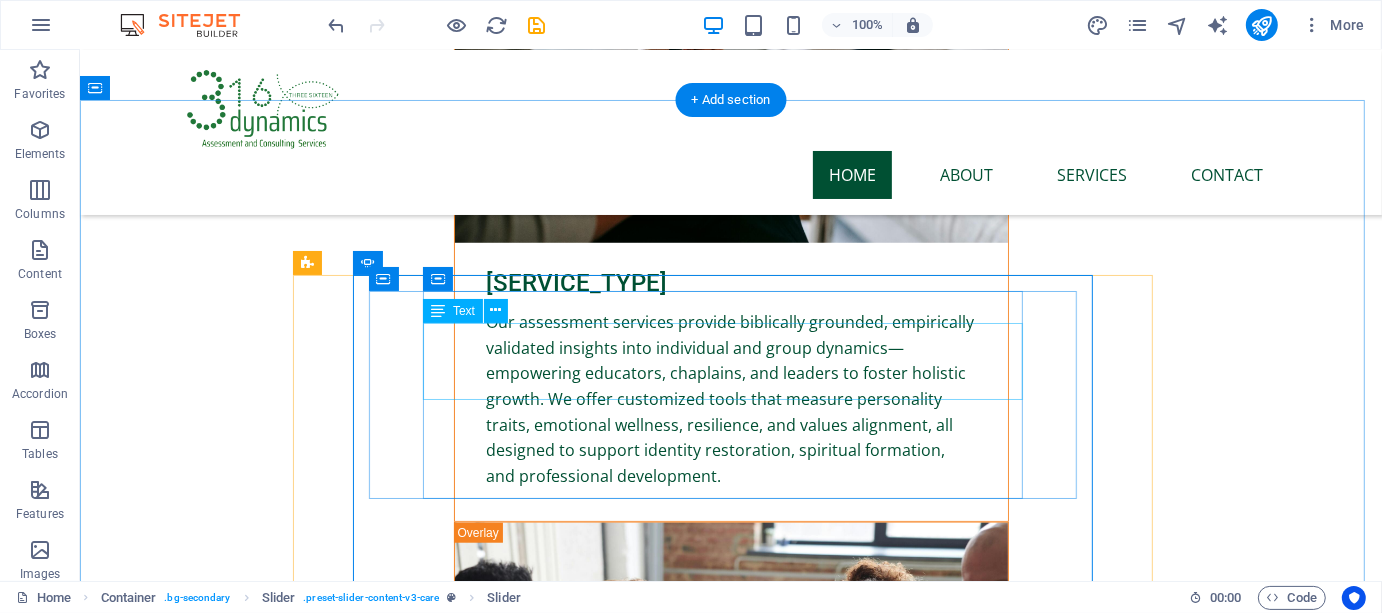 click on "The PFA seminar by 316 Dynamics equipped our ship chaplains with practical tools to respond to emotional crises at sea. It was biblically grounded, culturally sensitive, and immediately applicable to the realities of maritime life."" at bounding box center (-2398, 7811) 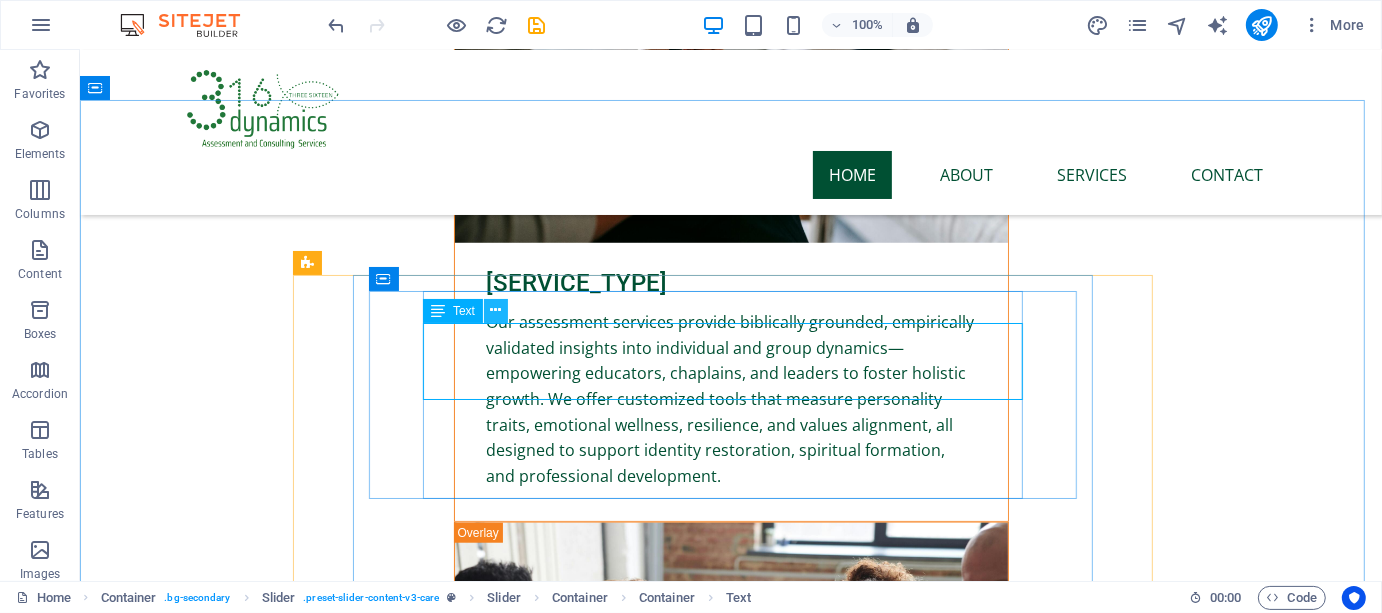 click at bounding box center (496, 310) 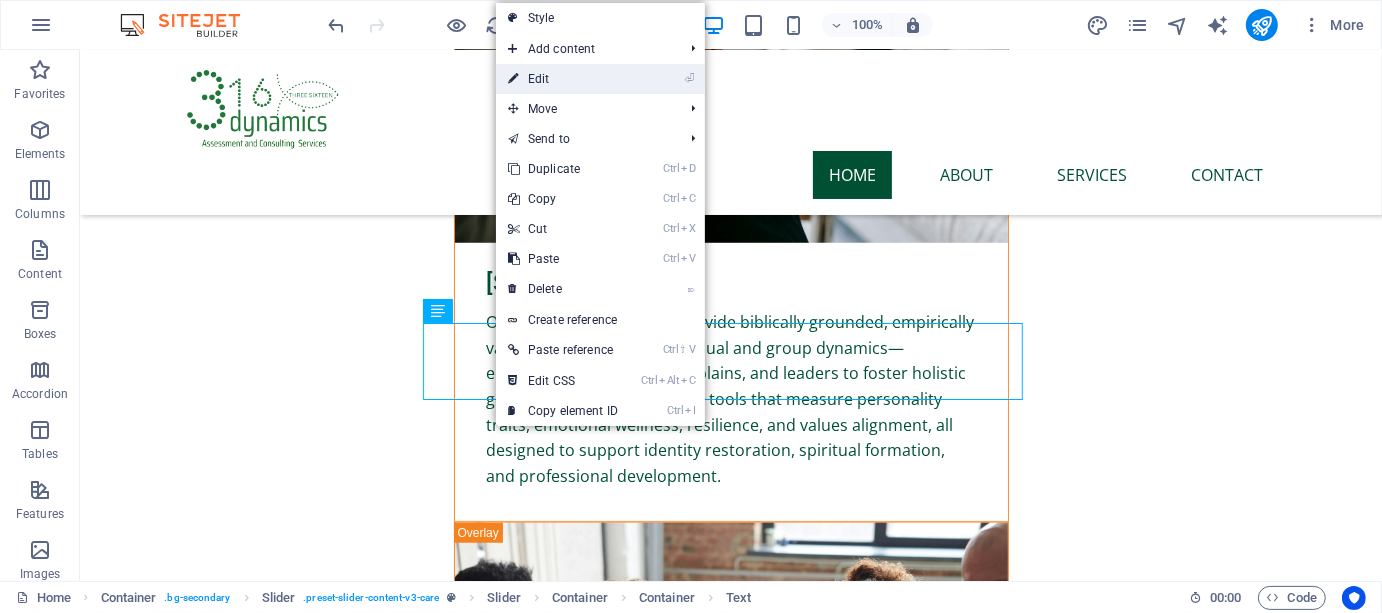 click on "⏎  Edit" at bounding box center [563, 79] 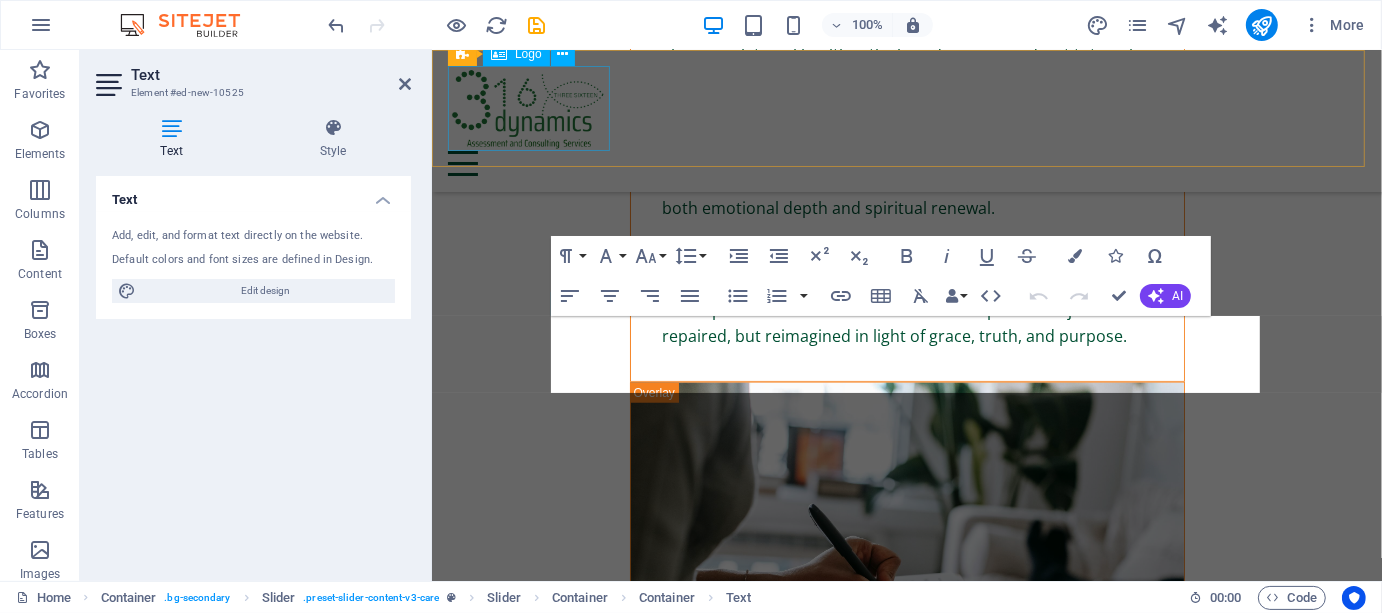 scroll, scrollTop: 8203, scrollLeft: 0, axis: vertical 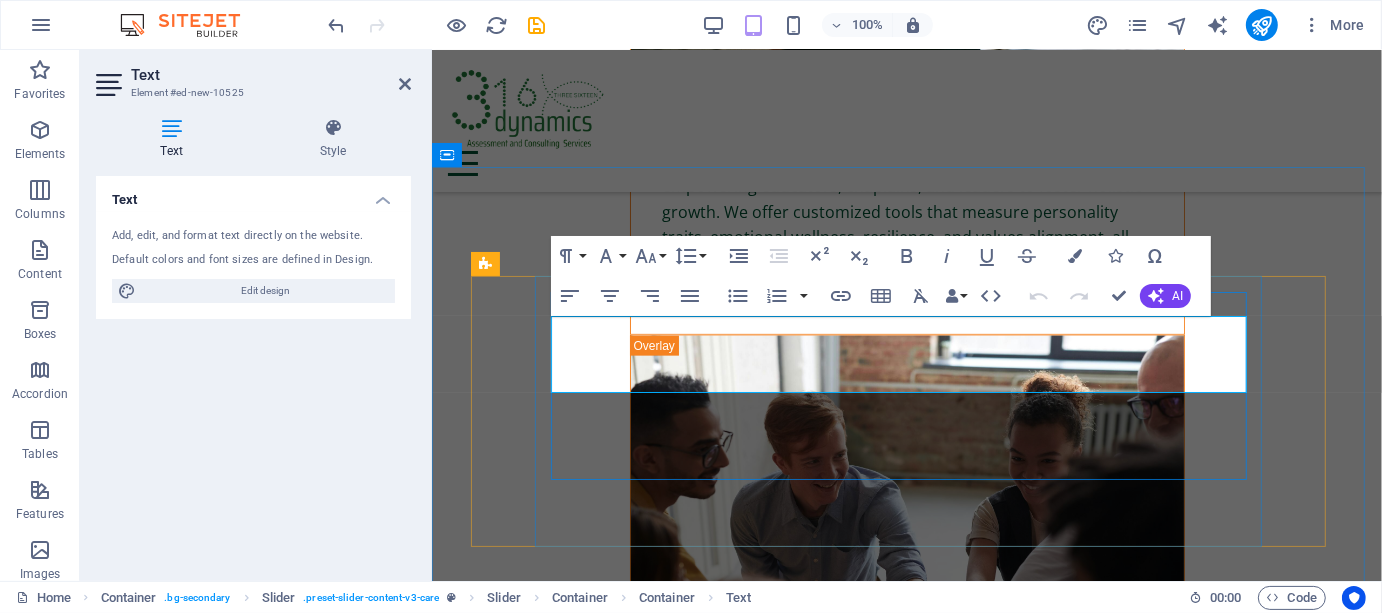 click on "The PFA seminar by 316 Dynamics equipped our ship chaplains with practical tools to respond to emotional crises at sea. It was biblically grounded, culturally sensitive, and immediately applicable to the realities of maritime life."" at bounding box center (-2045, 6228) 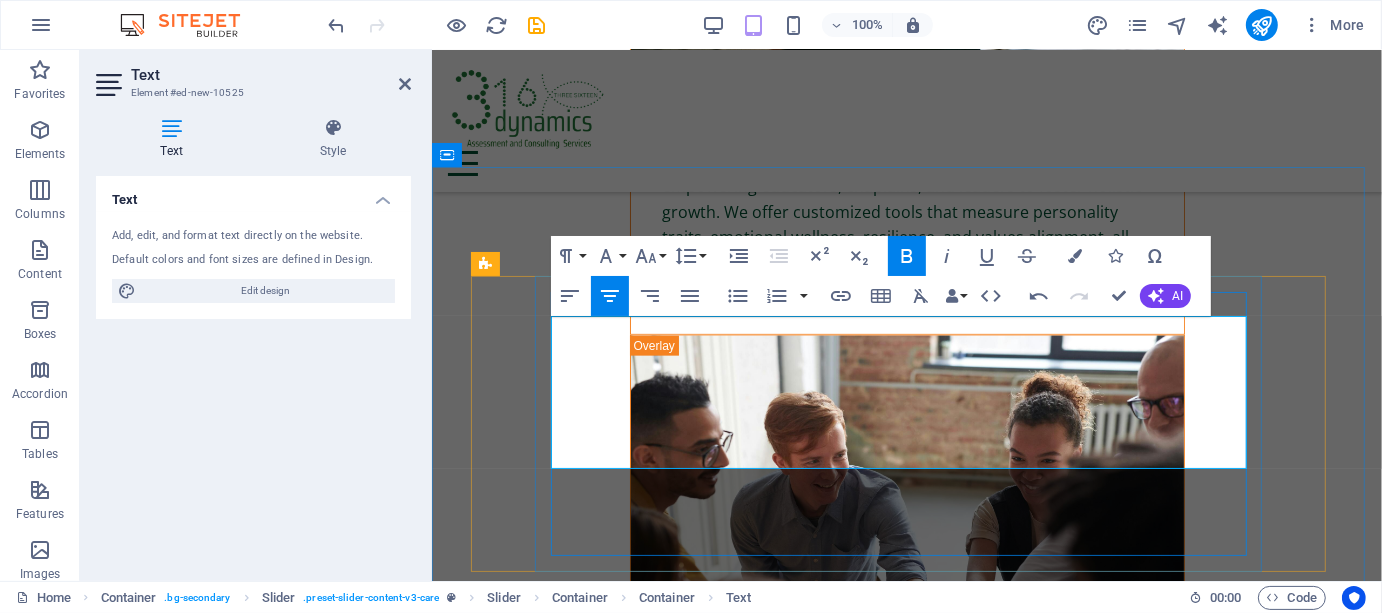 click on ""The seminar on Stress Management for Fathers was both timely and transformative. In a society where men are often expected to bear silently the weight of provision and leadership, this session created a safe space for reflection, healing, and renewal. The facilitators blended psychological insight with spiritual depth, allowing our participants—many of whom are faculty and staff—to reconnect with their roles not just as providers, but as nurturers. It was more than a seminar; it was a ministry of restoration."   —  Prof. Ramon D. Reyes, College Dean" at bounding box center [-2045, 6268] 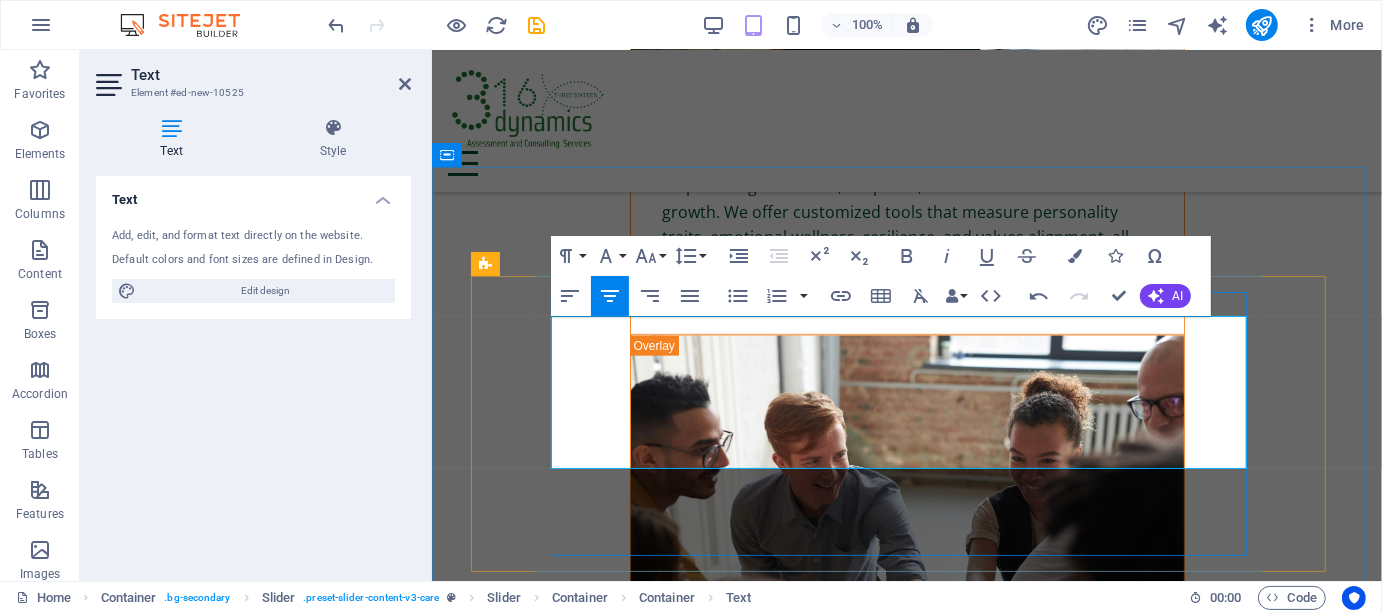 type 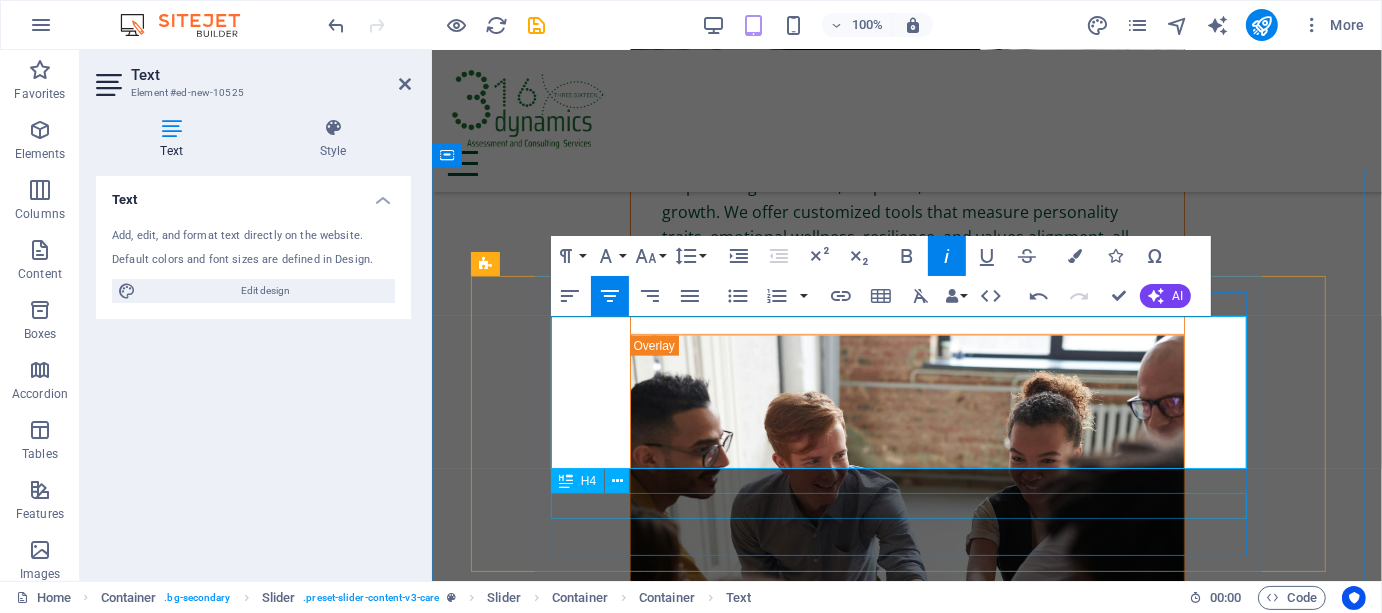 click on "[FIRST] [LAST], [TITLE]" at bounding box center (-2045, 6381) 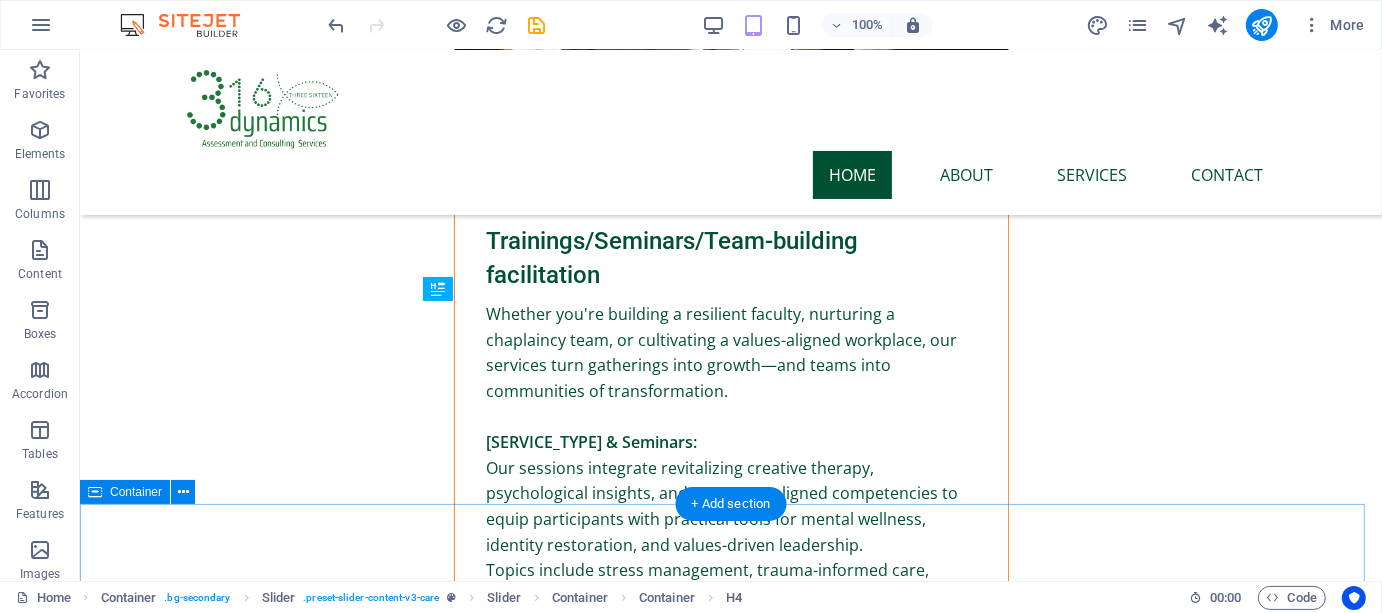 scroll, scrollTop: 7745, scrollLeft: 0, axis: vertical 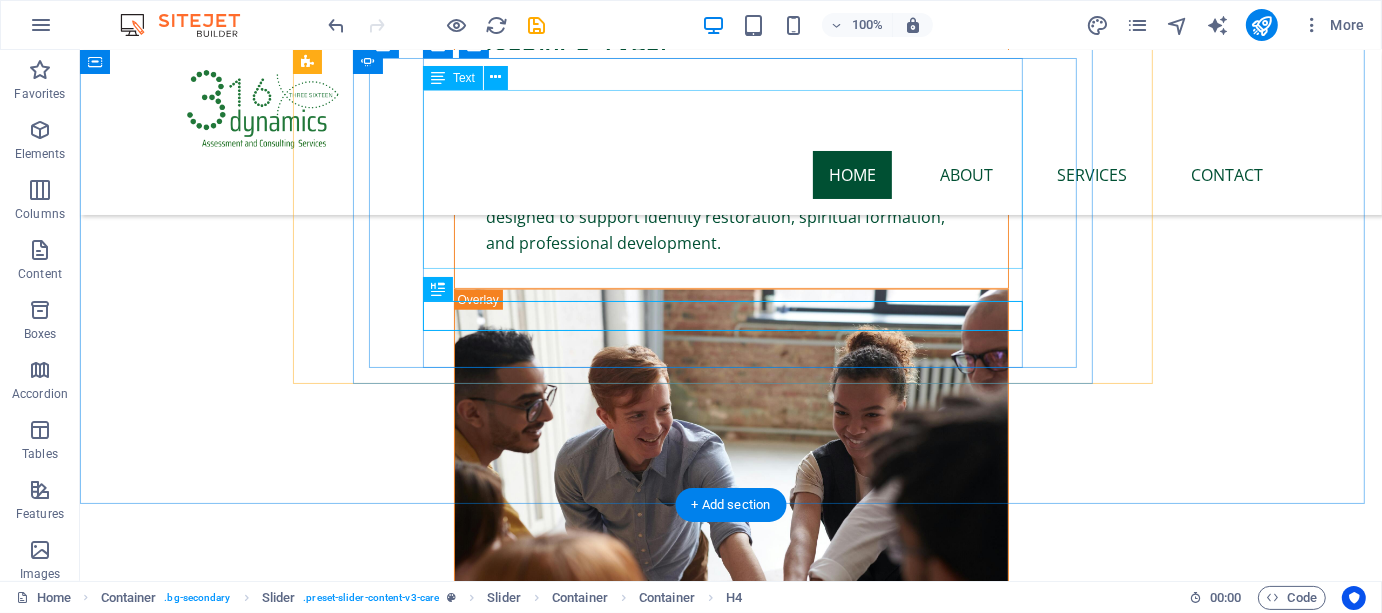 click on ""The seminar on Stress Management for Fathers was both timely and transformative. In a society where men are often expected to bear silently the weight of provision and leadership, this session created a safe space for reflection, healing, and renewal. The facilitators blended psychological insight with spiritual depth, allowing our participants—many of whom are faculty and staff—to reconnect with their roles not just as providers, but as nurturers. It was more than a seminar; it was a ministry of restoration."" at bounding box center [-2398, 7731] 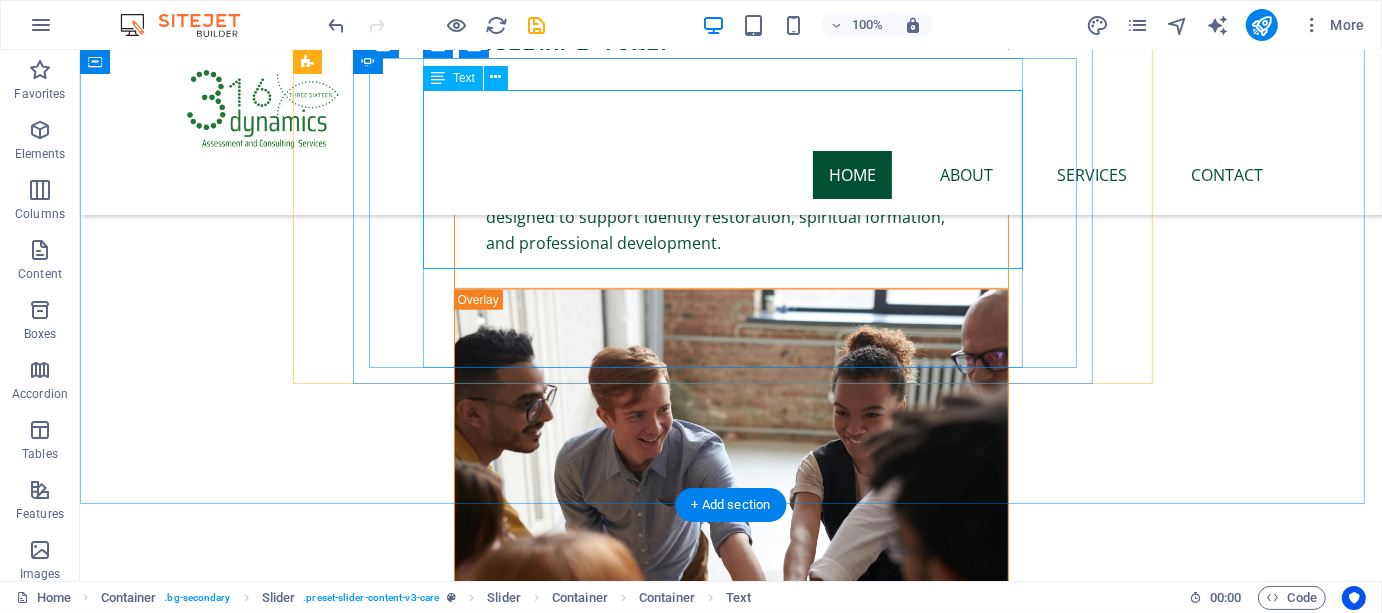 click on ""The seminar on Stress Management for Fathers was both timely and transformative. In a society where men are often expected to bear silently the weight of provision and leadership, this session created a safe space for reflection, healing, and renewal. The facilitators blended psychological insight with spiritual depth, allowing our participants—many of whom are faculty and staff—to reconnect with their roles not just as providers, but as nurturers. It was more than a seminar; it was a ministry of restoration."" at bounding box center [-2398, 7731] 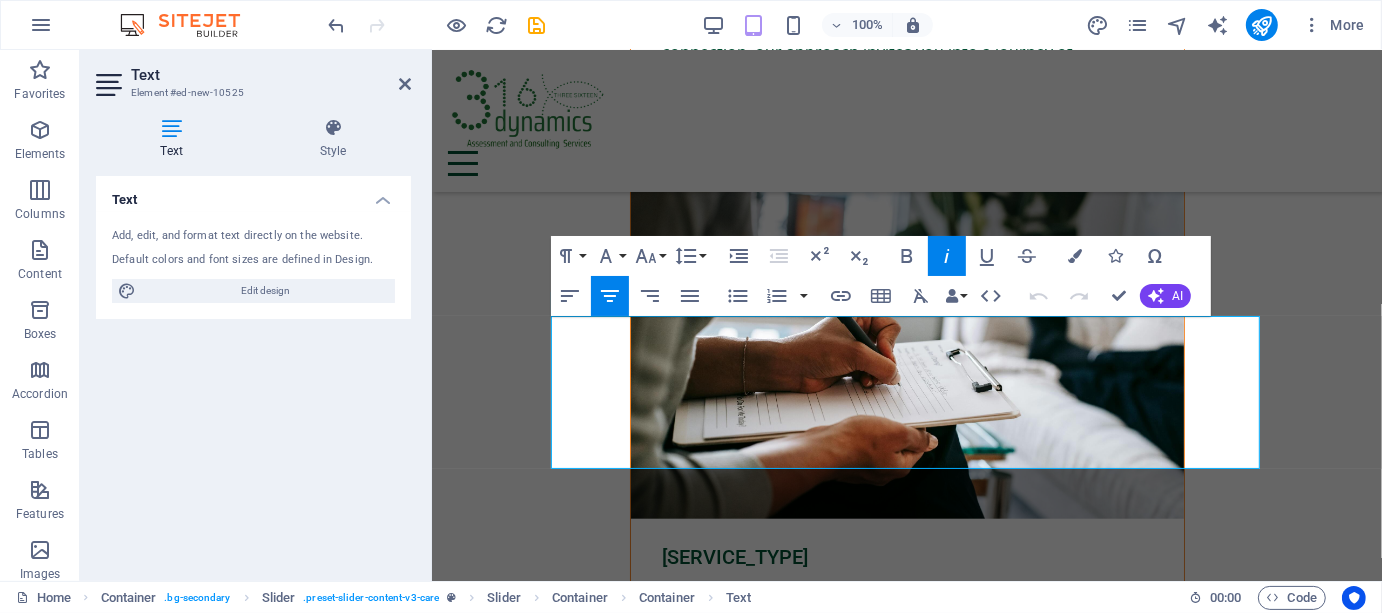 scroll, scrollTop: 8203, scrollLeft: 0, axis: vertical 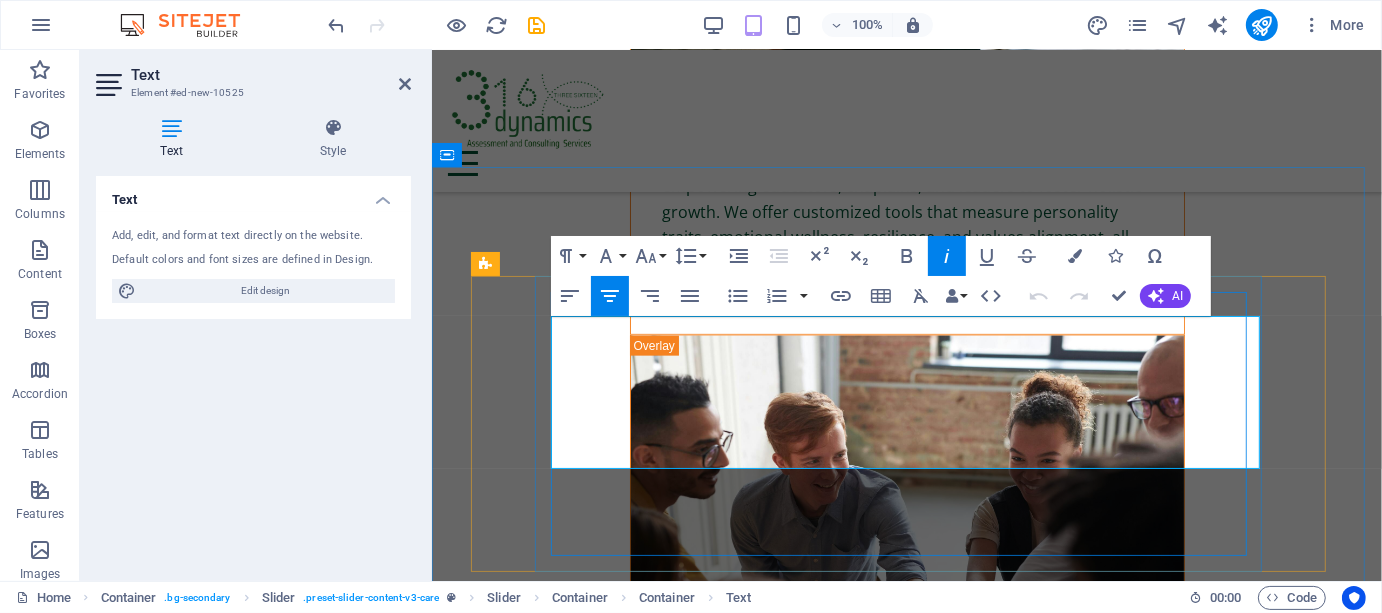 click on ""The seminar on Stress Management for Fathers was both timely and transformative. In a society where men are often expected to bear silently the weight of provision and leadership, this session created a safe space for reflection, healing, and renewal. The facilitators blended psychological insight with spiritual depth, allowing our participants—many of whom are faculty and staff—to reconnect with their roles not just as providers, but as nurturers. It was more than a seminar; it was a ministry of restoration."" at bounding box center (-2045, 6344) 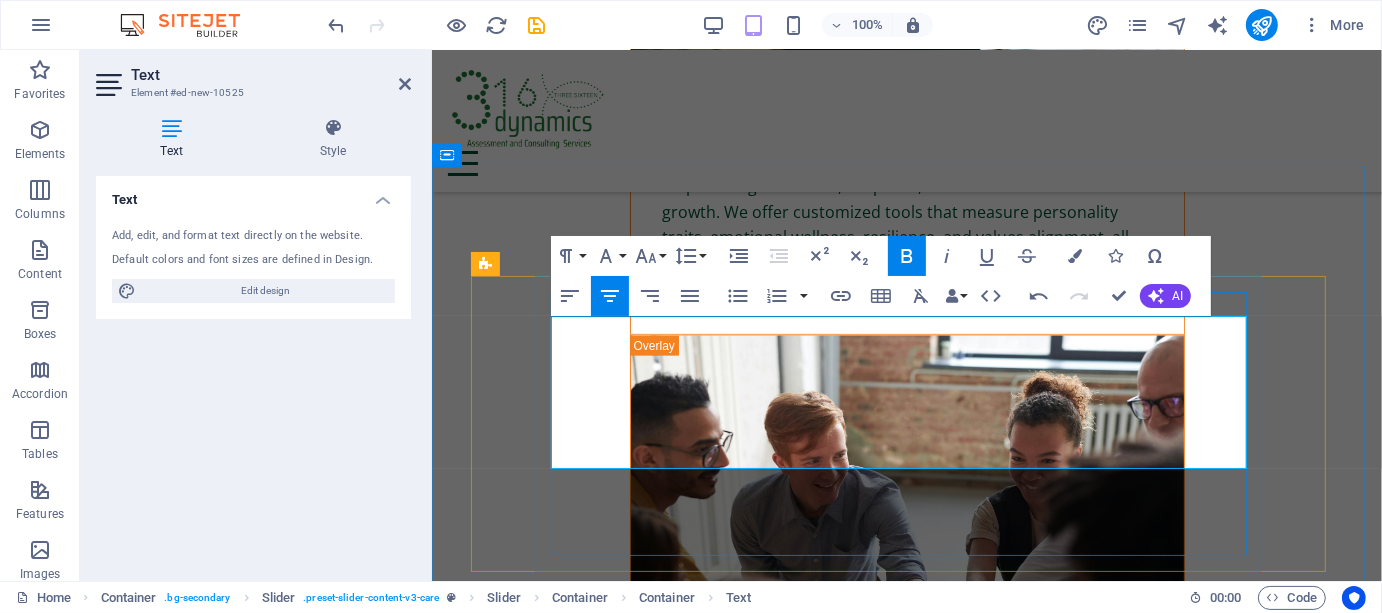 click on ""The seminar on Stress Management for Fathers was both timely and transformative. In a society where men are often expected to bear silently the weight of provision and leadership, this session created a safe space for reflection, healing, and renewal. The facilitators blended psychological insight with spiritual depth, allowing our participants—many of whom are faculty and staff—to reconnect with their roles not just as providers, but as nurturers. It was more than a seminar; it was a ministry of restoration."   —  Prof. Ramon D. Reyes, College Dean" at bounding box center [-2045, 6345] 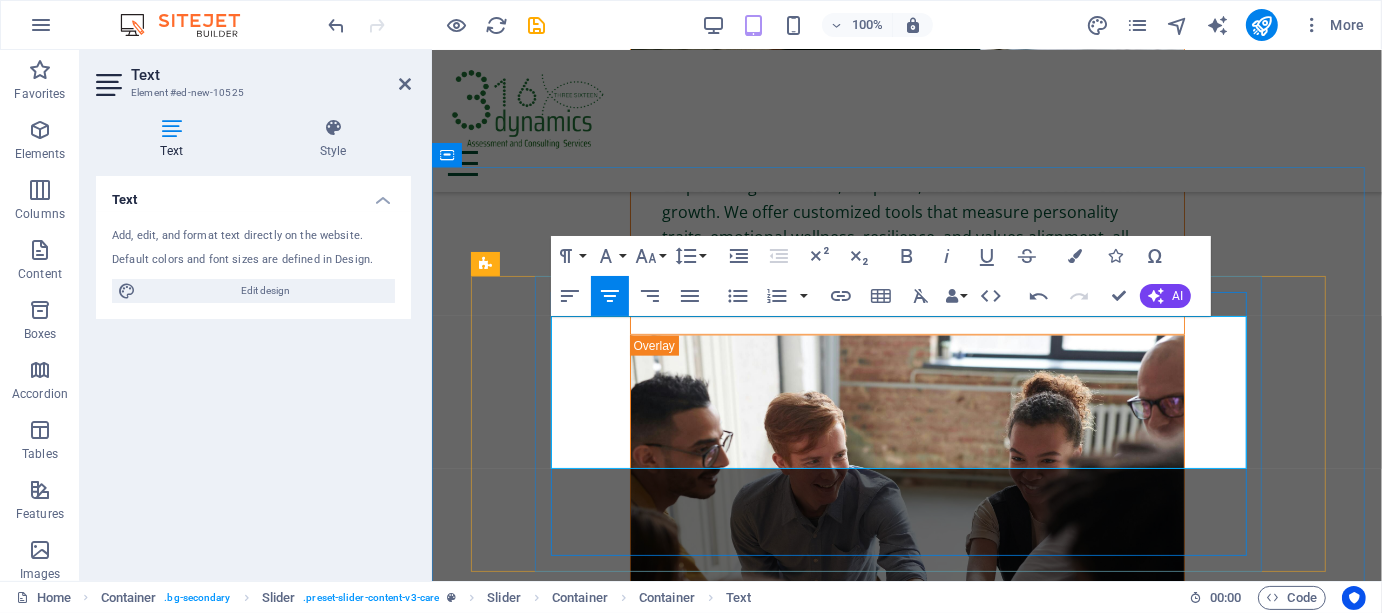 type 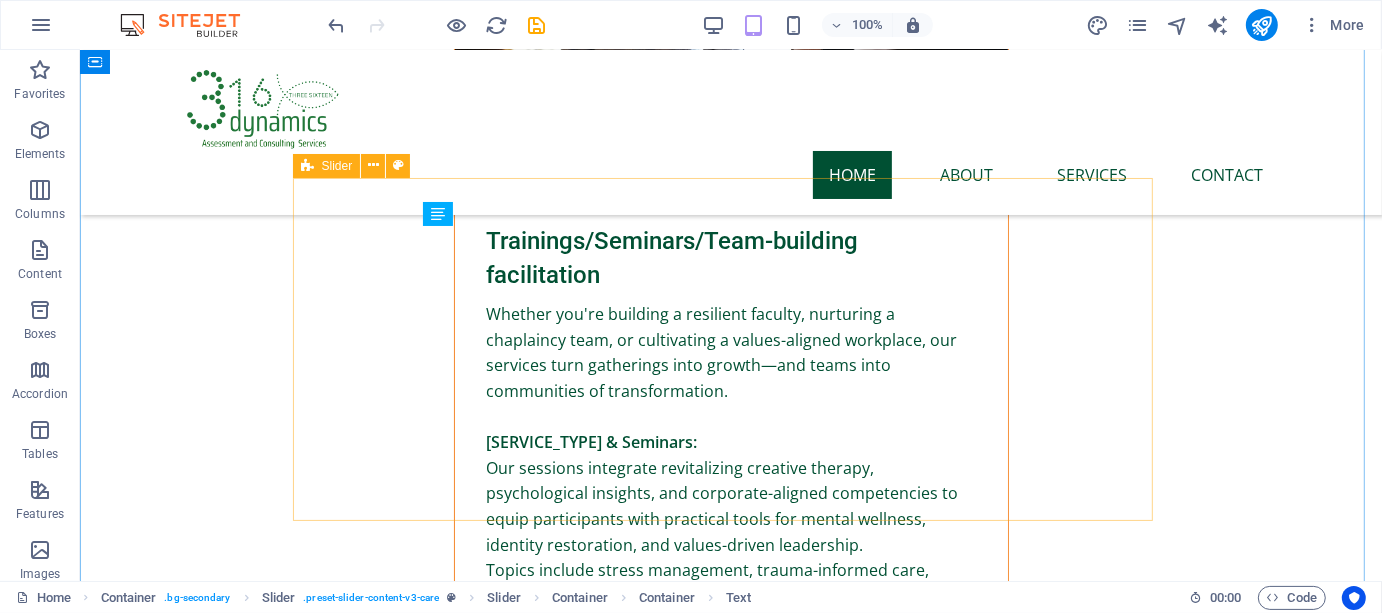 scroll, scrollTop: 7609, scrollLeft: 0, axis: vertical 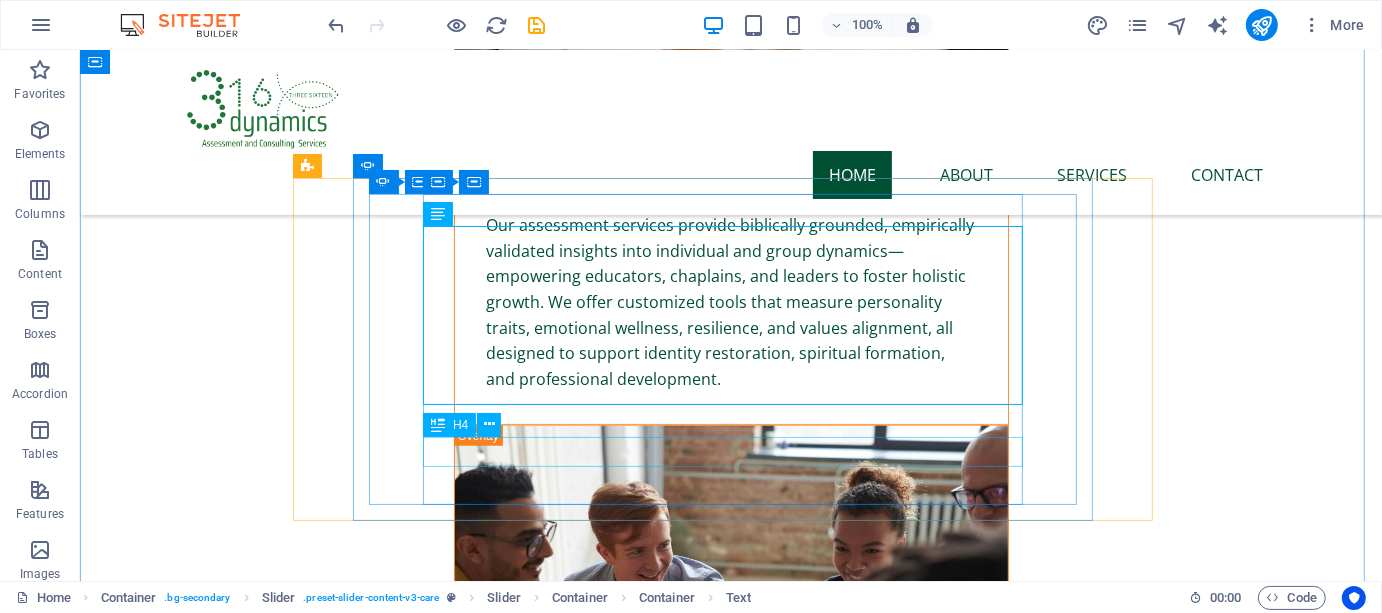 click on "[FIRST] [LAST], [TITLE]" at bounding box center (-2398, 8004) 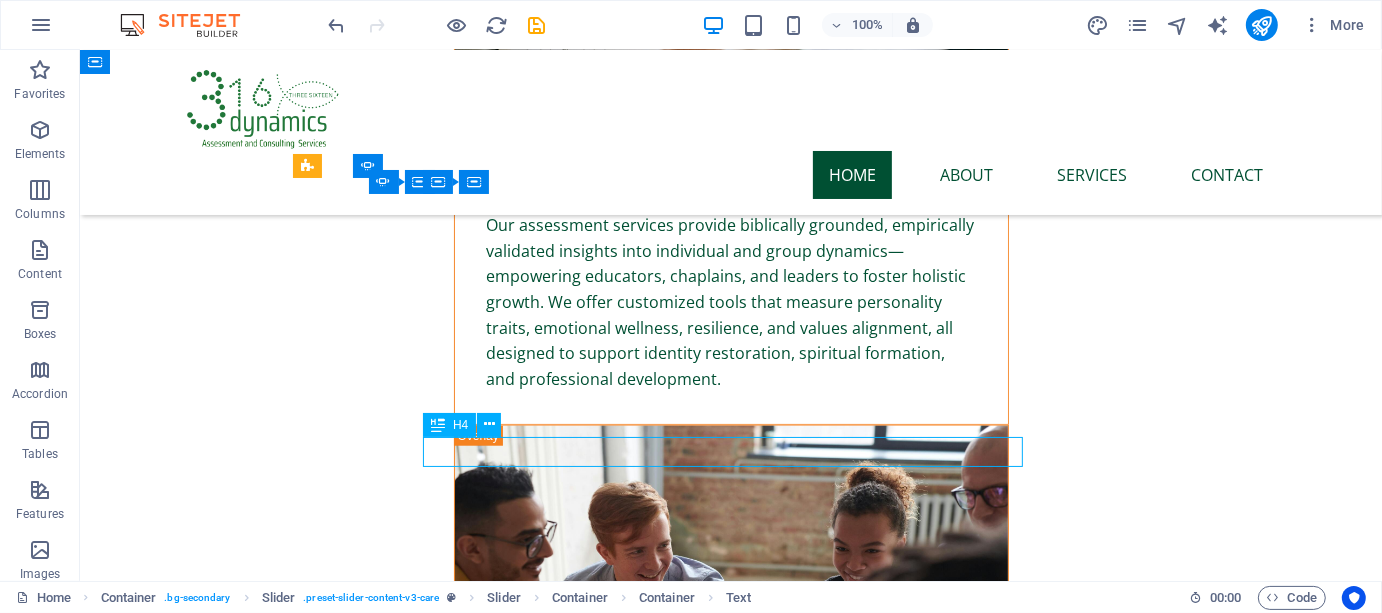 click on "[FIRST] [LAST], [TITLE]" at bounding box center (-2398, 8004) 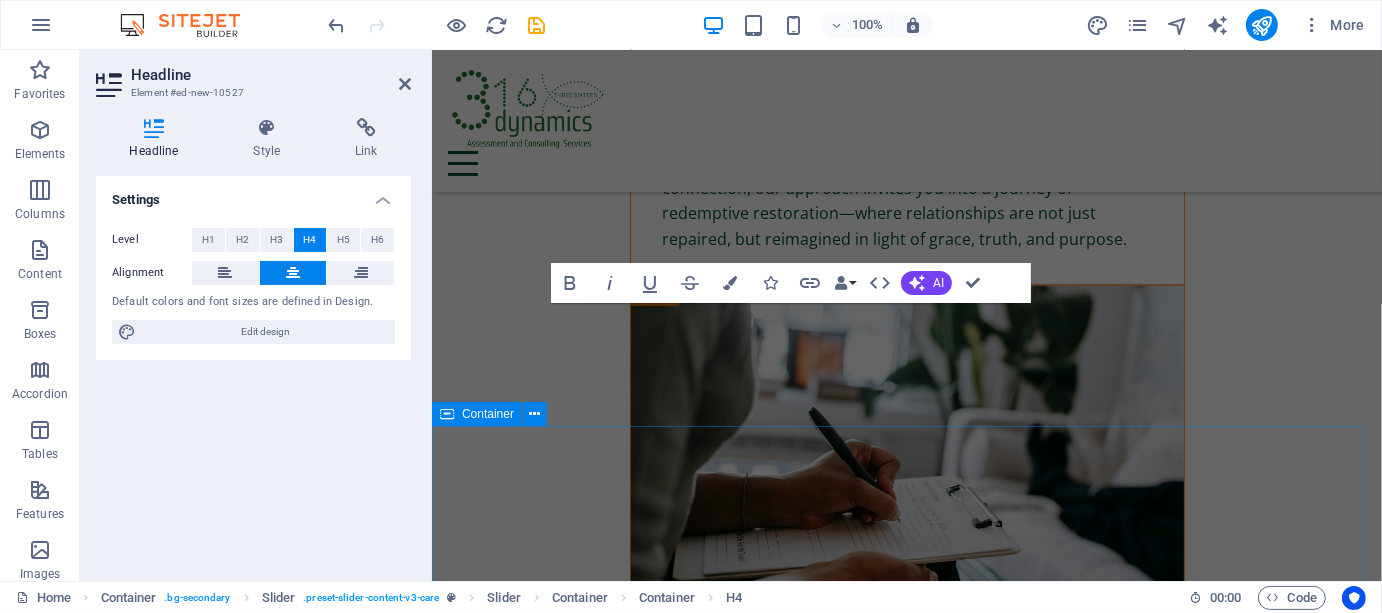 scroll, scrollTop: 8394, scrollLeft: 0, axis: vertical 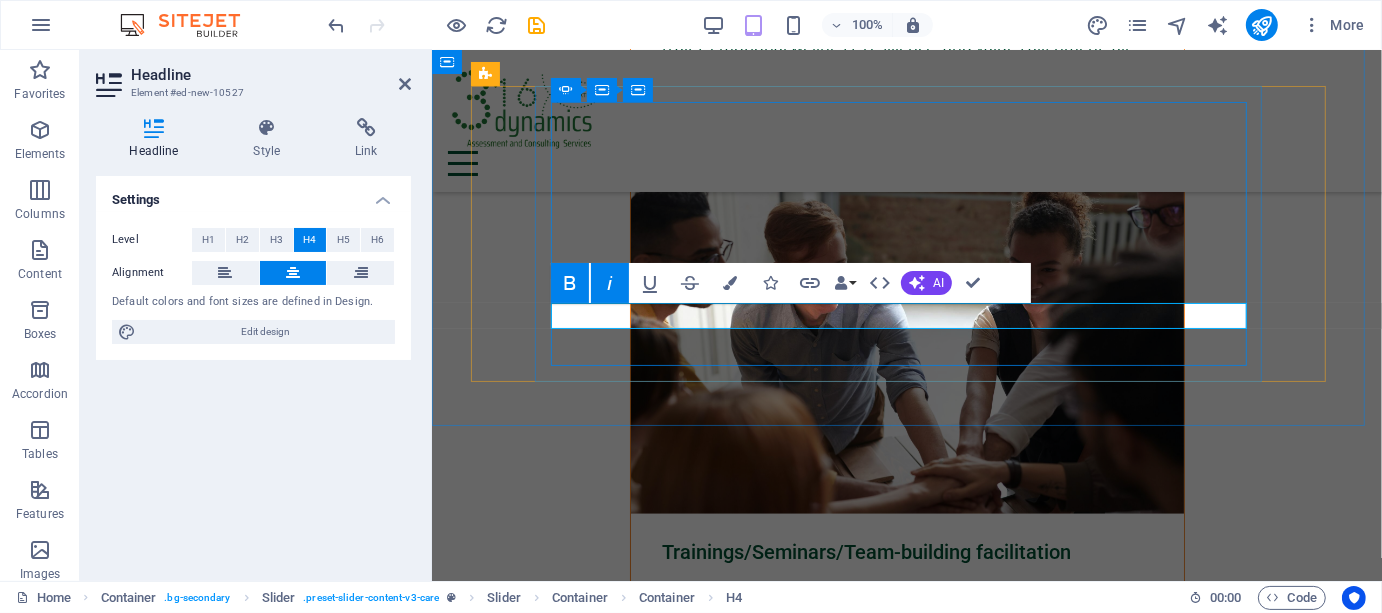 click on "[FIRST] [LAST], [TITLE]" at bounding box center (-2045, 6266) 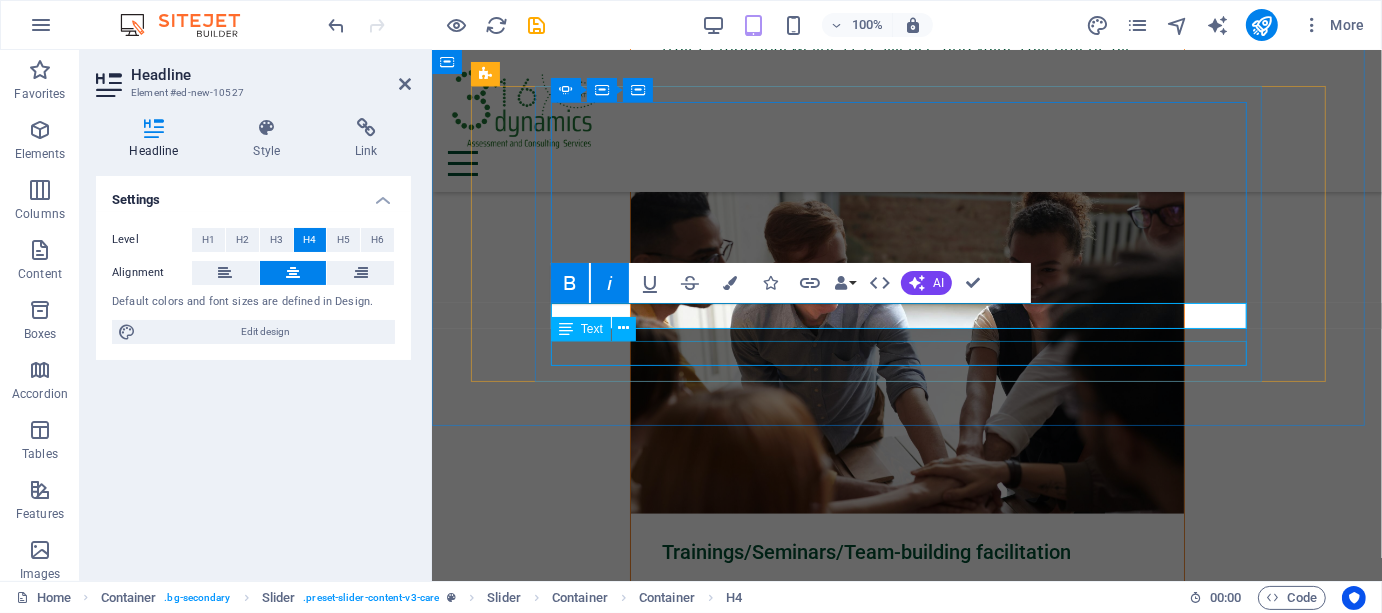 click on "[FIRST] [LAST]" at bounding box center (-2045, 6305) 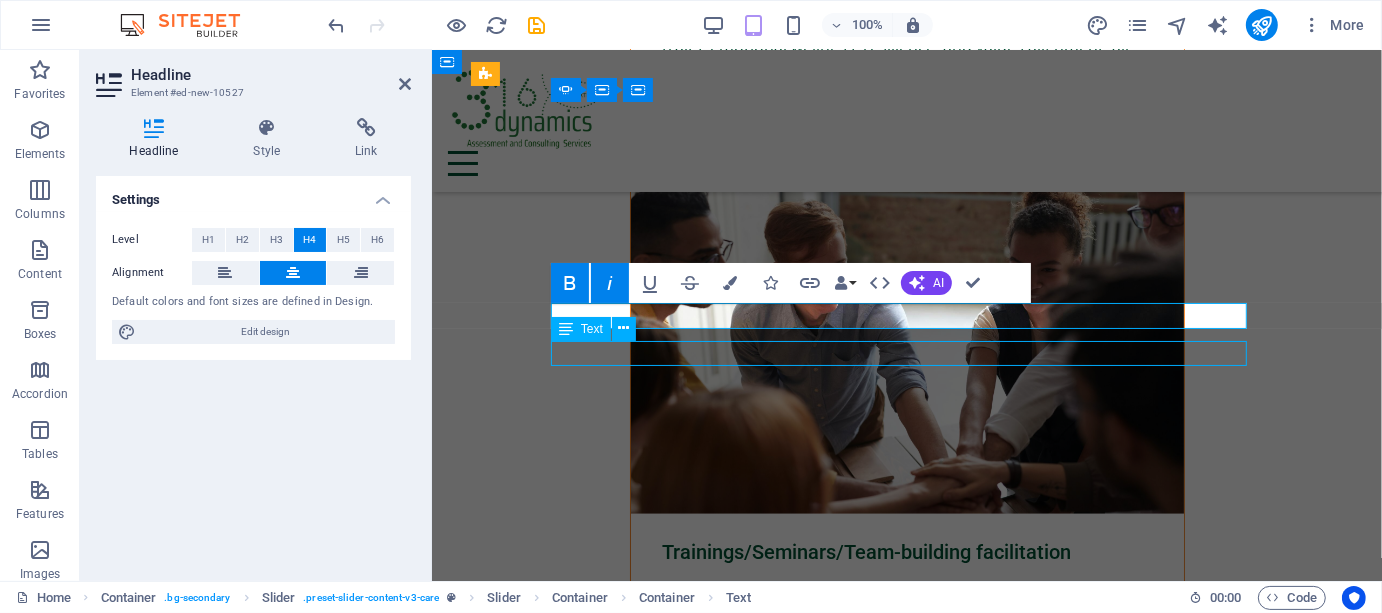 scroll, scrollTop: 7785, scrollLeft: 0, axis: vertical 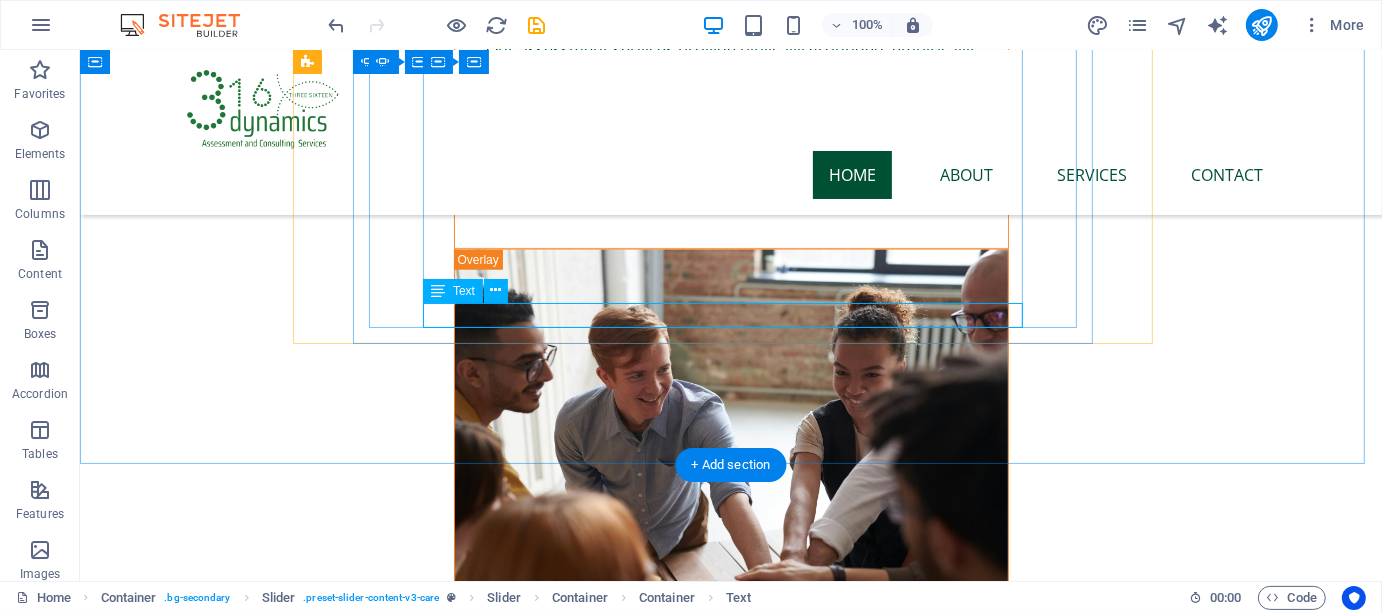 click on "[FIRST] [LAST]" at bounding box center [-2398, 7868] 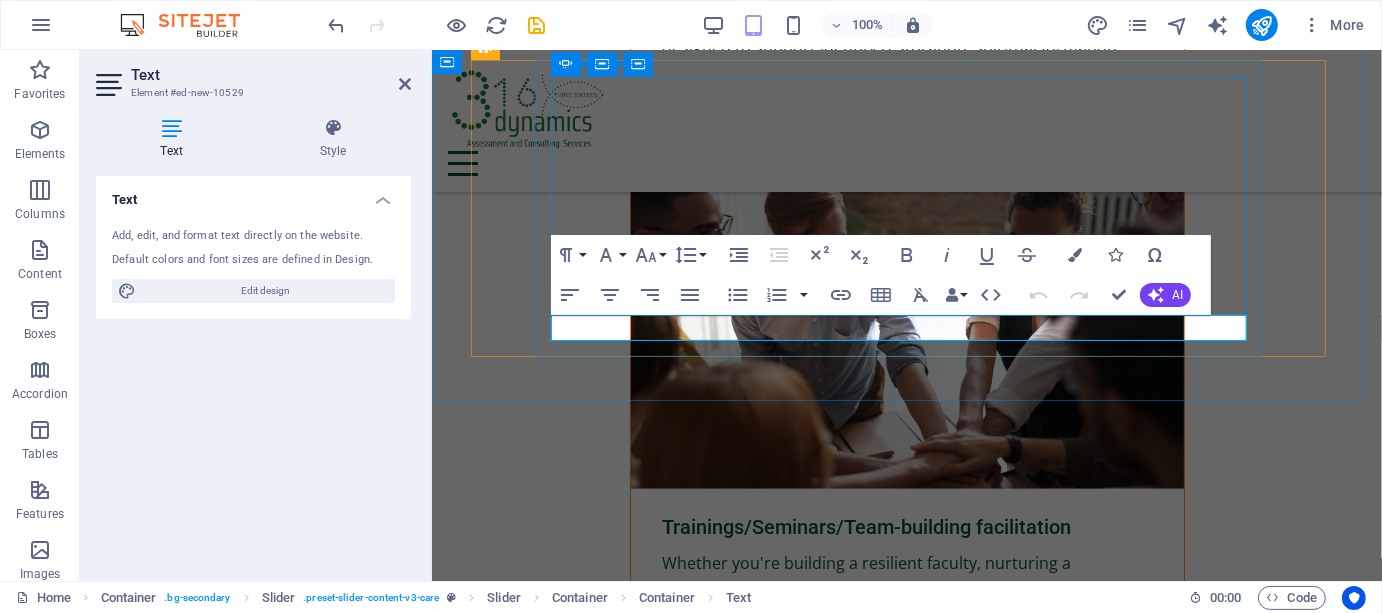 click on "[FIRST] [LAST]" at bounding box center [-2045, 6280] 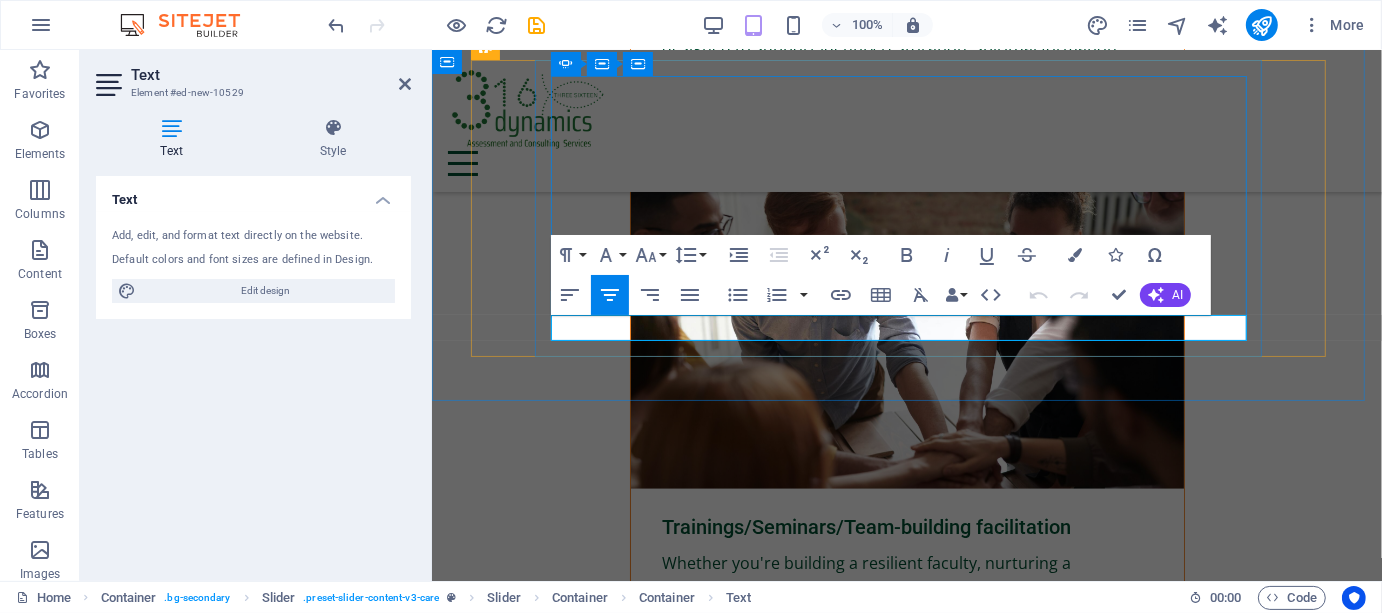 type 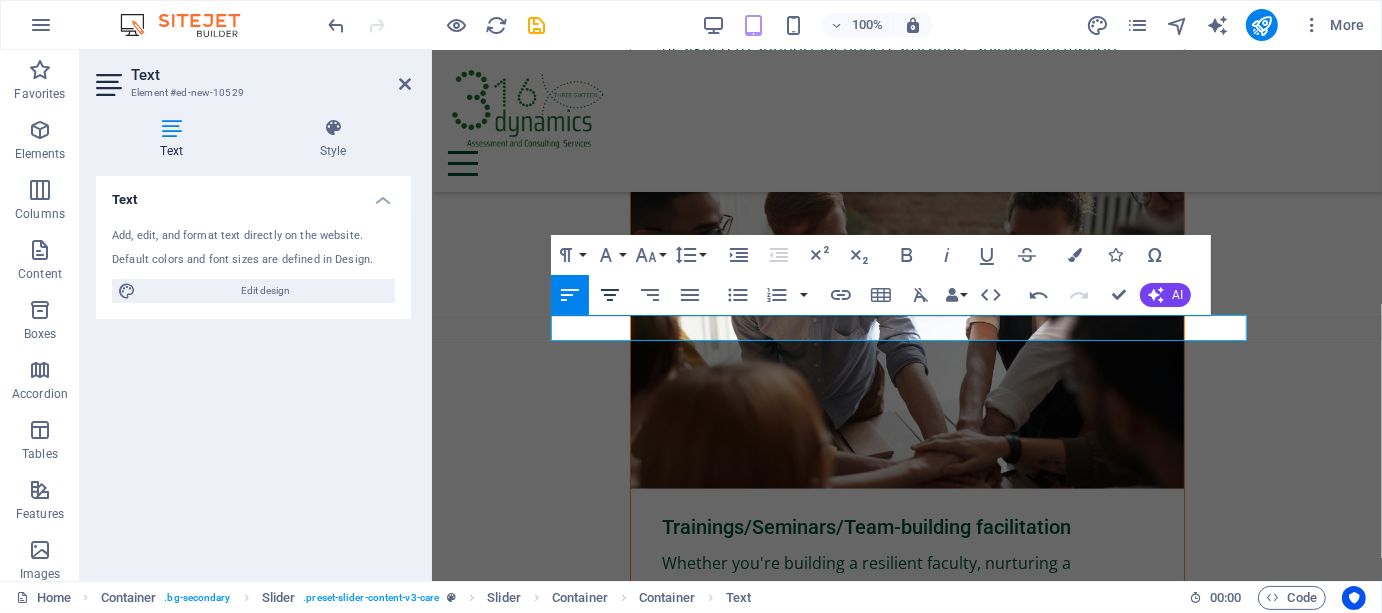 click 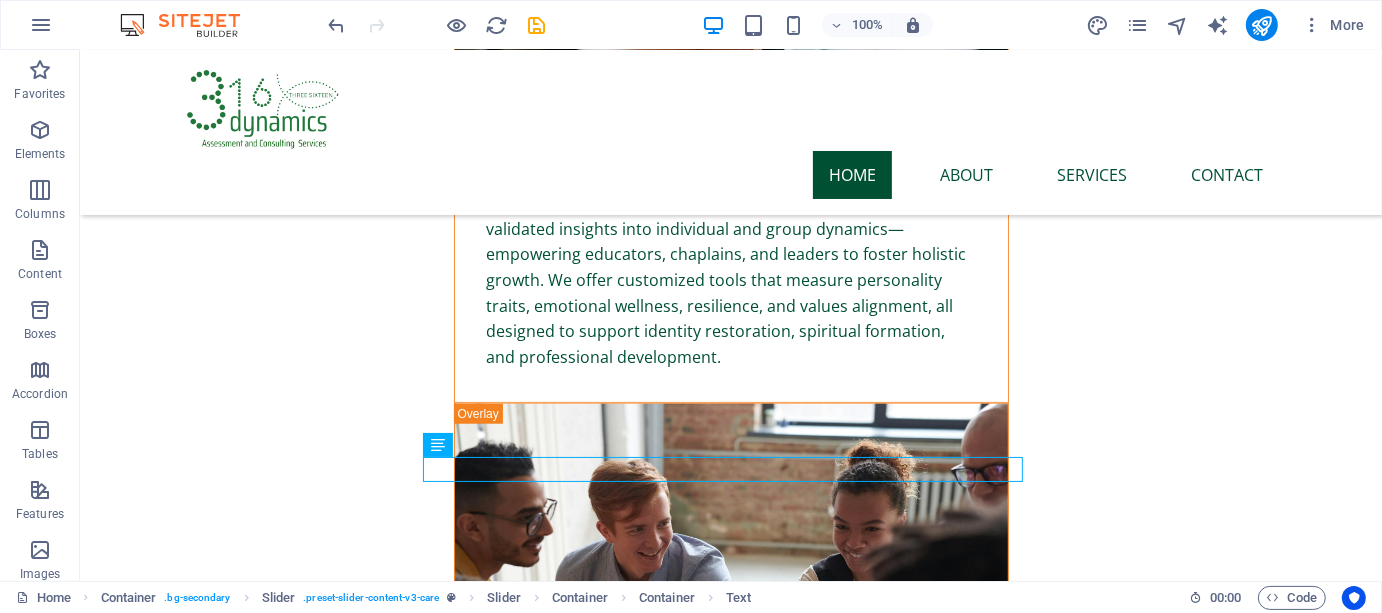 scroll, scrollTop: 7603, scrollLeft: 0, axis: vertical 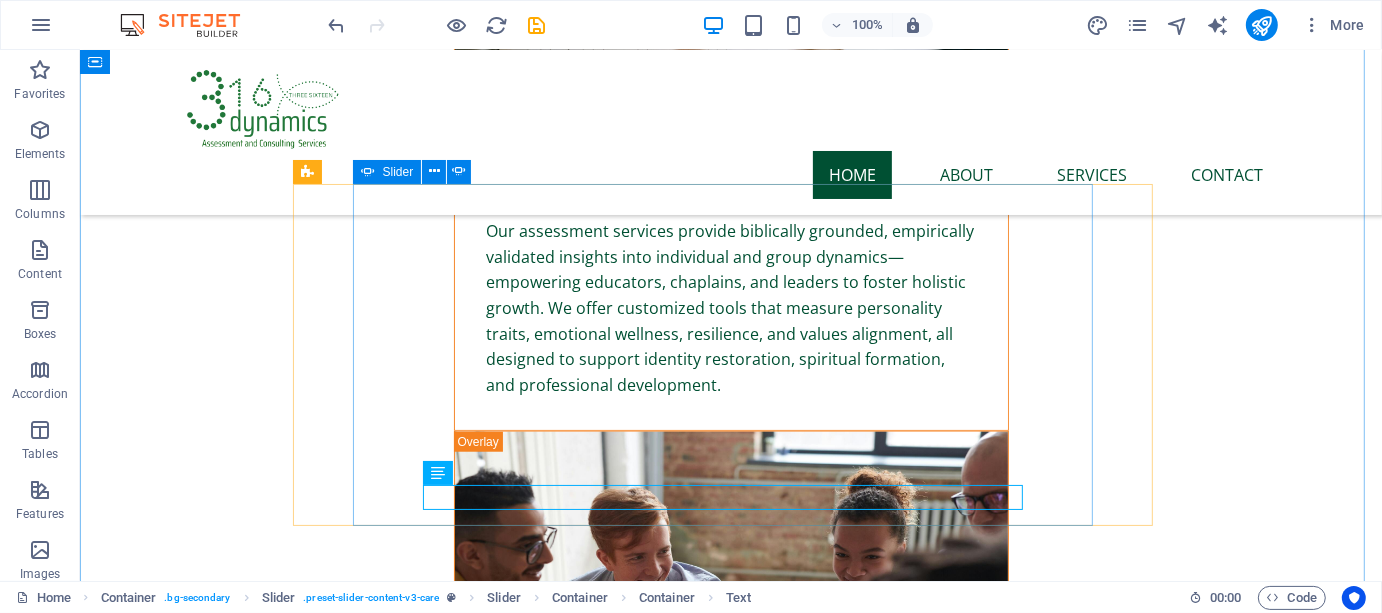 click at bounding box center (620, 8339) 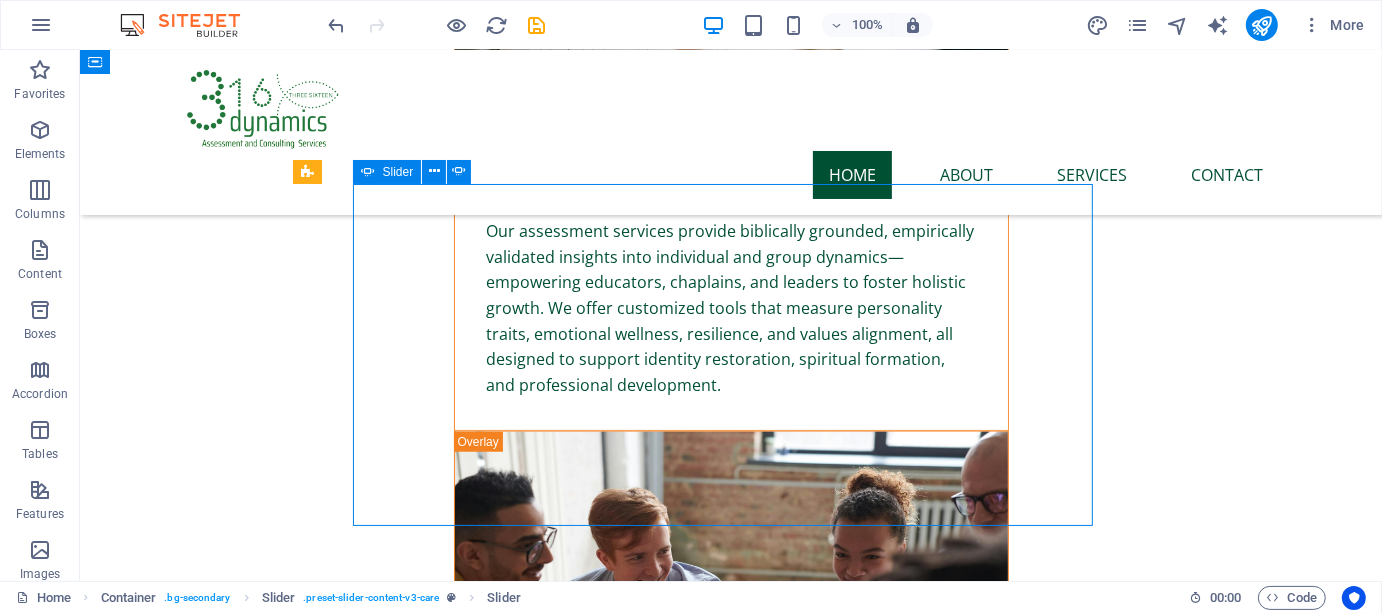 click at bounding box center [620, 8339] 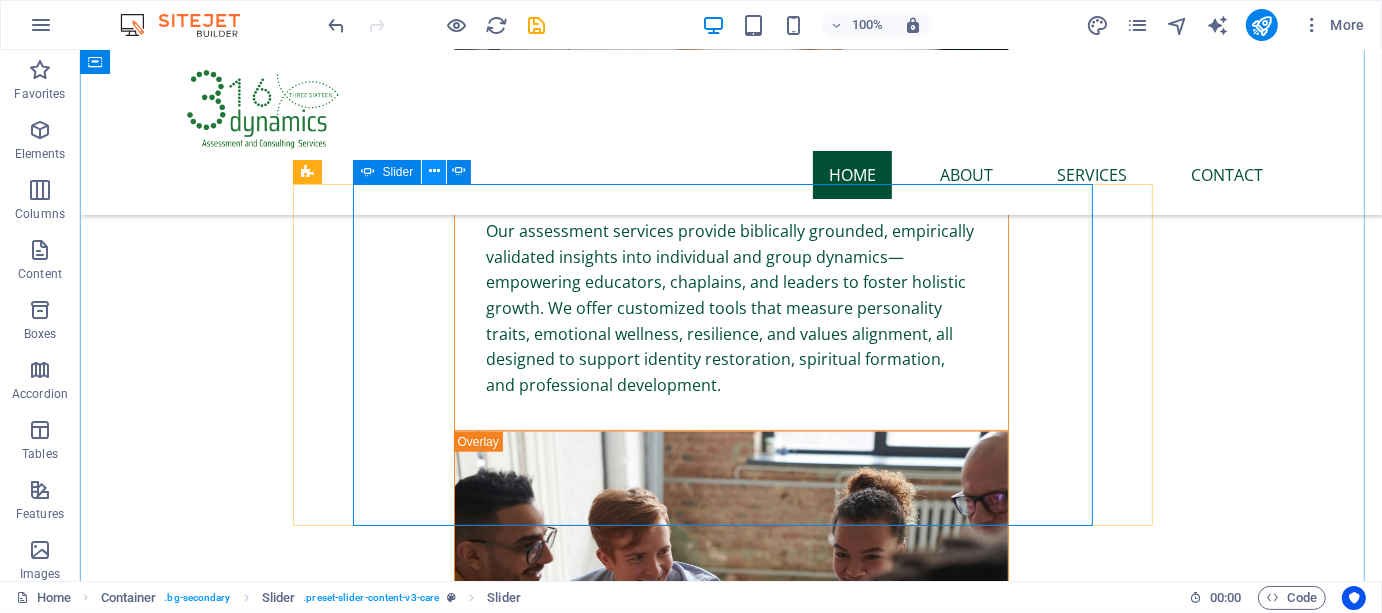 click at bounding box center (434, 171) 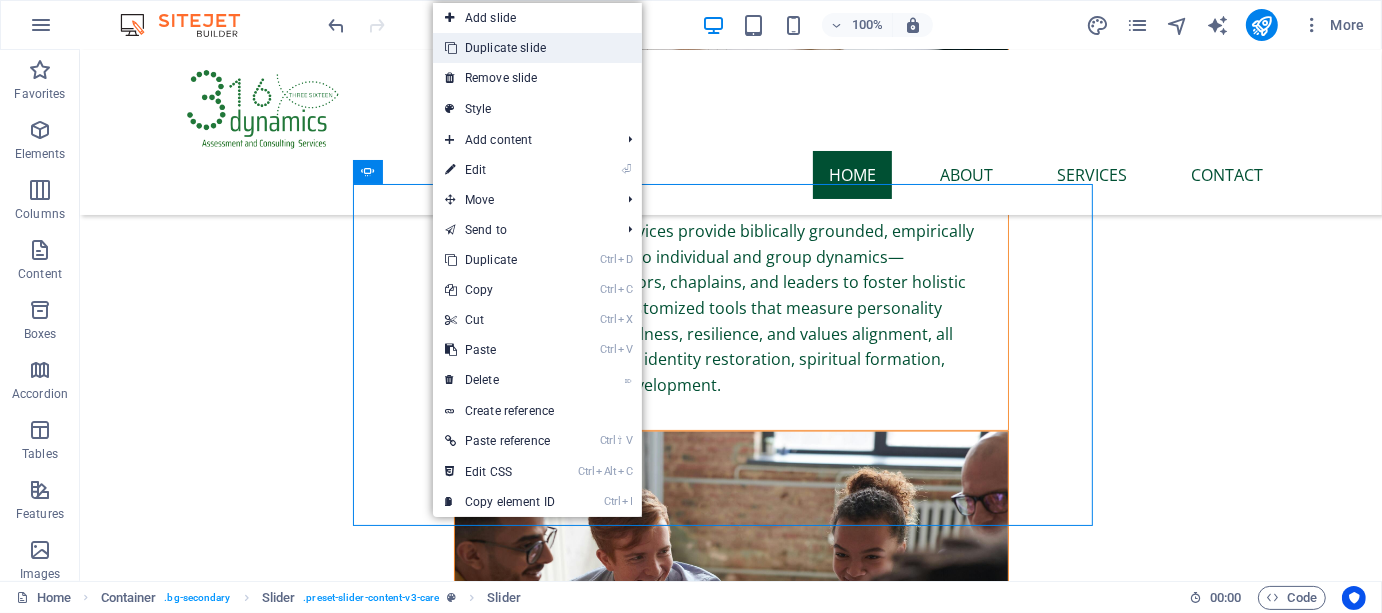 click on "Duplicate slide" at bounding box center [537, 48] 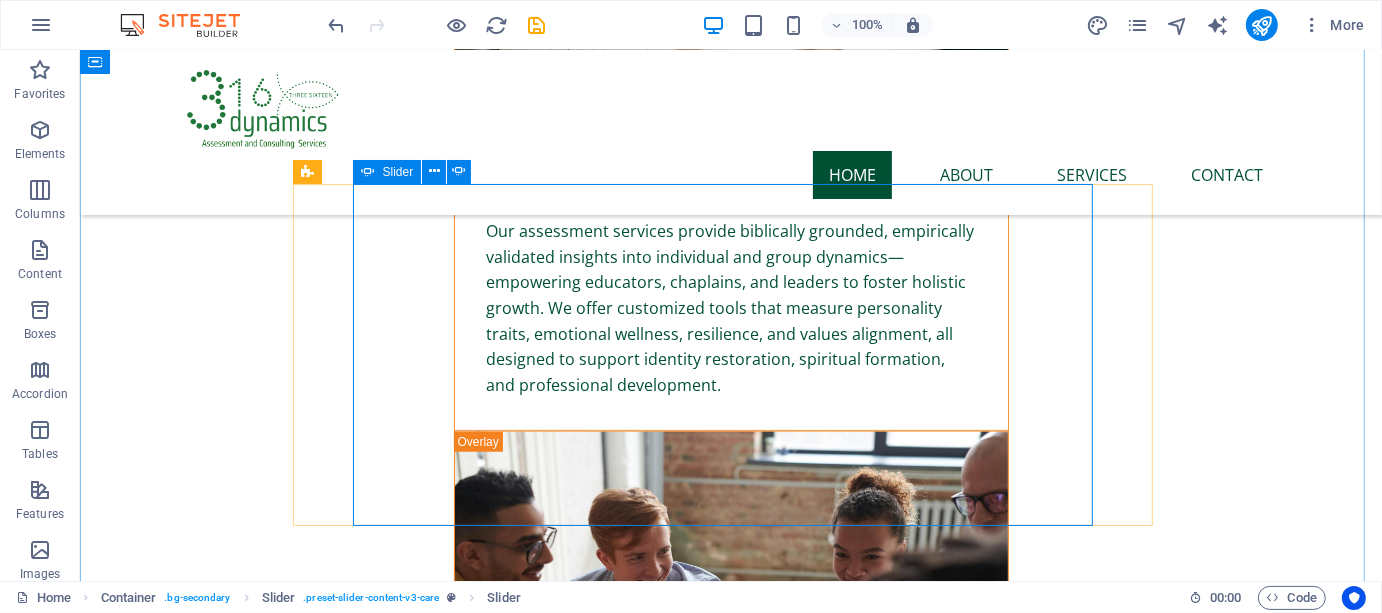 click at bounding box center [620, 6575] 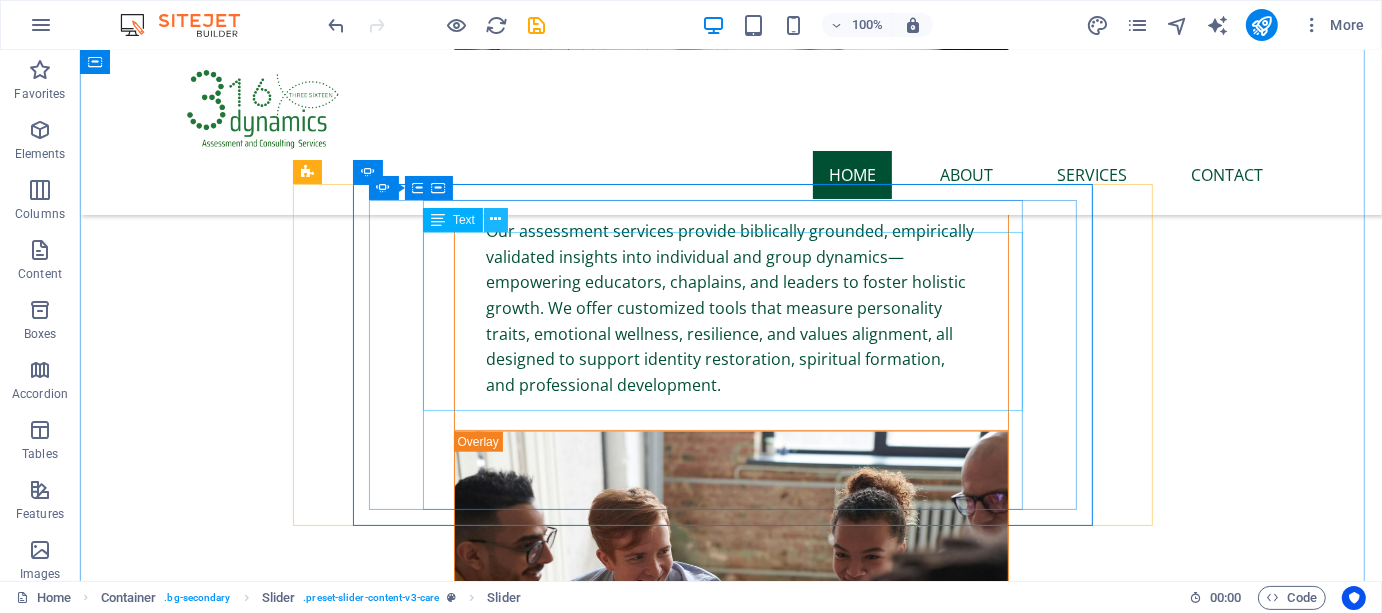click at bounding box center [496, 219] 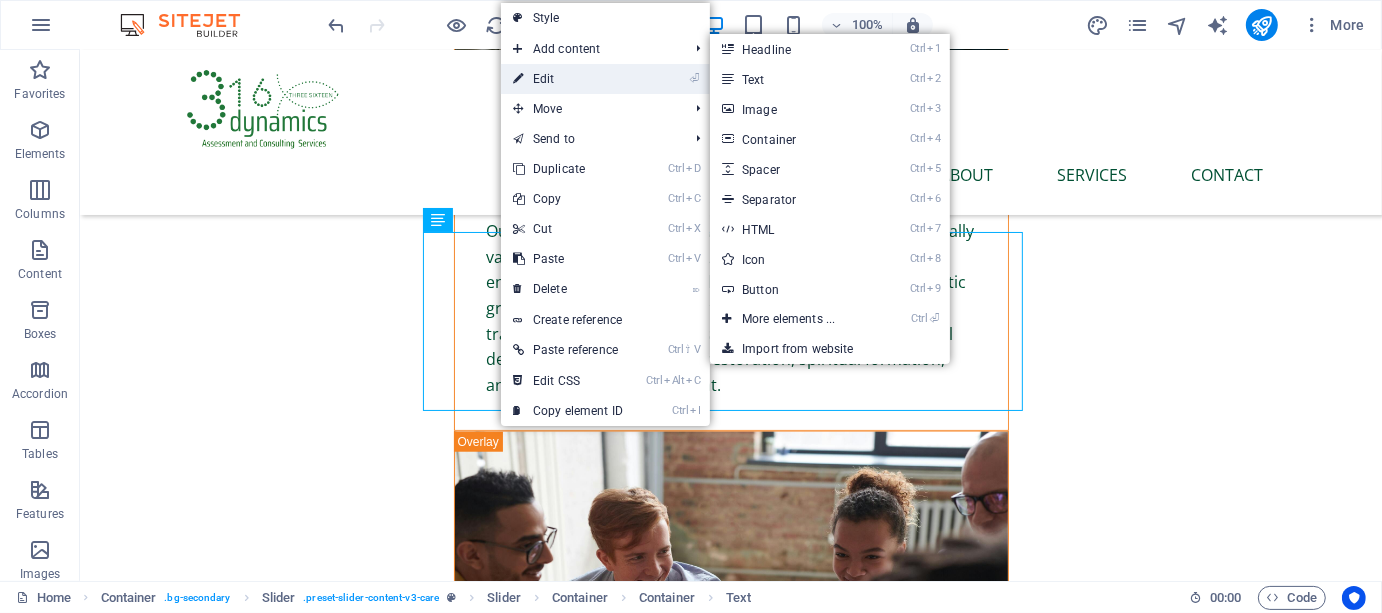 click on "⏎  Edit" at bounding box center (568, 79) 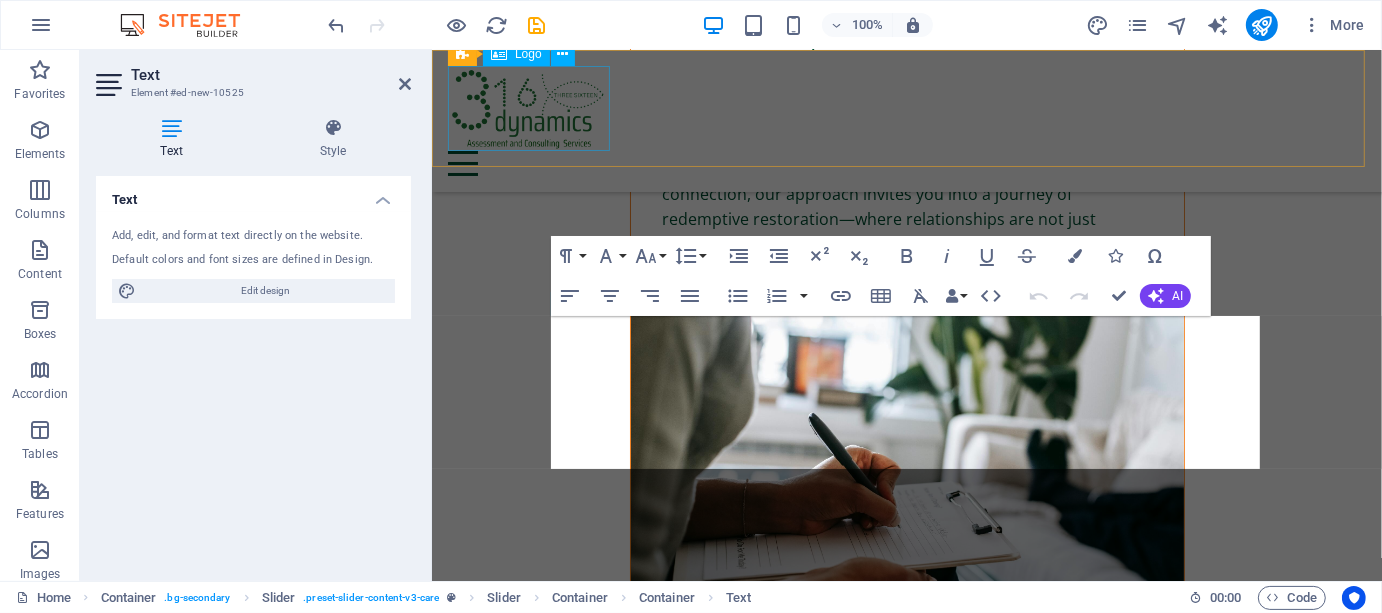 scroll, scrollTop: 8203, scrollLeft: 0, axis: vertical 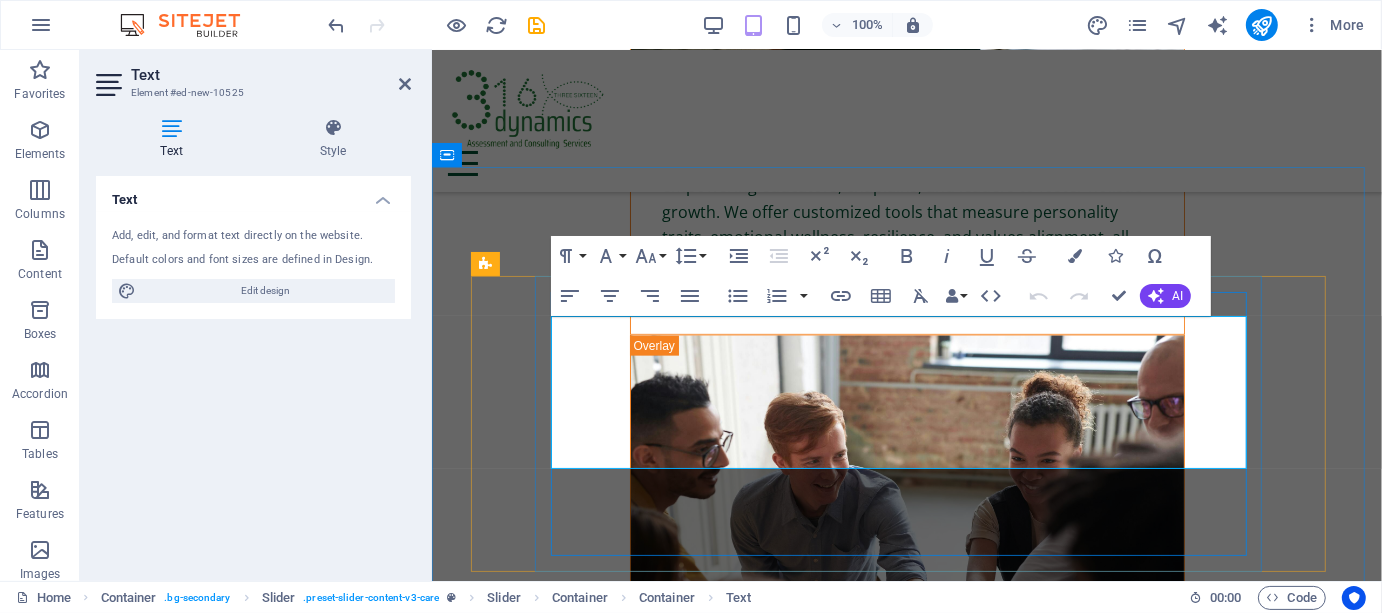 click on ""The seminar on Stress Management for Fathers was both timely and transformative. In a society where men are often expected to bear silently the weight of provision and leadership, this session created a safe space for reflection, healing, and renewal. The facilitators blended psychological insight with spiritual depth, allowing our participants—many of whom are faculty and staff—to reconnect with their roles not just as providers, but as nurturers. It was more than a seminar; it was a ministry of restoration."" at bounding box center (-2045, 6344) 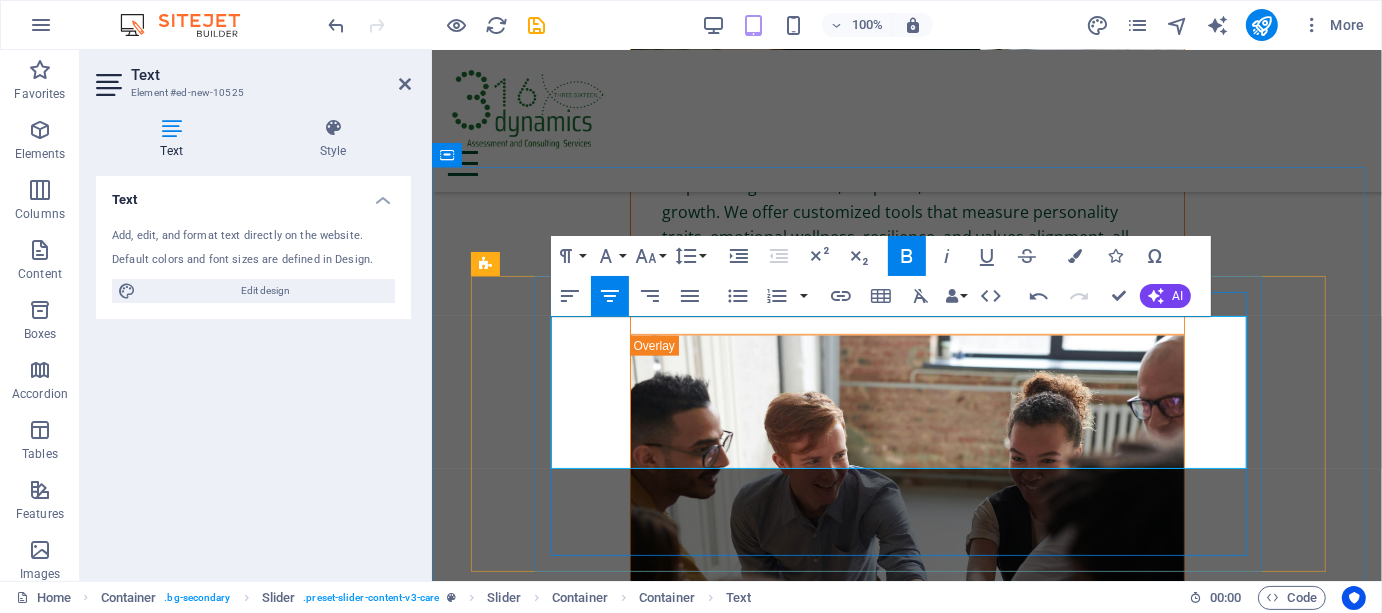 click on ""In the fast-paced world of trading, pressure and unpredictability are constants. The Resiliency Team-Building workshop delivered by 316 Dynamics was exactly what our team needed. It went beyond the usual games and activities—fostering deep trust, emotional intelligence, and a shared sense of purpose. Our staff emerged more connected, more grounded, and better equipped to navigate both professional and personal storms. It was a strategic investment in our people, and the returns are already evident."   —  Angela T. Cruz, HR Manager" at bounding box center [-2045, 6345] 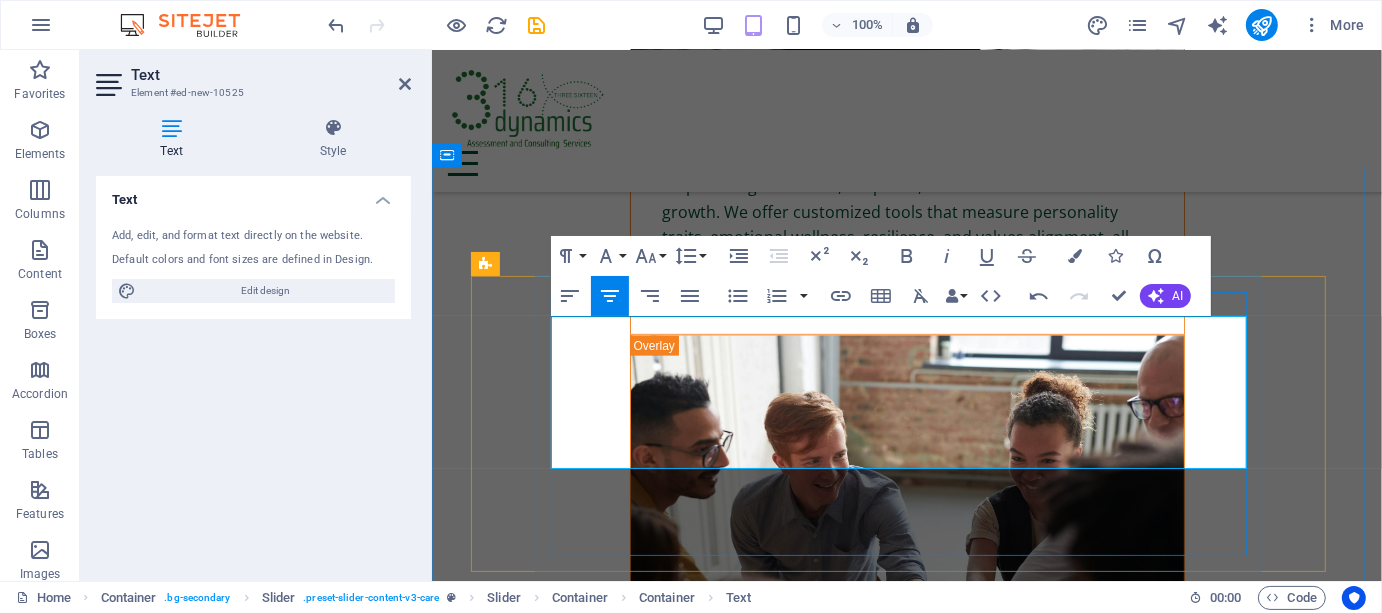 type 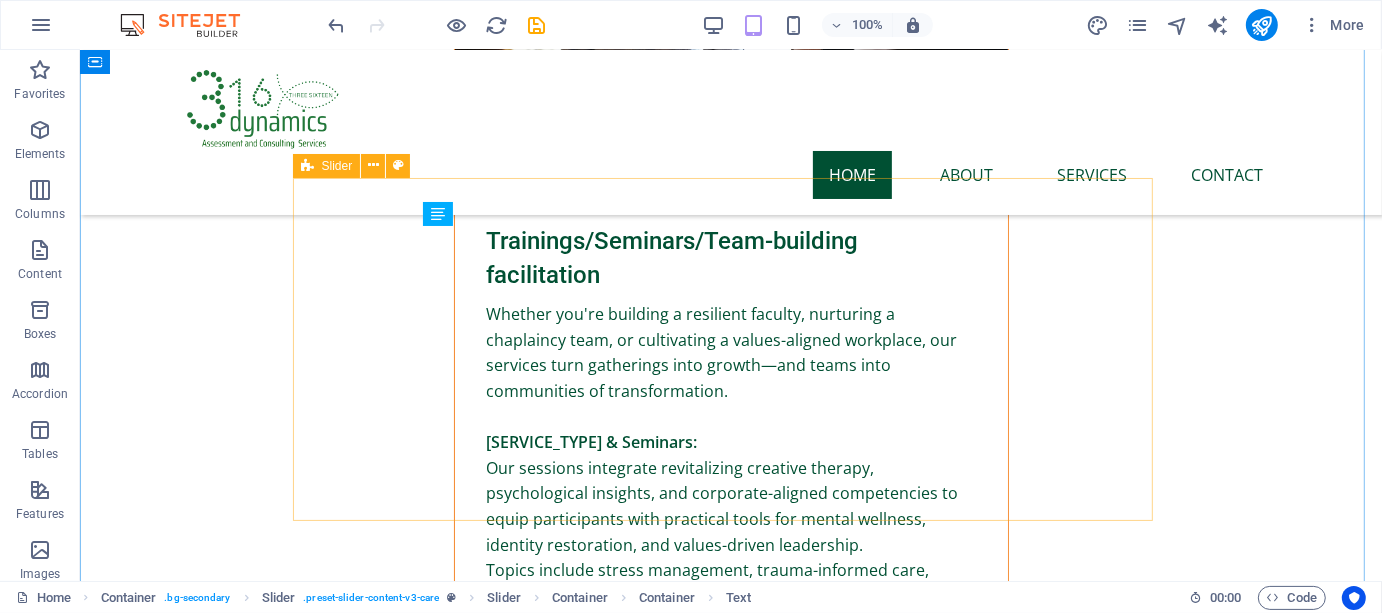scroll, scrollTop: 7609, scrollLeft: 0, axis: vertical 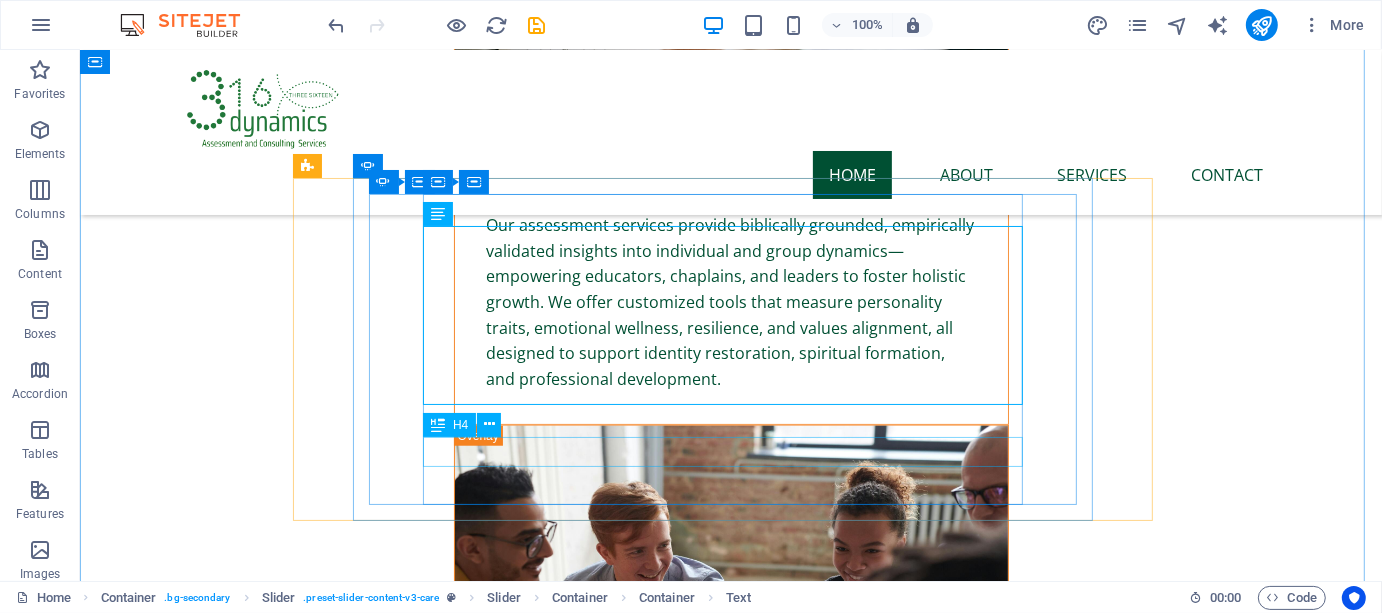 click on "Prof. Ramon D. Reyes, College Dean" at bounding box center (-2398, 8004) 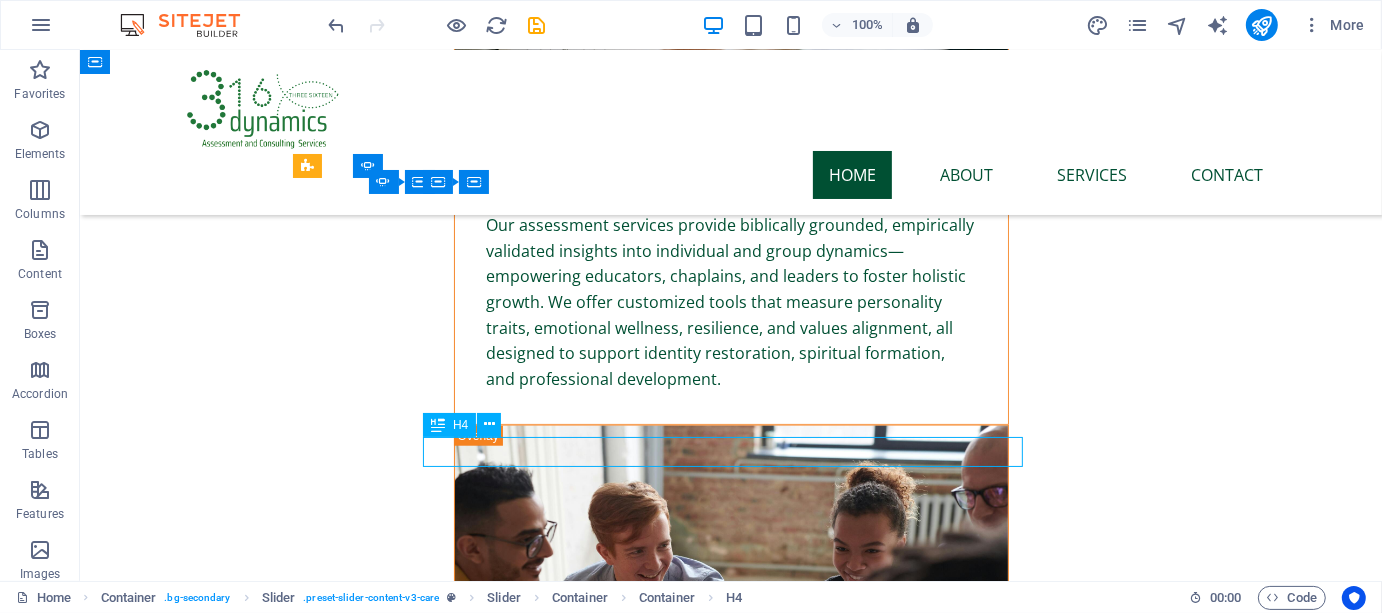 click on "Prof. Ramon D. Reyes, College Dean" at bounding box center (-2398, 8004) 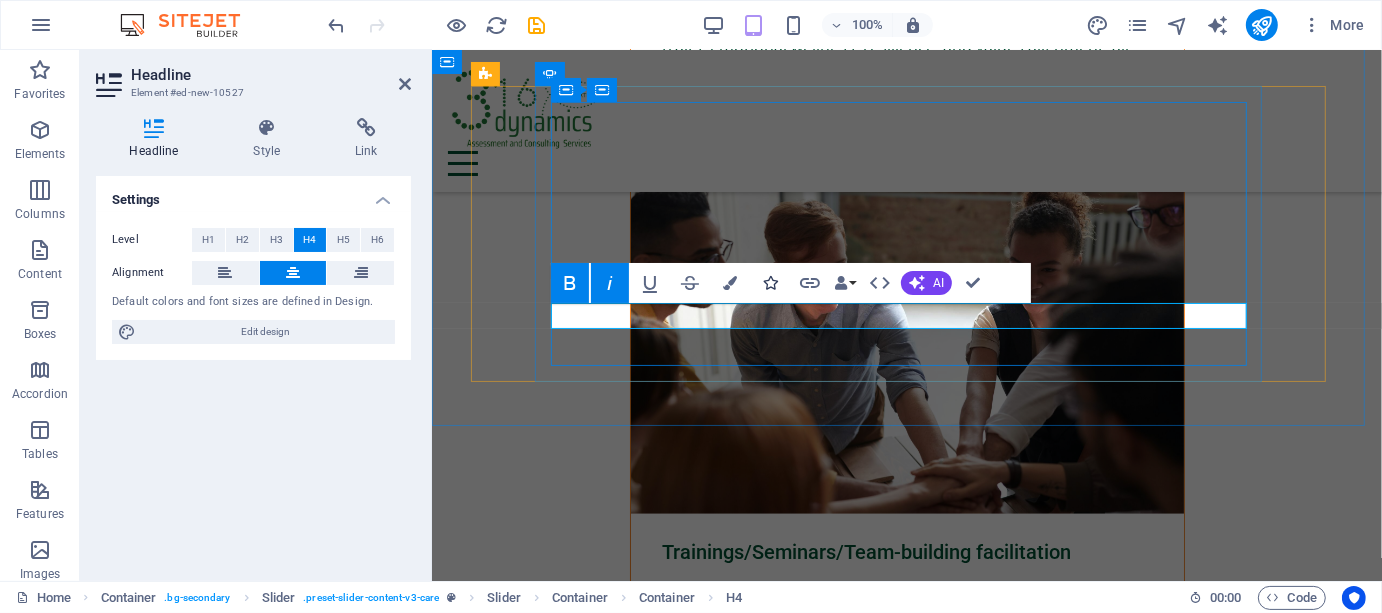 click on "Prof. Ramon D. Reyes, College Dean" at bounding box center [-2045, 6266] 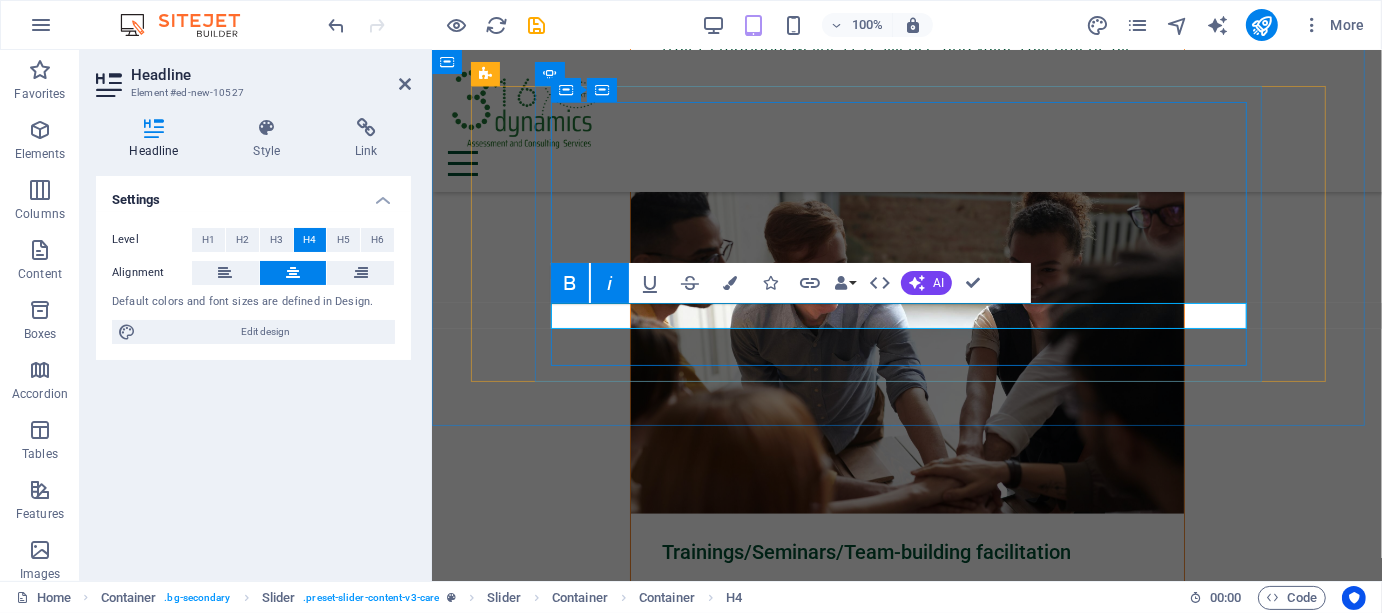 click on "— Angela T. Cruz, HR Manager" at bounding box center (-2045, 6266) 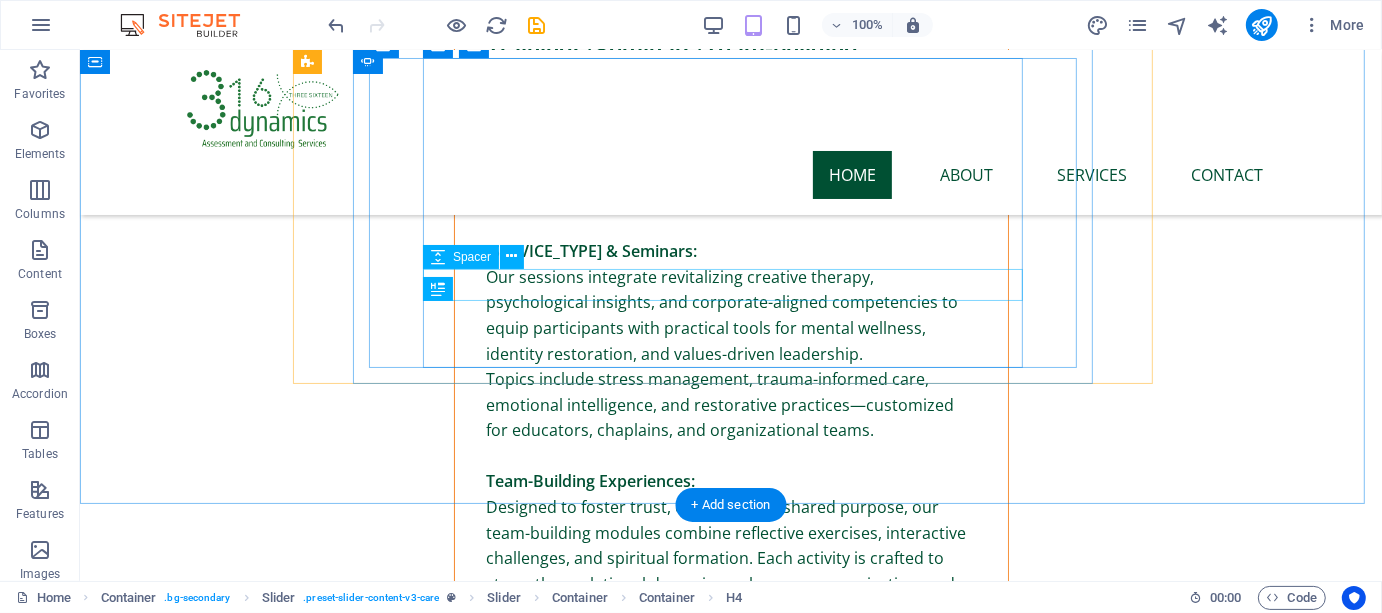 scroll, scrollTop: 7745, scrollLeft: 0, axis: vertical 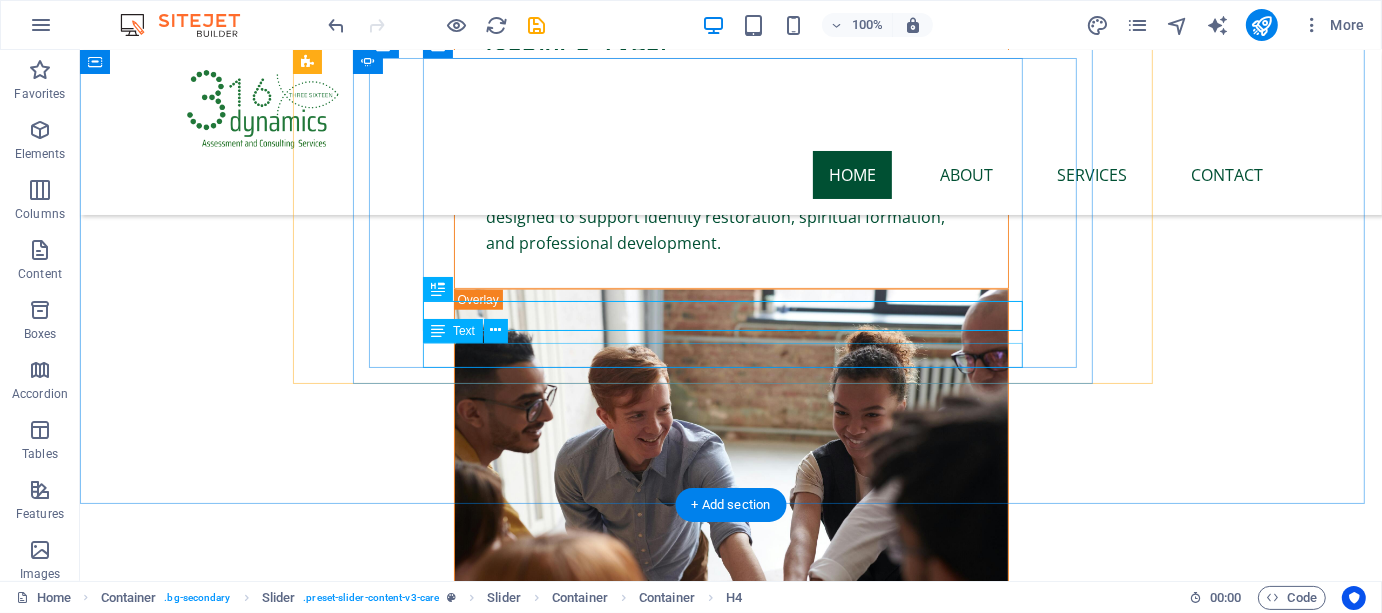 click on "Pamantasan ng Lungsod ng Muntinlupa" at bounding box center [-2398, 7908] 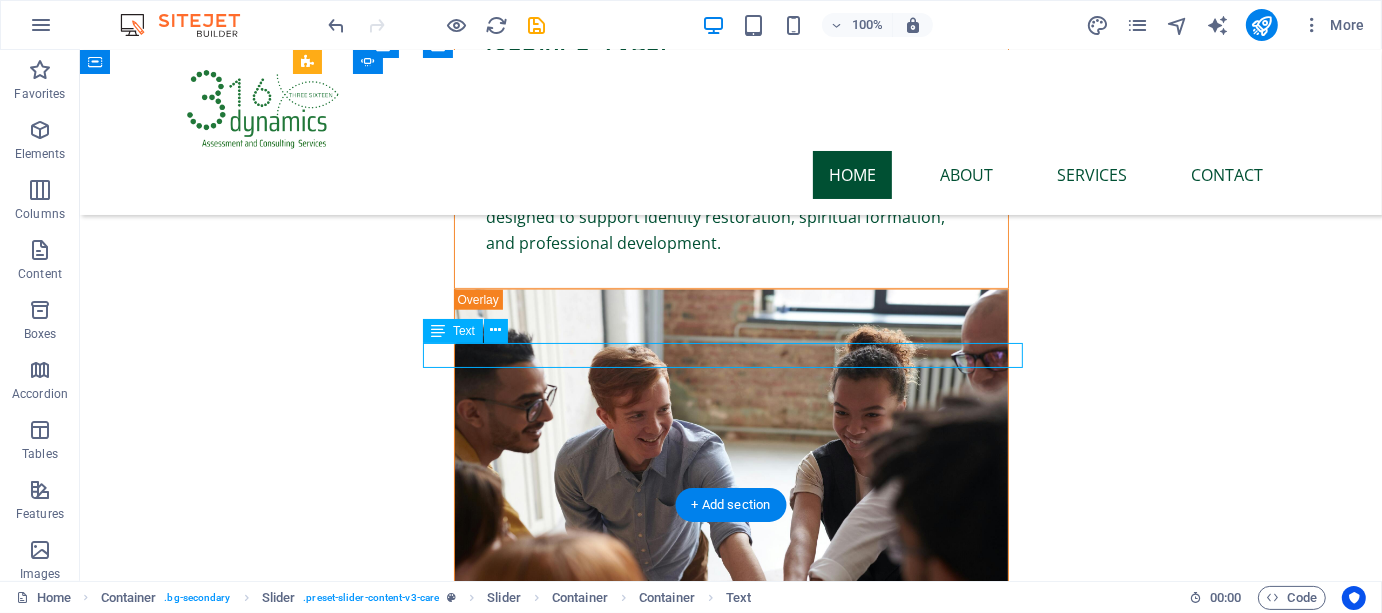 click on "Pamantasan ng Lungsod ng Muntinlupa" at bounding box center [-2398, 7908] 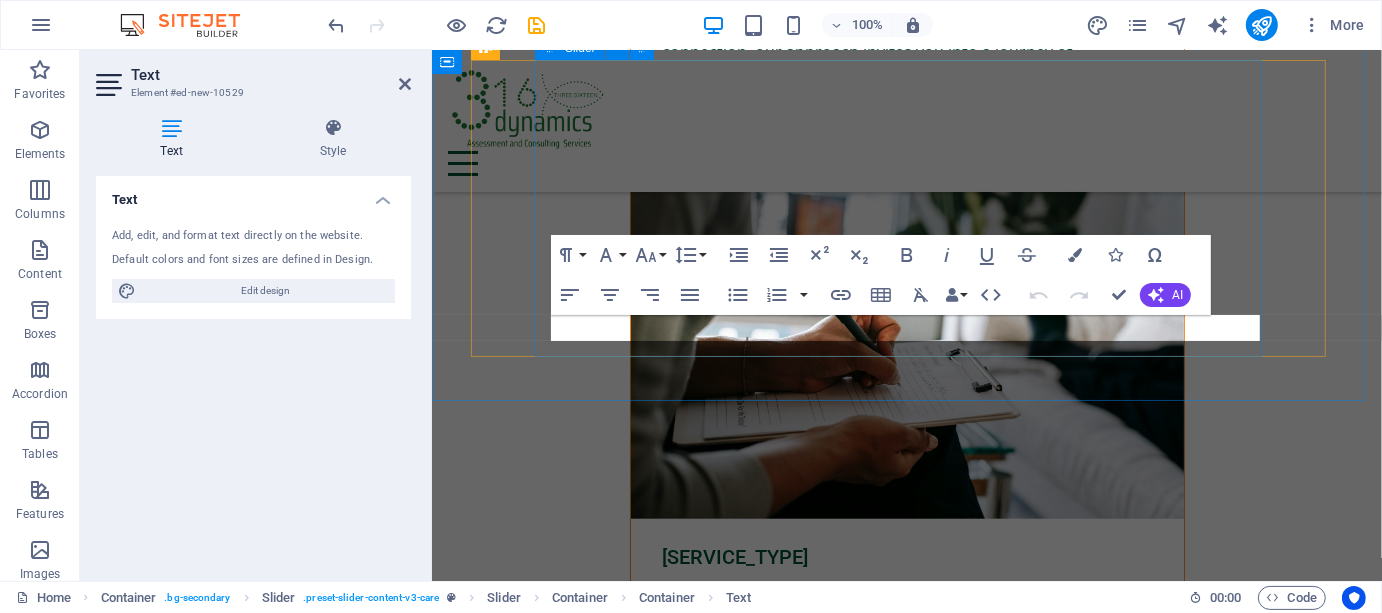 scroll, scrollTop: 8419, scrollLeft: 0, axis: vertical 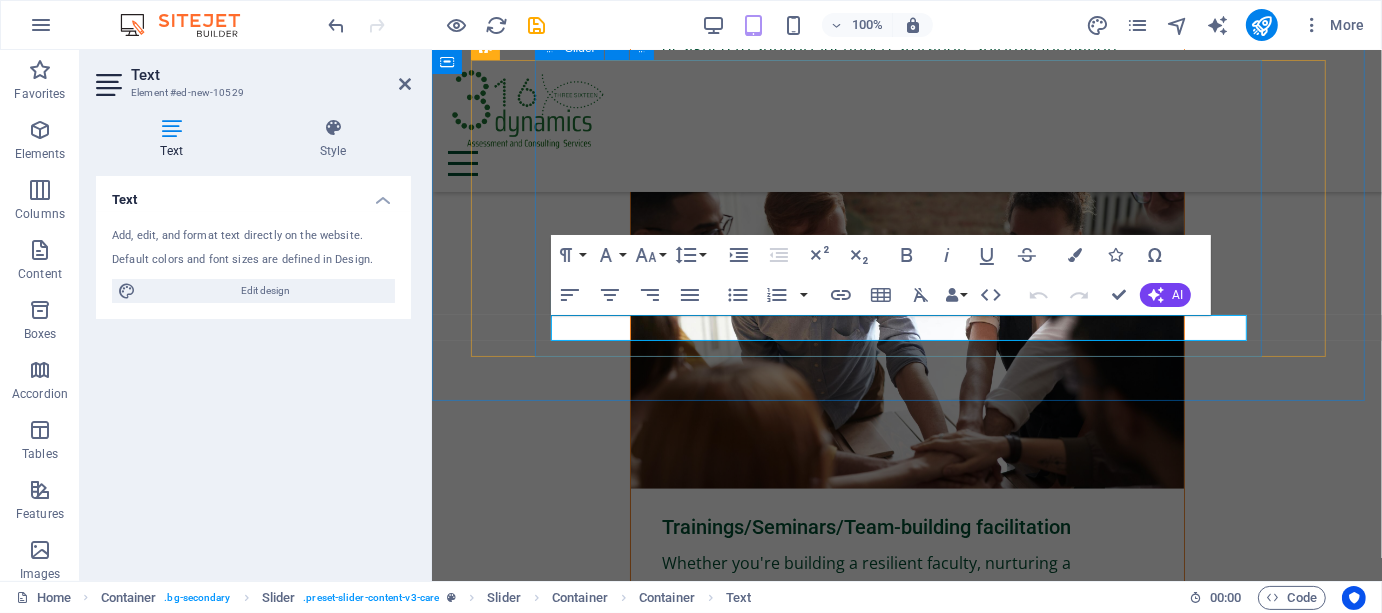 click on "Pamantasan ng Lungsod ng Muntinlupa" at bounding box center (-2045, 6280) 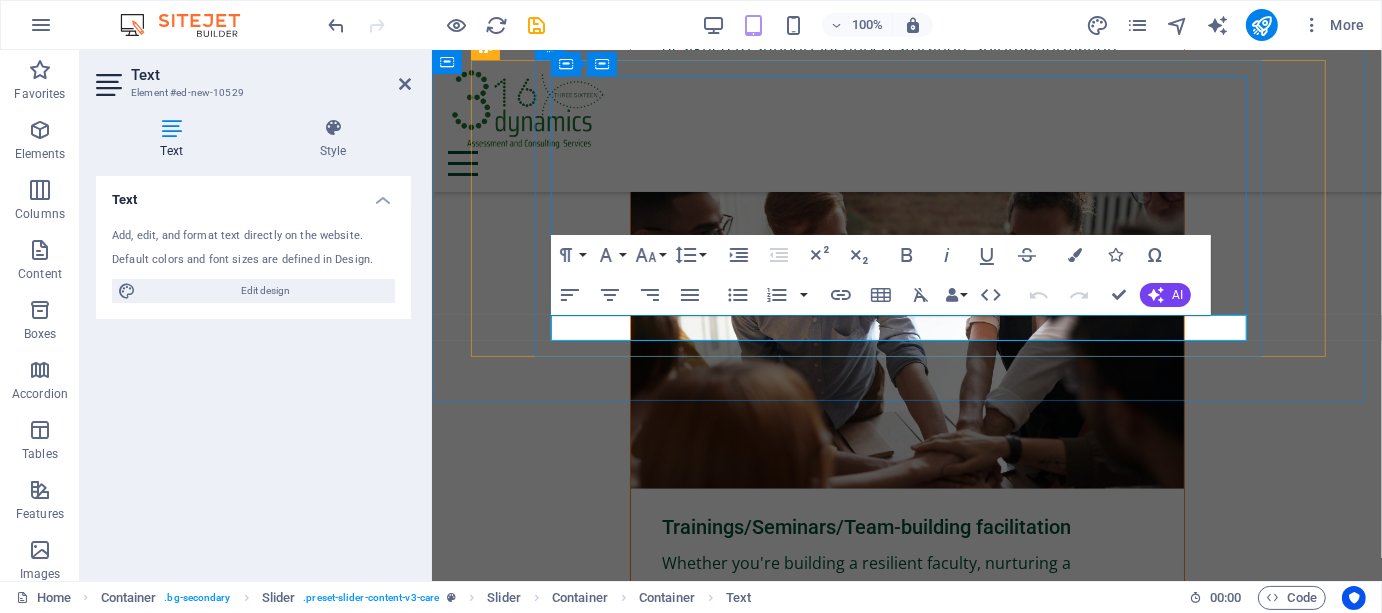 click on "Pamantasan ng Lungsod ng Muntinlupa" at bounding box center (-2045, 6280) 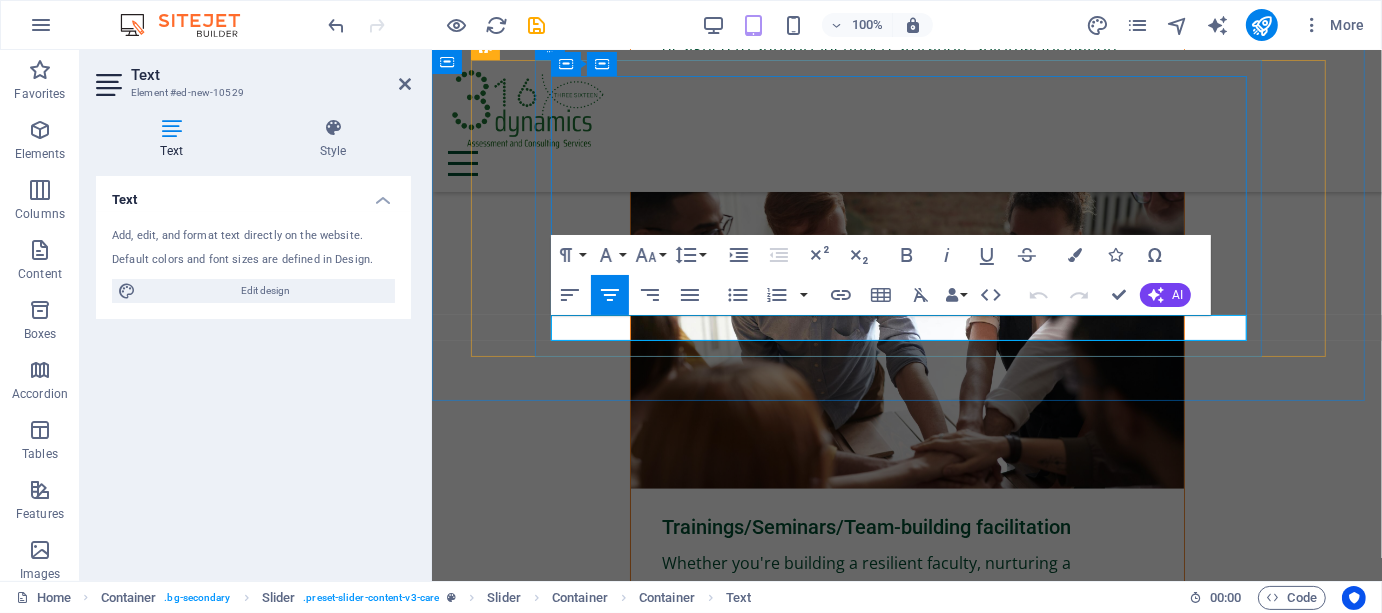 type 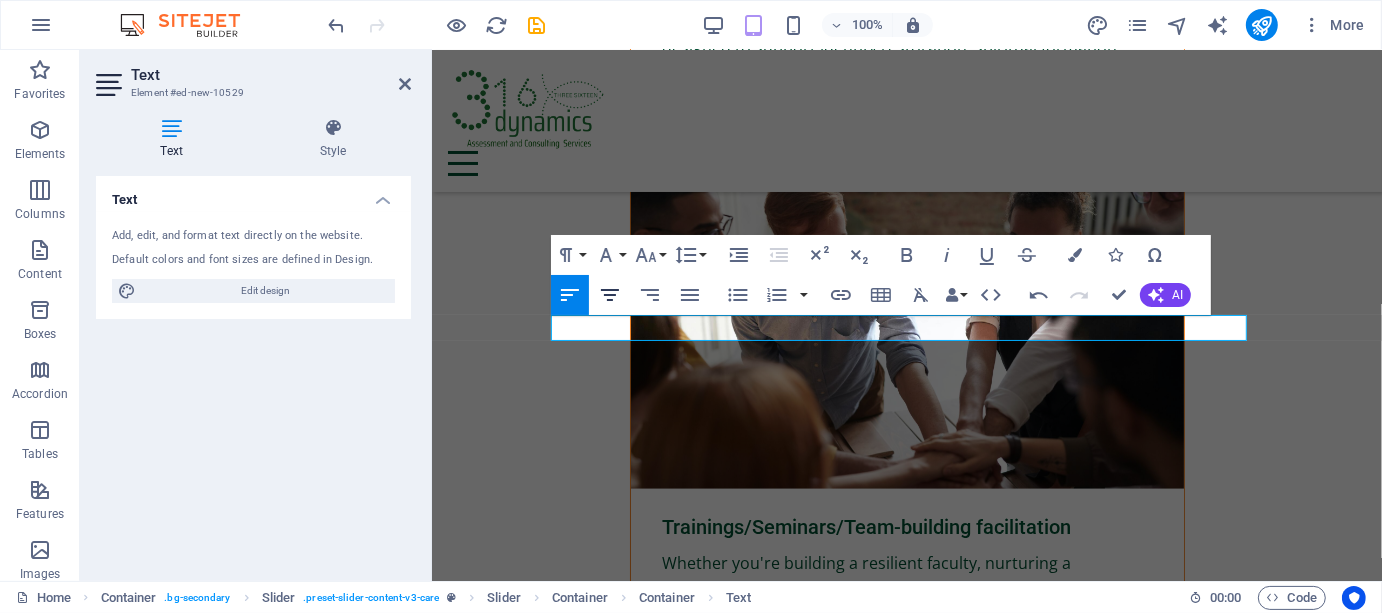 click 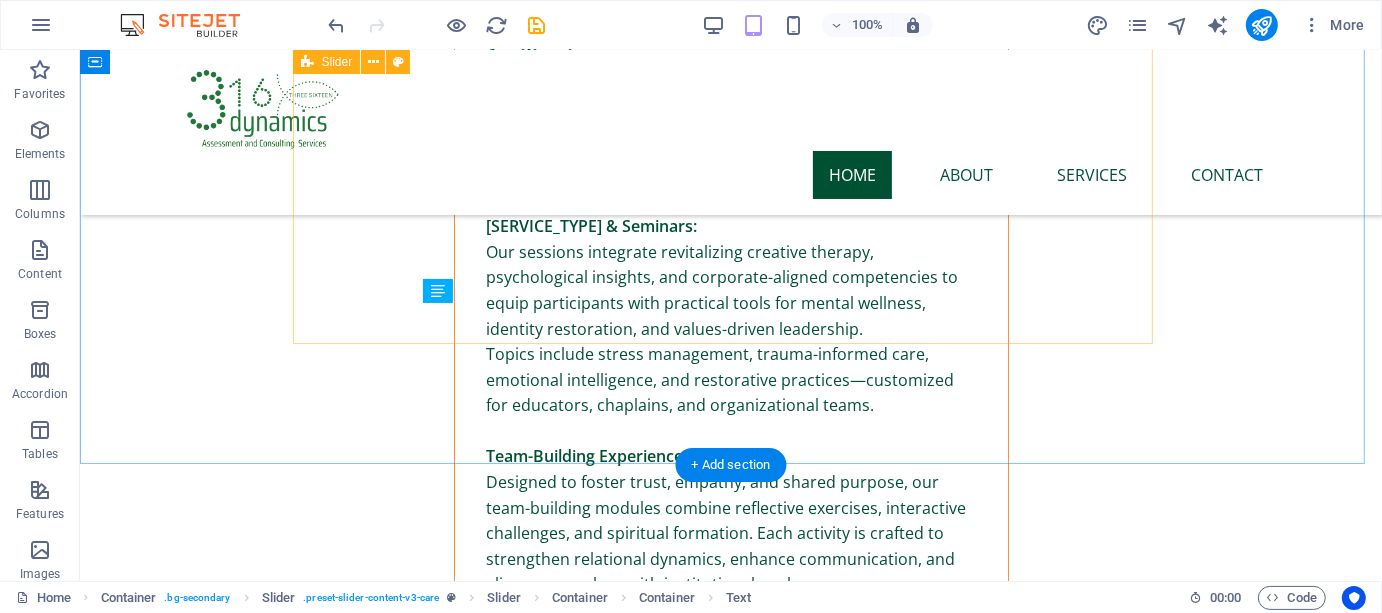 scroll, scrollTop: 7785, scrollLeft: 0, axis: vertical 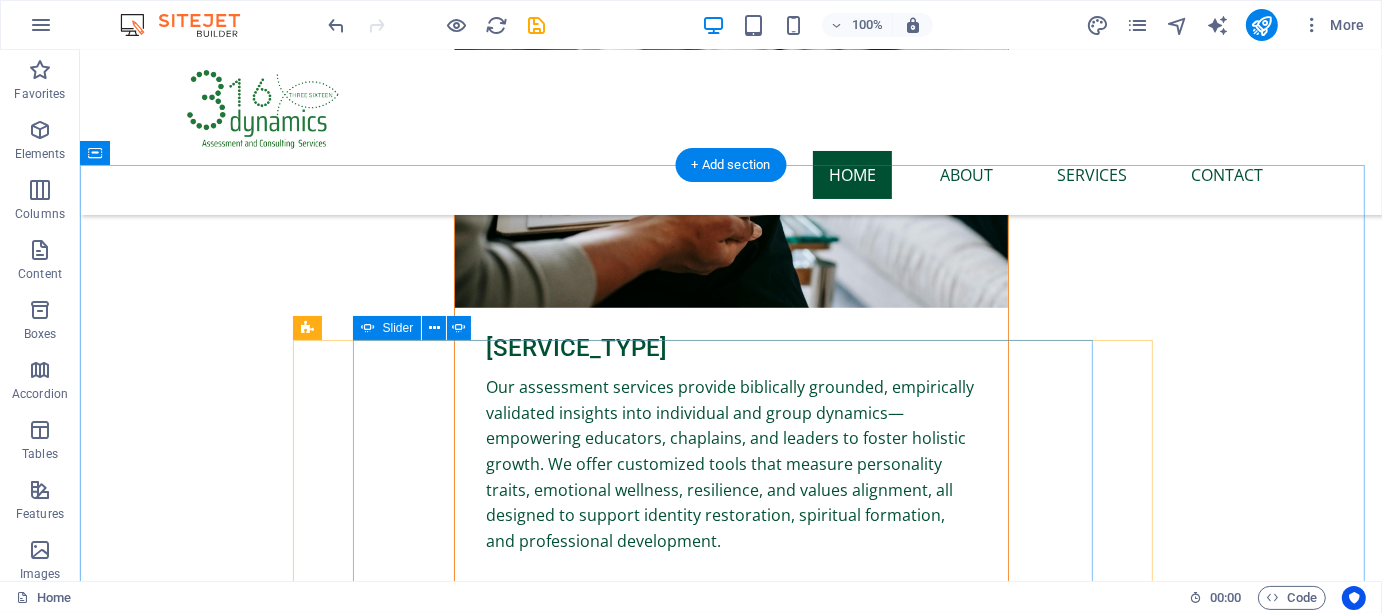 click at bounding box center (620, 8838) 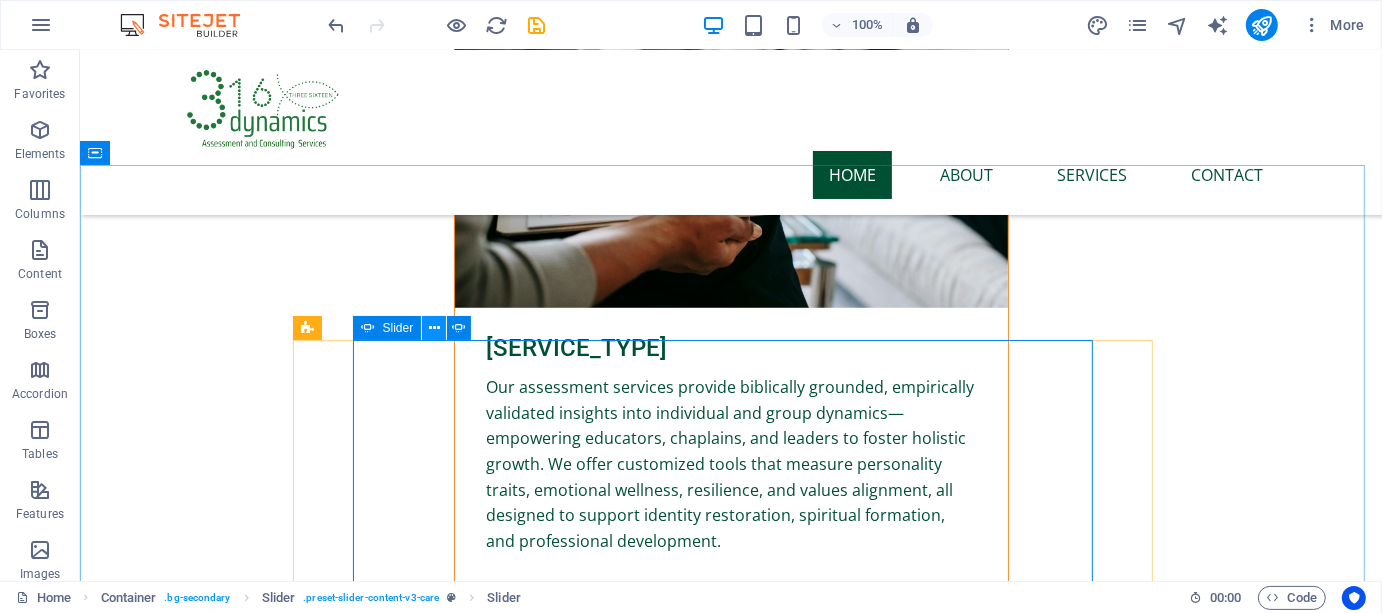 click at bounding box center [434, 328] 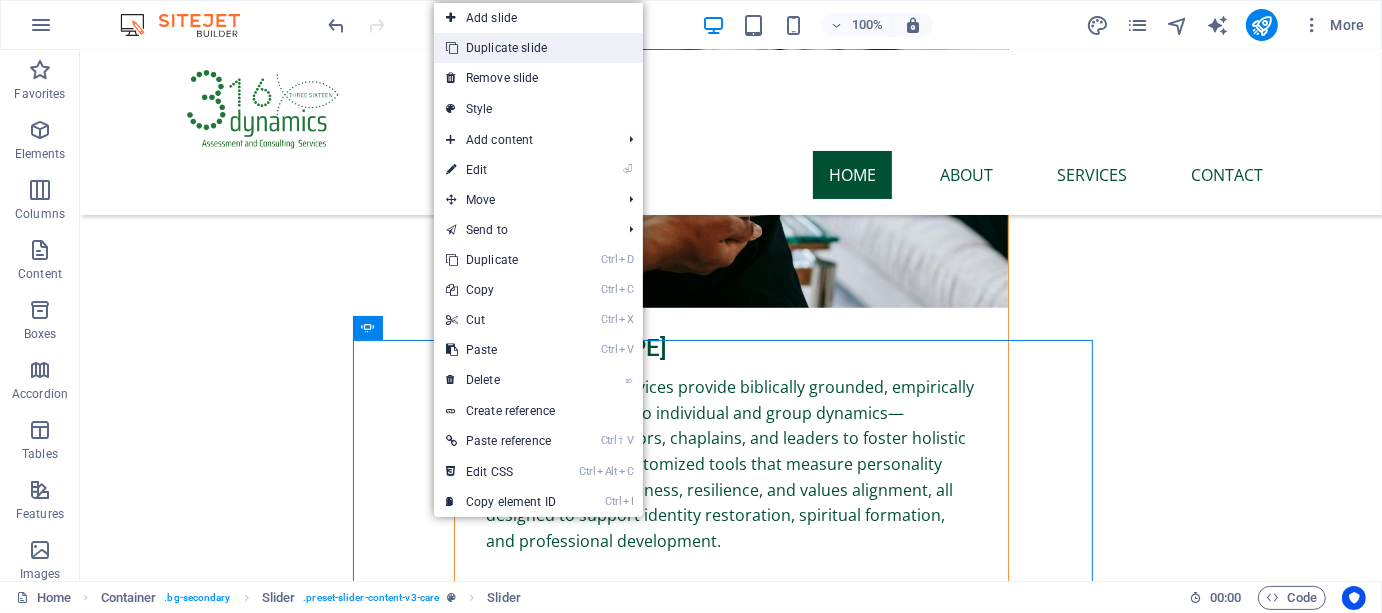 click on "Duplicate slide" at bounding box center (538, 48) 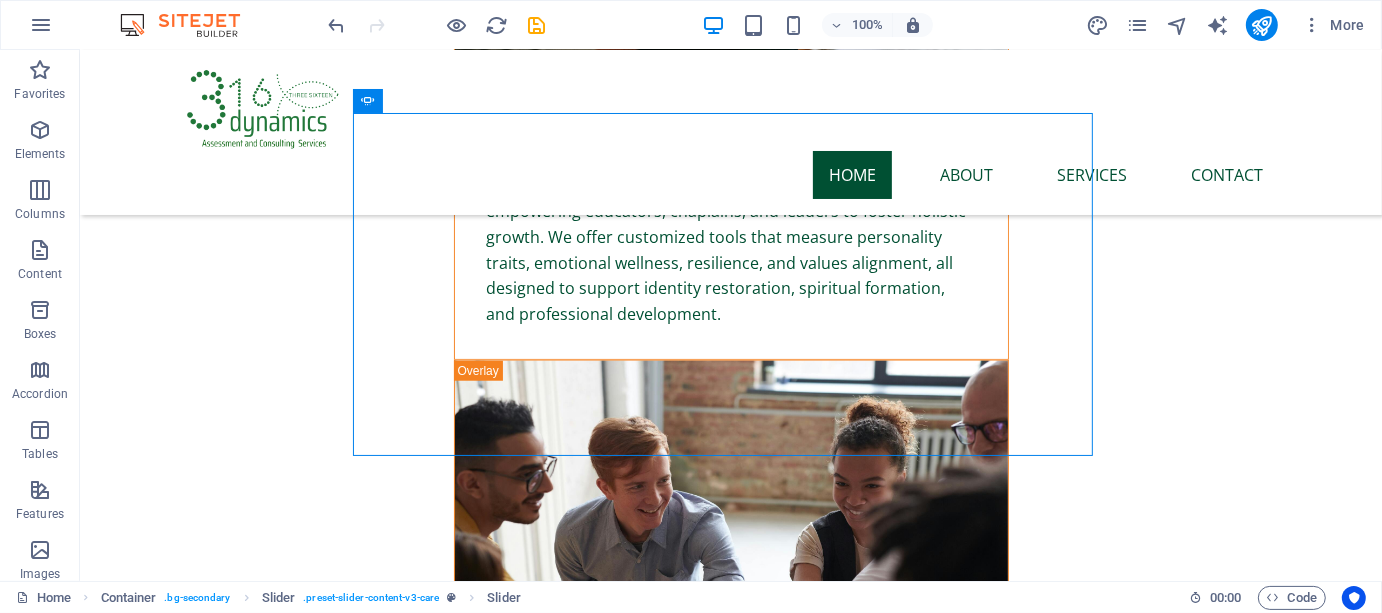 scroll, scrollTop: 7602, scrollLeft: 0, axis: vertical 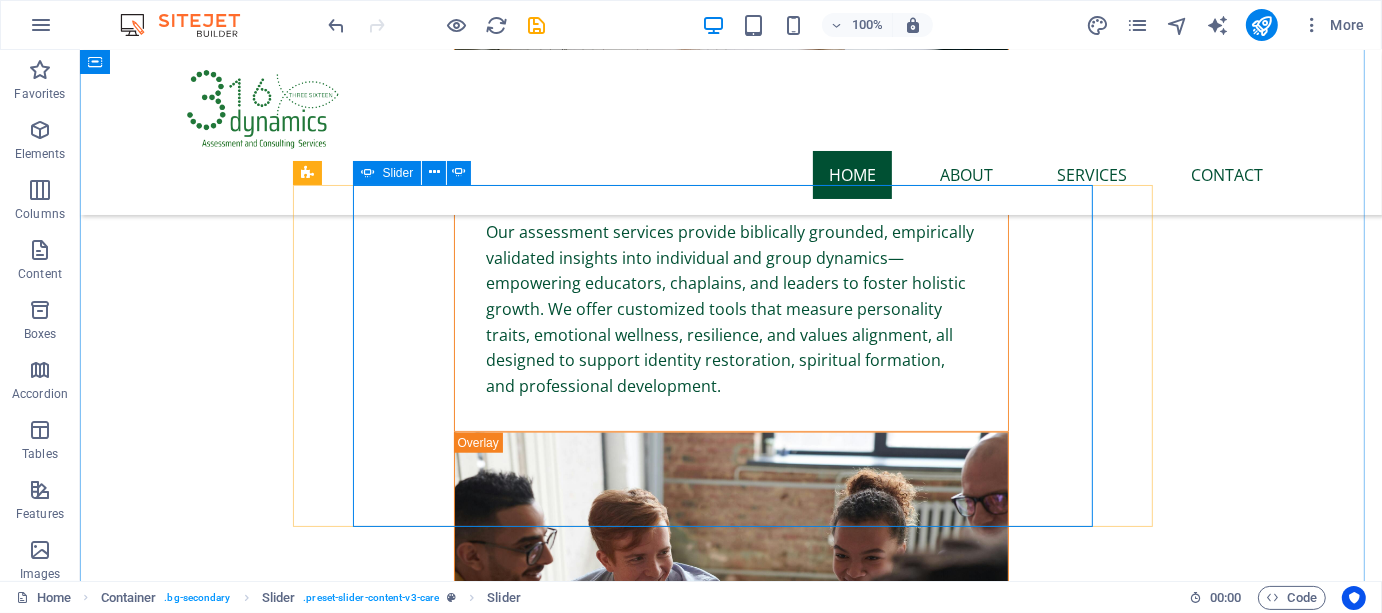 click at bounding box center (620, 6576) 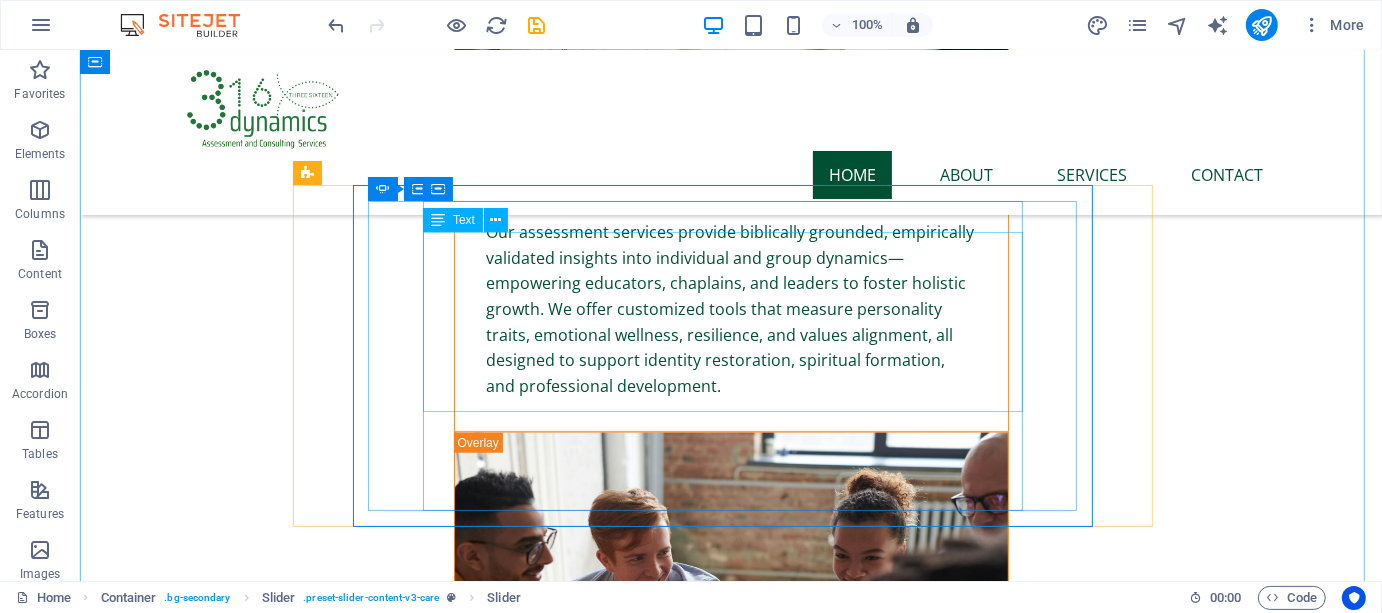 click on ""The seminar on Stress Management for Fathers was both timely and transformative. In a society where men are often expected to bear silently the weight of provision and leadership, this session created a safe space for reflection, healing, and renewal. The facilitators blended psychological insight with spiritual depth, allowing our participants—many of whom are faculty and staff—to reconnect with their roles not just as providers, but as nurturers. It was more than a seminar; it was a ministry of restoration."" at bounding box center [-3139, 8217] 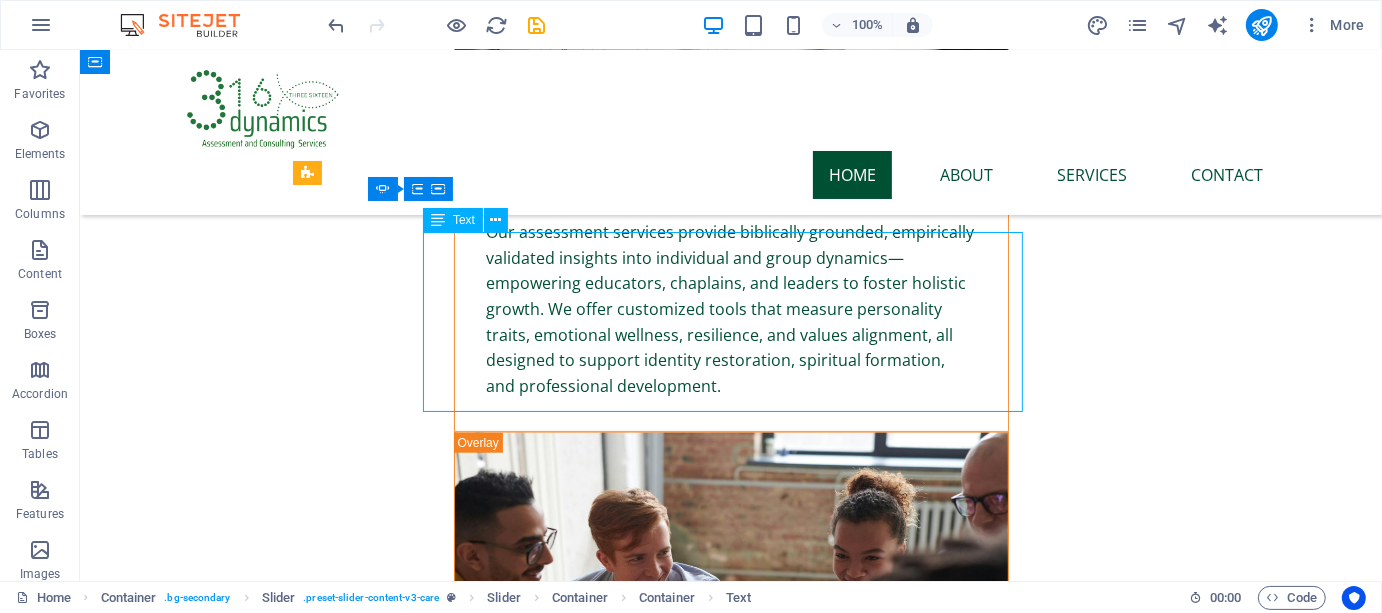 click on ""The seminar on Stress Management for Fathers was both timely and transformative. In a society where men are often expected to bear silently the weight of provision and leadership, this session created a safe space for reflection, healing, and renewal. The facilitators blended psychological insight with spiritual depth, allowing our participants—many of whom are faculty and staff—to reconnect with their roles not just as providers, but as nurturers. It was more than a seminar; it was a ministry of restoration."" at bounding box center (-3139, 8217) 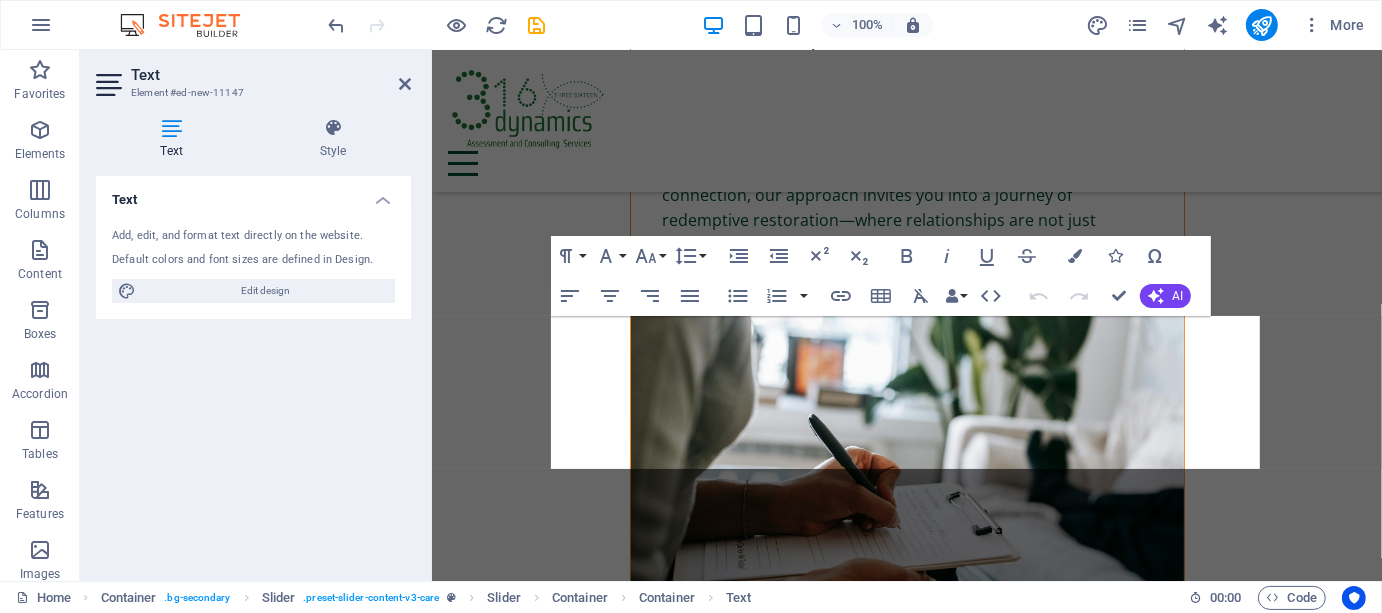scroll, scrollTop: 8203, scrollLeft: 0, axis: vertical 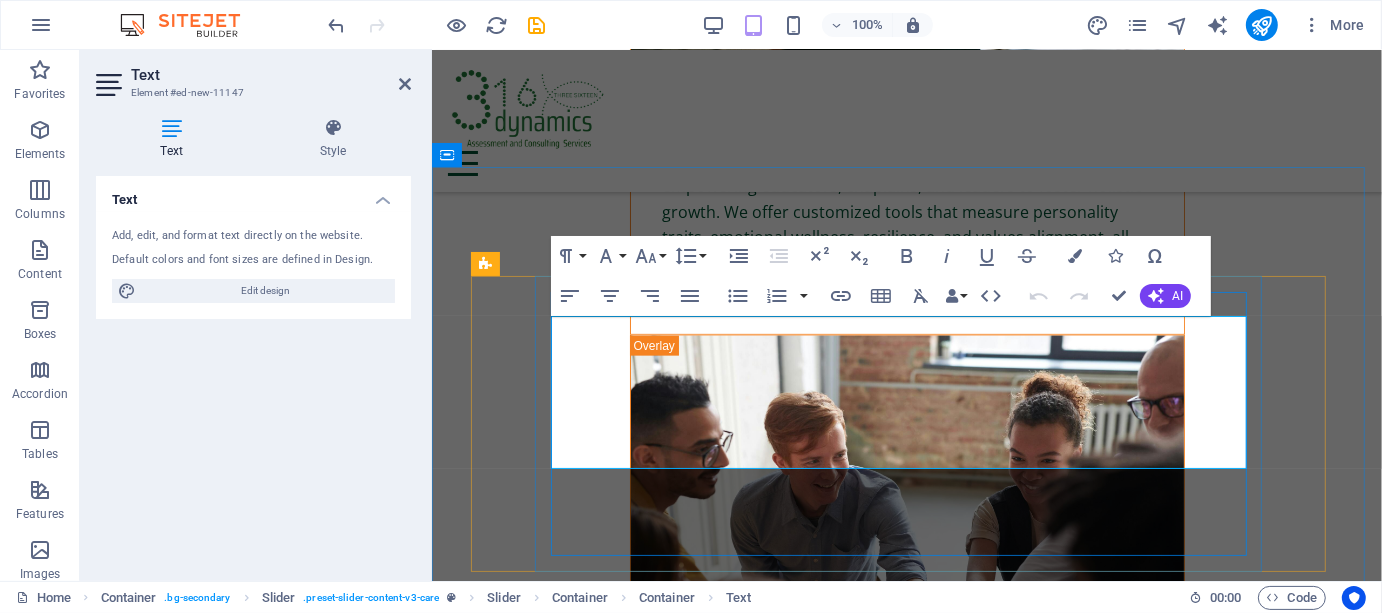 click on ""The seminar on Stress Management for Fathers was both timely and transformative. In a society where men are often expected to bear silently the weight of provision and leadership, this session created a safe space for reflection, healing, and renewal. The facilitators blended psychological insight with spiritual depth, allowing our participants—many of whom are faculty and staff—to reconnect with their roles not just as providers, but as nurturers. It was more than a seminar; it was a ministry of restoration."" at bounding box center [-2773, 6640] 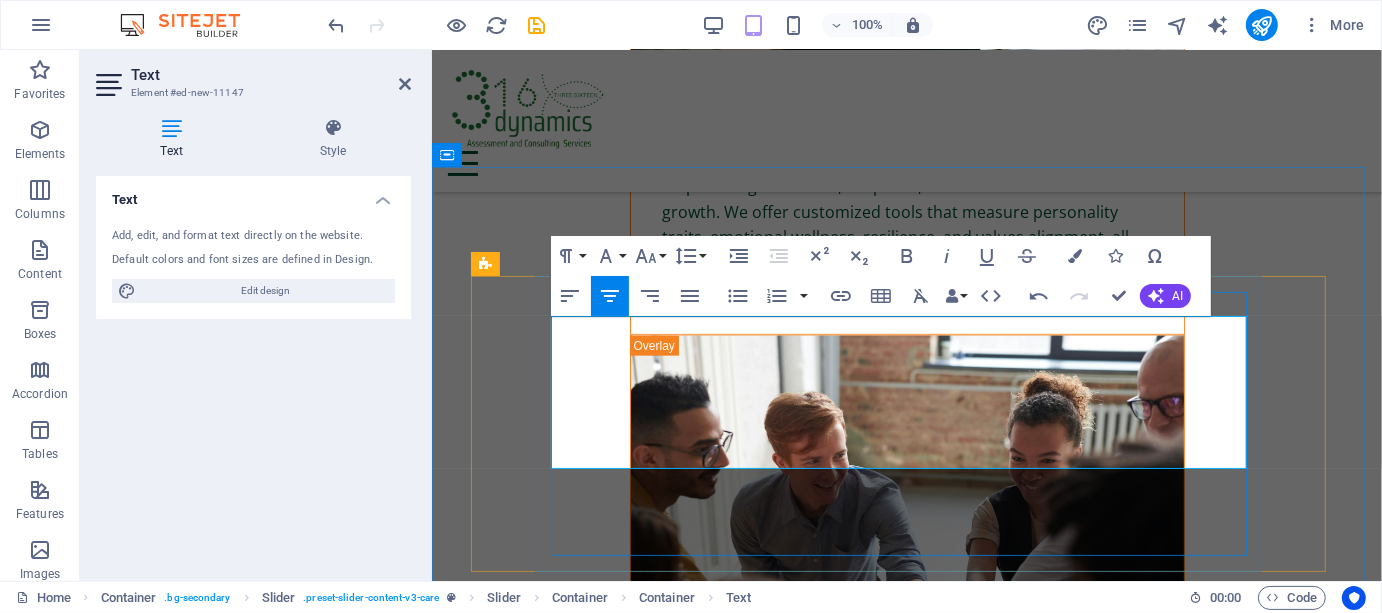 type 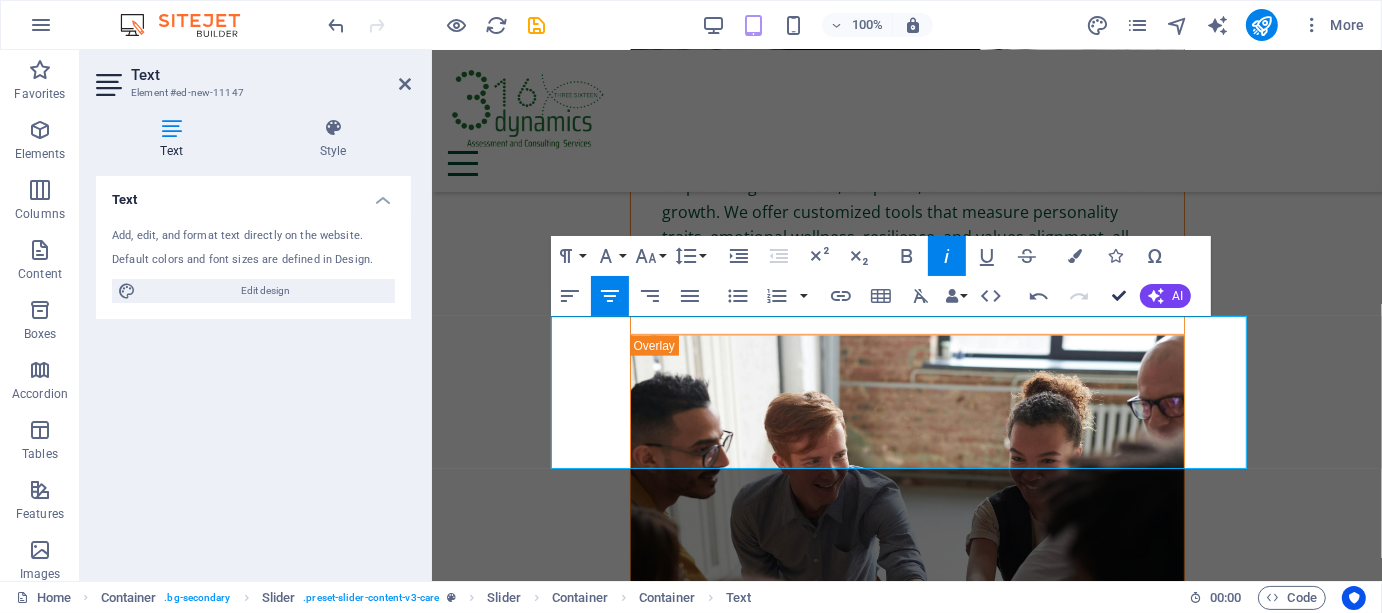 scroll, scrollTop: 7609, scrollLeft: 0, axis: vertical 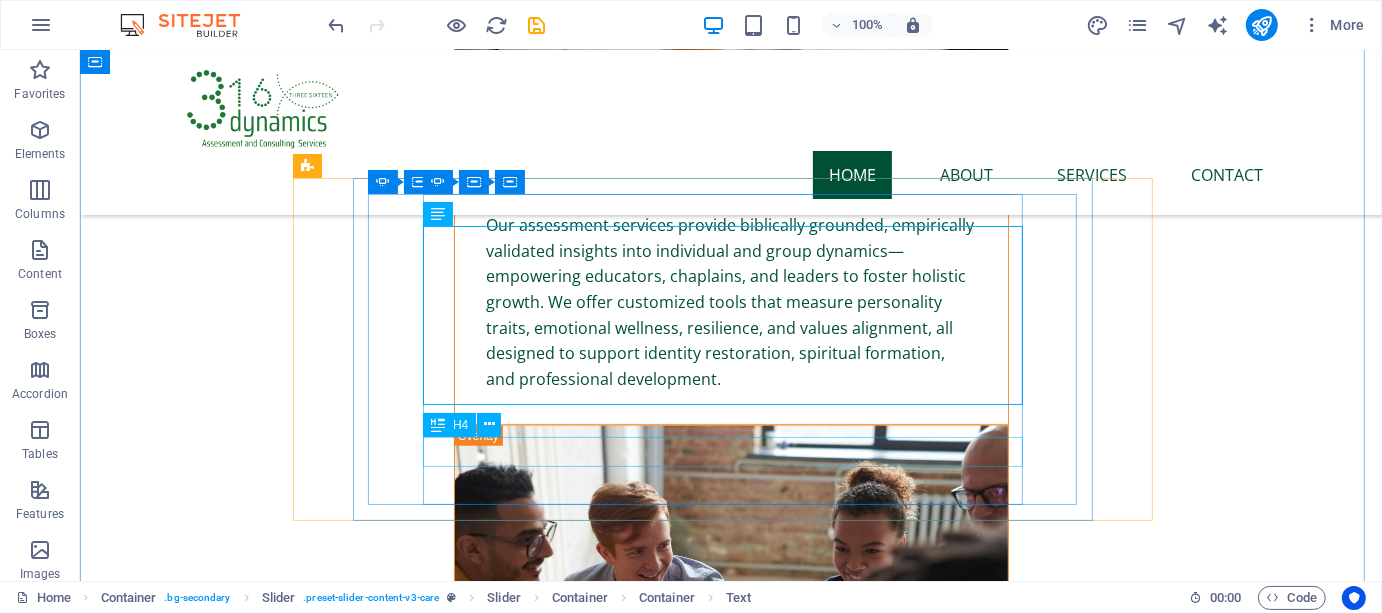 click on "Prof. Ramon D. Reyes, College Dean" at bounding box center (-3139, 8347) 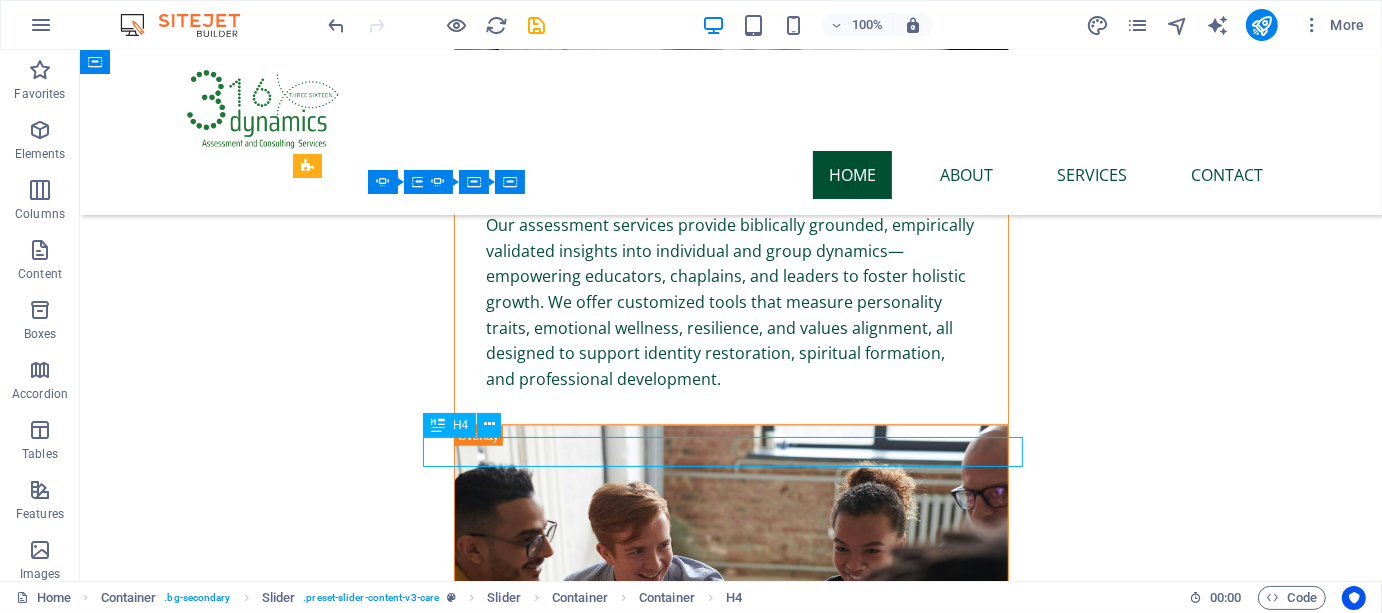 click on "Prof. Ramon D. Reyes, College Dean" at bounding box center [-3139, 8347] 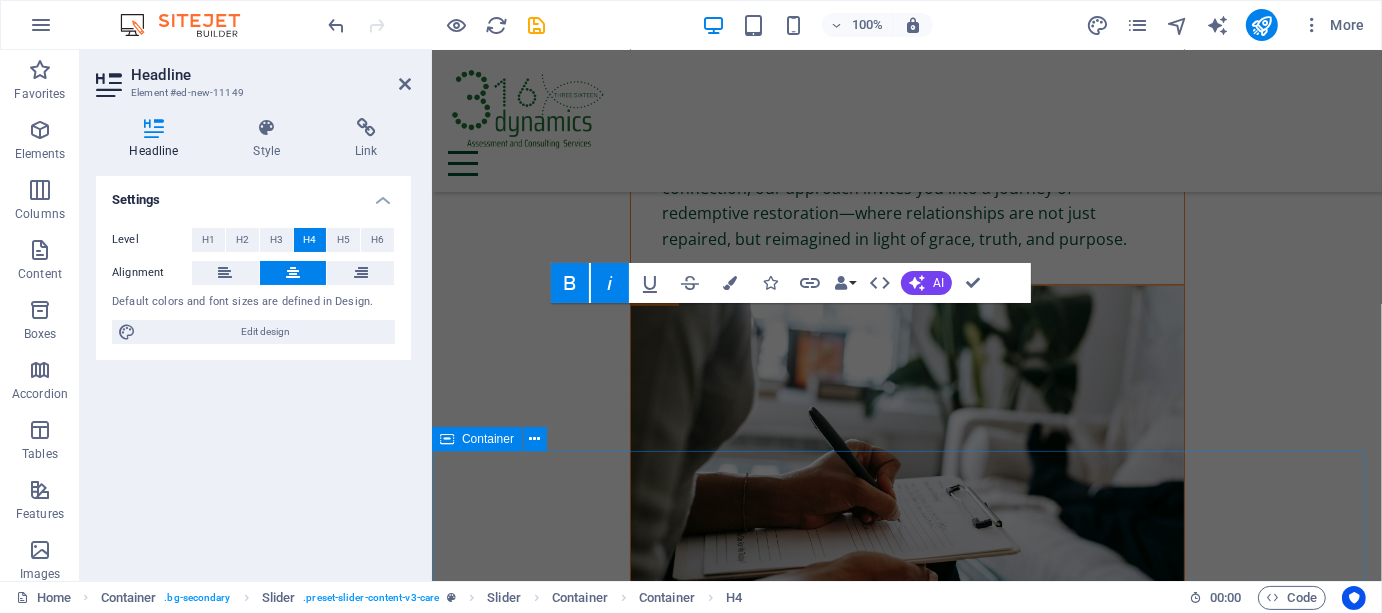 scroll, scrollTop: 8368, scrollLeft: 0, axis: vertical 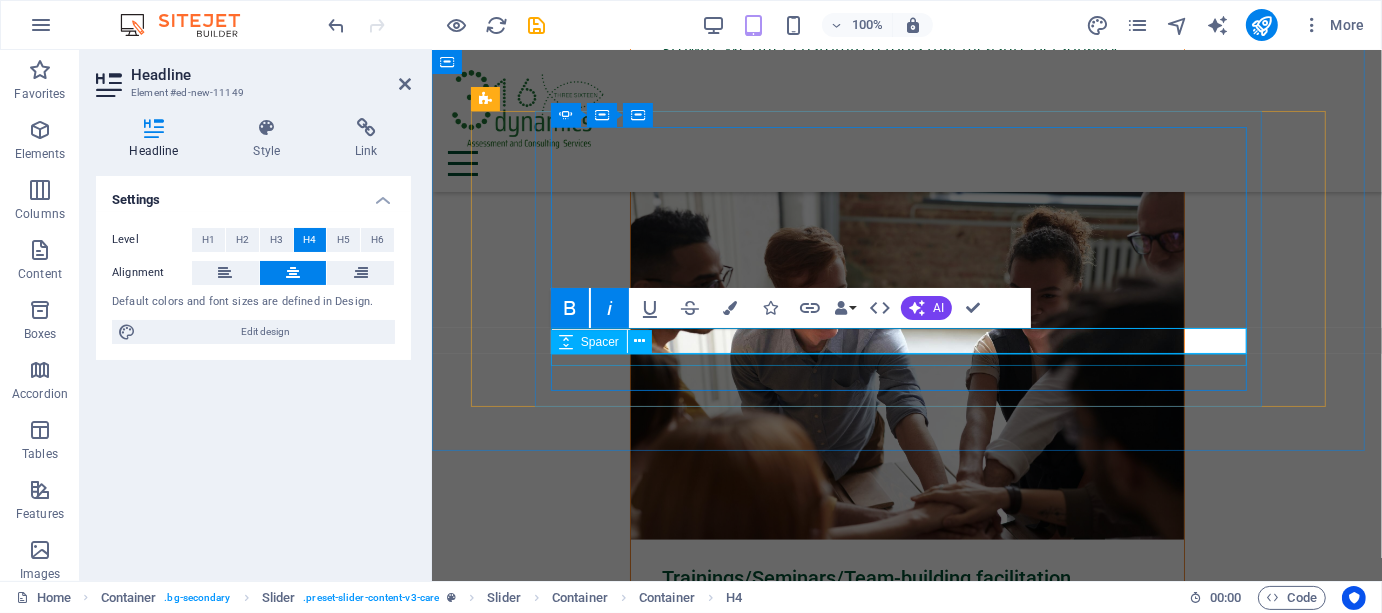 click on "Prof. Ramon D. Reyes, College Dean" at bounding box center [-2773, 6589] 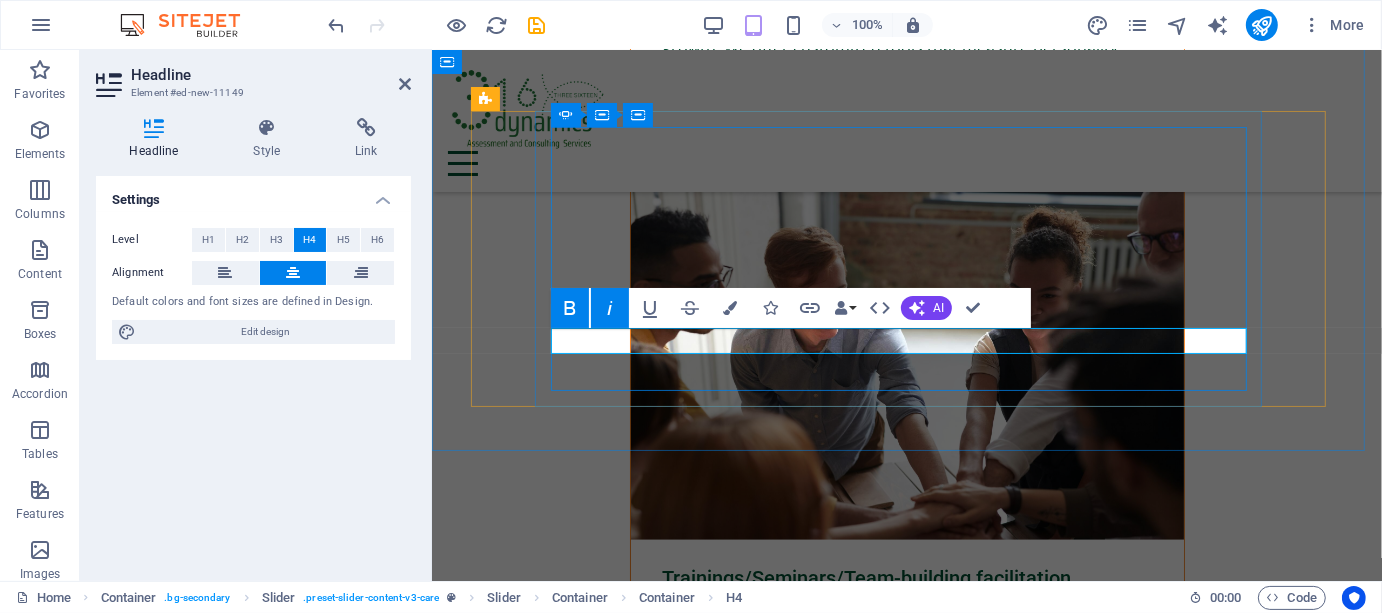 click on "Prof. Ramon D. Reyes, College Dean" at bounding box center [-2773, 6589] 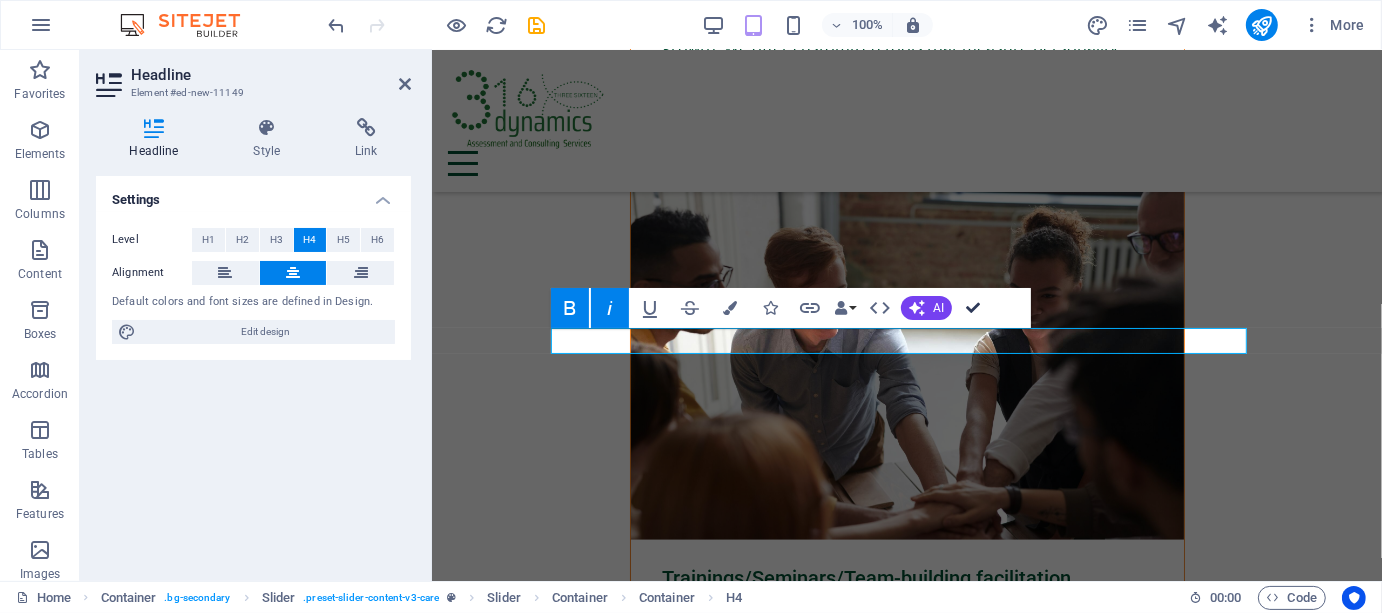 scroll, scrollTop: 7745, scrollLeft: 0, axis: vertical 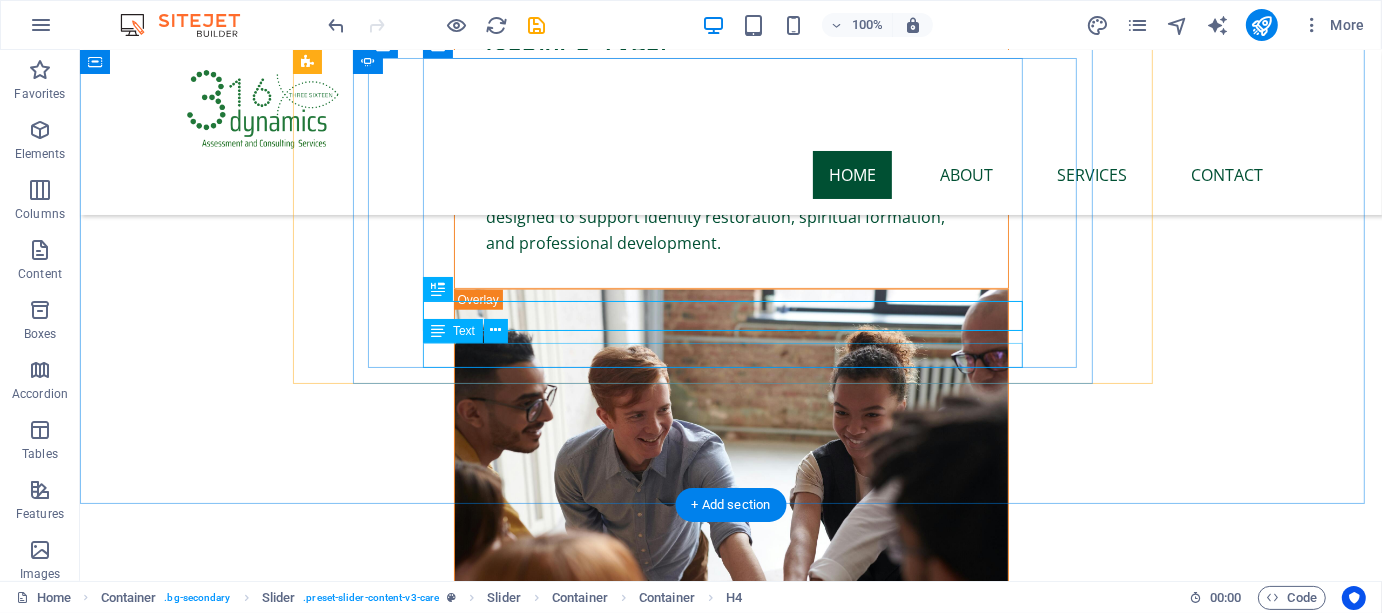 click on "Pamantasan ng Lungsod ng Muntinlupa" at bounding box center [-3139, 8251] 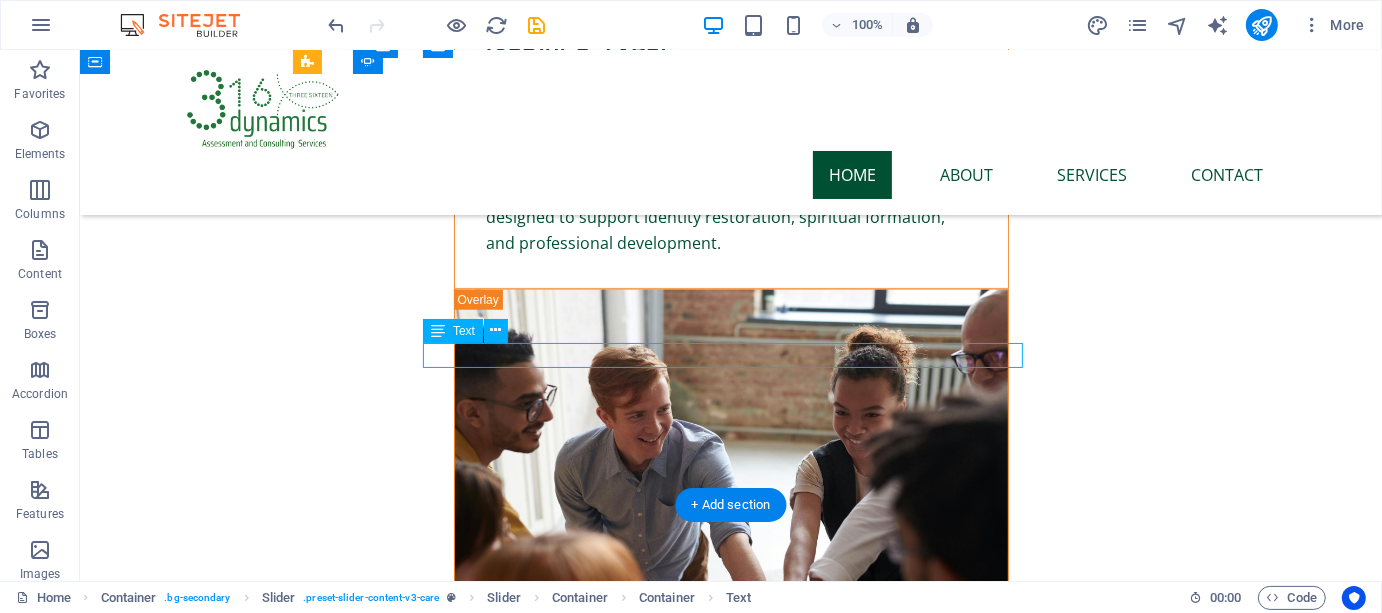click on "Pamantasan ng Lungsod ng Muntinlupa" at bounding box center [-3139, 8251] 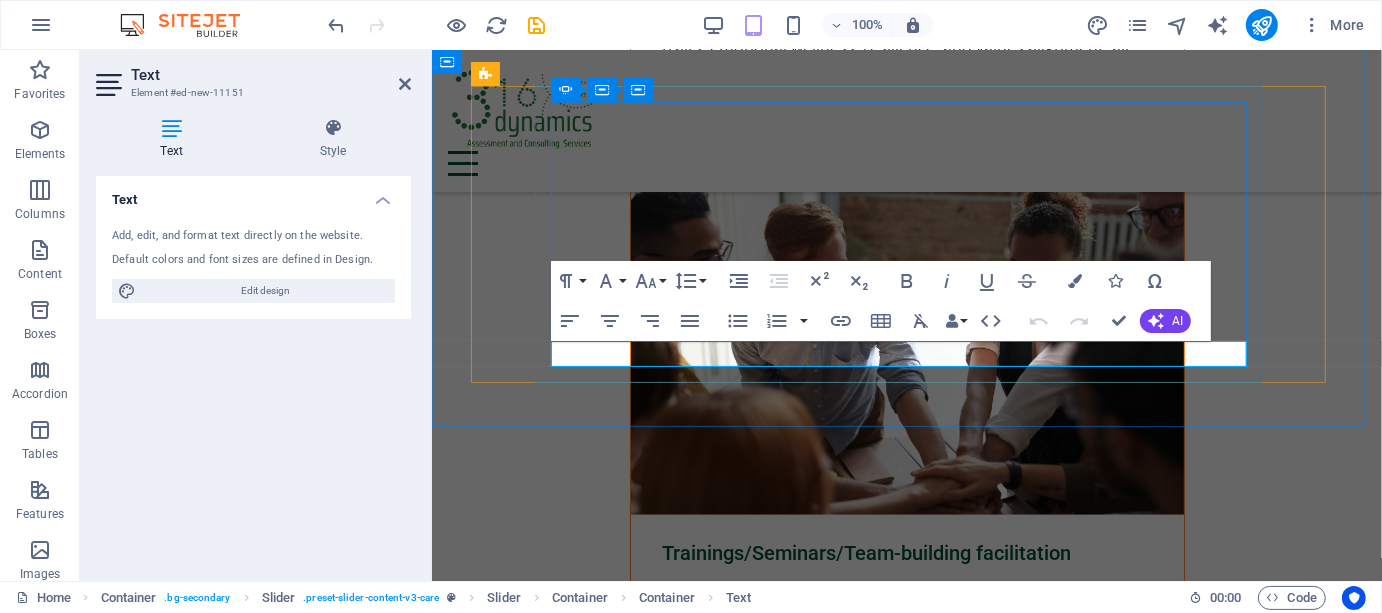 click on "Pamantasan ng Lungsod ng Muntinlupa" at bounding box center (-2773, 6602) 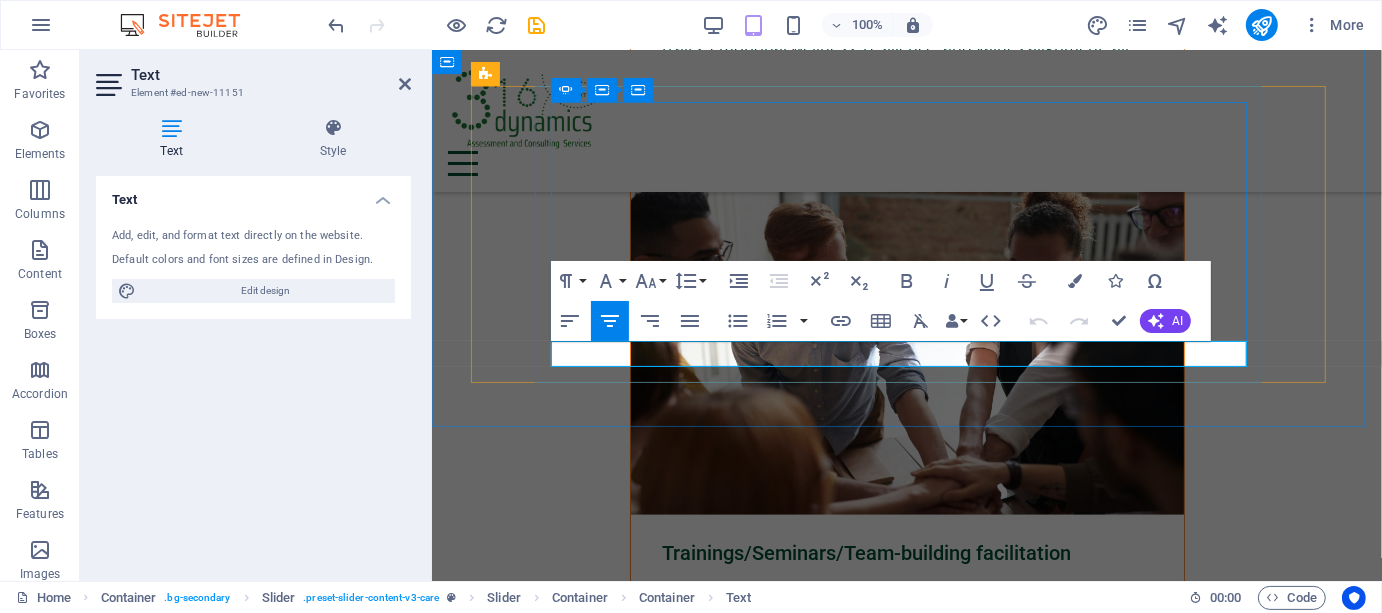 click on "Pamantasan ng Lungsod ng Muntinlupa" at bounding box center (-2773, 6602) 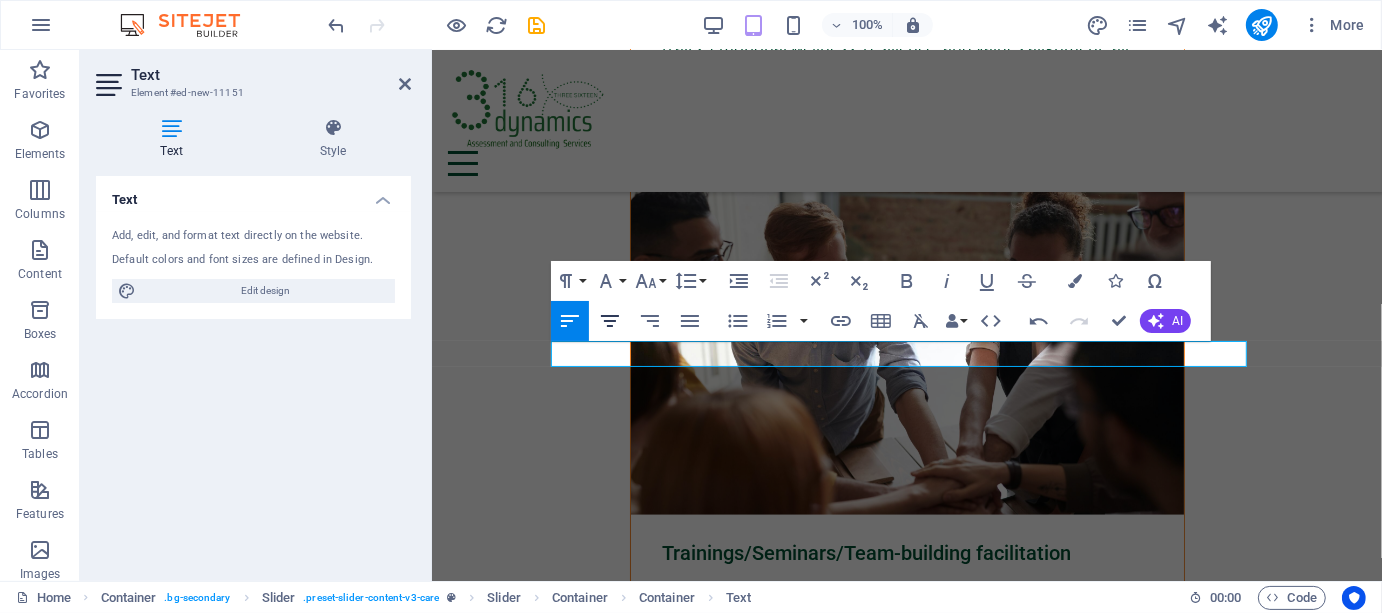 click 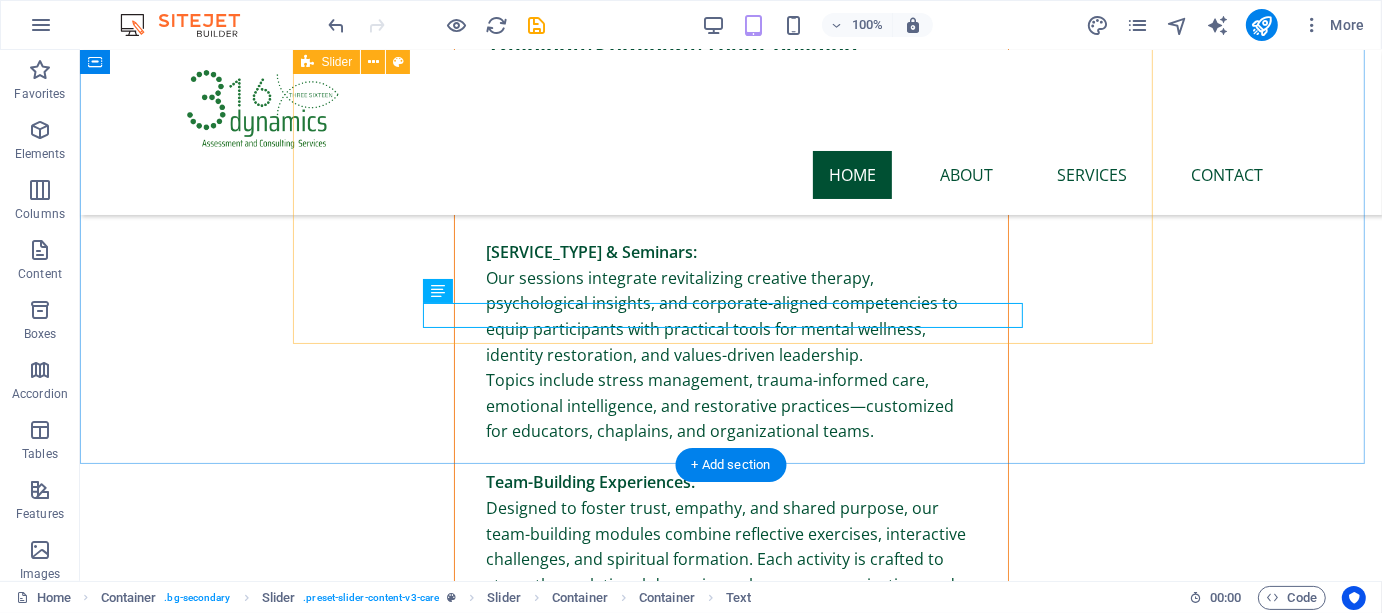 scroll, scrollTop: 7785, scrollLeft: 0, axis: vertical 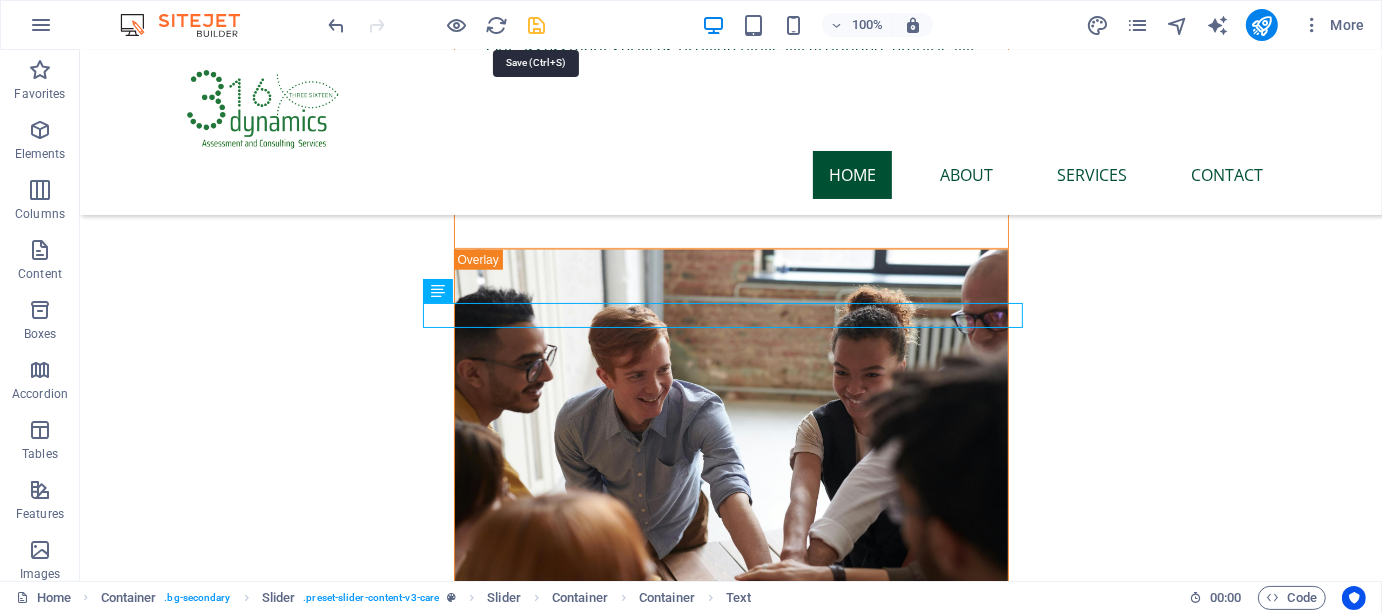 click at bounding box center (537, 25) 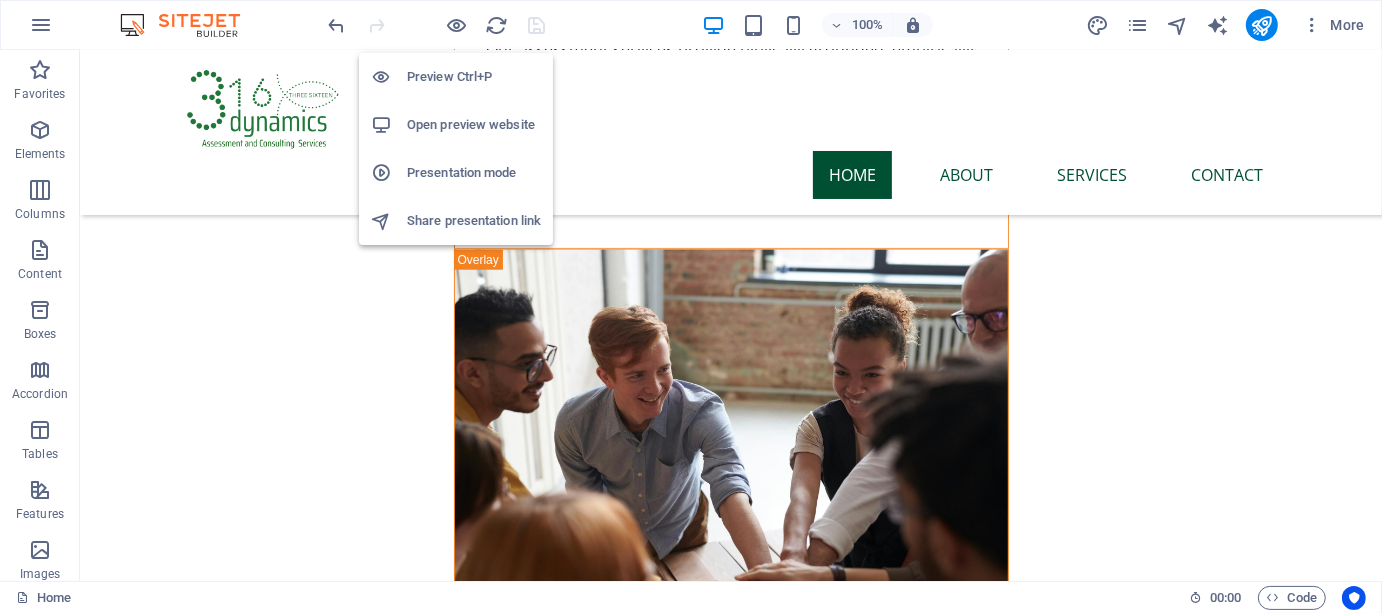 click on "Open preview website" at bounding box center [474, 125] 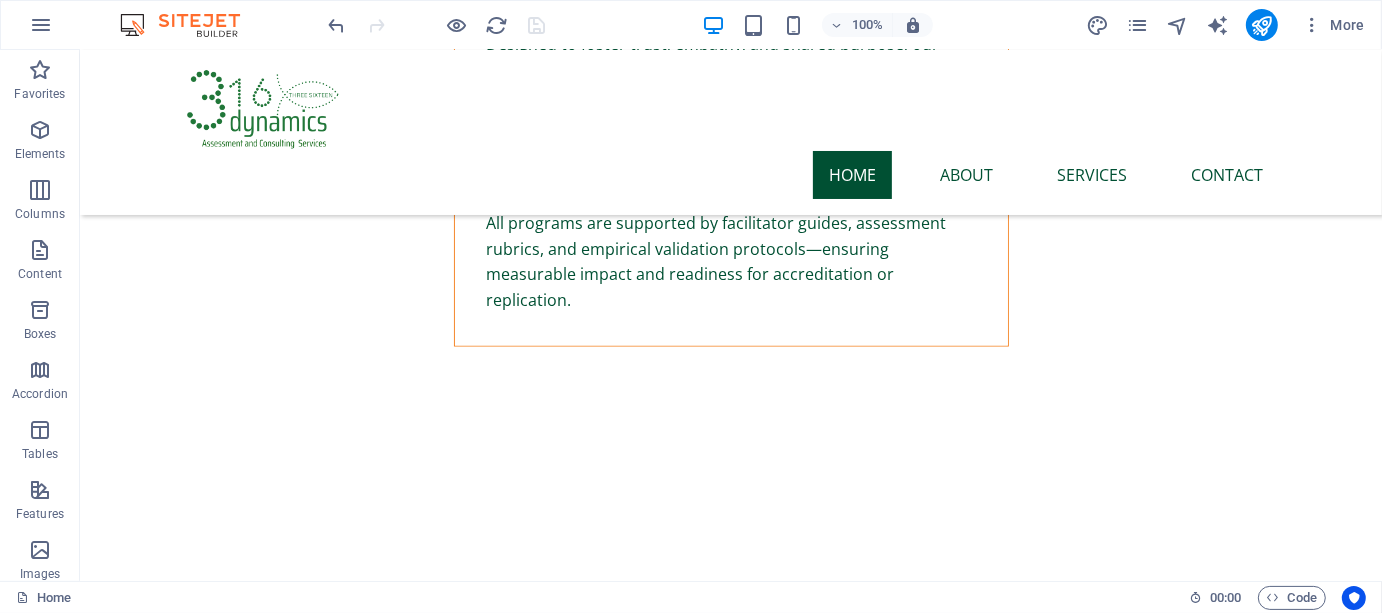 scroll, scrollTop: 8880, scrollLeft: 0, axis: vertical 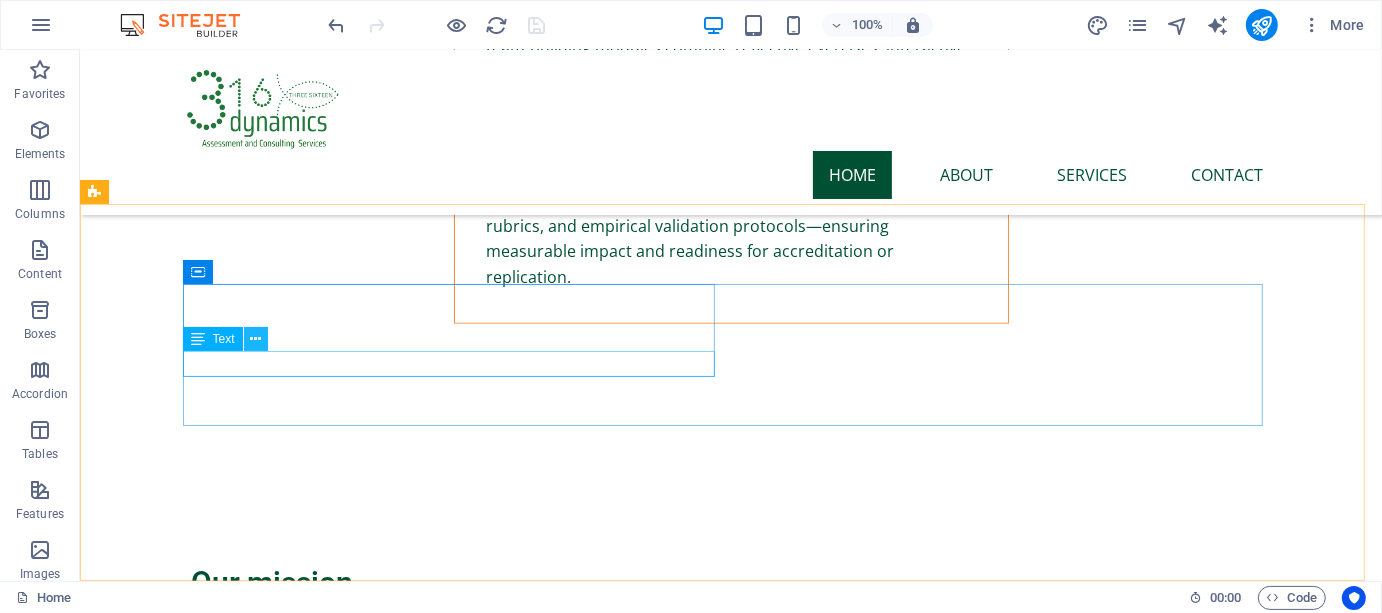 click at bounding box center [255, 339] 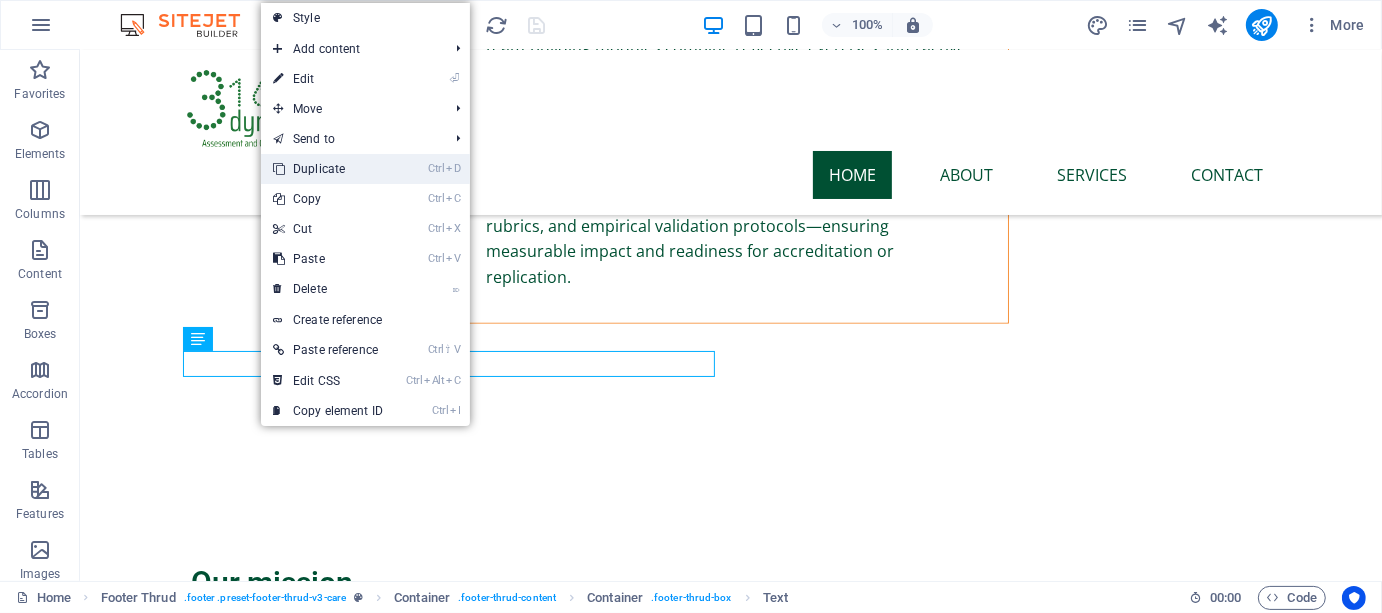 click on "Ctrl D  Duplicate" at bounding box center (328, 169) 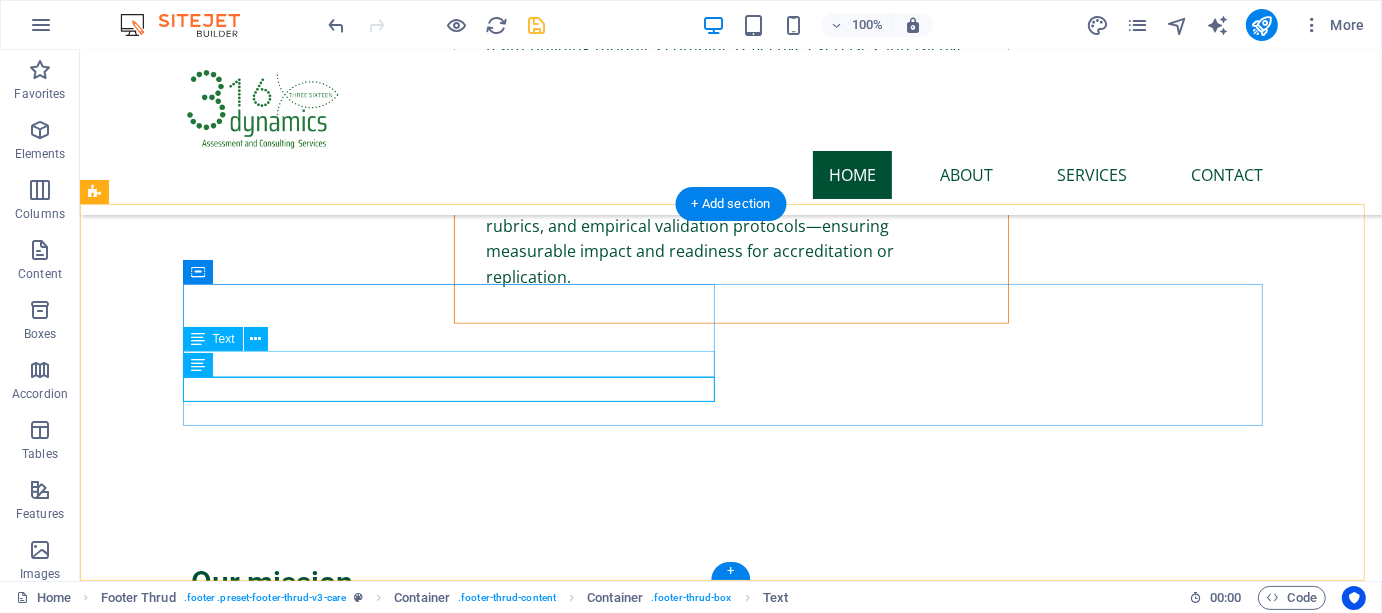 click on "SEC Reg. No.: 2025050202643-01" at bounding box center (456, 9254) 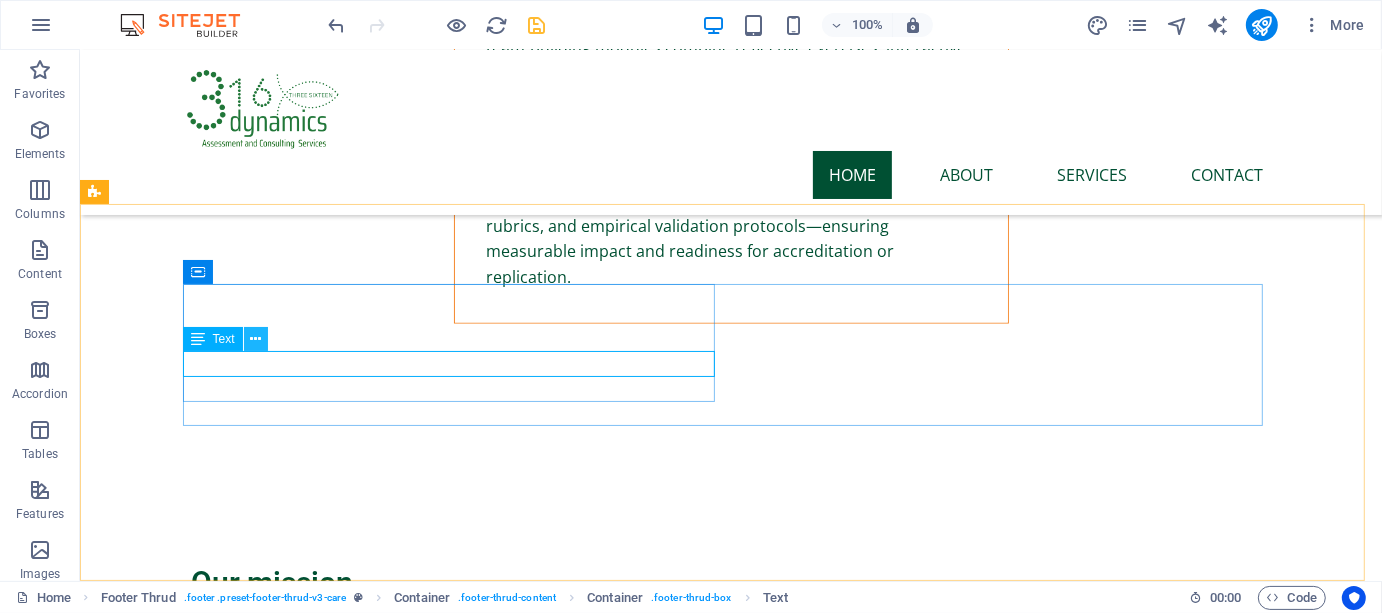 click at bounding box center [255, 339] 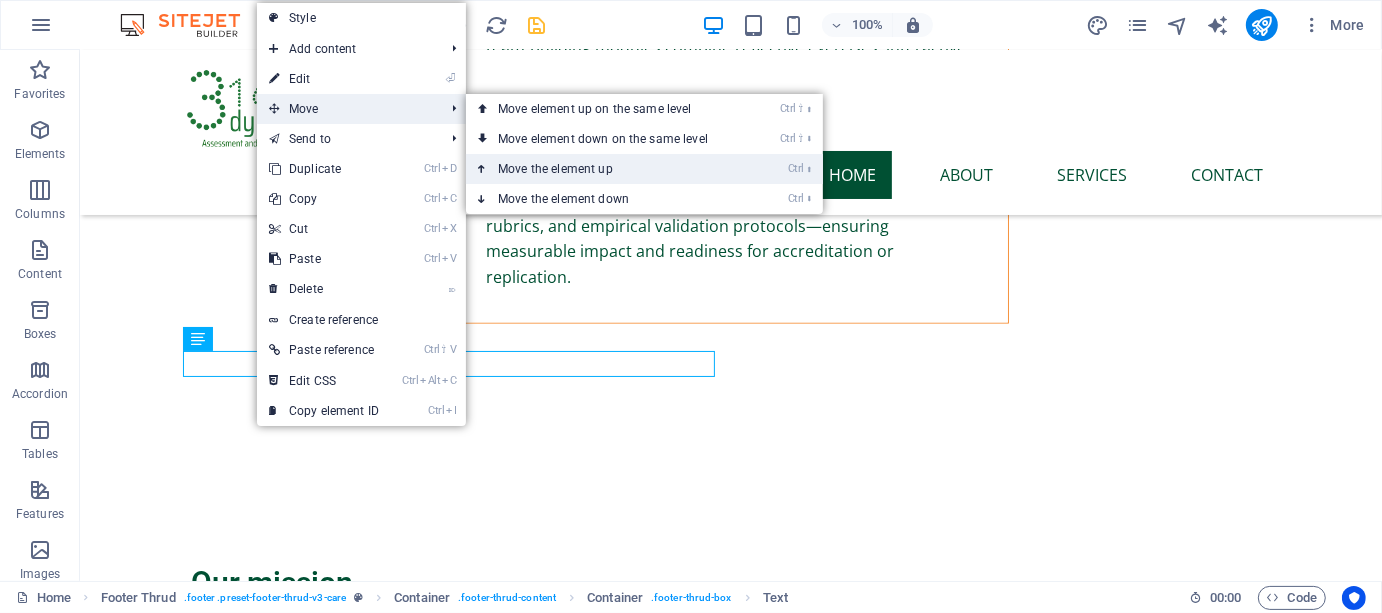 click on "Ctrl ⬆  Move the element up" at bounding box center [607, 169] 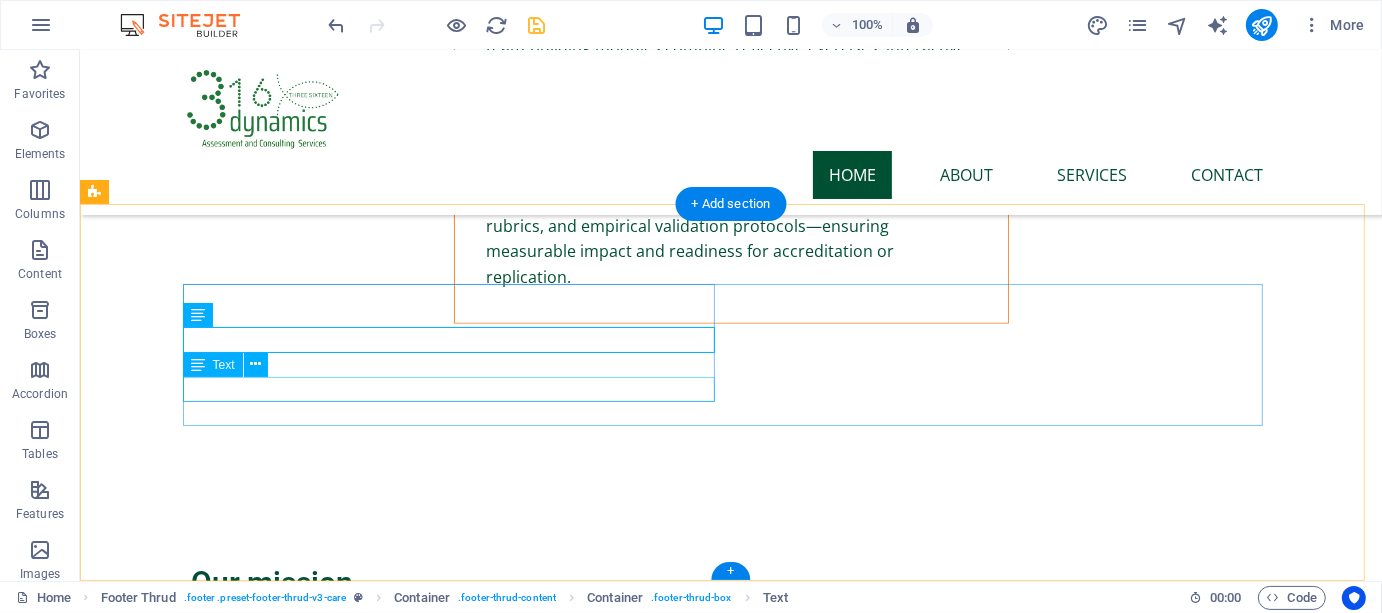 click on "SEC Reg. No.: 2025050202643-01" at bounding box center (456, 9279) 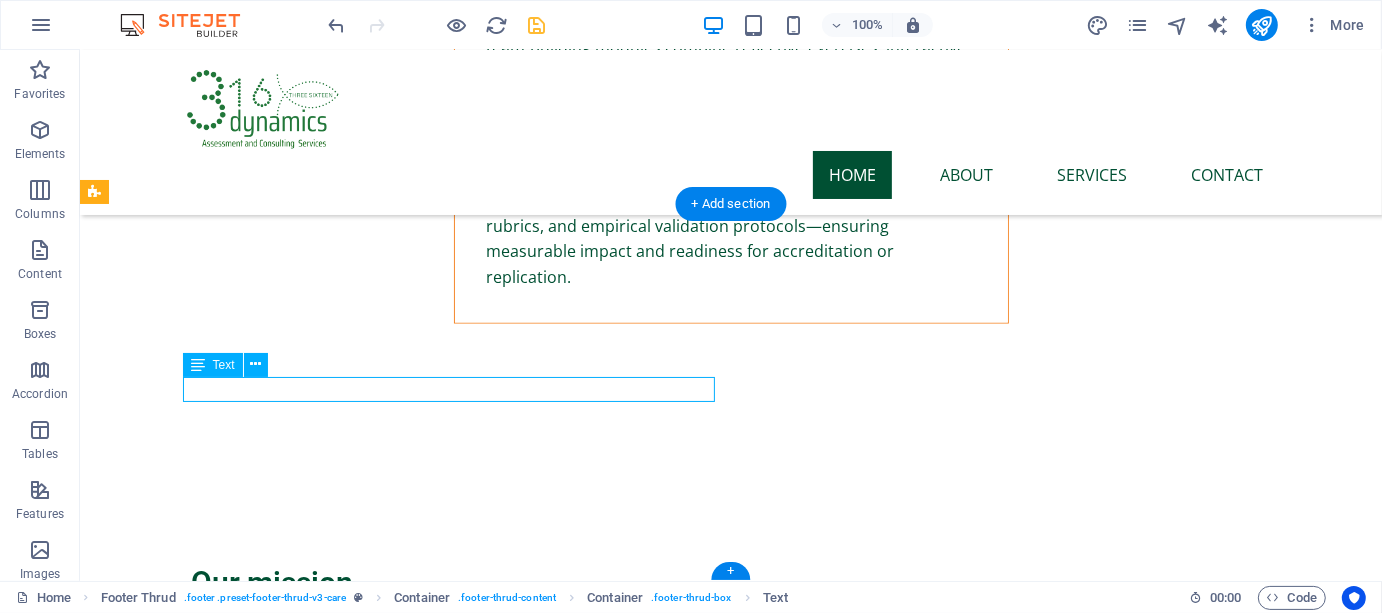 click on "SEC Reg. No.: 2025050202643-01" at bounding box center (456, 9279) 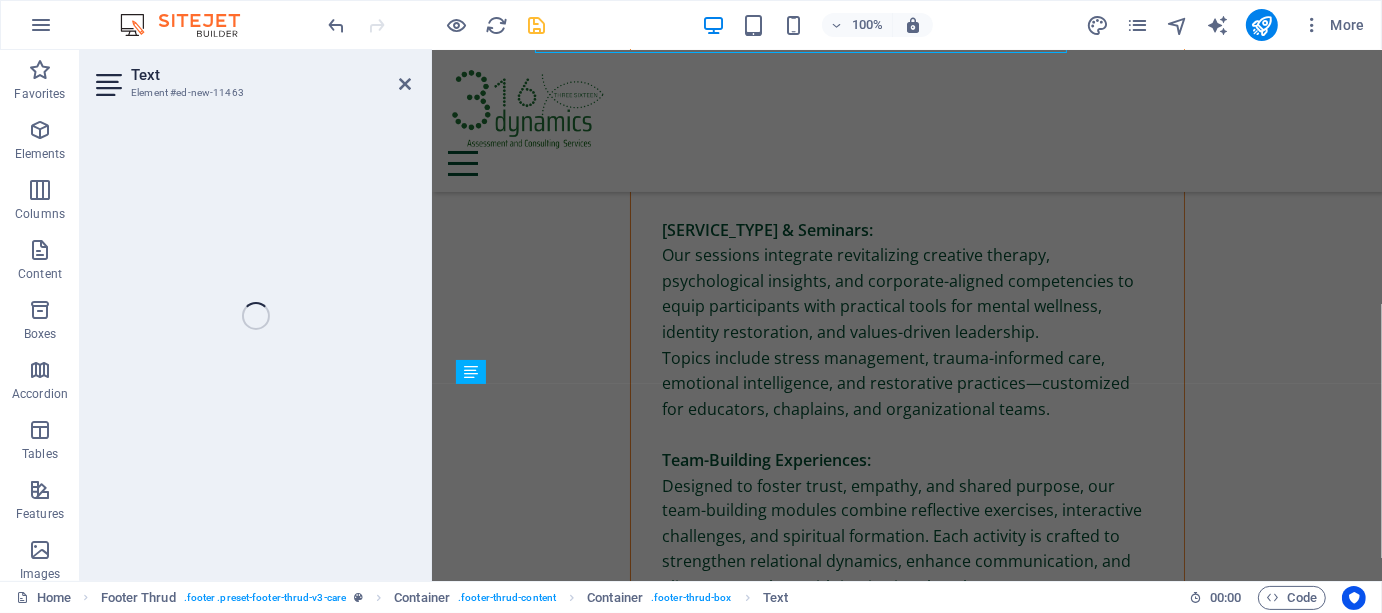 scroll, scrollTop: 9229, scrollLeft: 0, axis: vertical 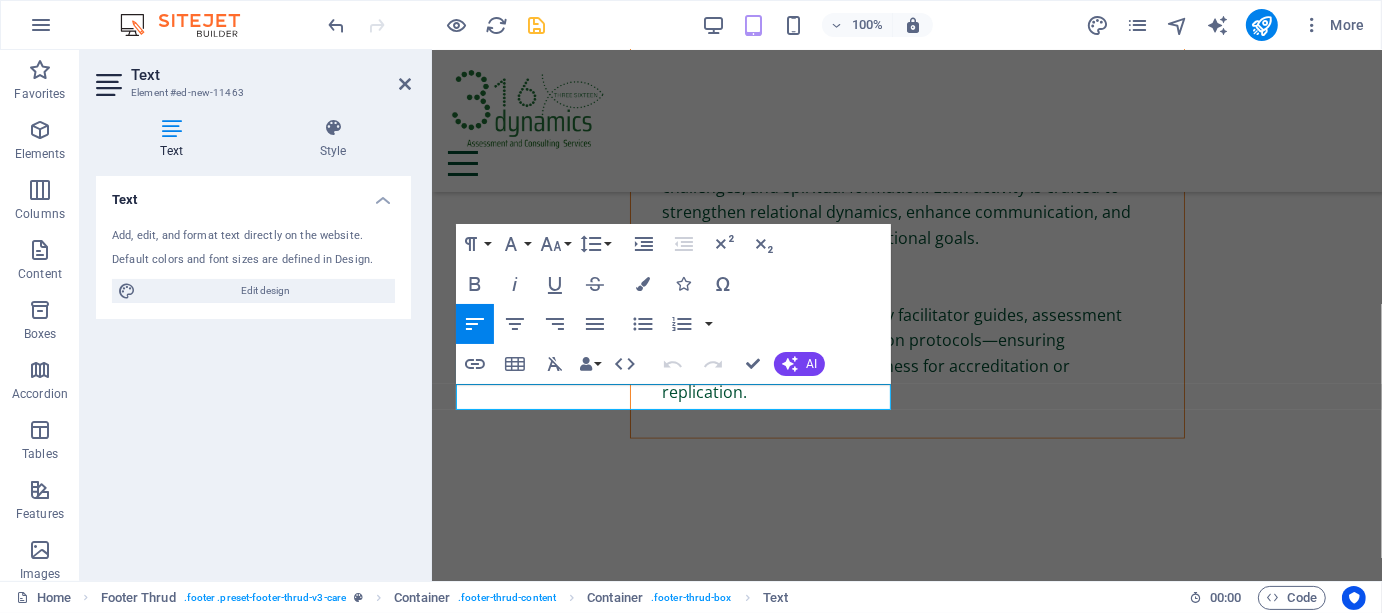 click on "SEC Reg. No.: 2025050202643-01" at bounding box center [676, 7572] 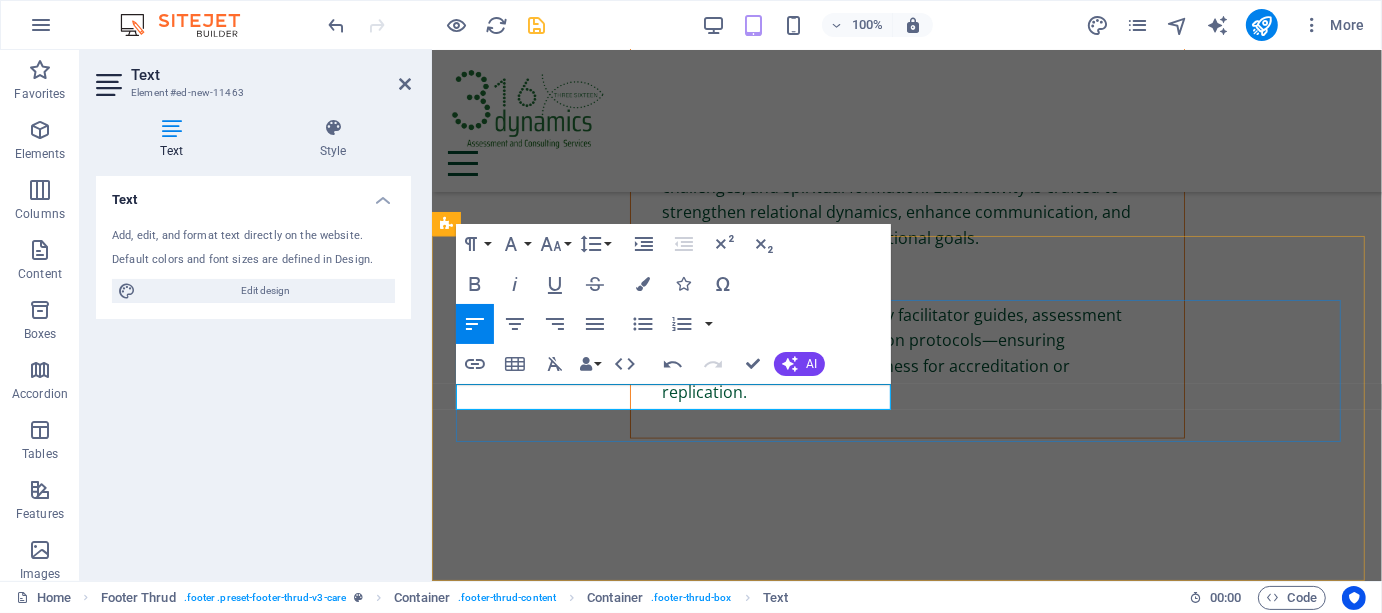 type 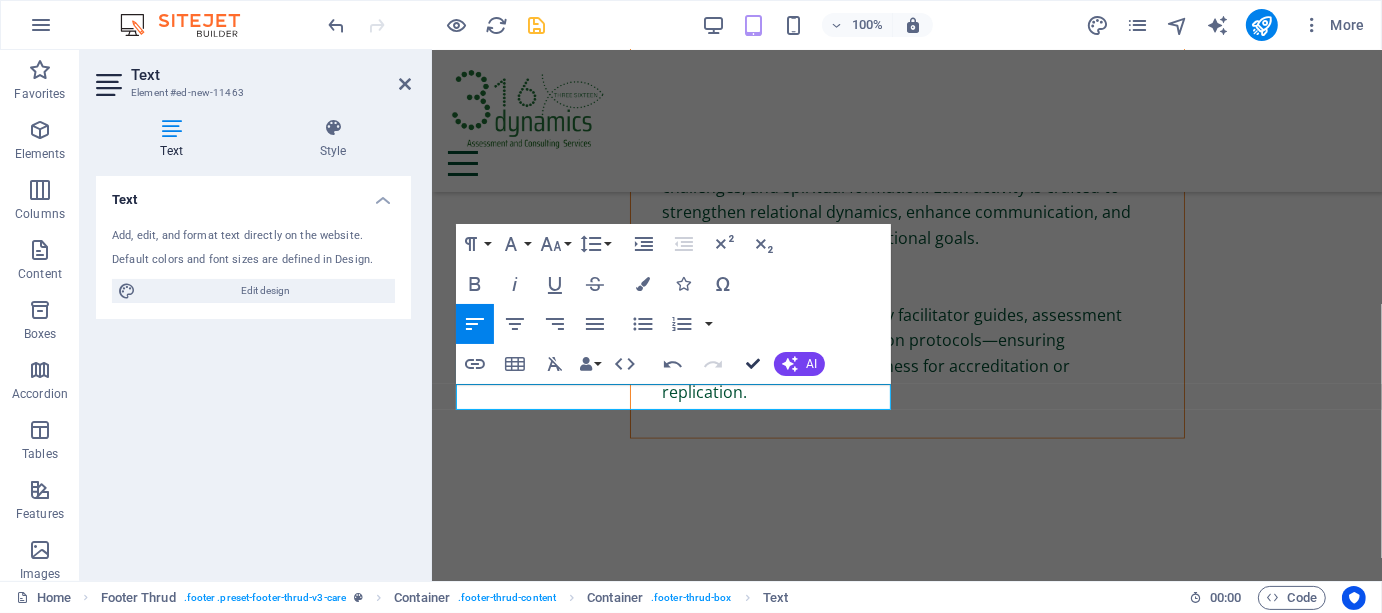 scroll, scrollTop: 8880, scrollLeft: 0, axis: vertical 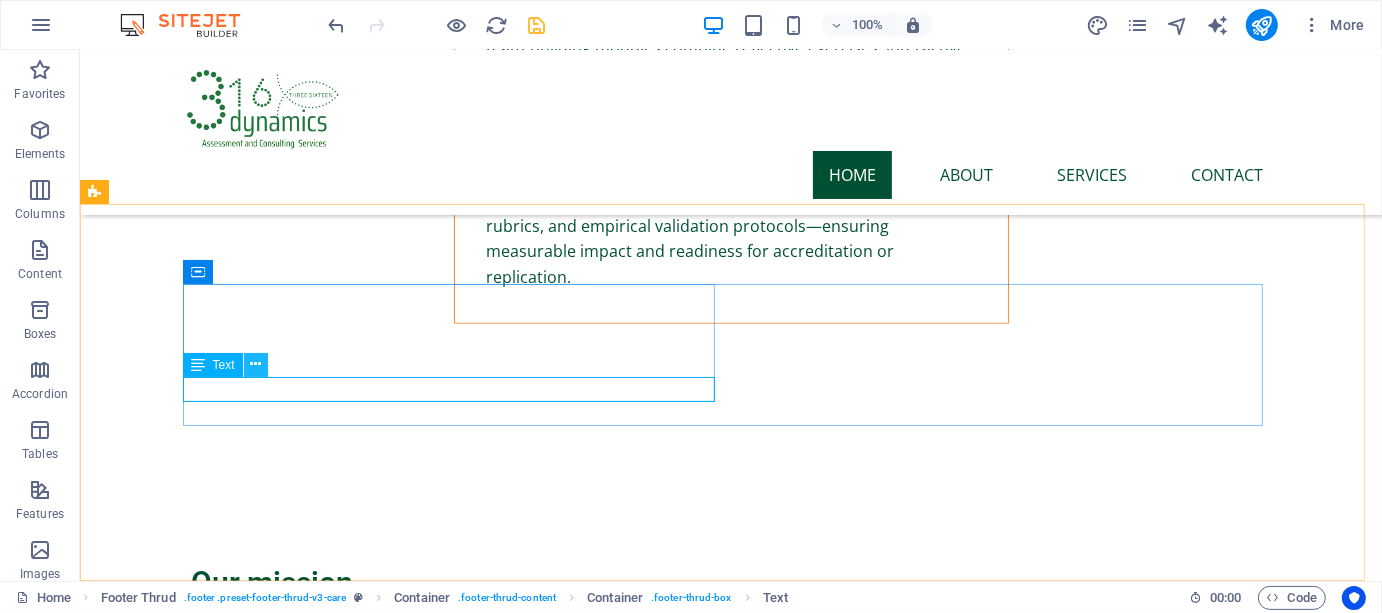 click at bounding box center [255, 364] 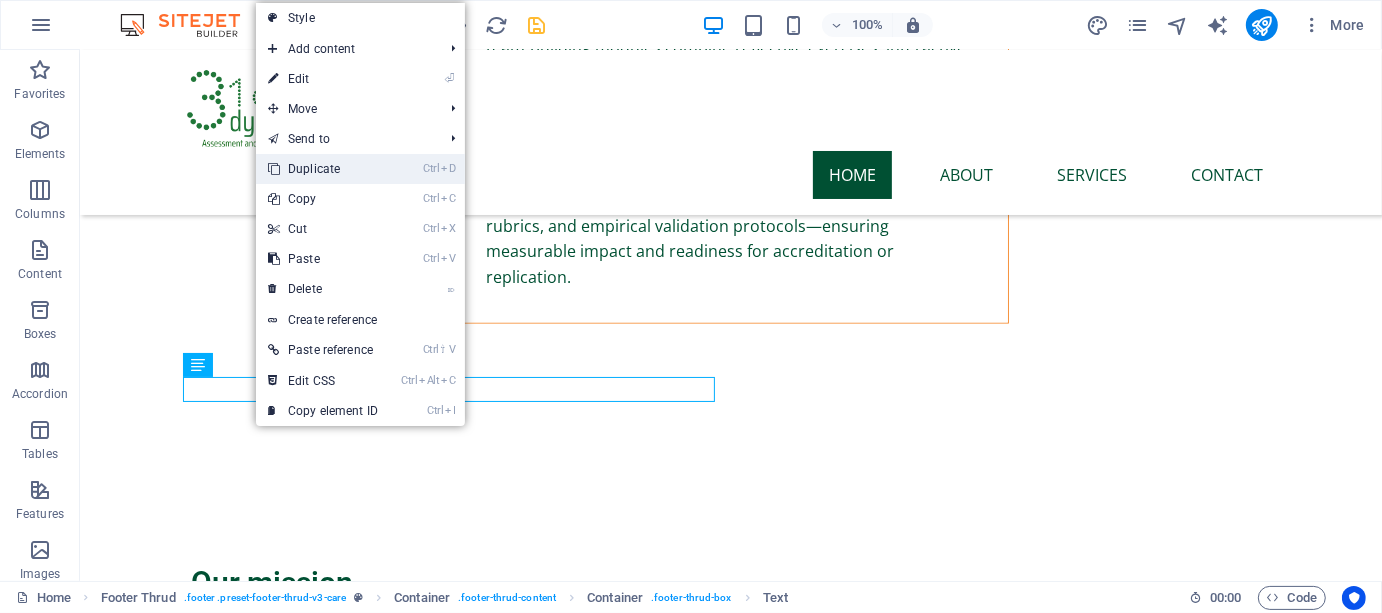 click on "Ctrl D  Duplicate" at bounding box center (323, 169) 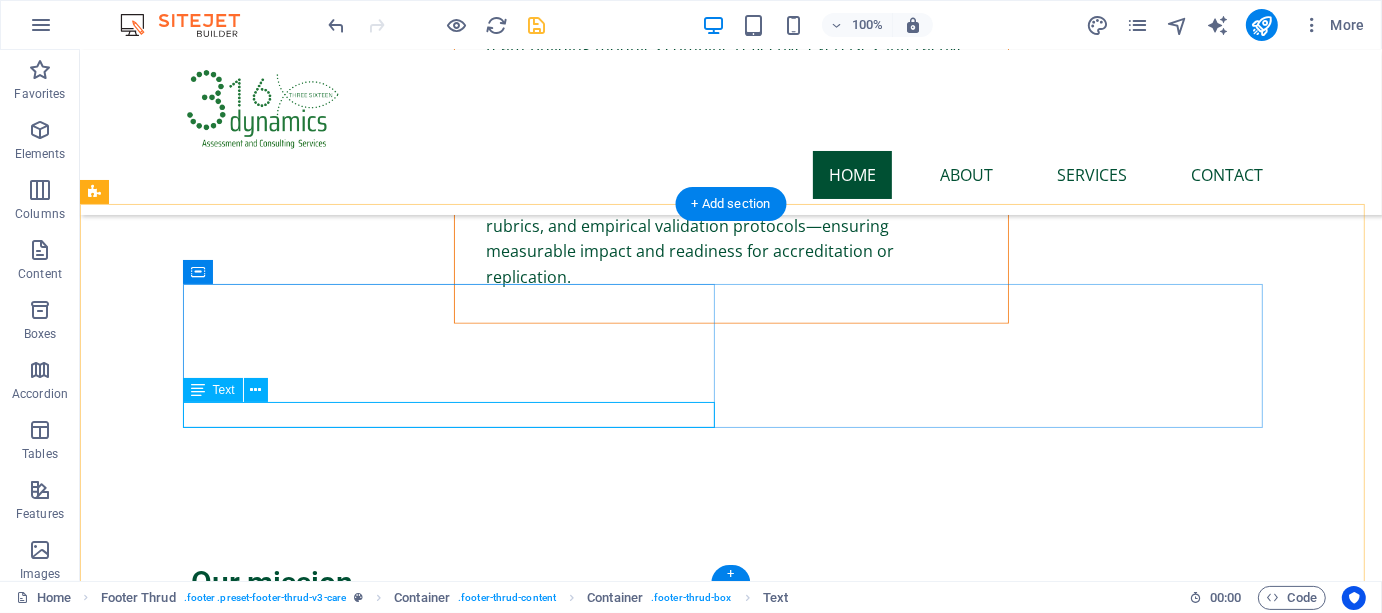 click on "+63936.187.9665 / +63933.816.7999 / +63993.189.5965" at bounding box center [456, 9342] 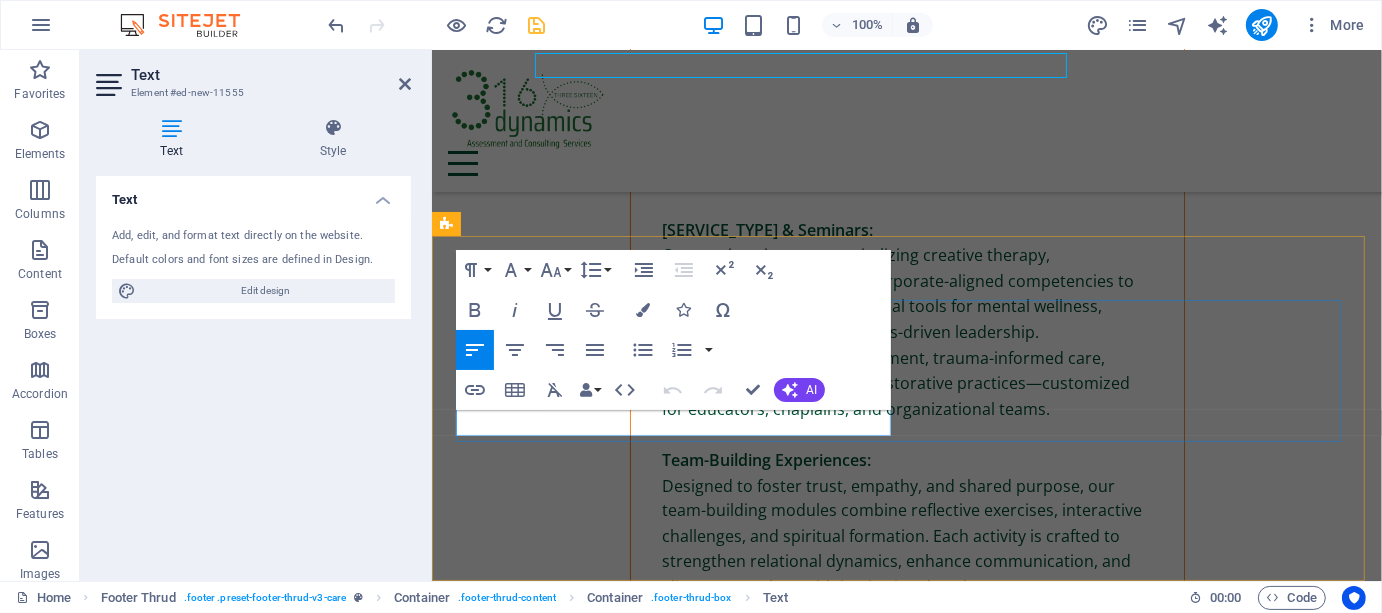 scroll, scrollTop: 9229, scrollLeft: 0, axis: vertical 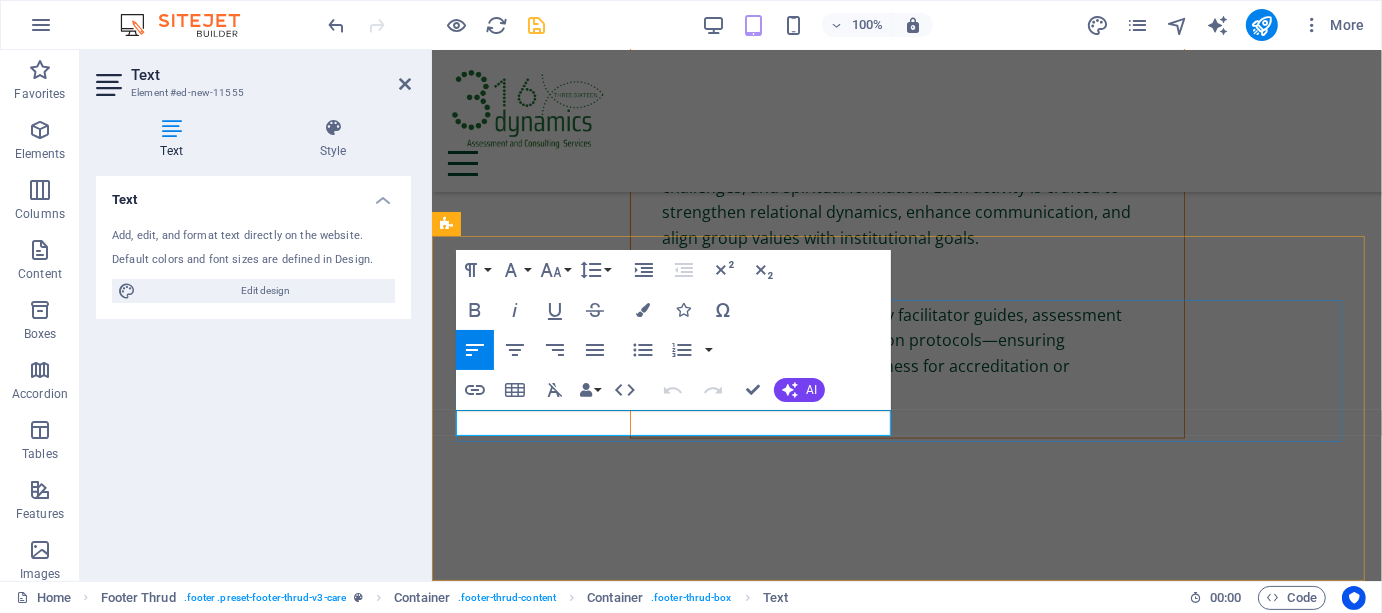 click on "+63936.187.9665 / +63933.816.7999 / +63993.189.5965" at bounding box center [676, 7635] 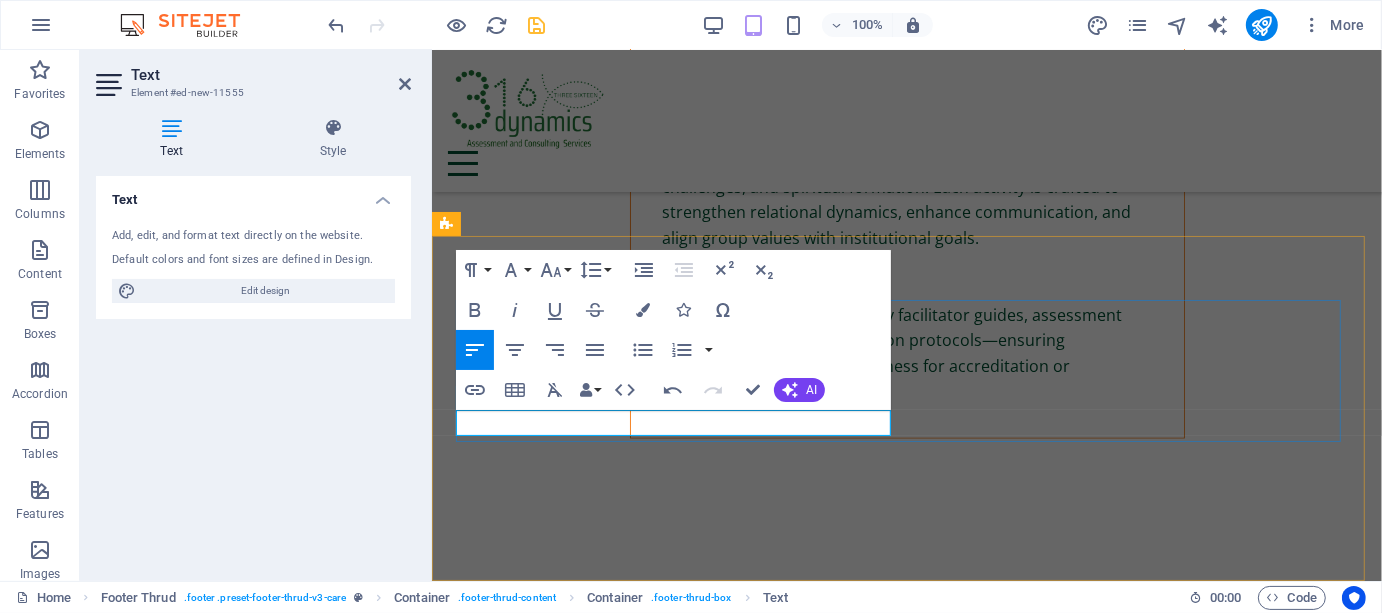 click on "316dynamics" at bounding box center [676, 7623] 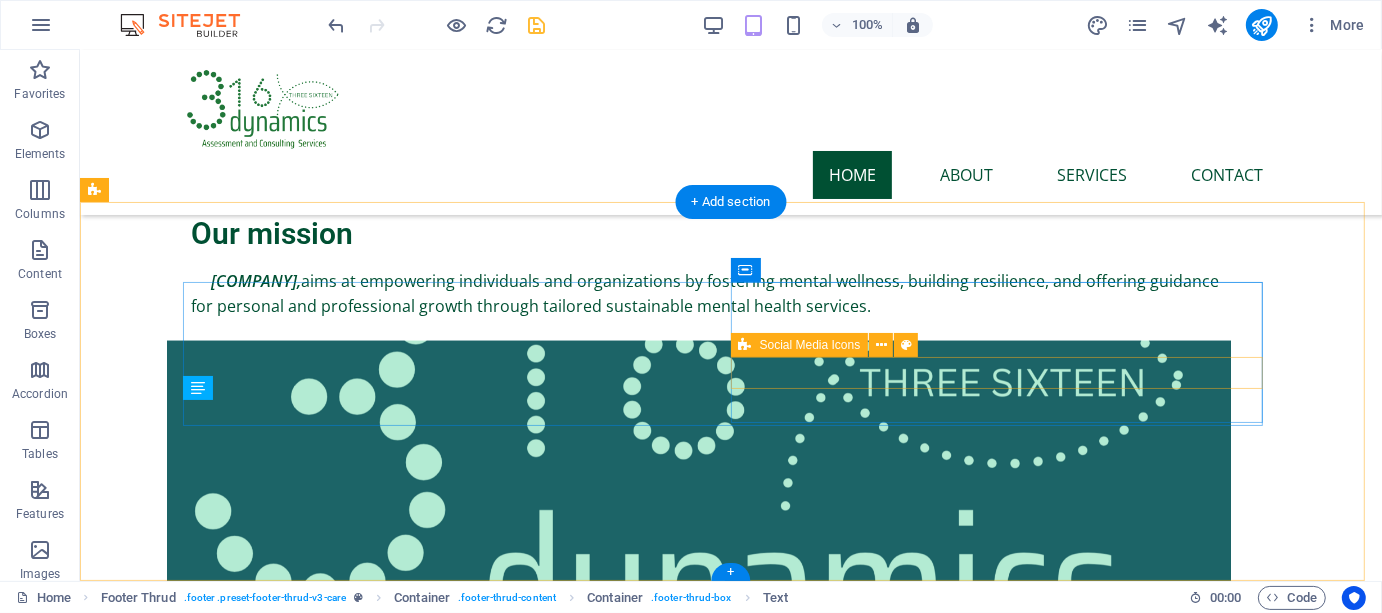 scroll, scrollTop: 8882, scrollLeft: 0, axis: vertical 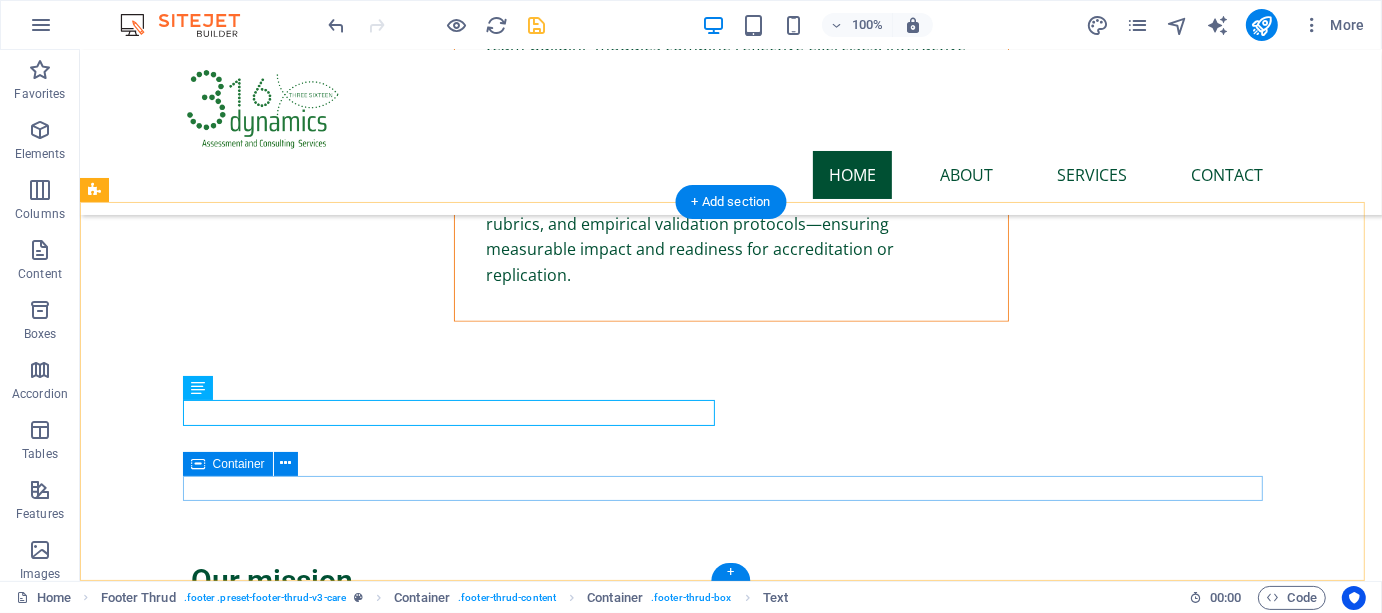 click on "2024  316dynamics.com . All Rights Reserved. Privacy Policy   Legal Notice" at bounding box center [730, 9758] 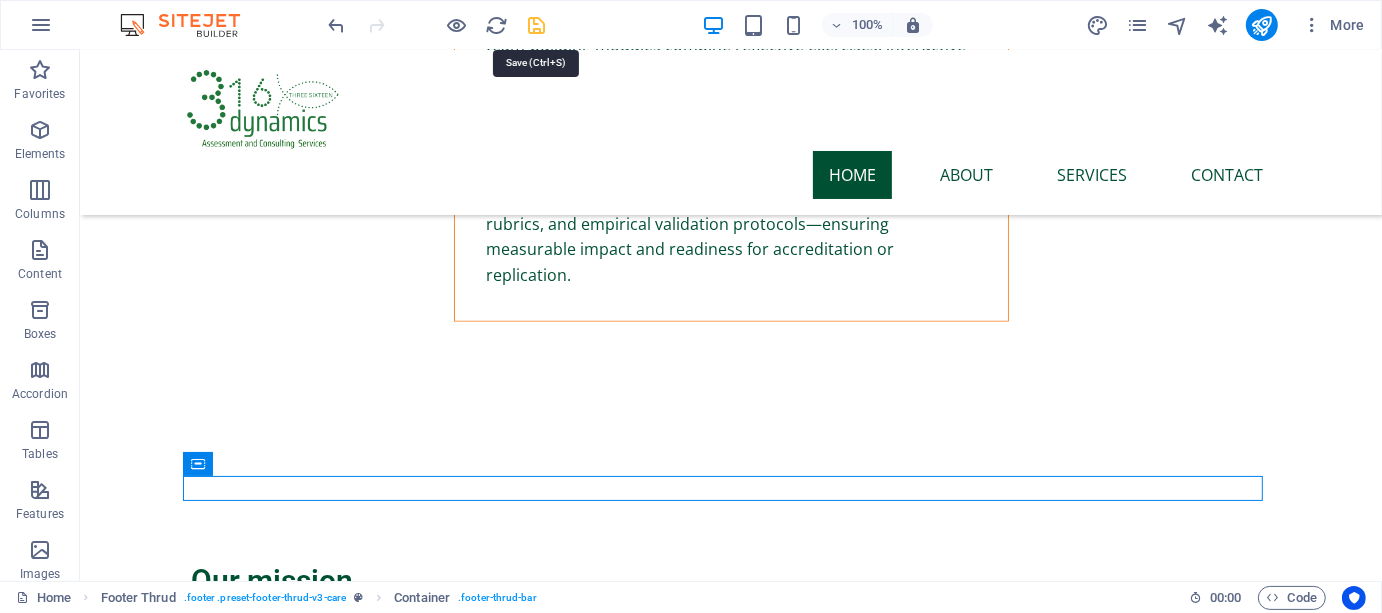 click at bounding box center (537, 25) 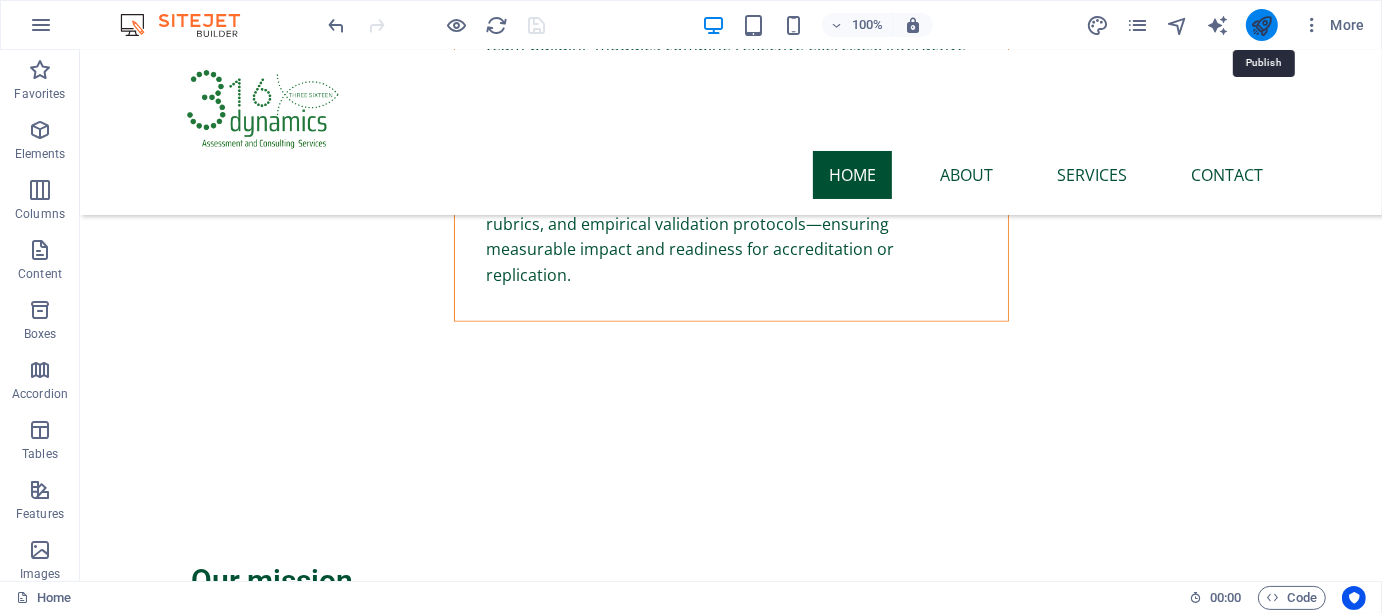 click at bounding box center [1261, 25] 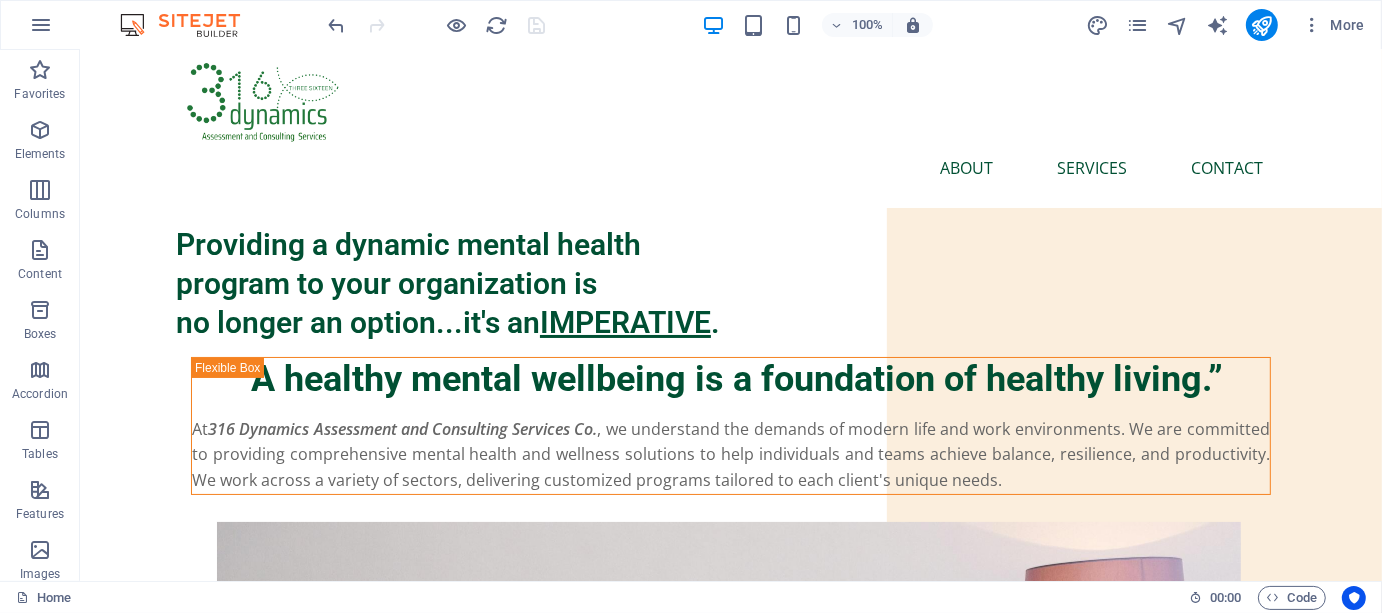 scroll, scrollTop: 0, scrollLeft: 0, axis: both 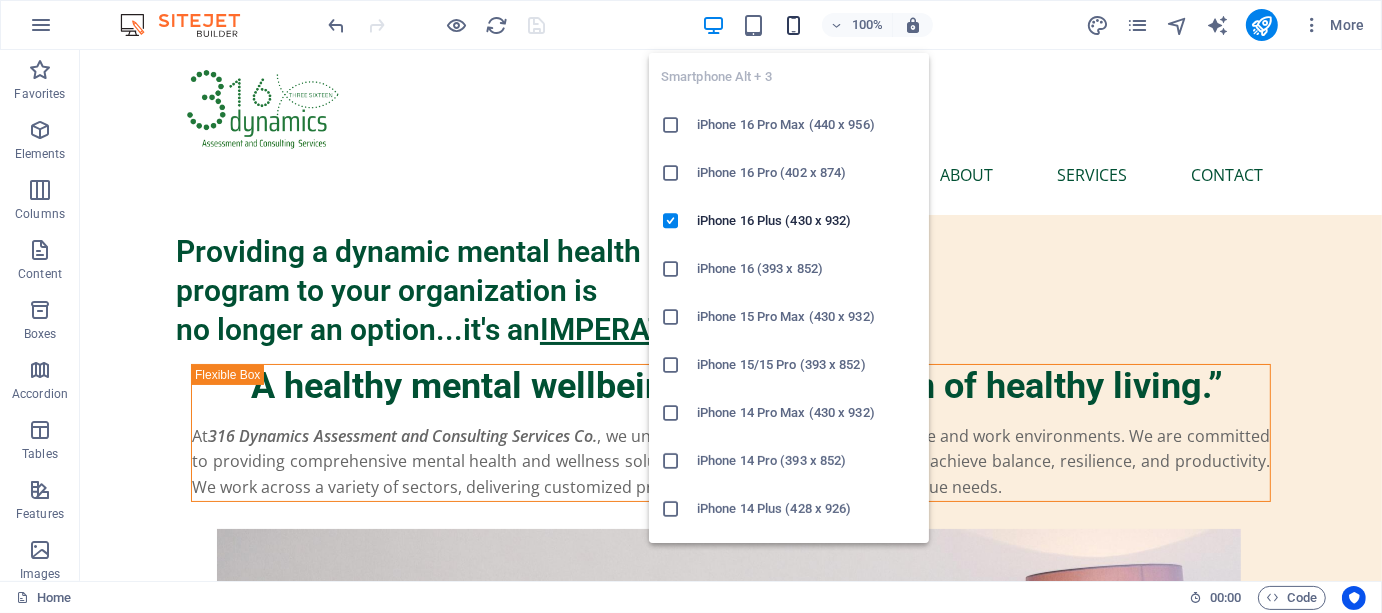 click at bounding box center [793, 25] 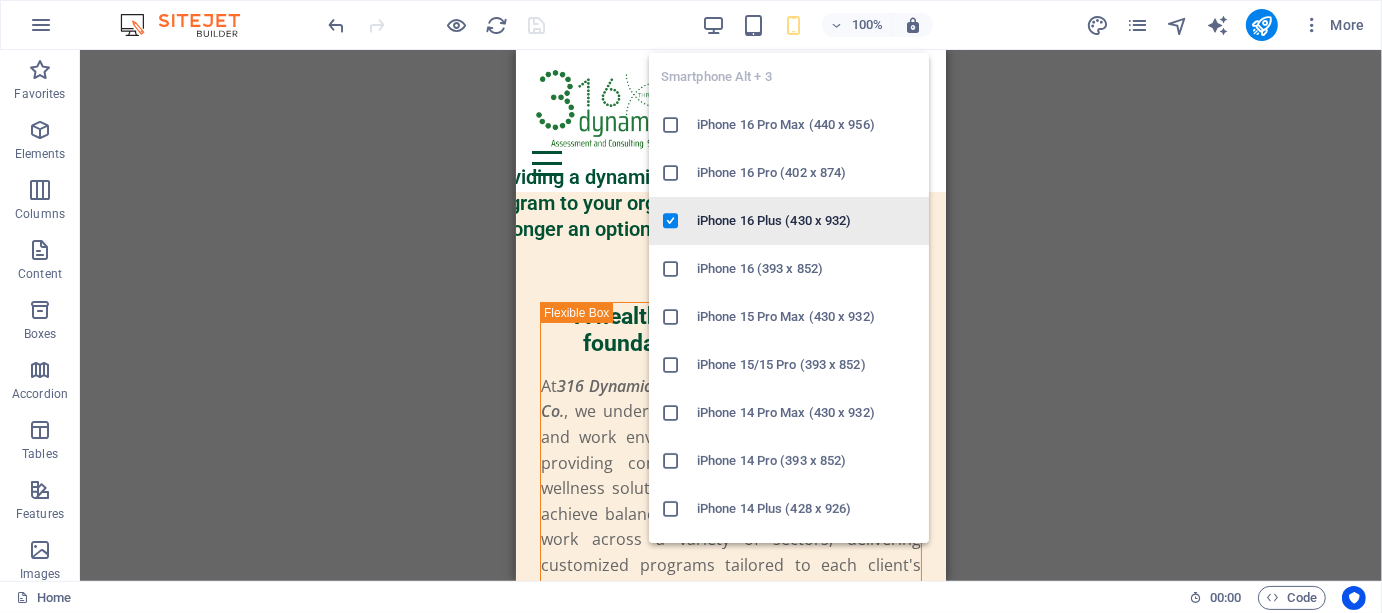 click on "iPhone 16 Plus (430 x 932)" at bounding box center [807, 221] 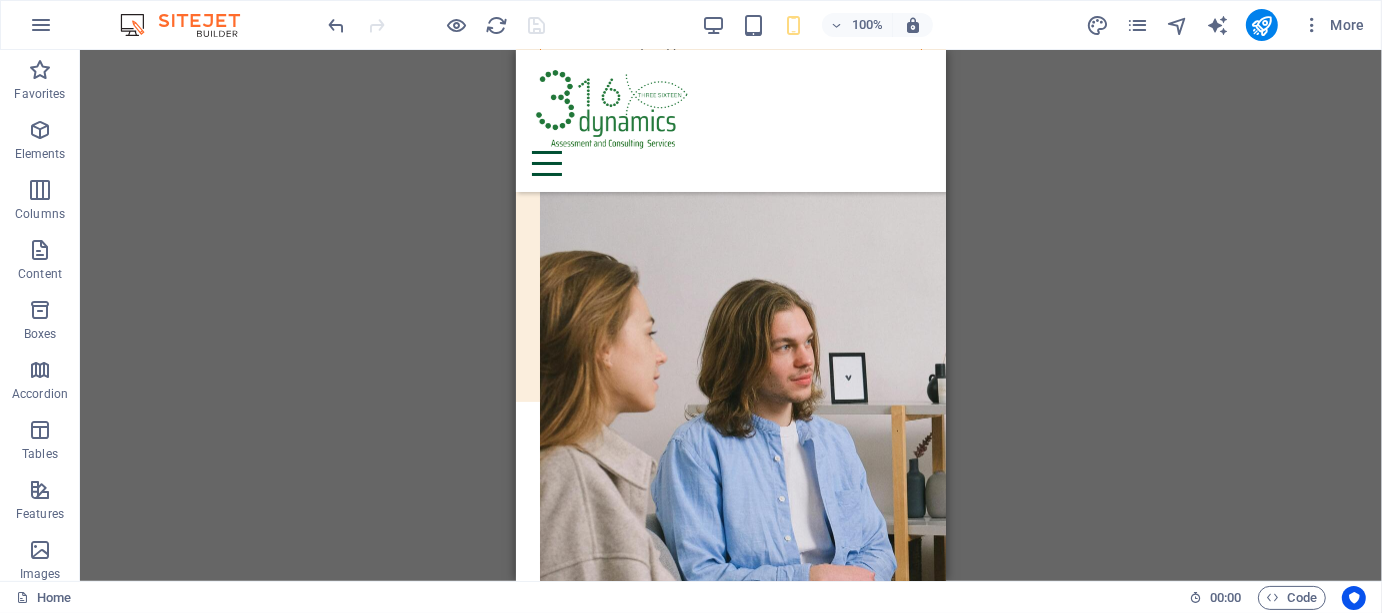 scroll, scrollTop: 34, scrollLeft: 0, axis: vertical 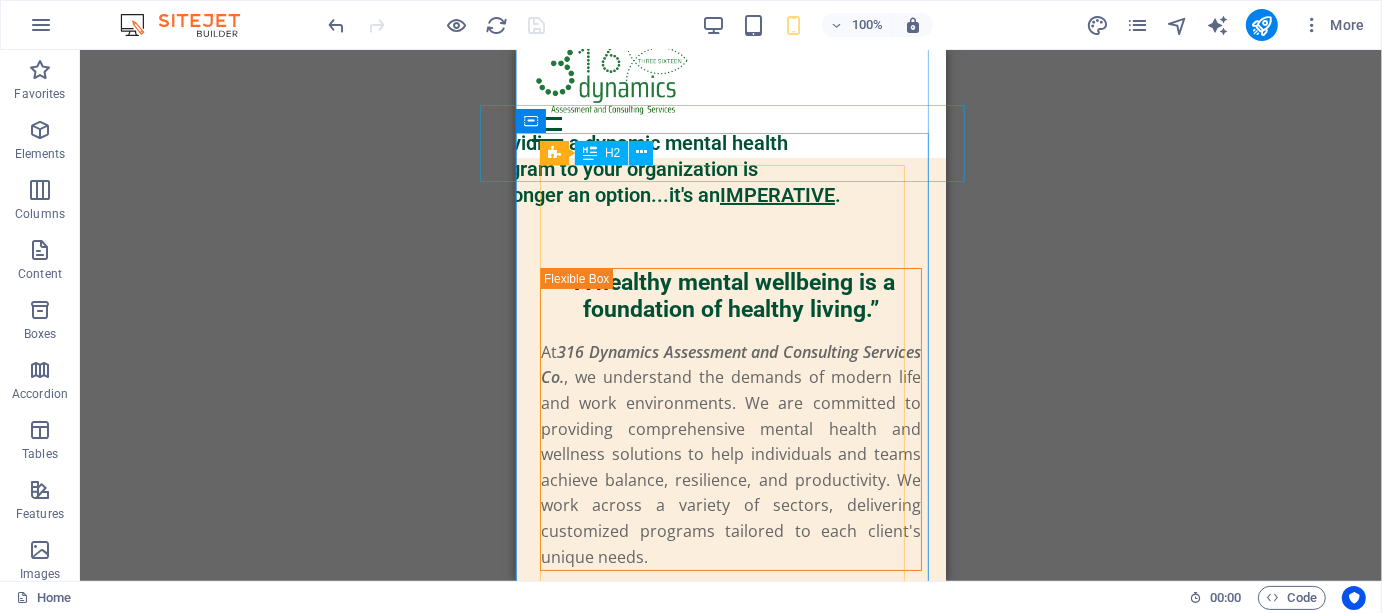 click on "Providing a dynamic mental health program to your organization is no longer an option...it's an  IMPERATIVE ." at bounding box center [730, 168] 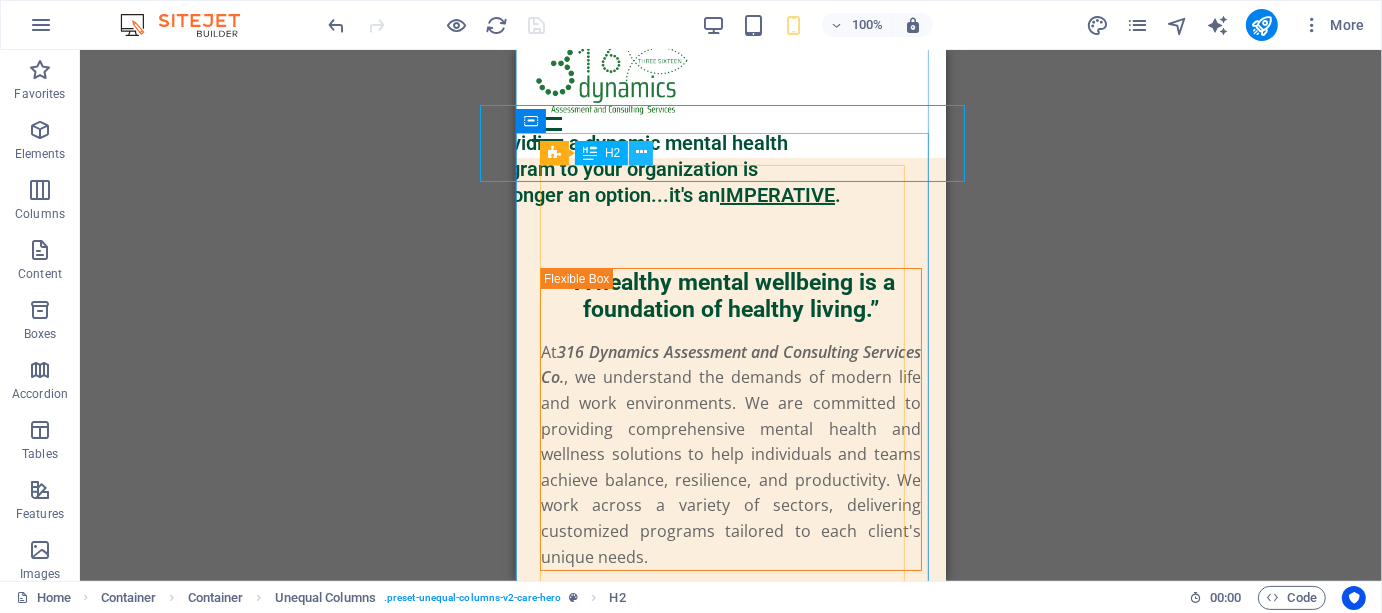 click at bounding box center [641, 152] 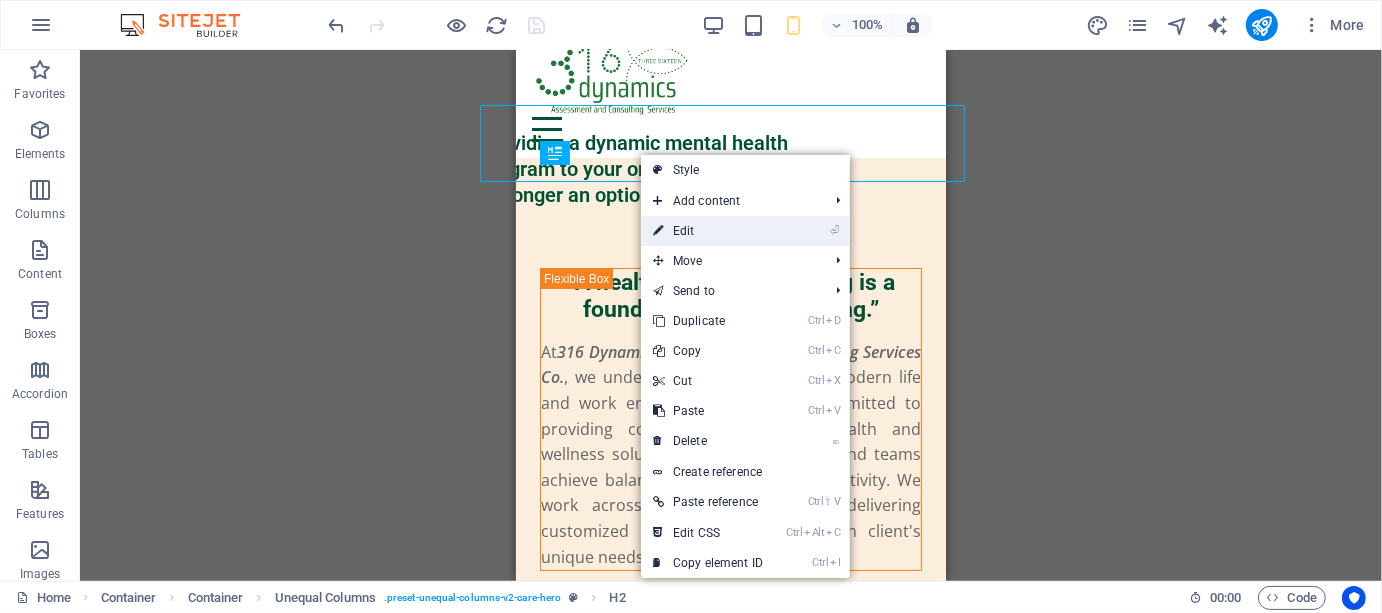 click on "⏎  Edit" at bounding box center (708, 231) 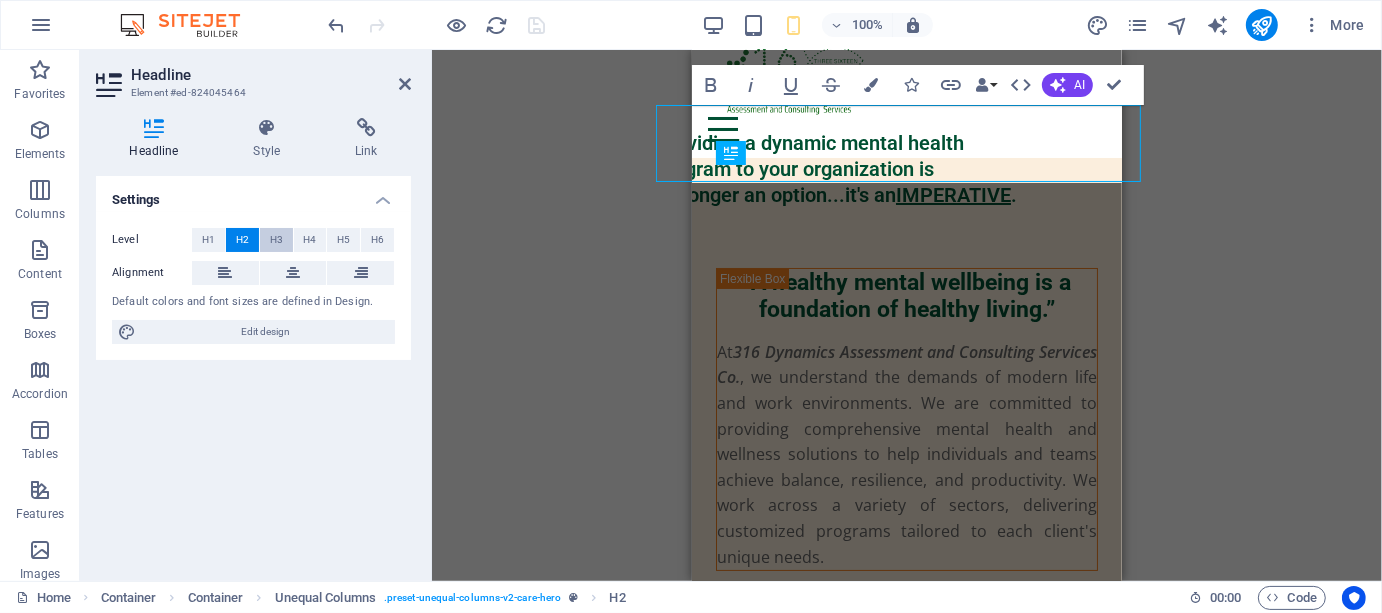 click on "H3" at bounding box center [276, 240] 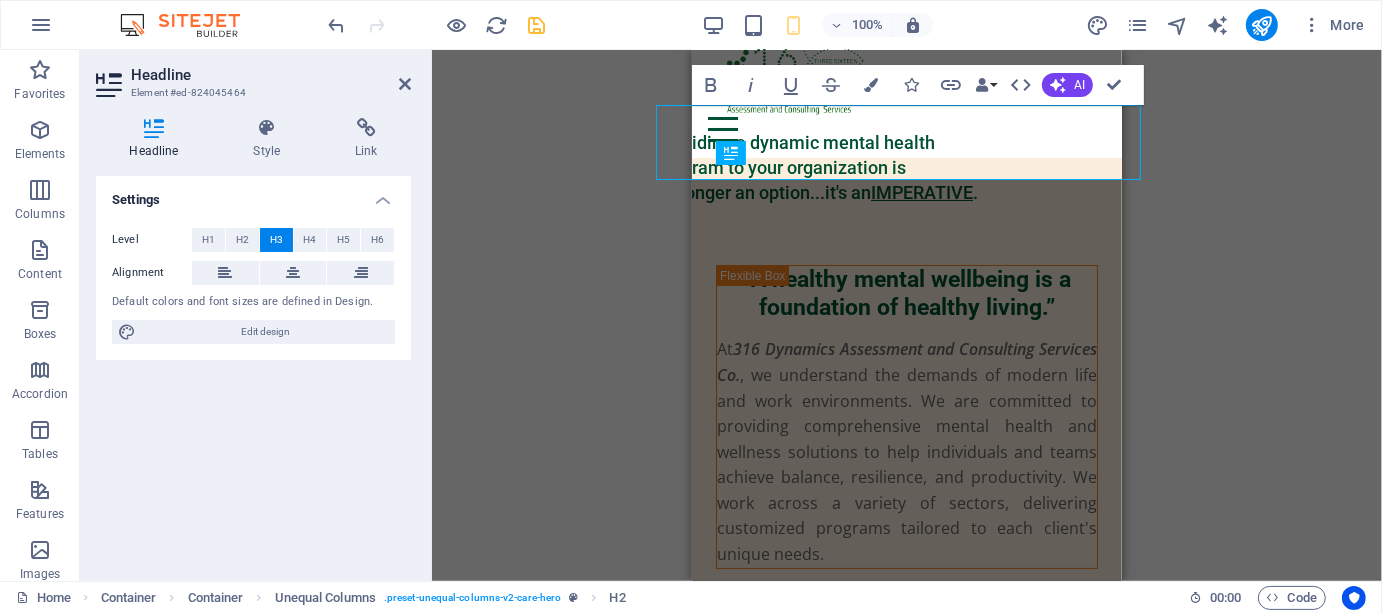 drag, startPoint x: 1124, startPoint y: 175, endPoint x: 1145, endPoint y: 172, distance: 21.213203 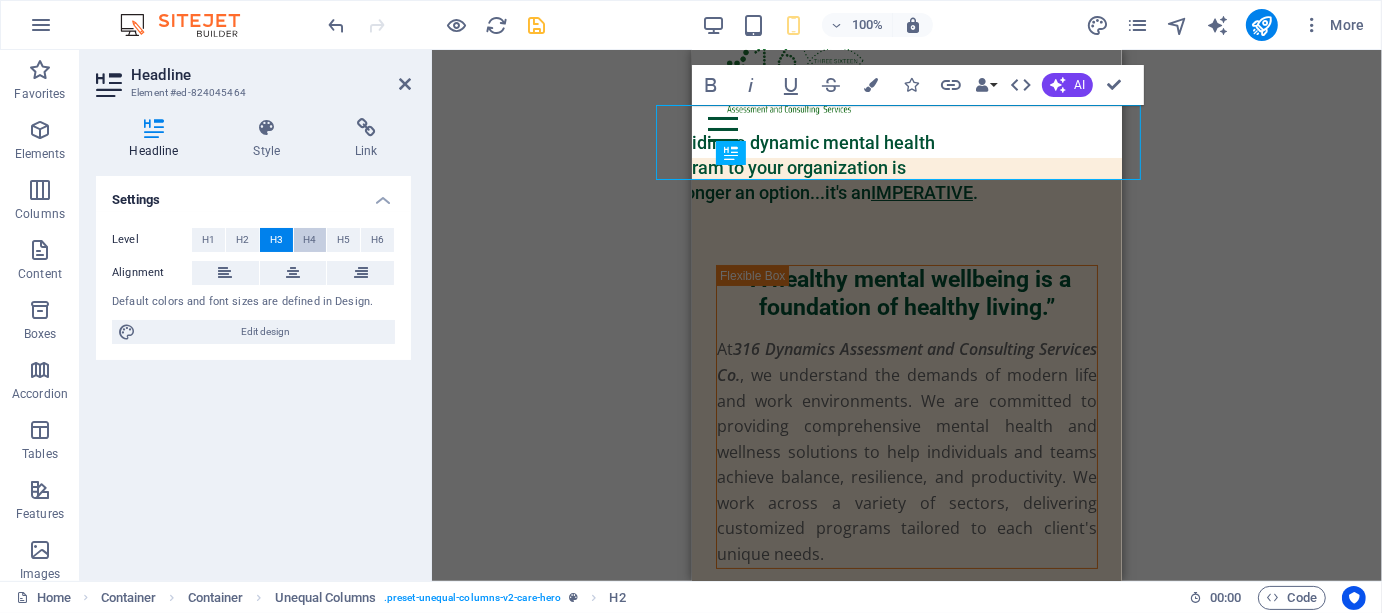 click on "H4" at bounding box center [309, 240] 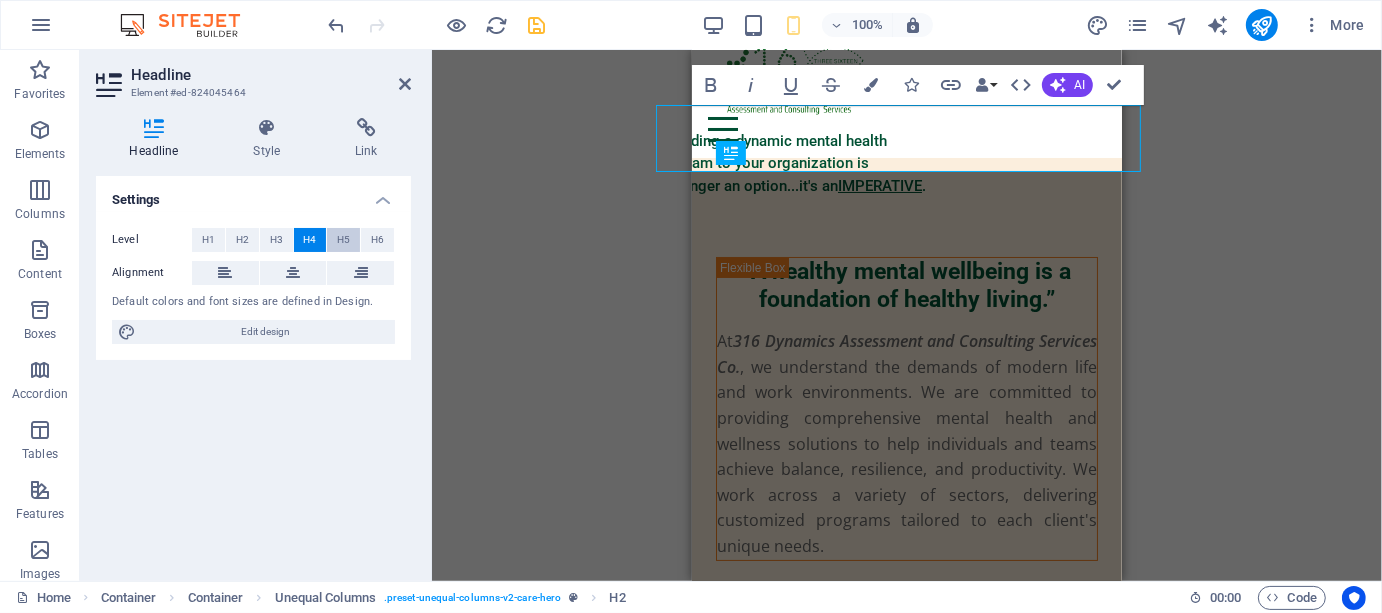 click on "H5" at bounding box center [343, 240] 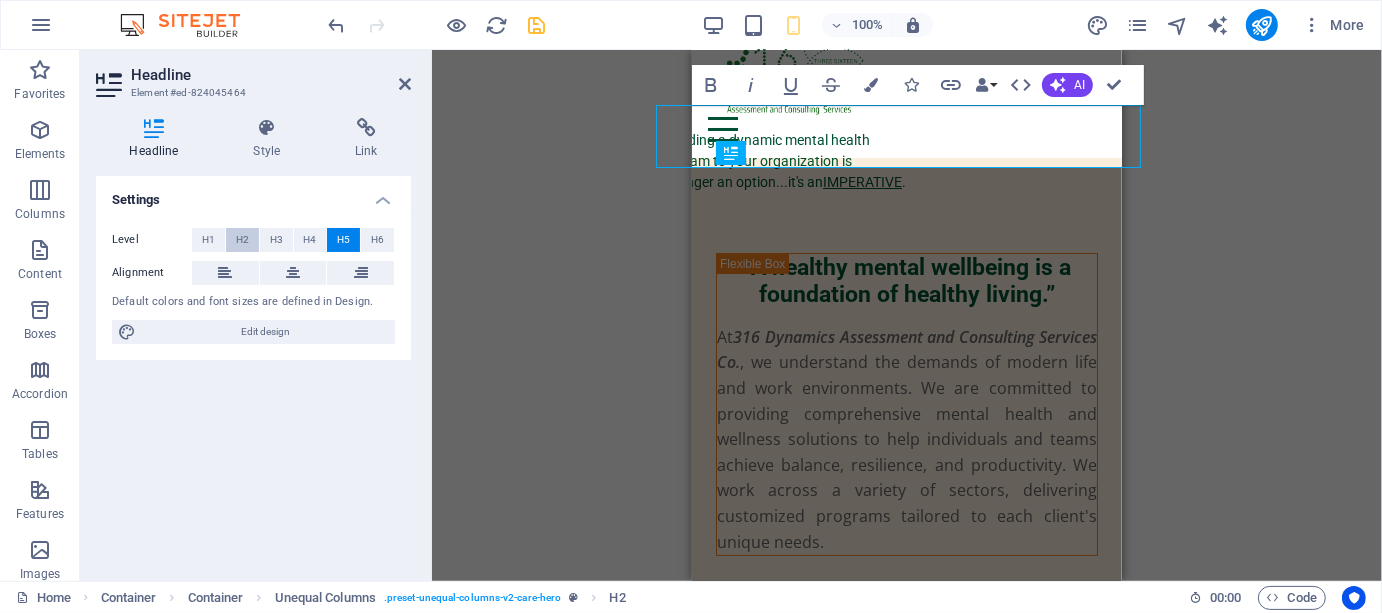 click on "H2" at bounding box center (242, 240) 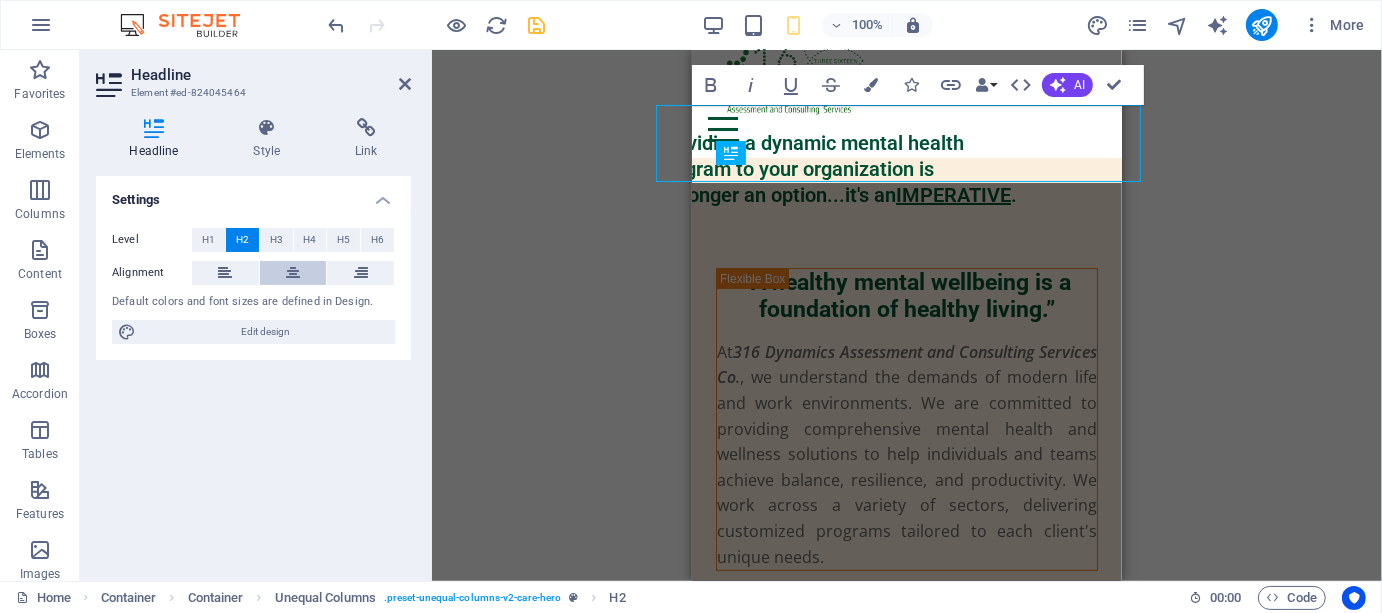 click at bounding box center (293, 273) 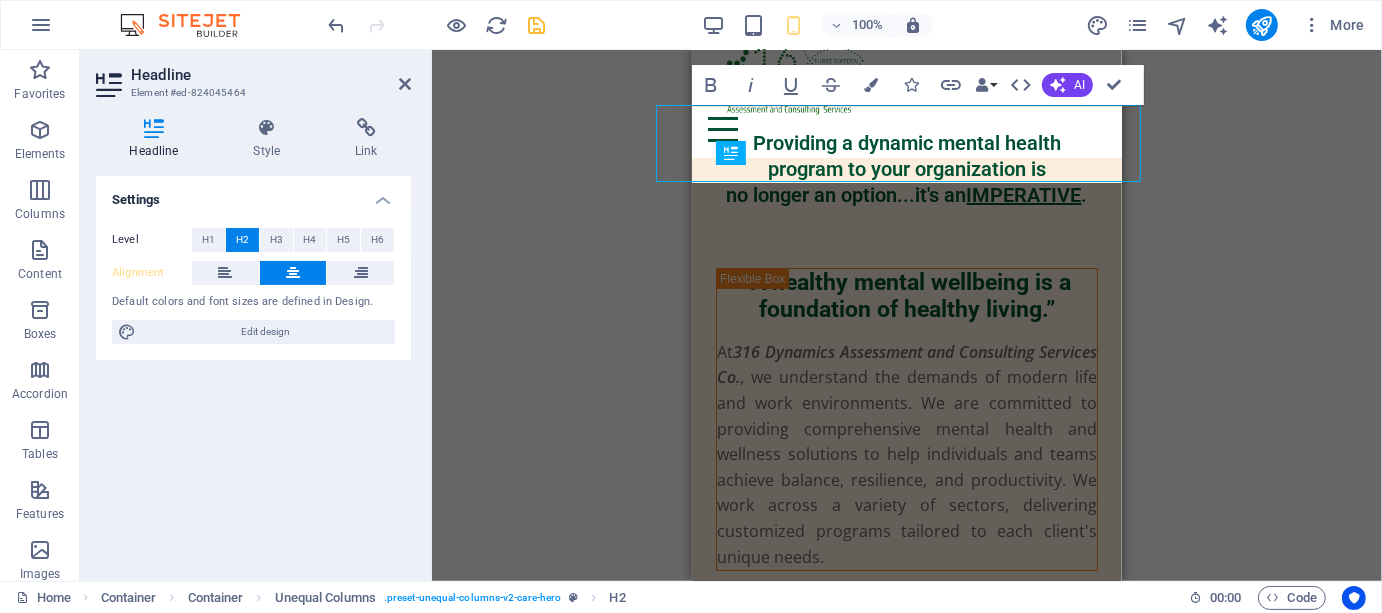 click on "Container   H1   Container   Container   Unequal Columns   Container   Container   Image   Container   Container   Container   Container   Container   Image   Container   Container   Container   Menu Bar   Menu   Image   HTML   Container   Container   Footer Thrud   Container   Container   Text   Container   Container   Container   Text   Separator   Spacer   Container   Container   Icon   Social Media Icons   Icon   Icon   Icon   Icon   Spacer   Menu   Spacer   Container   Container   Text   Container   Container   Logo   Image   Container   Container   Form button   Container   Container   Unequal Columns   Container   Contact Form   Form   Container   Contact Form   Form   Checkbox   Captcha   Textarea   Email   Input   Spacer   Container   H2   Unequal Columns   Container   Image   Unequal Columns   Container   Logo   Container   Container   Container   H3   Boxes   Container   Container   Container   H3   Container   Container   Text   Container   Container   Image   Container" at bounding box center [907, 315] 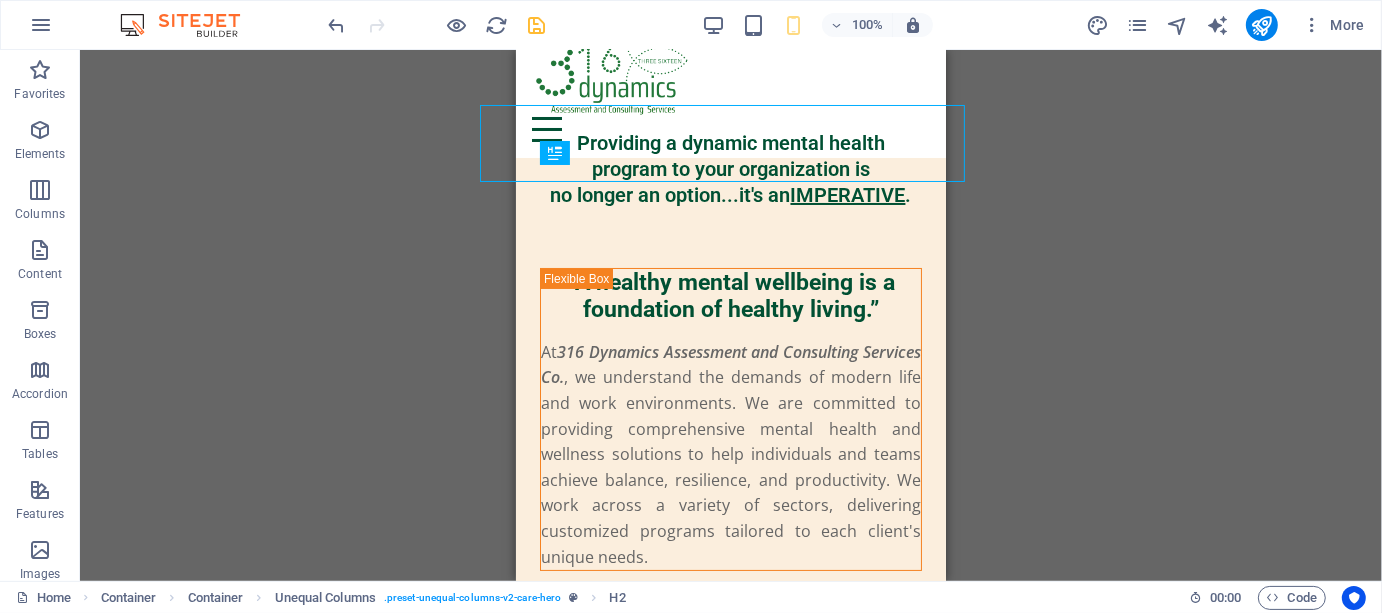 scroll, scrollTop: 498, scrollLeft: 0, axis: vertical 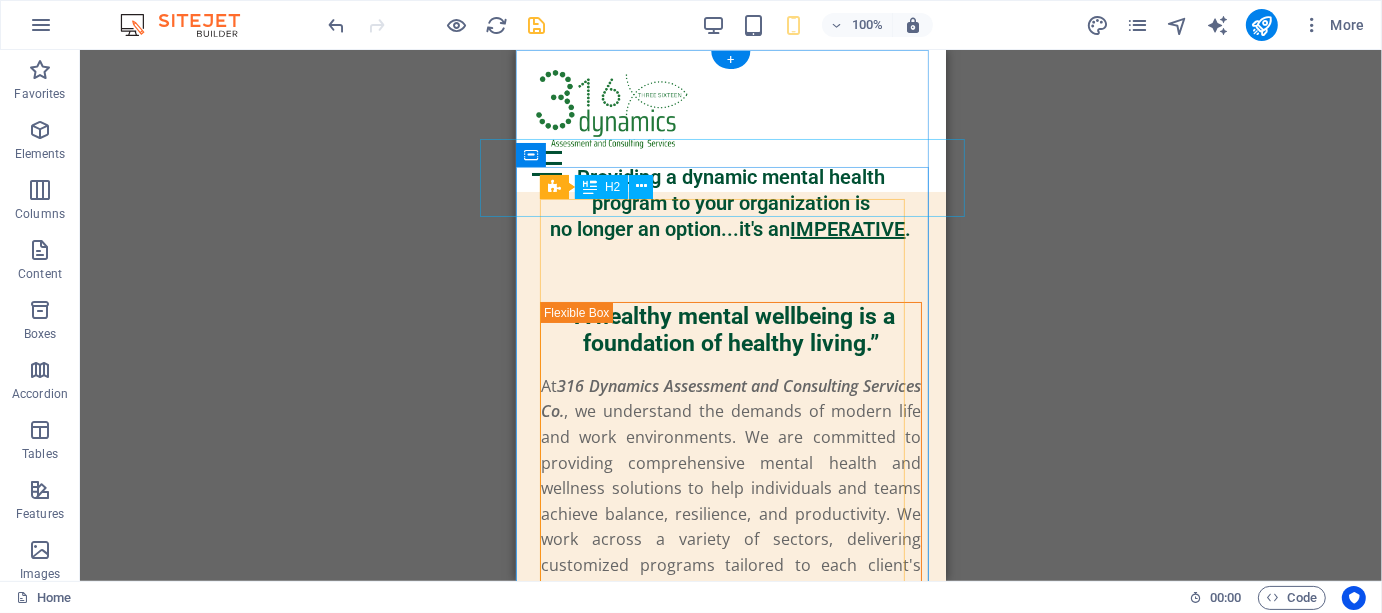 click on "Providing a dynamic mental health program to your organization is no longer an option...it's an  IMPERATIVE ." at bounding box center (730, 202) 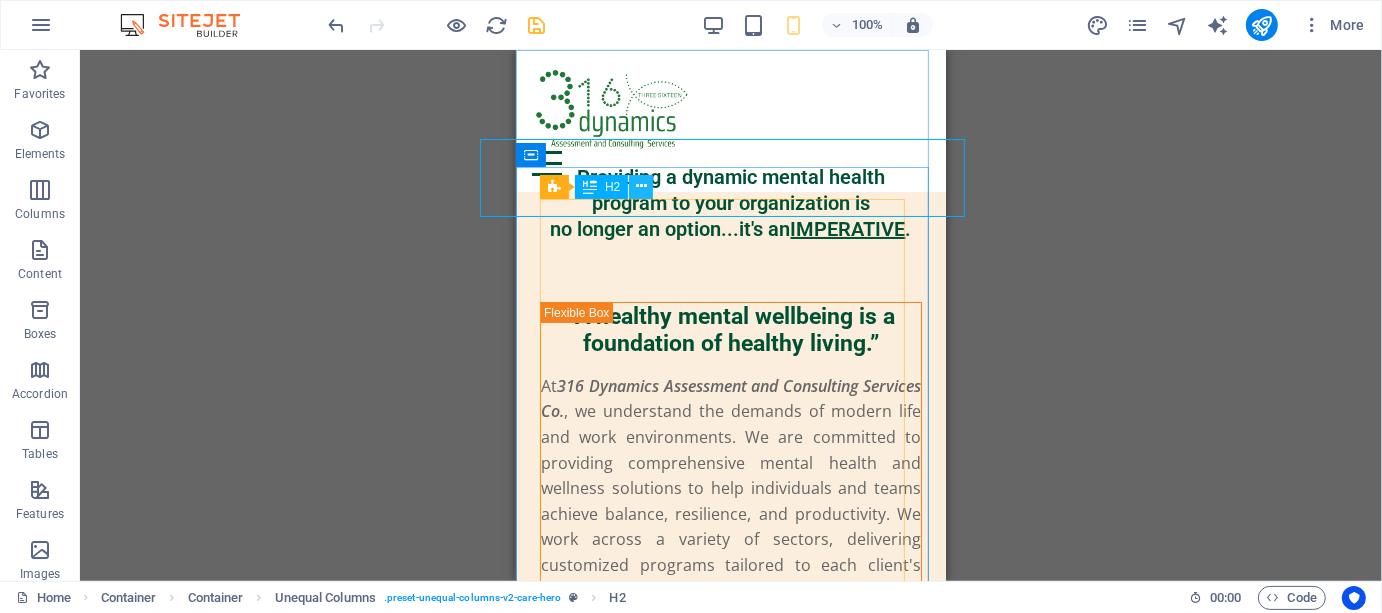 click at bounding box center [641, 186] 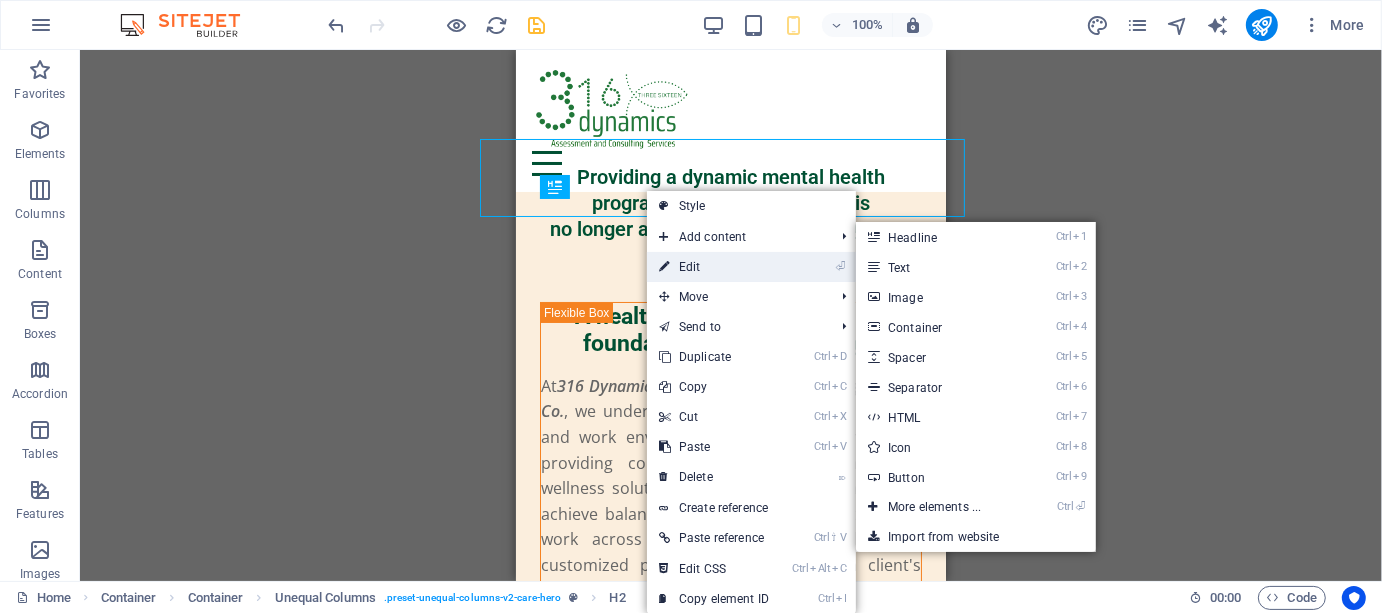 click on "⏎  Edit" at bounding box center [714, 267] 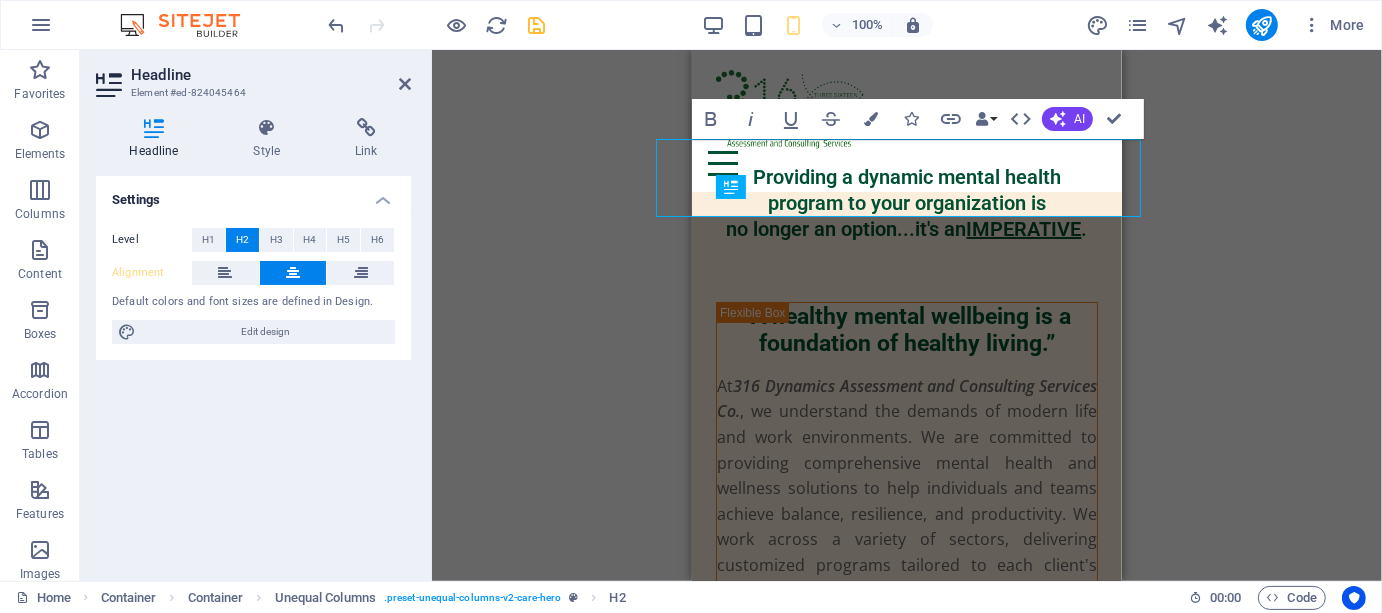 click at bounding box center (154, 128) 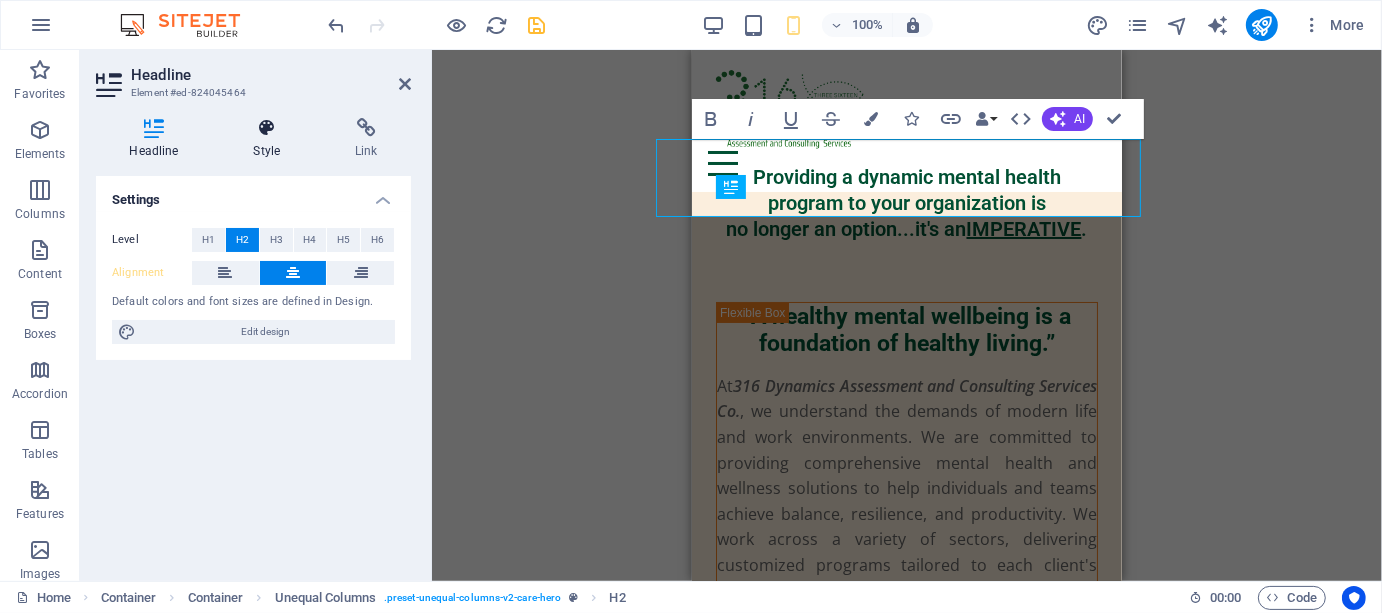 click at bounding box center (267, 128) 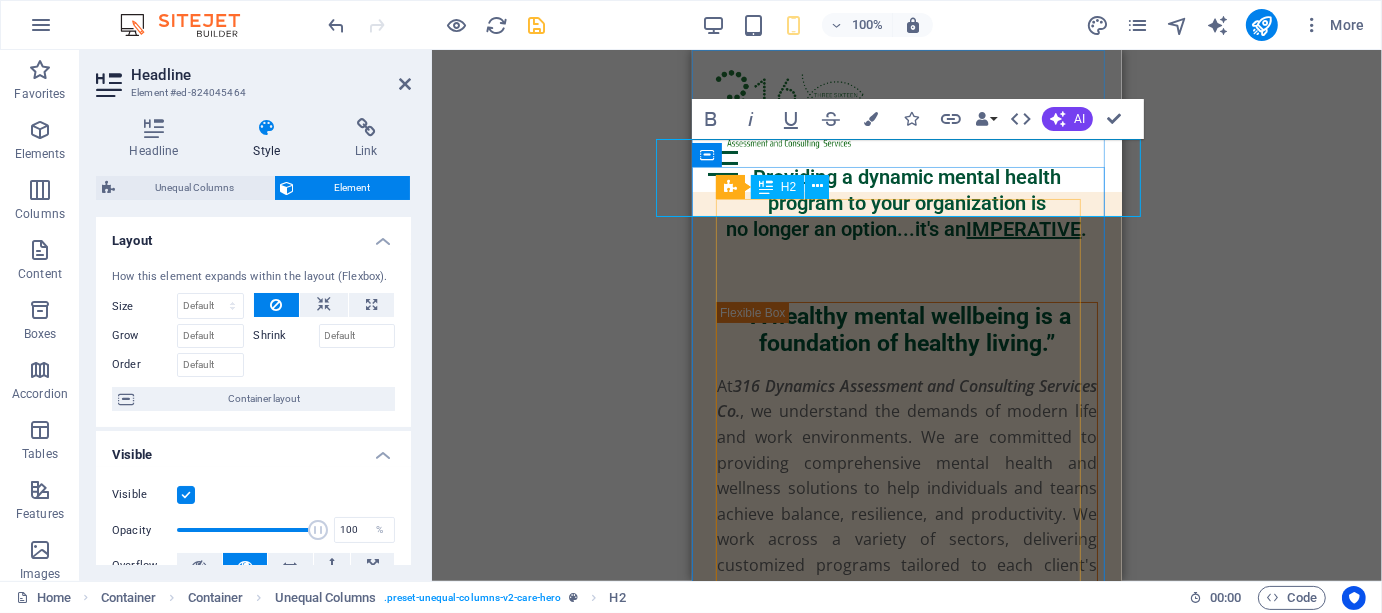click on "Providing a dynamic mental health program to your organization is no longer an option...it's an  IMPERATIVE ." at bounding box center [906, 202] 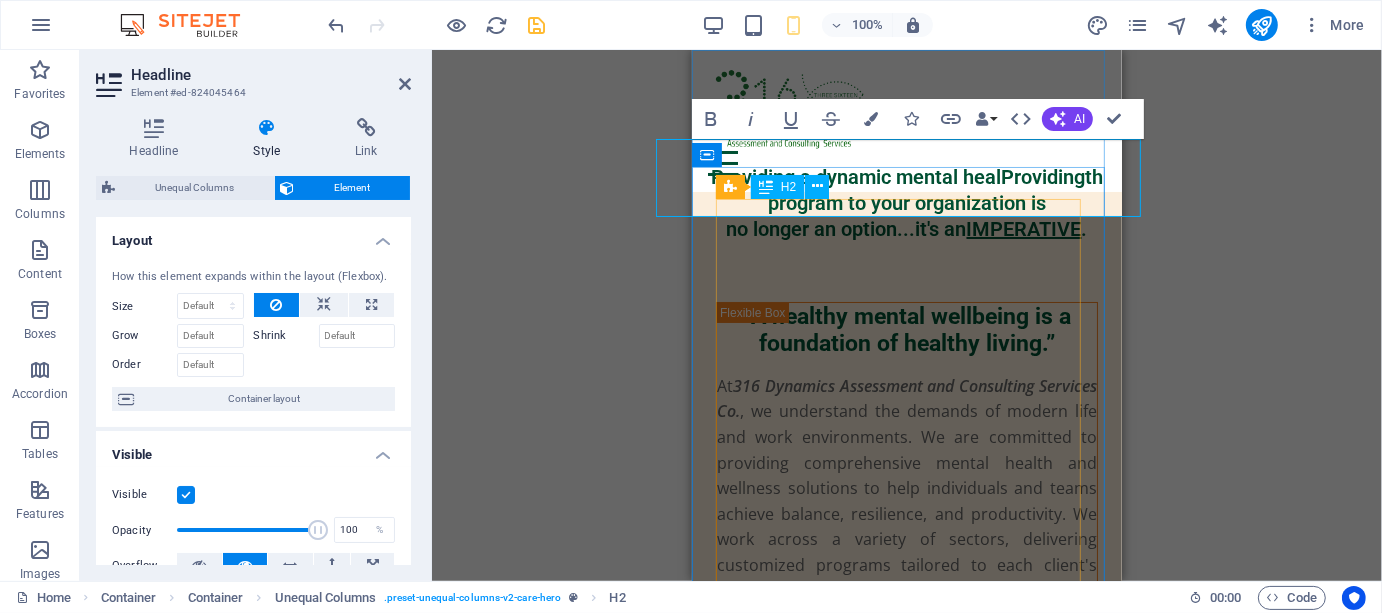 click on "IMPERATIVE" at bounding box center (1023, 228) 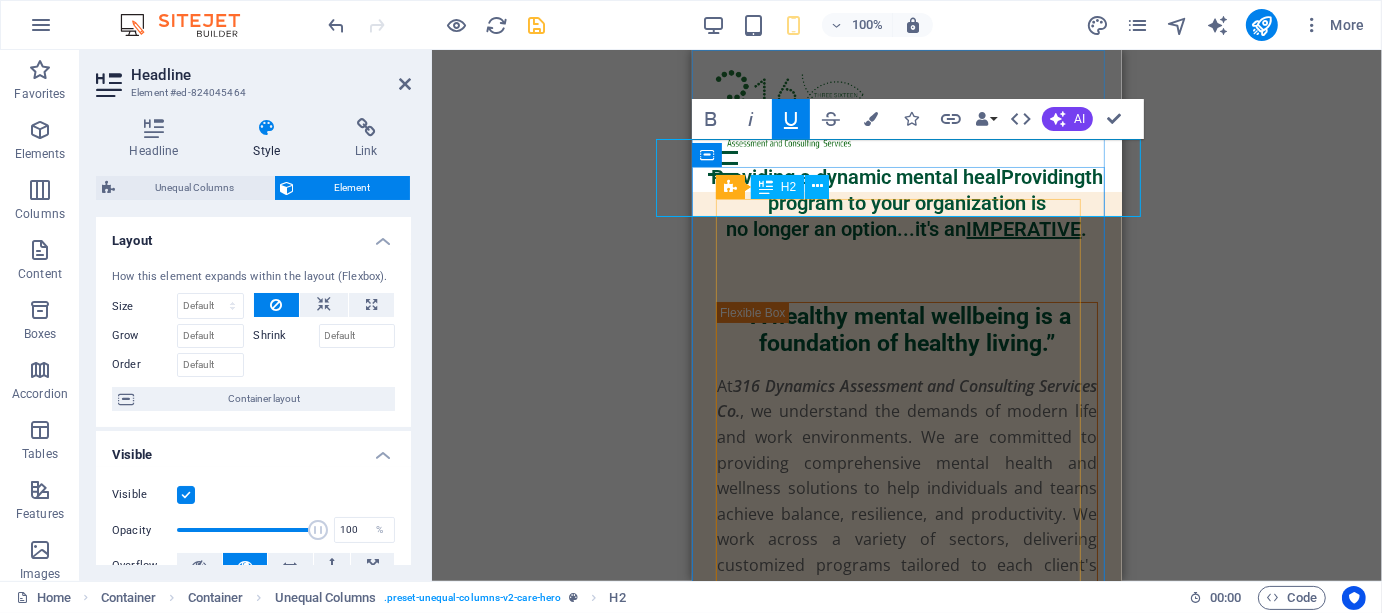 click on "Providing a dynamic mental healProvidingth program to your organization is no longer an option...it's an  IMPERATIVE ." at bounding box center (906, 202) 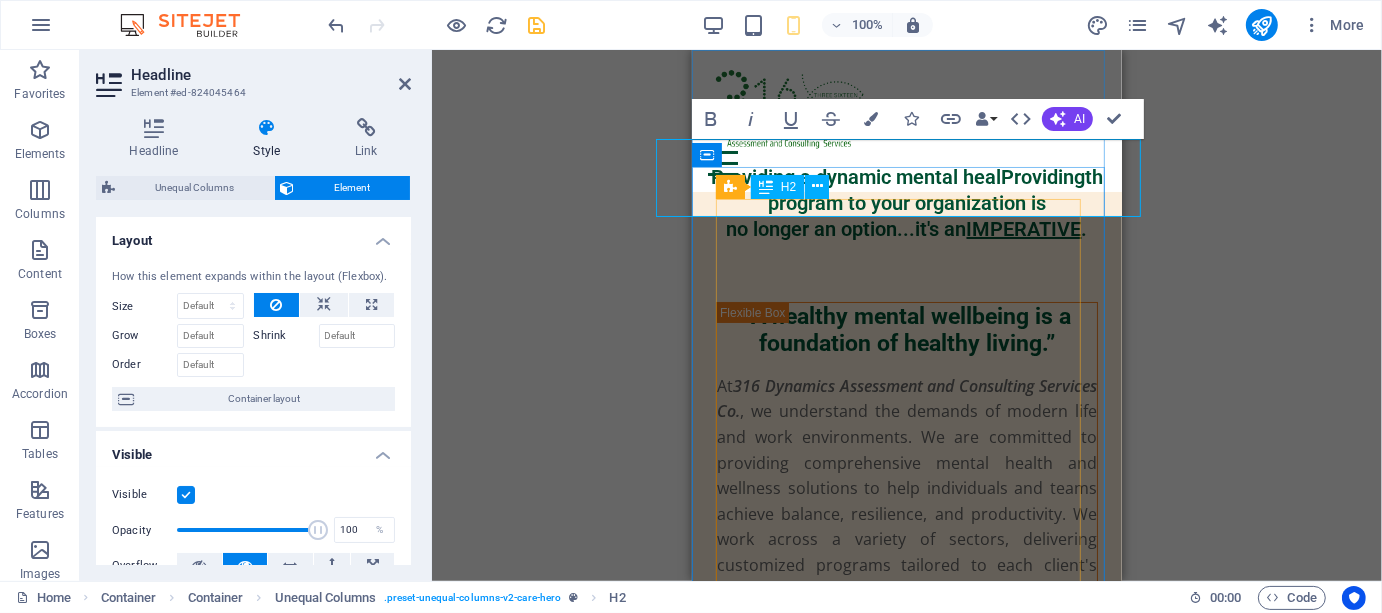 click on "Providing a dynamic mental healProvidingth program to your organization is no longer an option...it's an  IMPERATIVE ." at bounding box center [906, 202] 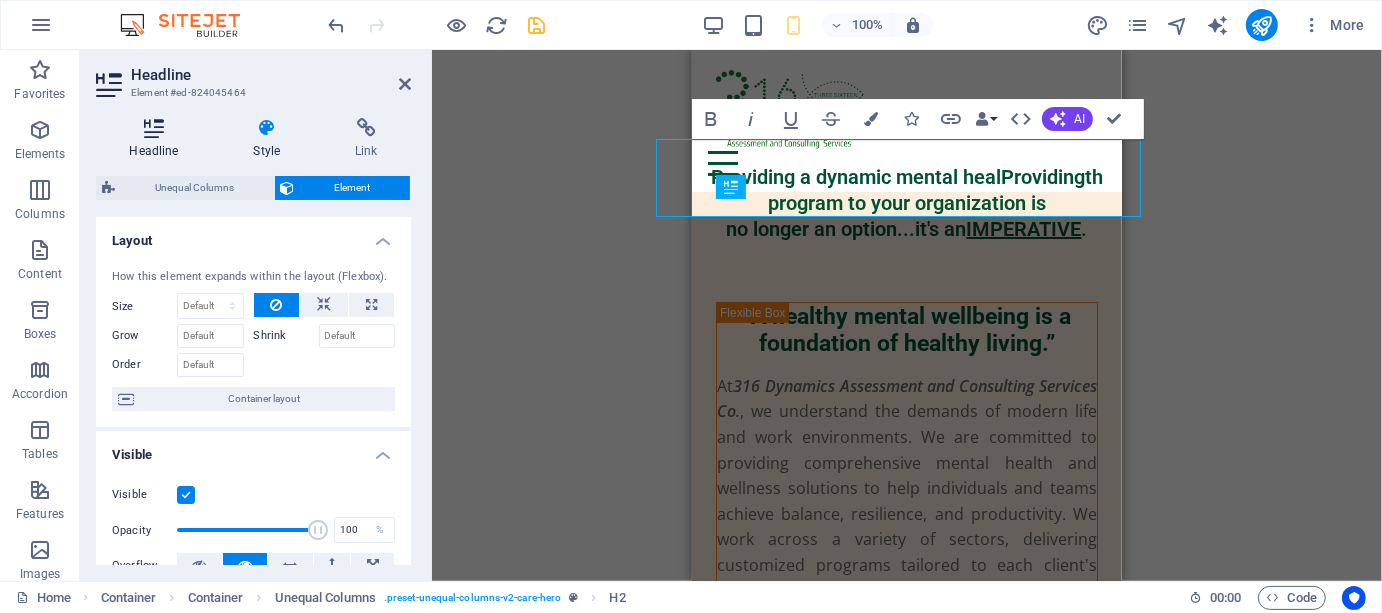 click at bounding box center (154, 128) 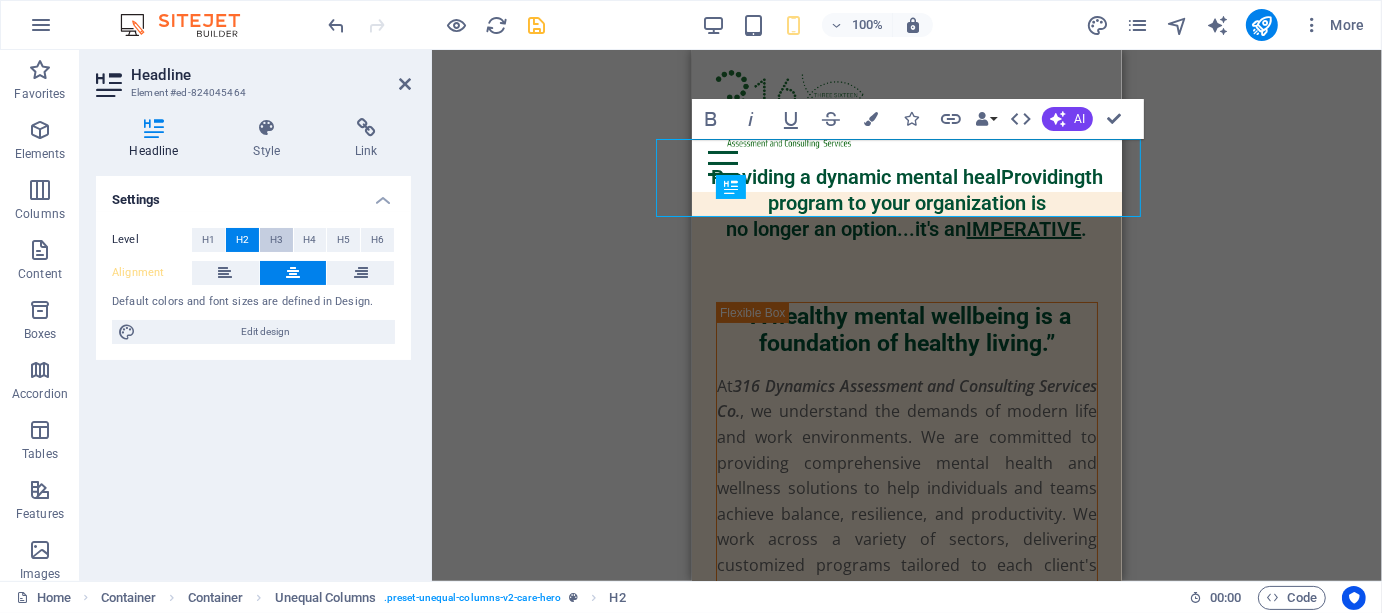 click on "H3" at bounding box center (276, 240) 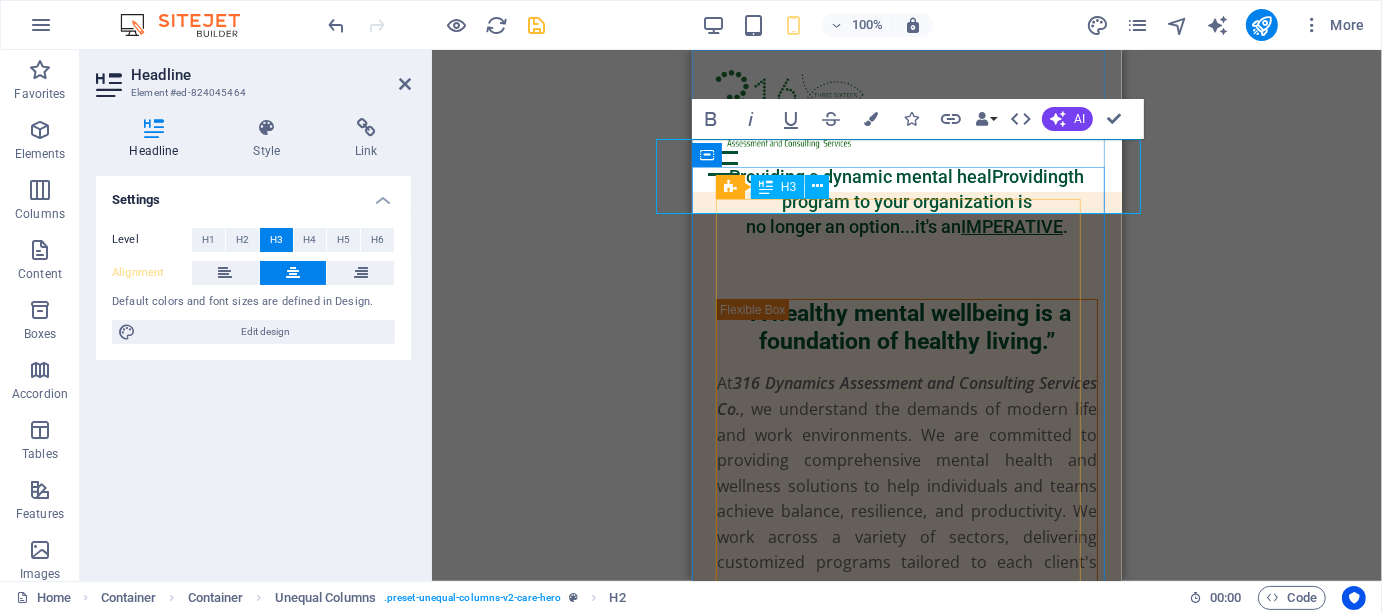 click on "Providing a dynamic mental healProvidingth program to your organization is no longer an option...it's an  IMPERATIVE ." at bounding box center [906, 200] 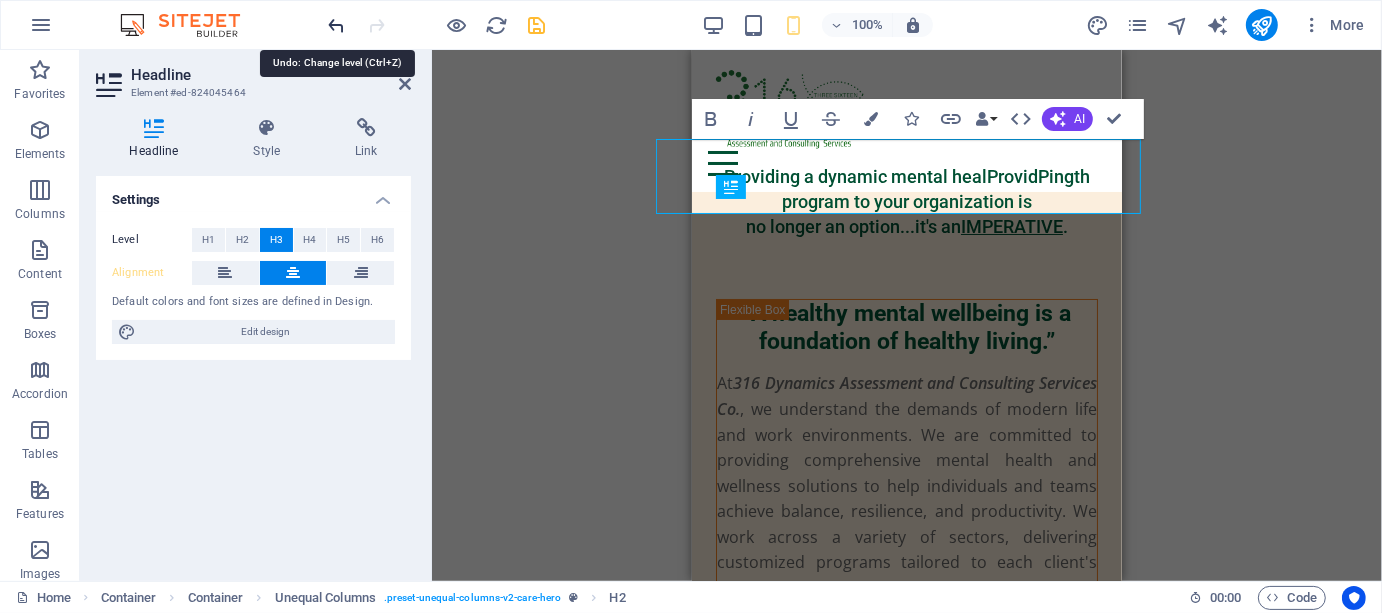 click at bounding box center (337, 25) 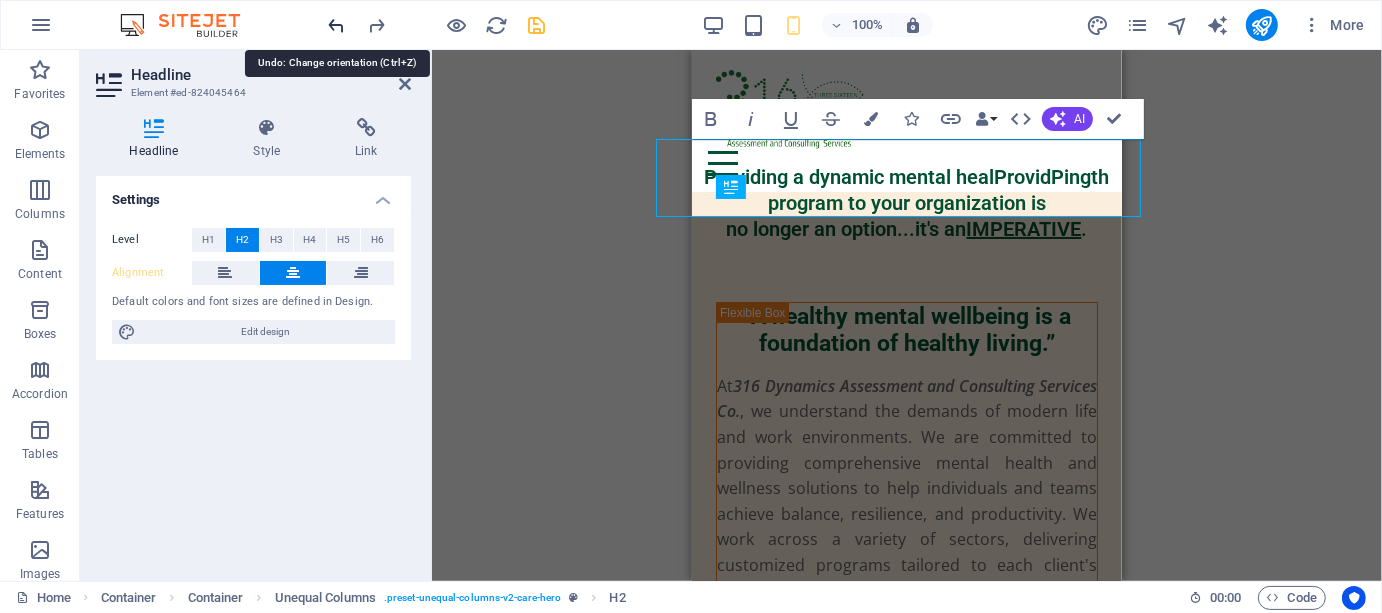 click at bounding box center [337, 25] 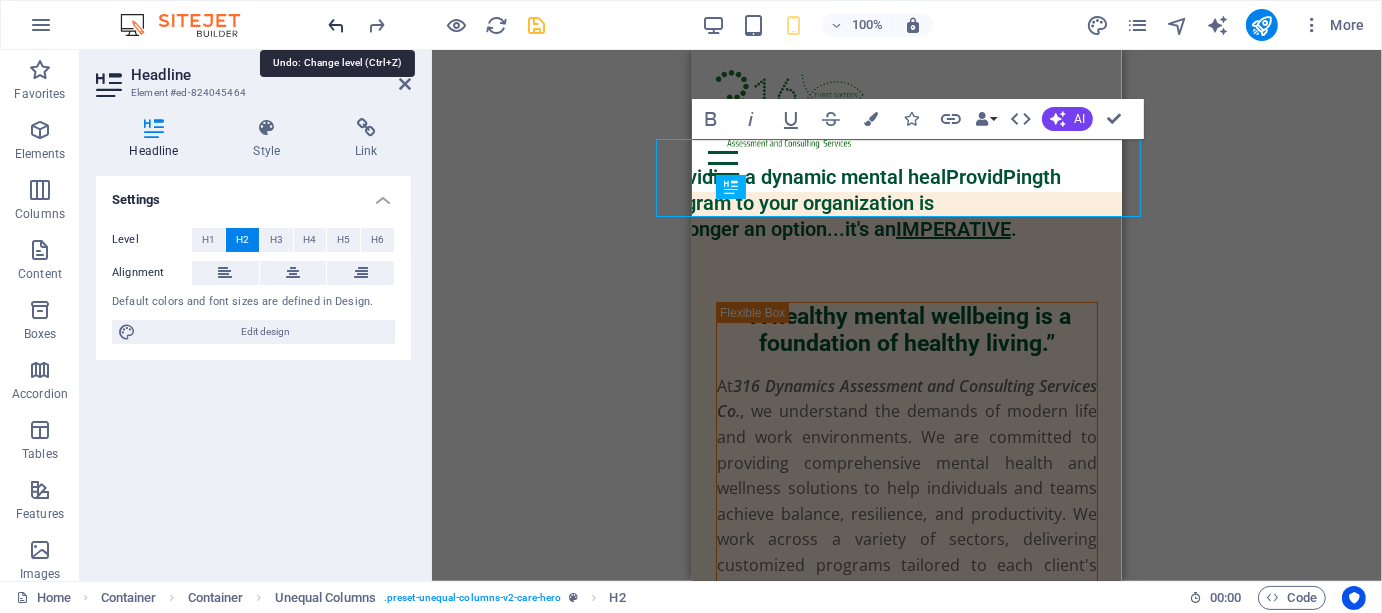 click at bounding box center (337, 25) 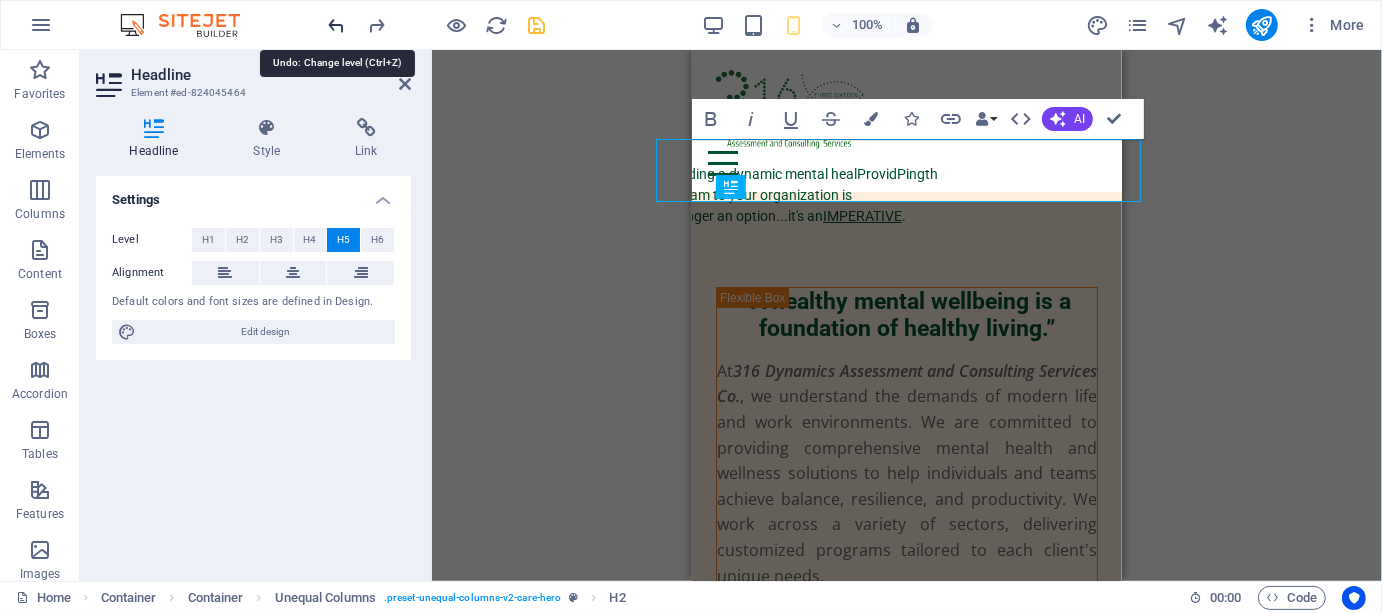 click at bounding box center [337, 25] 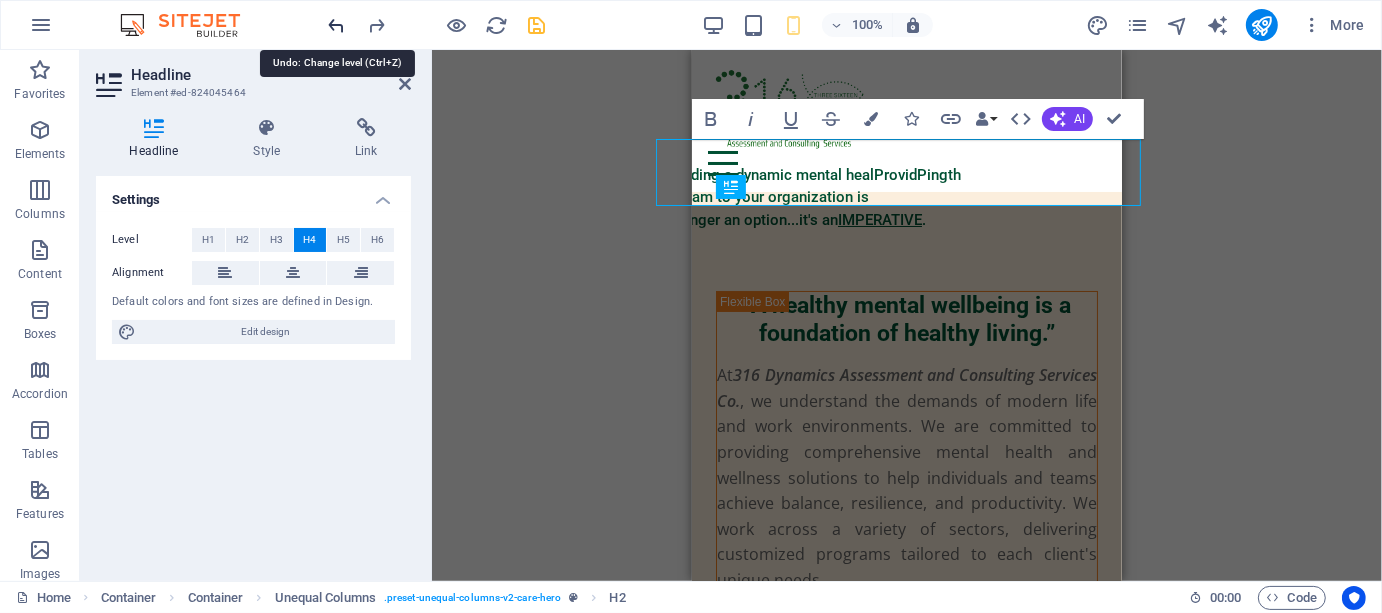click at bounding box center (337, 25) 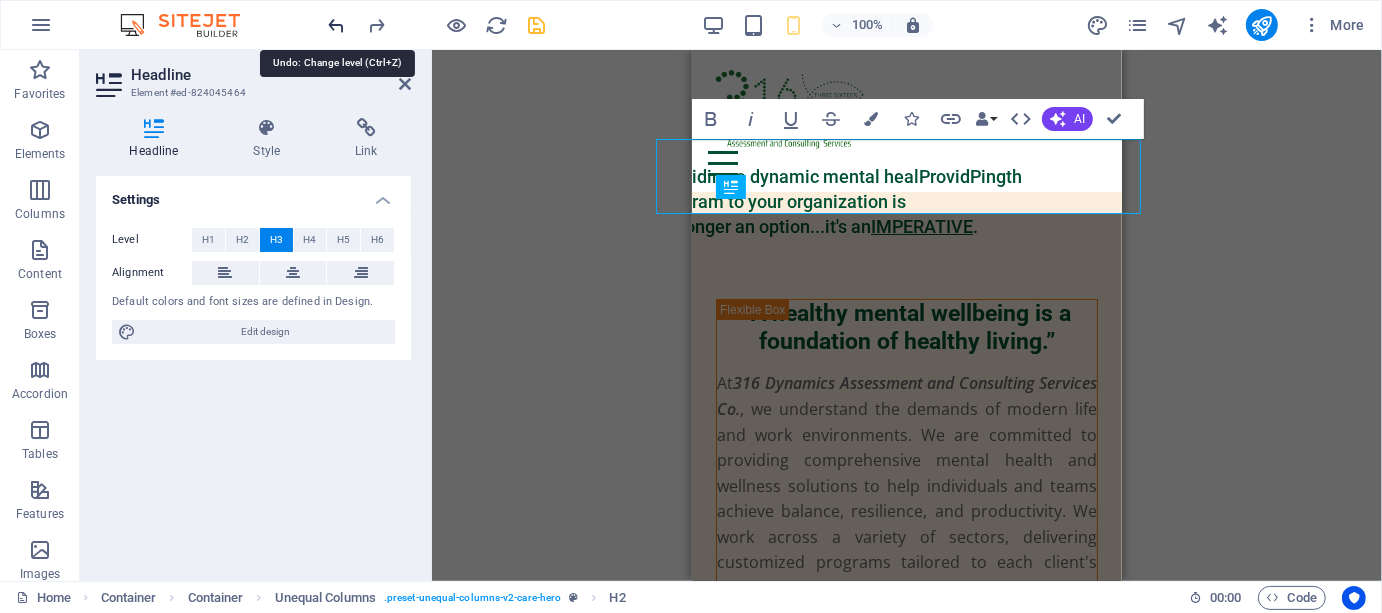 click at bounding box center (337, 25) 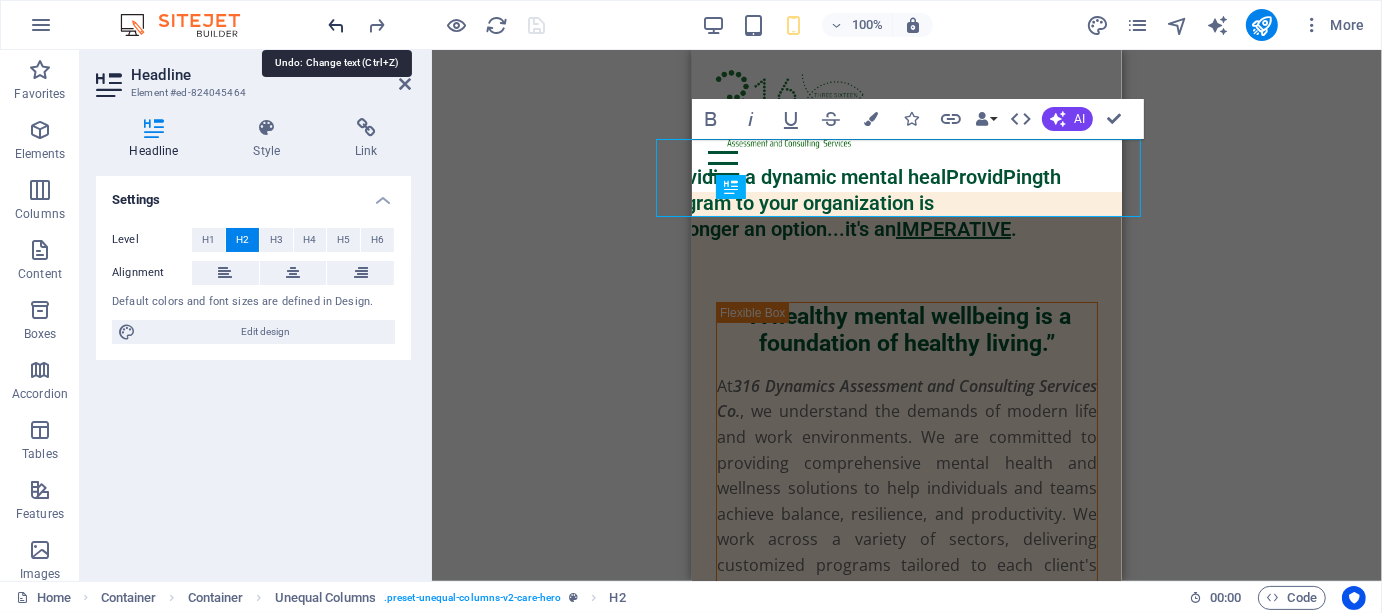 click at bounding box center [337, 25] 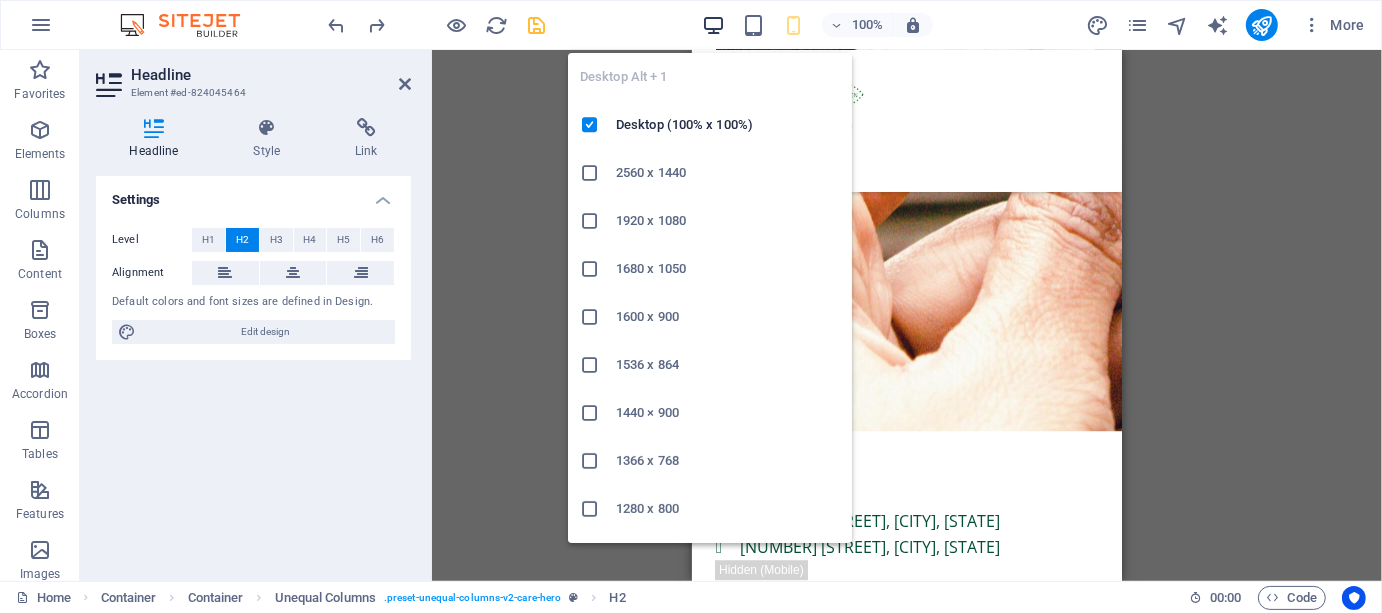 click at bounding box center (713, 25) 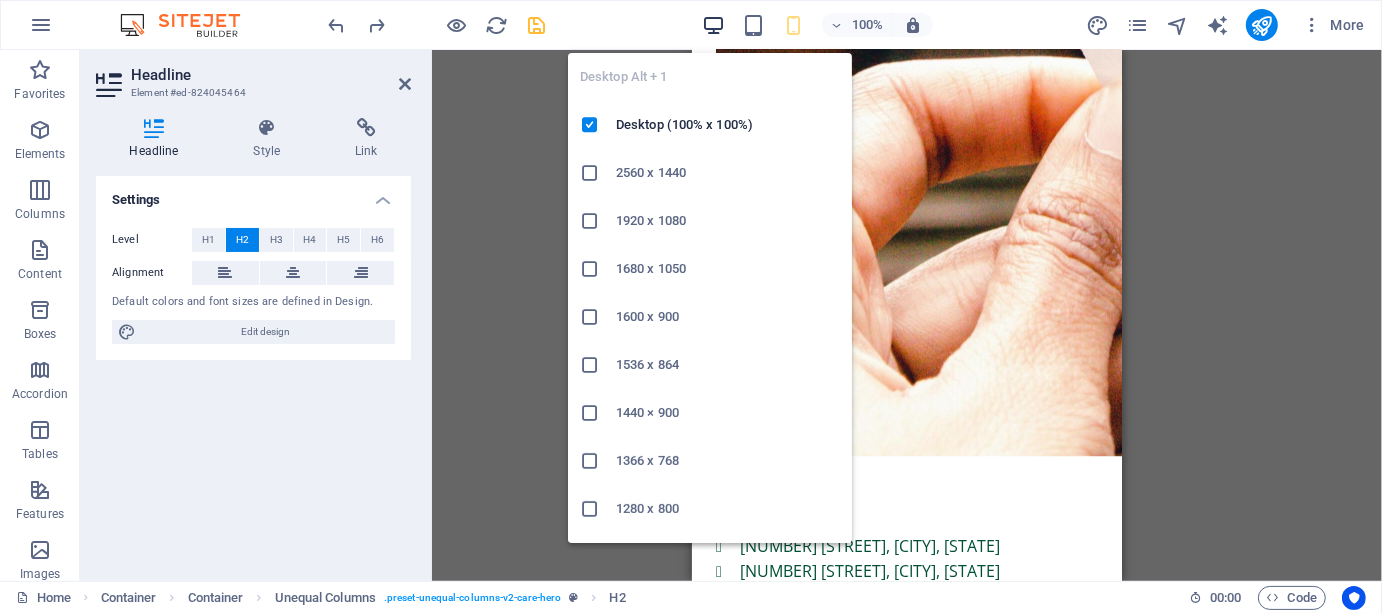 scroll, scrollTop: 0, scrollLeft: 0, axis: both 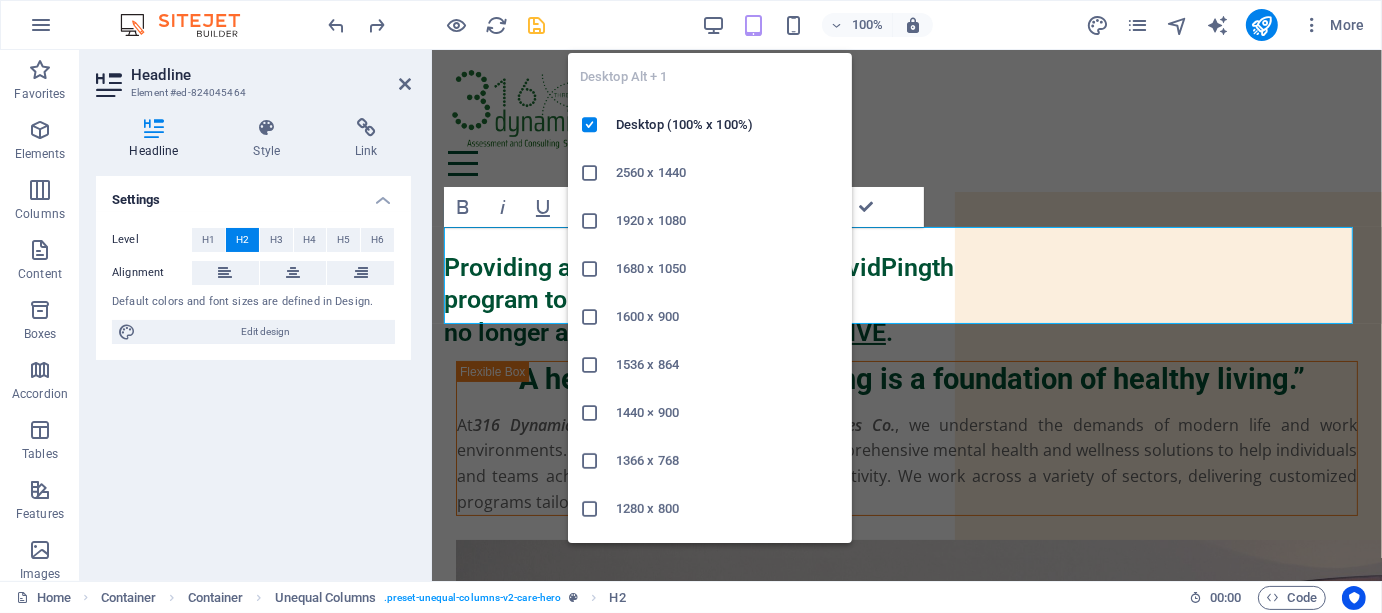 click on "Providing a dynamic mental healProvidPingth program to your organization is no longer an option...it's an  IMPERATIVE ." at bounding box center (906, 300) 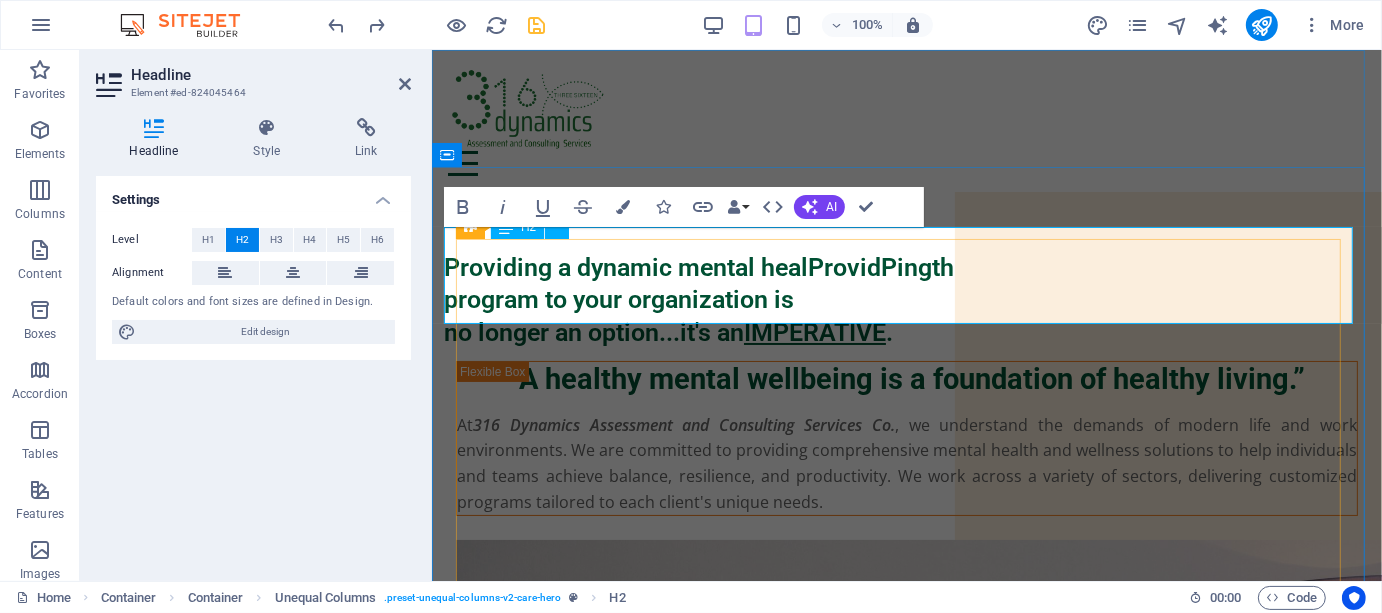 click on "Providing a dynamic mental healProvidPingth program to your organization is no longer an option...it's an  IMPERATIVE ." at bounding box center (698, 299) 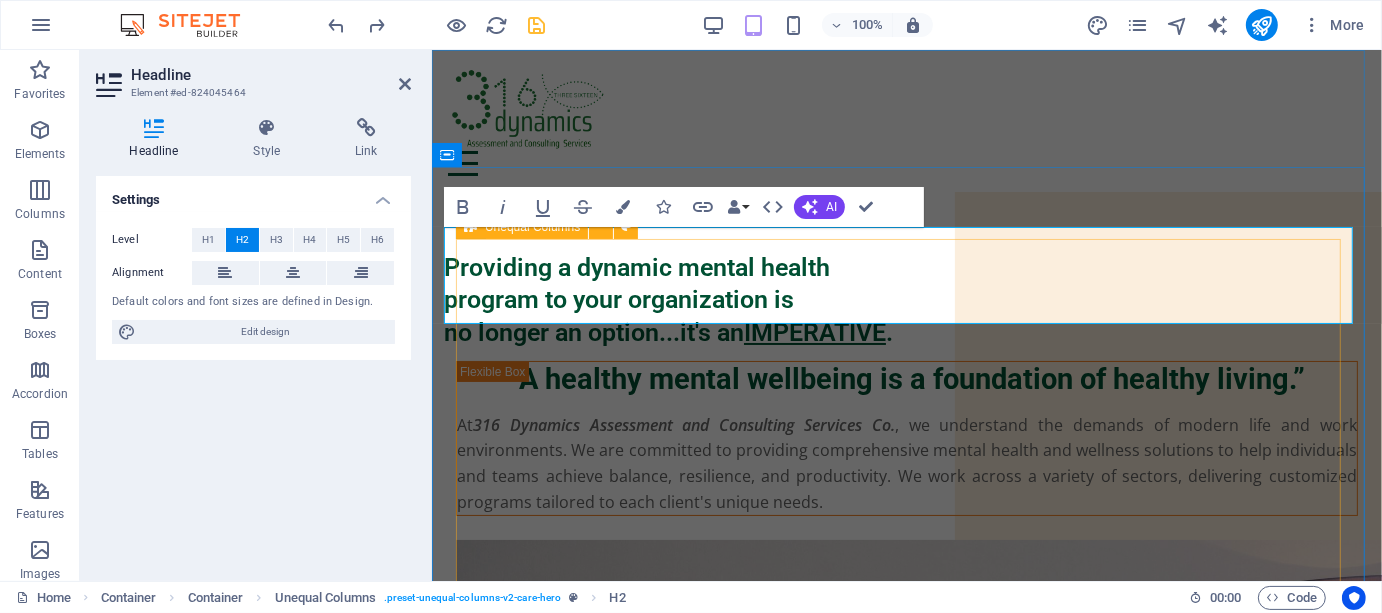 click on "Providing a dynamic mental health program to your organization is no longer an option...it's an  IMPERATIVE .  “A healthy mental wellbeing is a foundation of healthy living.” At  316 Dynamics Assessment and Consulting Services Co. , we understand the demands of modern life and work environments. We are committed to providing comprehensive mental health and wellness solutions to help individuals and teams achieve balance, resilience, and productivity. We work across a variety of sectors, delivering customized programs tailored to each client's unique needs." at bounding box center (906, 1999) 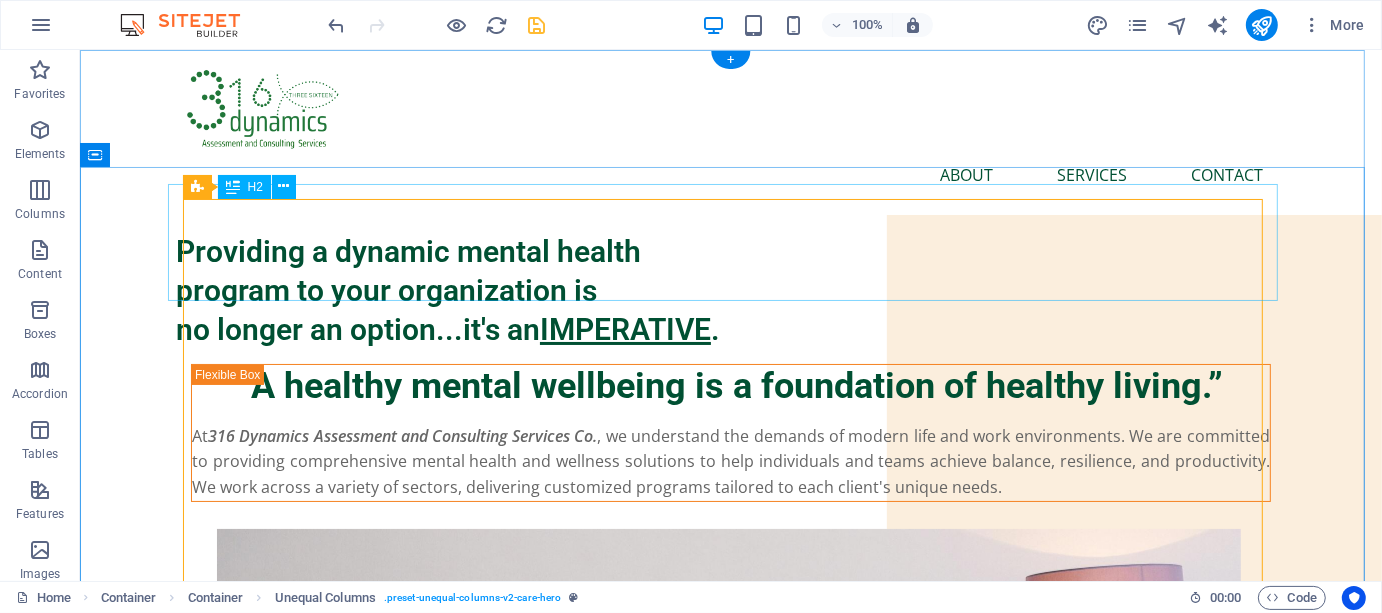 click on "Providing a dynamic mental health program to your organization is no longer an option...it's an  IMPERATIVE ." at bounding box center (730, 289) 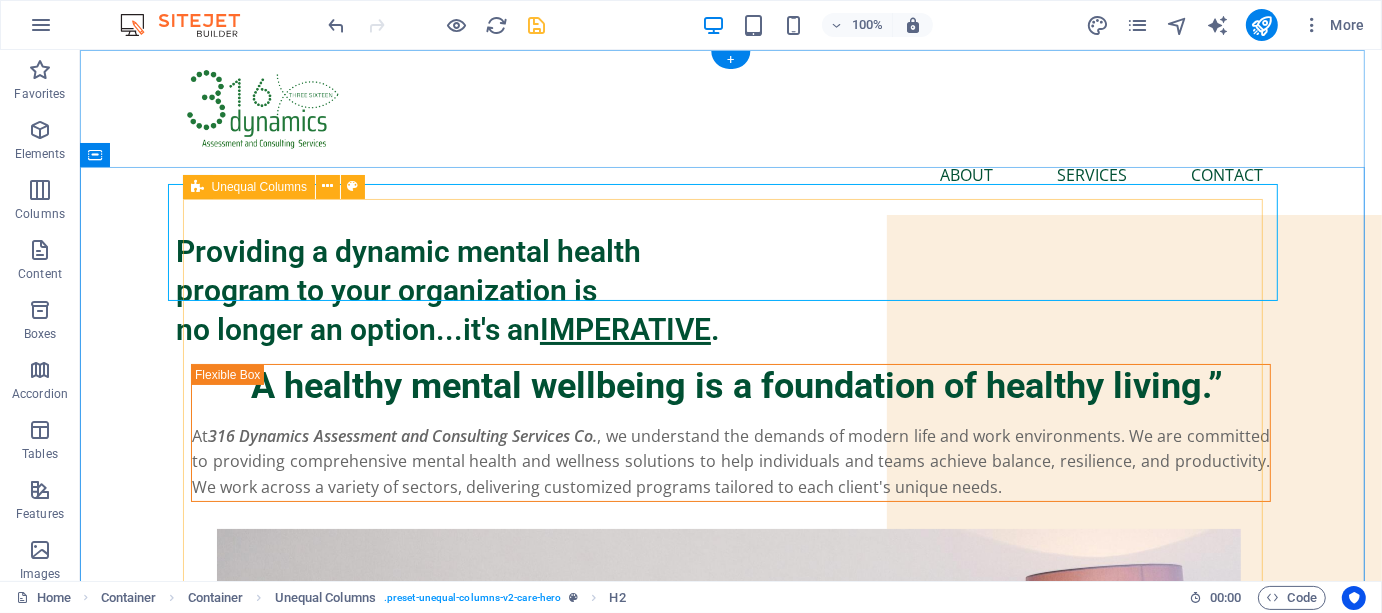 click on "Providing a dynamic mental health program to your organization is no longer an option...it's an  IMPERATIVE .  “A healthy mental wellbeing is a foundation of healthy living.” At  316 Dynamics Assessment and Consulting Services Co. , we understand the demands of modern life and work environments. We are committed to providing comprehensive mental health and wellness solutions to help individuals and teams achieve balance, resilience, and productivity. We work across a variety of sectors, delivering customized programs tailored to each client's unique needs." at bounding box center (730, 2127) 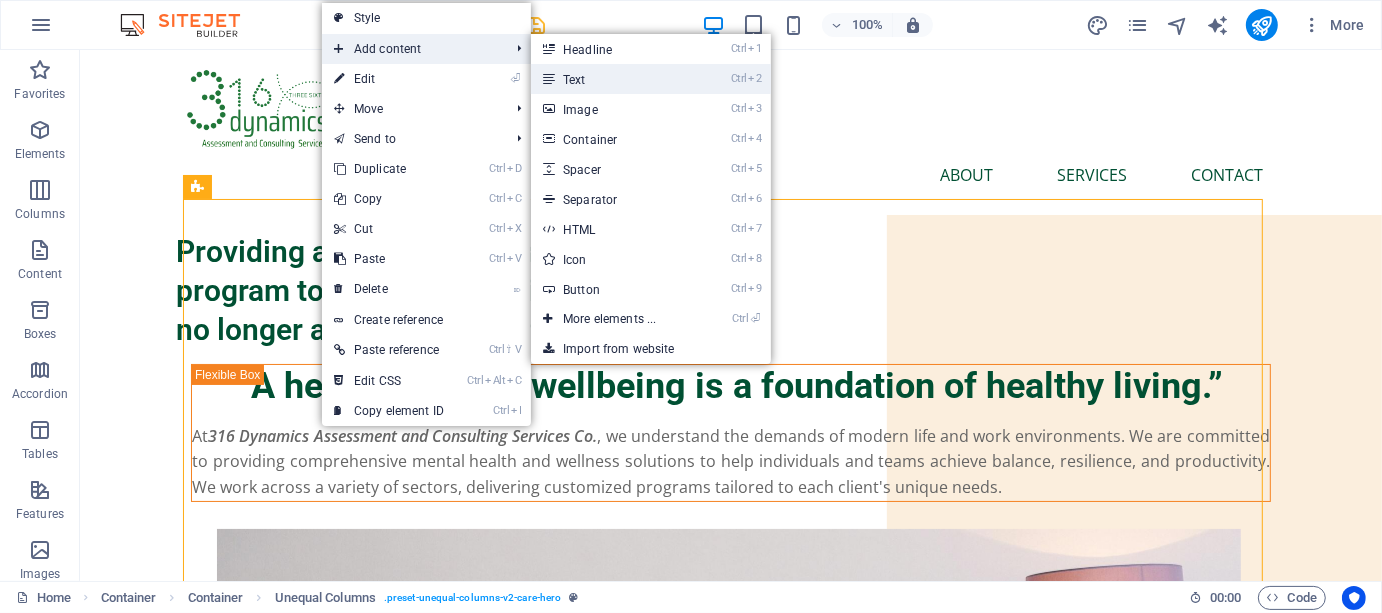 click on "Ctrl 2  Text" at bounding box center [613, 79] 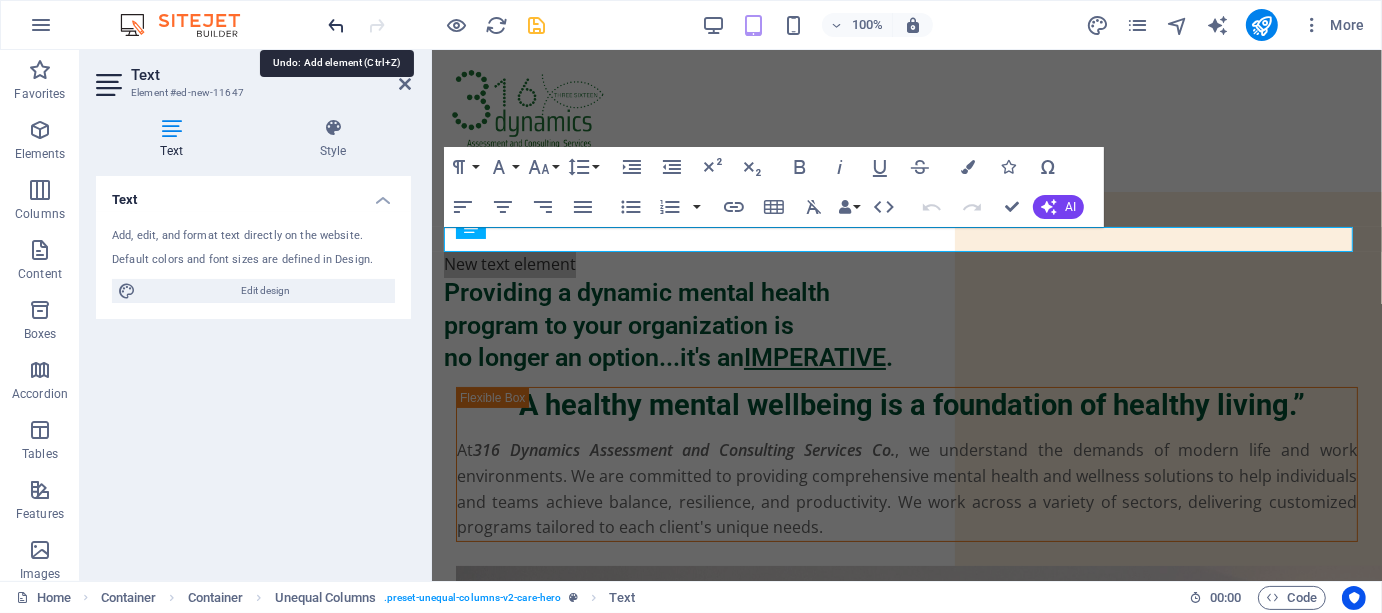 click at bounding box center [337, 25] 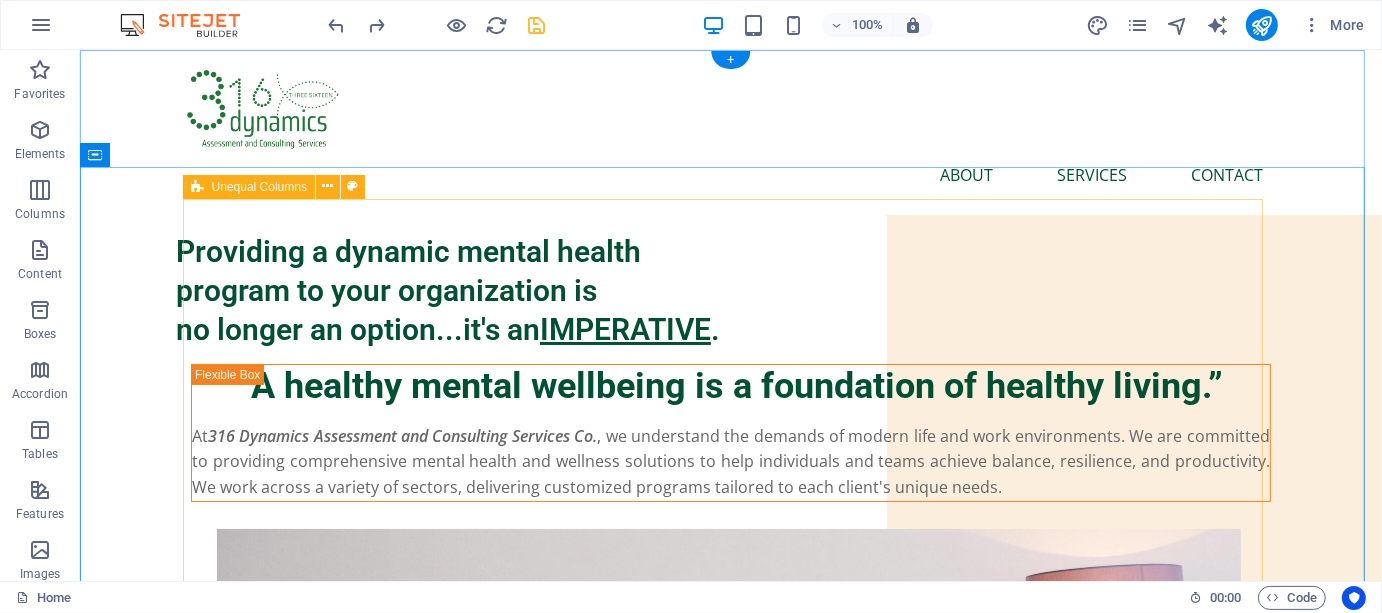click on "Providing a dynamic mental health program to your organization is no longer an option...it's an  IMPERATIVE .  “A healthy mental wellbeing is a foundation of healthy living.” At  316 Dynamics Assessment and Consulting Services Co. , we understand the demands of modern life and work environments. We are committed to providing comprehensive mental health and wellness solutions to help individuals and teams achieve balance, resilience, and productivity. We work across a variety of sectors, delivering customized programs tailored to each client's unique needs." at bounding box center [730, 2127] 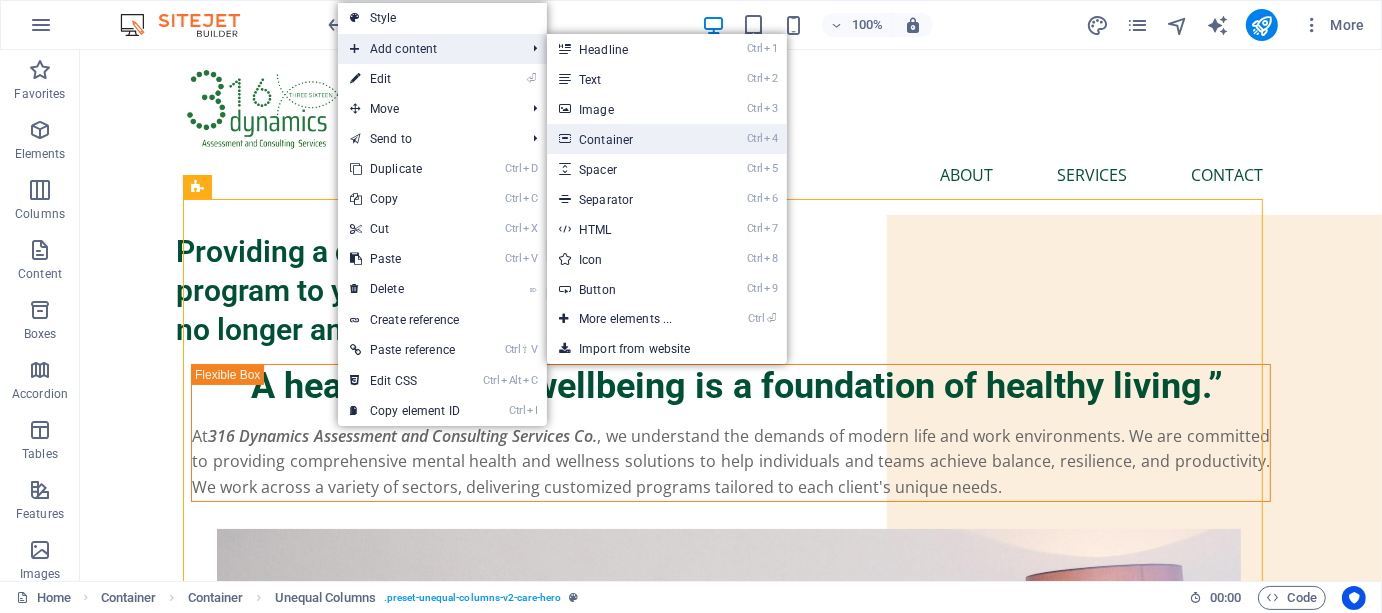 click on "Ctrl 4  Container" at bounding box center (629, 139) 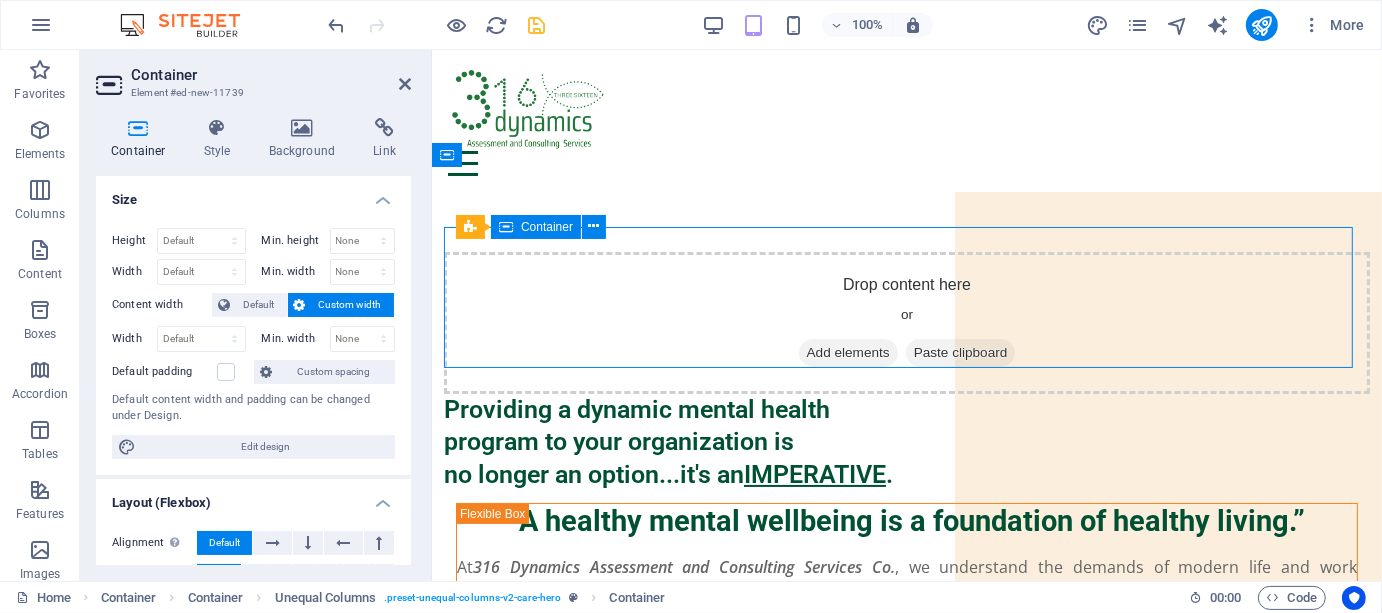 drag, startPoint x: 645, startPoint y: 245, endPoint x: 623, endPoint y: 329, distance: 86.833176 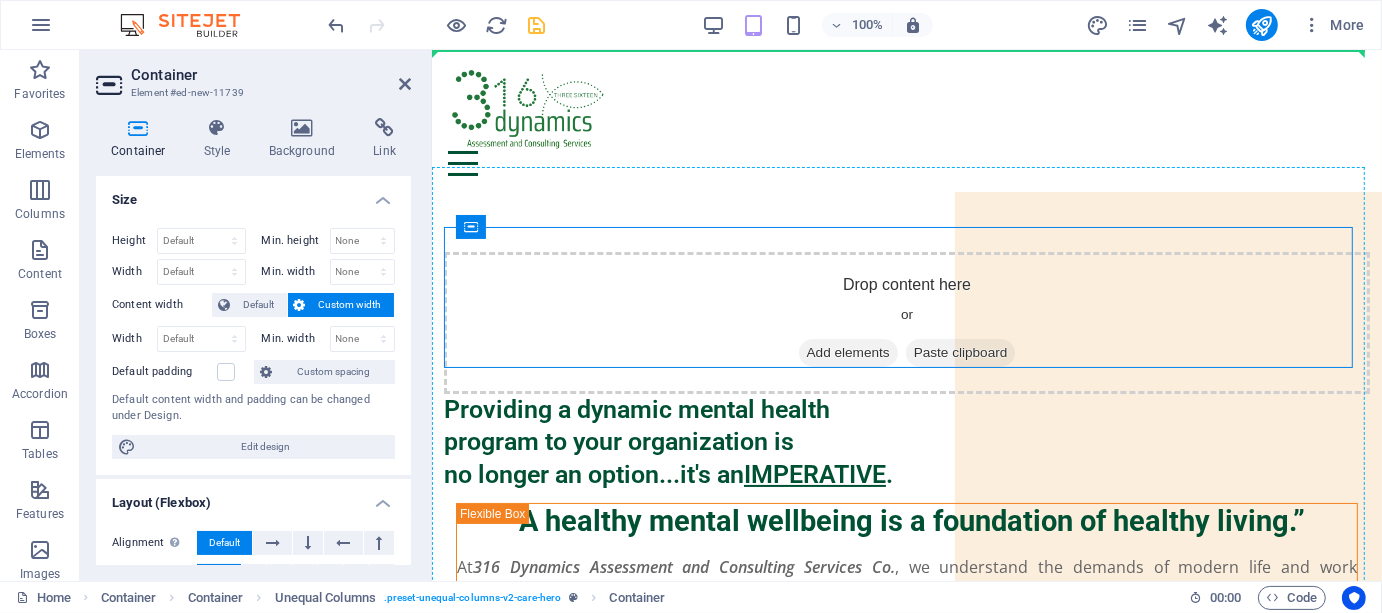 drag, startPoint x: 650, startPoint y: 305, endPoint x: 657, endPoint y: 494, distance: 189.12958 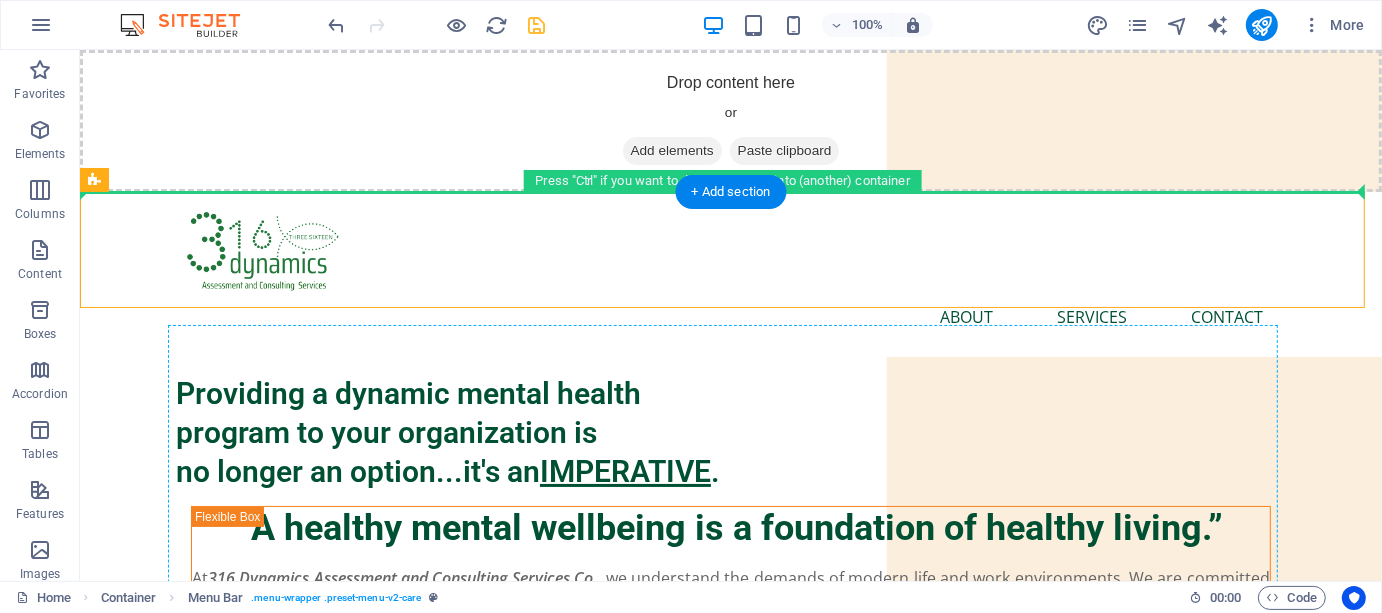 drag, startPoint x: 316, startPoint y: 278, endPoint x: 661, endPoint y: 408, distance: 368.68008 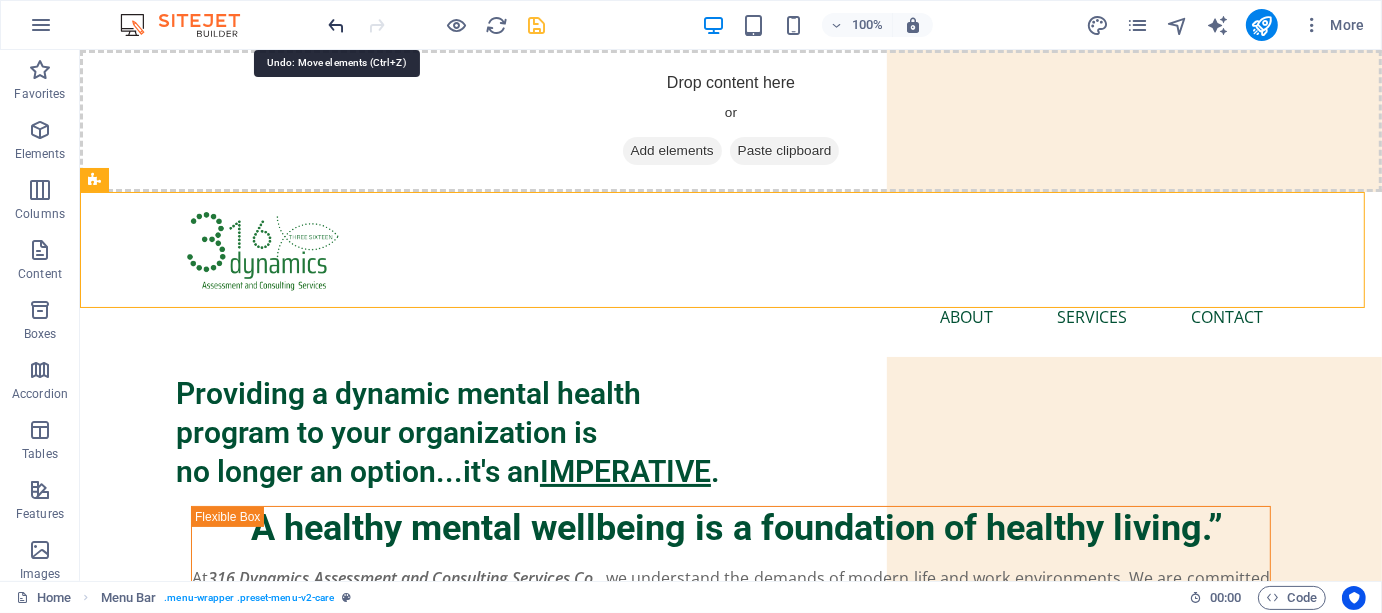 click at bounding box center (337, 25) 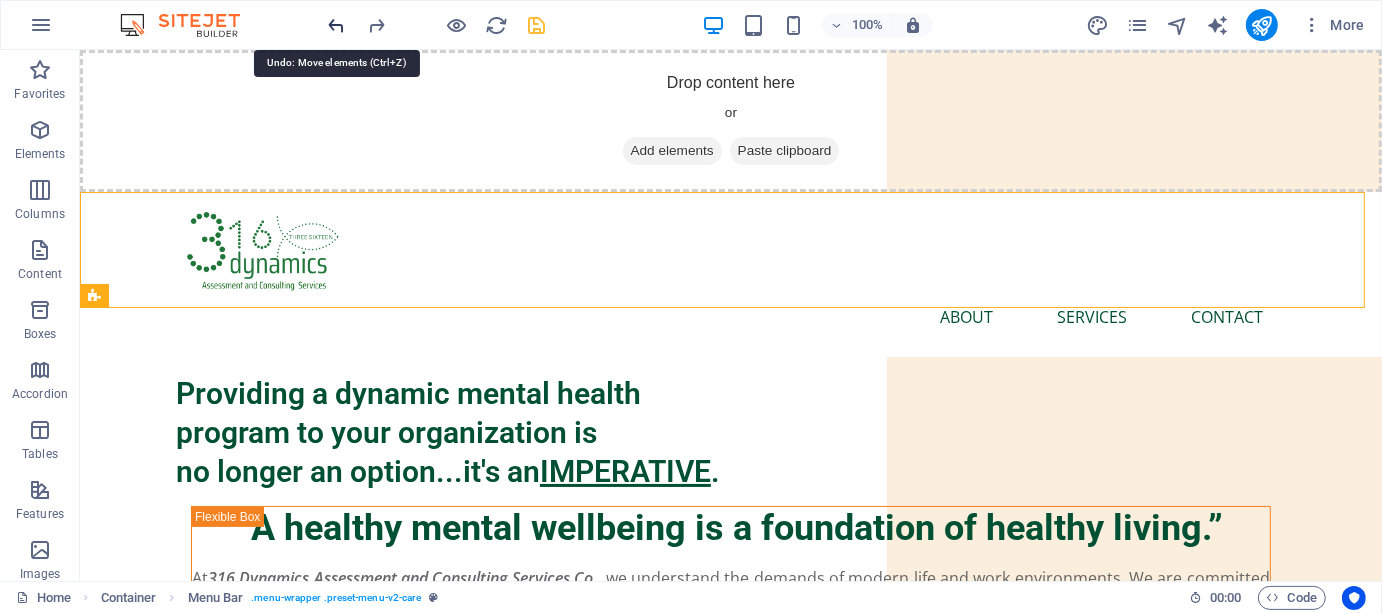 click at bounding box center [337, 25] 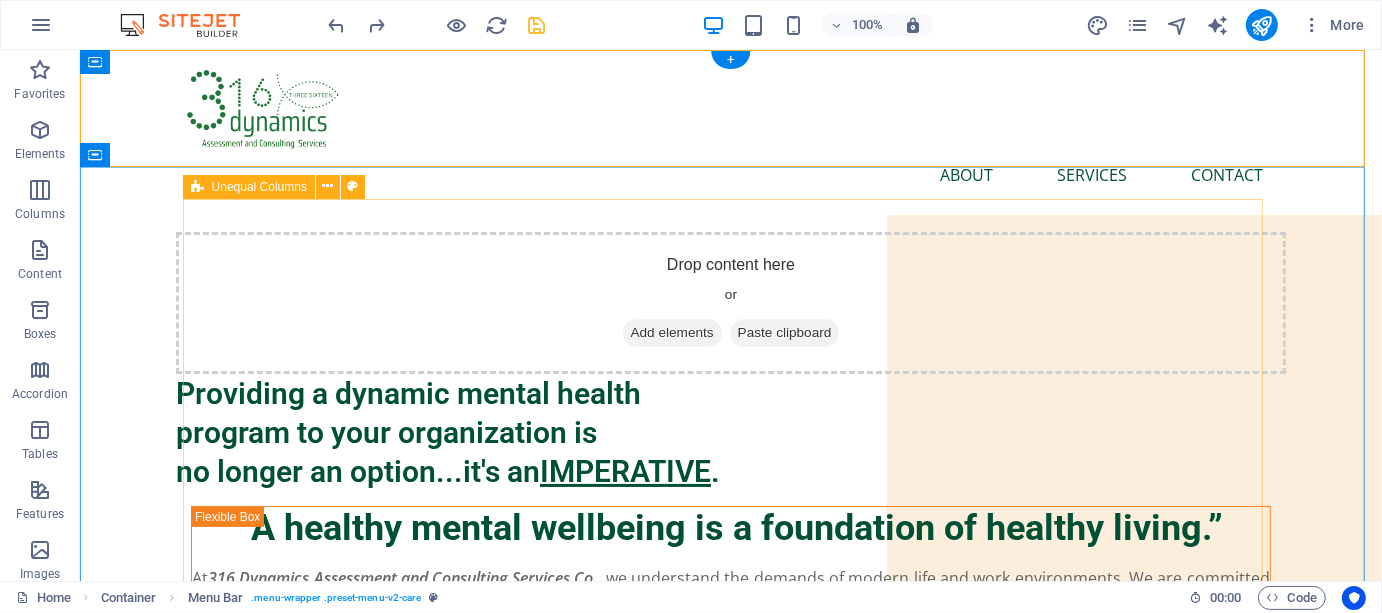 drag, startPoint x: 398, startPoint y: 354, endPoint x: 391, endPoint y: 492, distance: 138.17743 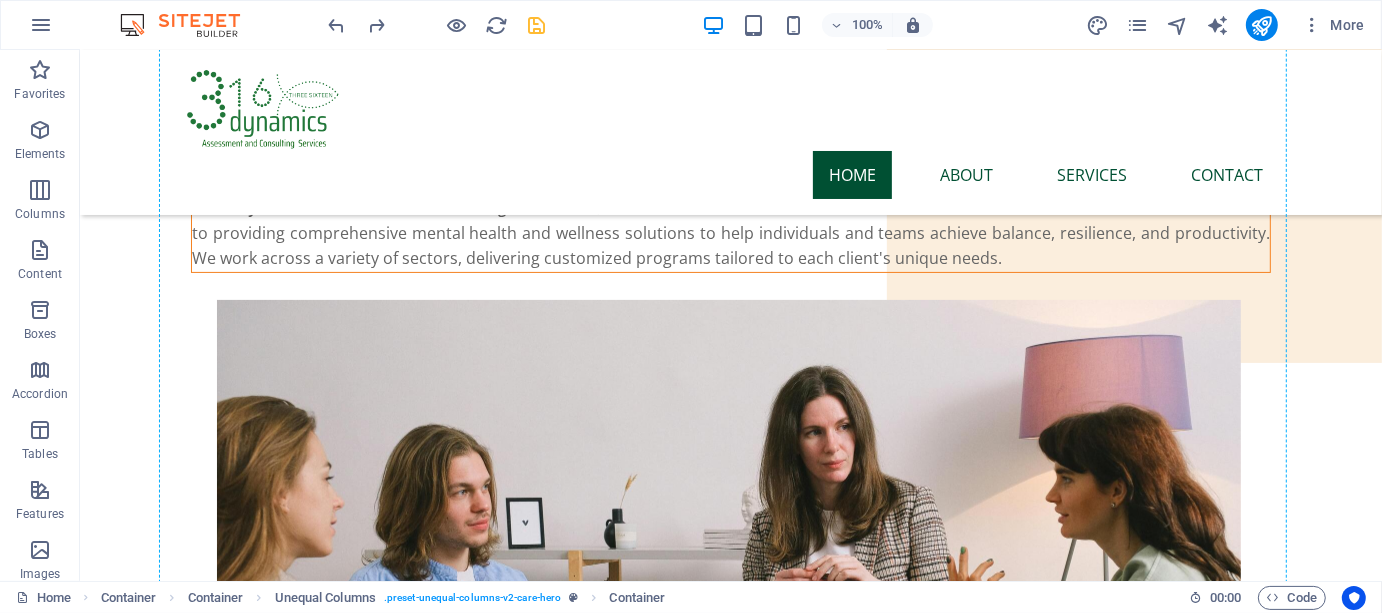 scroll, scrollTop: 436, scrollLeft: 0, axis: vertical 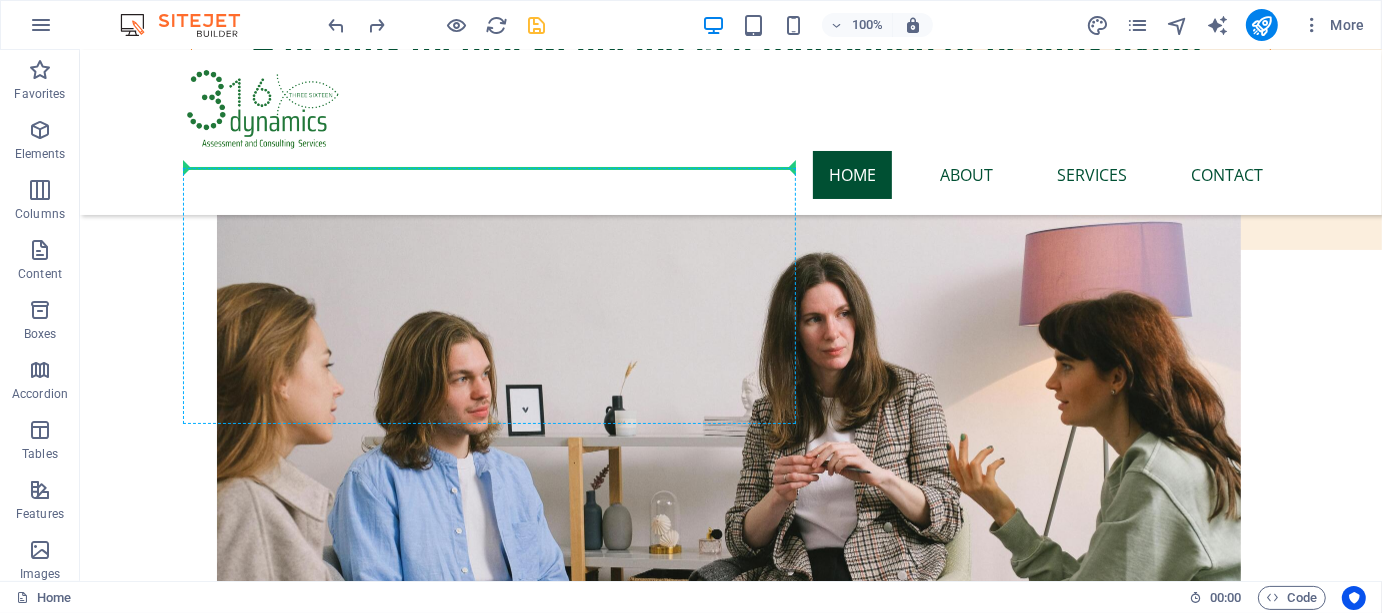 drag, startPoint x: 847, startPoint y: 240, endPoint x: 639, endPoint y: 173, distance: 218.5246 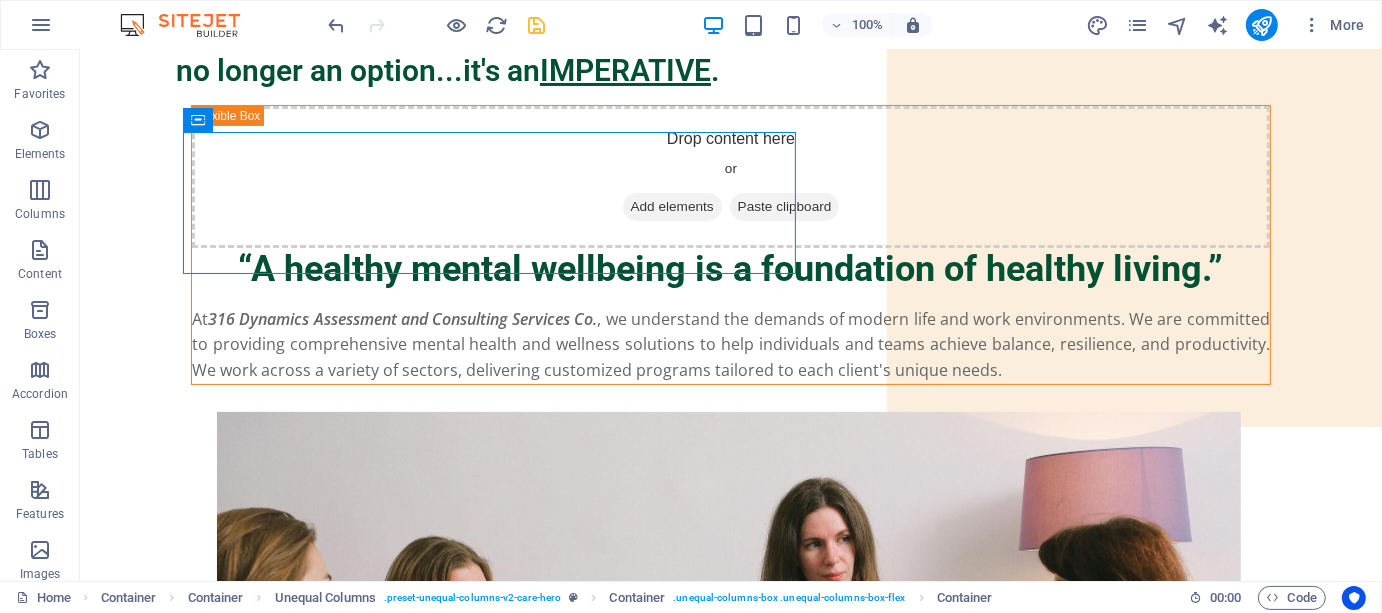 scroll, scrollTop: 159, scrollLeft: 0, axis: vertical 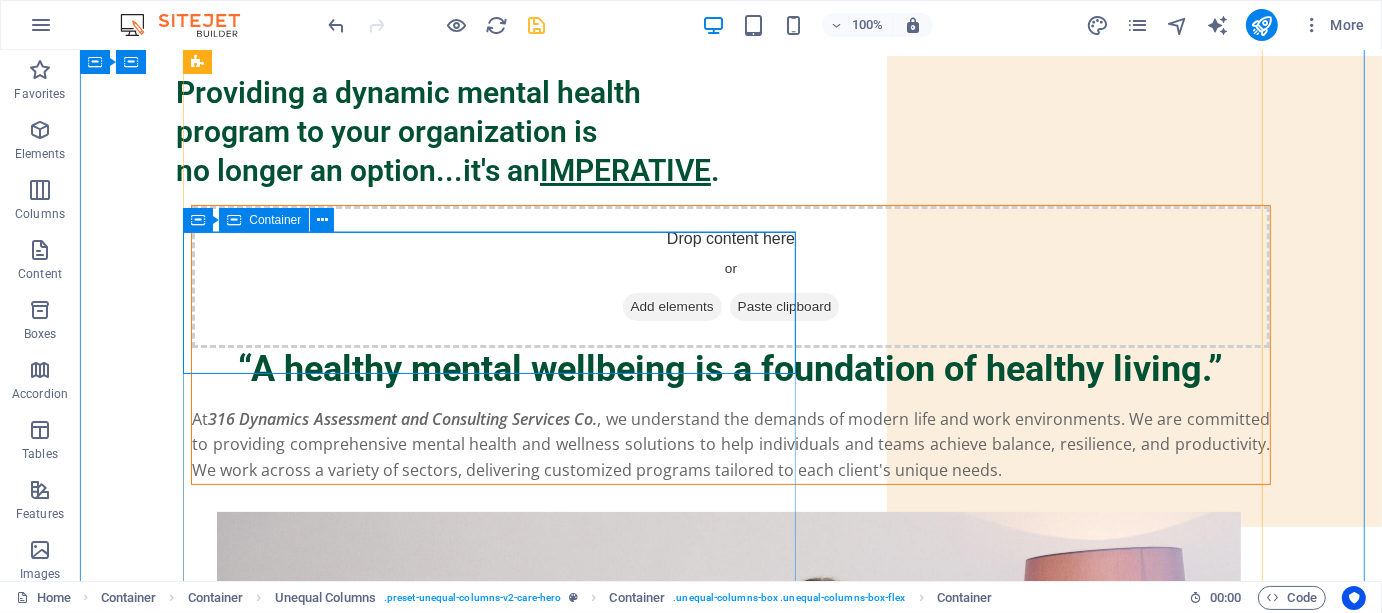 click on "Add elements" at bounding box center [671, 306] 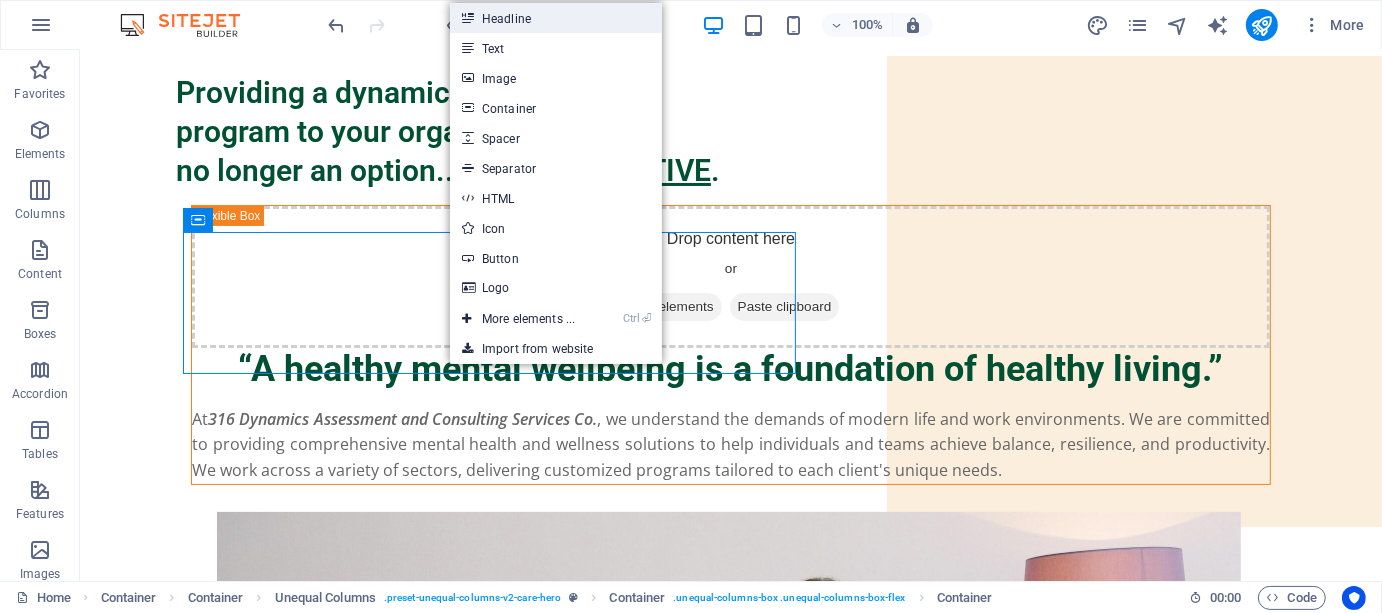 click on "Headline" at bounding box center (556, 18) 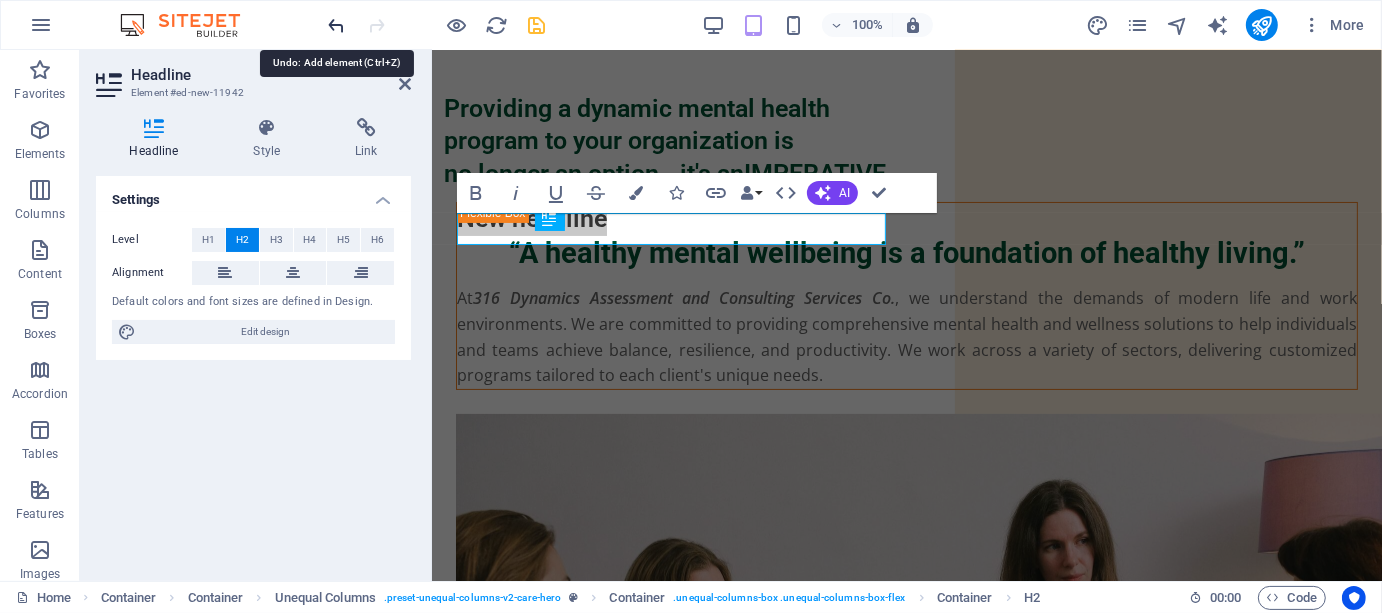 click at bounding box center (337, 25) 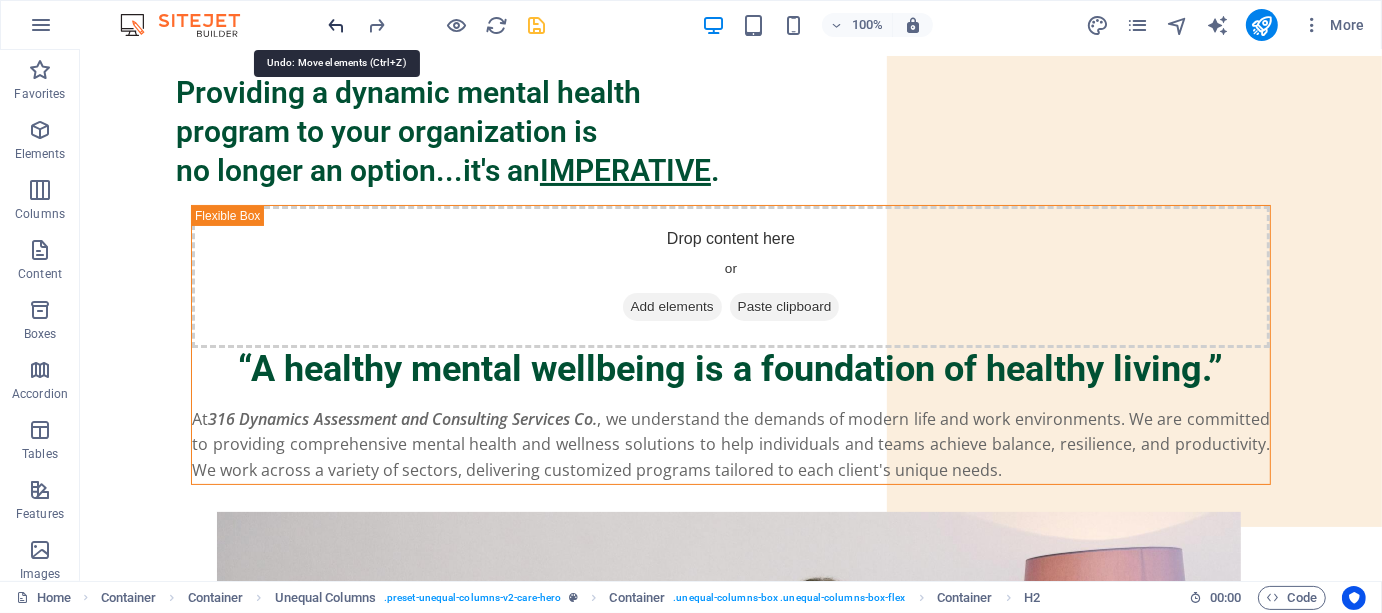 click at bounding box center (337, 25) 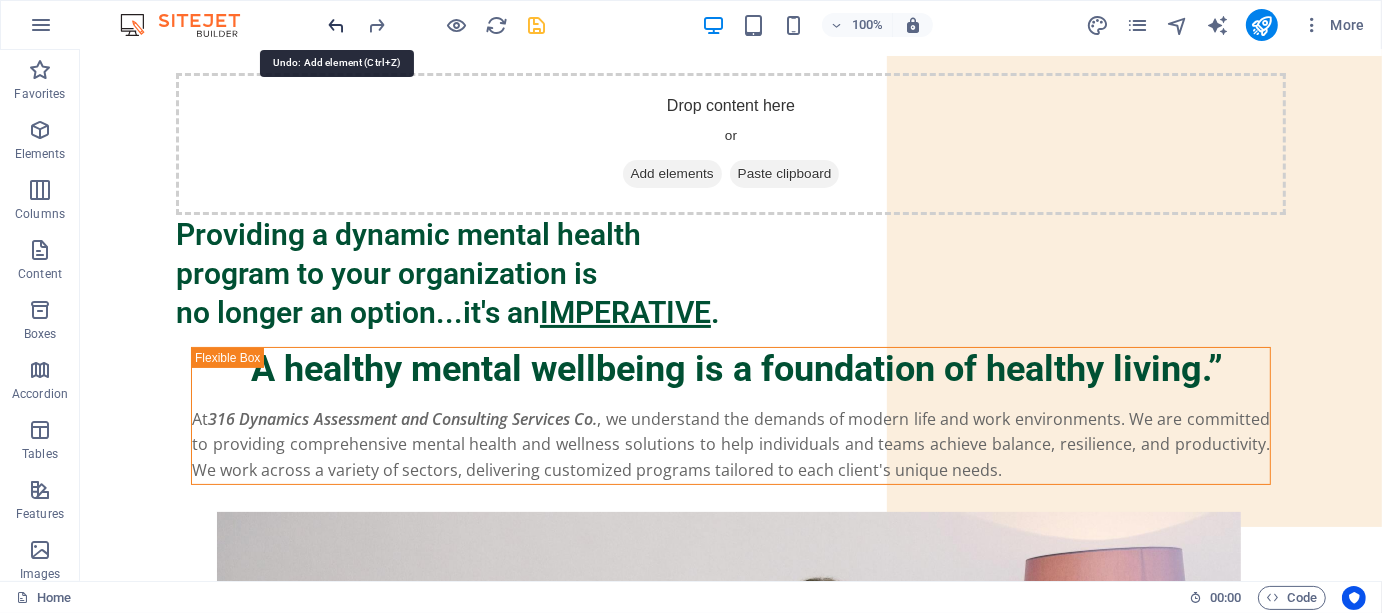 click at bounding box center (337, 25) 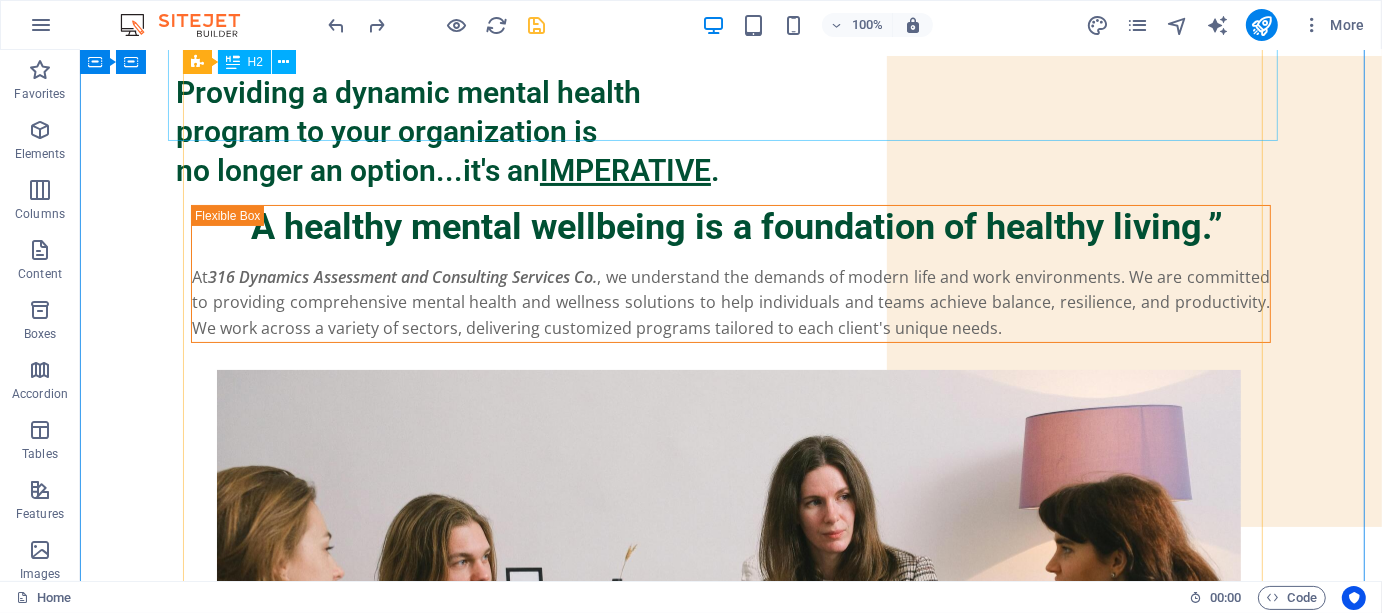 click on "Providing a dynamic mental health program to your organization is no longer an option...it's an  IMPERATIVE ." at bounding box center [730, 130] 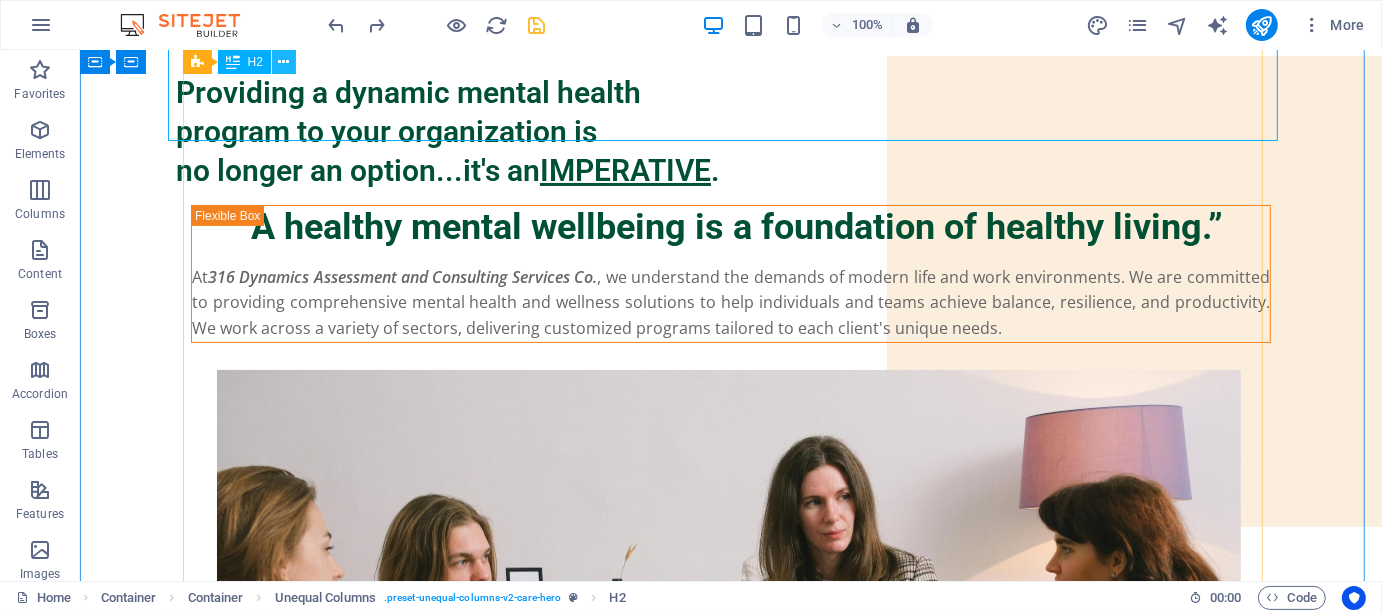 click at bounding box center [283, 62] 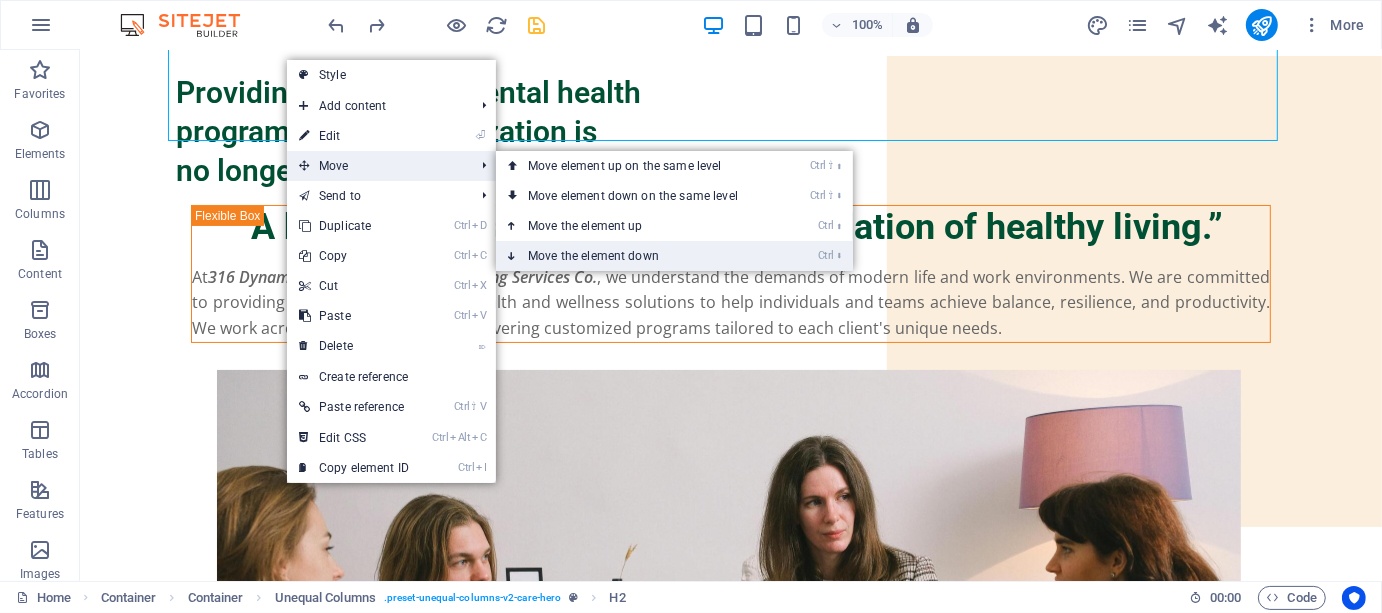 click on "Ctrl ⬇  Move the element down" at bounding box center (637, 256) 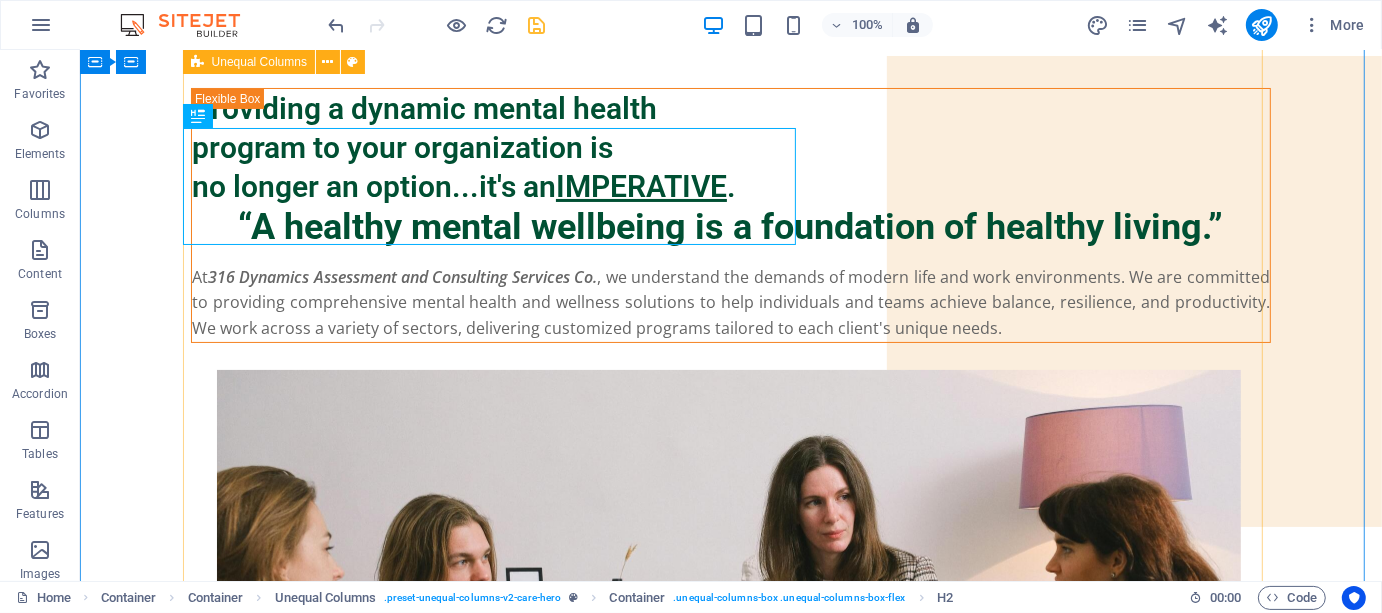 click on "Providing a dynamic mental health program to your organization is no longer an option...it's an  IMPERATIVE .  “A healthy mental wellbeing is a foundation of healthy living.” At  316 Dynamics Assessment and Consulting Services Co. , we understand the demands of modern life and work environments. We are committed to providing comprehensive mental health and wellness solutions to help individuals and teams achieve balance, resilience, and productivity. We work across a variety of sectors, delivering customized programs tailored to each client's unique needs." at bounding box center [730, 1968] 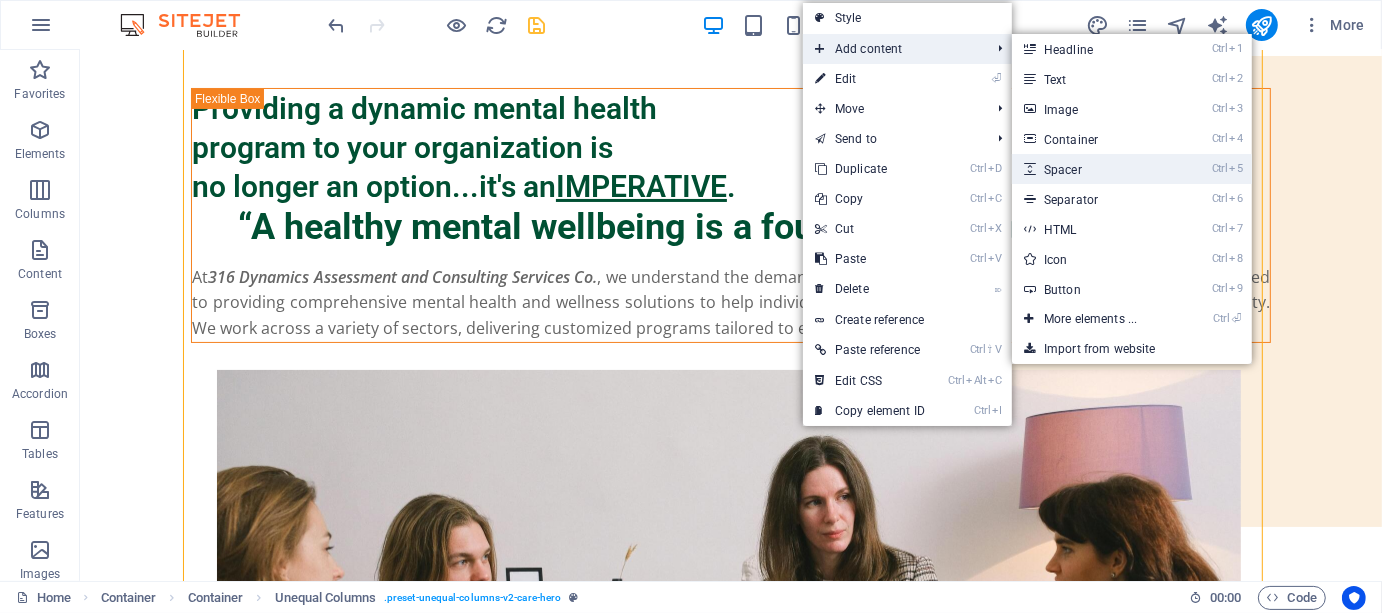 click on "Ctrl 5  Spacer" at bounding box center (1094, 169) 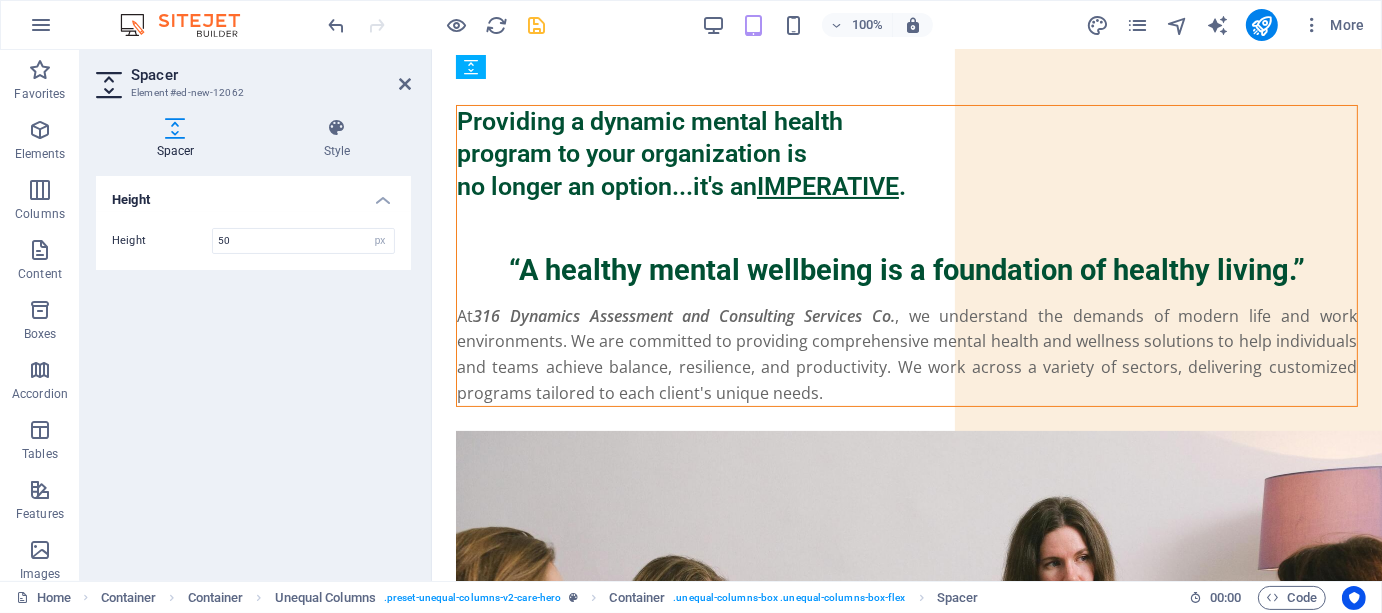 drag, startPoint x: 679, startPoint y: 100, endPoint x: 670, endPoint y: 200, distance: 100.40418 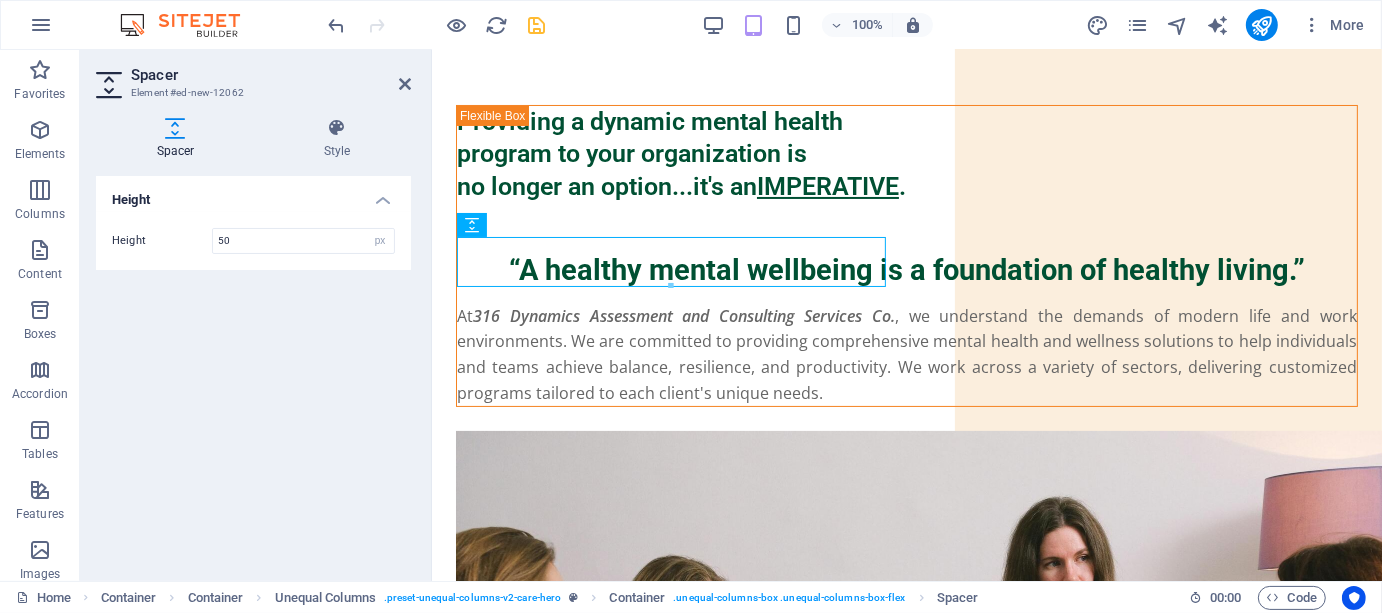 scroll, scrollTop: 0, scrollLeft: 0, axis: both 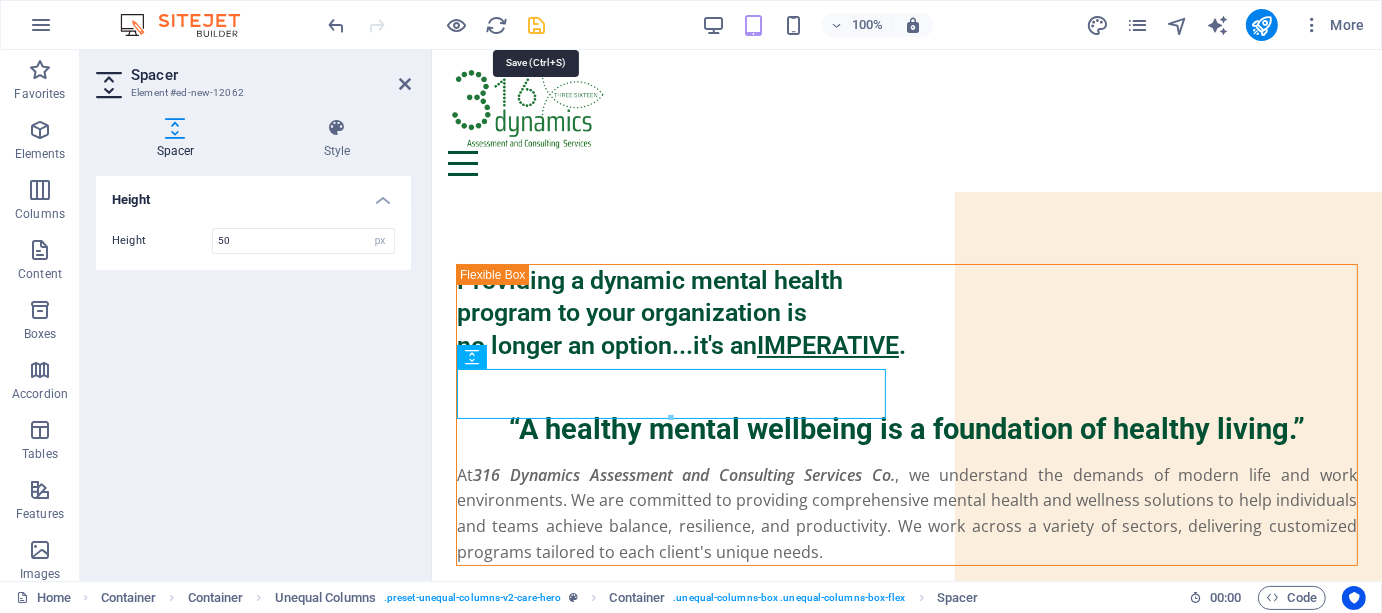 click at bounding box center [537, 25] 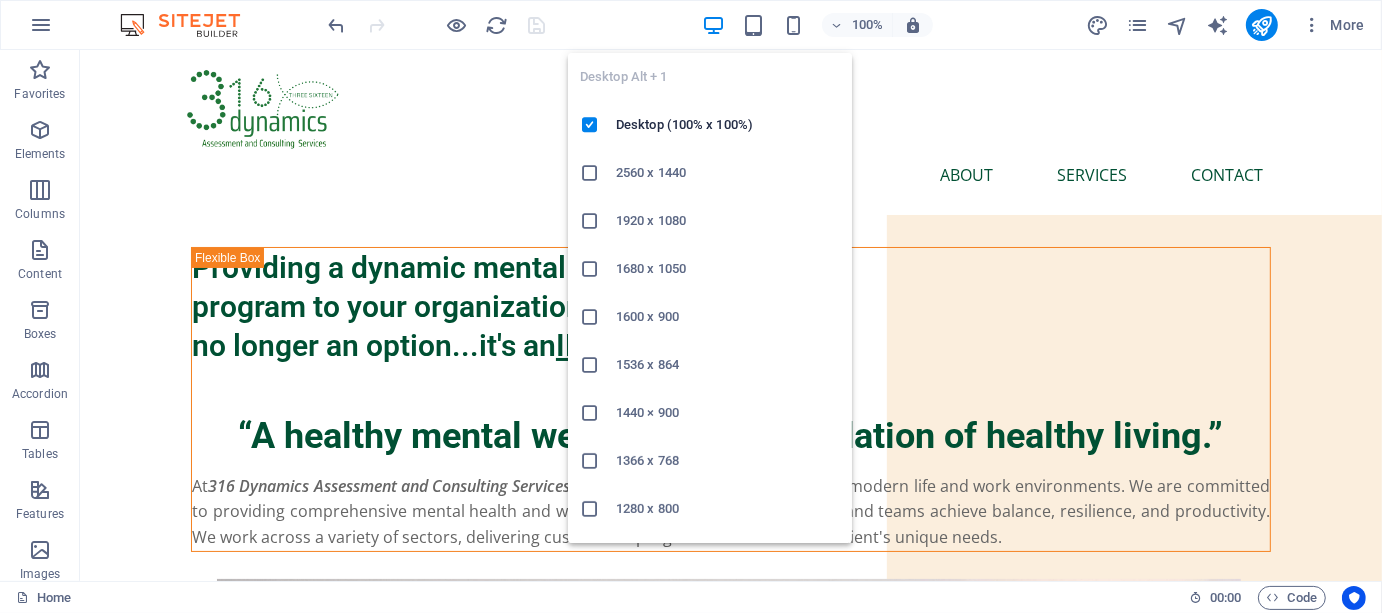 click at bounding box center [713, 25] 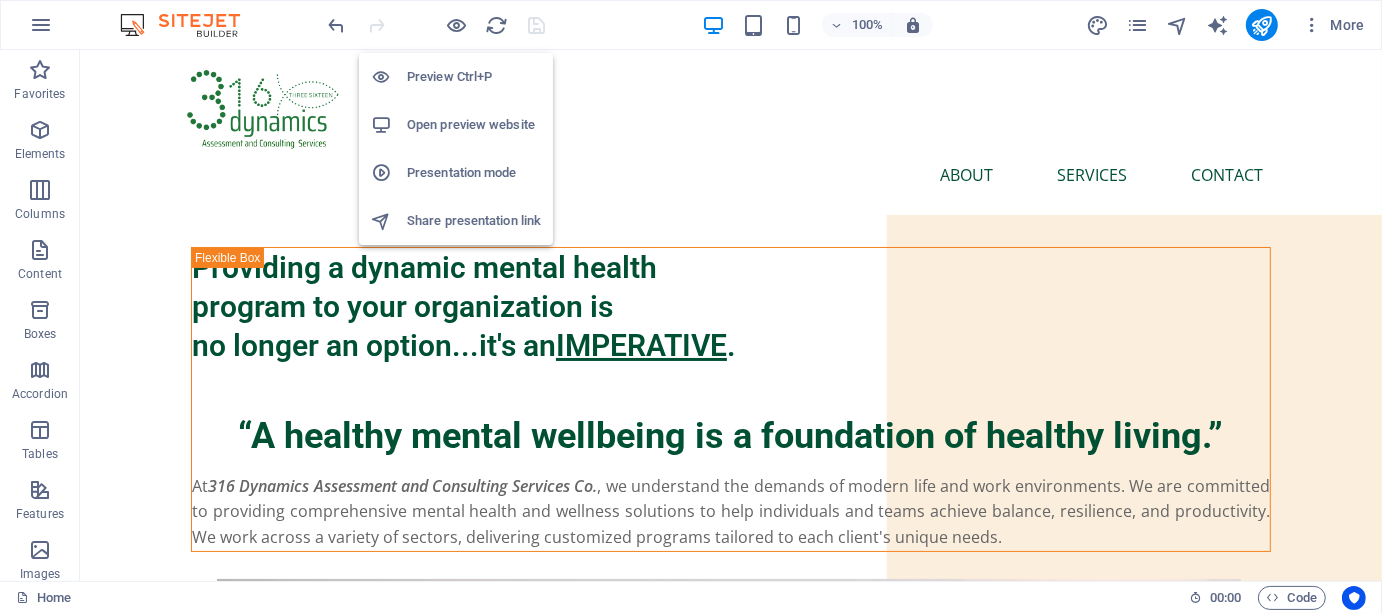 click on "Open preview website" at bounding box center (474, 125) 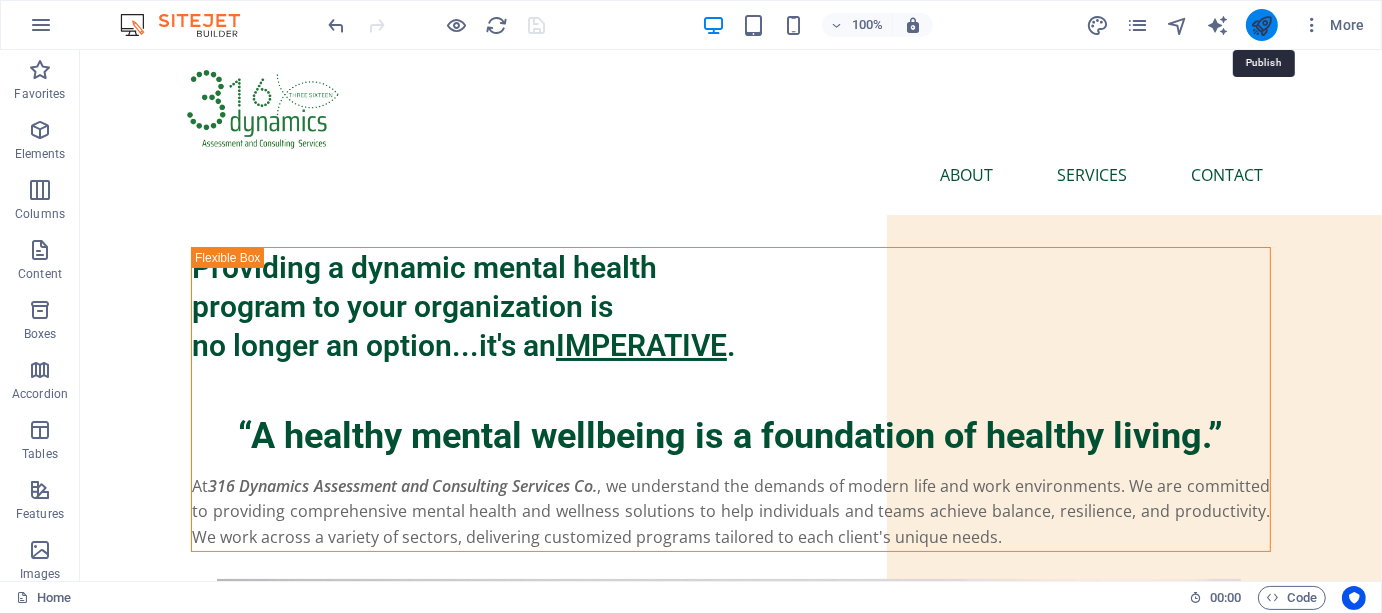click at bounding box center (1261, 25) 